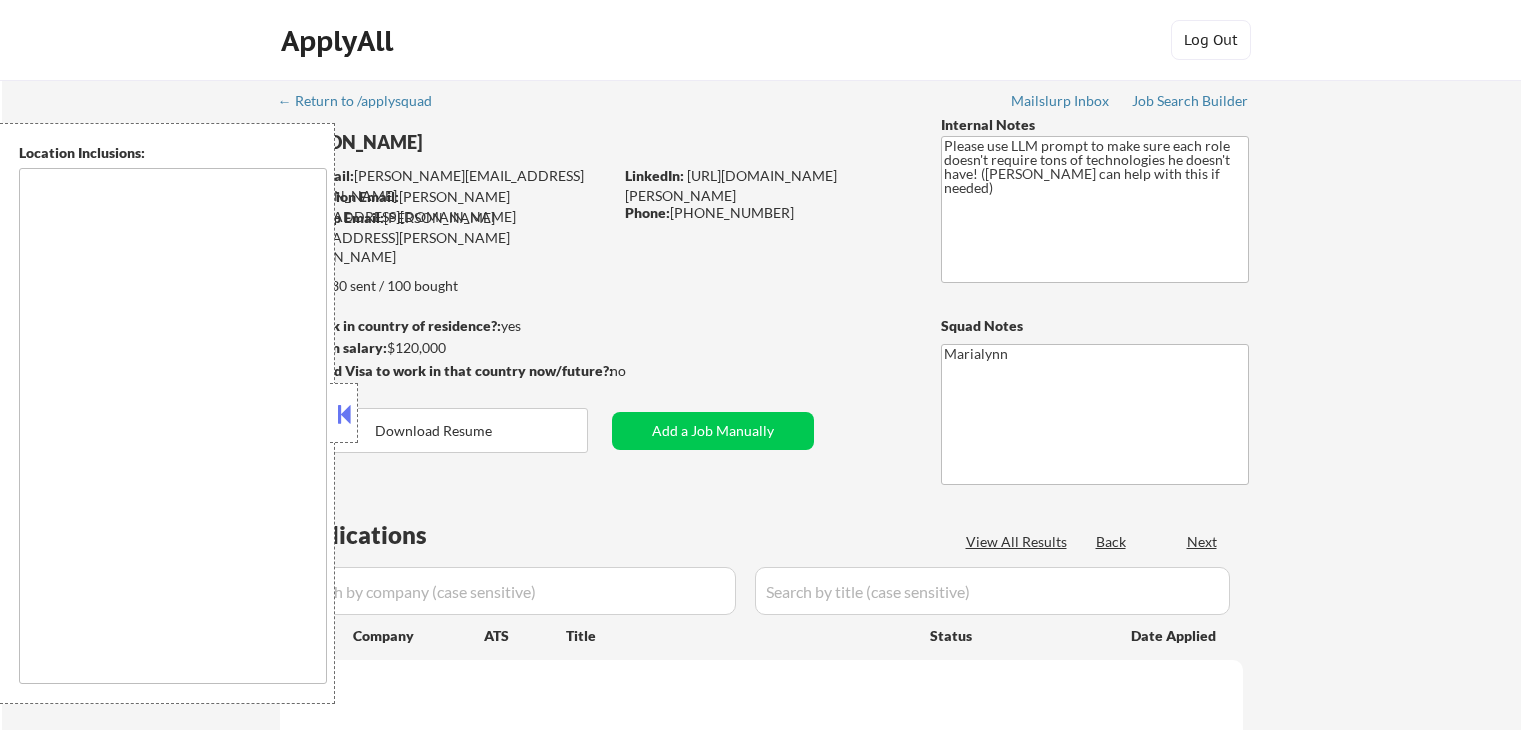 scroll, scrollTop: 0, scrollLeft: 0, axis: both 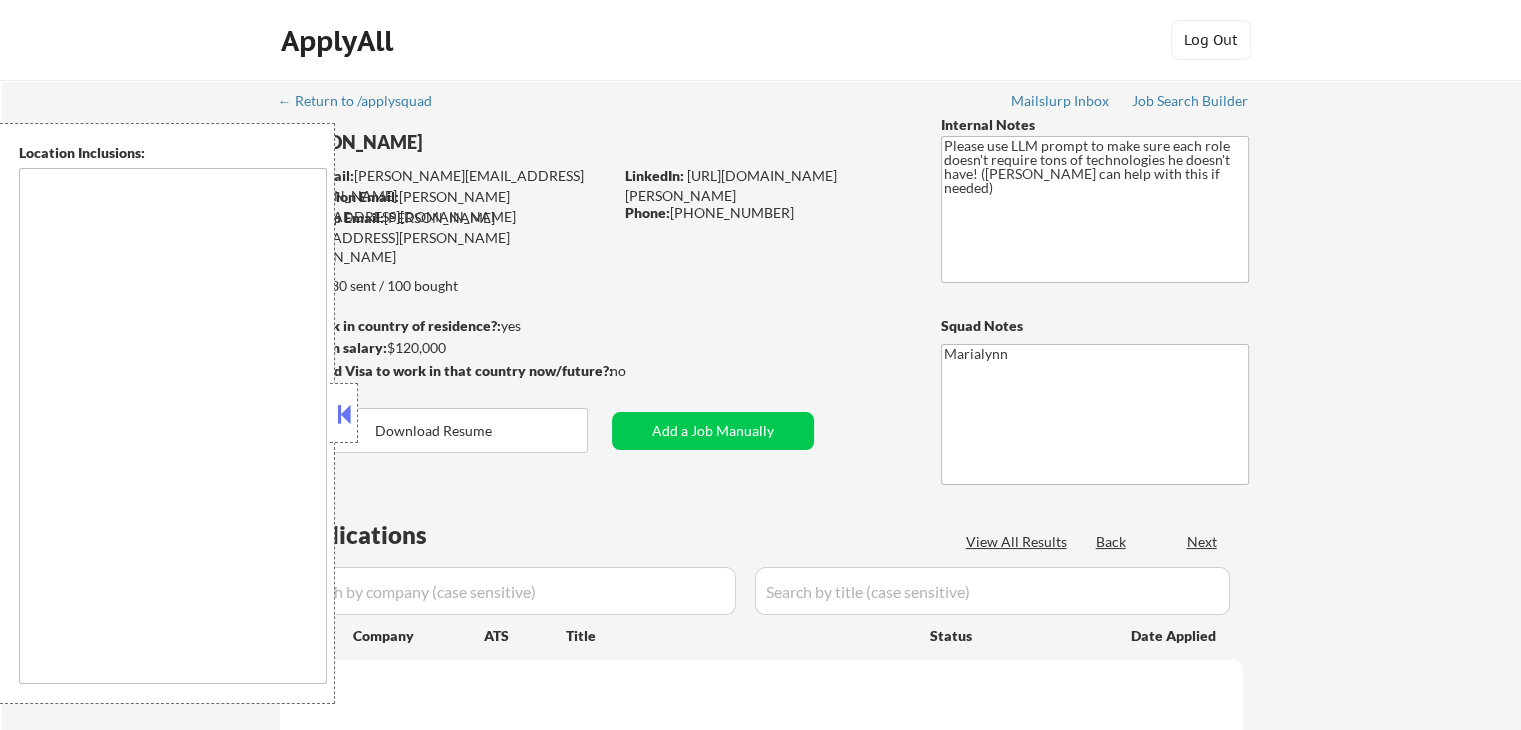 type on "[GEOGRAPHIC_DATA], [GEOGRAPHIC_DATA]   [GEOGRAPHIC_DATA], [GEOGRAPHIC_DATA]   [GEOGRAPHIC_DATA], [GEOGRAPHIC_DATA]   [GEOGRAPHIC_DATA], [GEOGRAPHIC_DATA]   [PERSON_NAME], [GEOGRAPHIC_DATA]   [GEOGRAPHIC_DATA], [GEOGRAPHIC_DATA]   Combined Locks, [GEOGRAPHIC_DATA]   [GEOGRAPHIC_DATA], [GEOGRAPHIC_DATA]   [GEOGRAPHIC_DATA], [GEOGRAPHIC_DATA]   [GEOGRAPHIC_DATA], [GEOGRAPHIC_DATA]   [GEOGRAPHIC_DATA], [GEOGRAPHIC_DATA]   [GEOGRAPHIC_DATA], [GEOGRAPHIC_DATA]   [GEOGRAPHIC_DATA], [GEOGRAPHIC_DATA]   [GEOGRAPHIC_DATA], [GEOGRAPHIC_DATA]   [GEOGRAPHIC_DATA], [GEOGRAPHIC_DATA]   [GEOGRAPHIC_DATA], [GEOGRAPHIC_DATA]   [GEOGRAPHIC_DATA], [GEOGRAPHIC_DATA]   [GEOGRAPHIC_DATA], [GEOGRAPHIC_DATA]   [GEOGRAPHIC_DATA], [GEOGRAPHIC_DATA]   [GEOGRAPHIC_DATA], [GEOGRAPHIC_DATA]   [GEOGRAPHIC_DATA], [GEOGRAPHIC_DATA]   [GEOGRAPHIC_DATA], [GEOGRAPHIC_DATA]   [GEOGRAPHIC_DATA], [GEOGRAPHIC_DATA]   [GEOGRAPHIC_DATA], [GEOGRAPHIC_DATA]   [GEOGRAPHIC_DATA], [GEOGRAPHIC_DATA] [GEOGRAPHIC_DATA], [GEOGRAPHIC_DATA]   [GEOGRAPHIC_DATA], [GEOGRAPHIC_DATA]   [GEOGRAPHIC_DATA], [GEOGRAPHIC_DATA] [PERSON_NAME][GEOGRAPHIC_DATA], [GEOGRAPHIC_DATA]   [GEOGRAPHIC_DATA], [GEOGRAPHIC_DATA]   [PERSON_NAME], [GEOGRAPHIC_DATA]   [GEOGRAPHIC_DATA], [GEOGRAPHIC_DATA]   [GEOGRAPHIC_DATA], [GEOGRAPHIC_DATA]   [GEOGRAPHIC_DATA], [GEOGRAPHIC_DATA], [GEOGRAPHIC_DATA]   [GEOGRAPHIC_DATA], [GEOGRAPHIC_DATA] [GEOGRAPHIC_DATA], [GEOGRAPHIC_DATA]   [GEOGRAPHIC_DATA], [GEOGRAPHIC_DATA]   [GEOGRAPHIC_DATA], [GEOGRAPHIC_DATA]   [GEOGRAPHIC_DATA], [GEOGRAPHIC_DATA]   [GEOGRAPHIC_DATA], [GEOGRAPHIC_DATA]   [PERSON_NAME], [GEOGRAPHIC_DATA]   [GEOGRAPHIC_DATA], [GEOGRAPHIC_DATA]   [GEOGRAPHIC_DATA], [GEOGRAPHIC_DATA]   [GEOGRAPHIC_DATA], [GEOGRAPHIC_DATA]   [GEOGRAPHIC_DATA], [GEOGRAPHIC_DATA]" 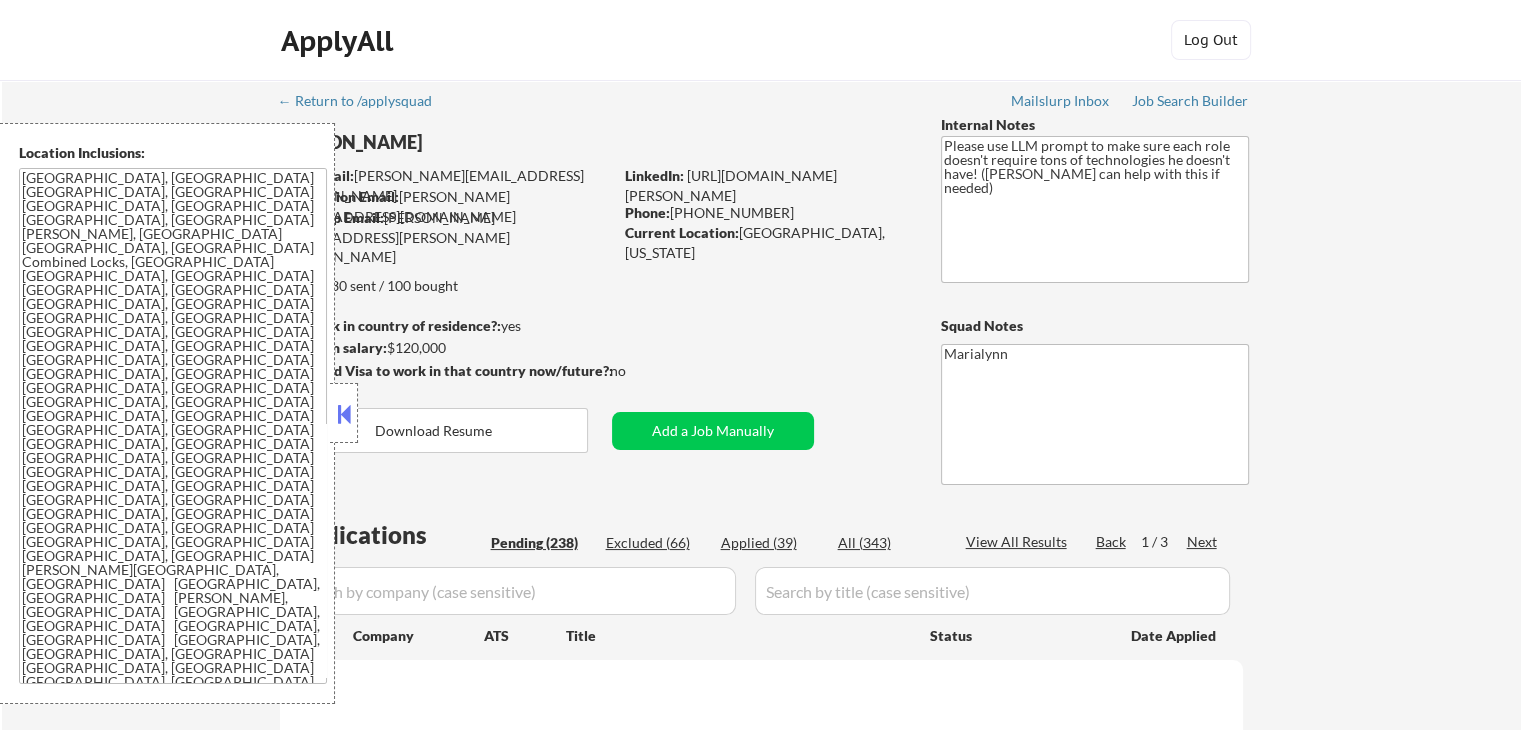 select on ""pending"" 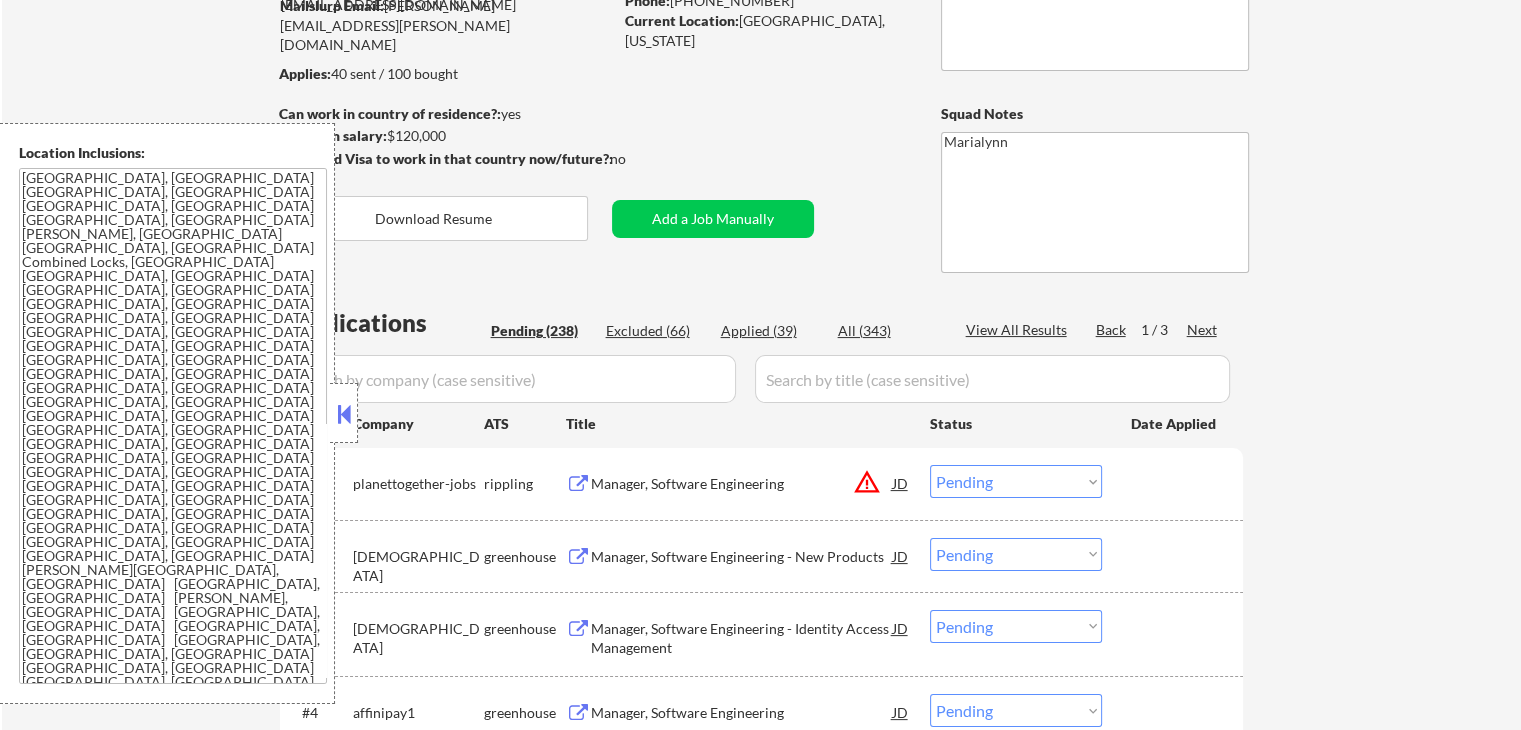scroll, scrollTop: 500, scrollLeft: 0, axis: vertical 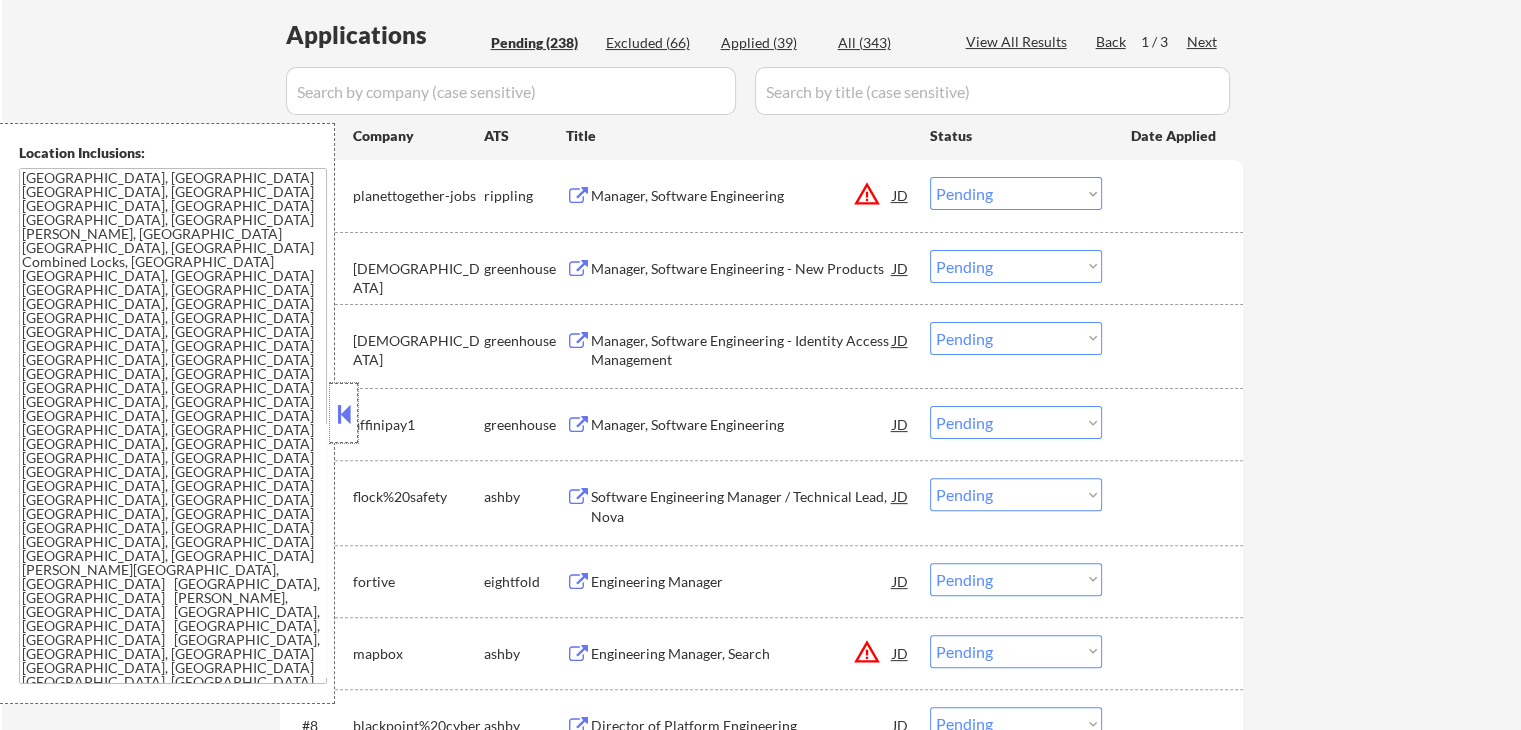click at bounding box center [344, 413] 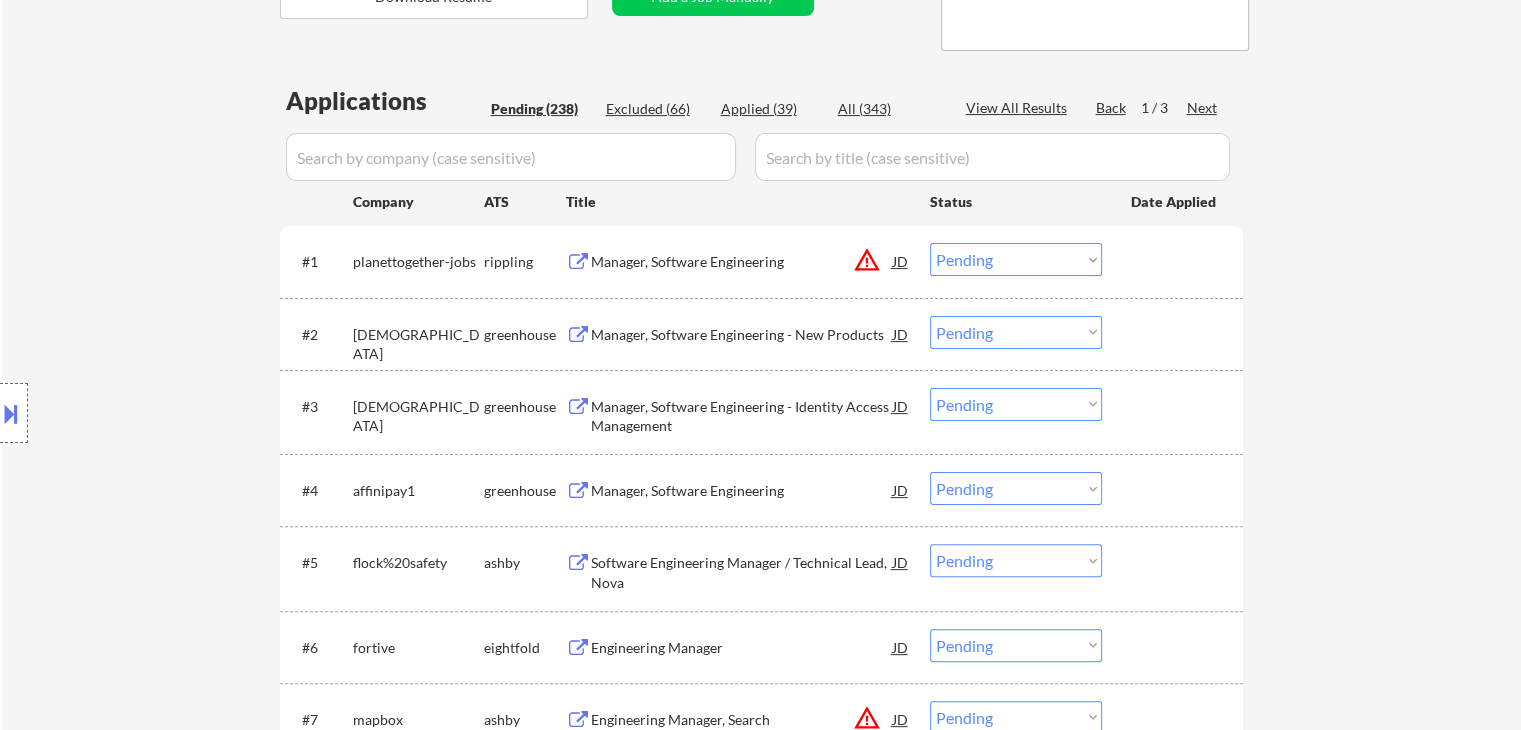 scroll, scrollTop: 400, scrollLeft: 0, axis: vertical 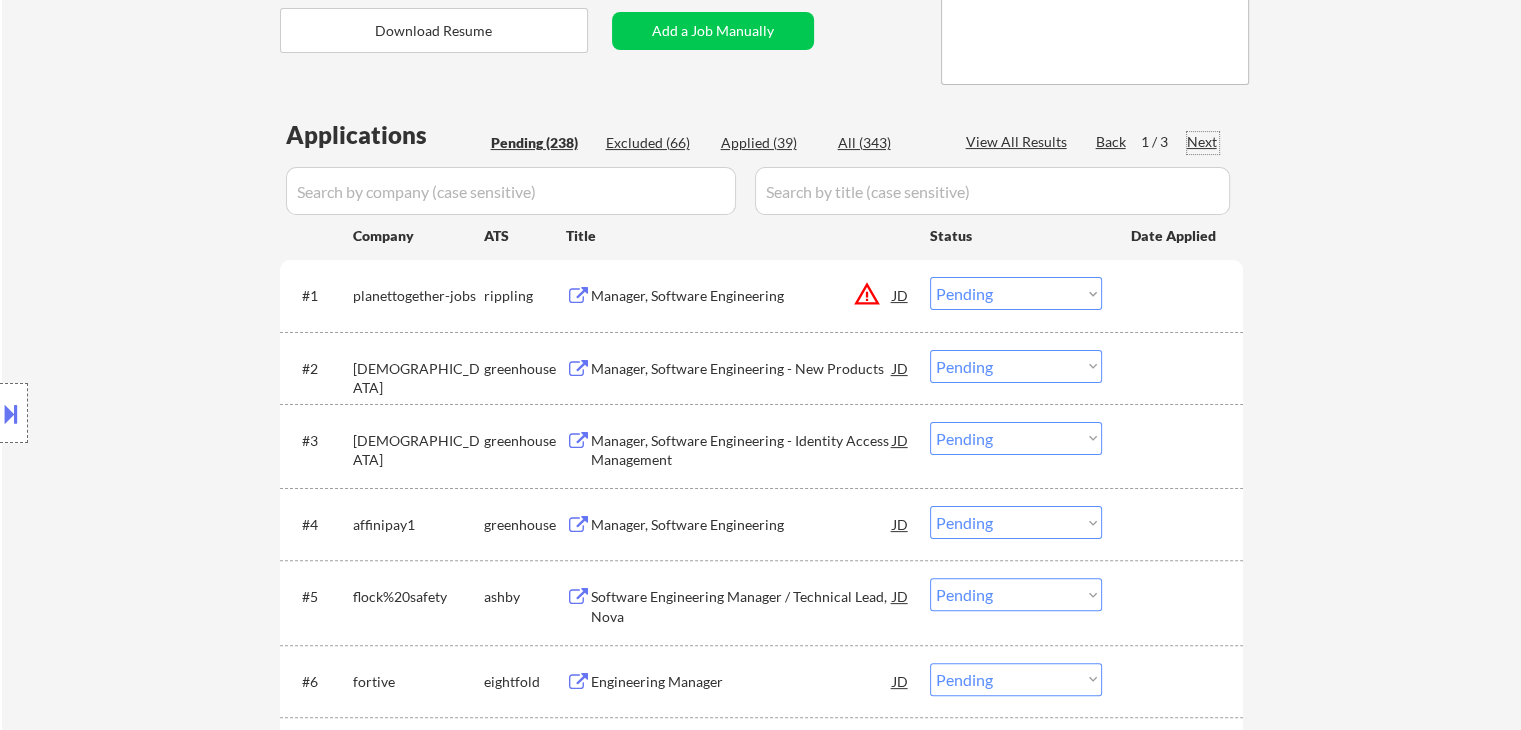 click on "Next" at bounding box center [1203, 142] 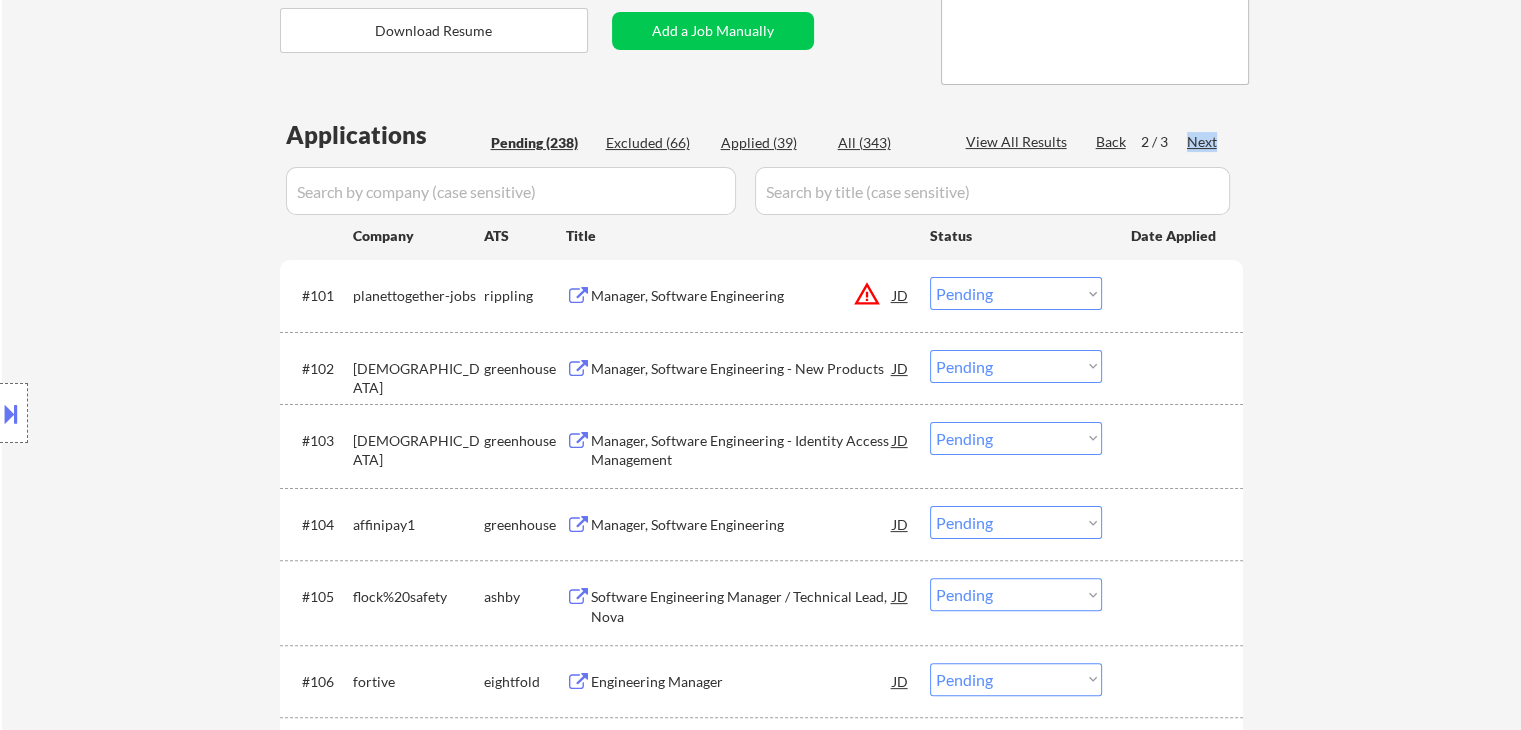 click on "Next" at bounding box center (1203, 142) 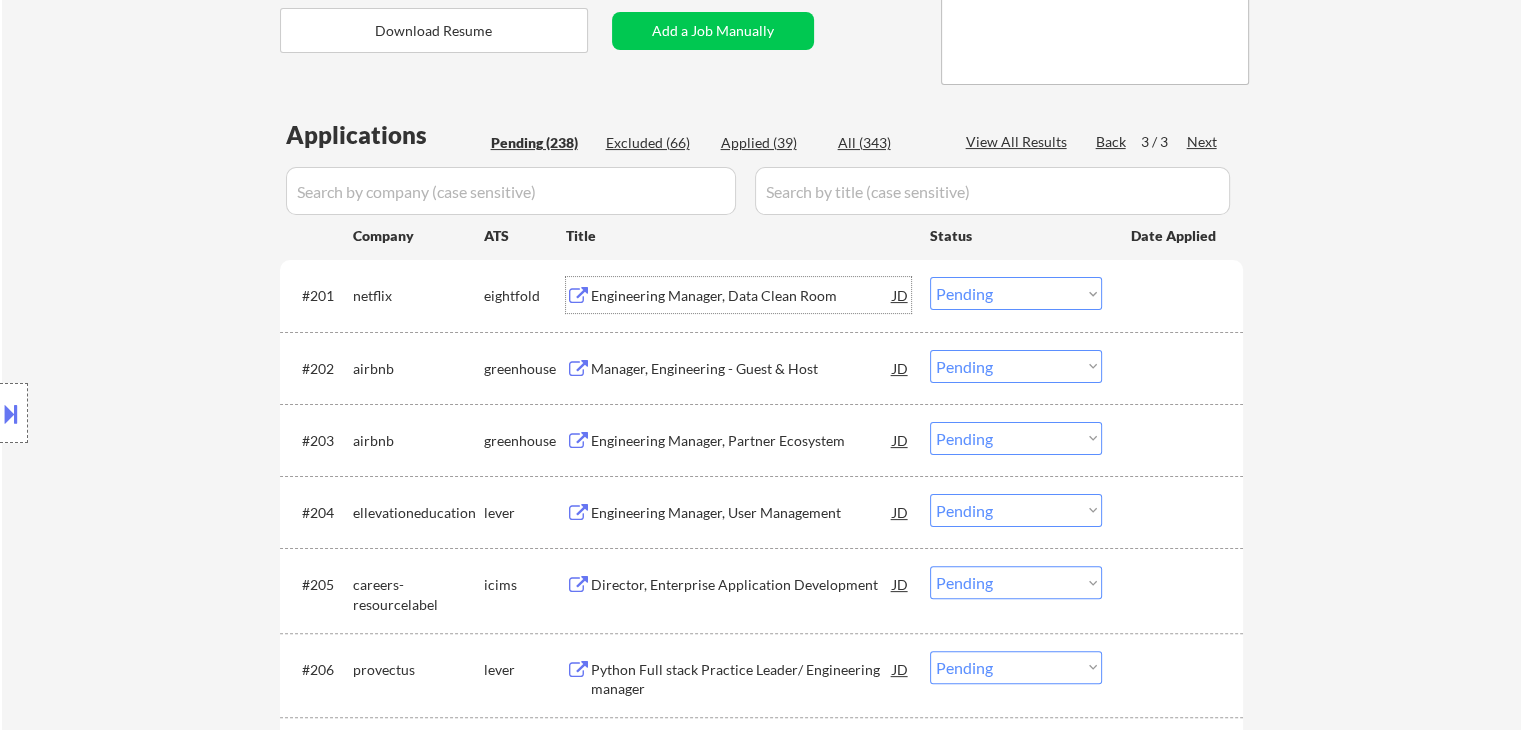 click on "Engineering Manager, Data Clean Room" at bounding box center (742, 296) 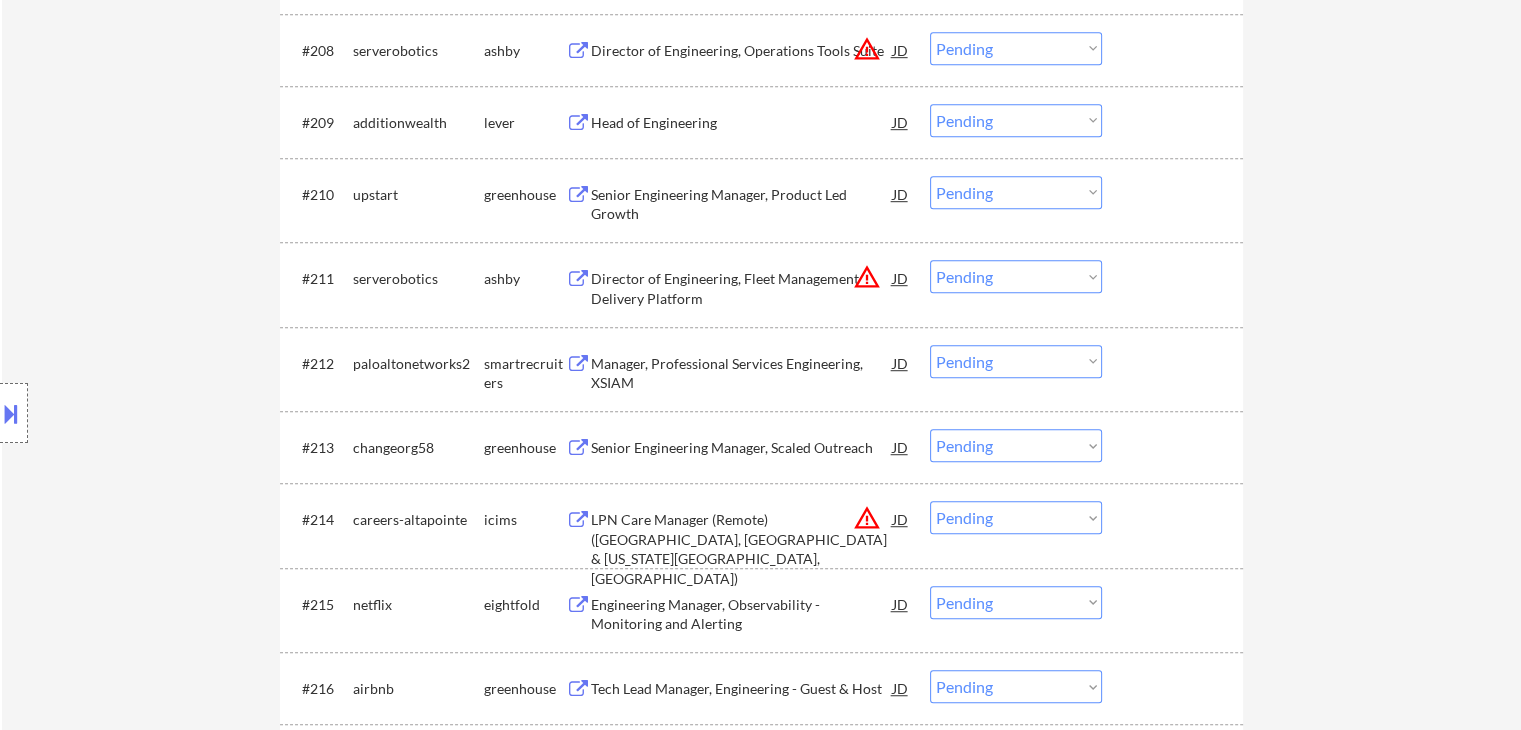 scroll, scrollTop: 1400, scrollLeft: 0, axis: vertical 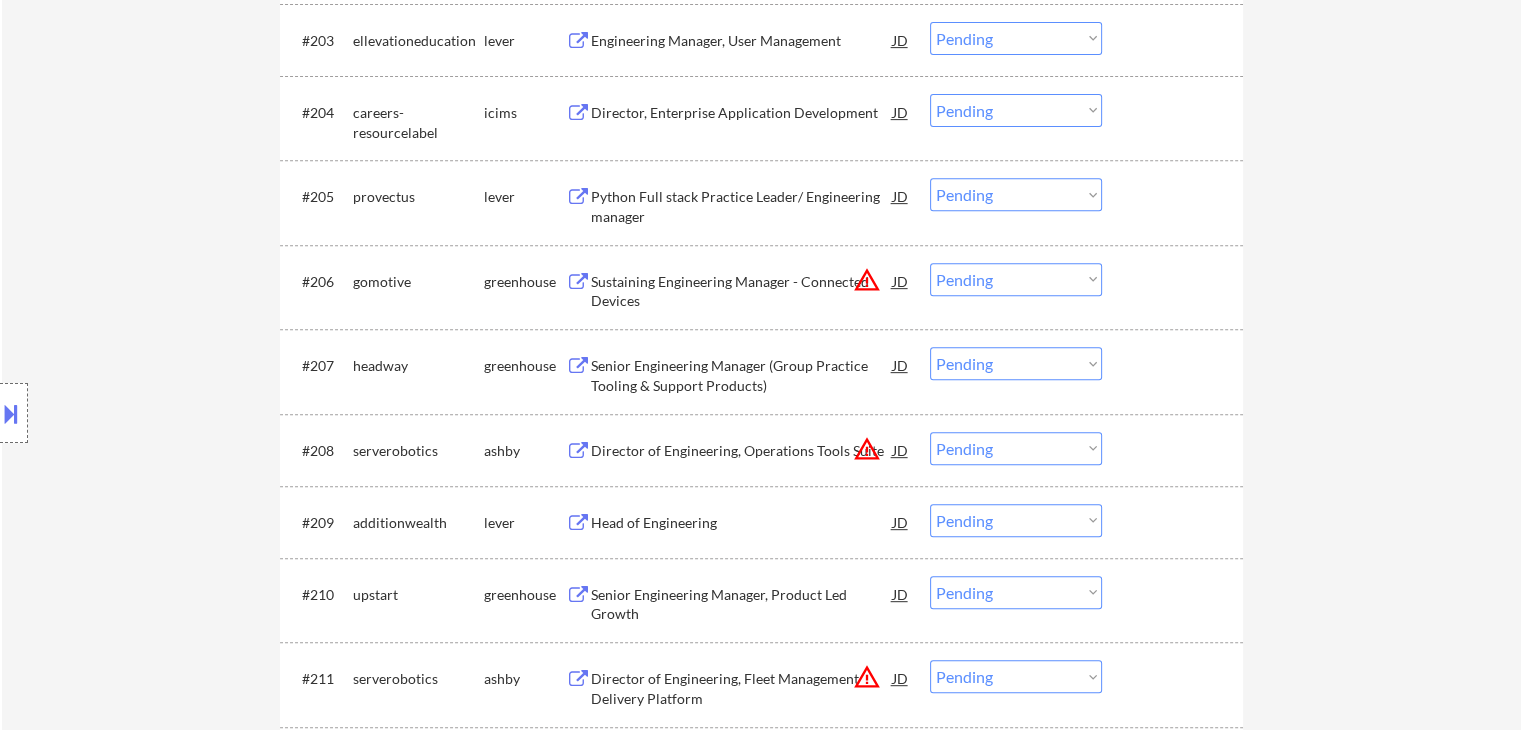 click on "Senior Engineering Manager (Group Practice Tooling & Support Products)" at bounding box center [742, 375] 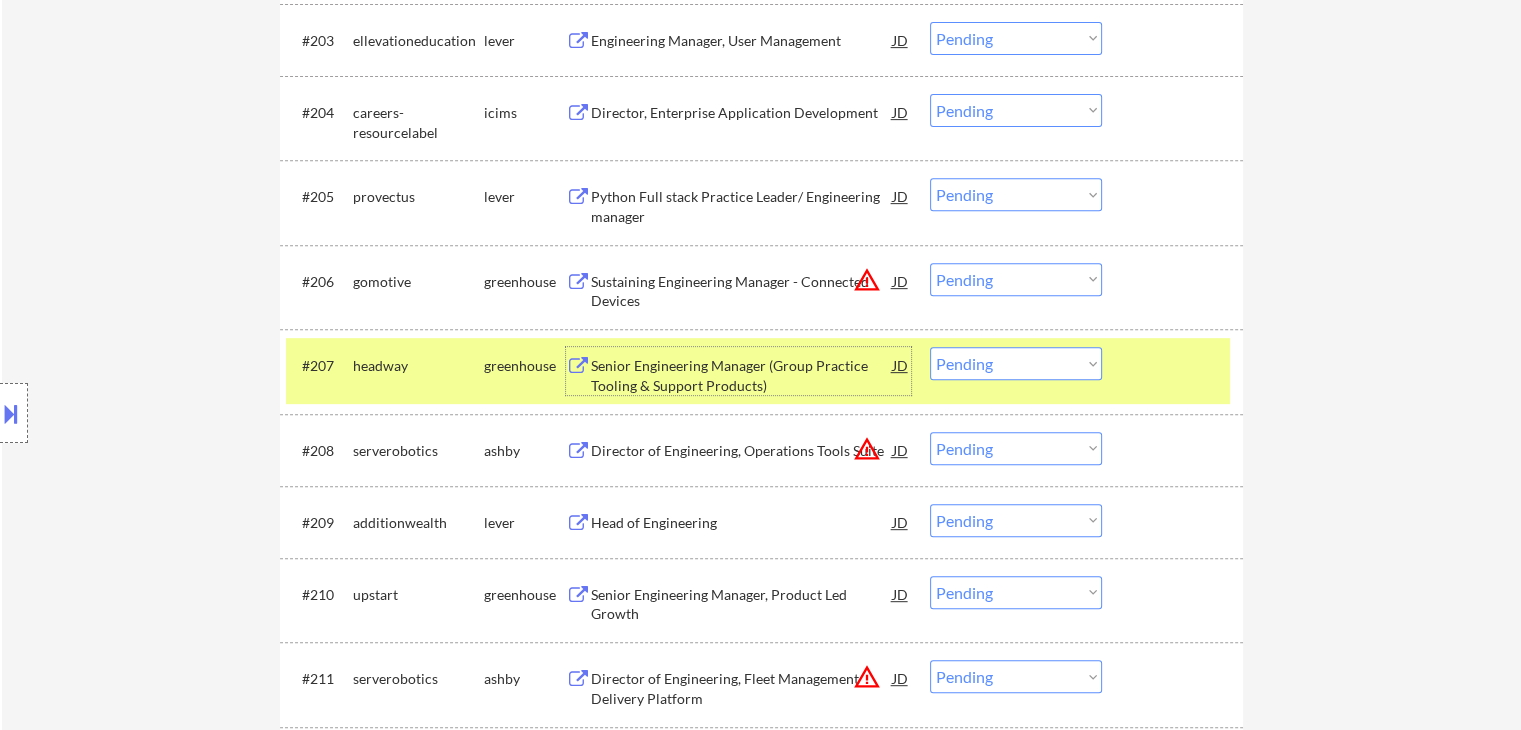 drag, startPoint x: 1002, startPoint y: 365, endPoint x: 1026, endPoint y: 376, distance: 26.400757 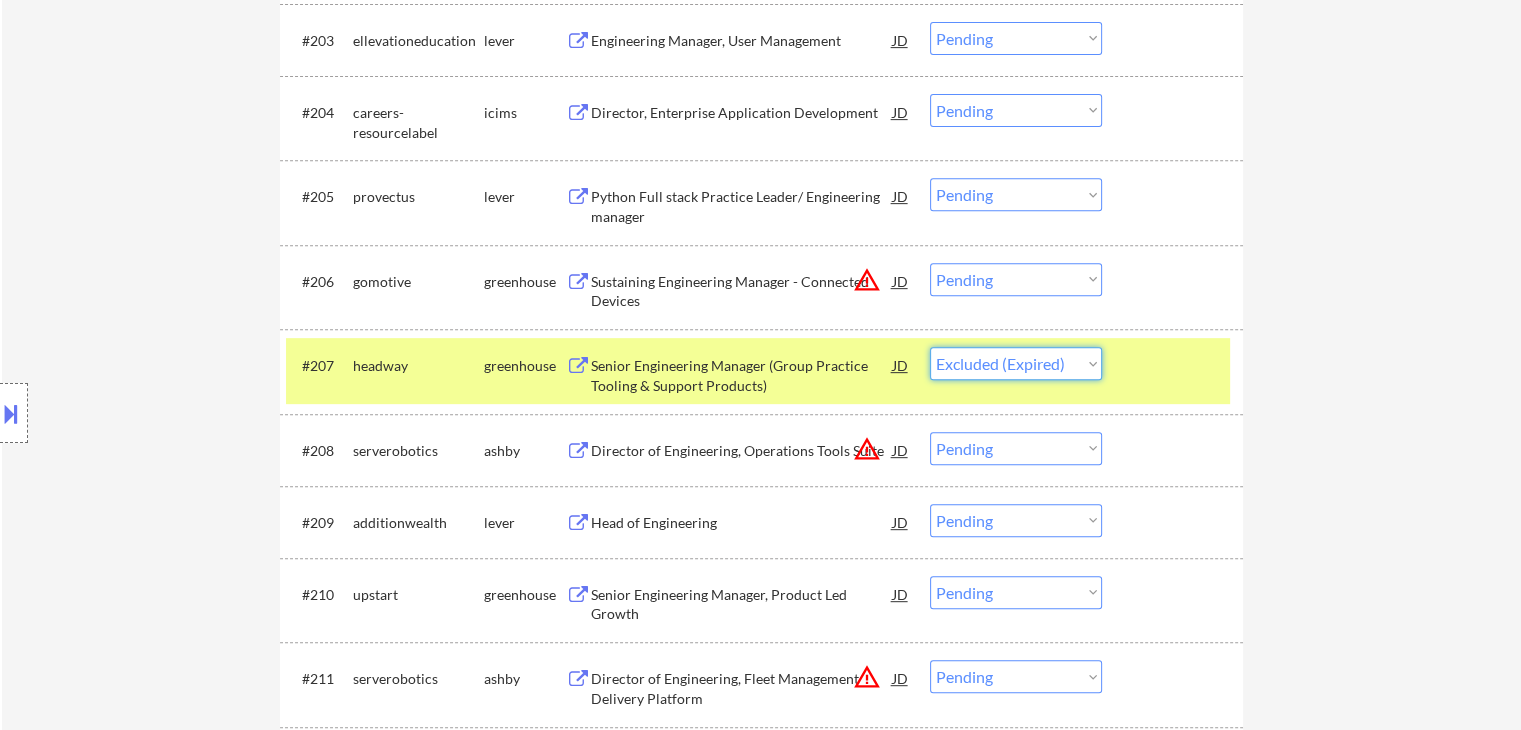 click on "Choose an option... Pending Applied Excluded (Questions) Excluded (Expired) Excluded (Location) Excluded (Bad Match) Excluded (Blocklist) Excluded (Salary) Excluded (Other)" at bounding box center (1016, 363) 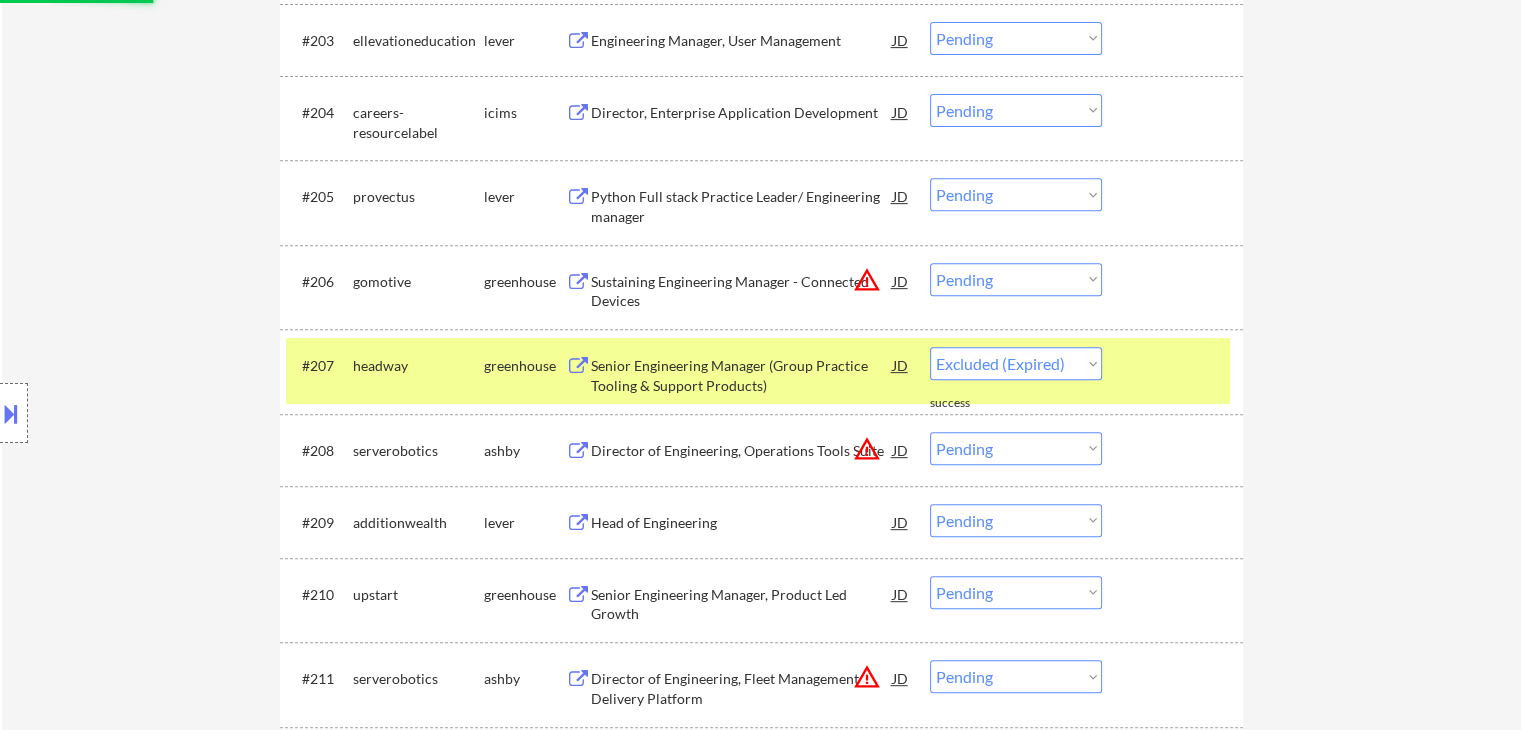 select on ""pending"" 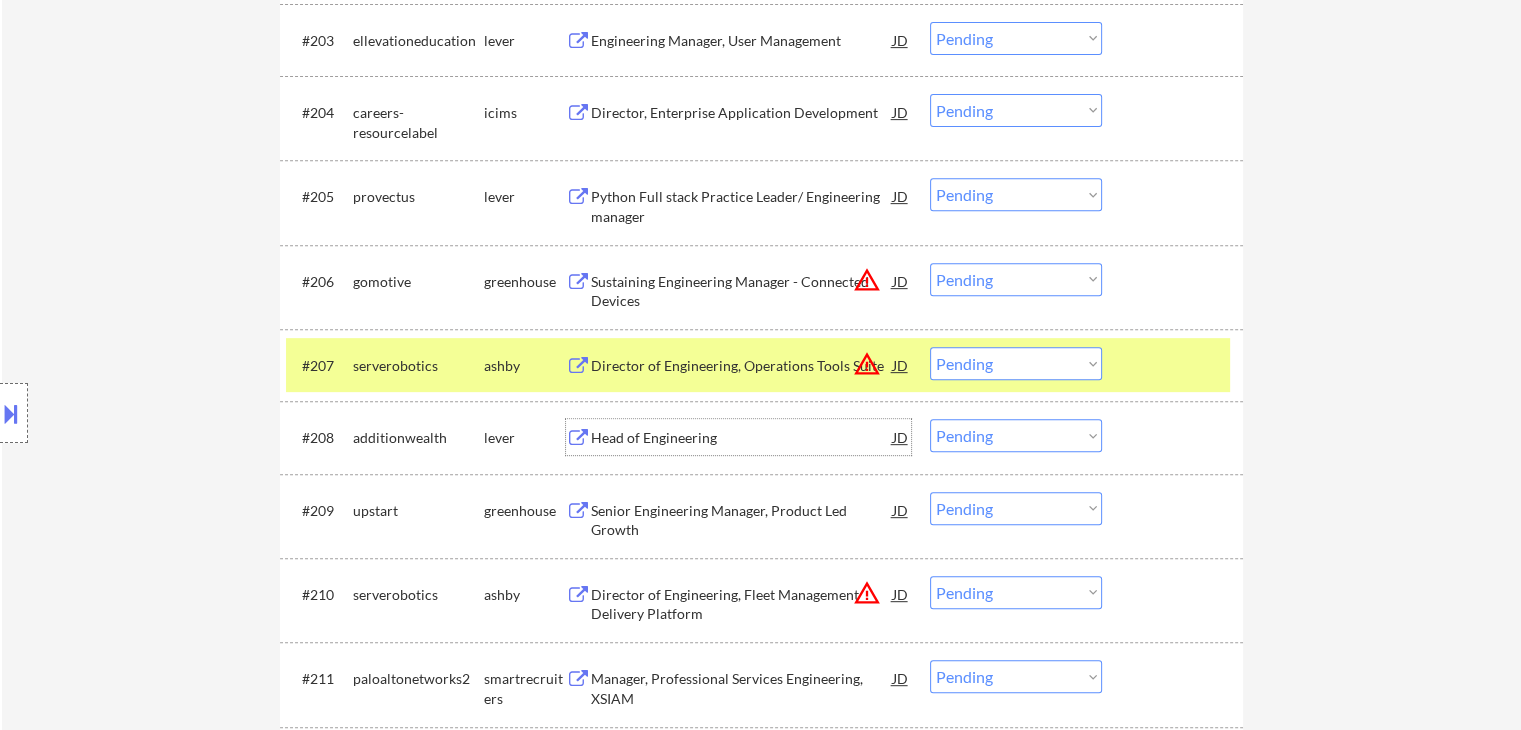 click on "Head of Engineering" at bounding box center [742, 438] 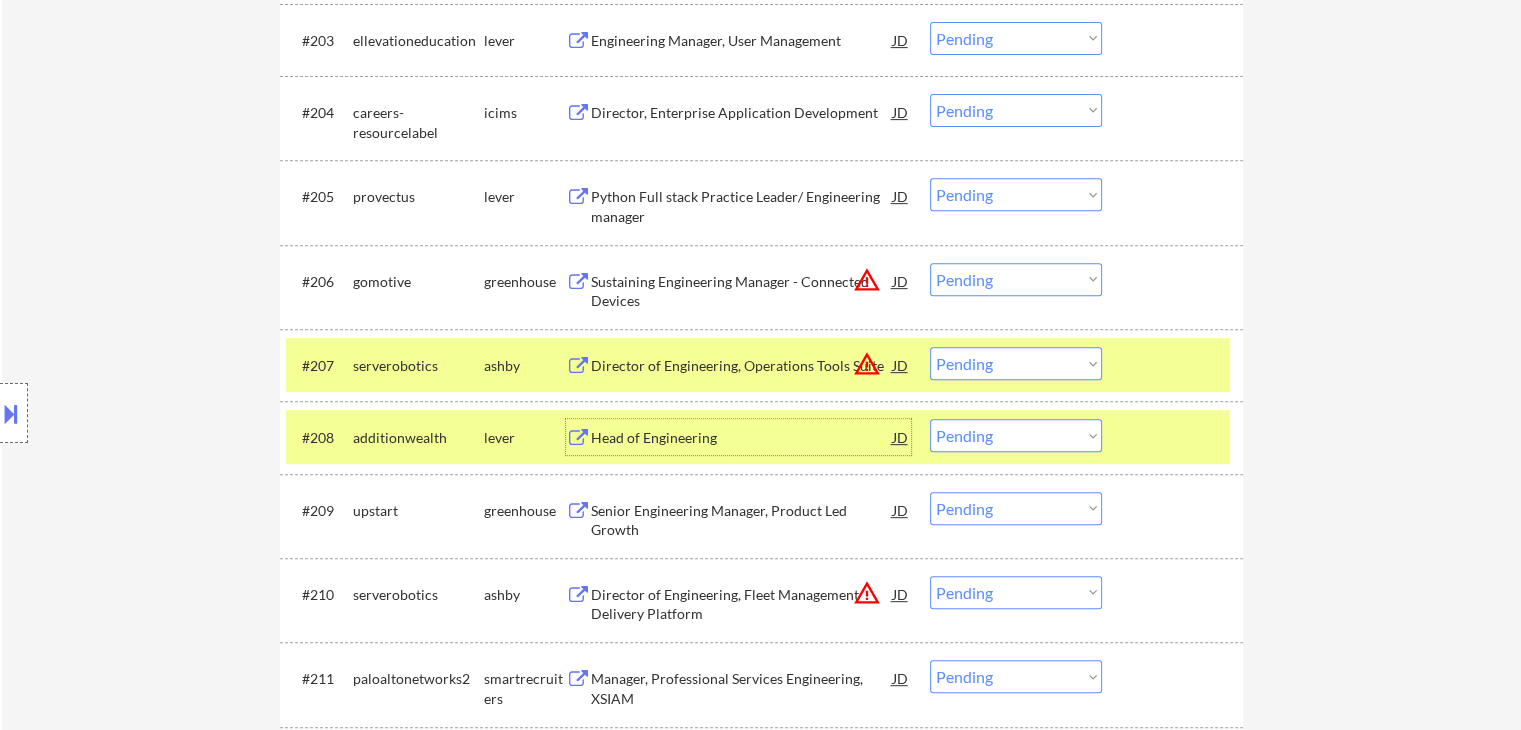 click on "Choose an option... Pending Applied Excluded (Questions) Excluded (Expired) Excluded (Location) Excluded (Bad Match) Excluded (Blocklist) Excluded (Salary) Excluded (Other)" at bounding box center (1016, 435) 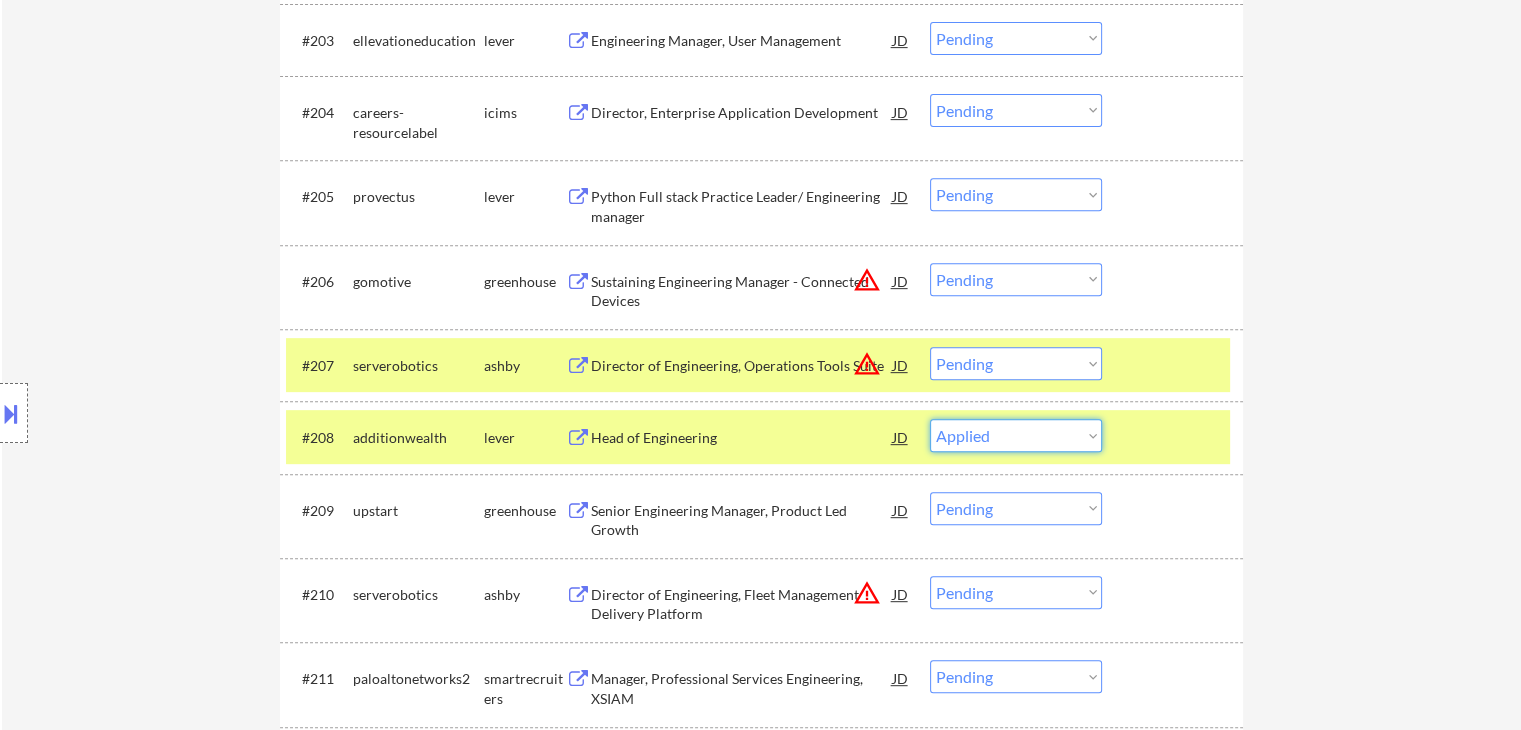 click on "Choose an option... Pending Applied Excluded (Questions) Excluded (Expired) Excluded (Location) Excluded (Bad Match) Excluded (Blocklist) Excluded (Salary) Excluded (Other)" at bounding box center [1016, 435] 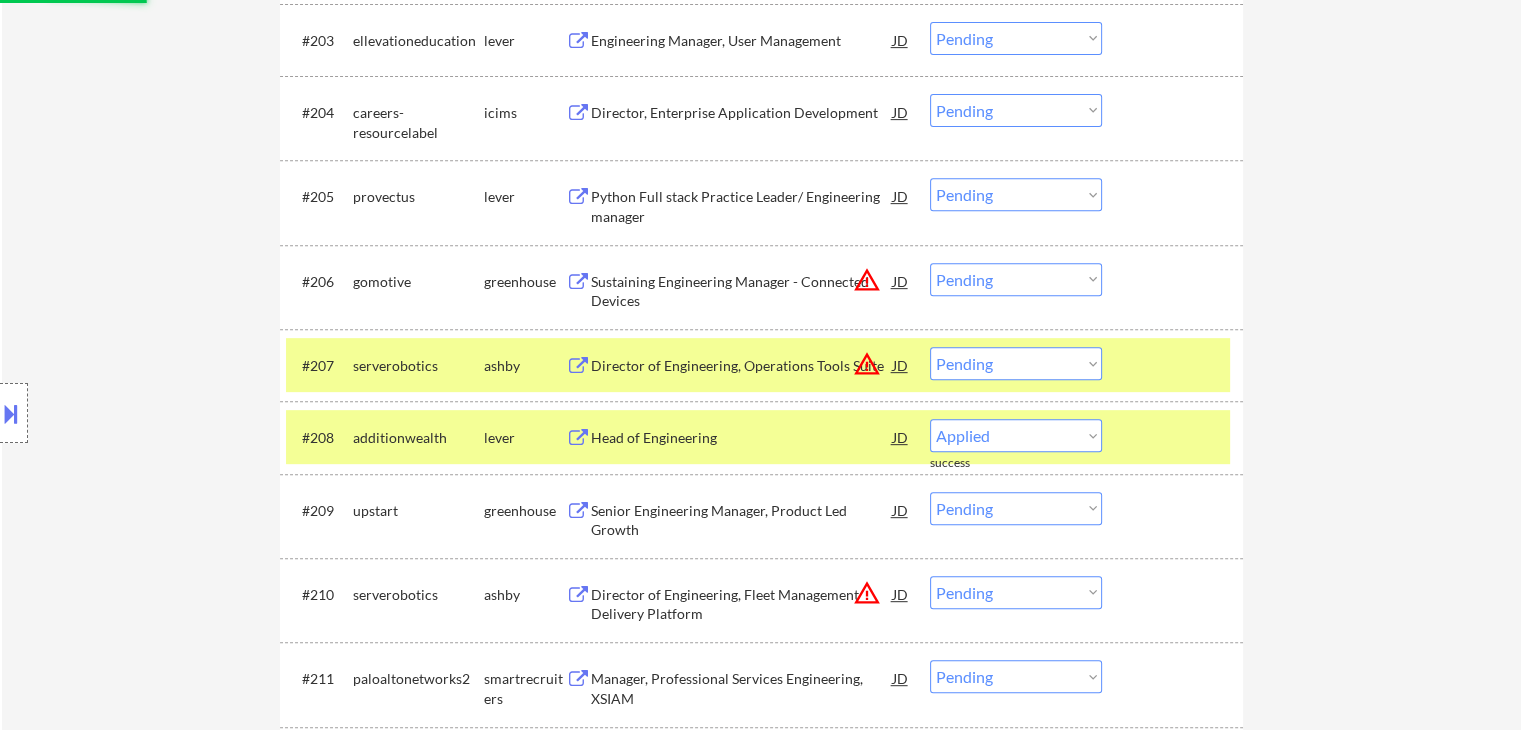 select on ""pending"" 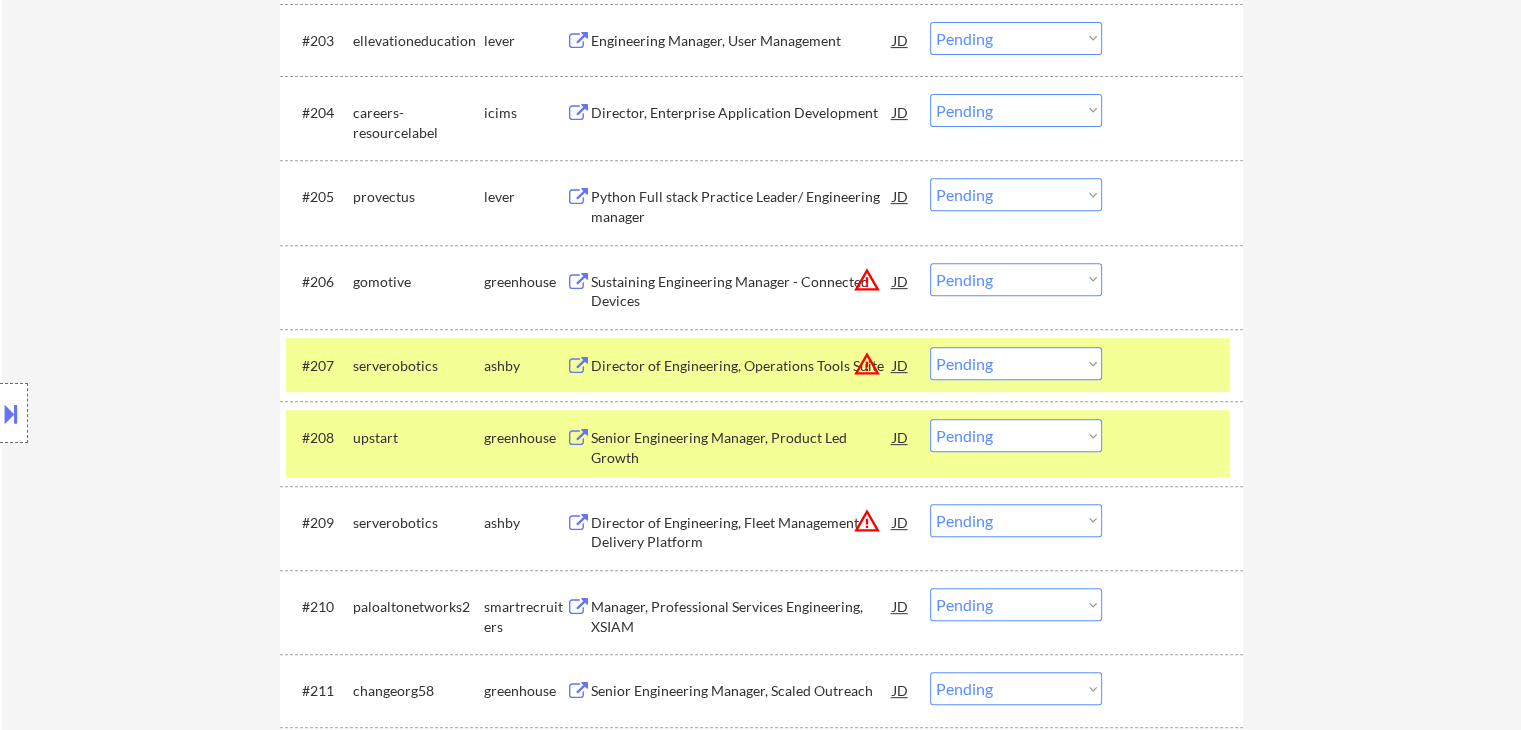 click on "Senior Engineering Manager, Product Led Growth" at bounding box center (742, 447) 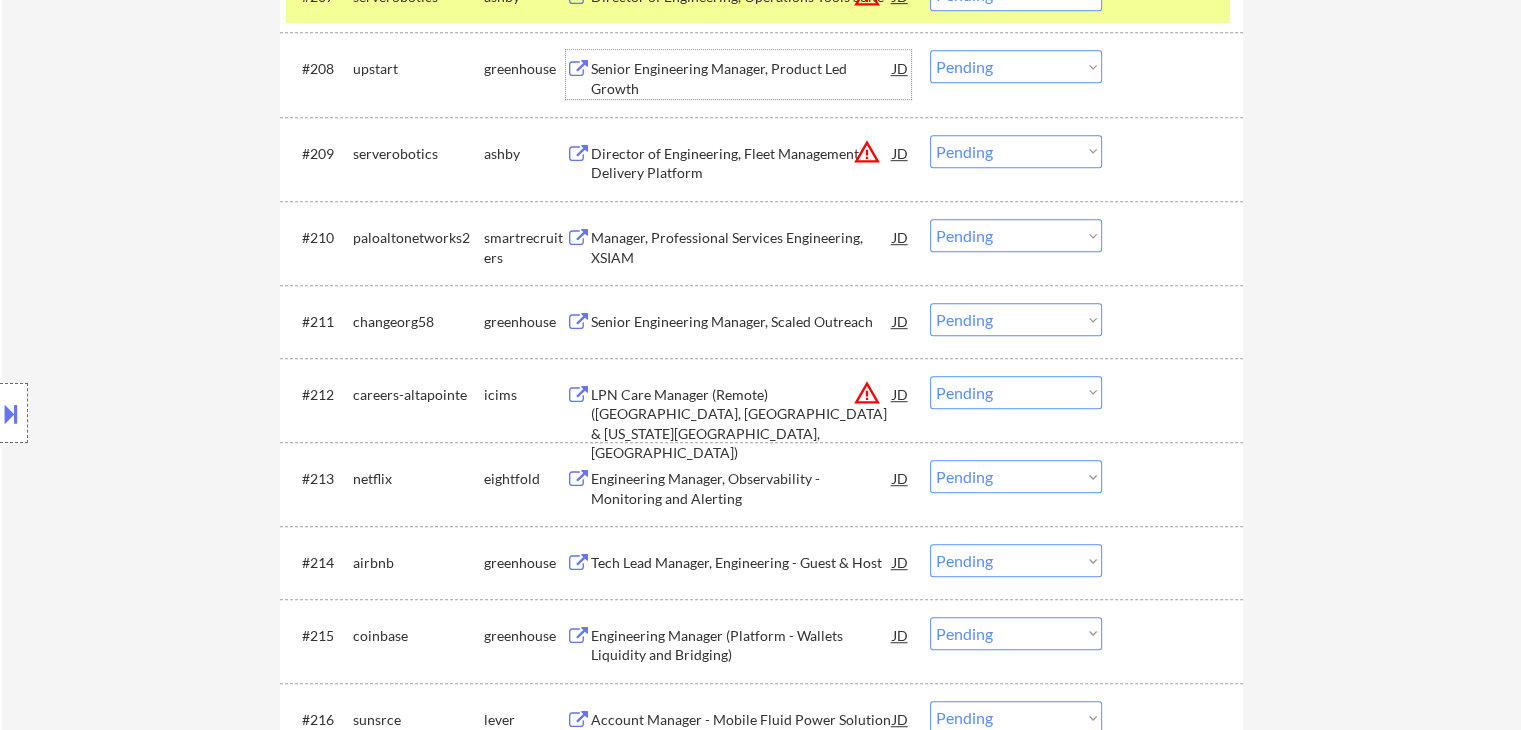 scroll, scrollTop: 1200, scrollLeft: 0, axis: vertical 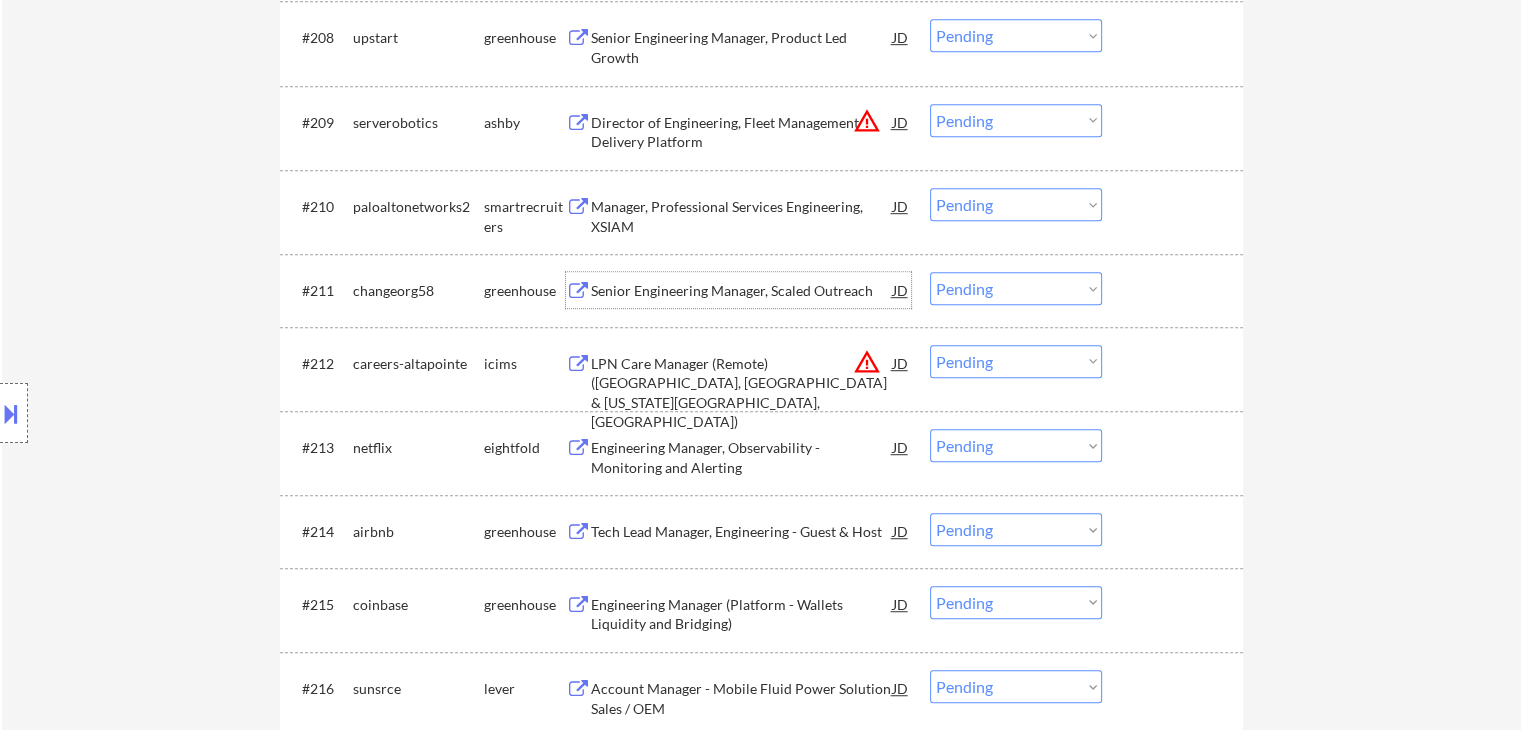 click on "Senior Engineering Manager, Scaled Outreach" at bounding box center (742, 291) 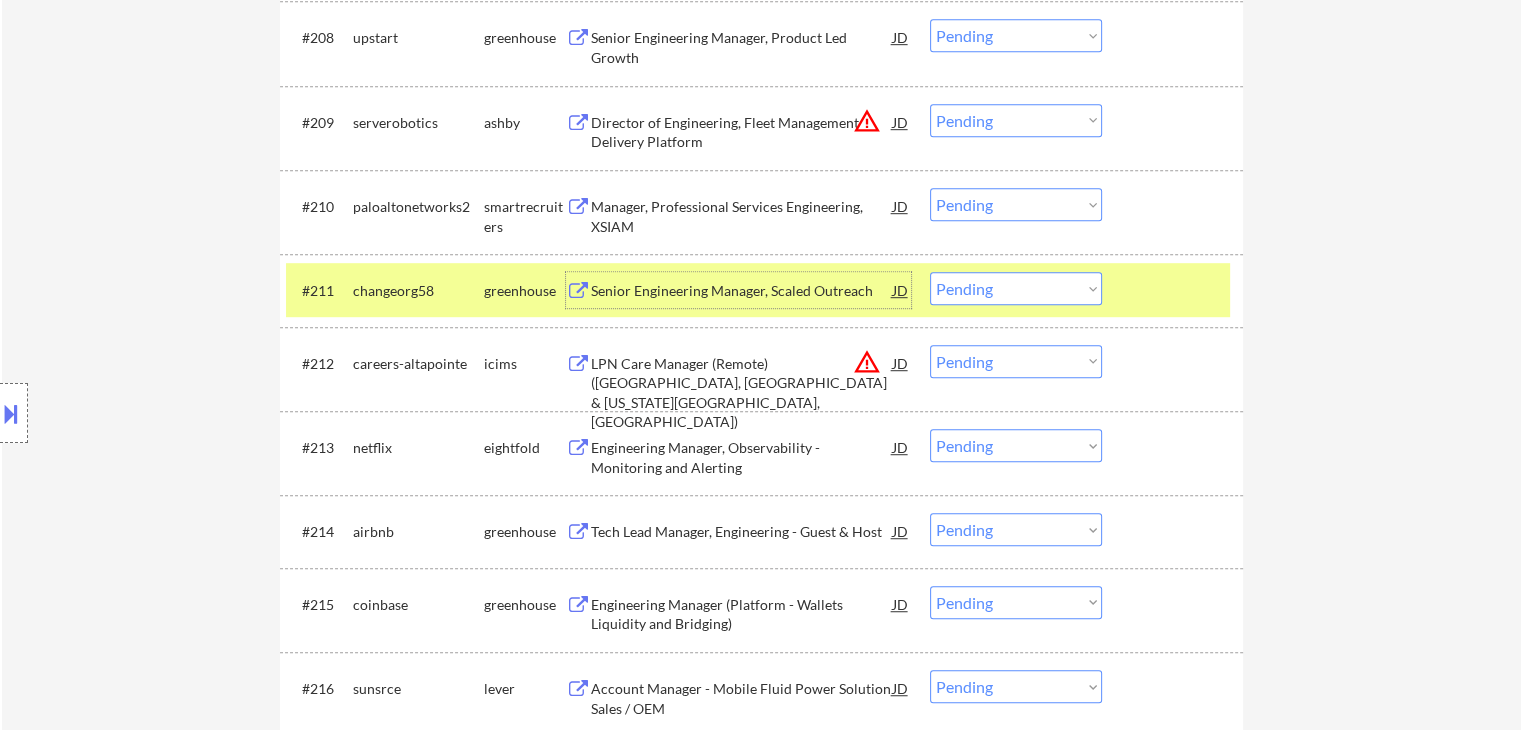 click on "Choose an option... Pending Applied Excluded (Questions) Excluded (Expired) Excluded (Location) Excluded (Bad Match) Excluded (Blocklist) Excluded (Salary) Excluded (Other)" at bounding box center [1016, 288] 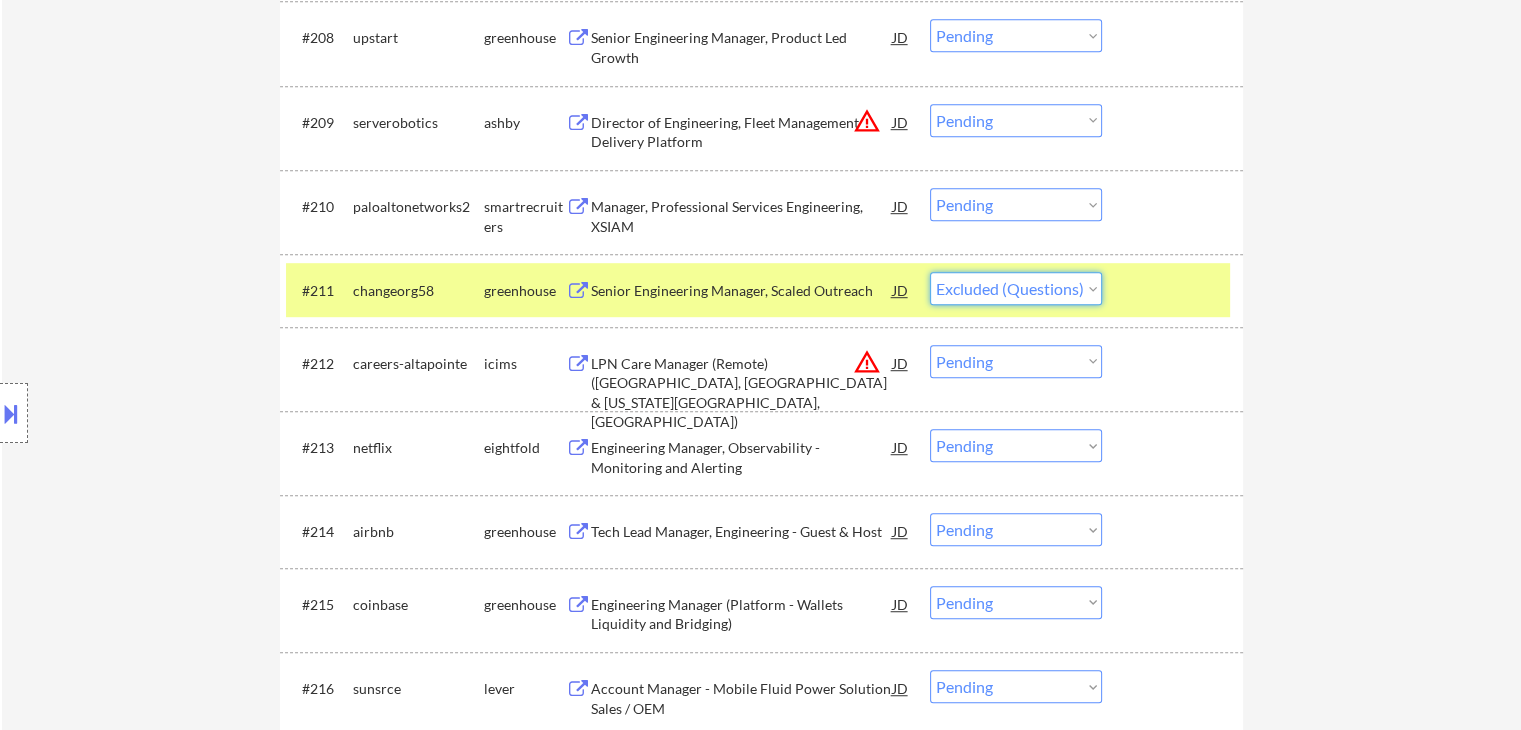 click on "Choose an option... Pending Applied Excluded (Questions) Excluded (Expired) Excluded (Location) Excluded (Bad Match) Excluded (Blocklist) Excluded (Salary) Excluded (Other)" at bounding box center (1016, 288) 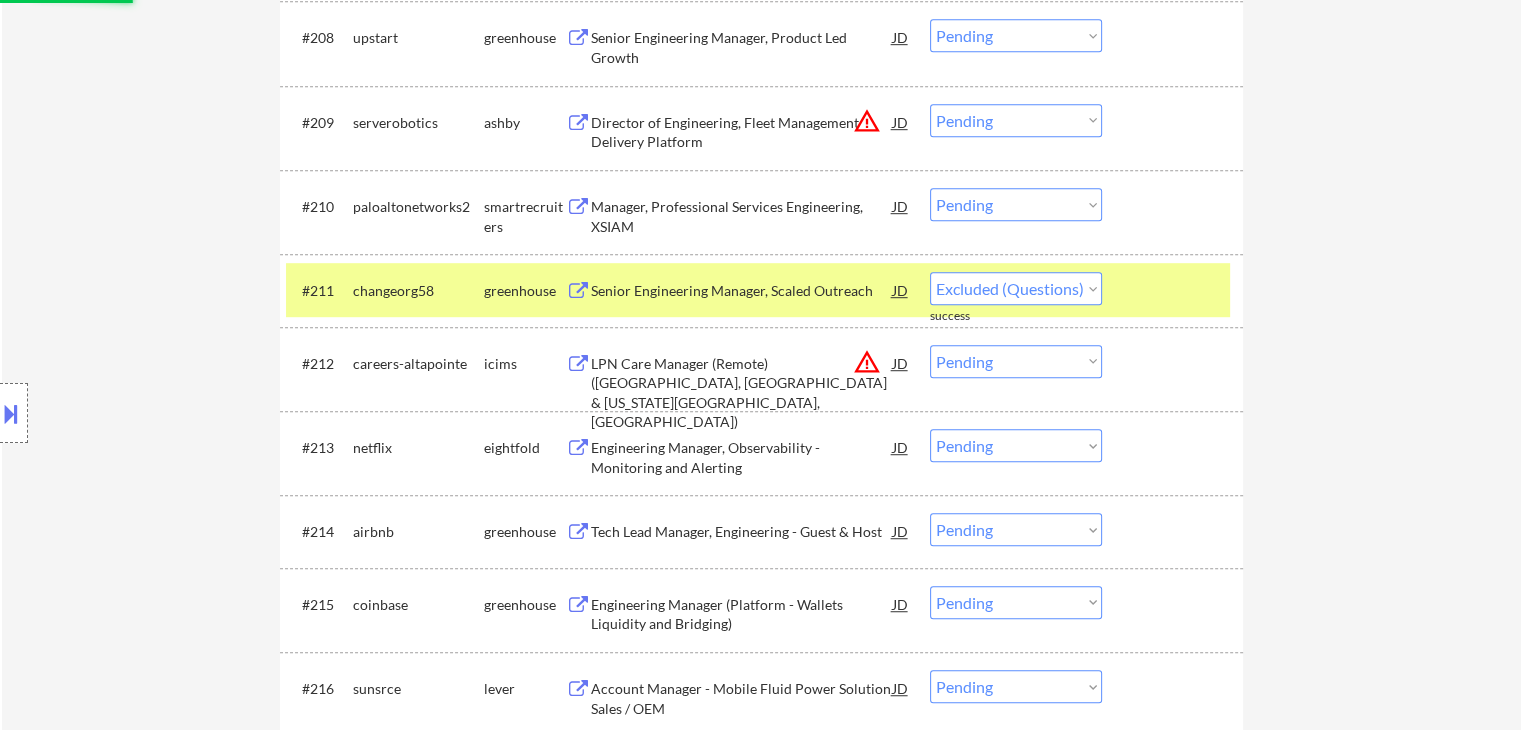 select on ""pending"" 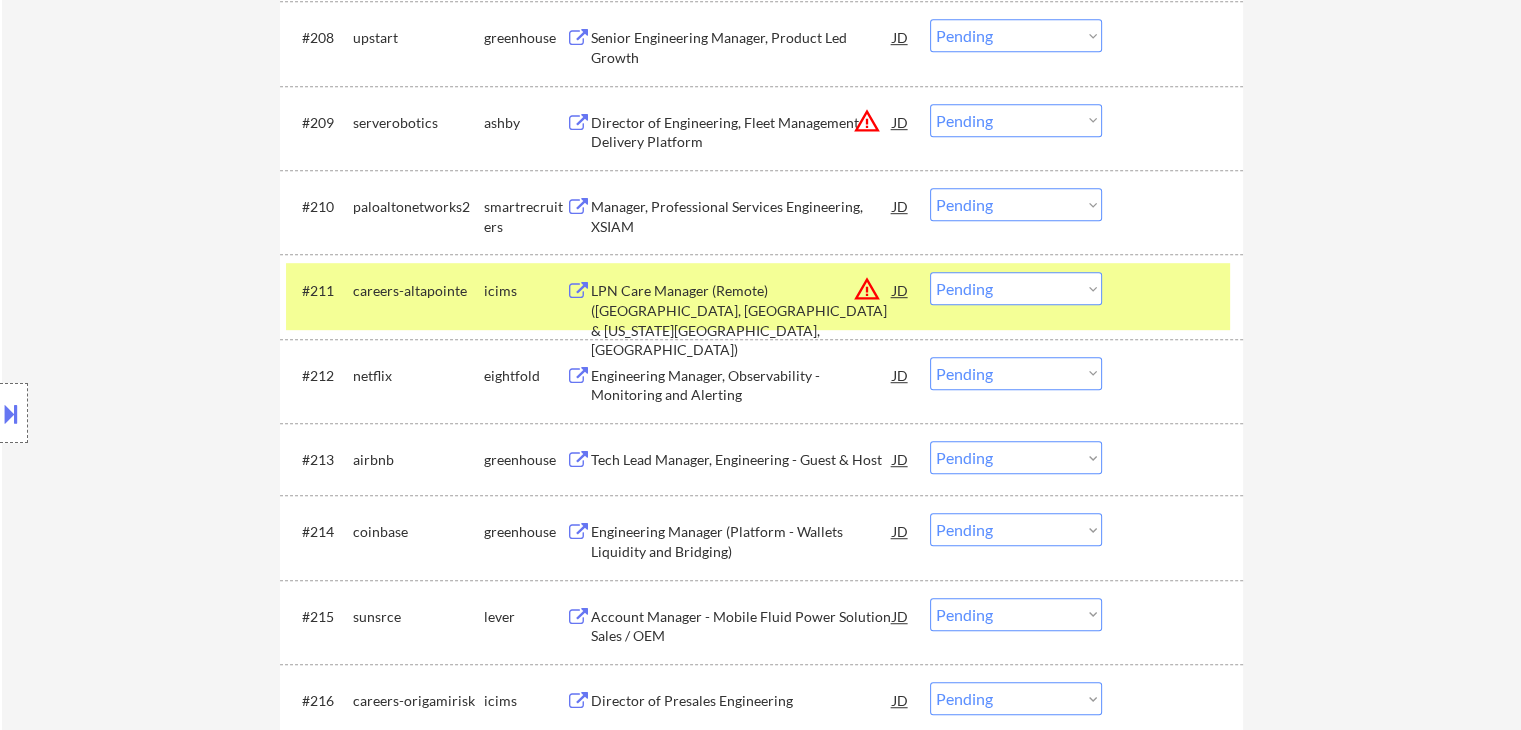 click on "Account Manager - Mobile Fluid Power Solution Sales / OEM" at bounding box center (742, 626) 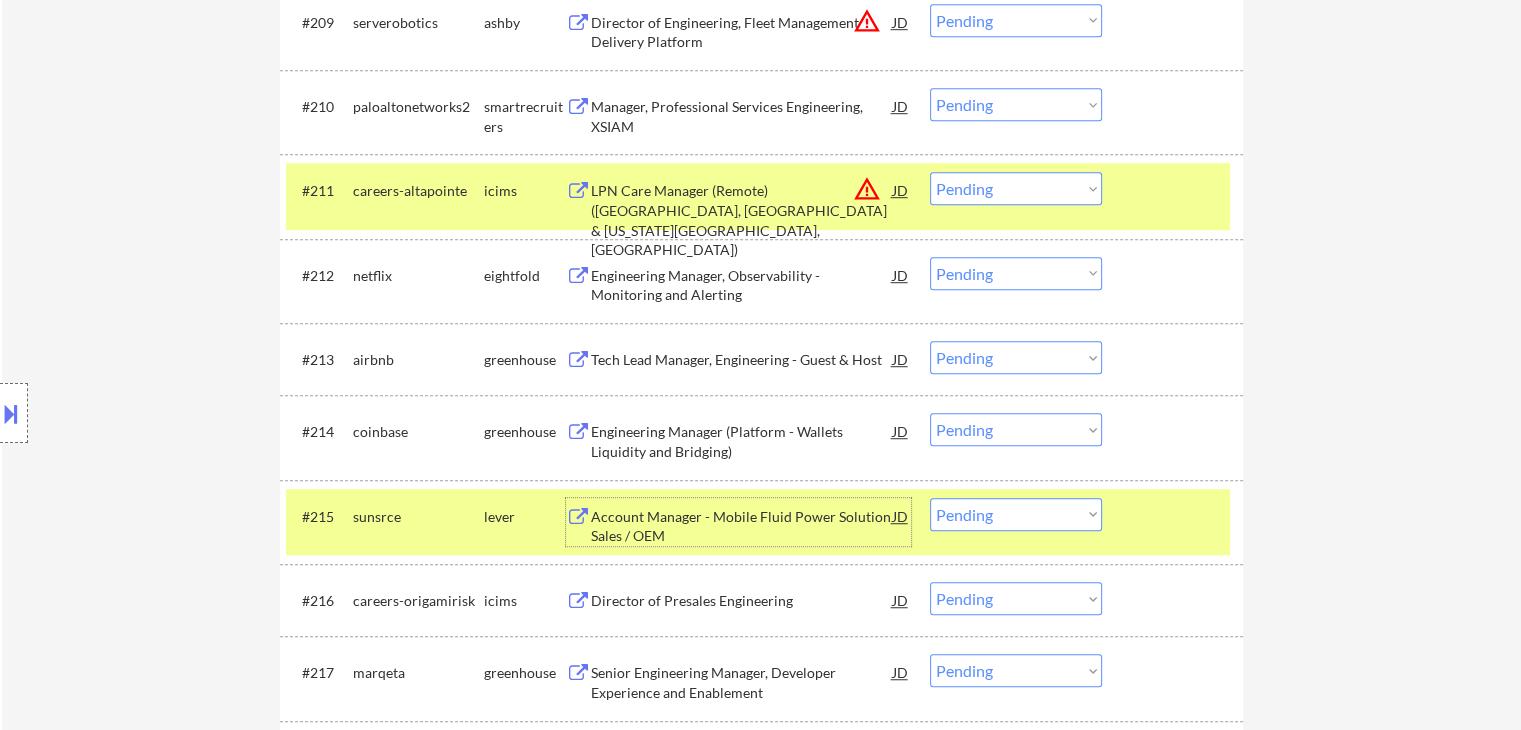 scroll, scrollTop: 1700, scrollLeft: 0, axis: vertical 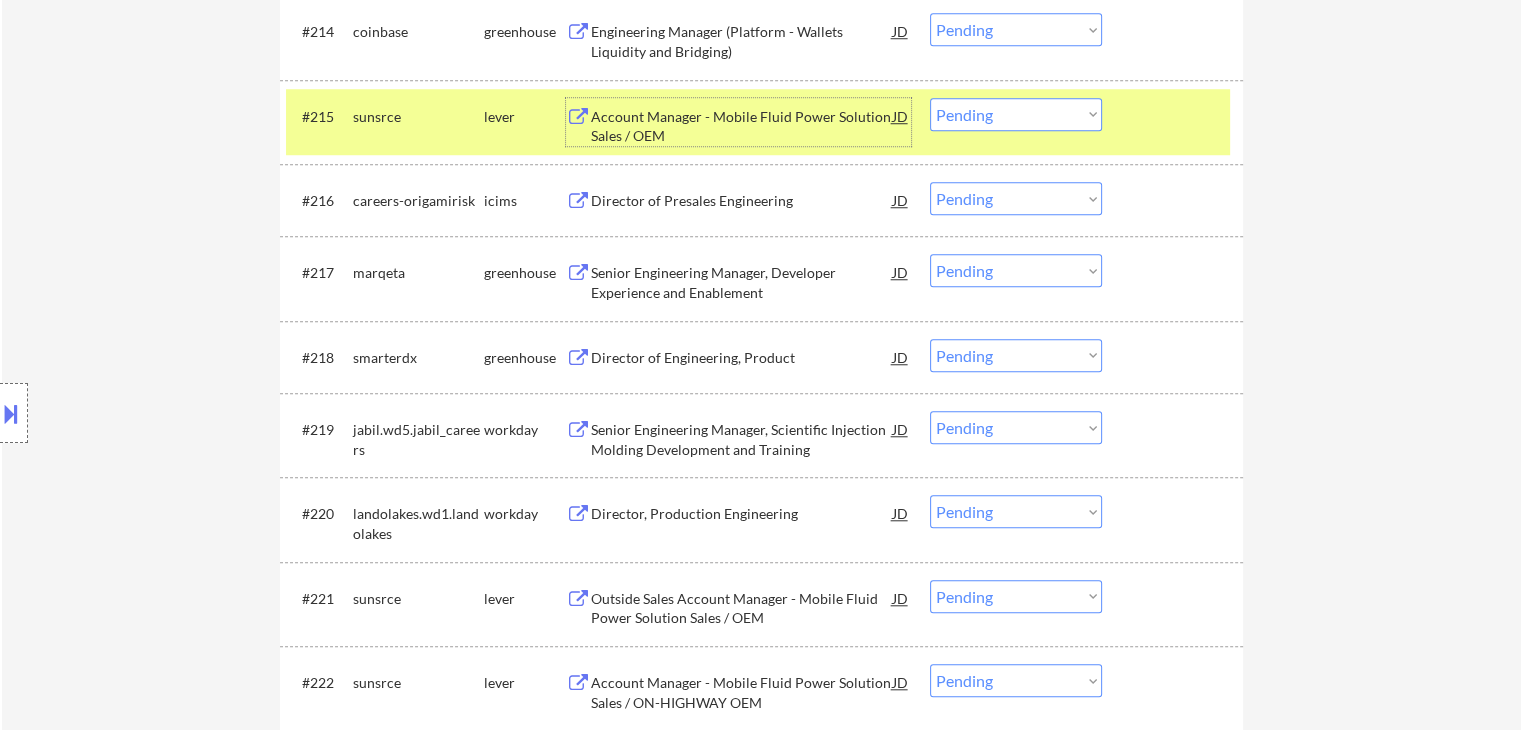 click on "Choose an option... Pending Applied Excluded (Questions) Excluded (Expired) Excluded (Location) Excluded (Bad Match) Excluded (Blocklist) Excluded (Salary) Excluded (Other)" at bounding box center [1016, 114] 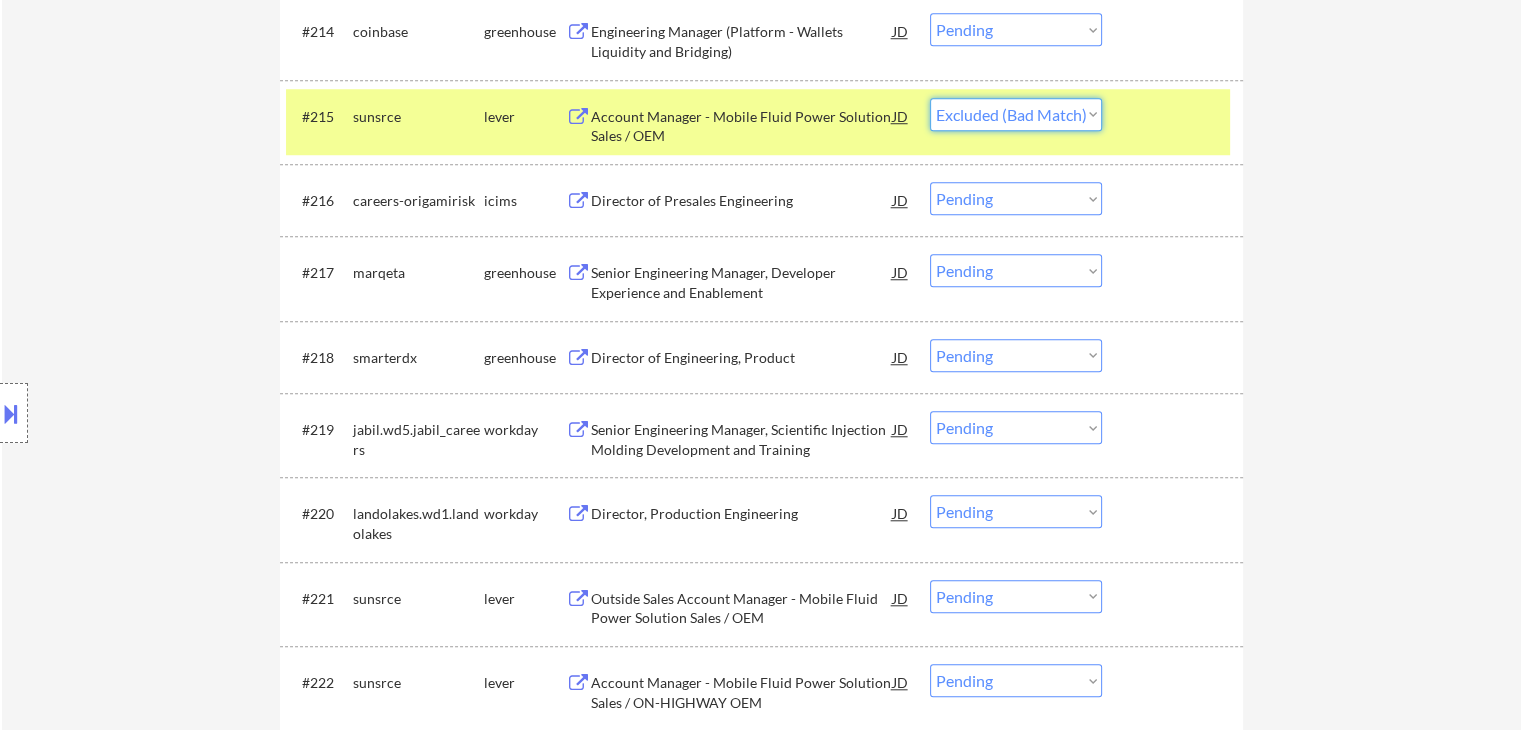click on "Choose an option... Pending Applied Excluded (Questions) Excluded (Expired) Excluded (Location) Excluded (Bad Match) Excluded (Blocklist) Excluded (Salary) Excluded (Other)" at bounding box center [1016, 114] 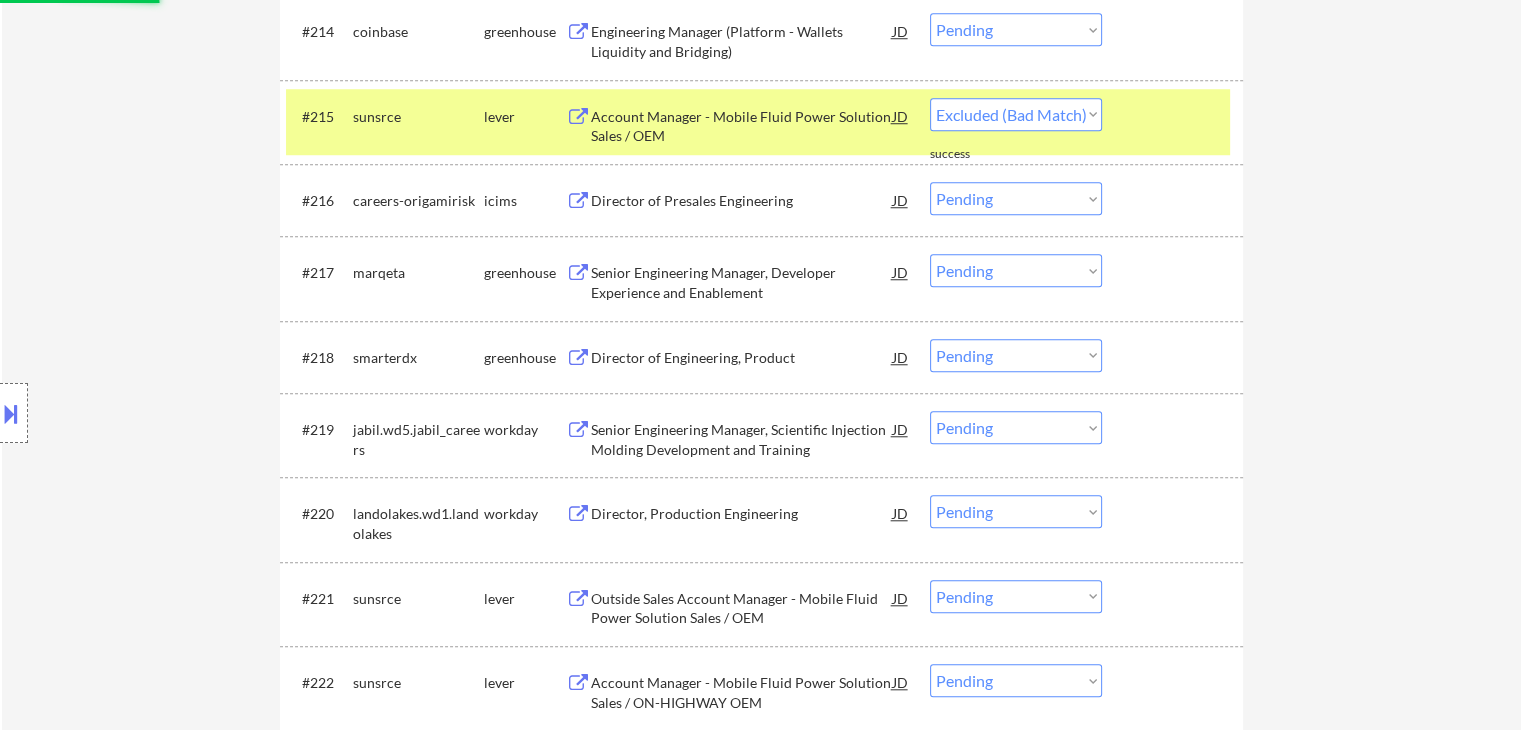 select on ""pending"" 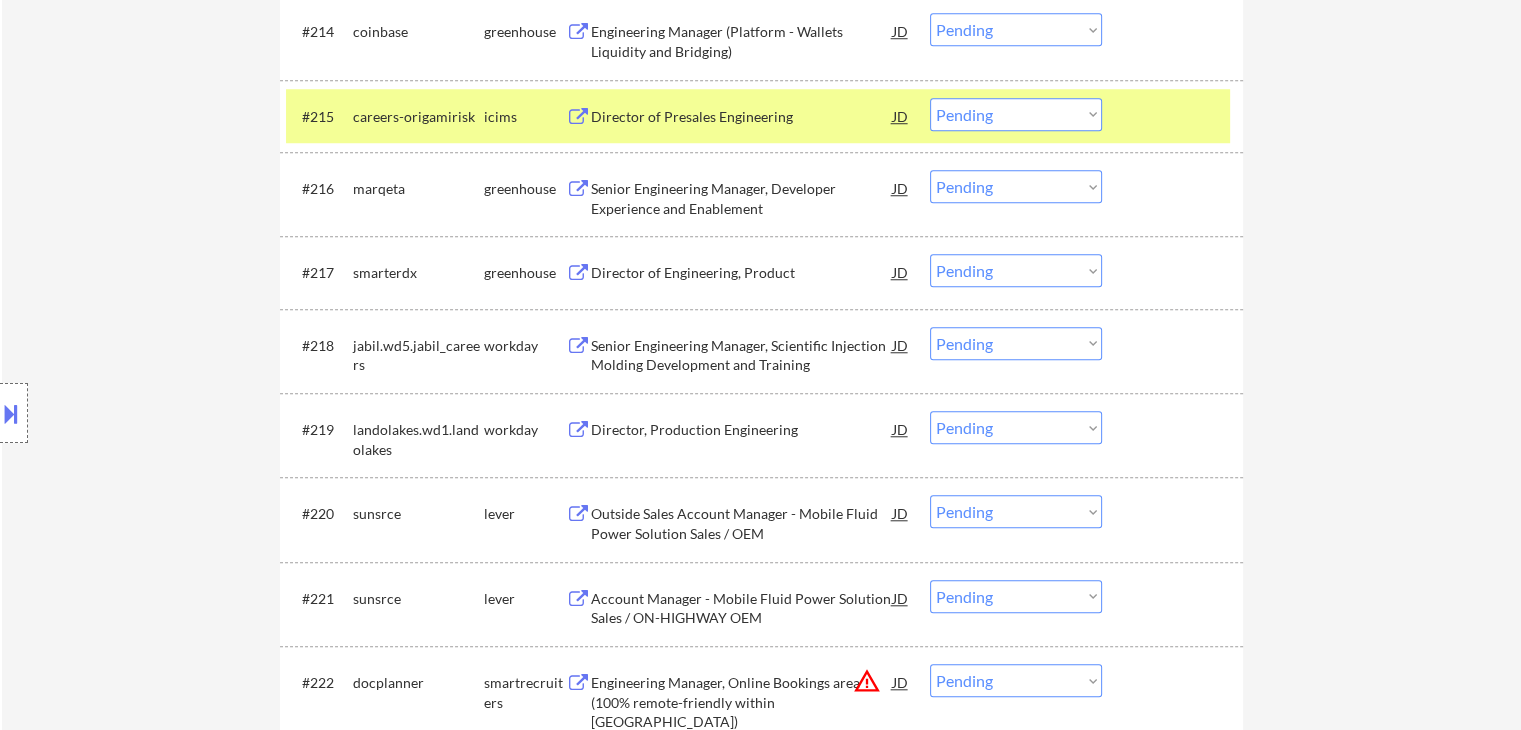 click on "Senior Engineering Manager, Developer Experience and Enablement" at bounding box center [742, 198] 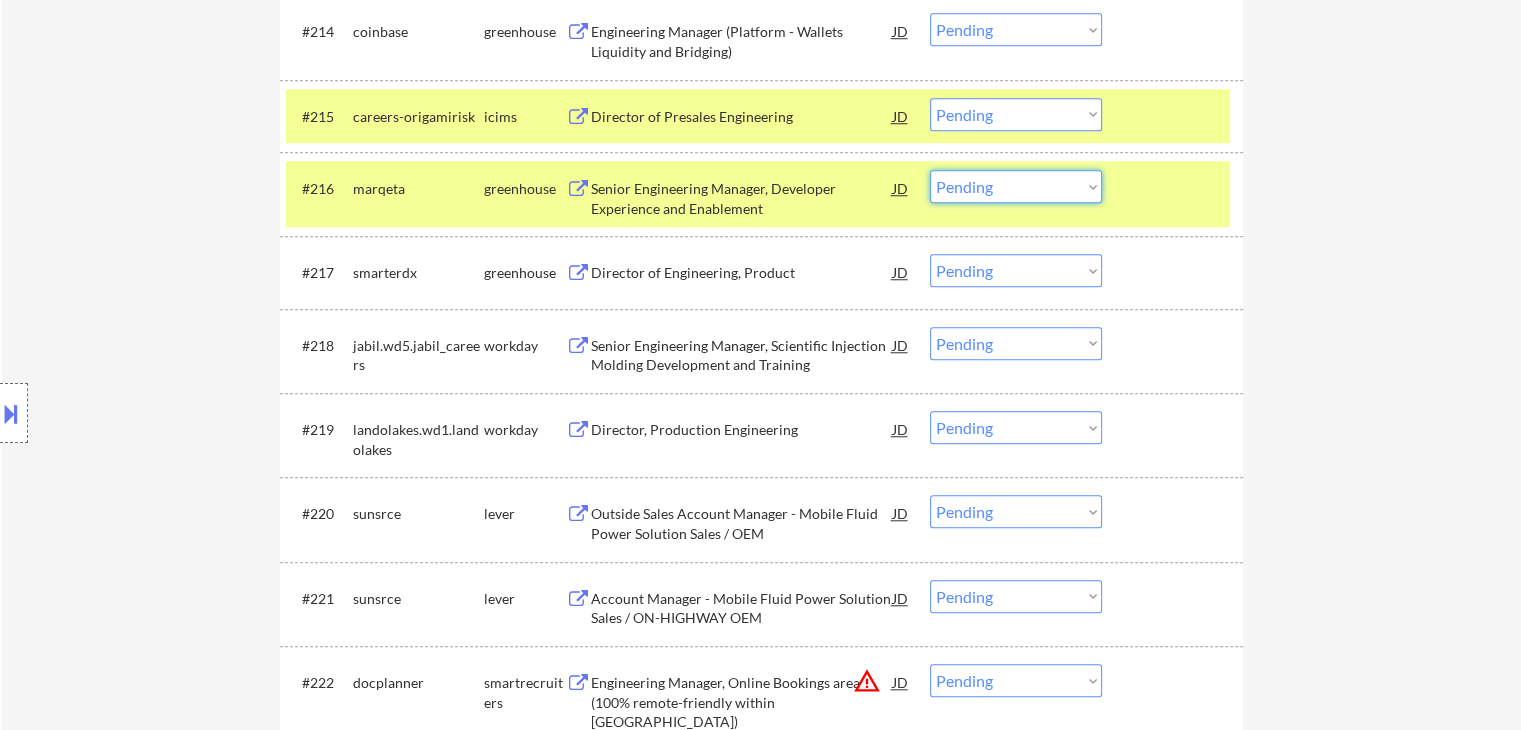 click on "Choose an option... Pending Applied Excluded (Questions) Excluded (Expired) Excluded (Location) Excluded (Bad Match) Excluded (Blocklist) Excluded (Salary) Excluded (Other)" at bounding box center [1016, 186] 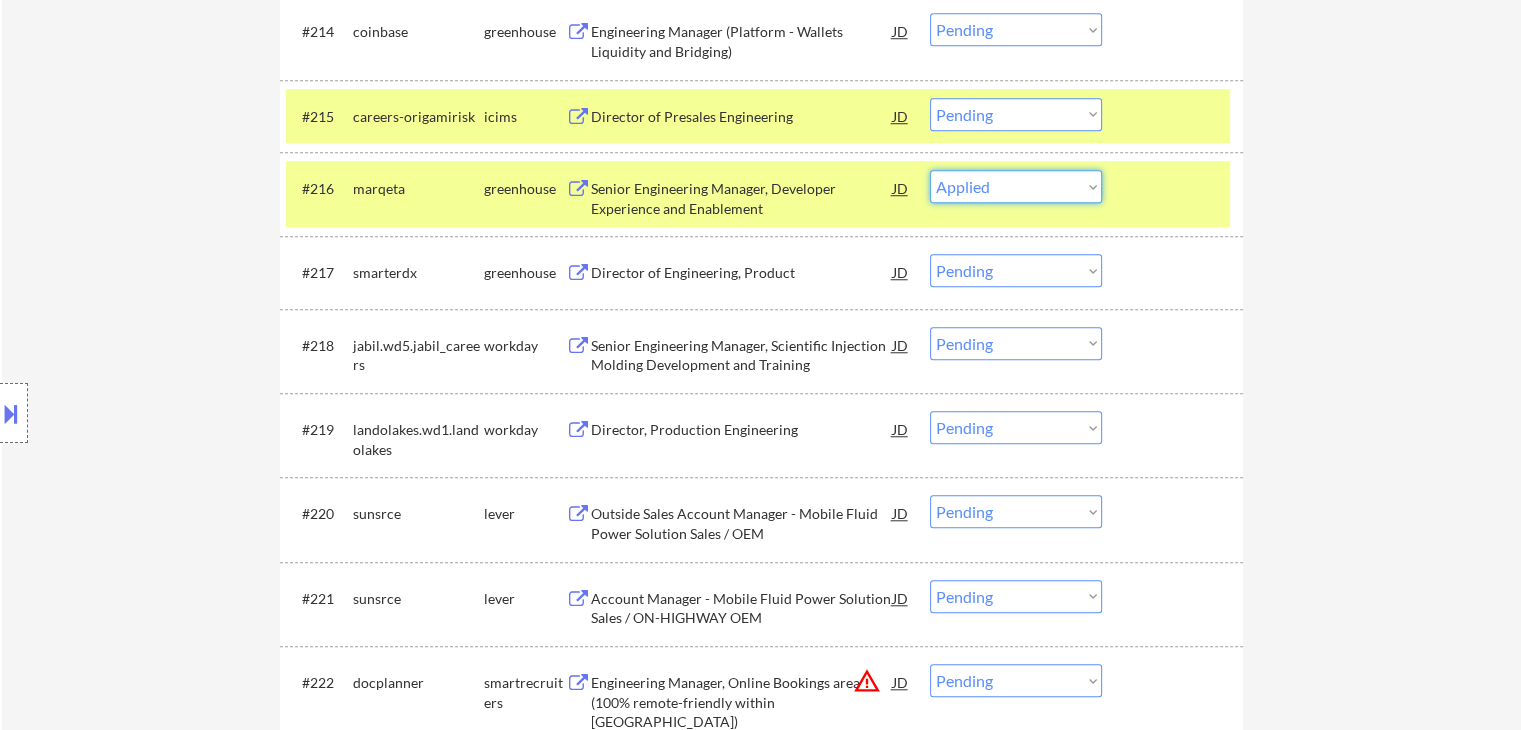 click on "Choose an option... Pending Applied Excluded (Questions) Excluded (Expired) Excluded (Location) Excluded (Bad Match) Excluded (Blocklist) Excluded (Salary) Excluded (Other)" at bounding box center (1016, 186) 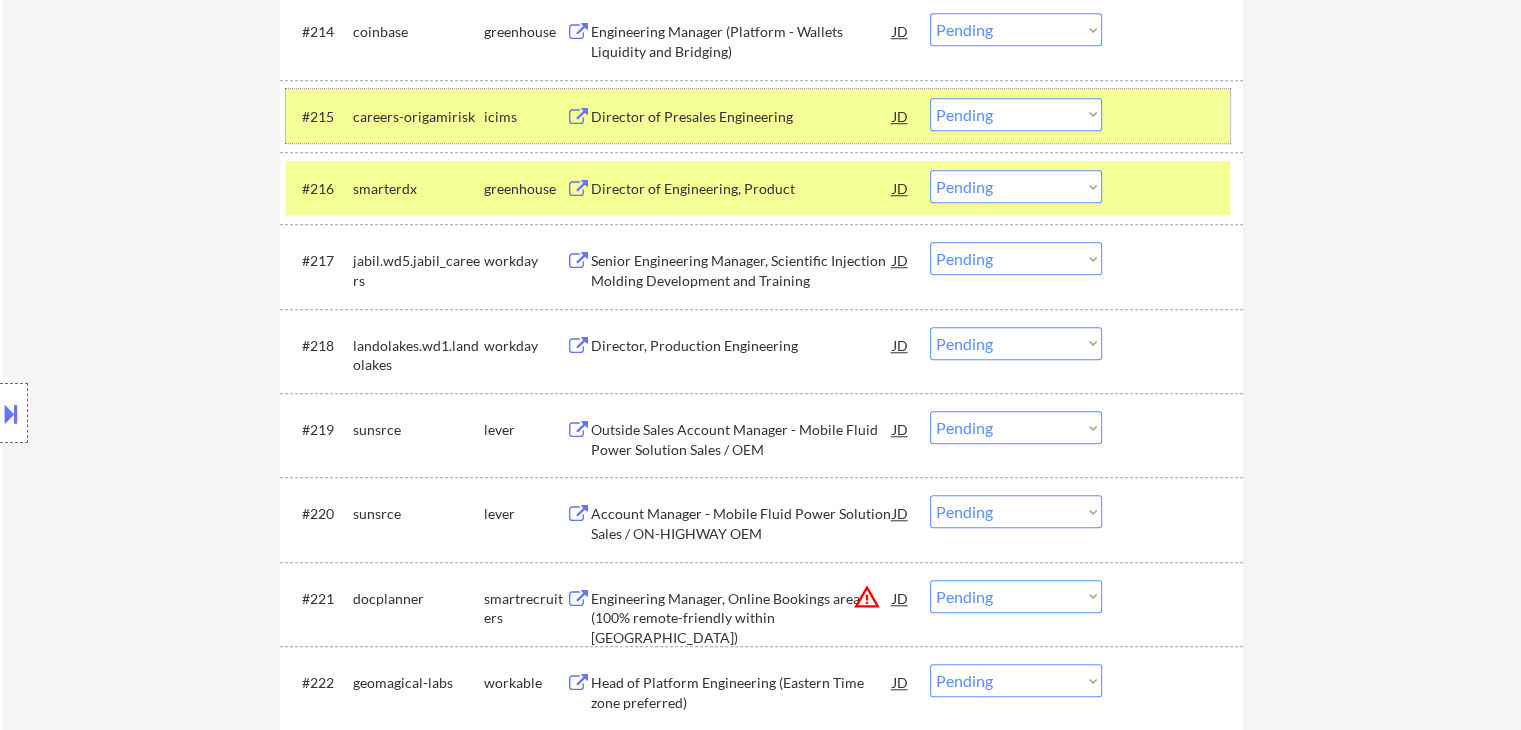 click on "icims" at bounding box center [525, 116] 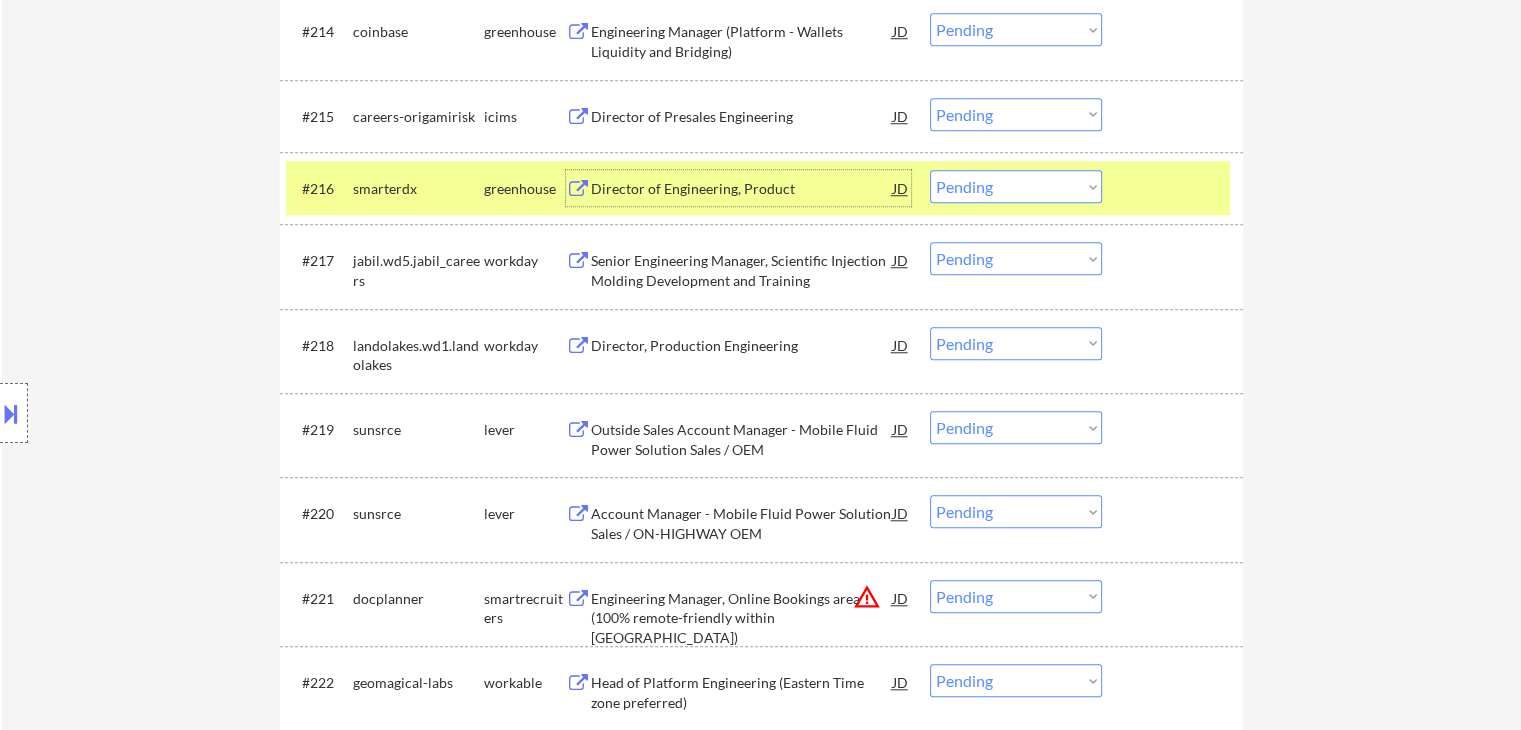 click on "Director of Engineering, Product" at bounding box center [742, 189] 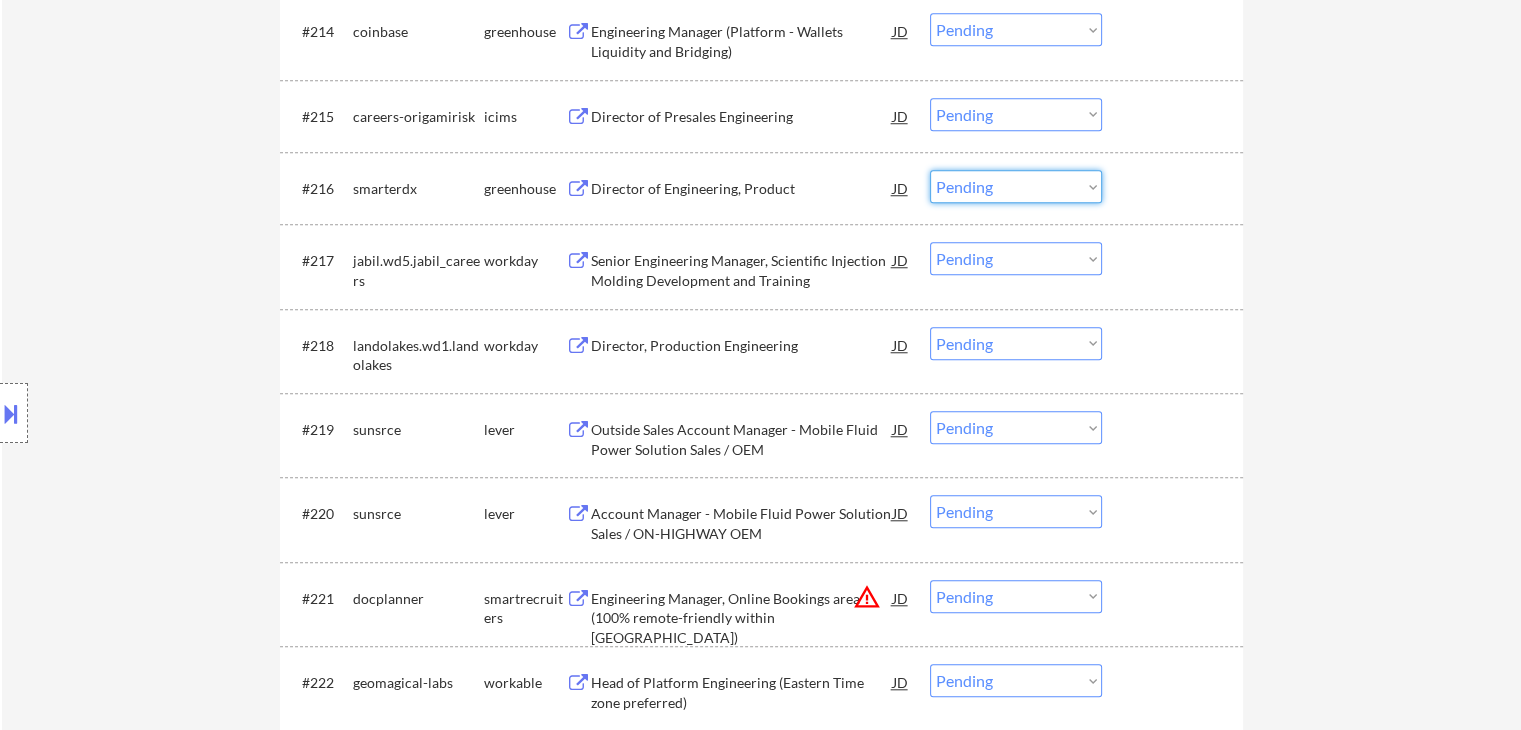 click on "Choose an option... Pending Applied Excluded (Questions) Excluded (Expired) Excluded (Location) Excluded (Bad Match) Excluded (Blocklist) Excluded (Salary) Excluded (Other)" at bounding box center [1016, 186] 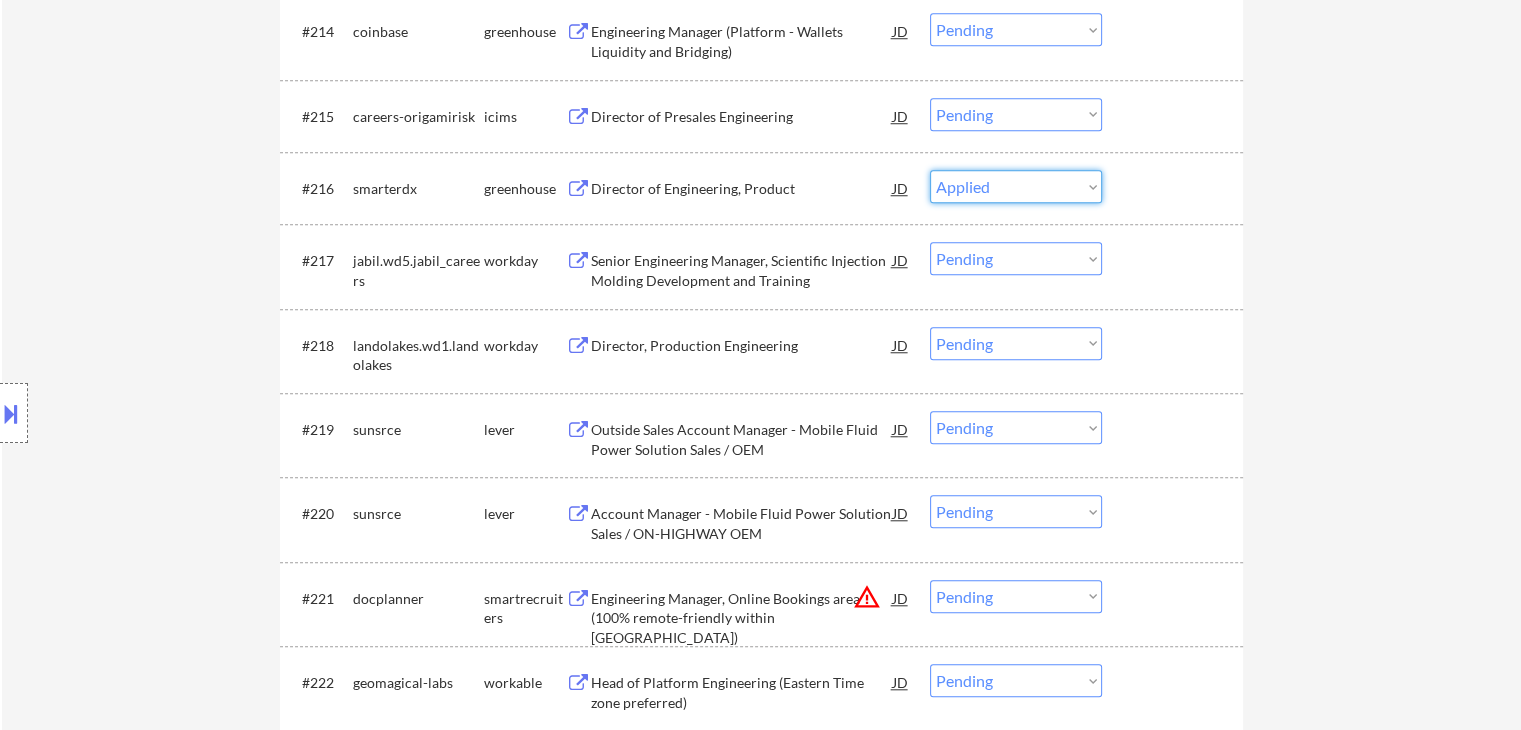 click on "Choose an option... Pending Applied Excluded (Questions) Excluded (Expired) Excluded (Location) Excluded (Bad Match) Excluded (Blocklist) Excluded (Salary) Excluded (Other)" at bounding box center (1016, 186) 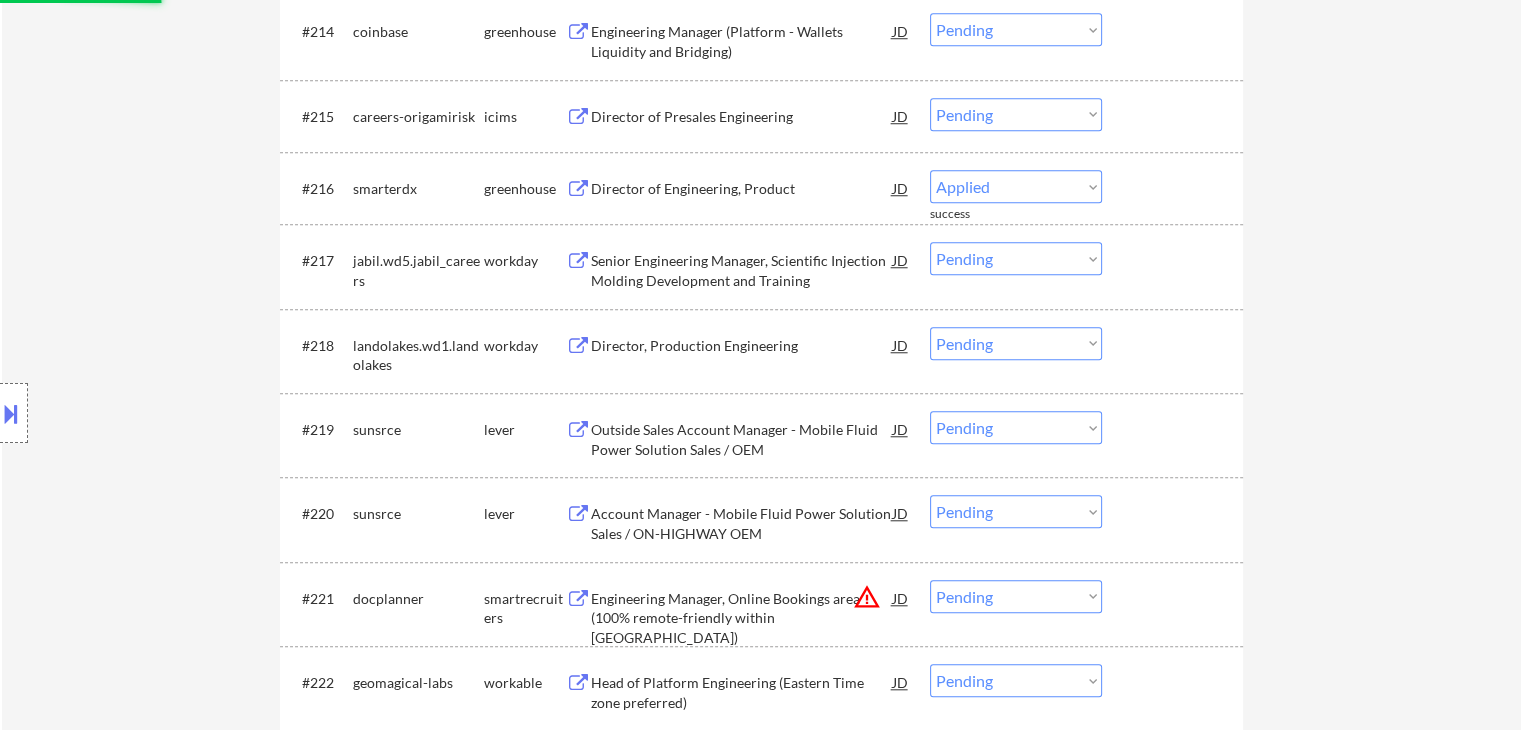 select on ""pending"" 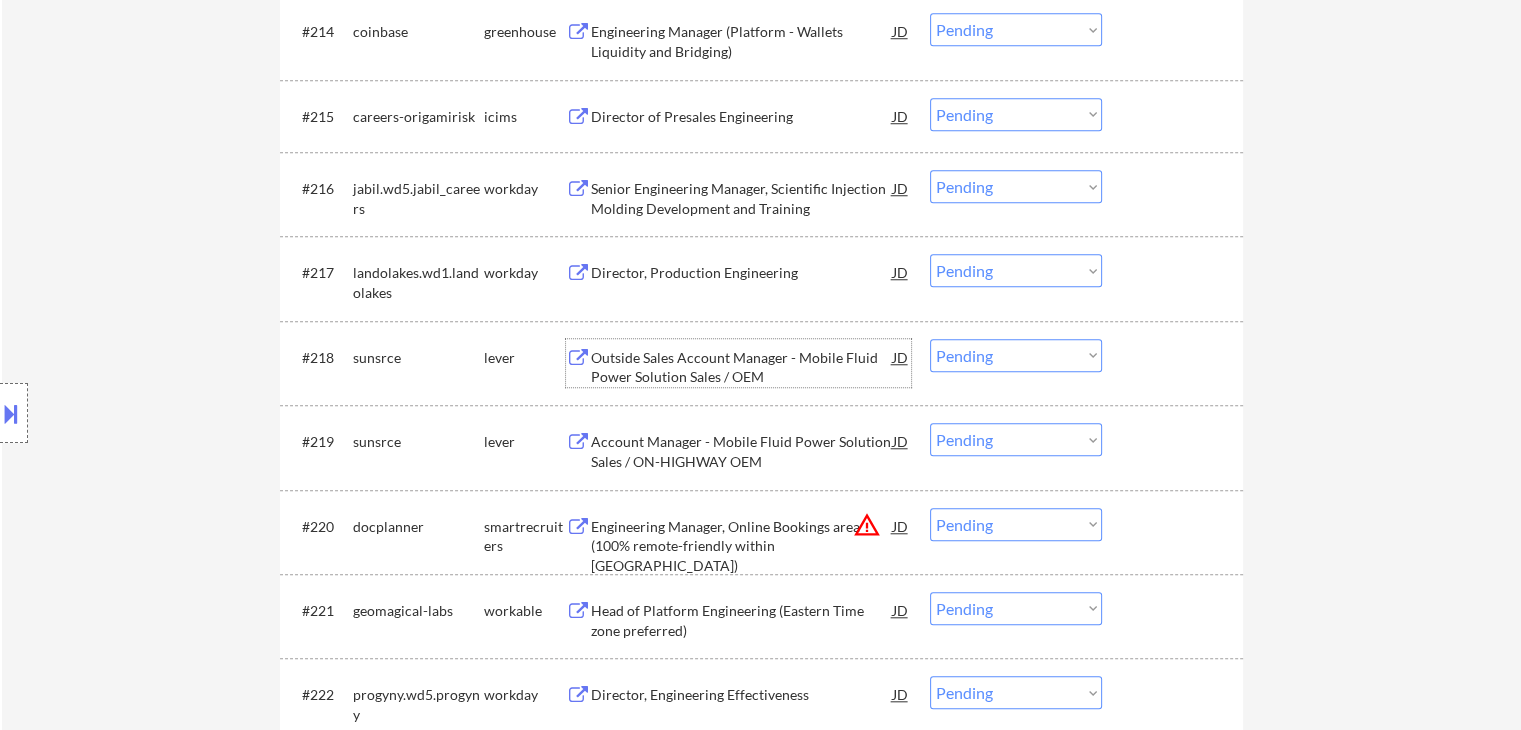 click on "Outside Sales Account Manager - Mobile Fluid Power Solution Sales / OEM" at bounding box center (742, 367) 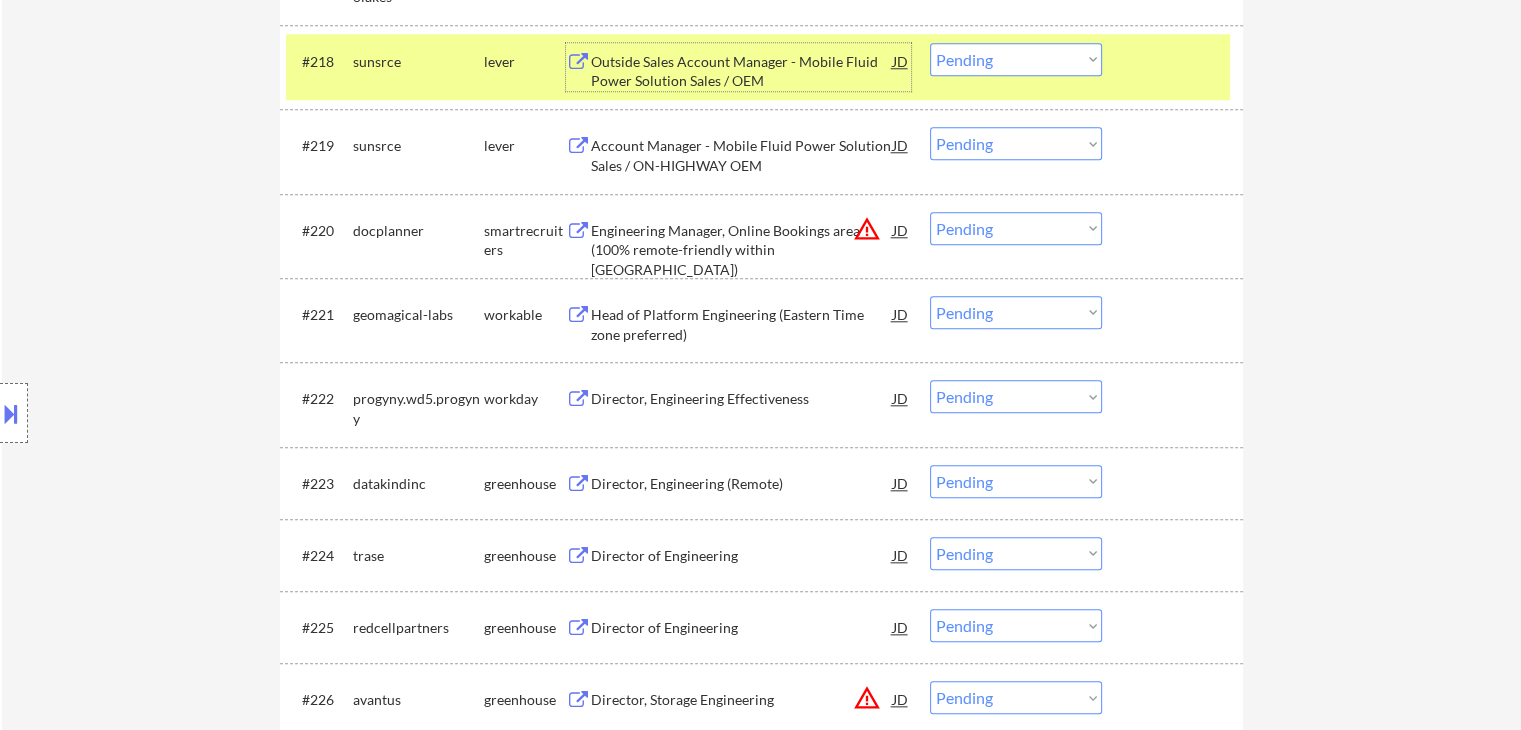 scroll, scrollTop: 2000, scrollLeft: 0, axis: vertical 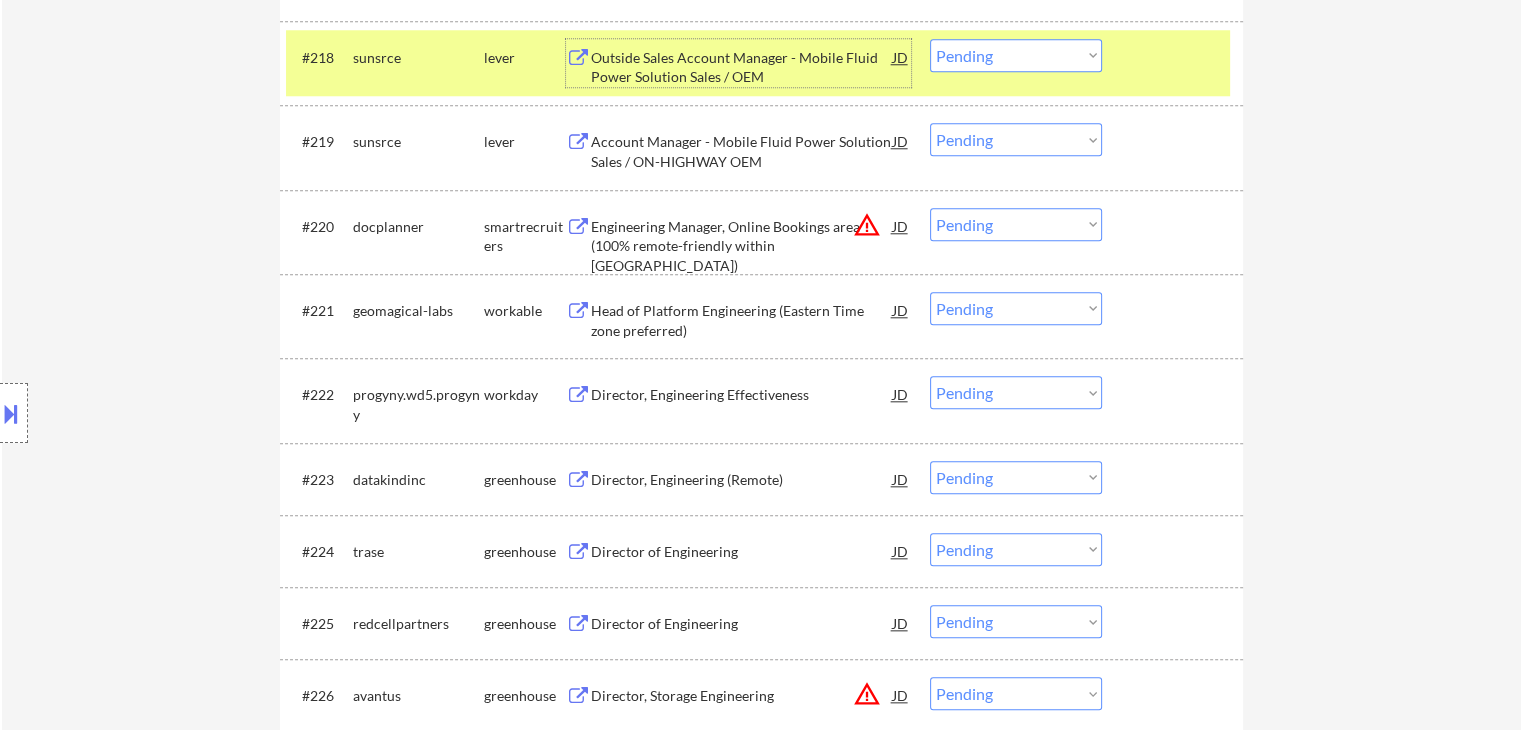 click on "Head of Platform Engineering (Eastern Time zone preferred)" at bounding box center (742, 320) 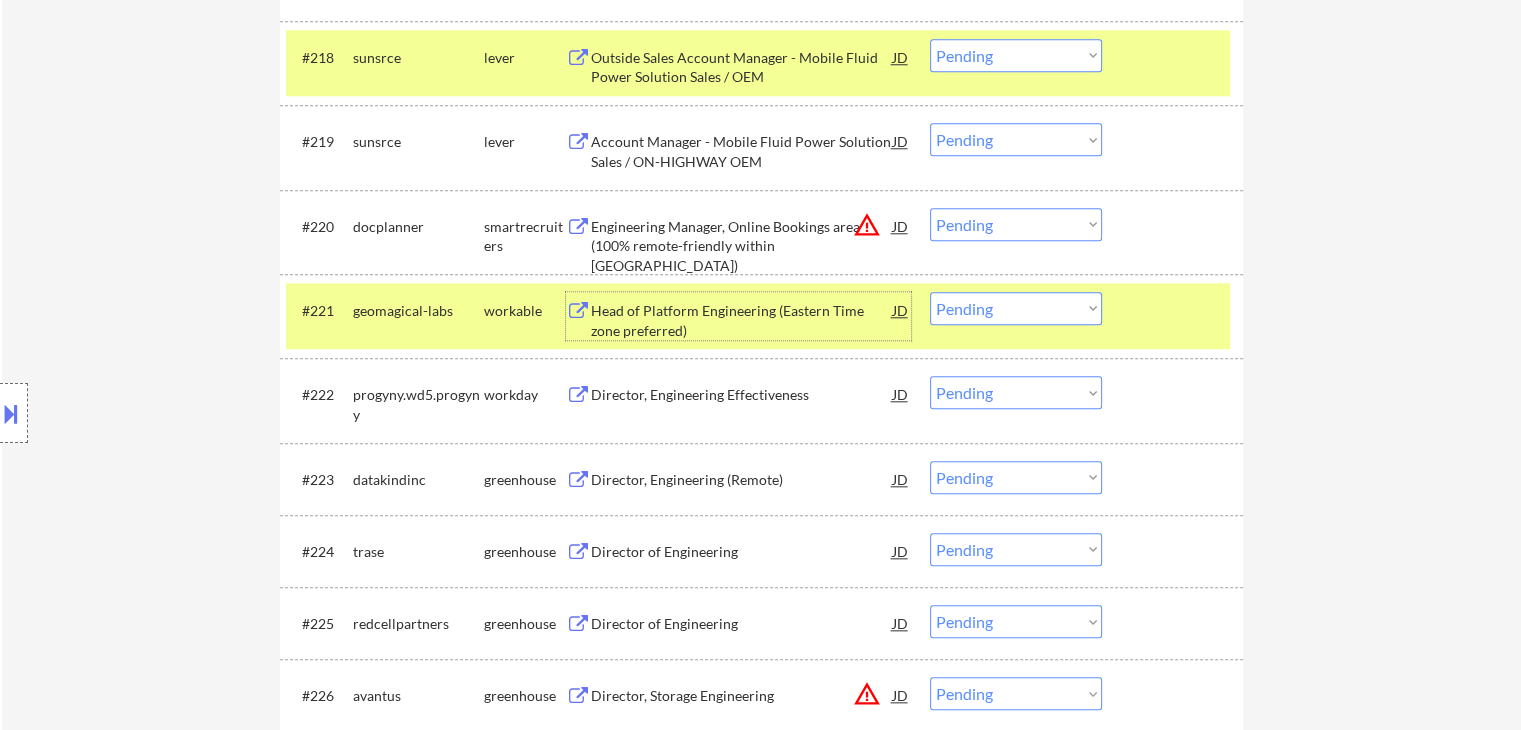 click on "Choose an option... Pending Applied Excluded (Questions) Excluded (Expired) Excluded (Location) Excluded (Bad Match) Excluded (Blocklist) Excluded (Salary) Excluded (Other)" at bounding box center [1016, 308] 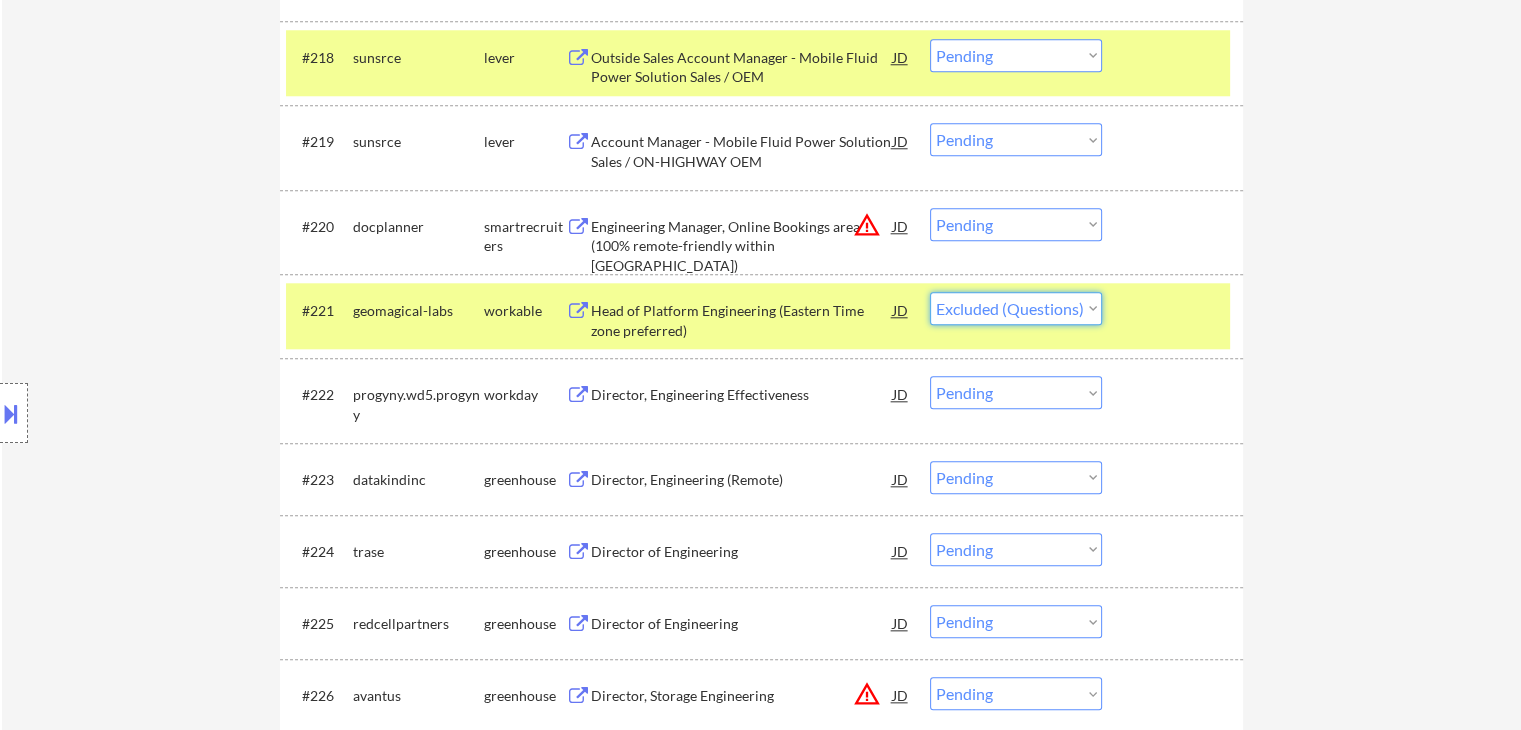 click on "Choose an option... Pending Applied Excluded (Questions) Excluded (Expired) Excluded (Location) Excluded (Bad Match) Excluded (Blocklist) Excluded (Salary) Excluded (Other)" at bounding box center [1016, 308] 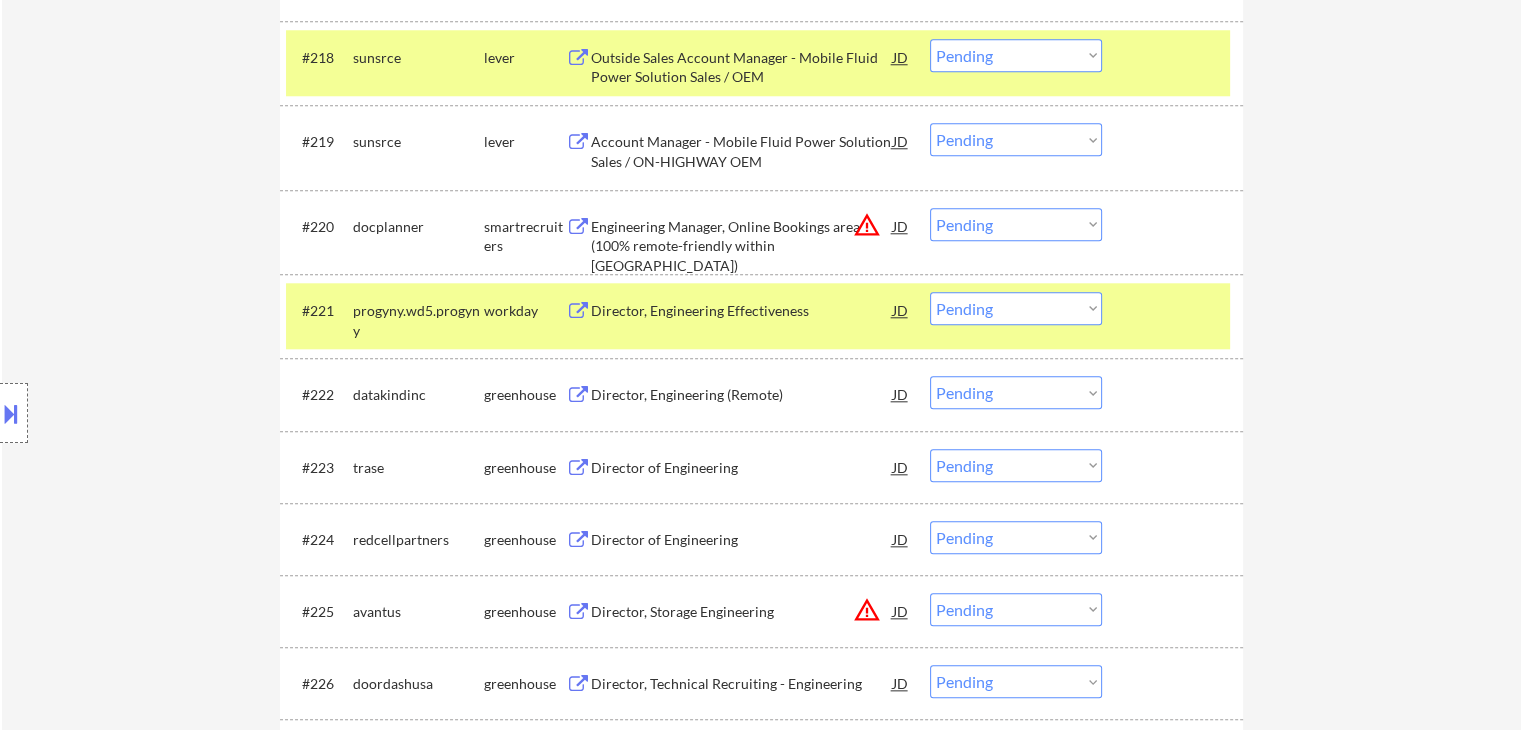 click on "Director, Engineering Effectiveness" at bounding box center [742, 311] 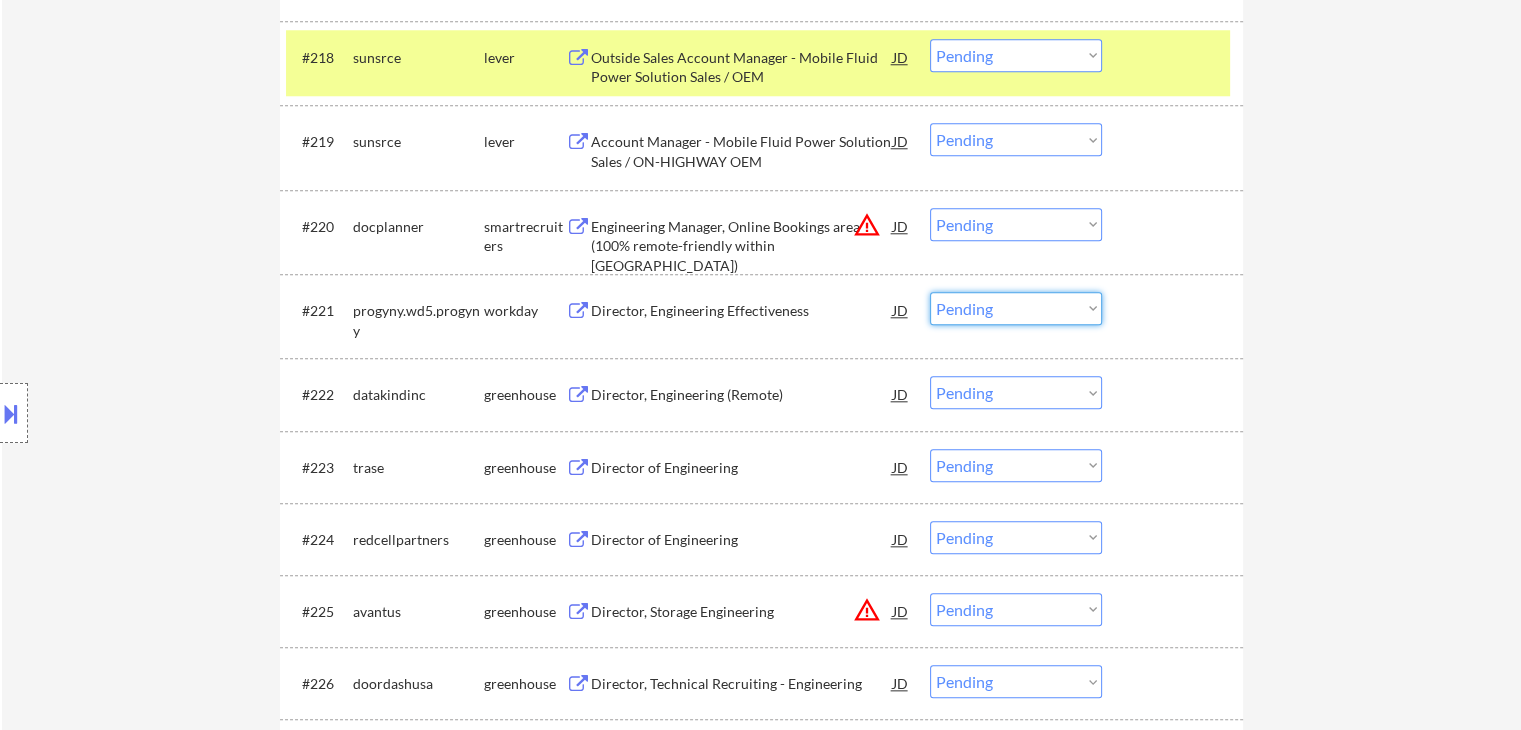 click on "Choose an option... Pending Applied Excluded (Questions) Excluded (Expired) Excluded (Location) Excluded (Bad Match) Excluded (Blocklist) Excluded (Salary) Excluded (Other)" at bounding box center (1016, 308) 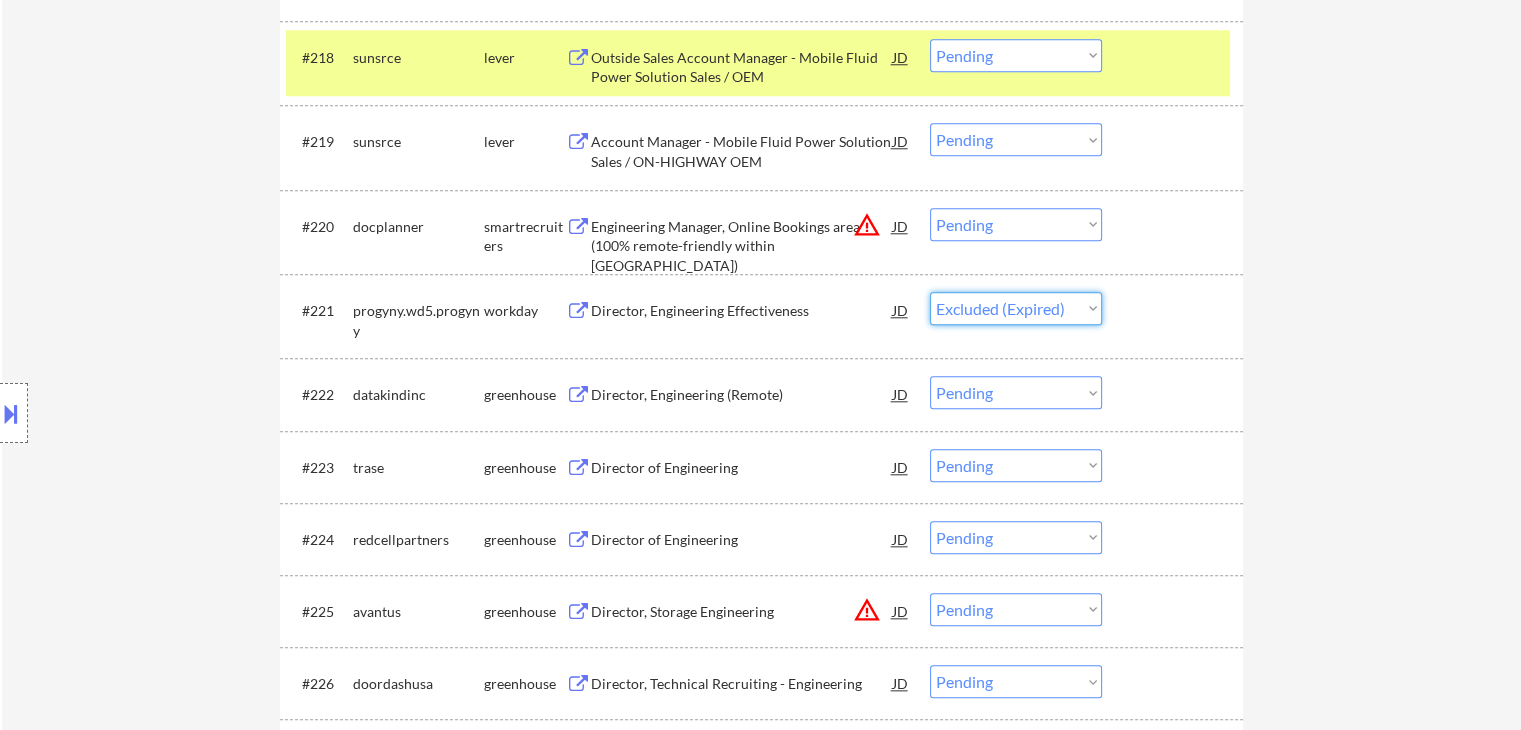click on "Choose an option... Pending Applied Excluded (Questions) Excluded (Expired) Excluded (Location) Excluded (Bad Match) Excluded (Blocklist) Excluded (Salary) Excluded (Other)" at bounding box center [1016, 308] 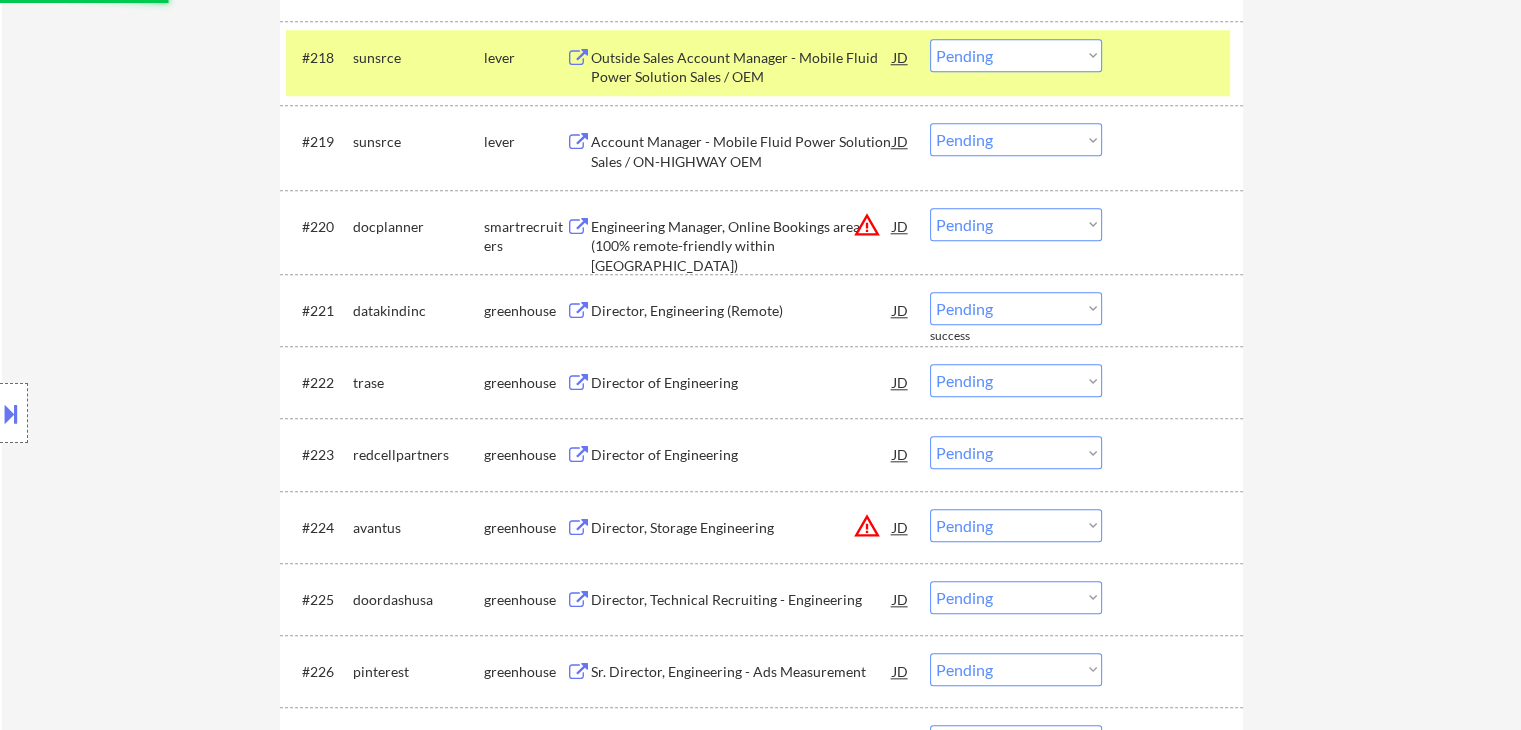 click on "Director, Engineering (Remote)" at bounding box center [742, 311] 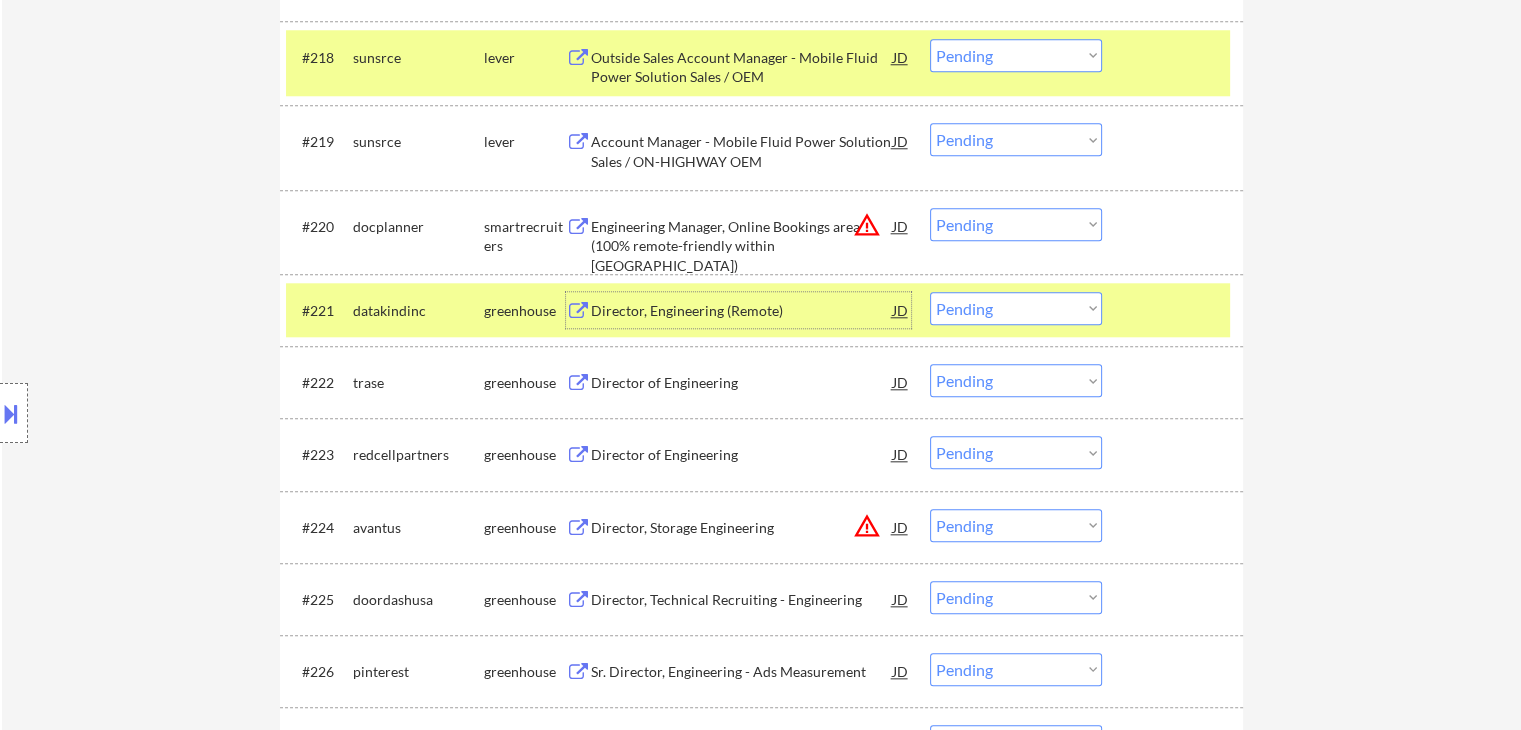 click on "Choose an option... Pending Applied Excluded (Questions) Excluded (Expired) Excluded (Location) Excluded (Bad Match) Excluded (Blocklist) Excluded (Salary) Excluded (Other)" at bounding box center (1016, 308) 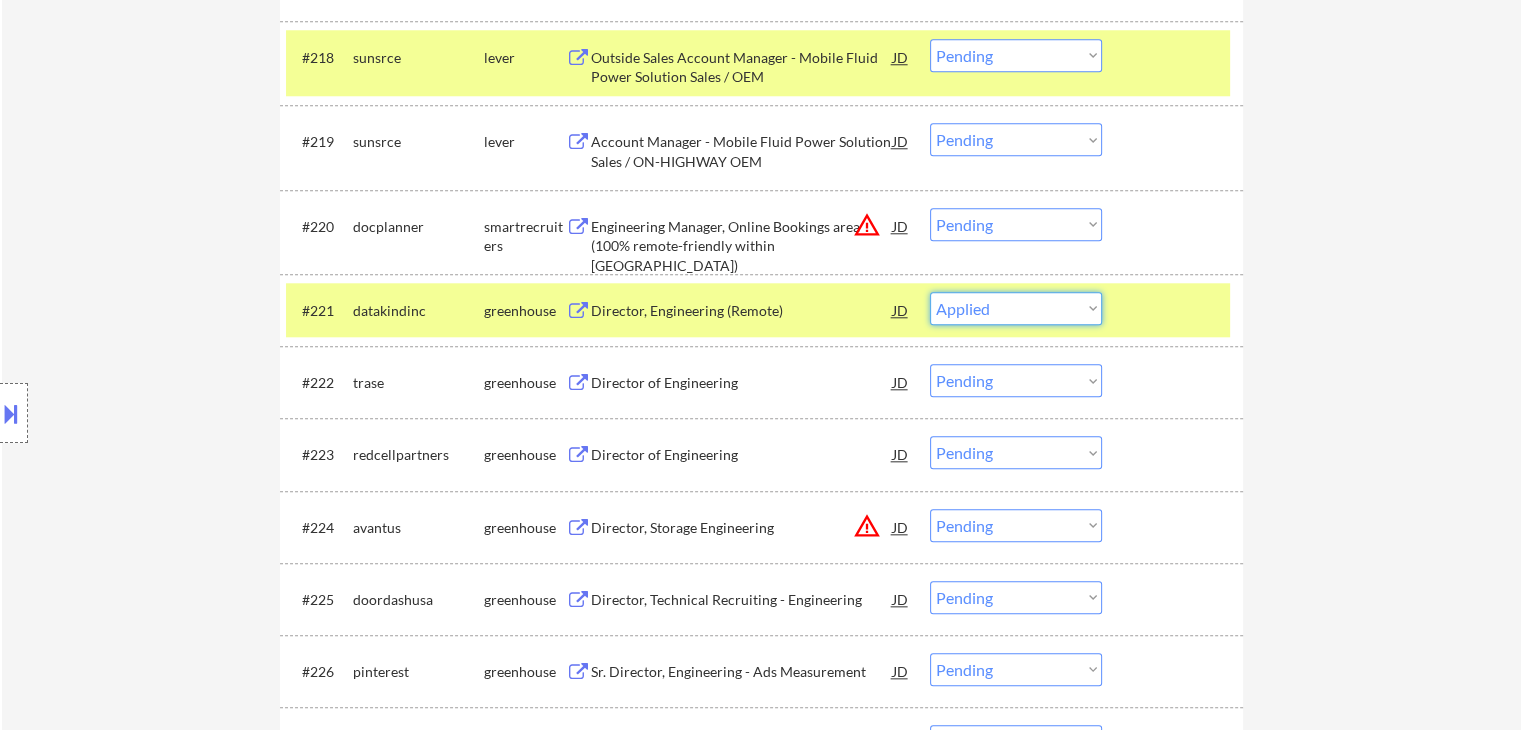 click on "Choose an option... Pending Applied Excluded (Questions) Excluded (Expired) Excluded (Location) Excluded (Bad Match) Excluded (Blocklist) Excluded (Salary) Excluded (Other)" at bounding box center [1016, 308] 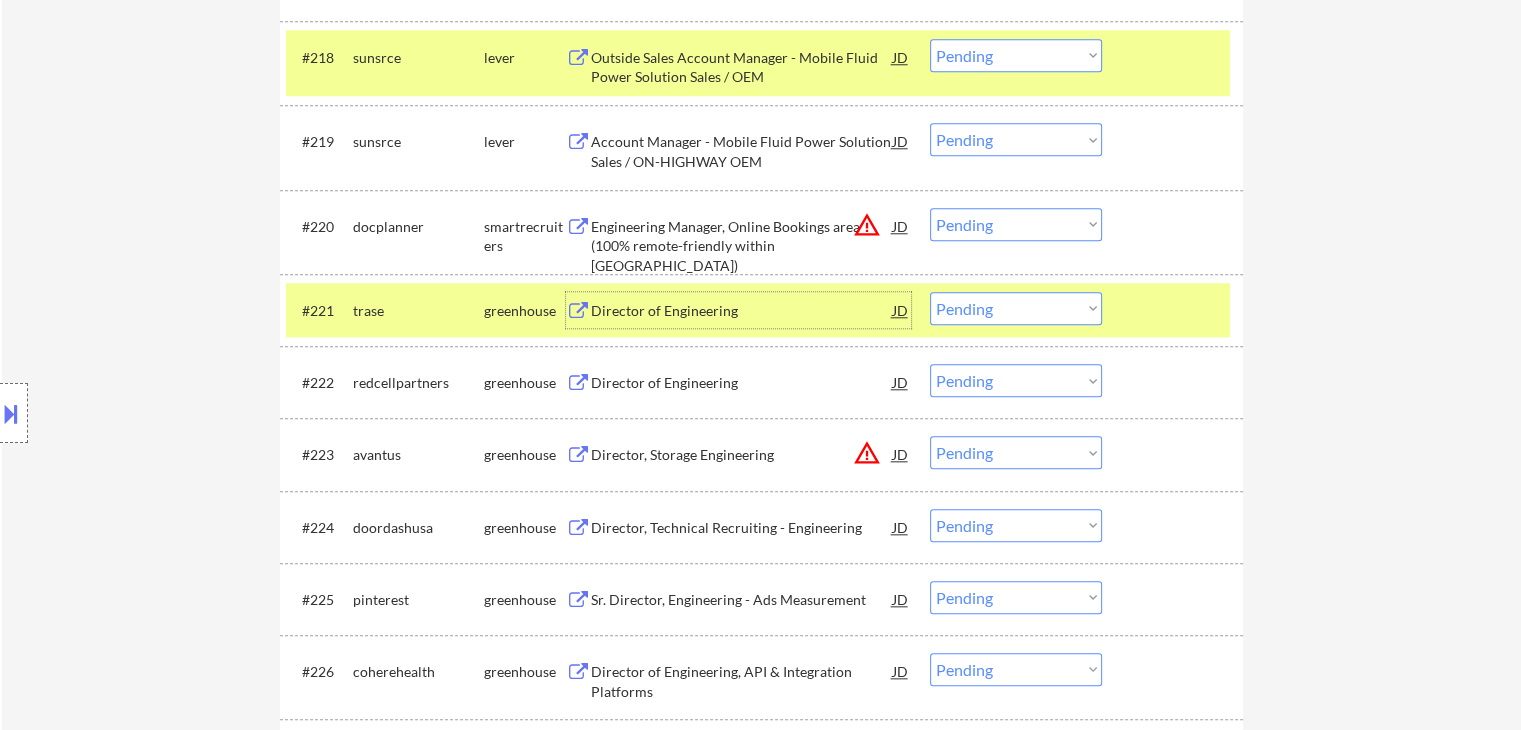 click on "Director of Engineering" at bounding box center (742, 311) 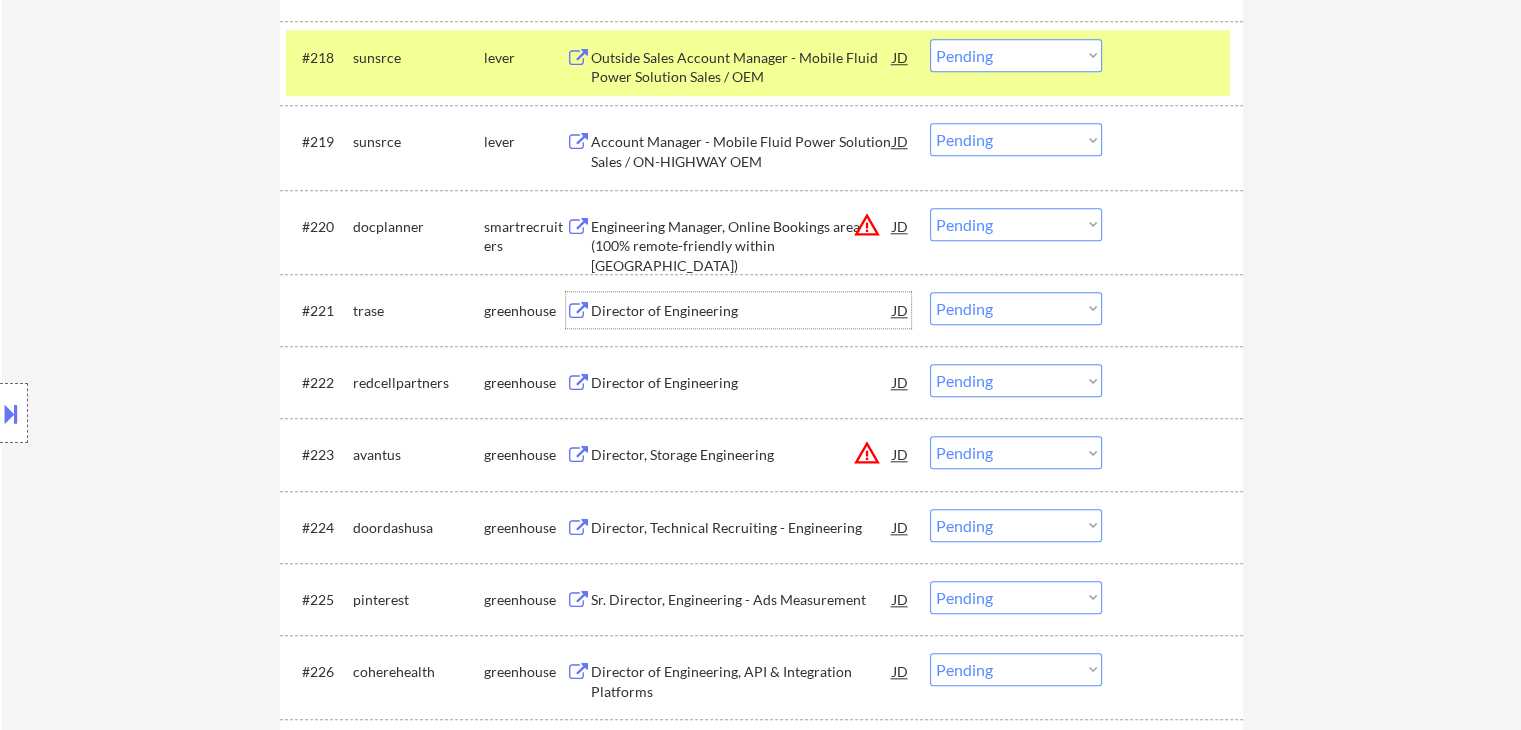 click on "← Return to /applysquad Mailslurp Inbox Job Search Builder Scott Huff User Email:  scott_huff@hushmail.com Application Email:  scott_huff@hushmail.com Mailslurp Email:  scott.huff@mailflux.com LinkedIn:   https://www.linkedin.com/in/scott-huff-it/
Phone:  920-366-1494 Current Location:  Kimberly, Wisconsin Applies:  41 sent / 100 bought Internal Notes Please use LLM prompt to make sure each role doesn't require tons of technologies he doesn't have! (Flora can help with this if needed) Can work in country of residence?:  yes Squad Notes Minimum salary:  $120,000 Will need Visa to work in that country now/future?:   no Download Resume Add a Job Manually Marialynn Applications Pending (226) Excluded (71) Applied (44) All (341) View All Results Back 3 / 3
Next Company ATS Title Status Date Applied #201 airbnb greenhouse Manager, Engineering - Guest & Host JD warning_amber Choose an option... Pending Applied Excluded (Questions) Excluded (Expired) Excluded (Location) Excluded (Bad Match) Excluded (Blocklist)" at bounding box center [761, -460] 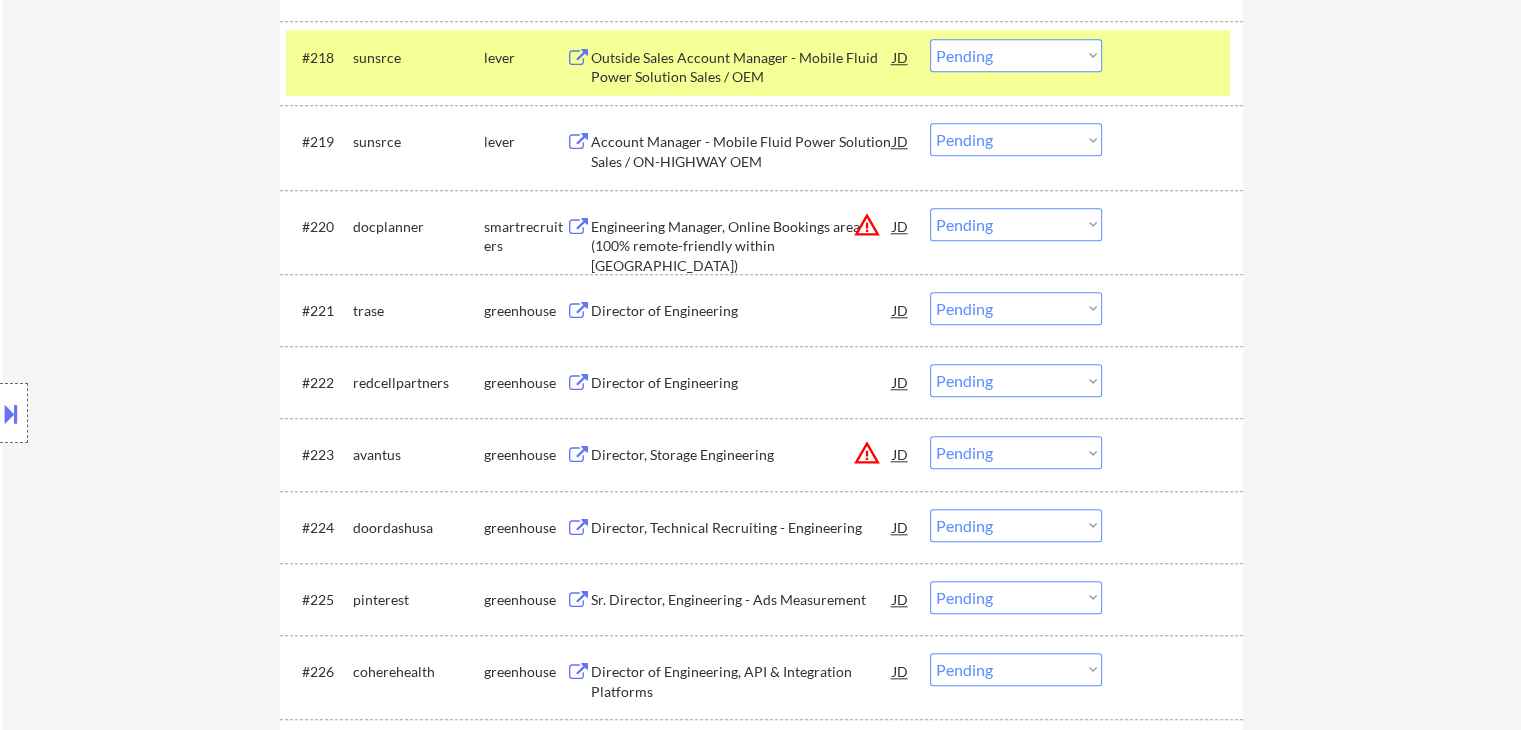 click on "Choose an option... Pending Applied Excluded (Questions) Excluded (Expired) Excluded (Location) Excluded (Bad Match) Excluded (Blocklist) Excluded (Salary) Excluded (Other)" at bounding box center (1016, 308) 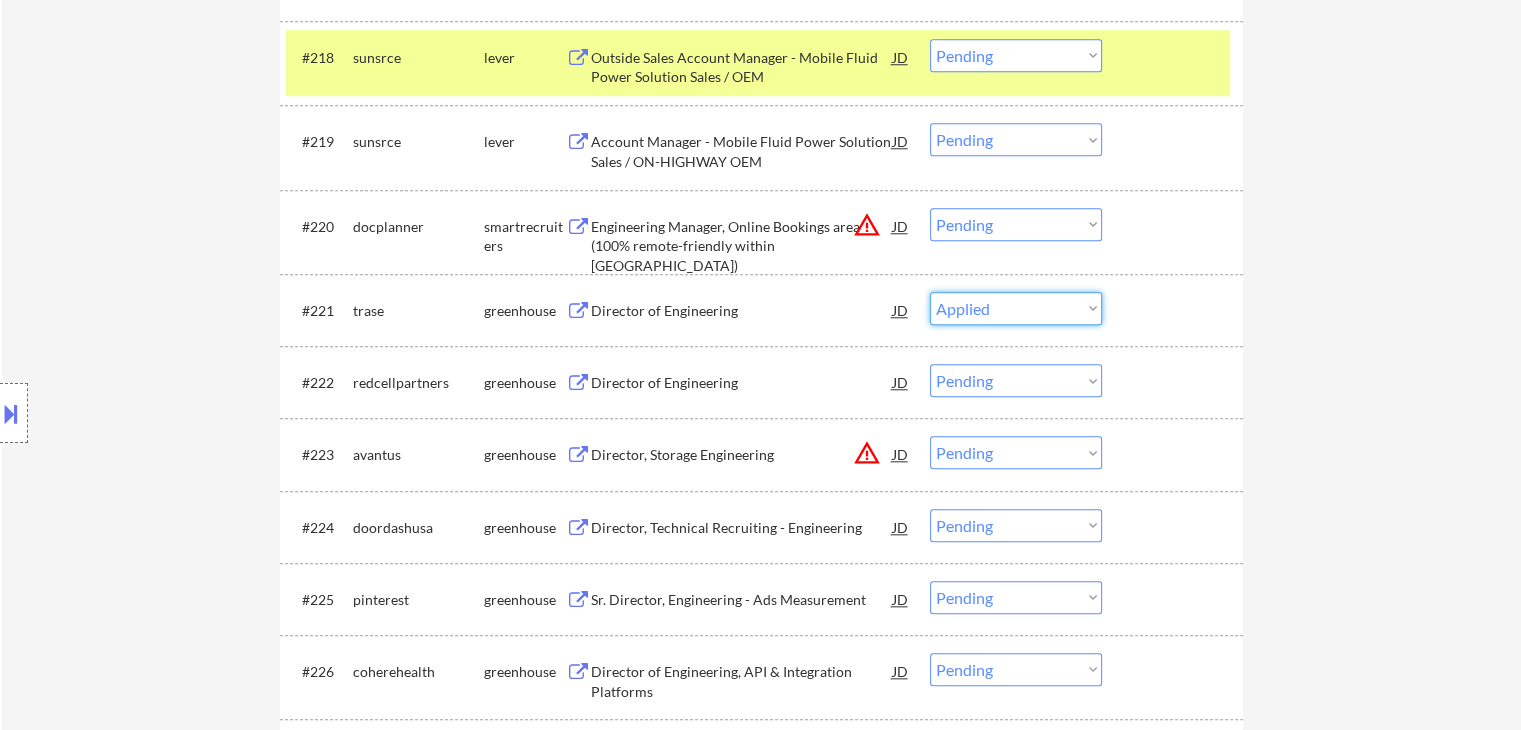 click on "Choose an option... Pending Applied Excluded (Questions) Excluded (Expired) Excluded (Location) Excluded (Bad Match) Excluded (Blocklist) Excluded (Salary) Excluded (Other)" at bounding box center [1016, 308] 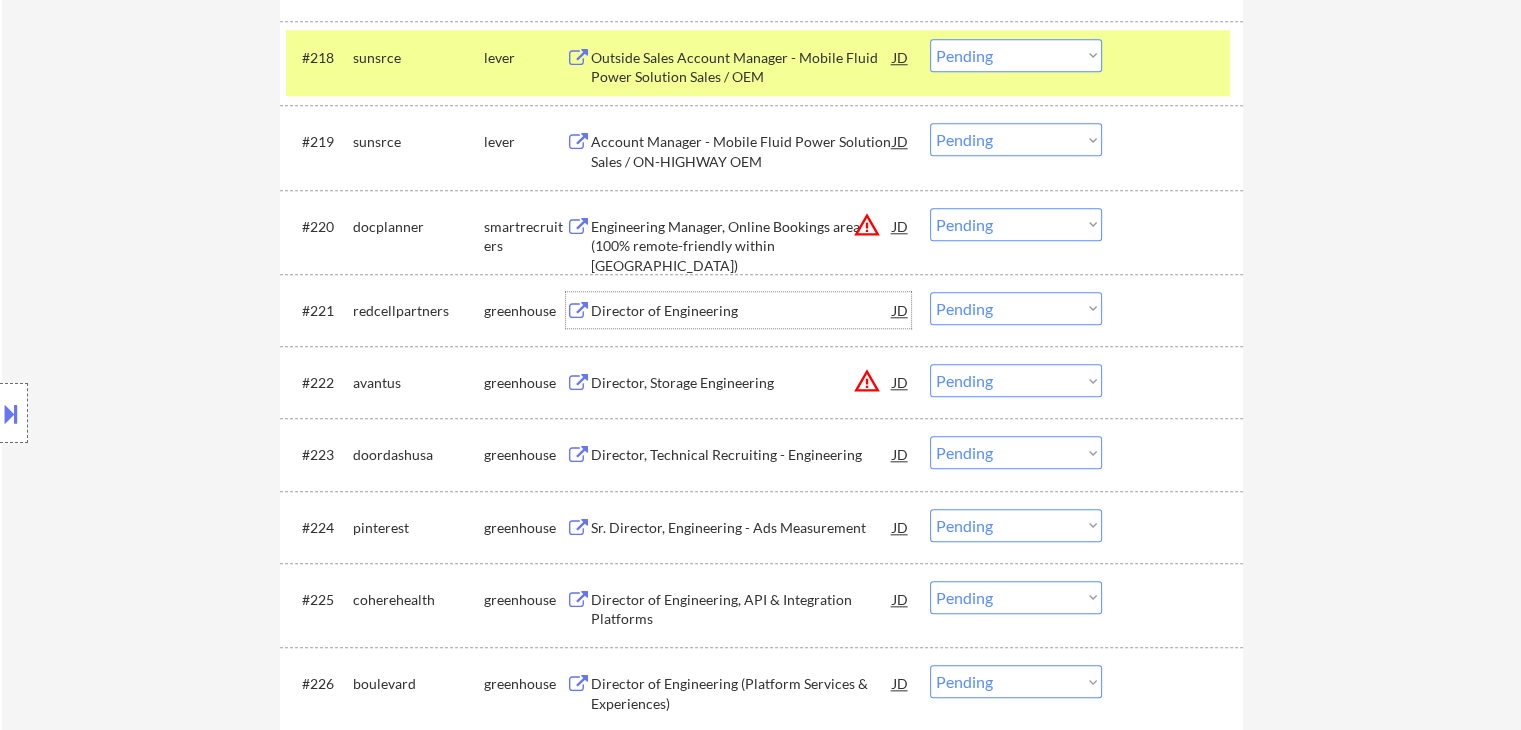 click on "Director of Engineering" at bounding box center (742, 311) 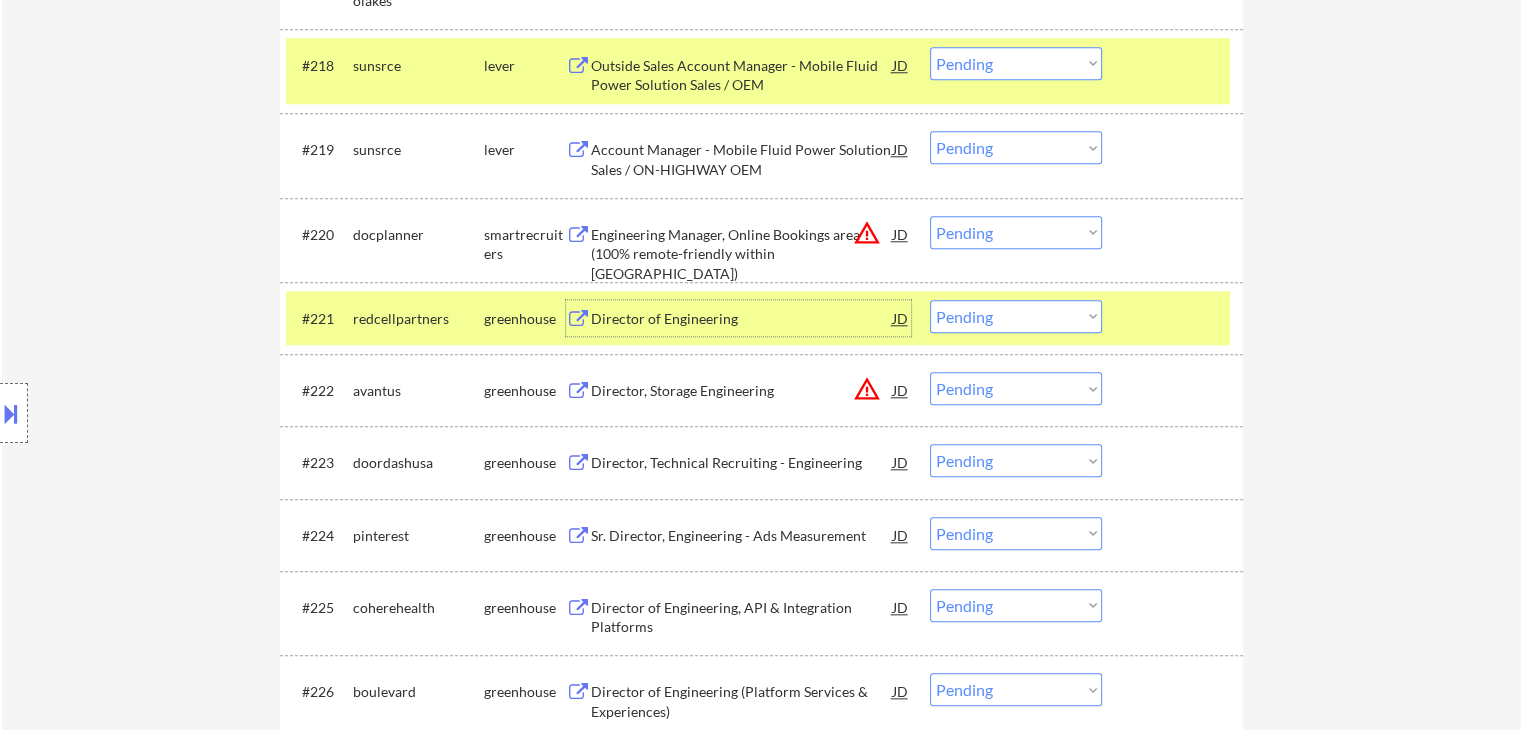 scroll, scrollTop: 2300, scrollLeft: 0, axis: vertical 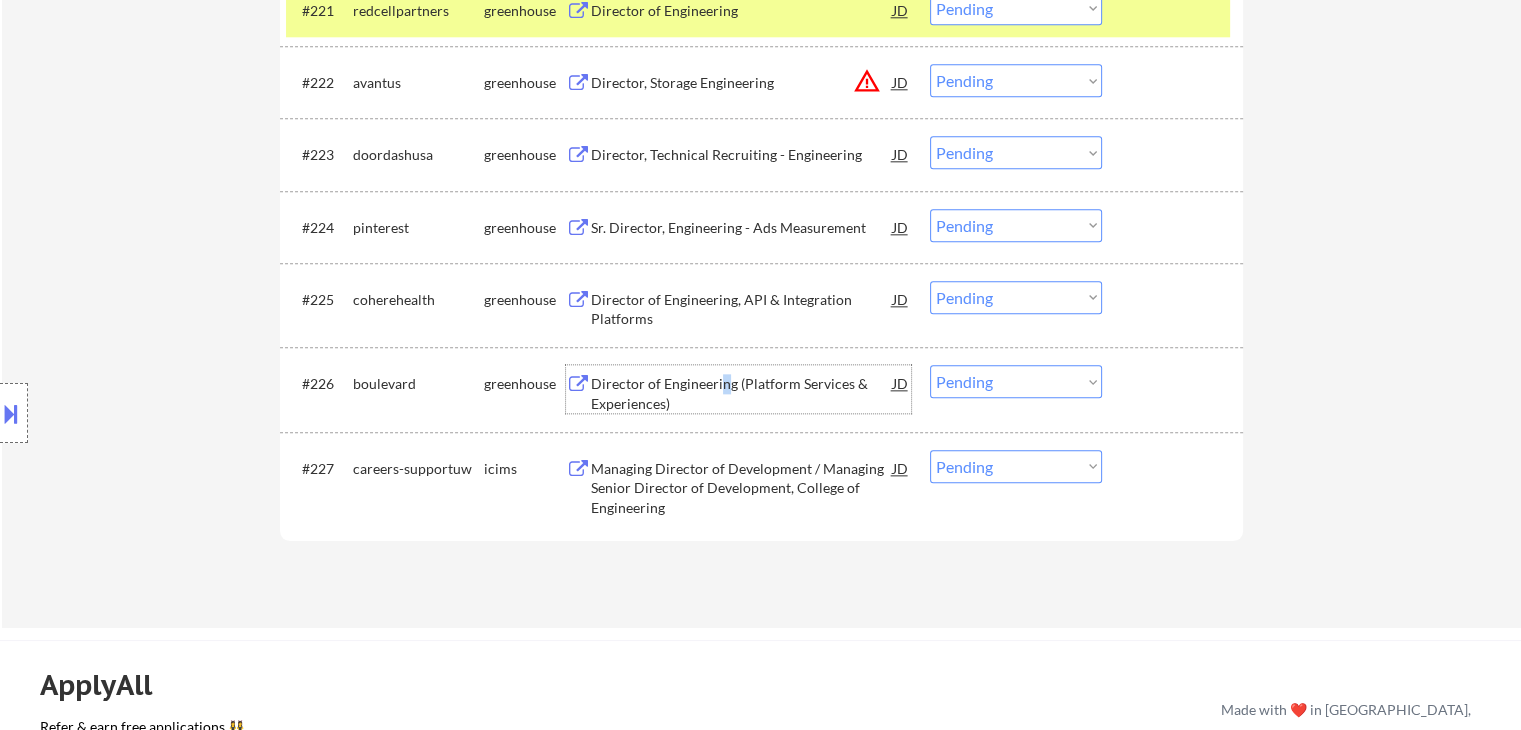 click on "Director of Engineering (Platform Services & Experiences)" at bounding box center (742, 393) 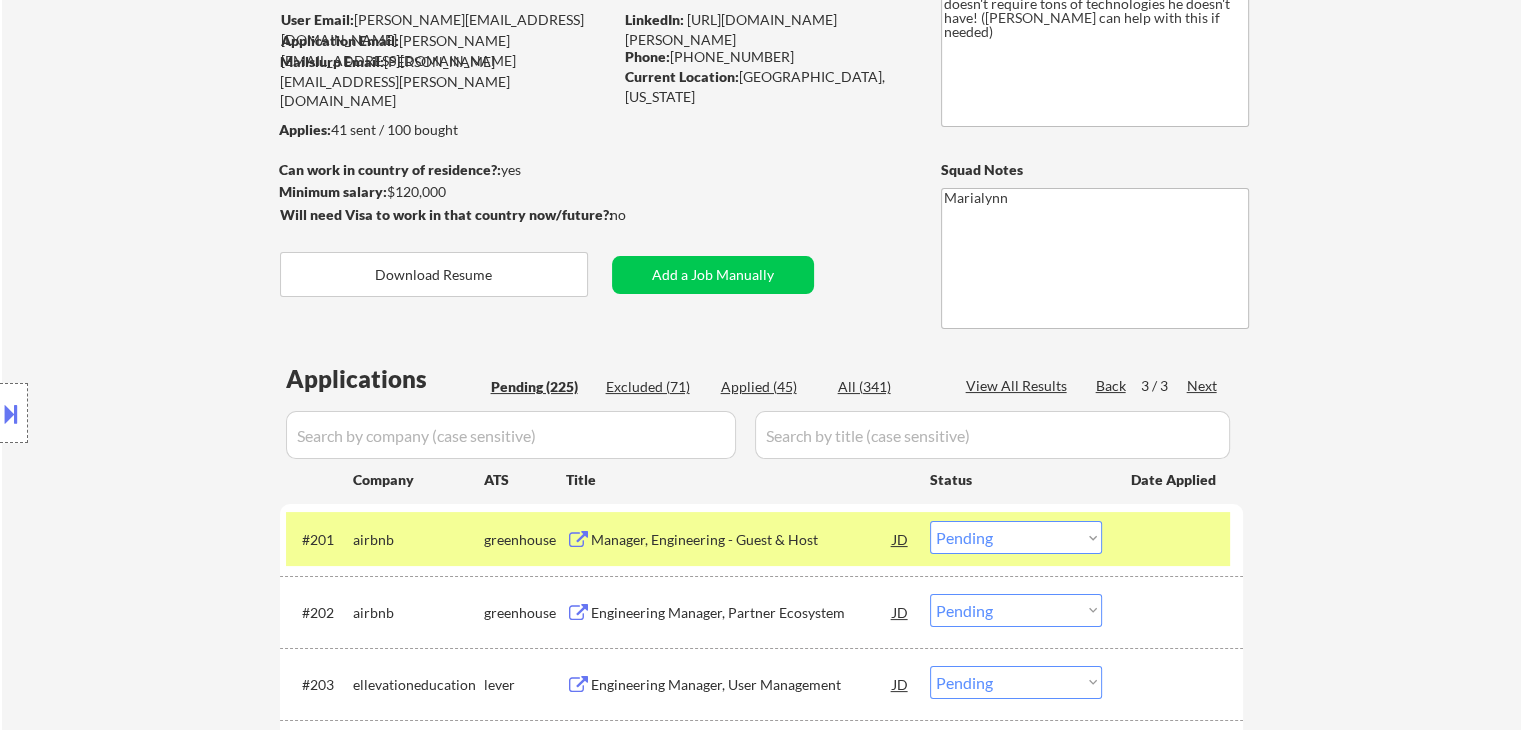 scroll, scrollTop: 0, scrollLeft: 0, axis: both 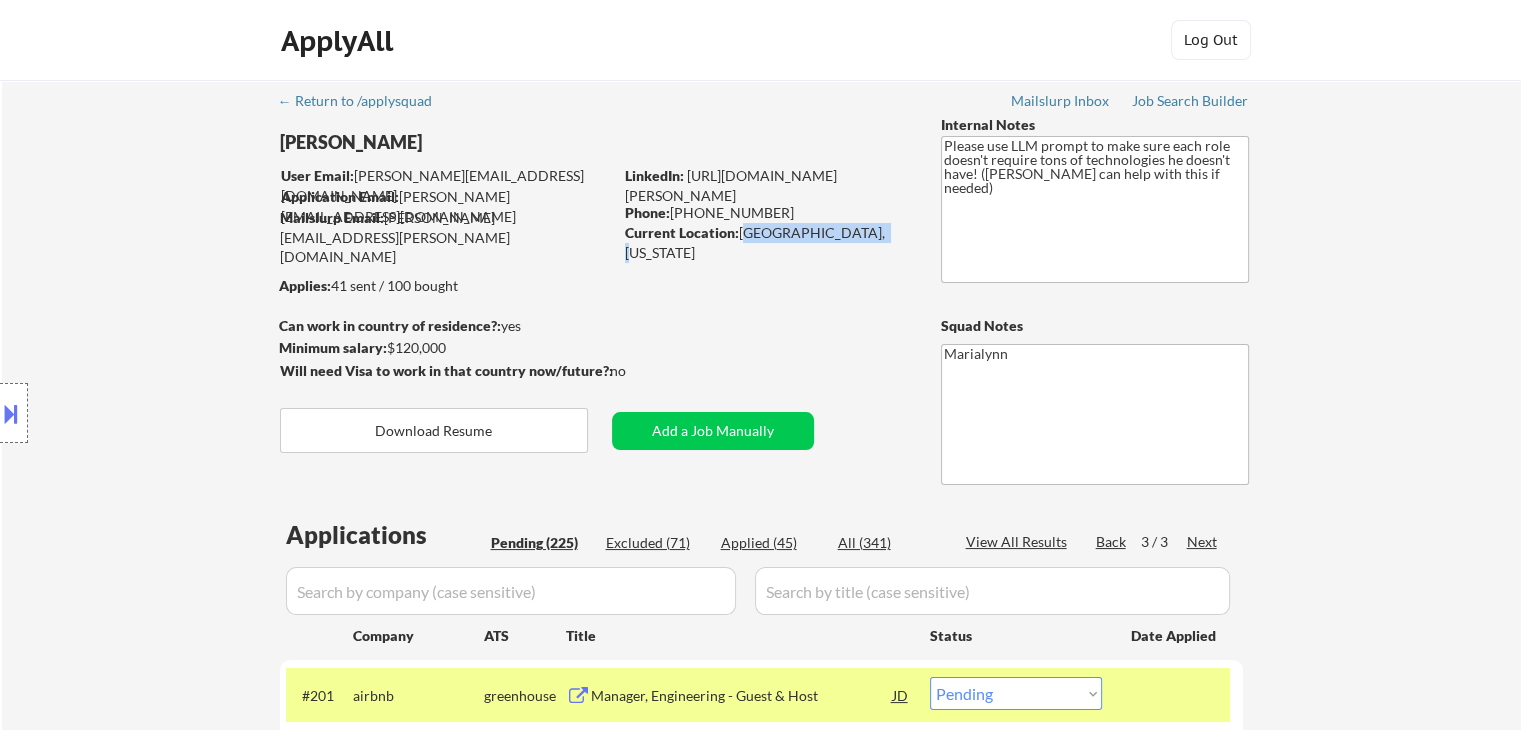 drag, startPoint x: 743, startPoint y: 233, endPoint x: 867, endPoint y: 240, distance: 124.197426 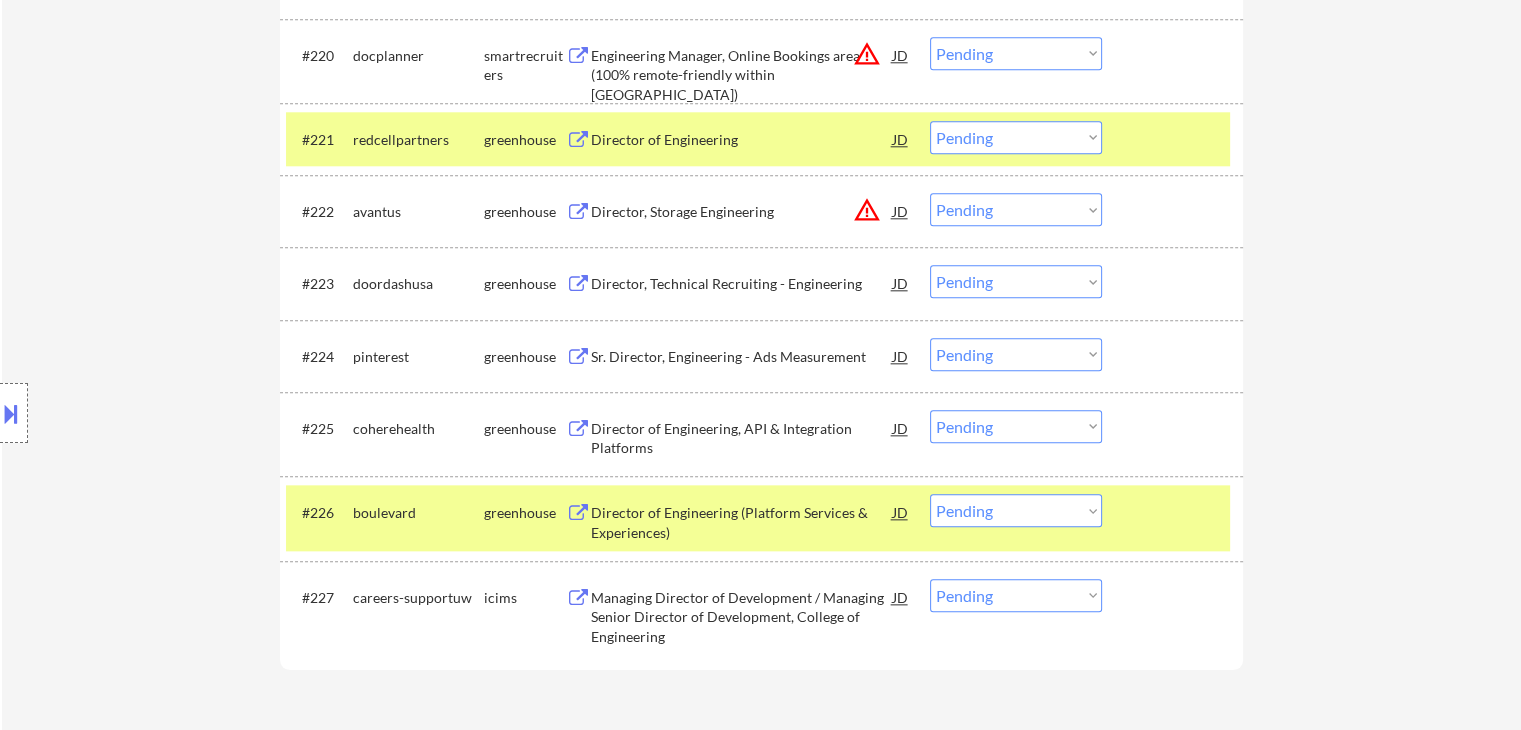 scroll, scrollTop: 2200, scrollLeft: 0, axis: vertical 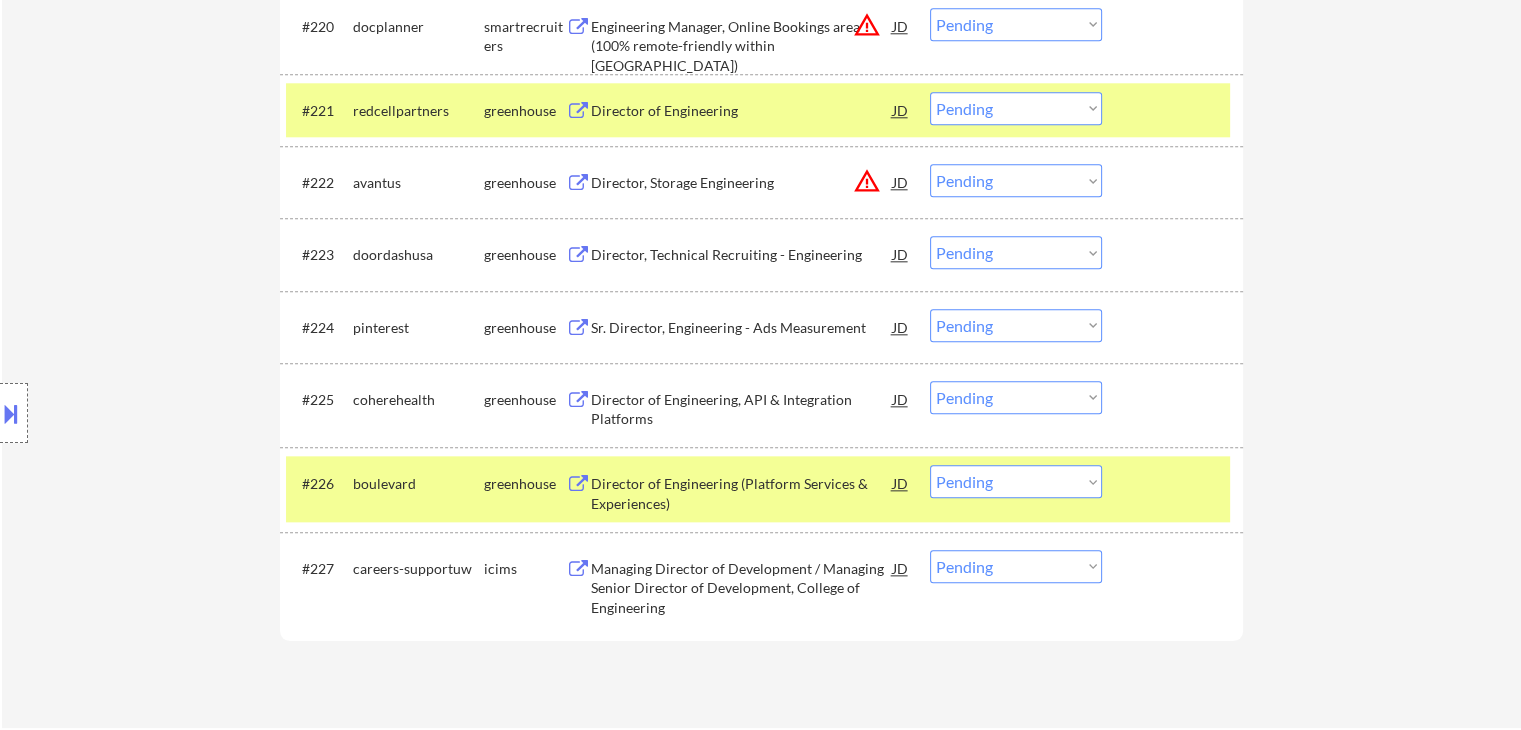 click on "Choose an option... Pending Applied Excluded (Questions) Excluded (Expired) Excluded (Location) Excluded (Bad Match) Excluded (Blocklist) Excluded (Salary) Excluded (Other)" at bounding box center (1016, 108) 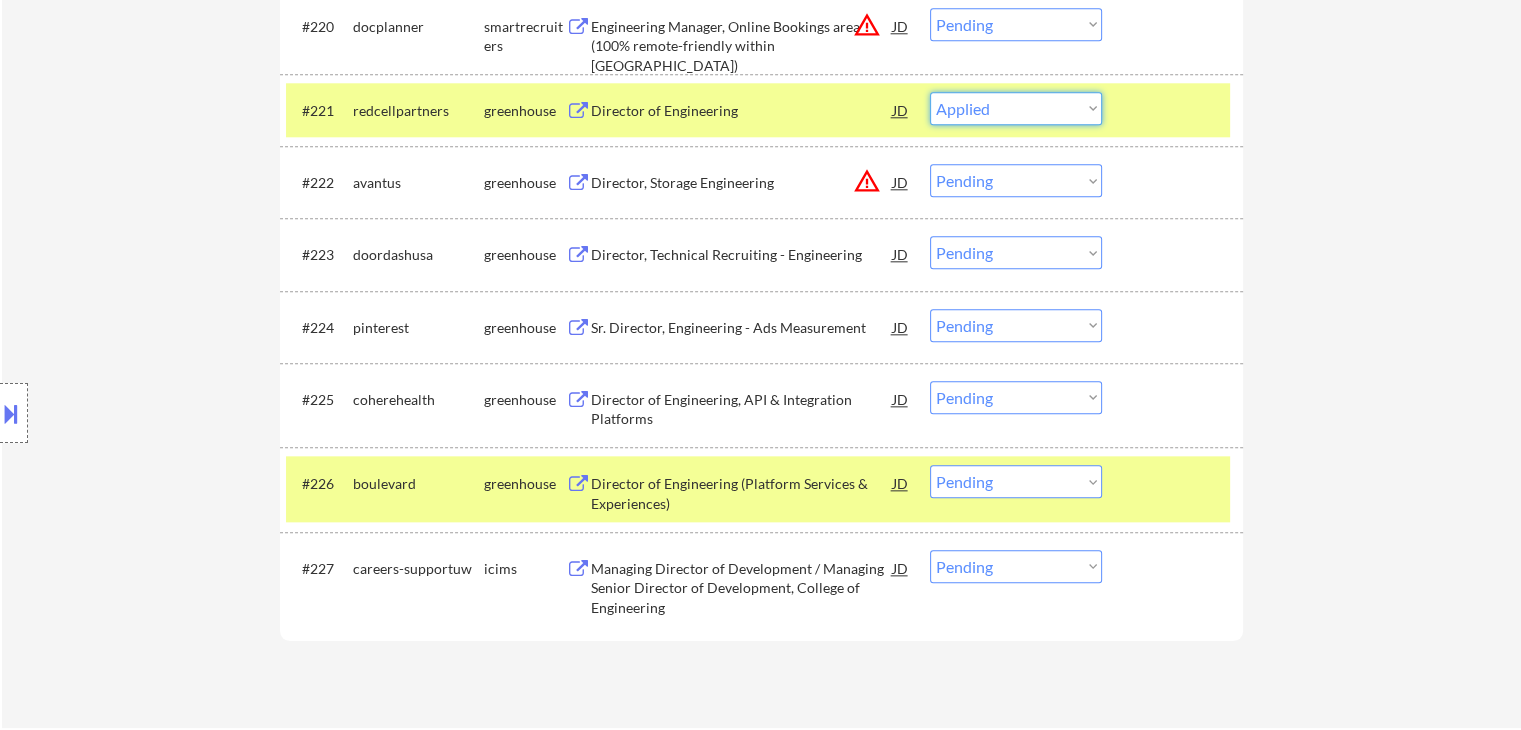 click on "Choose an option... Pending Applied Excluded (Questions) Excluded (Expired) Excluded (Location) Excluded (Bad Match) Excluded (Blocklist) Excluded (Salary) Excluded (Other)" at bounding box center [1016, 108] 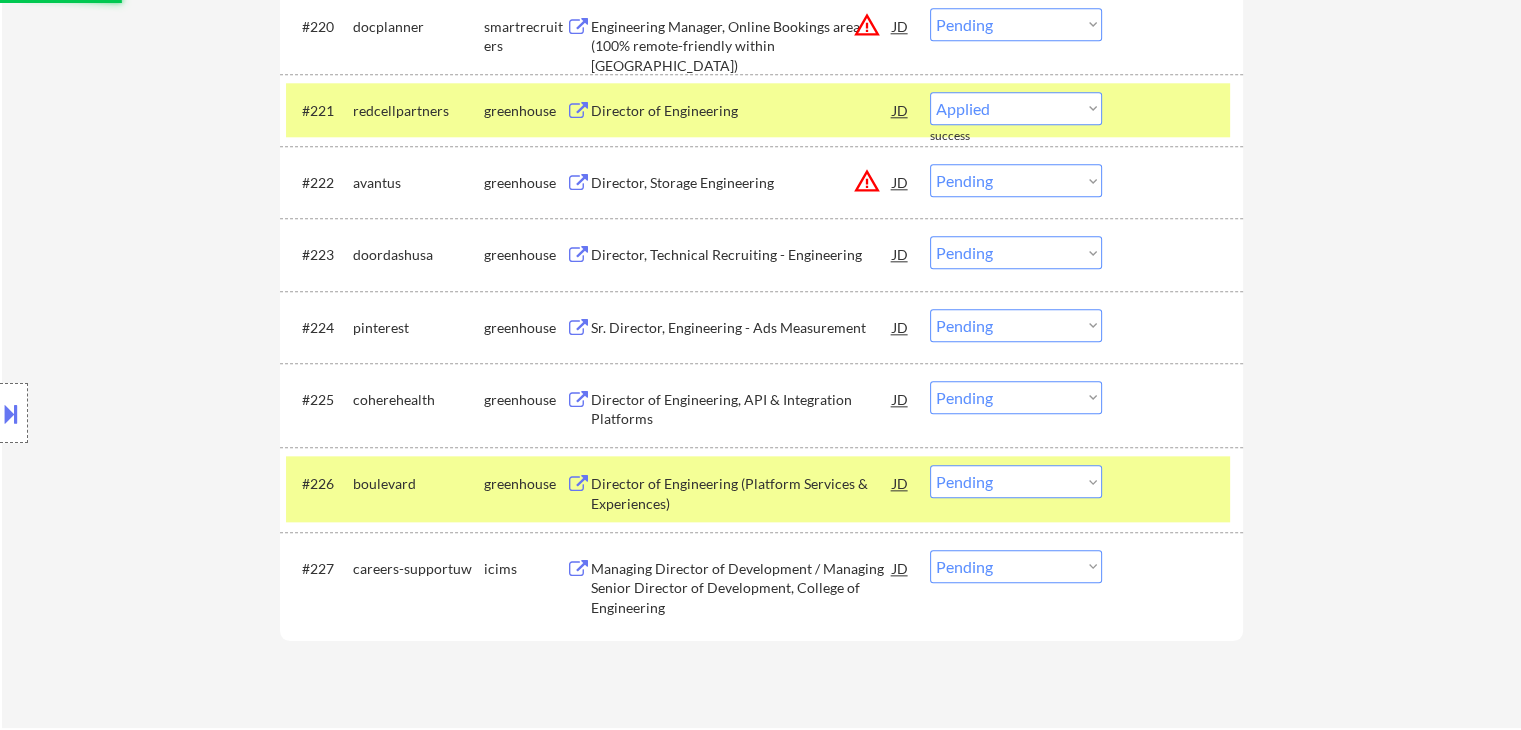 select on ""pending"" 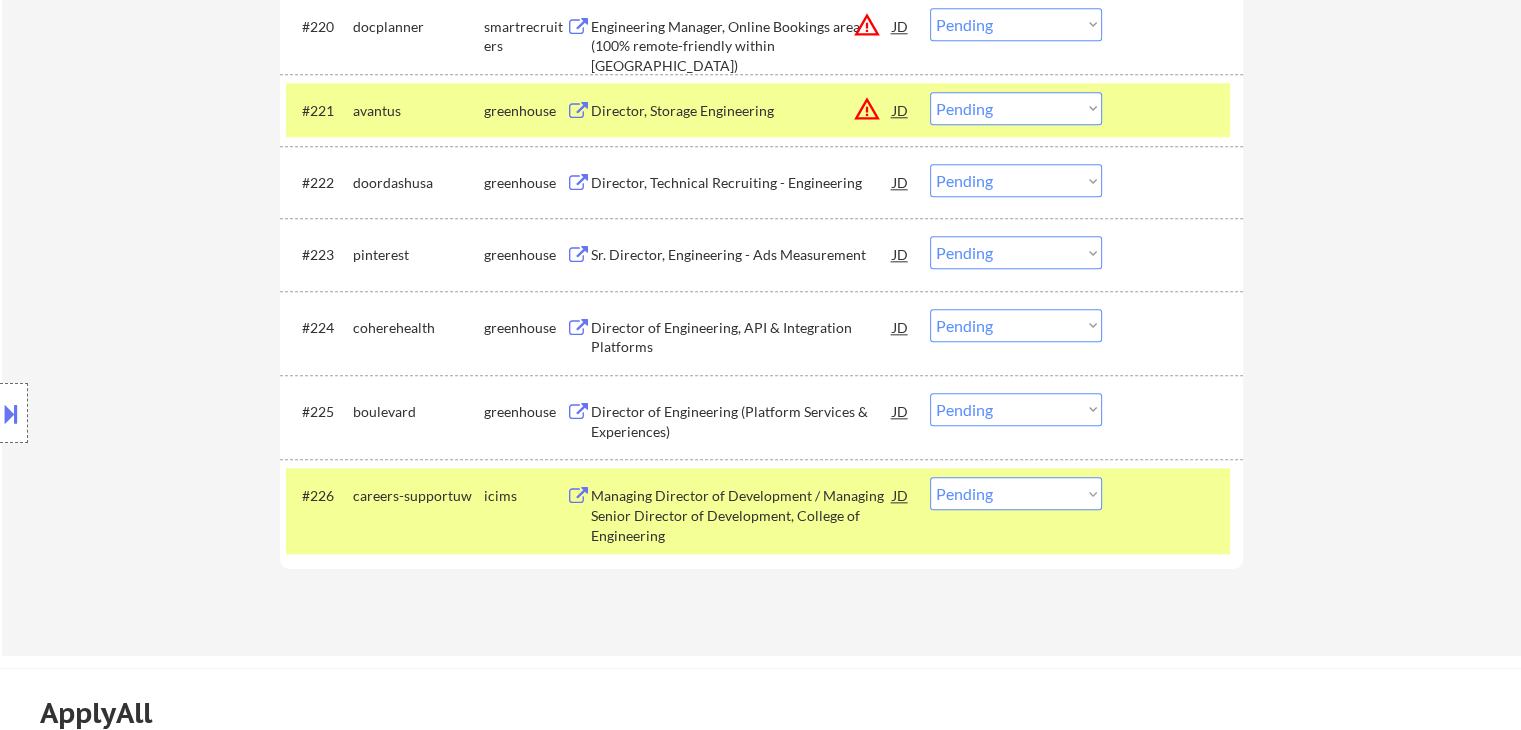 click on "Choose an option... Pending Applied Excluded (Questions) Excluded (Expired) Excluded (Location) Excluded (Bad Match) Excluded (Blocklist) Excluded (Salary) Excluded (Other)" at bounding box center [1016, 409] 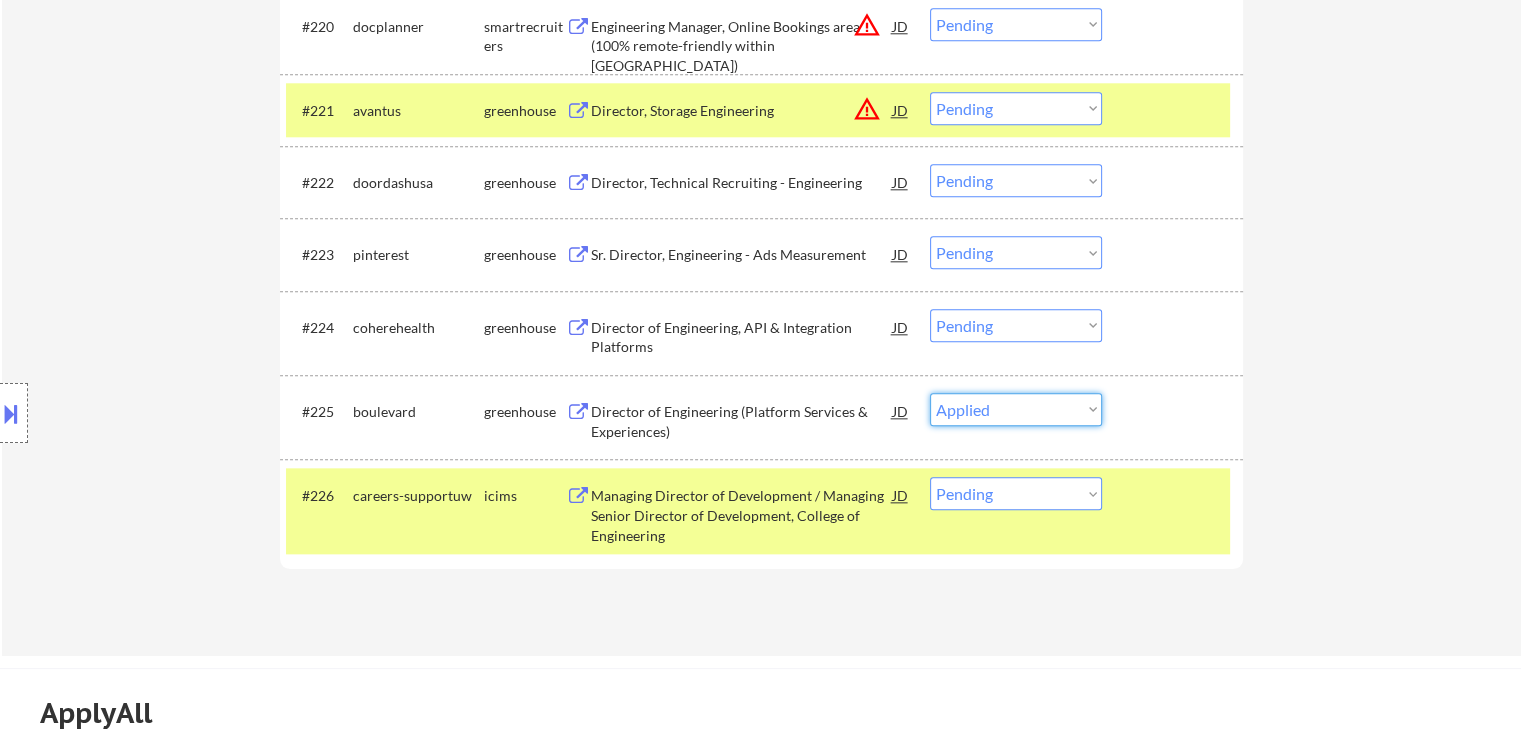 click on "Choose an option... Pending Applied Excluded (Questions) Excluded (Expired) Excluded (Location) Excluded (Bad Match) Excluded (Blocklist) Excluded (Salary) Excluded (Other)" at bounding box center [1016, 409] 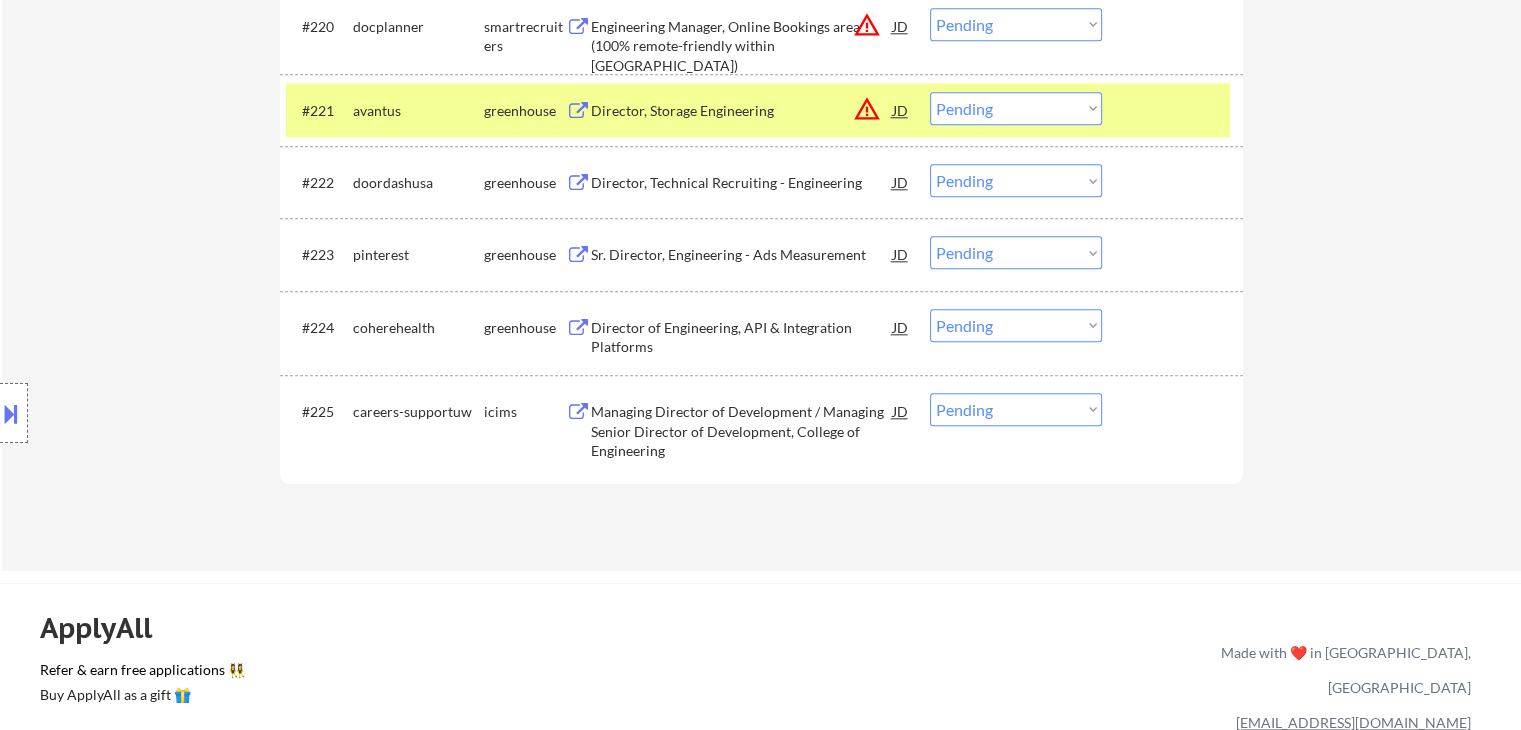 click on "Managing Director of Development / Managing Senior Director of Development, College of Engineering" at bounding box center [742, 431] 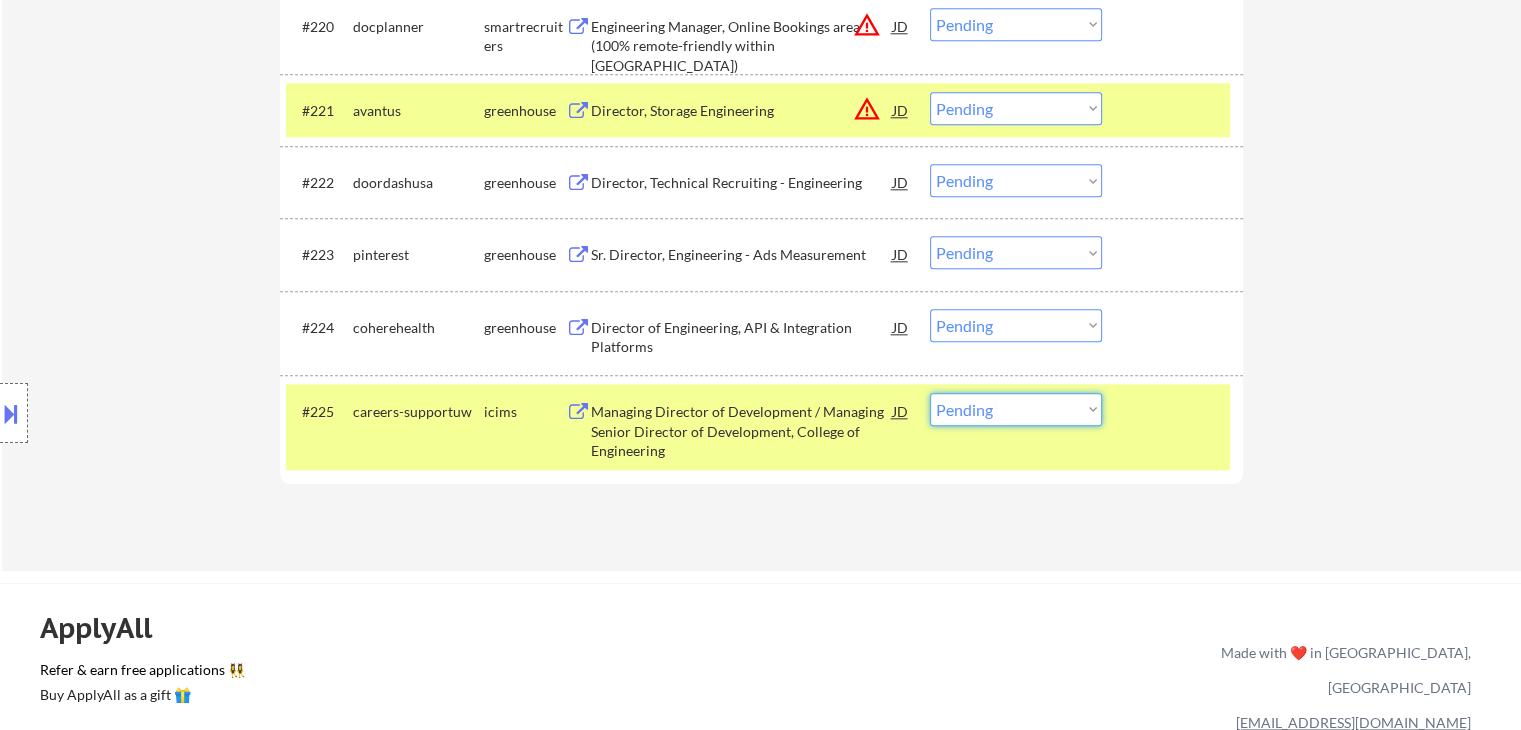 drag, startPoint x: 1001, startPoint y: 406, endPoint x: 1015, endPoint y: 420, distance: 19.79899 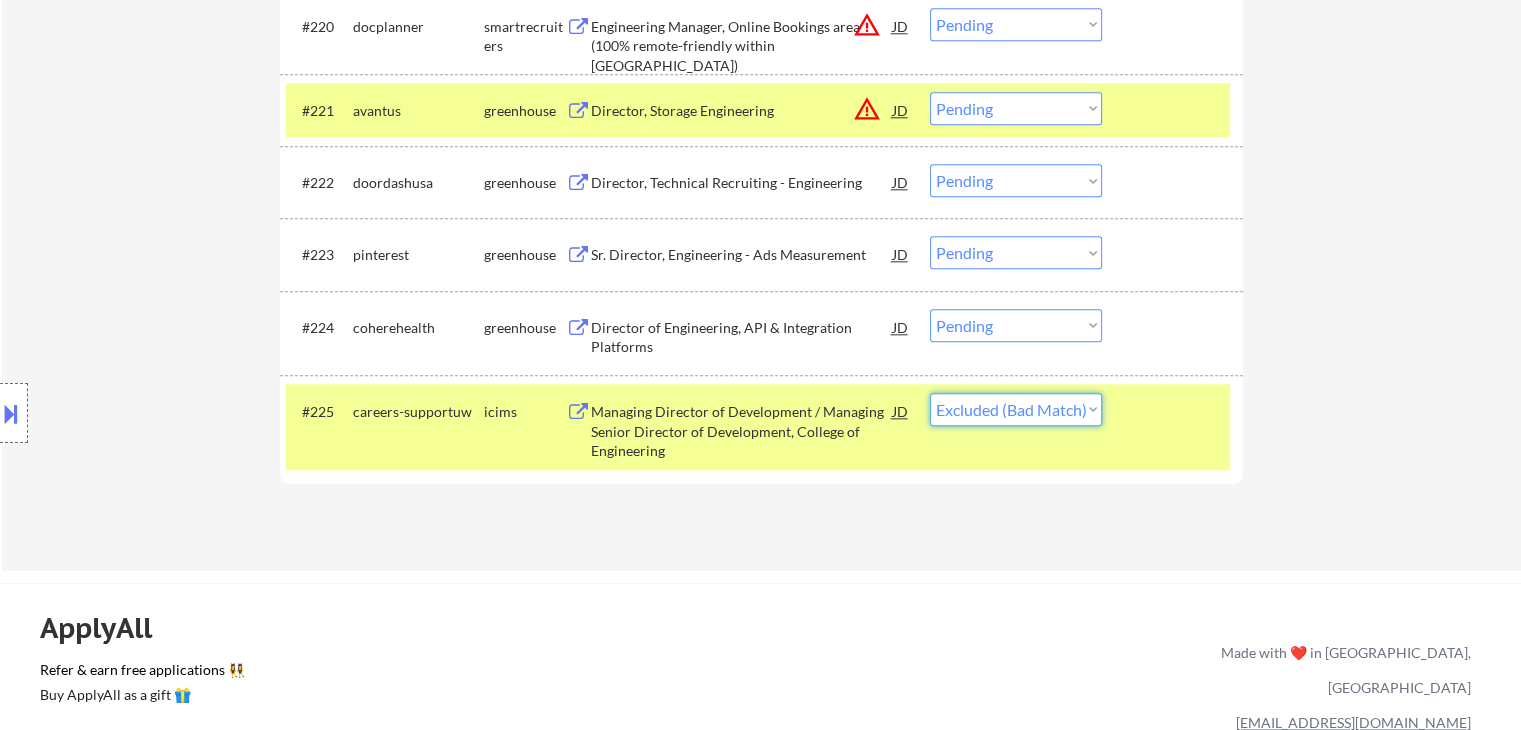 click on "Choose an option... Pending Applied Excluded (Questions) Excluded (Expired) Excluded (Location) Excluded (Bad Match) Excluded (Blocklist) Excluded (Salary) Excluded (Other)" at bounding box center (1016, 409) 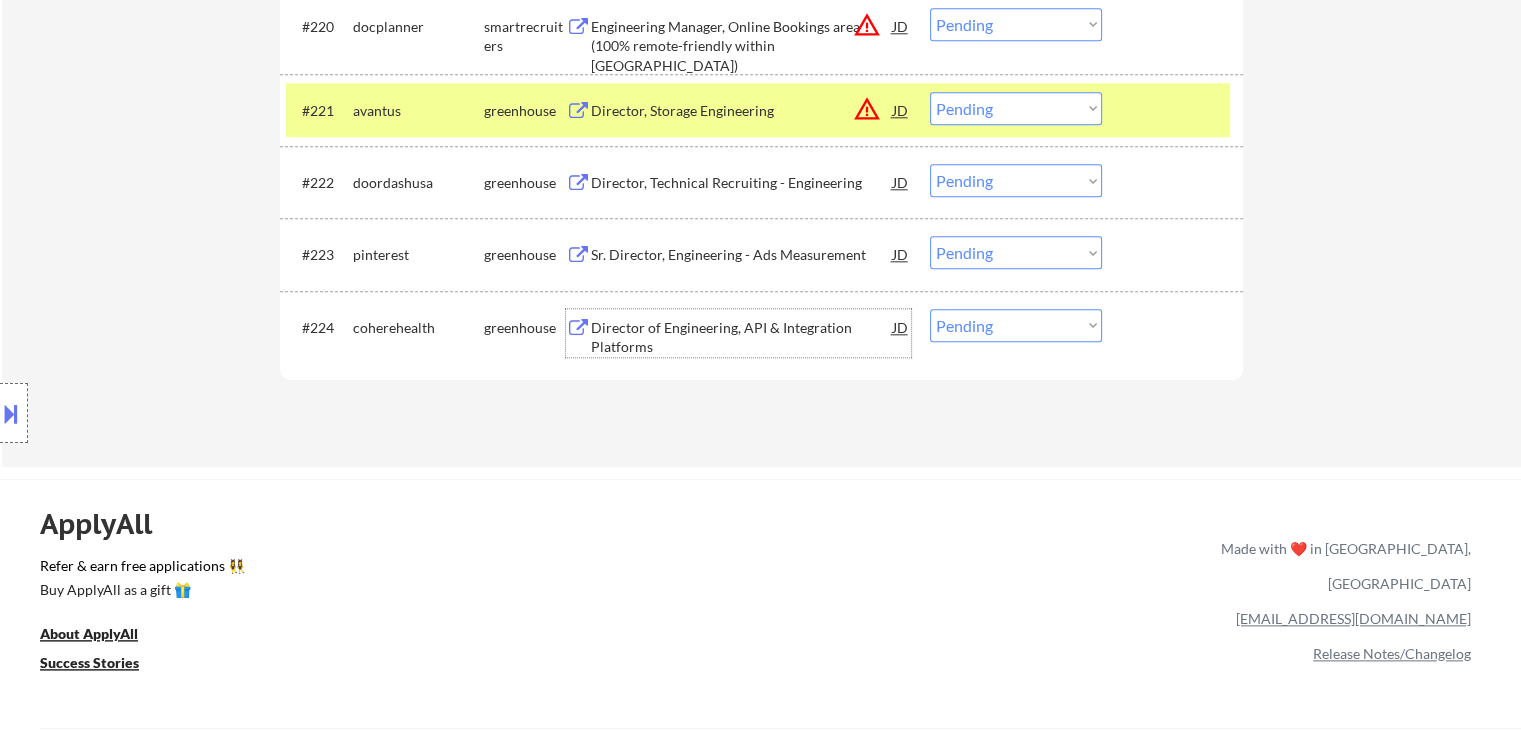 click on "Director of Engineering, API & Integration Platforms" at bounding box center (742, 337) 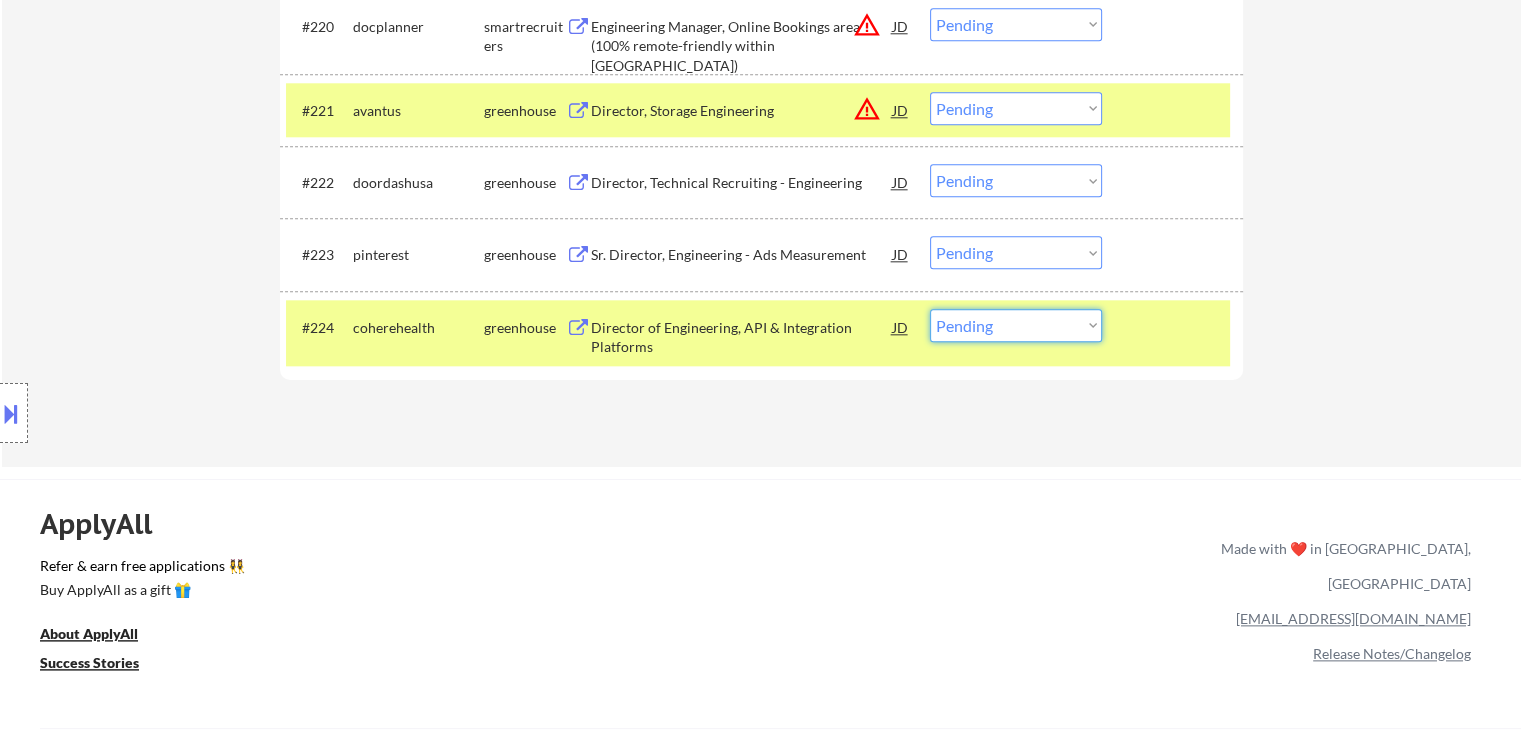 click on "Choose an option... Pending Applied Excluded (Questions) Excluded (Expired) Excluded (Location) Excluded (Bad Match) Excluded (Blocklist) Excluded (Salary) Excluded (Other)" at bounding box center [1016, 325] 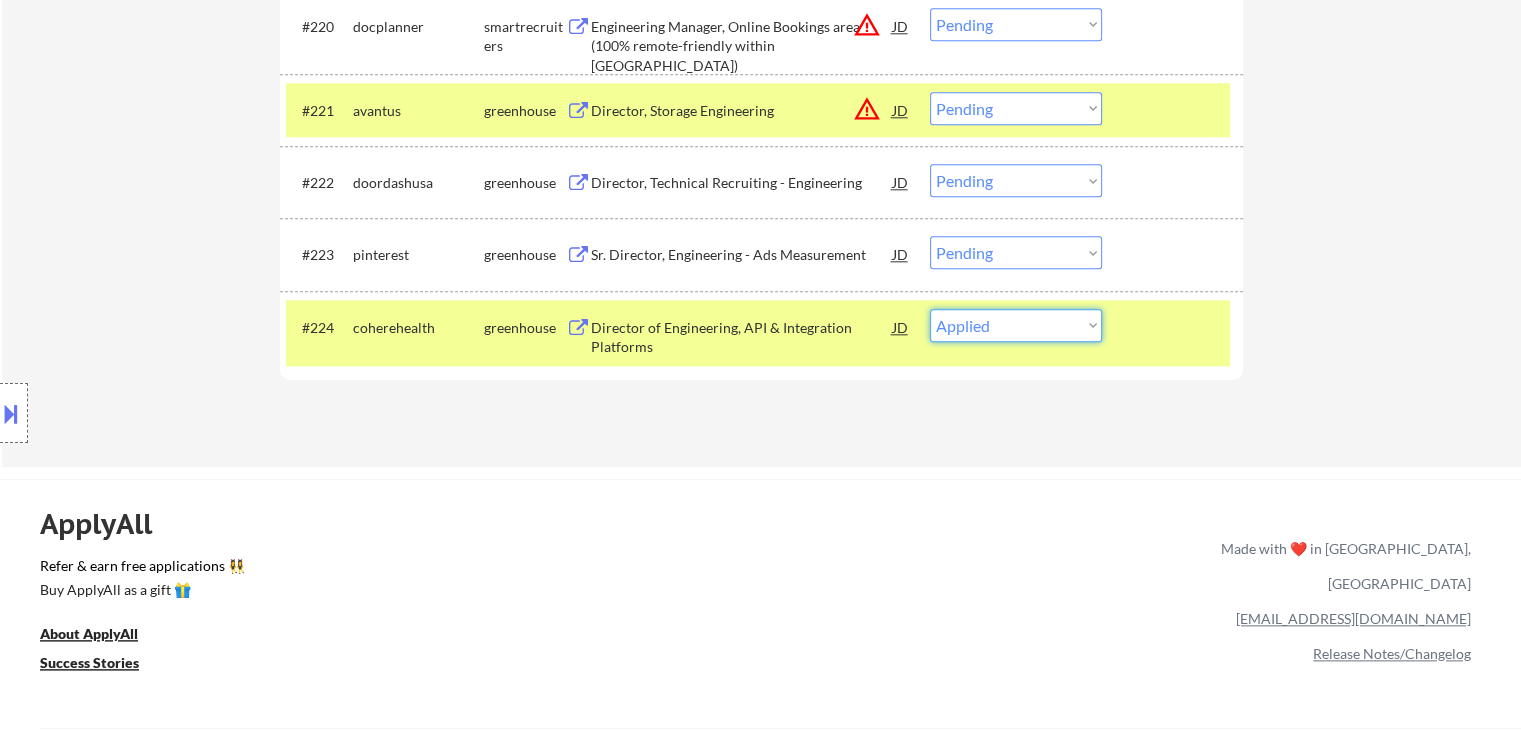 click on "Choose an option... Pending Applied Excluded (Questions) Excluded (Expired) Excluded (Location) Excluded (Bad Match) Excluded (Blocklist) Excluded (Salary) Excluded (Other)" at bounding box center [1016, 325] 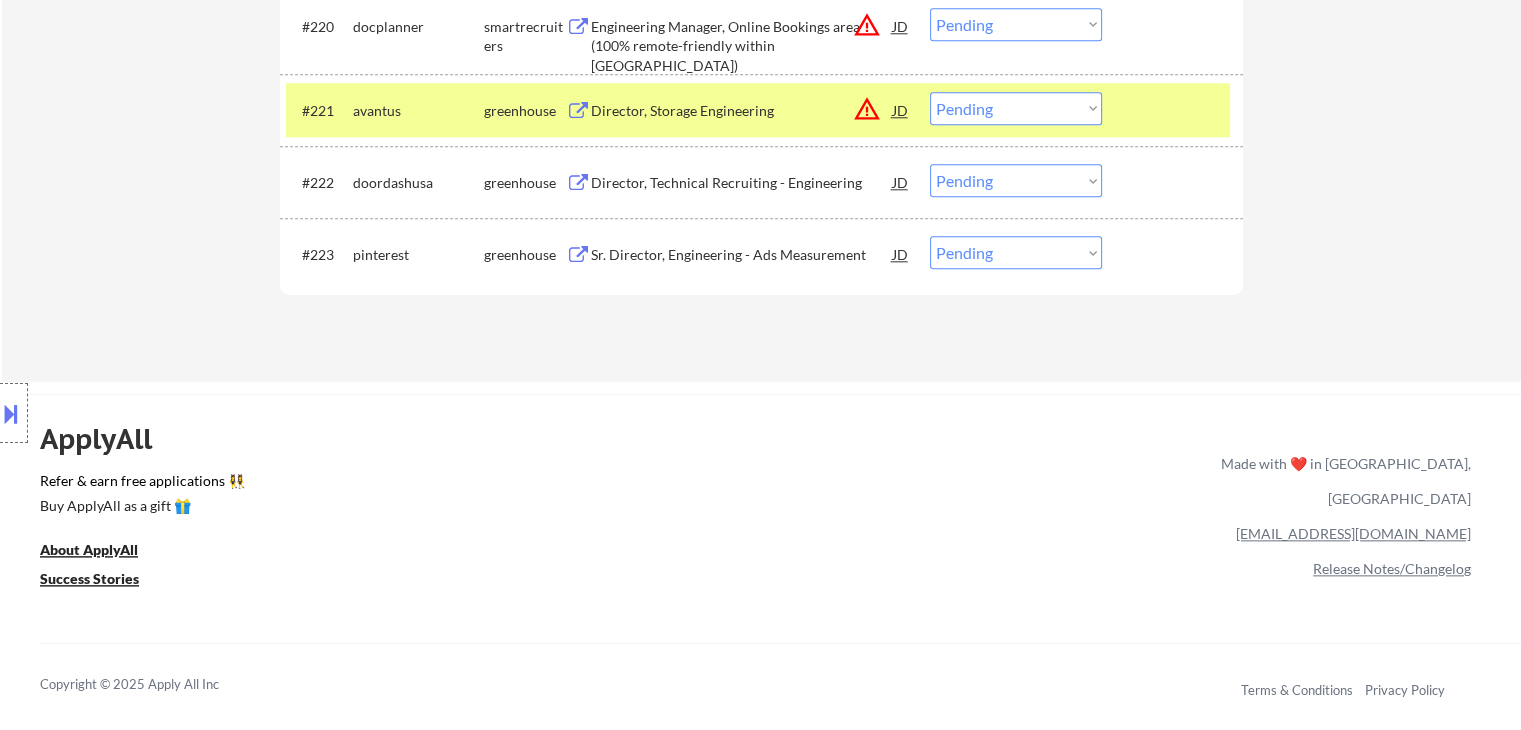 click on "Sr. Director, Engineering - Ads Measurement" at bounding box center [742, 255] 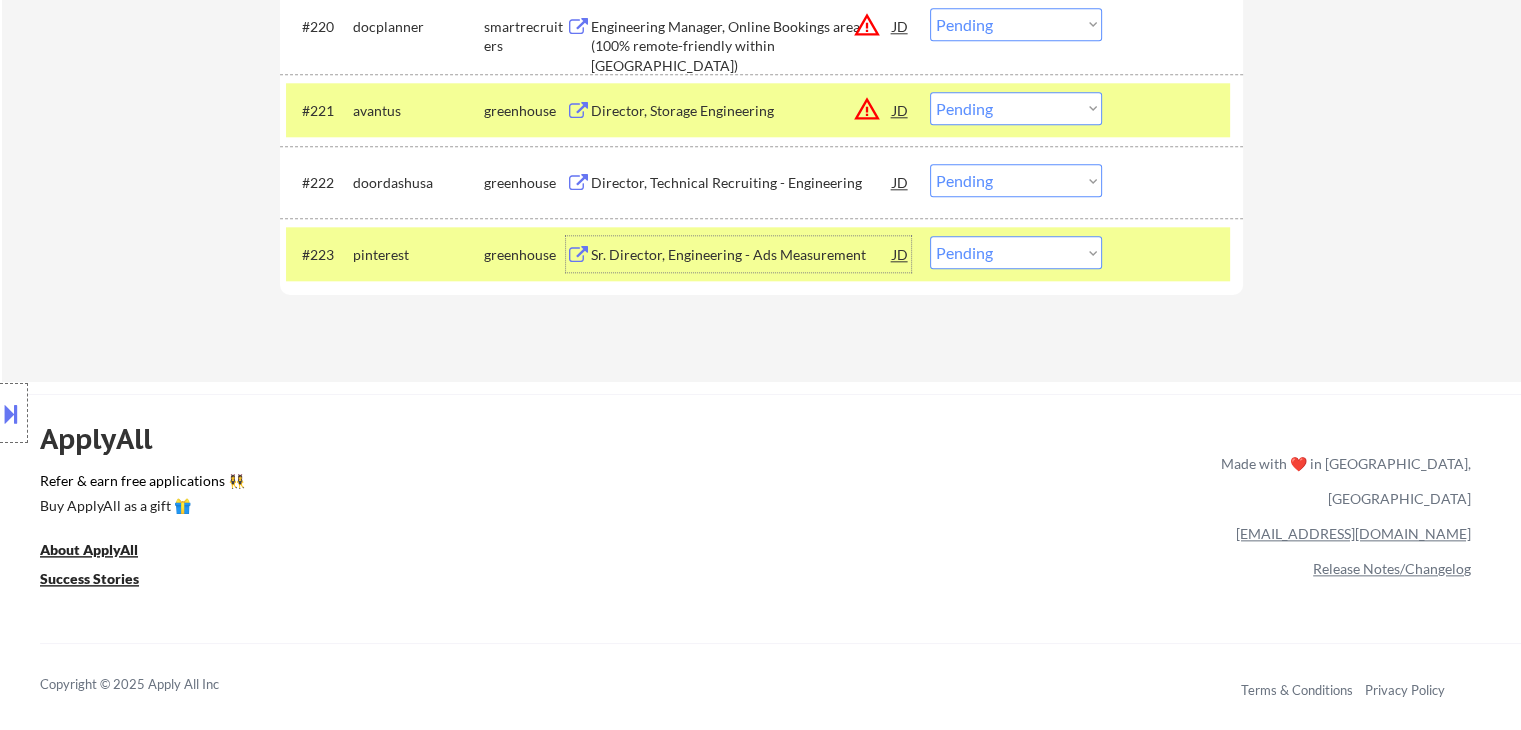 click on "Choose an option... Pending Applied Excluded (Questions) Excluded (Expired) Excluded (Location) Excluded (Bad Match) Excluded (Blocklist) Excluded (Salary) Excluded (Other)" at bounding box center (1016, 252) 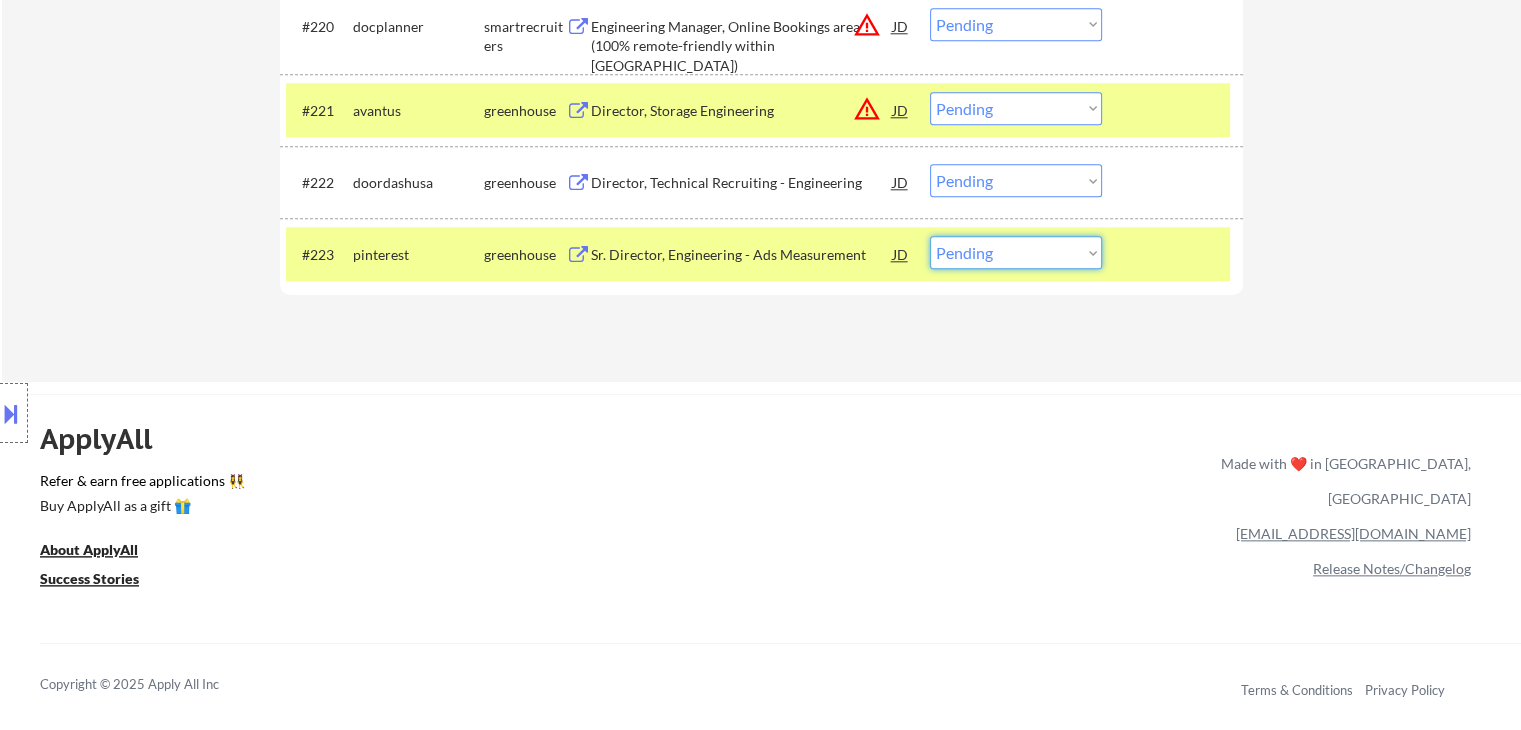 select on ""applied"" 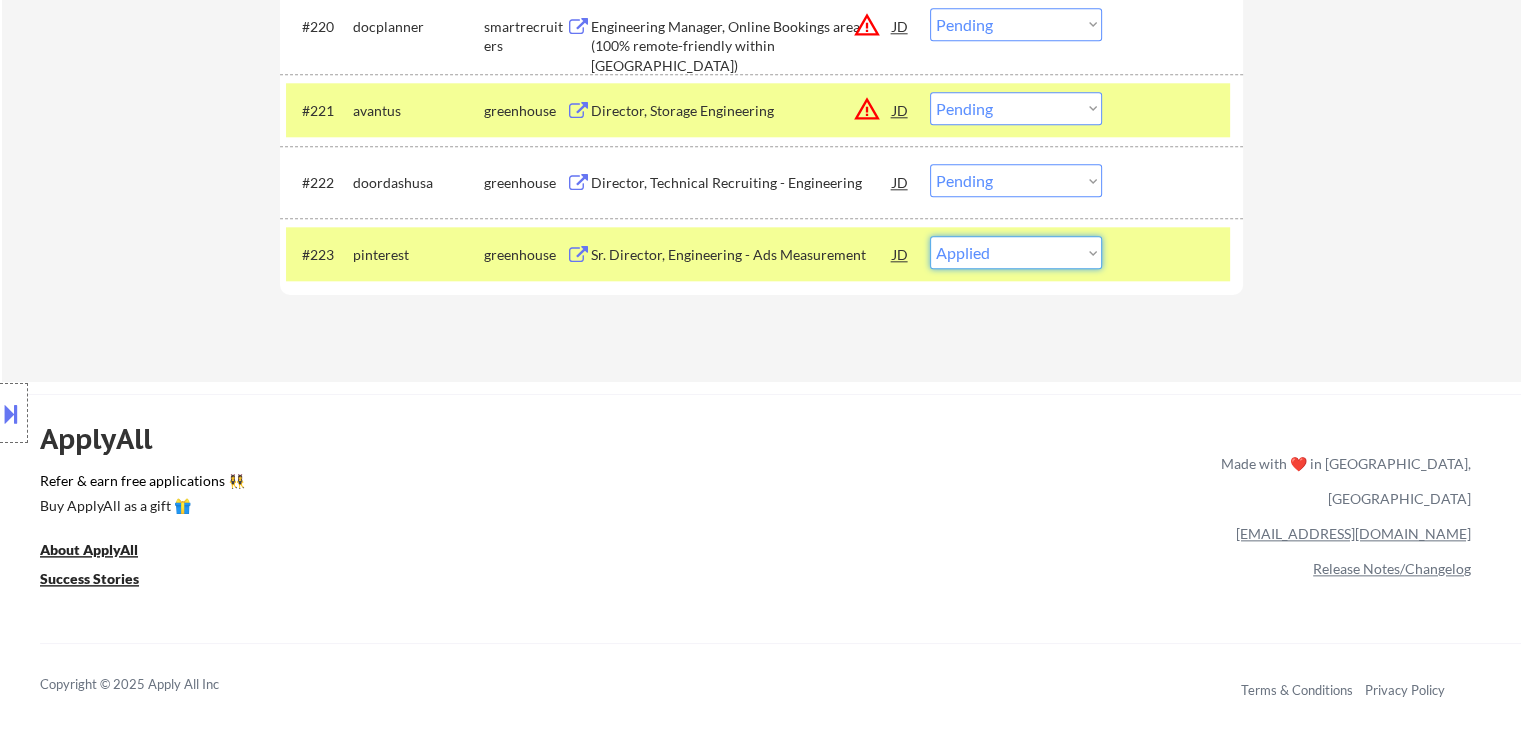 click on "Choose an option... Pending Applied Excluded (Questions) Excluded (Expired) Excluded (Location) Excluded (Bad Match) Excluded (Blocklist) Excluded (Salary) Excluded (Other)" at bounding box center [1016, 252] 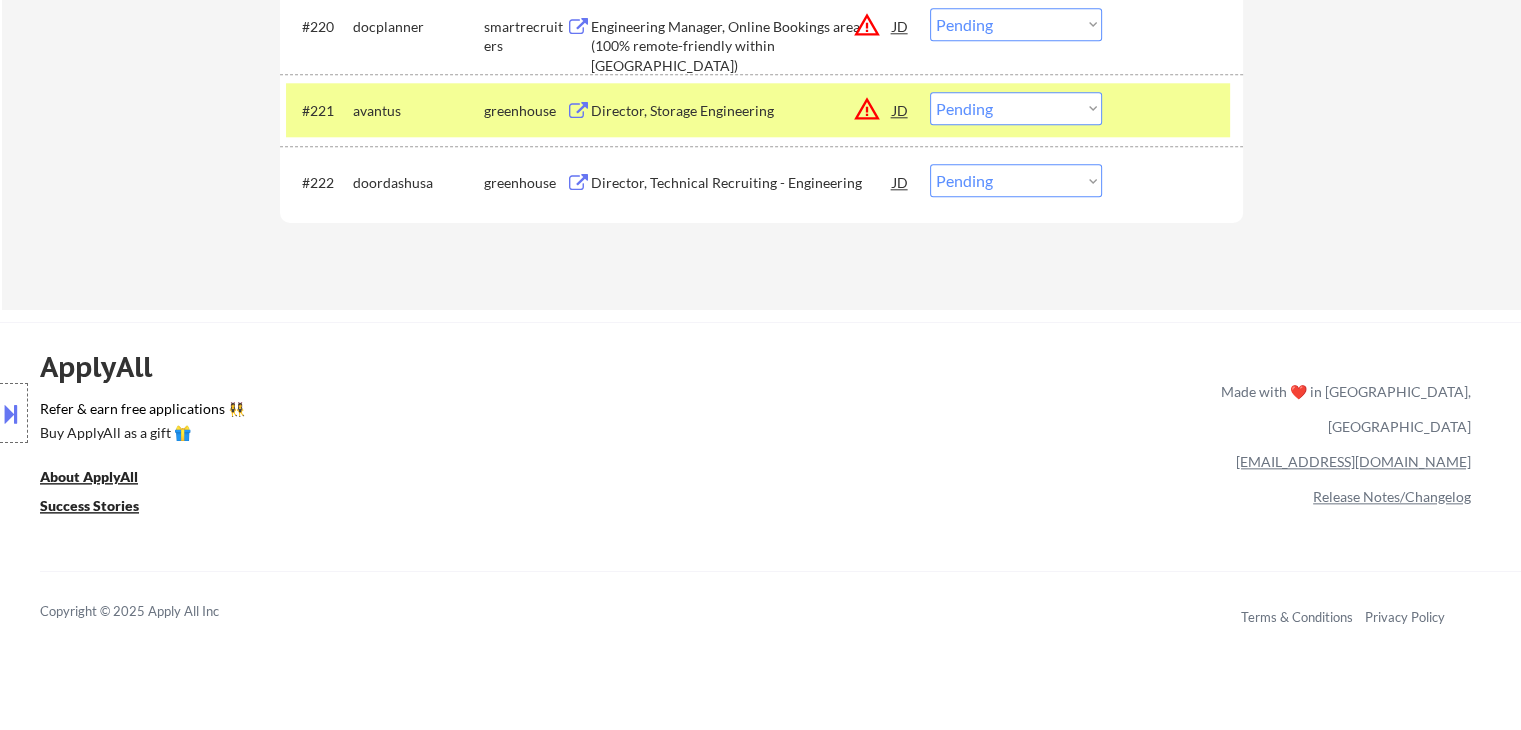 click on "Director, Technical Recruiting - Engineering" at bounding box center [742, 183] 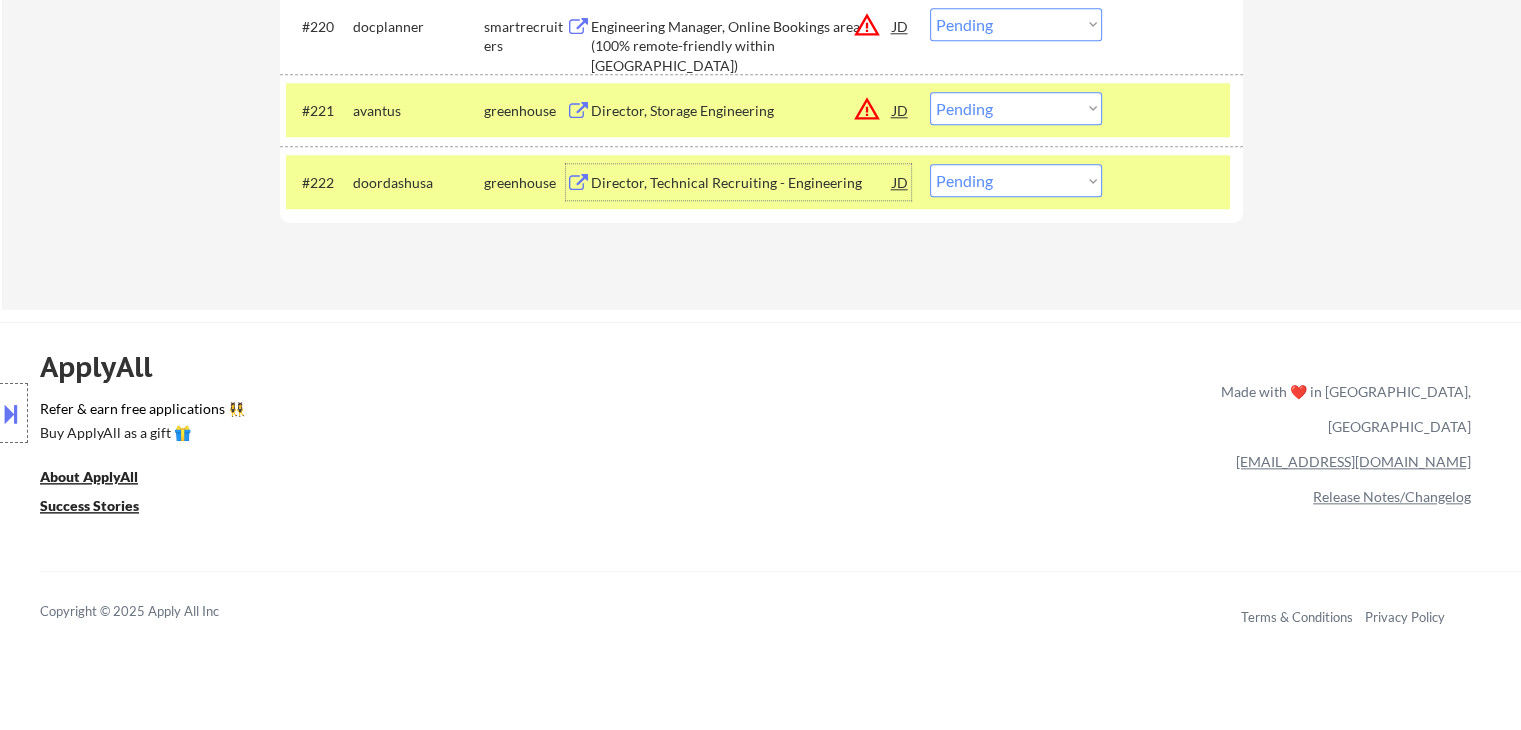 drag, startPoint x: 1002, startPoint y: 182, endPoint x: 1032, endPoint y: 195, distance: 32.695564 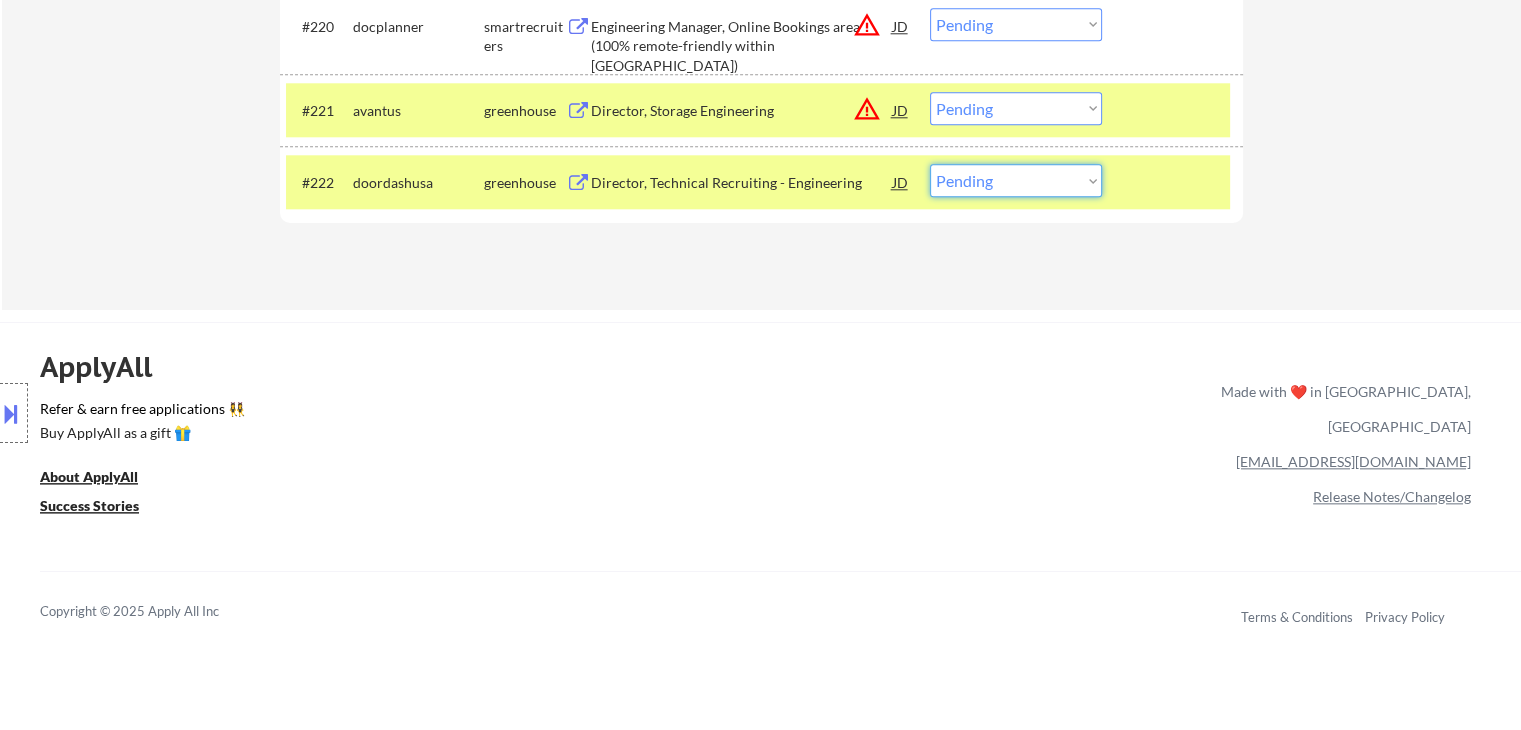 select on ""excluded__bad_match_"" 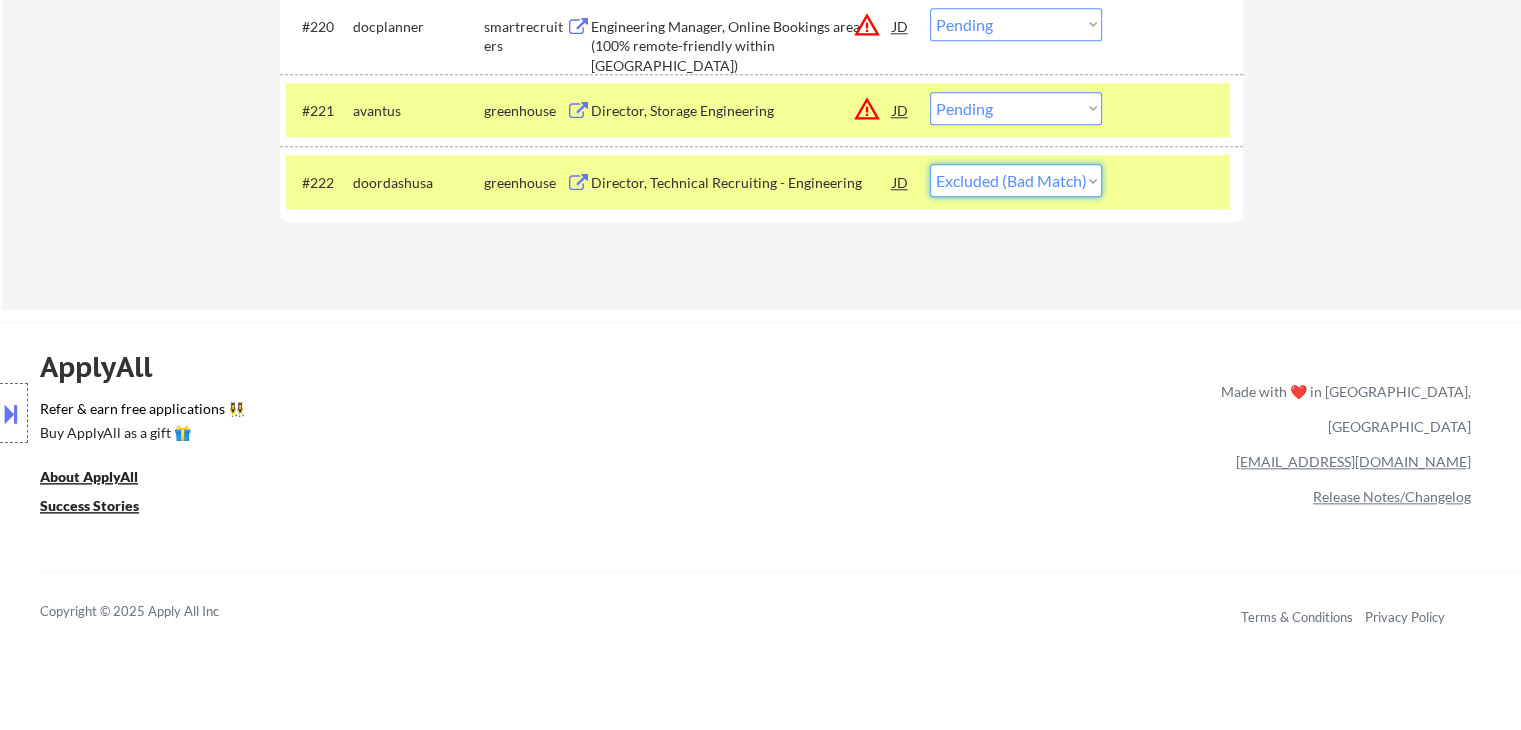 click on "Choose an option... Pending Applied Excluded (Questions) Excluded (Expired) Excluded (Location) Excluded (Bad Match) Excluded (Blocklist) Excluded (Salary) Excluded (Other)" at bounding box center (1016, 180) 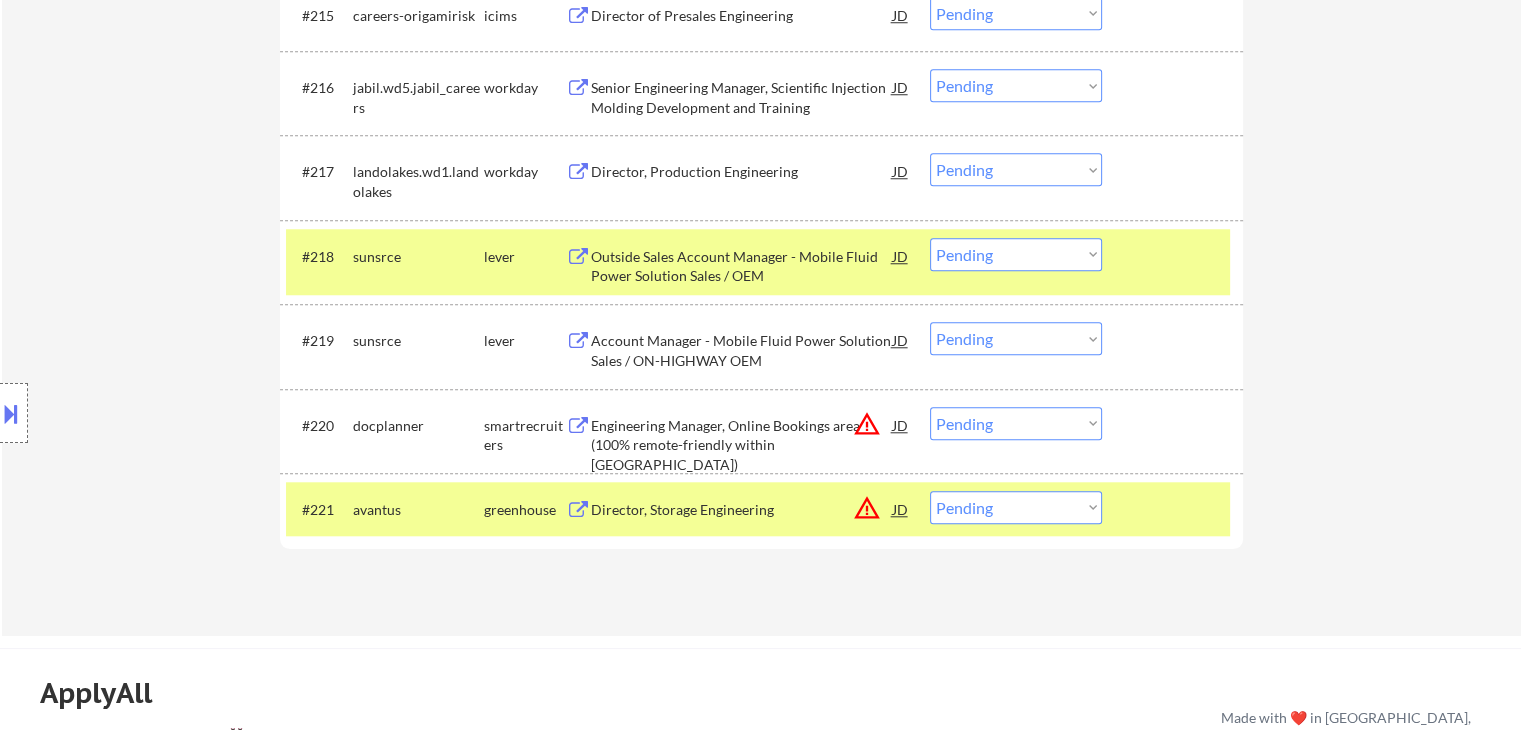 scroll, scrollTop: 1800, scrollLeft: 0, axis: vertical 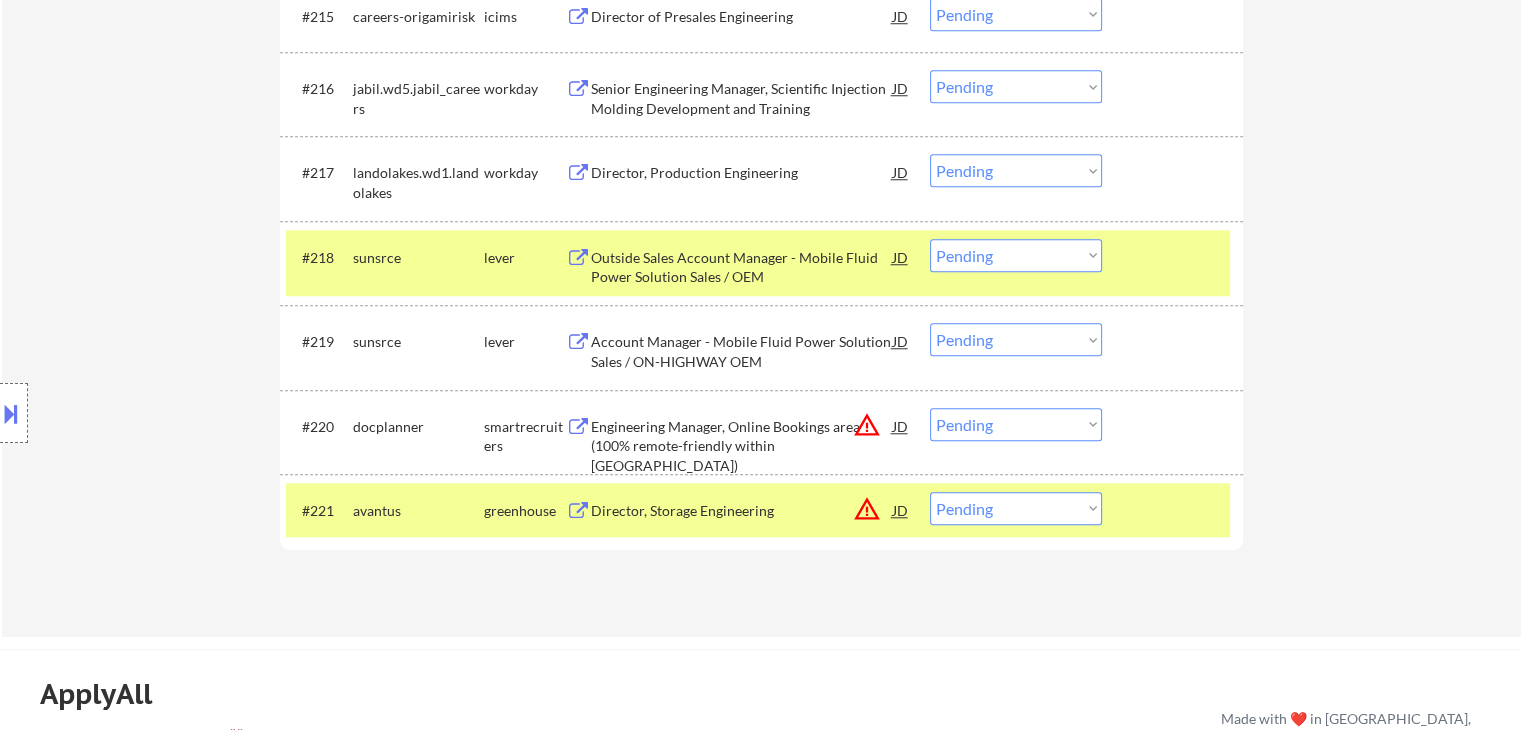 click on "Account Manager - Mobile Fluid Power Solution Sales / ON-HIGHWAY OEM" at bounding box center [742, 351] 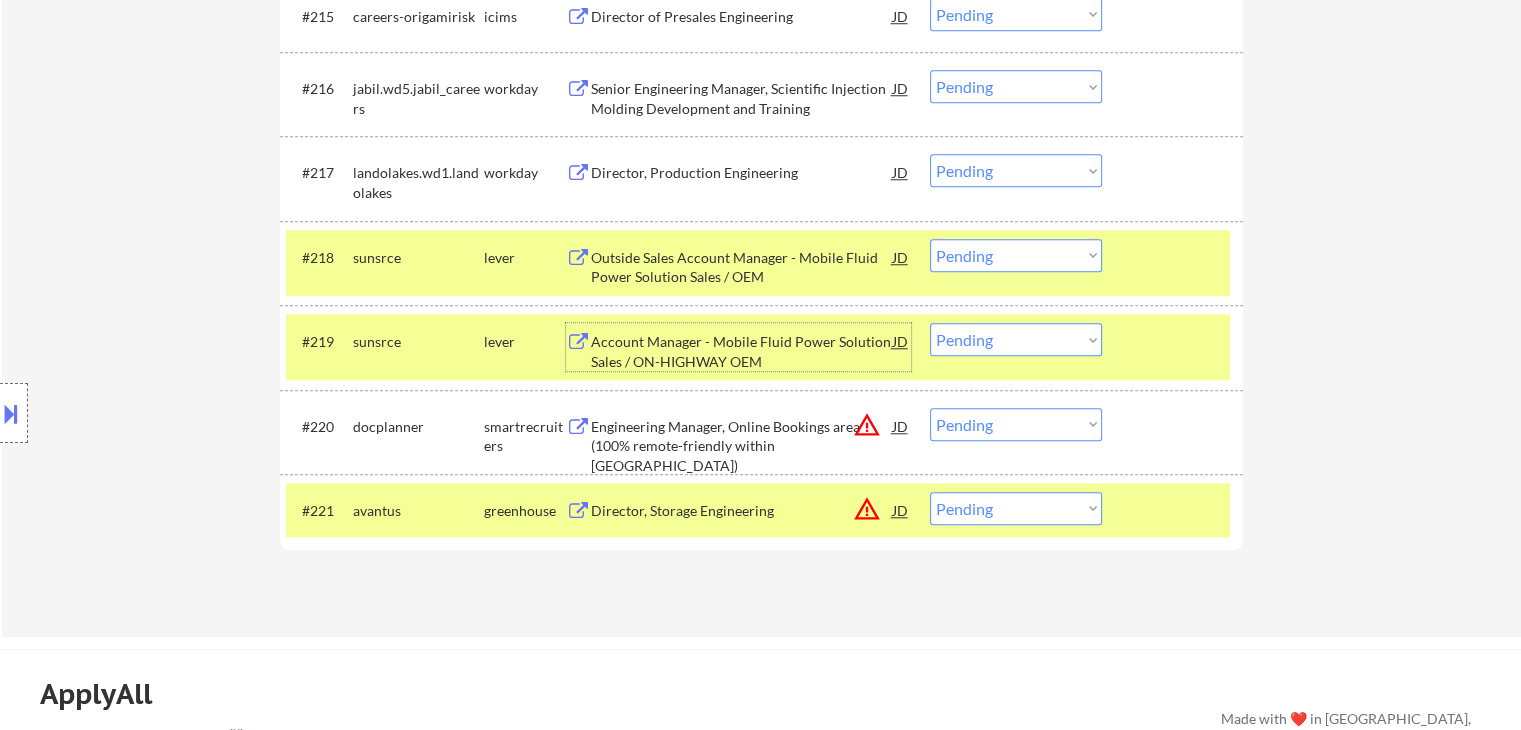 click on "avantus" at bounding box center [418, 511] 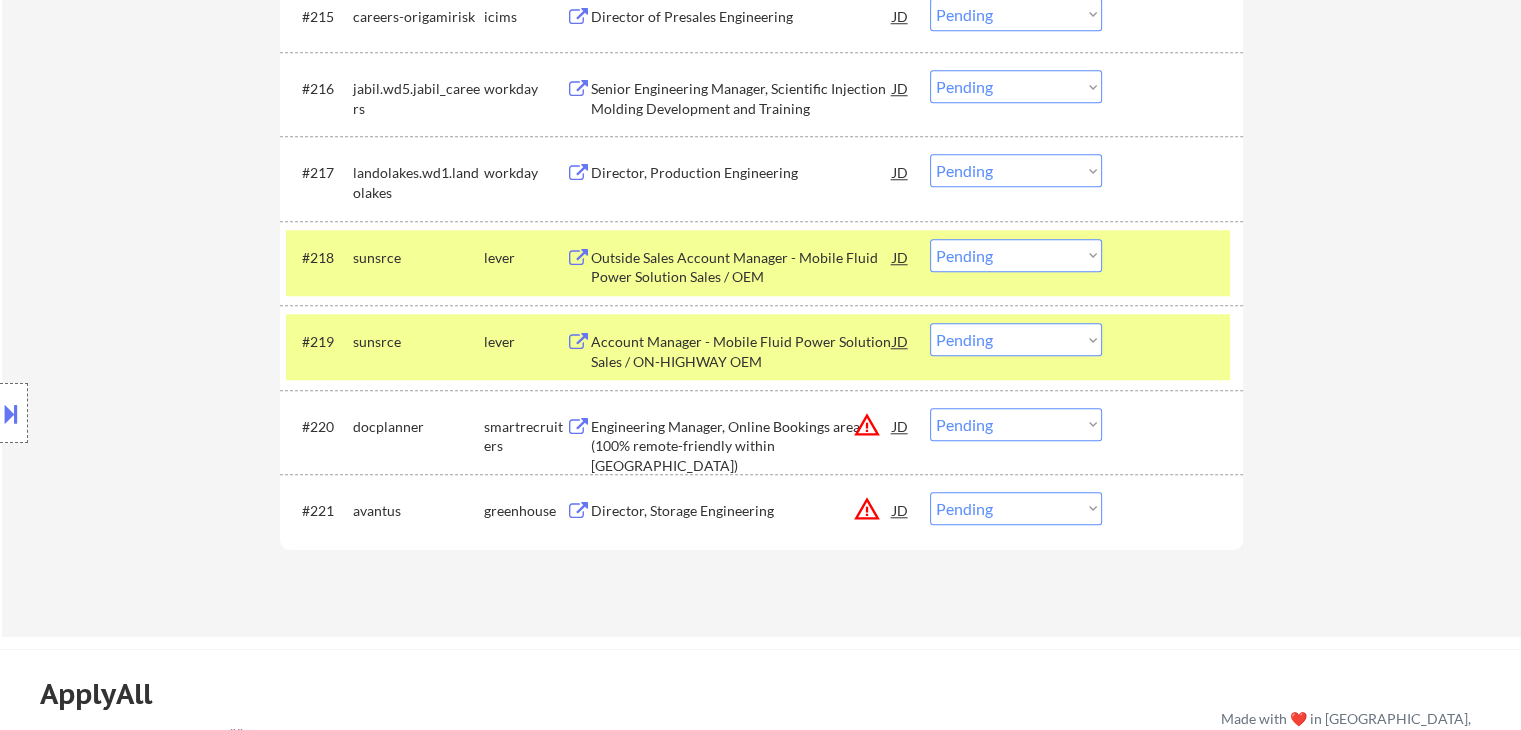click on "sunsrce" at bounding box center [418, 342] 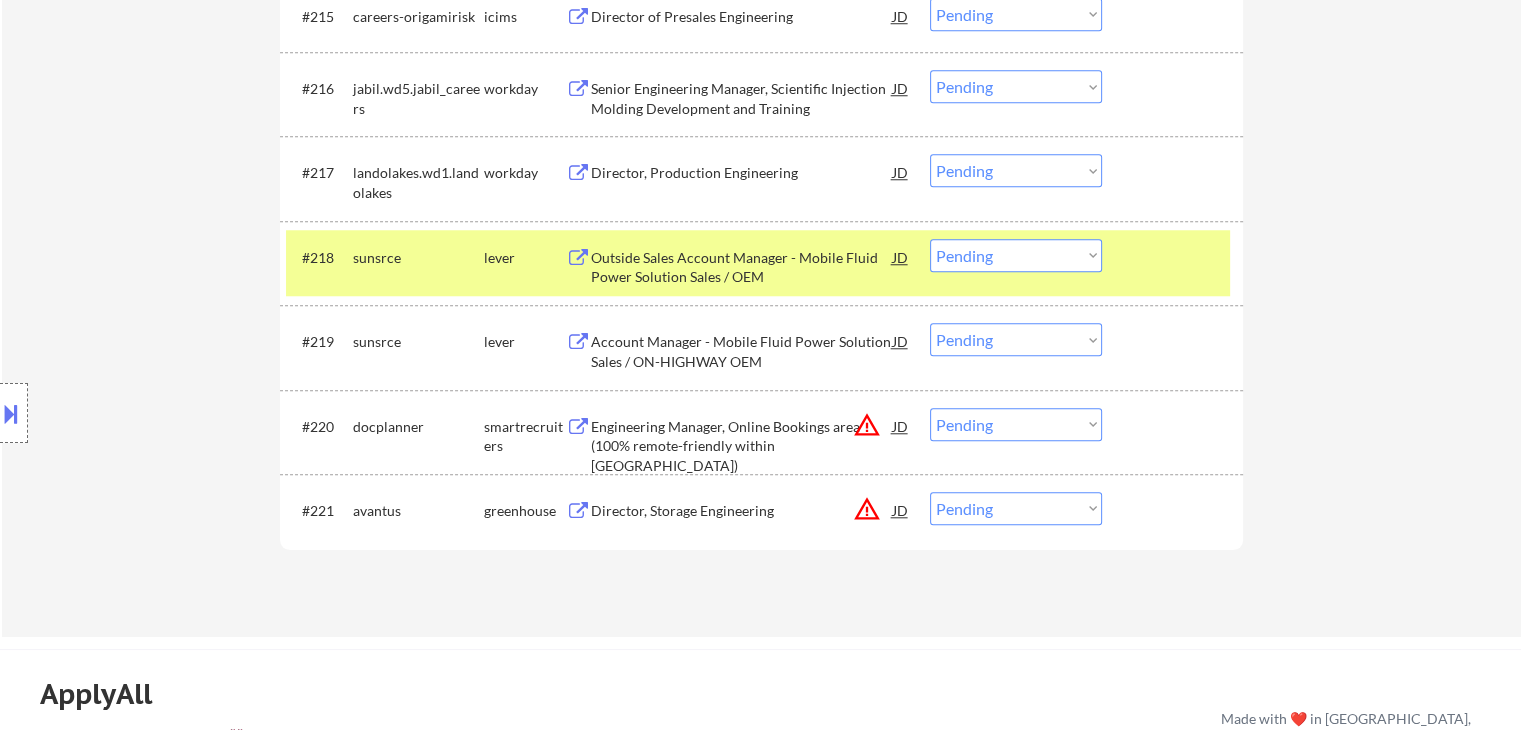 click on "sunsrce" at bounding box center (418, 257) 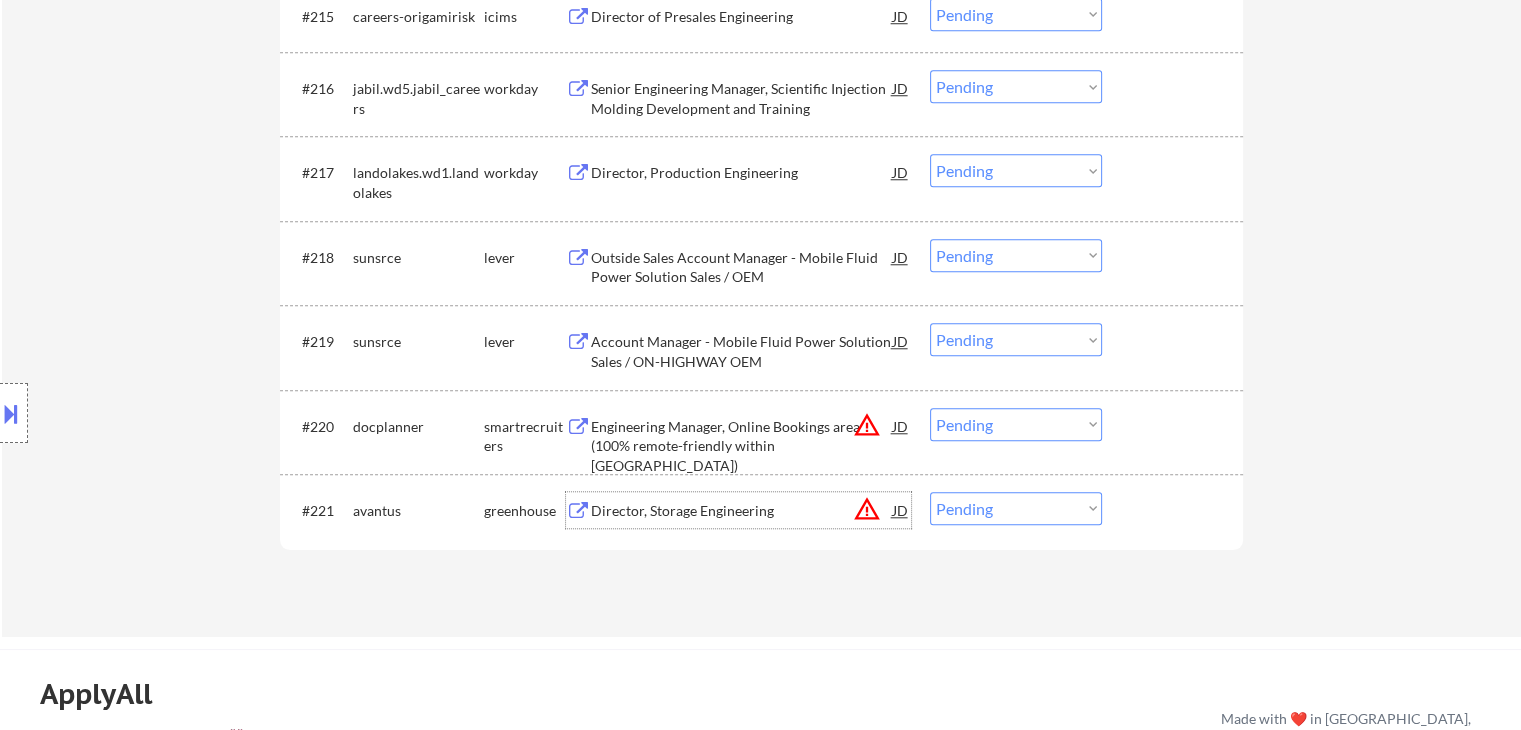 click on "Director, Storage Engineering" at bounding box center [742, 510] 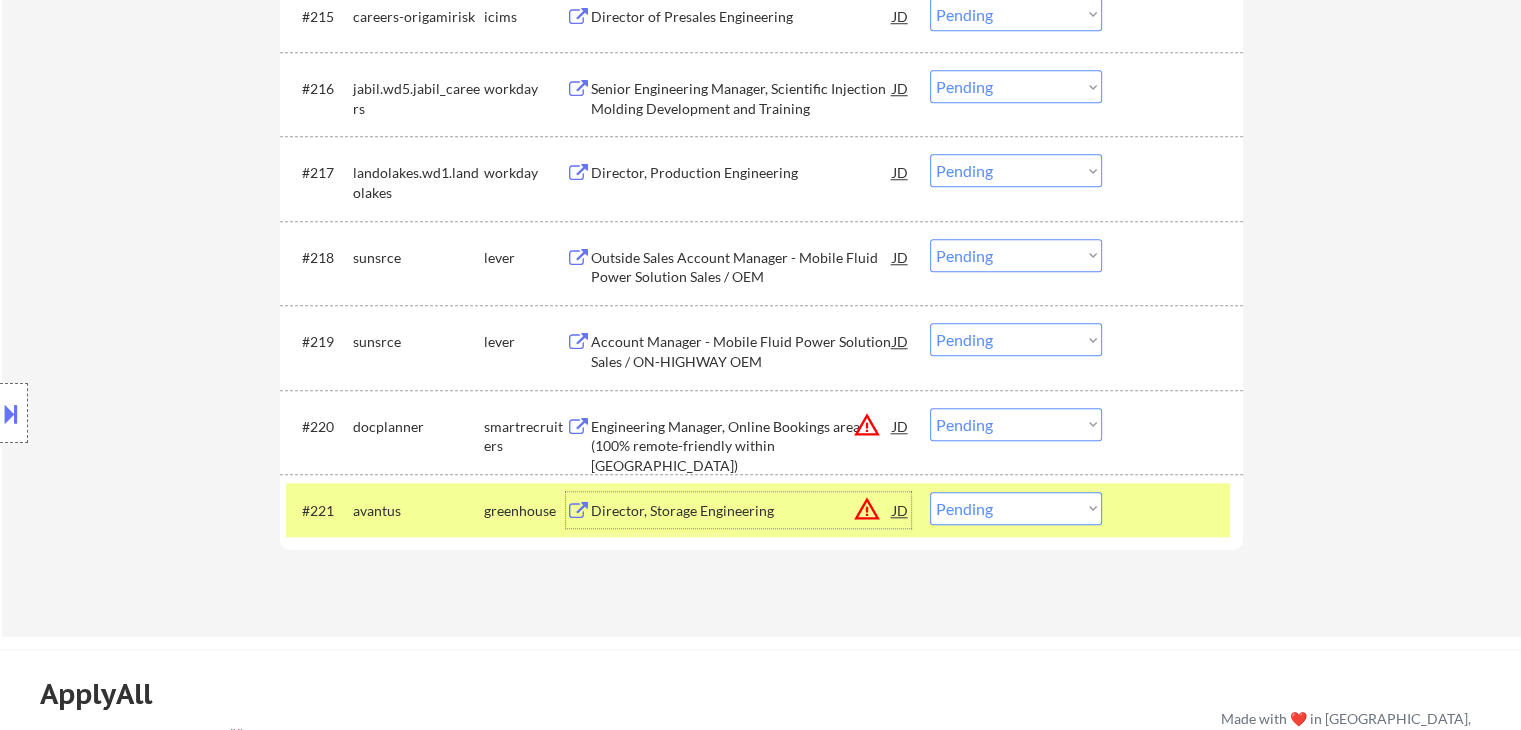drag, startPoint x: 979, startPoint y: 512, endPoint x: 994, endPoint y: 529, distance: 22.671568 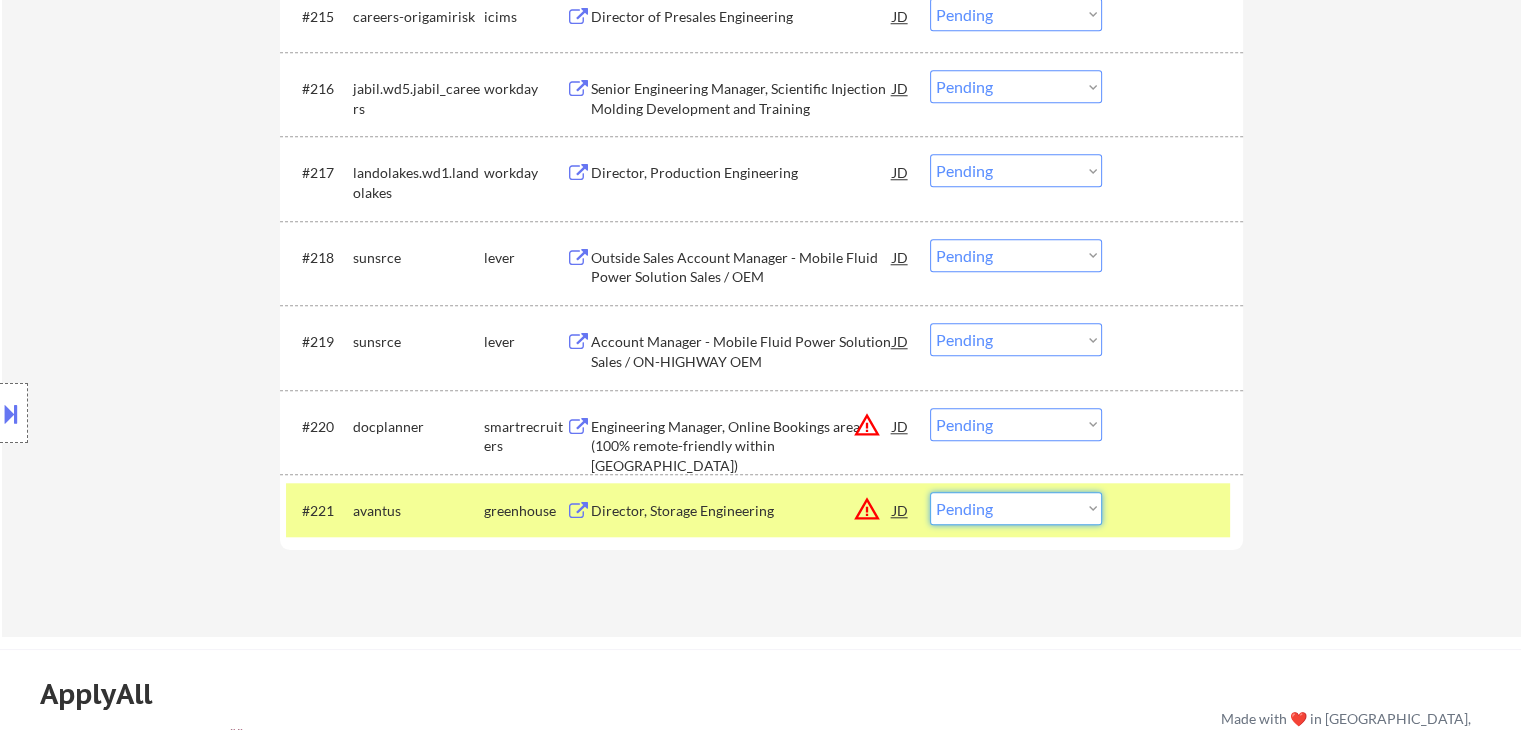 select on ""excluded__expired_"" 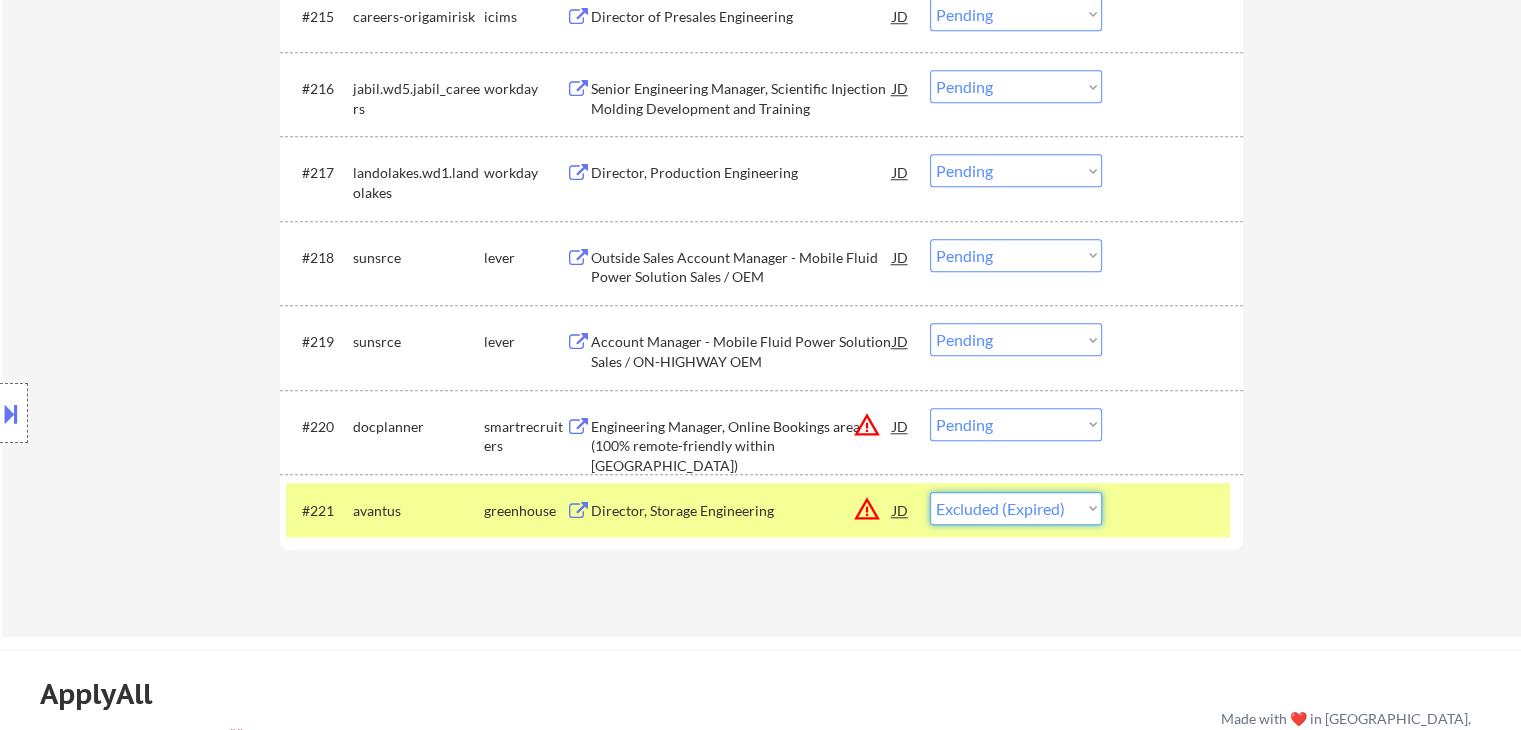 click on "Choose an option... Pending Applied Excluded (Questions) Excluded (Expired) Excluded (Location) Excluded (Bad Match) Excluded (Blocklist) Excluded (Salary) Excluded (Other)" at bounding box center (1016, 508) 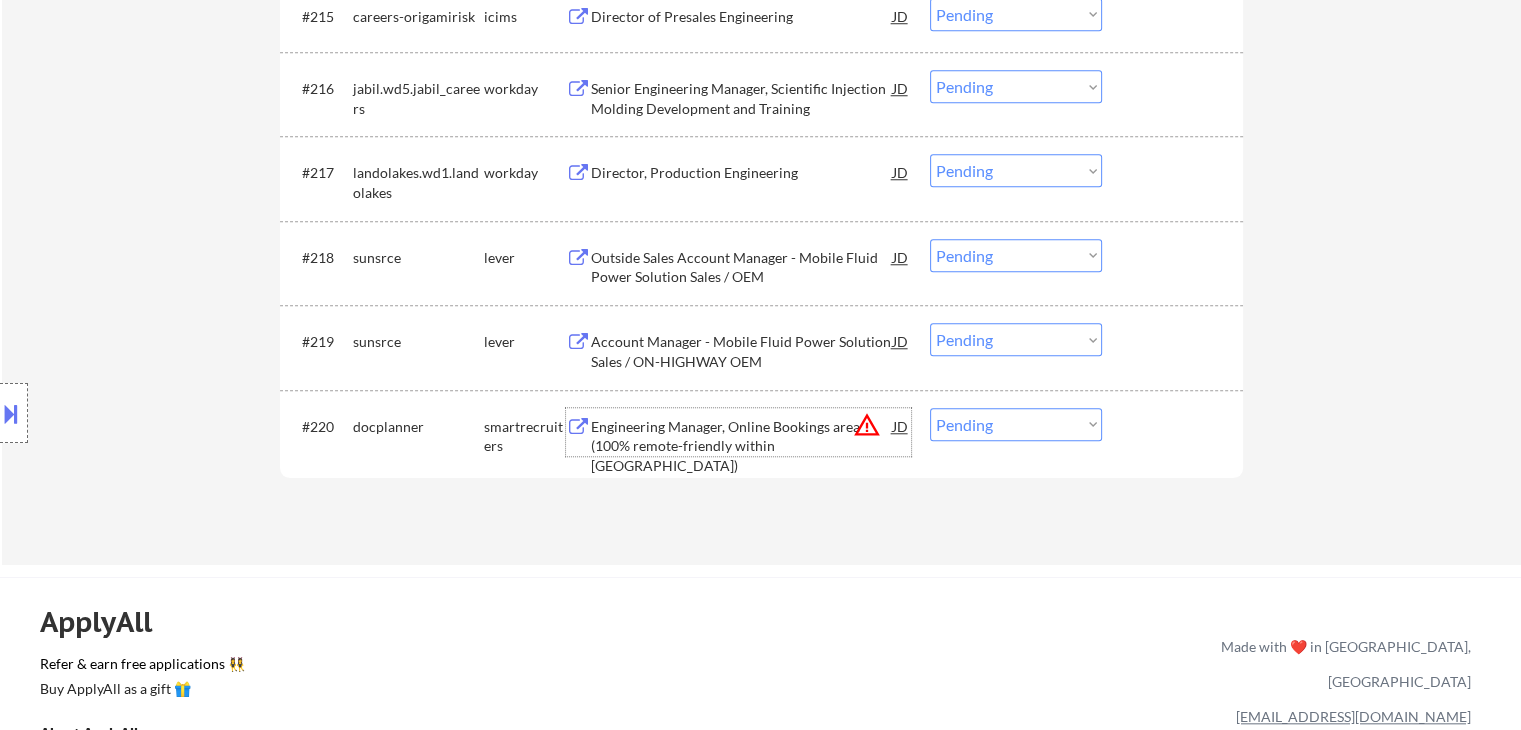 click on "Engineering Manager, Online Bookings area (100% remote-friendly within Spain)" at bounding box center (742, 446) 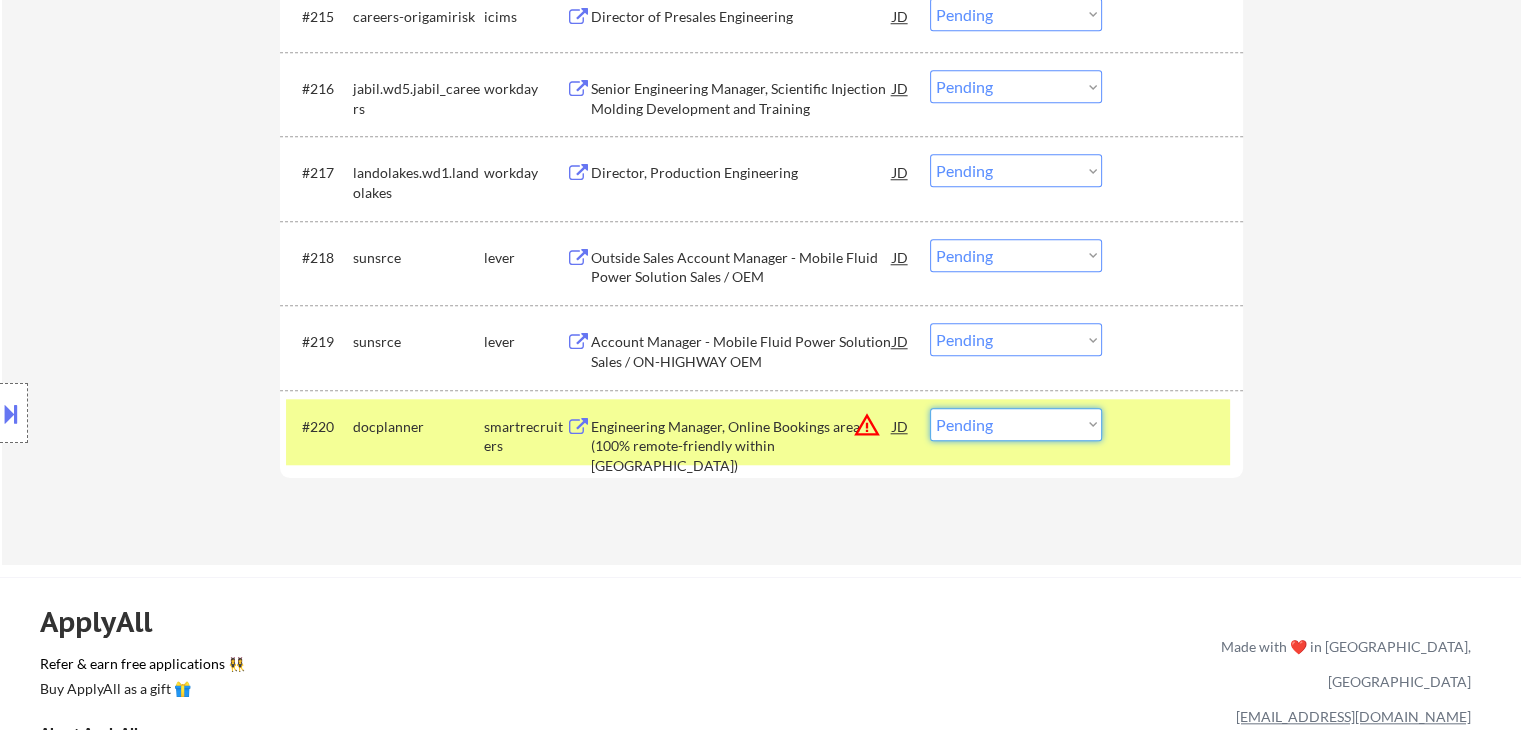 click on "Choose an option... Pending Applied Excluded (Questions) Excluded (Expired) Excluded (Location) Excluded (Bad Match) Excluded (Blocklist) Excluded (Salary) Excluded (Other)" at bounding box center (1016, 424) 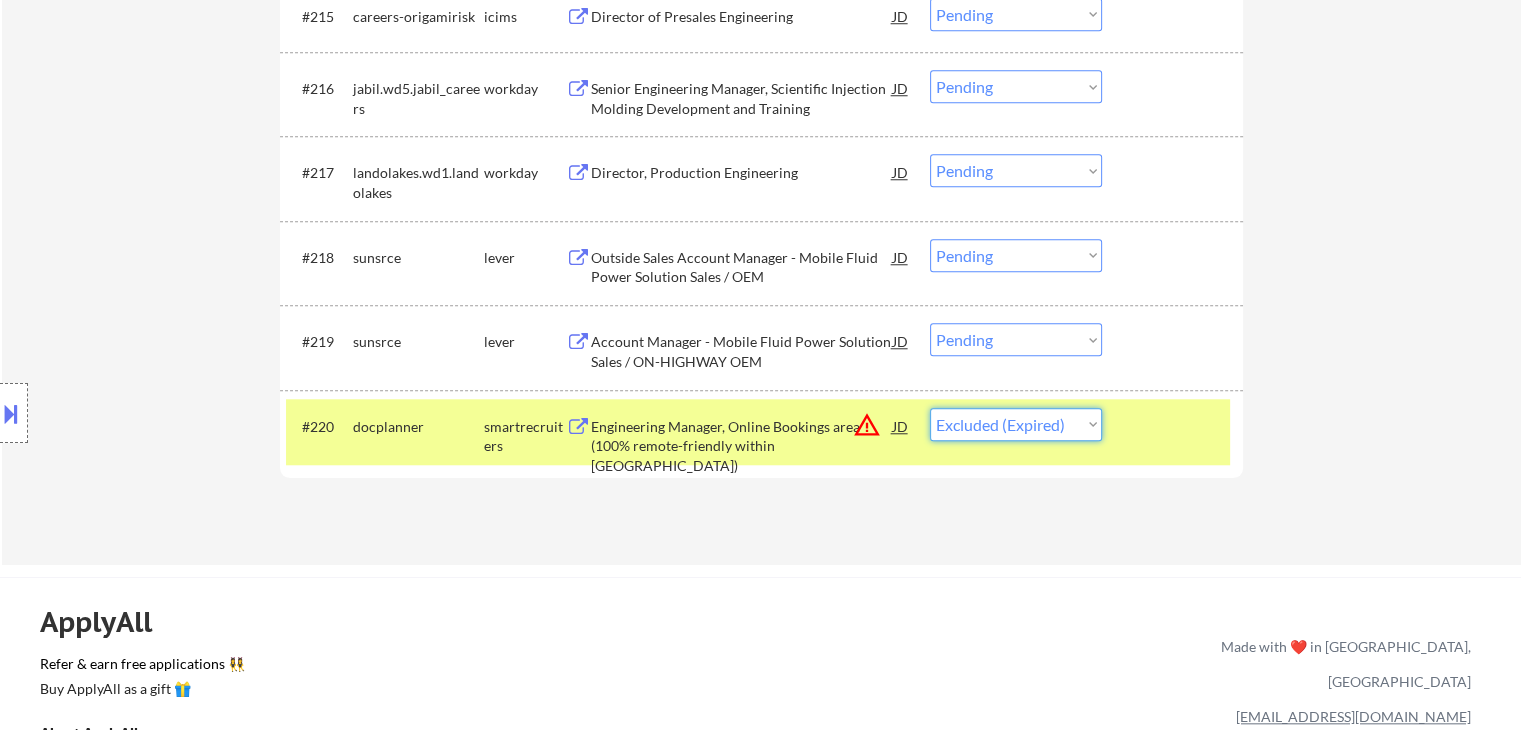 click on "Choose an option... Pending Applied Excluded (Questions) Excluded (Expired) Excluded (Location) Excluded (Bad Match) Excluded (Blocklist) Excluded (Salary) Excluded (Other)" at bounding box center (1016, 424) 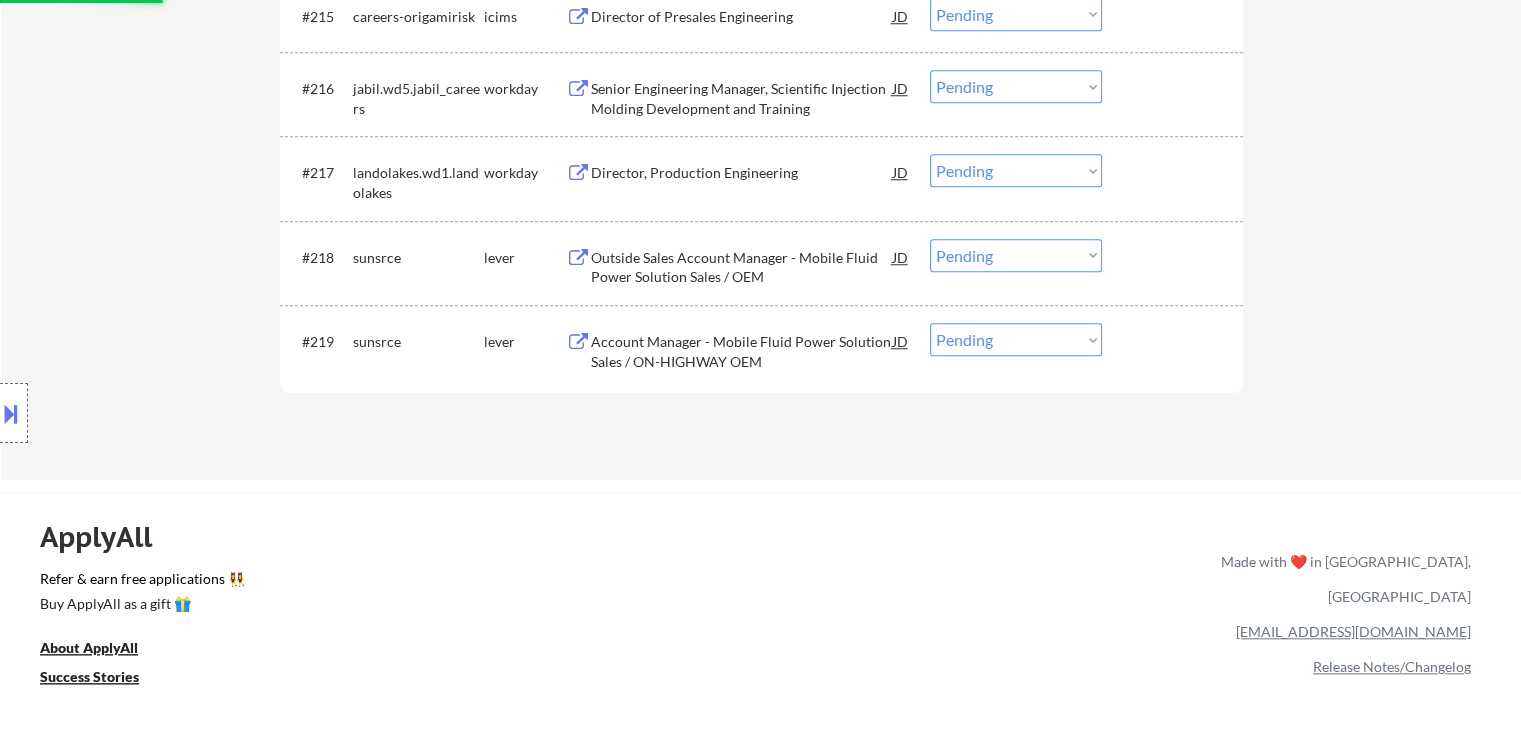 click on "Account Manager - Mobile Fluid Power Solution Sales / ON-HIGHWAY OEM" at bounding box center (742, 351) 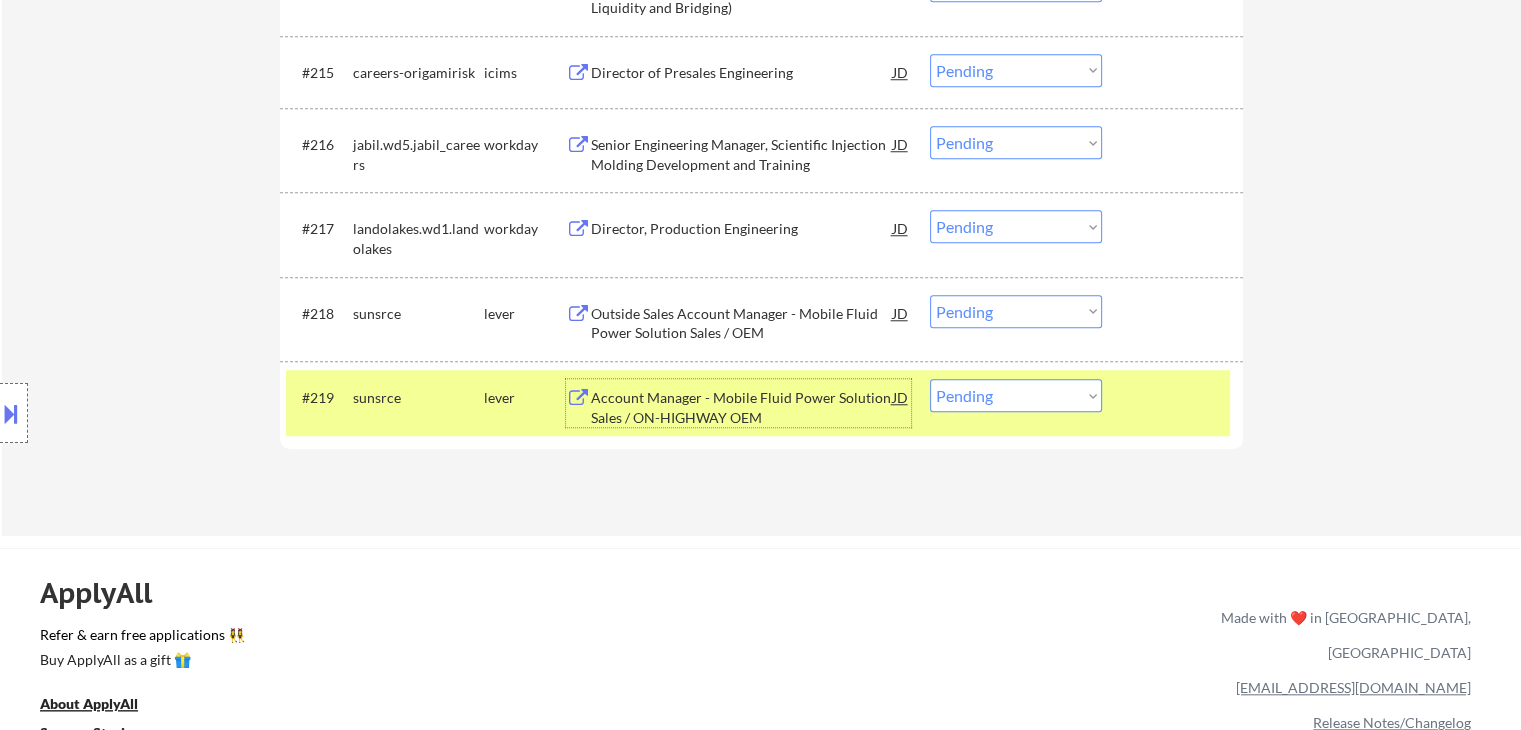 scroll, scrollTop: 1700, scrollLeft: 0, axis: vertical 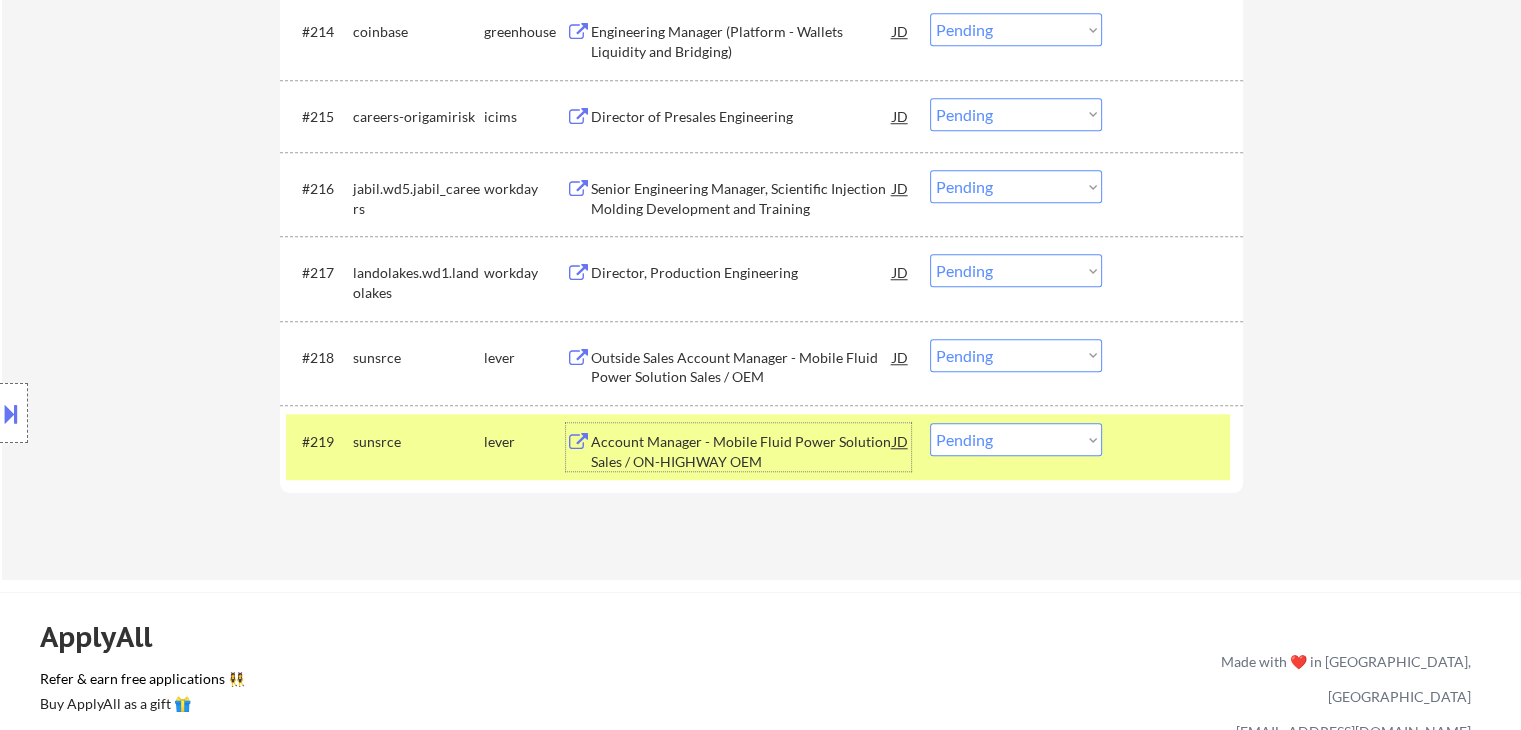 click on "Director, Production Engineering" at bounding box center [742, 273] 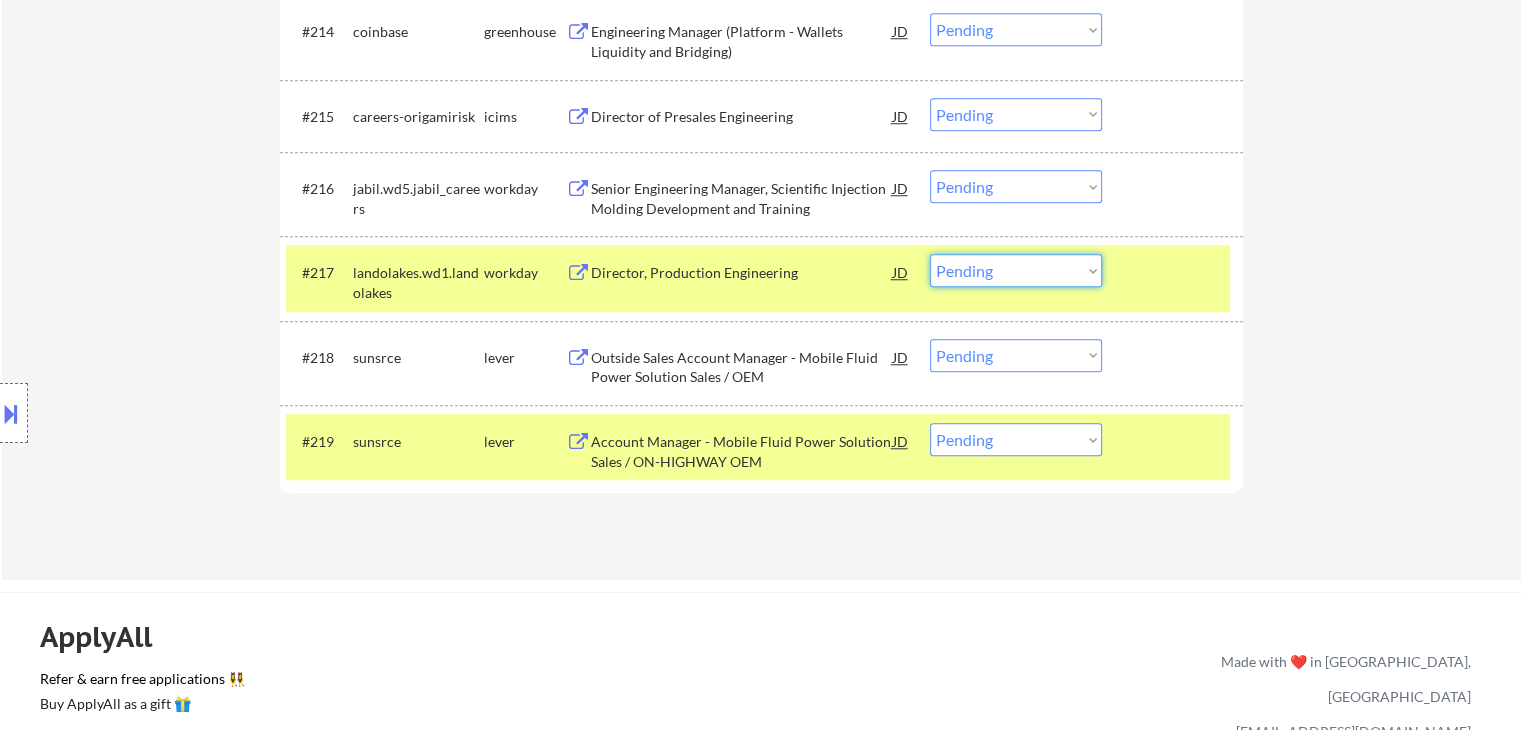 click on "Choose an option... Pending Applied Excluded (Questions) Excluded (Expired) Excluded (Location) Excluded (Bad Match) Excluded (Blocklist) Excluded (Salary) Excluded (Other)" at bounding box center (1016, 270) 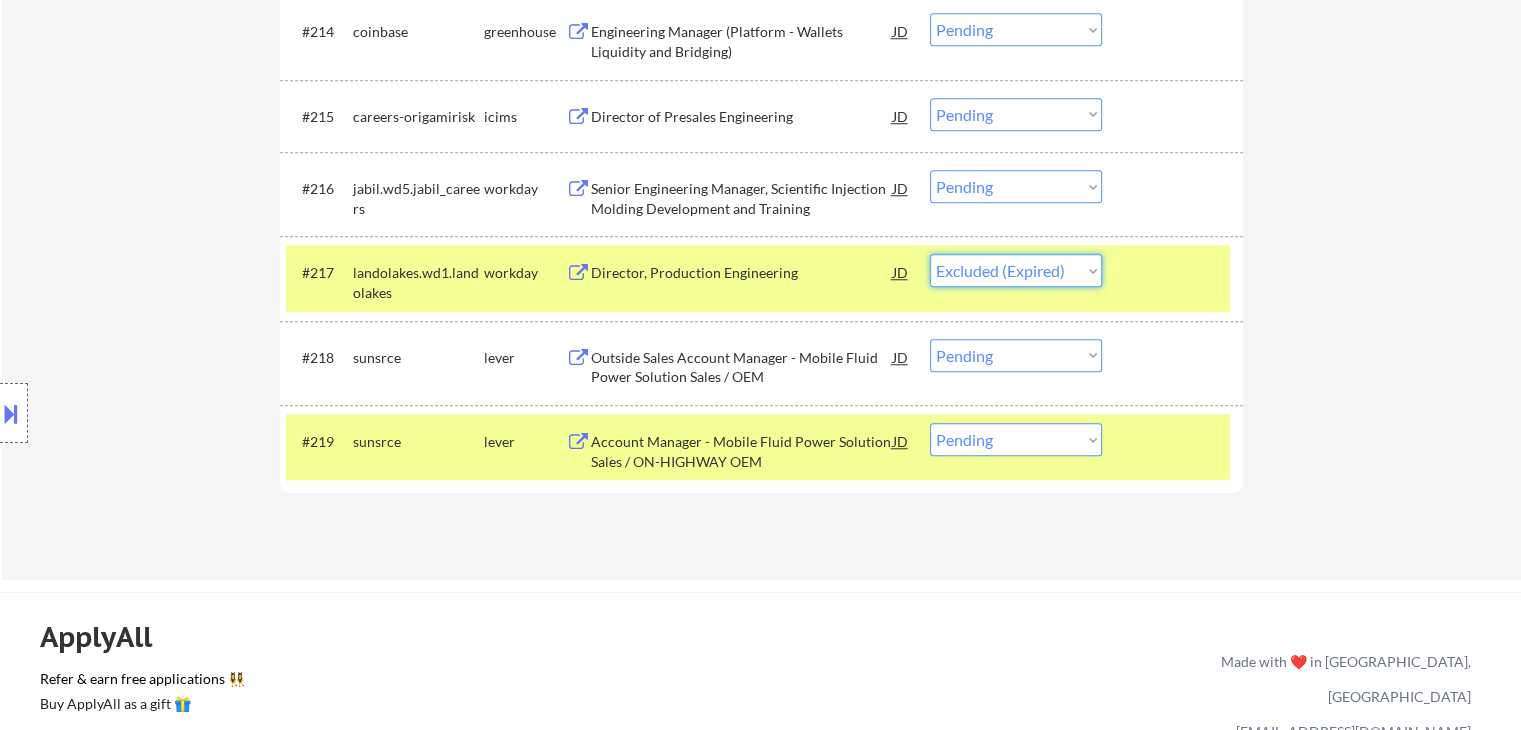 click on "Choose an option... Pending Applied Excluded (Questions) Excluded (Expired) Excluded (Location) Excluded (Bad Match) Excluded (Blocklist) Excluded (Salary) Excluded (Other)" at bounding box center (1016, 270) 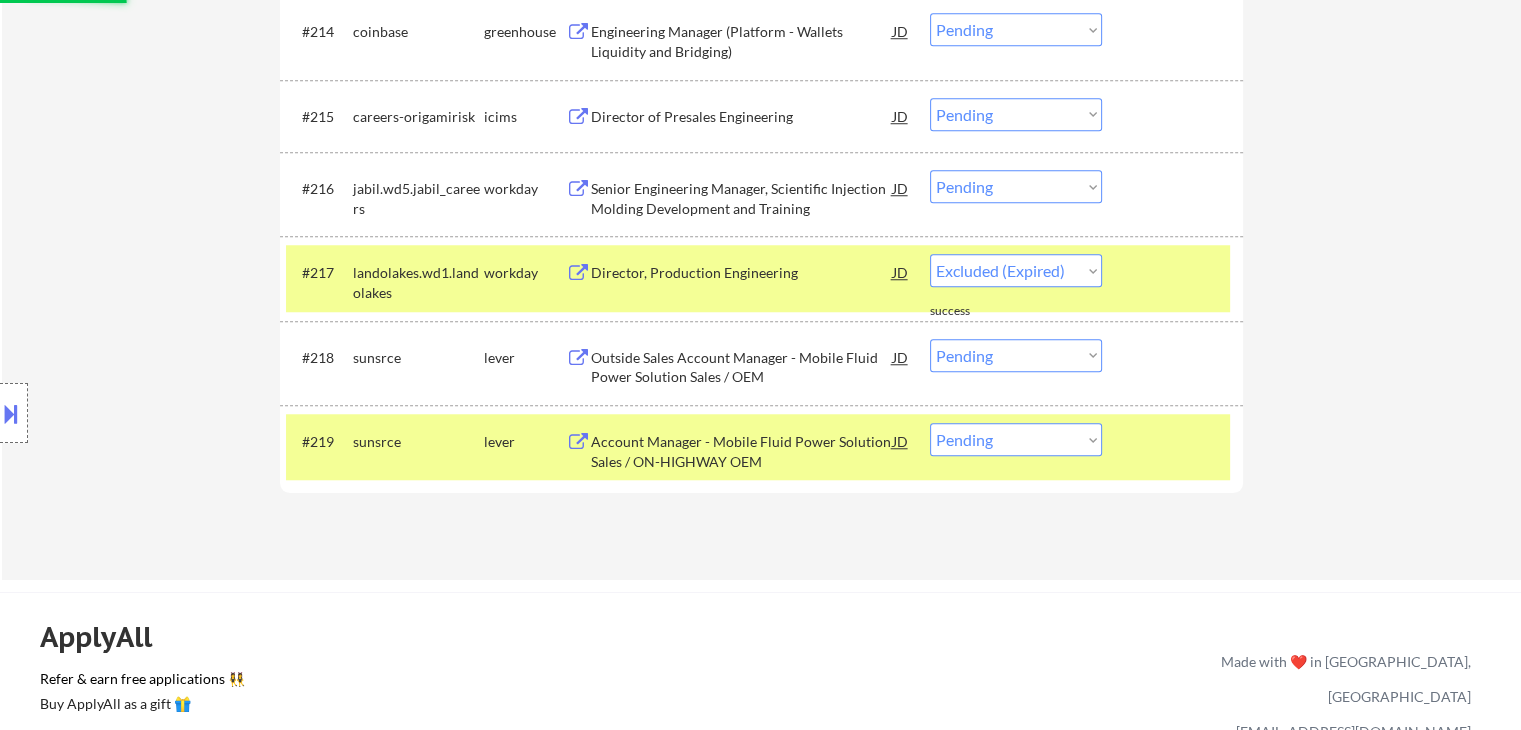 select on ""pending"" 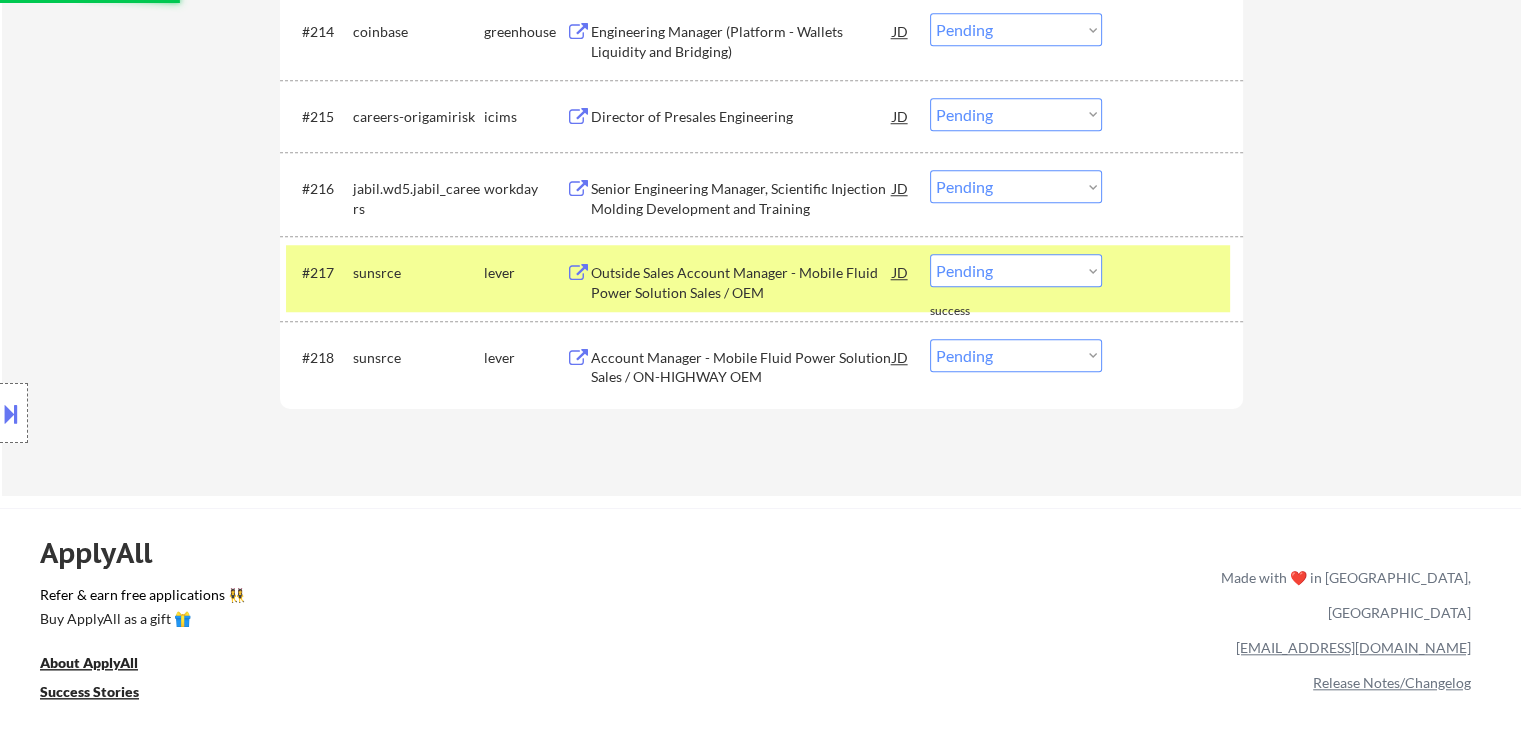 click on "#217 sunsrce lever Outside Sales Account Manager - Mobile Fluid Power Solution Sales / OEM JD Choose an option... Pending Applied Excluded (Questions) Excluded (Expired) Excluded (Location) Excluded (Bad Match) Excluded (Blocklist) Excluded (Salary) Excluded (Other)" at bounding box center (758, 278) 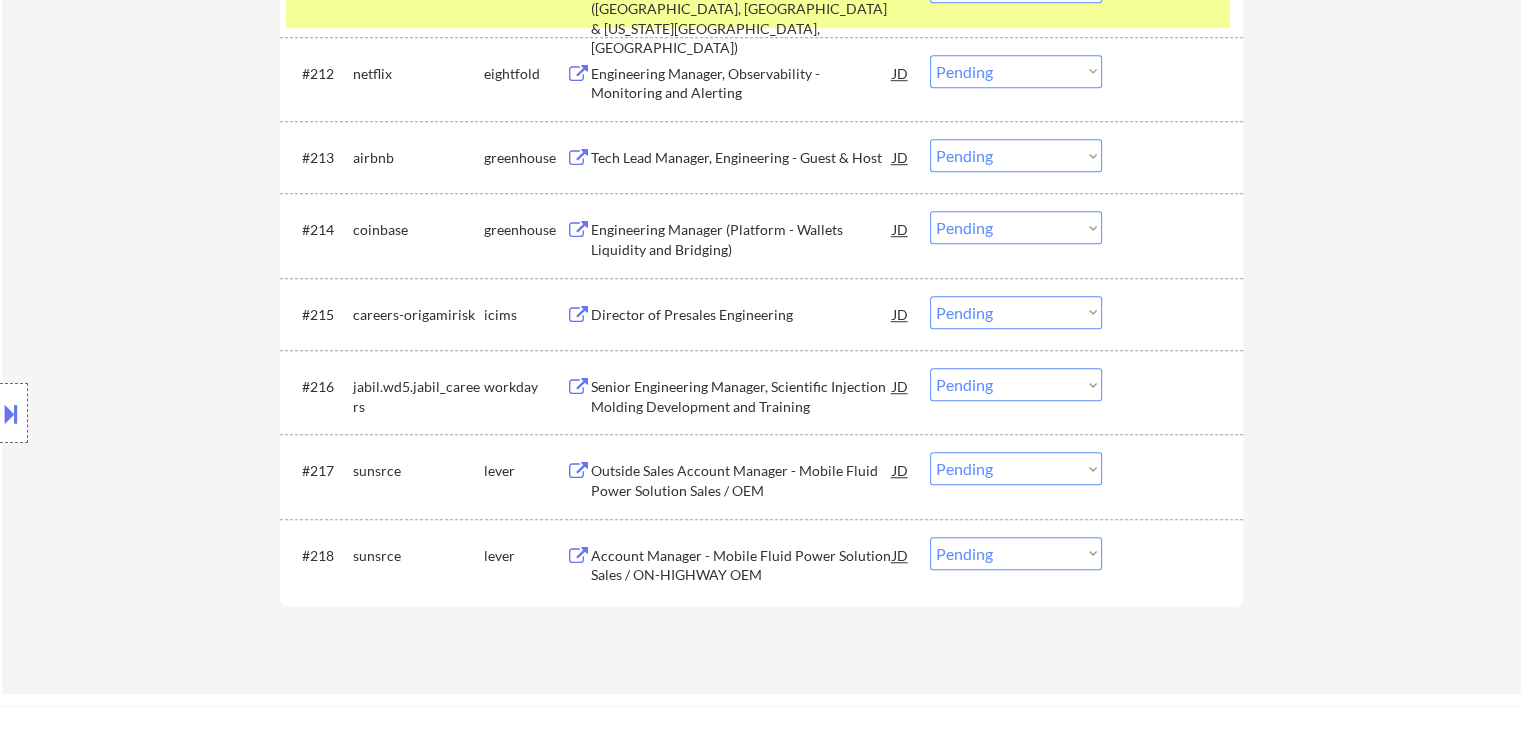 scroll, scrollTop: 1400, scrollLeft: 0, axis: vertical 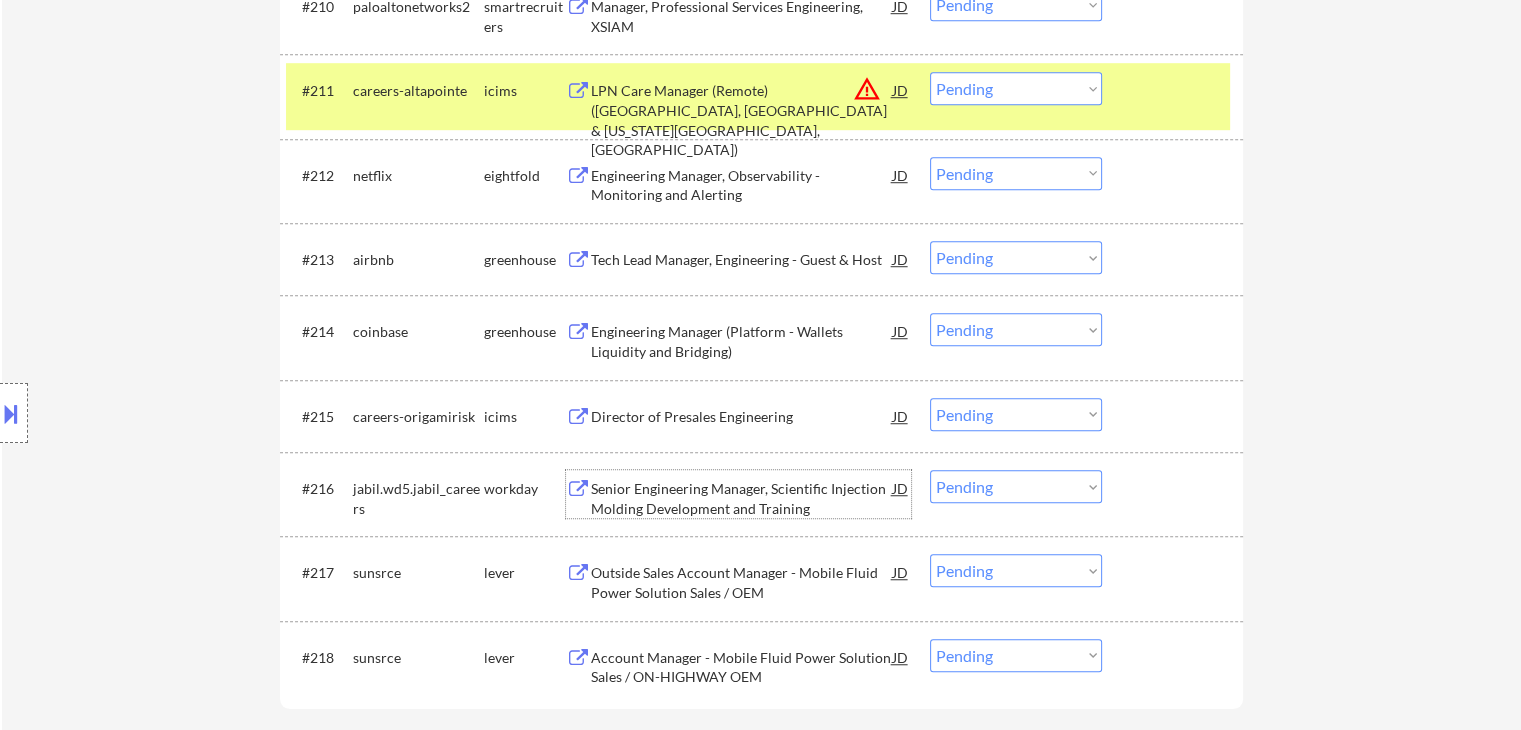 click on "Senior Engineering Manager, Scientific Injection Molding Development and Training" at bounding box center (742, 498) 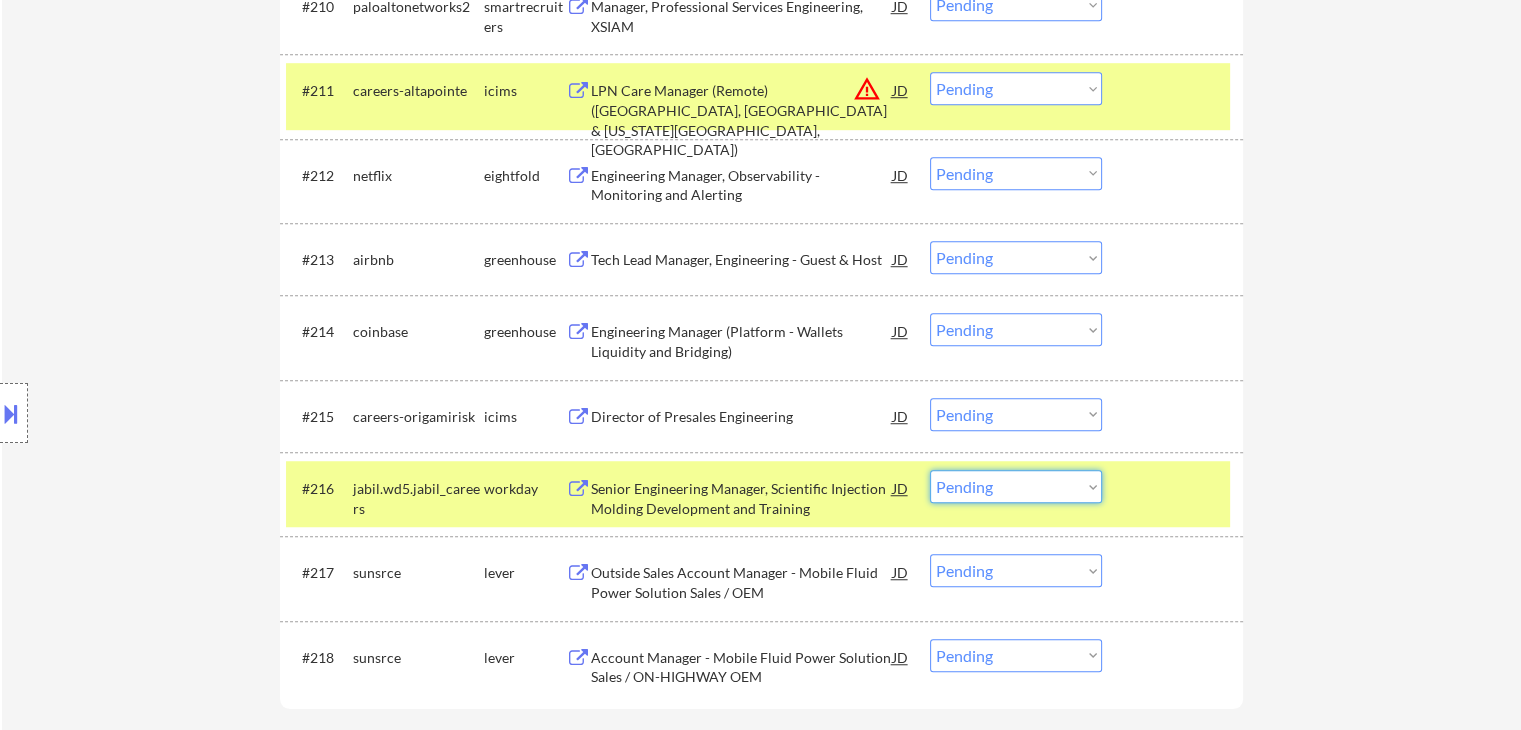 drag, startPoint x: 977, startPoint y: 482, endPoint x: 1020, endPoint y: 536, distance: 69.02898 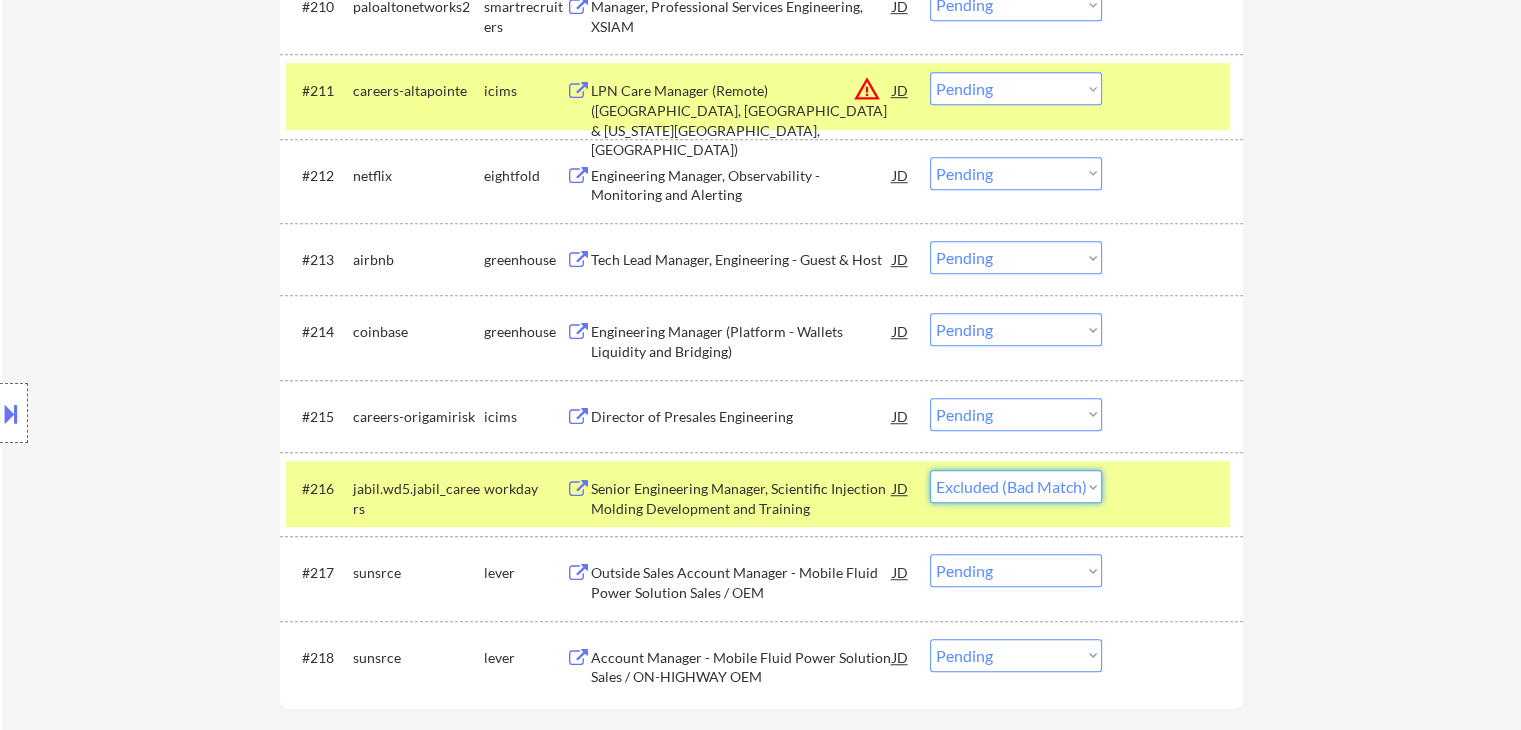 click on "Choose an option... Pending Applied Excluded (Questions) Excluded (Expired) Excluded (Location) Excluded (Bad Match) Excluded (Blocklist) Excluded (Salary) Excluded (Other)" at bounding box center (1016, 486) 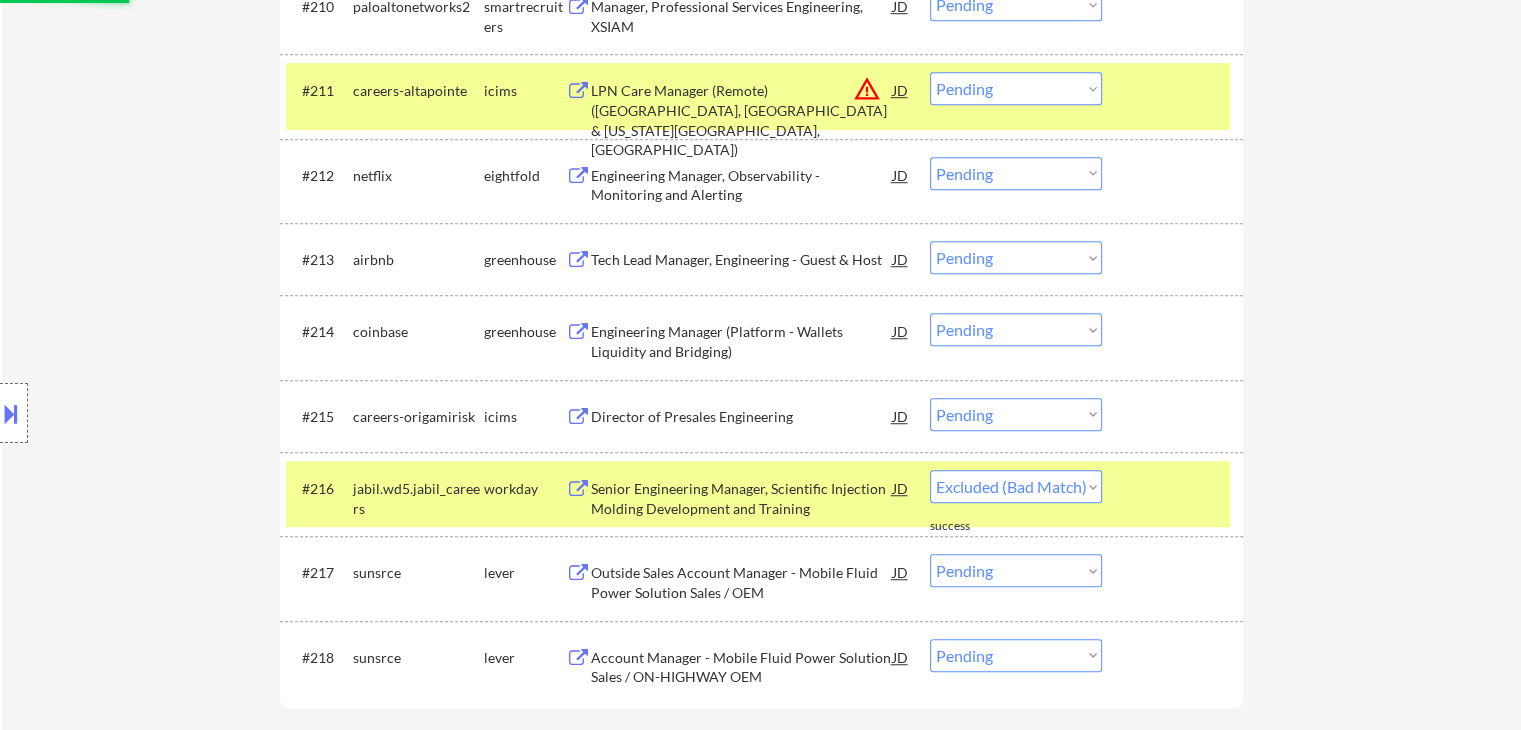 select on ""pending"" 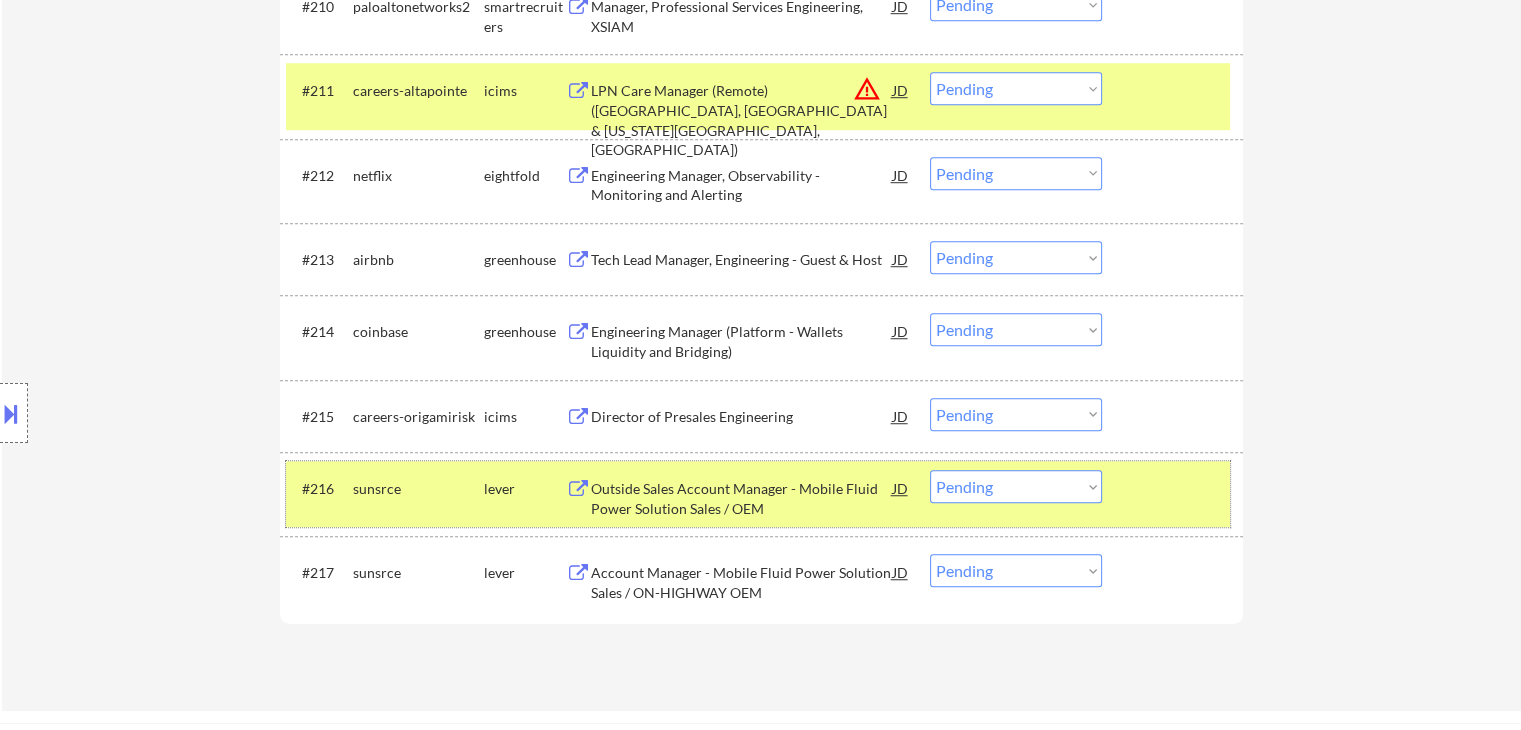 click on "#216 sunsrce lever Outside Sales Account Manager - Mobile Fluid Power Solution Sales / OEM JD Choose an option... Pending Applied Excluded (Questions) Excluded (Expired) Excluded (Location) Excluded (Bad Match) Excluded (Blocklist) Excluded (Salary) Excluded (Other)" at bounding box center [758, 494] 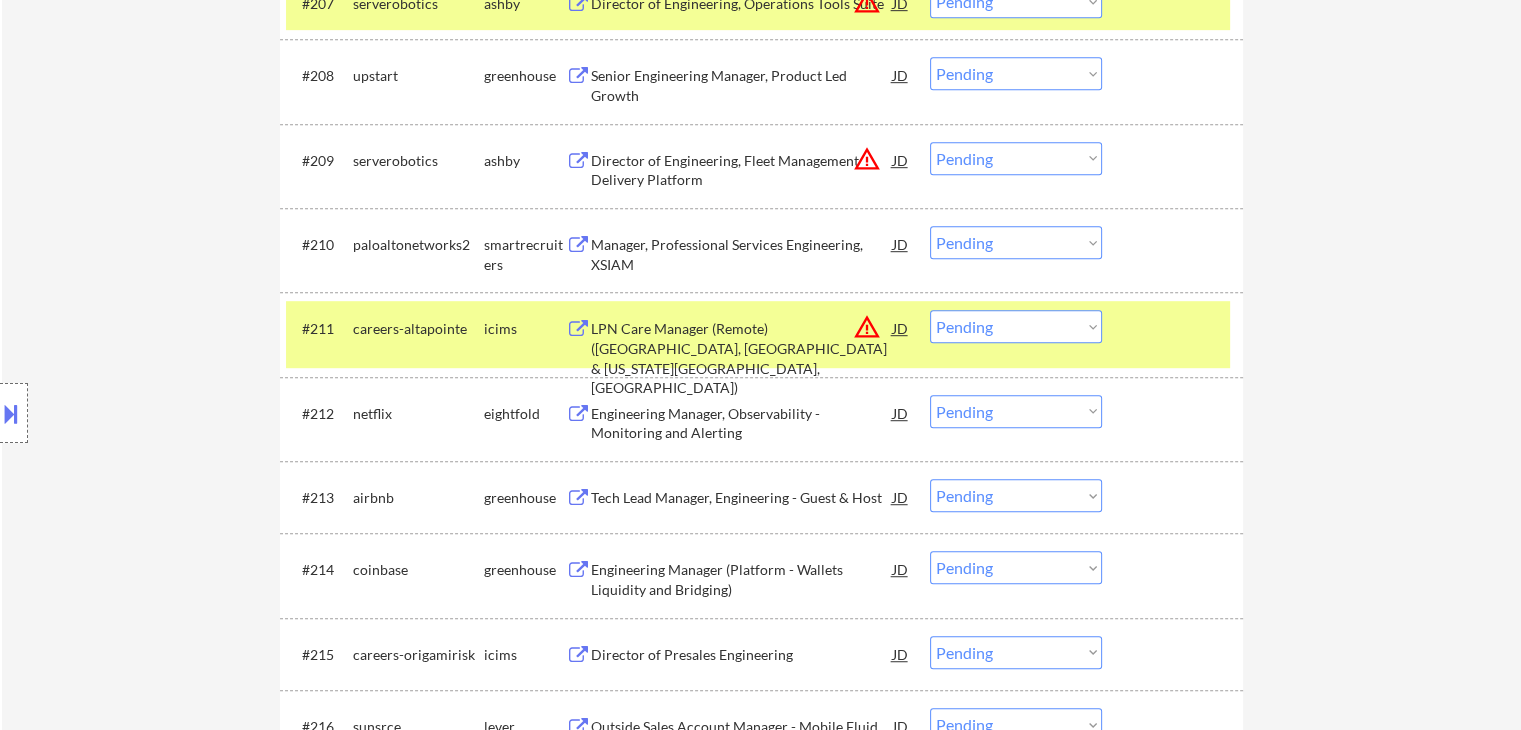 scroll, scrollTop: 1100, scrollLeft: 0, axis: vertical 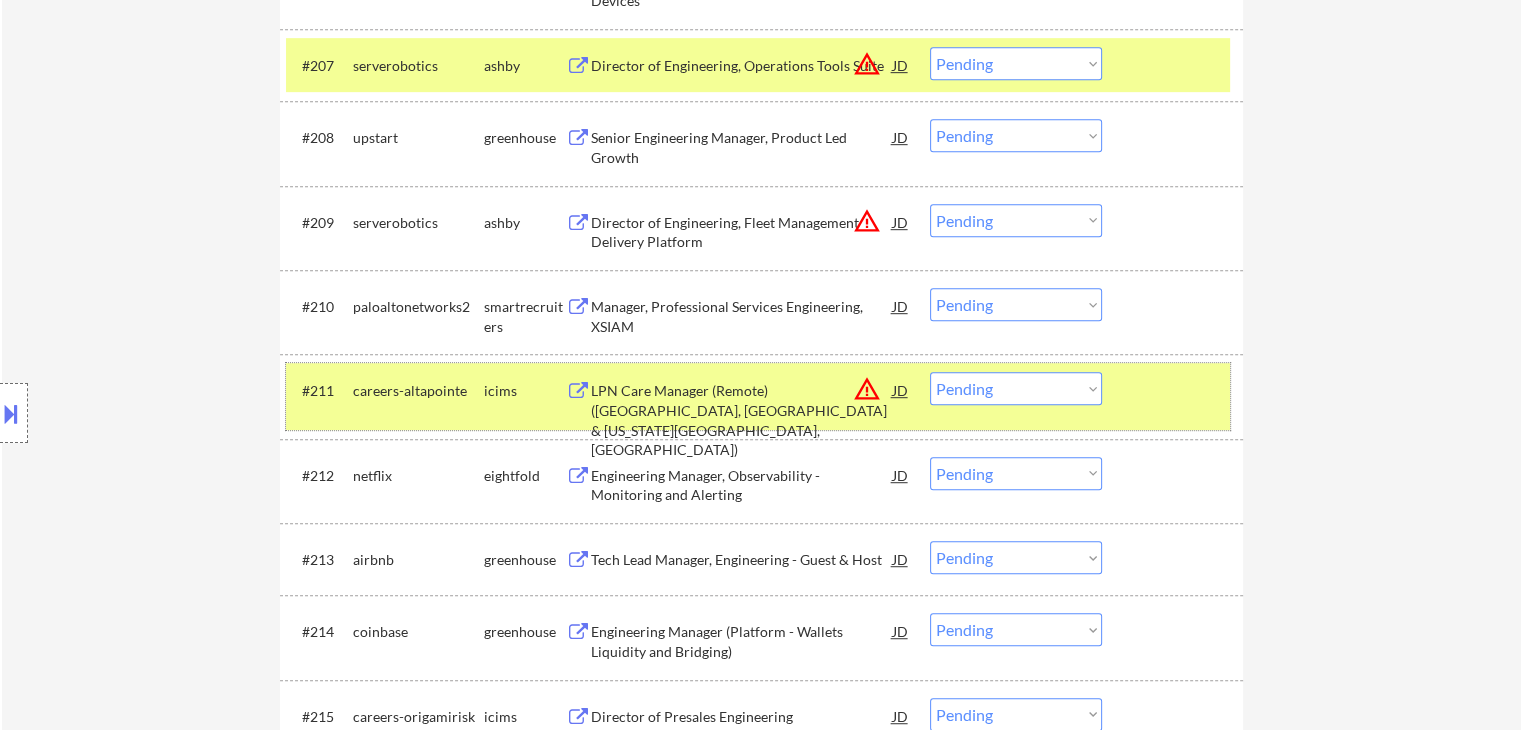 click on "careers-altapointe" at bounding box center [418, 391] 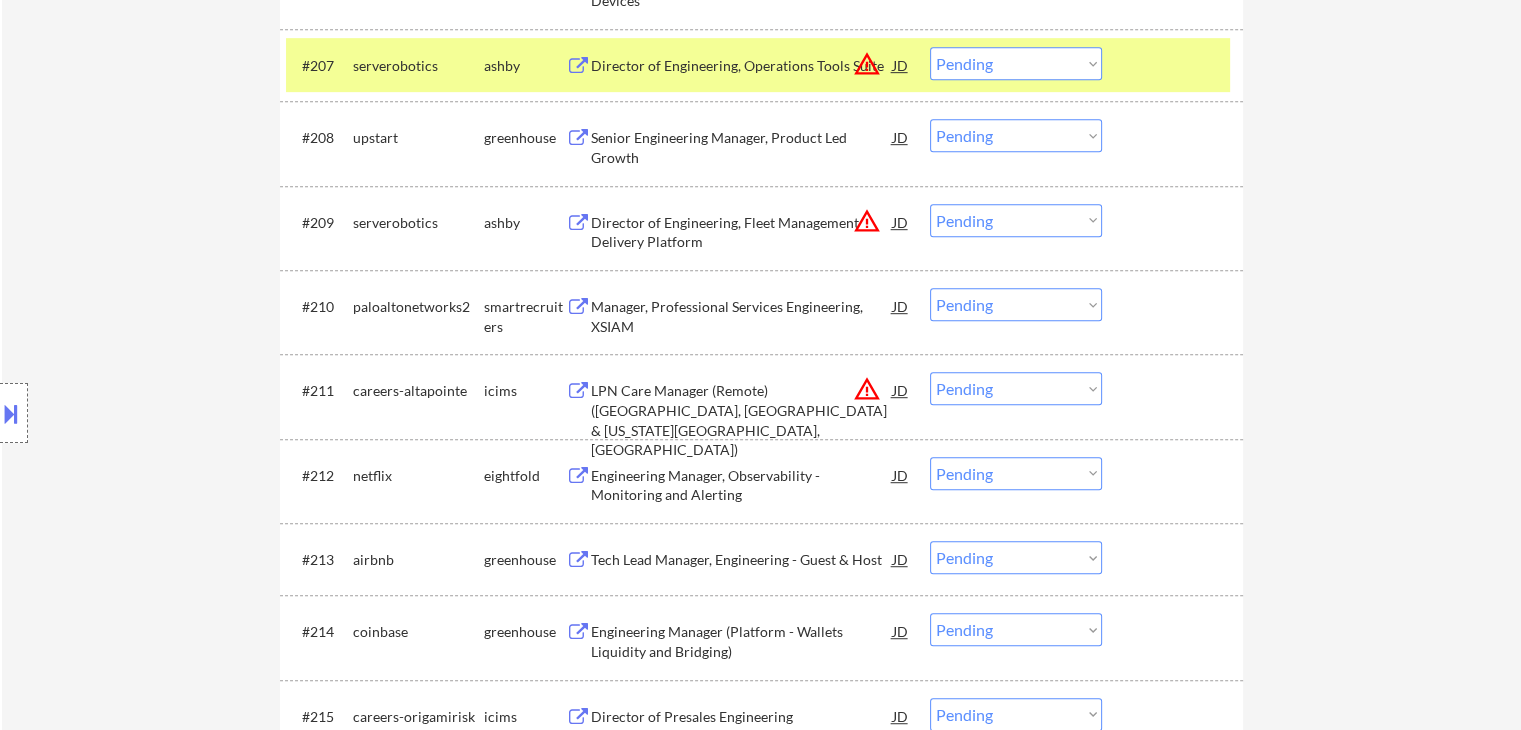 scroll, scrollTop: 1000, scrollLeft: 0, axis: vertical 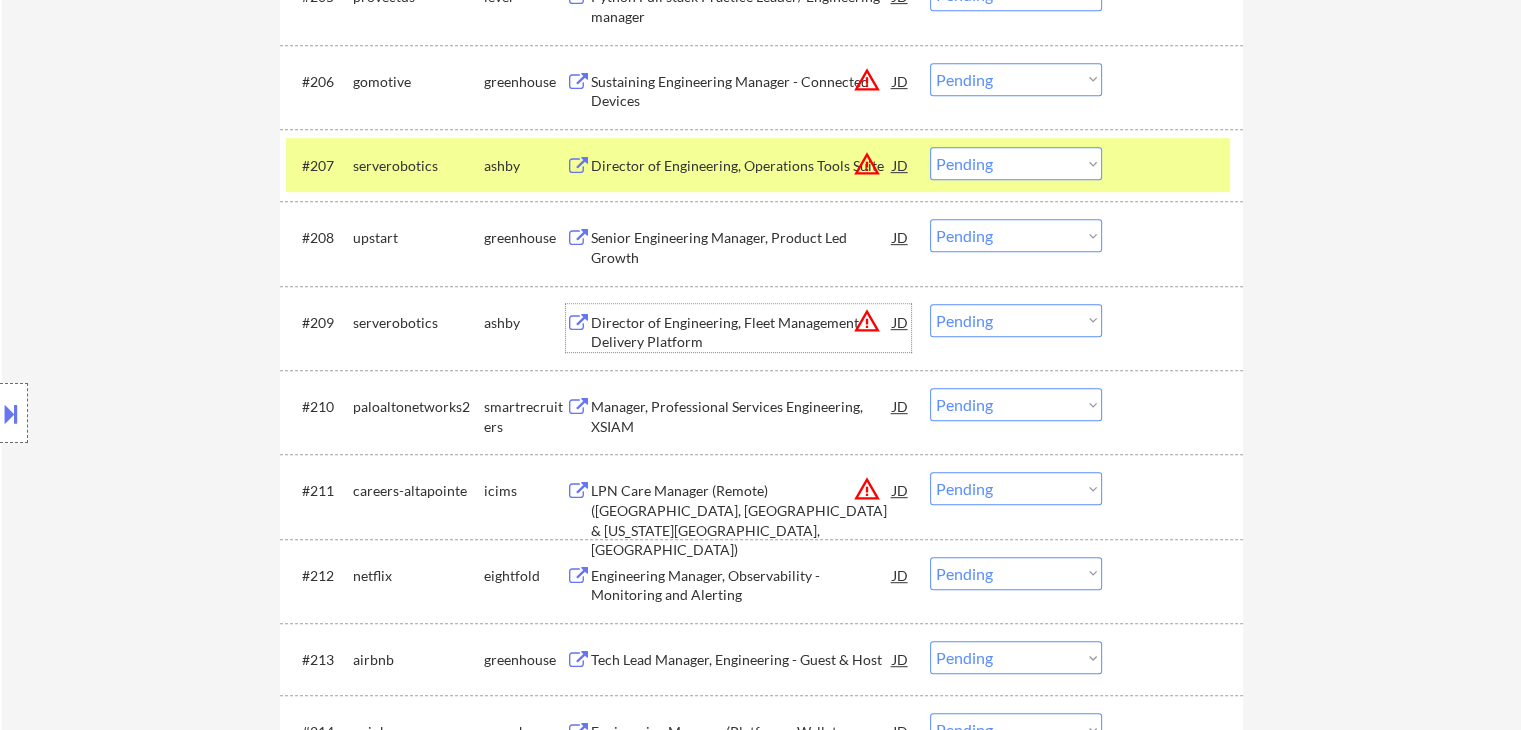 click on "Director of Engineering, Fleet Management Delivery Platform" at bounding box center [742, 332] 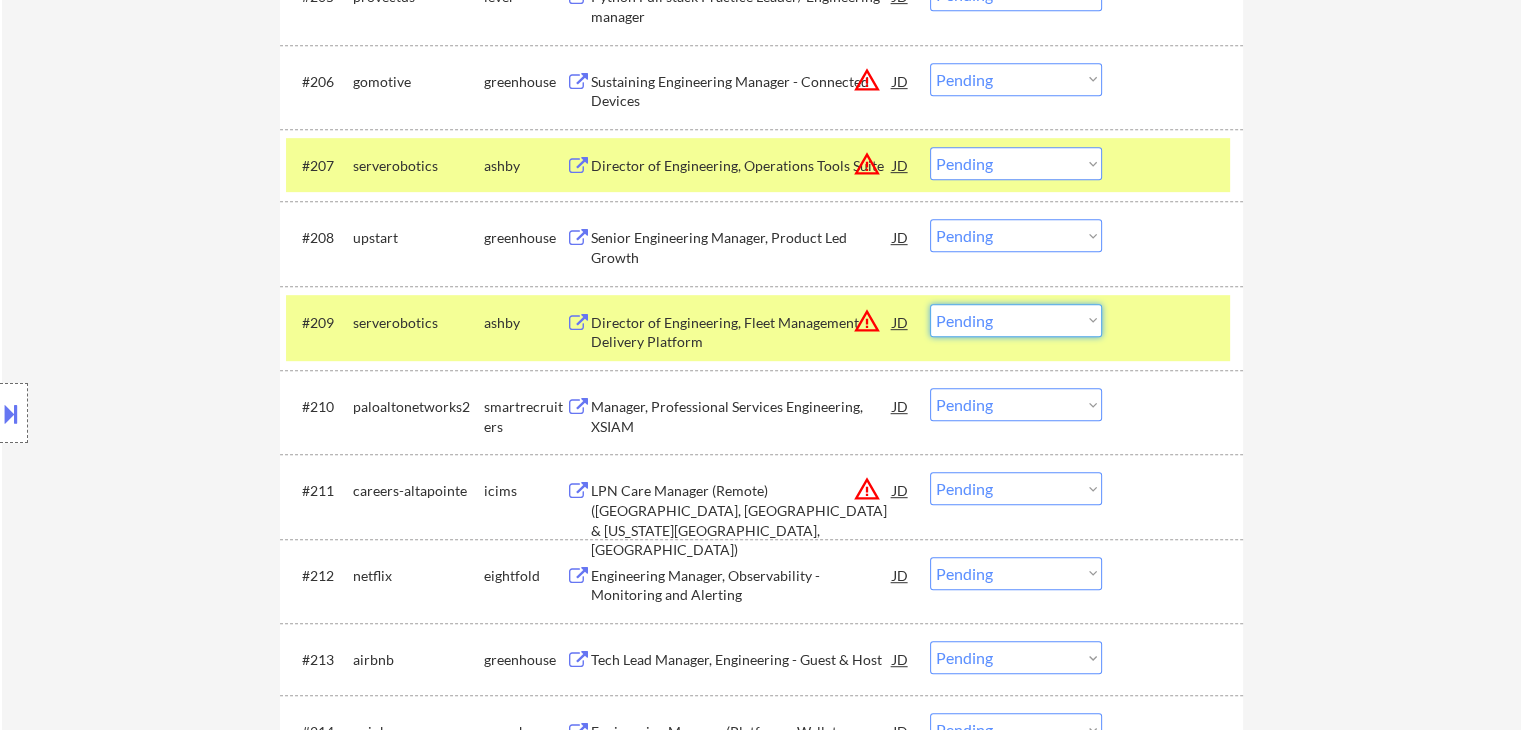 click on "Choose an option... Pending Applied Excluded (Questions) Excluded (Expired) Excluded (Location) Excluded (Bad Match) Excluded (Blocklist) Excluded (Salary) Excluded (Other)" at bounding box center (1016, 320) 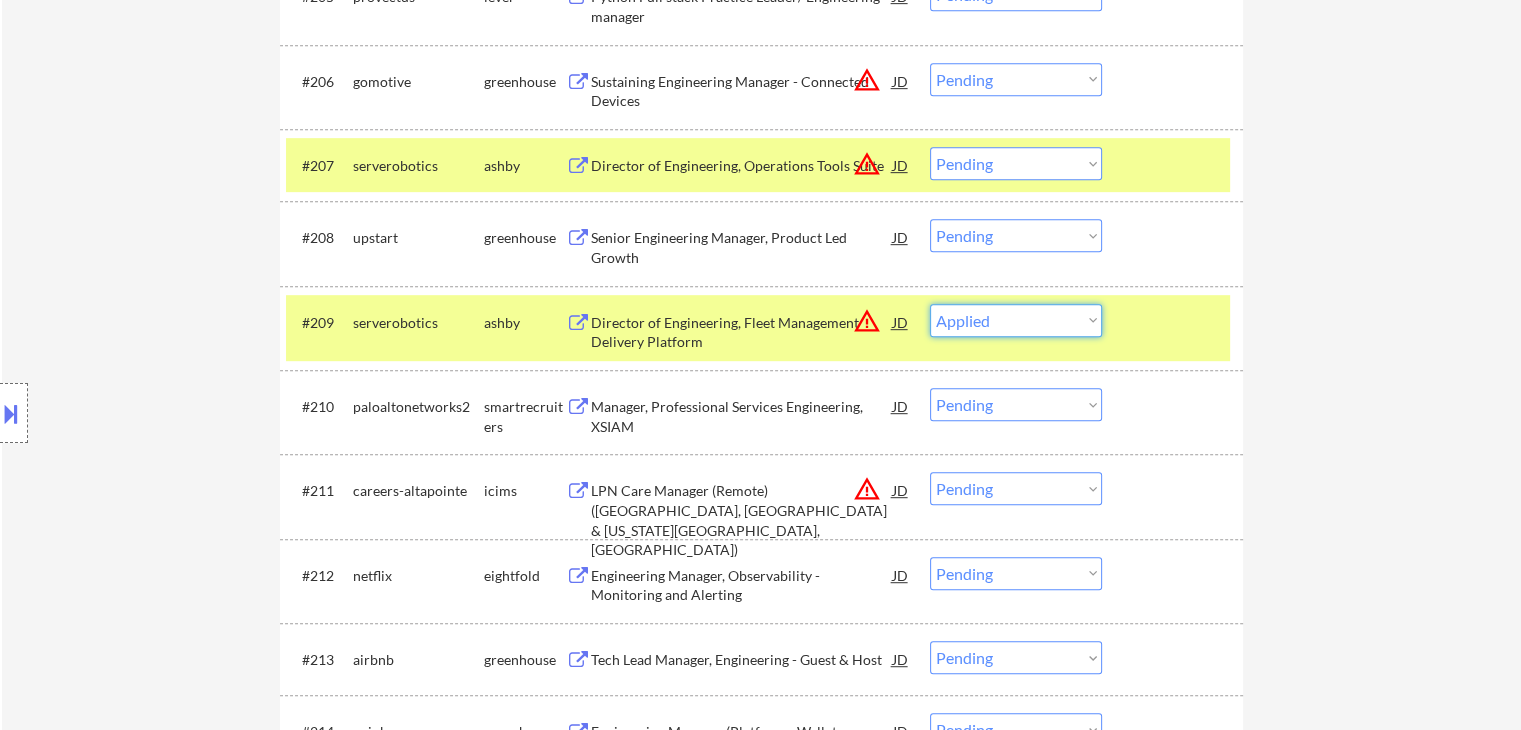 click on "Choose an option... Pending Applied Excluded (Questions) Excluded (Expired) Excluded (Location) Excluded (Bad Match) Excluded (Blocklist) Excluded (Salary) Excluded (Other)" at bounding box center (1016, 320) 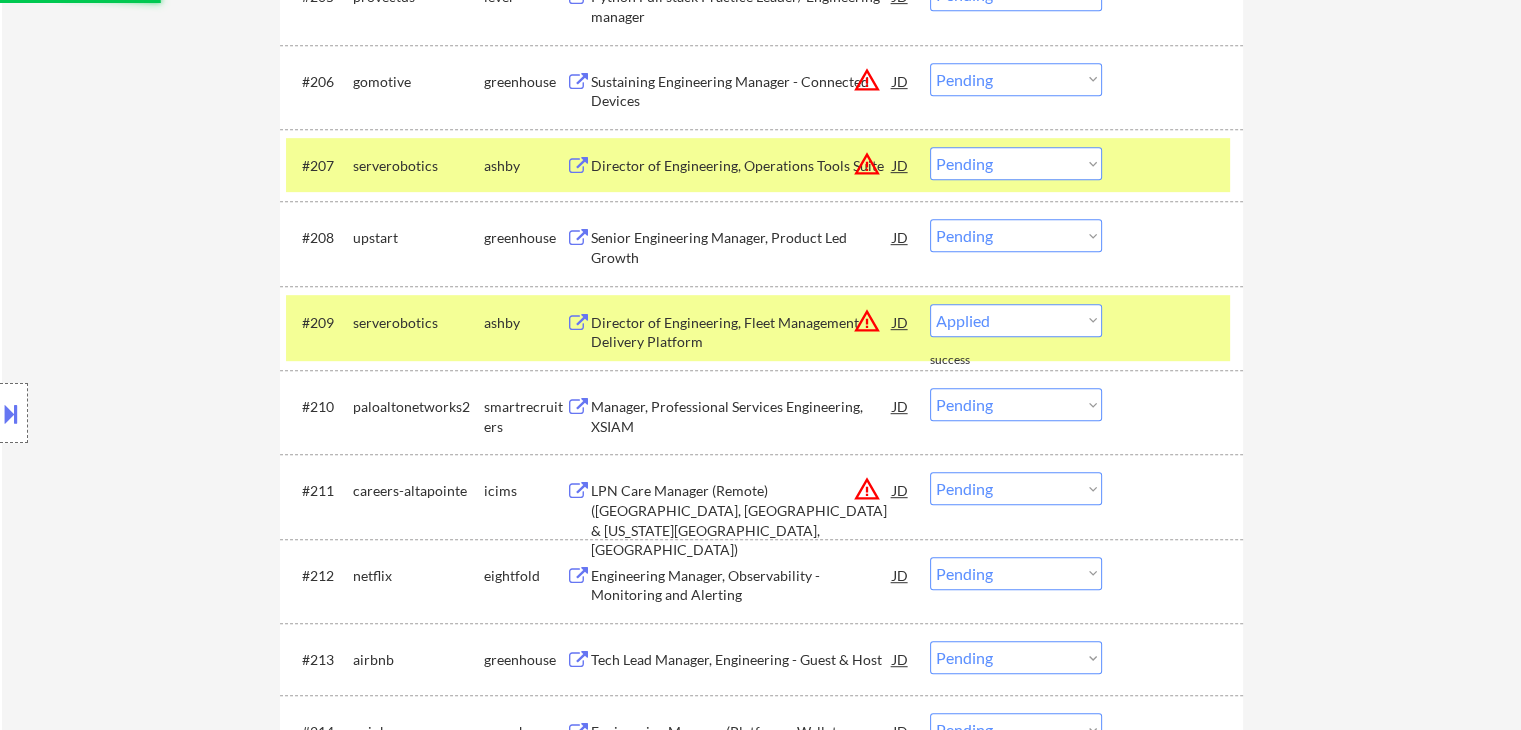 select on ""pending"" 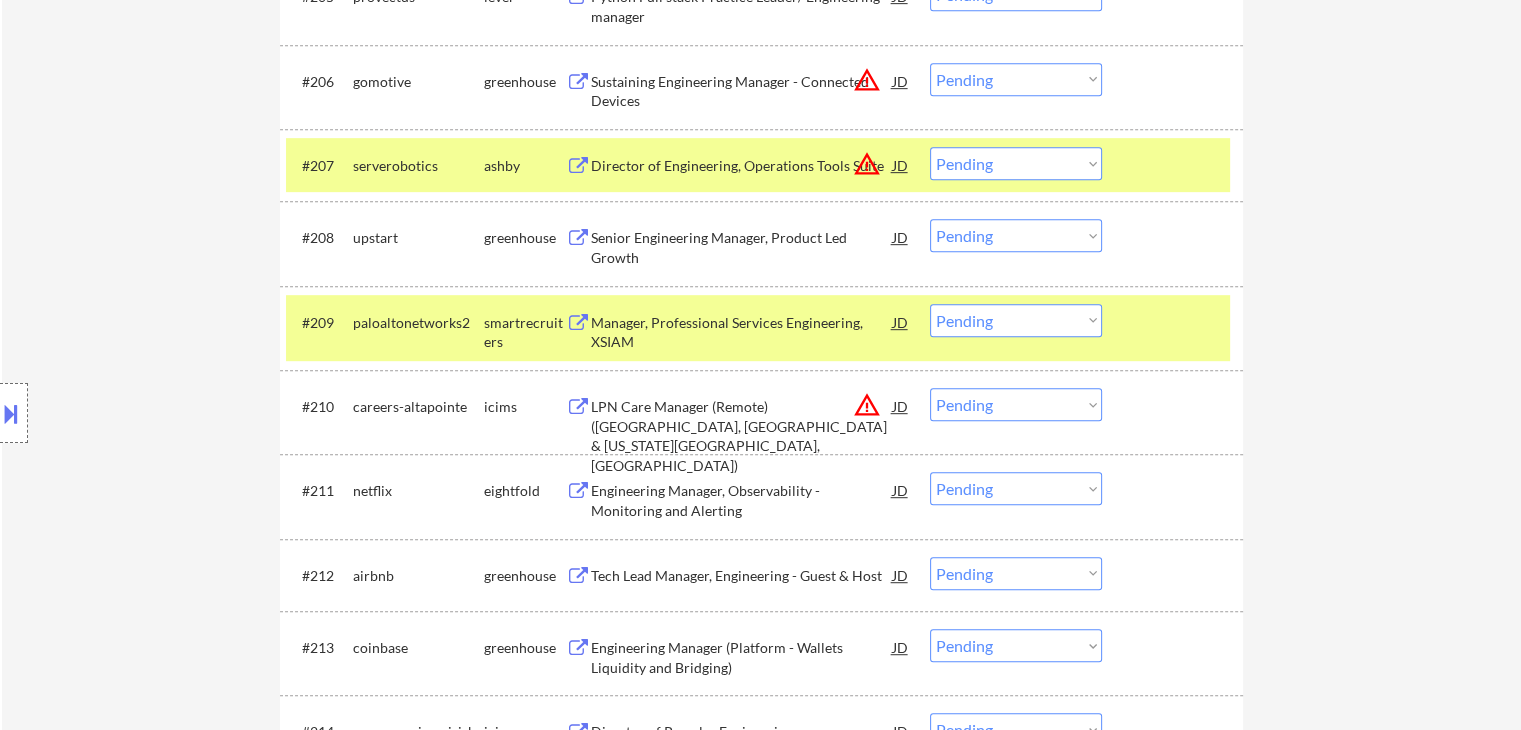click on "#209 paloaltonetworks2 smartrecruiters Manager, Professional Services Engineering, XSIAM JD warning_amber Choose an option... Pending Applied Excluded (Questions) Excluded (Expired) Excluded (Location) Excluded (Bad Match) Excluded (Blocklist) Excluded (Salary) Excluded (Other)" at bounding box center (758, 328) 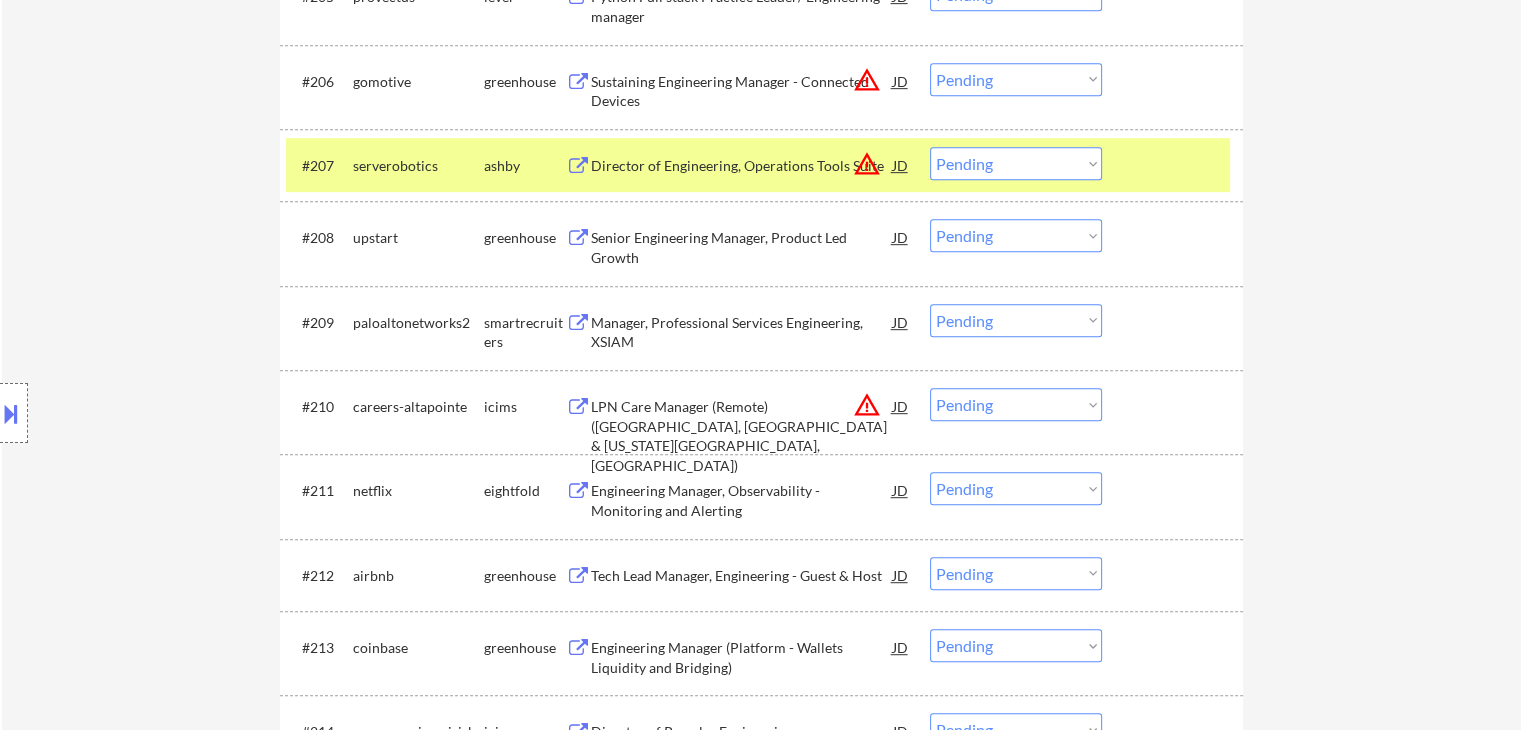 click on "serverobotics" at bounding box center (418, 166) 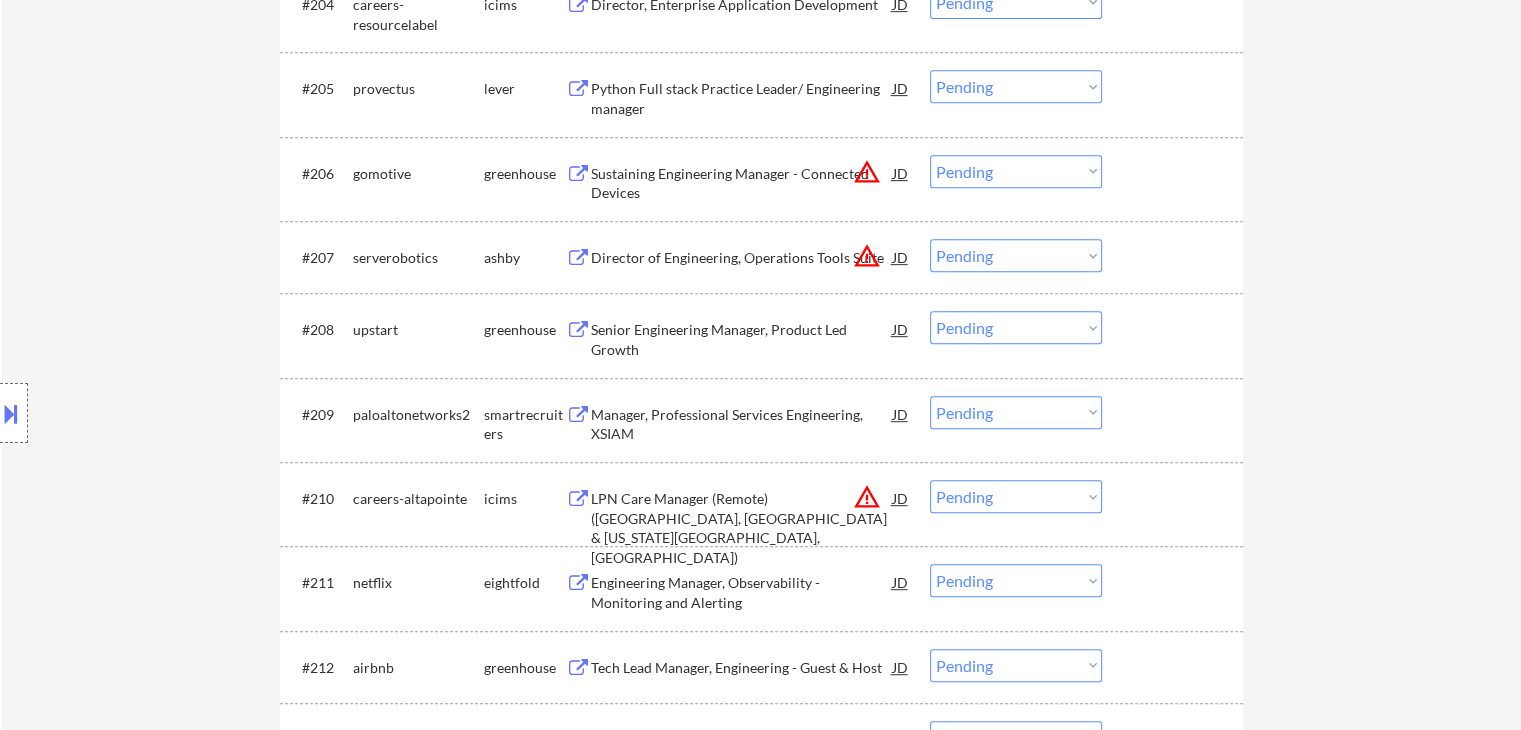 scroll, scrollTop: 800, scrollLeft: 0, axis: vertical 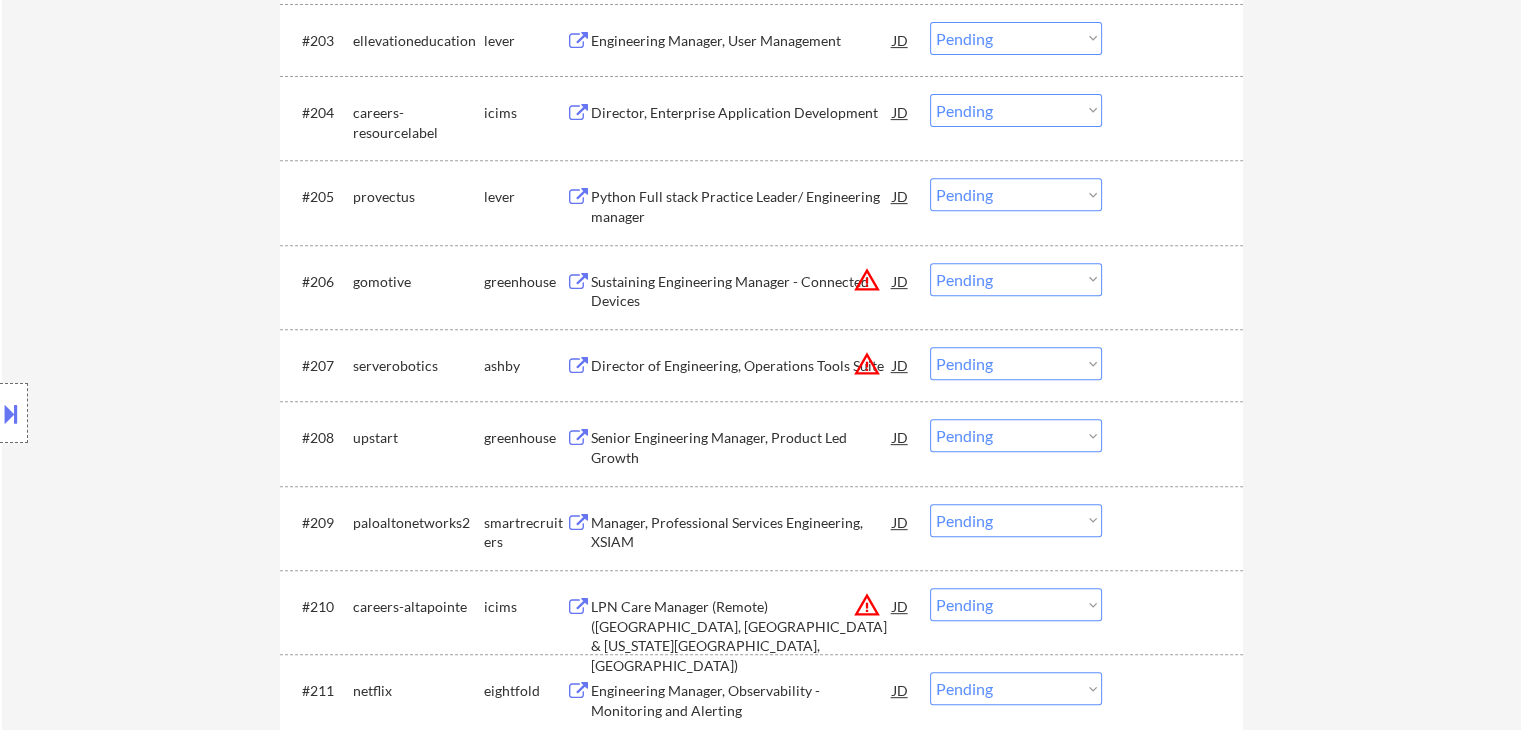 click on "Senior Engineering Manager, Product Led Growth" at bounding box center [742, 447] 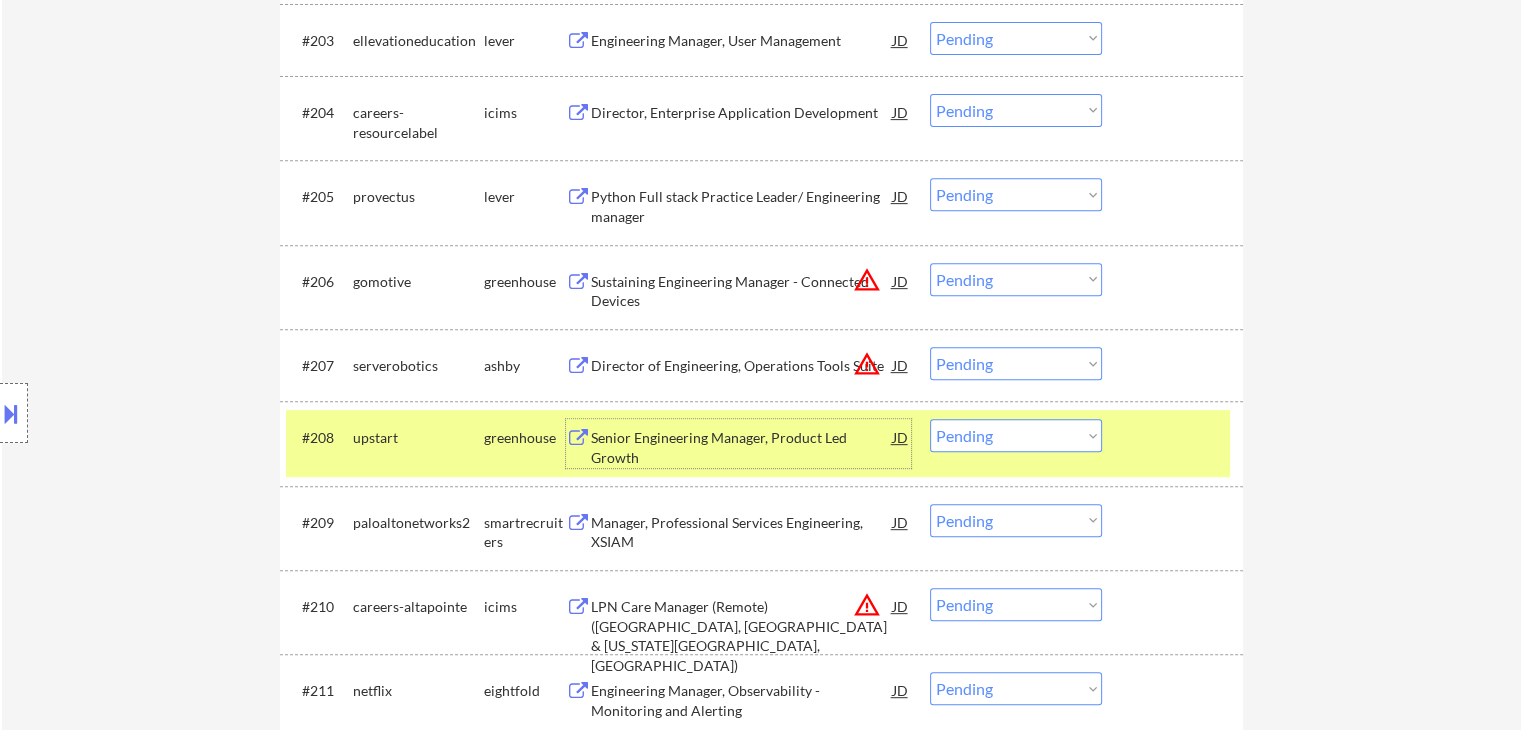 click on "Choose an option... Pending Applied Excluded (Questions) Excluded (Expired) Excluded (Location) Excluded (Bad Match) Excluded (Blocklist) Excluded (Salary) Excluded (Other)" at bounding box center (1016, 435) 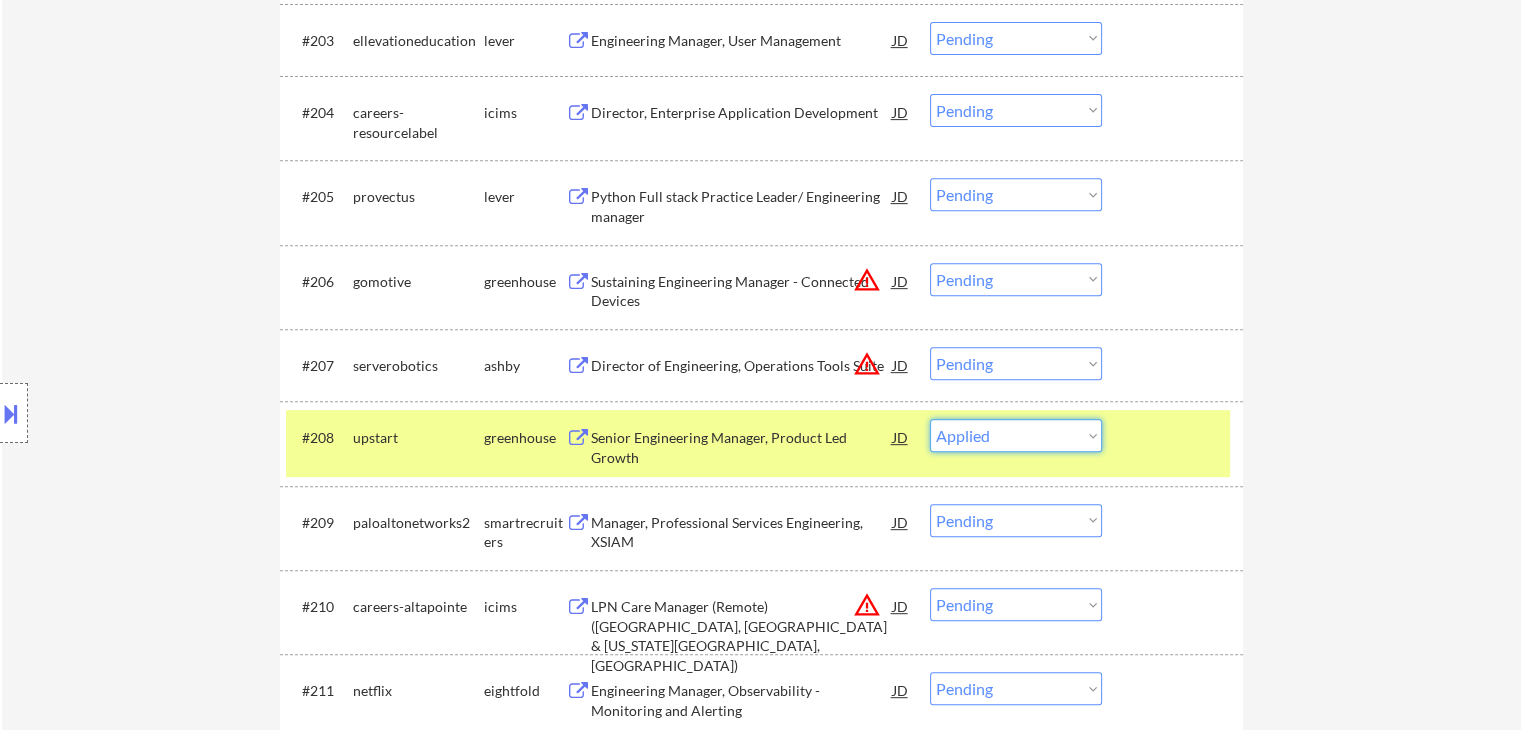 click on "Choose an option... Pending Applied Excluded (Questions) Excluded (Expired) Excluded (Location) Excluded (Bad Match) Excluded (Blocklist) Excluded (Salary) Excluded (Other)" at bounding box center [1016, 435] 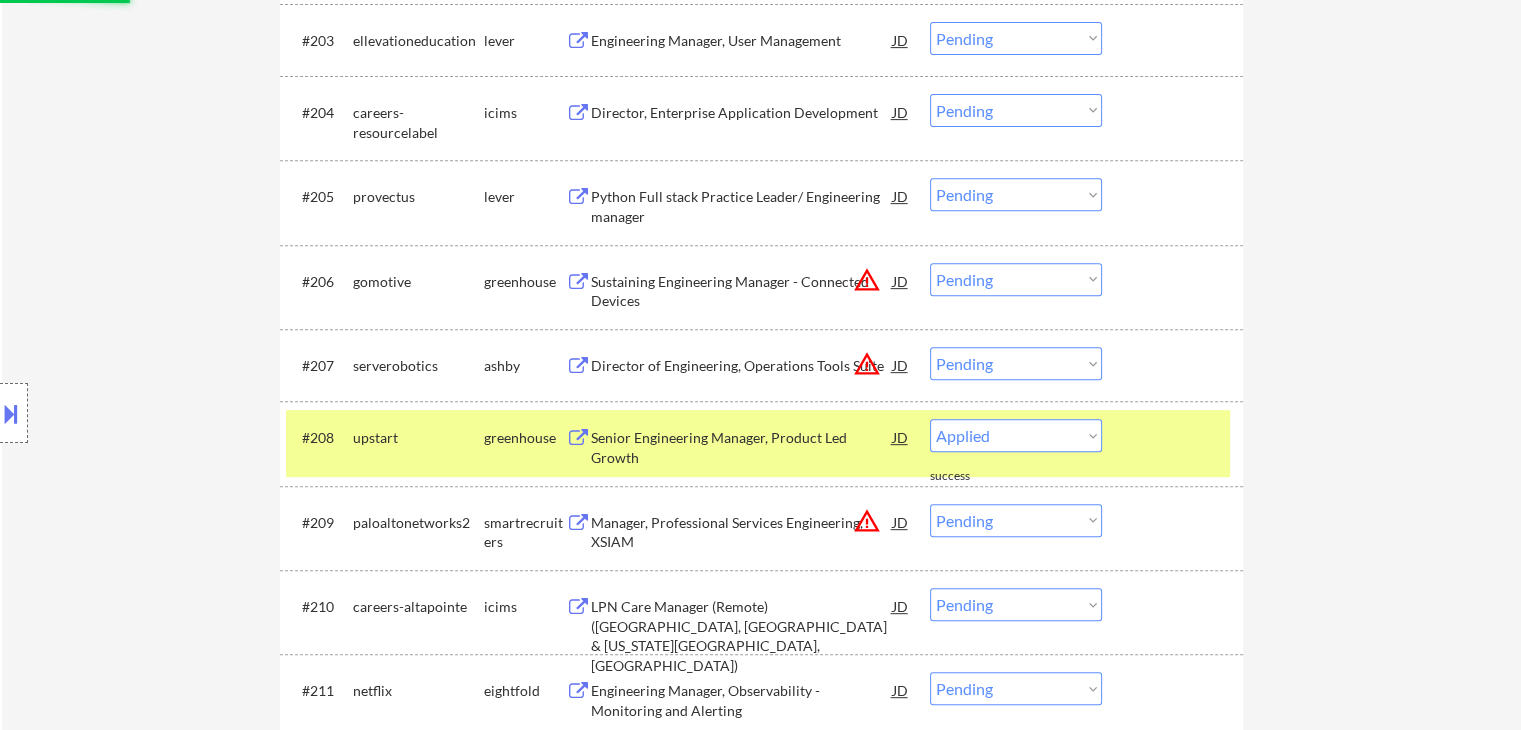 select on ""pending"" 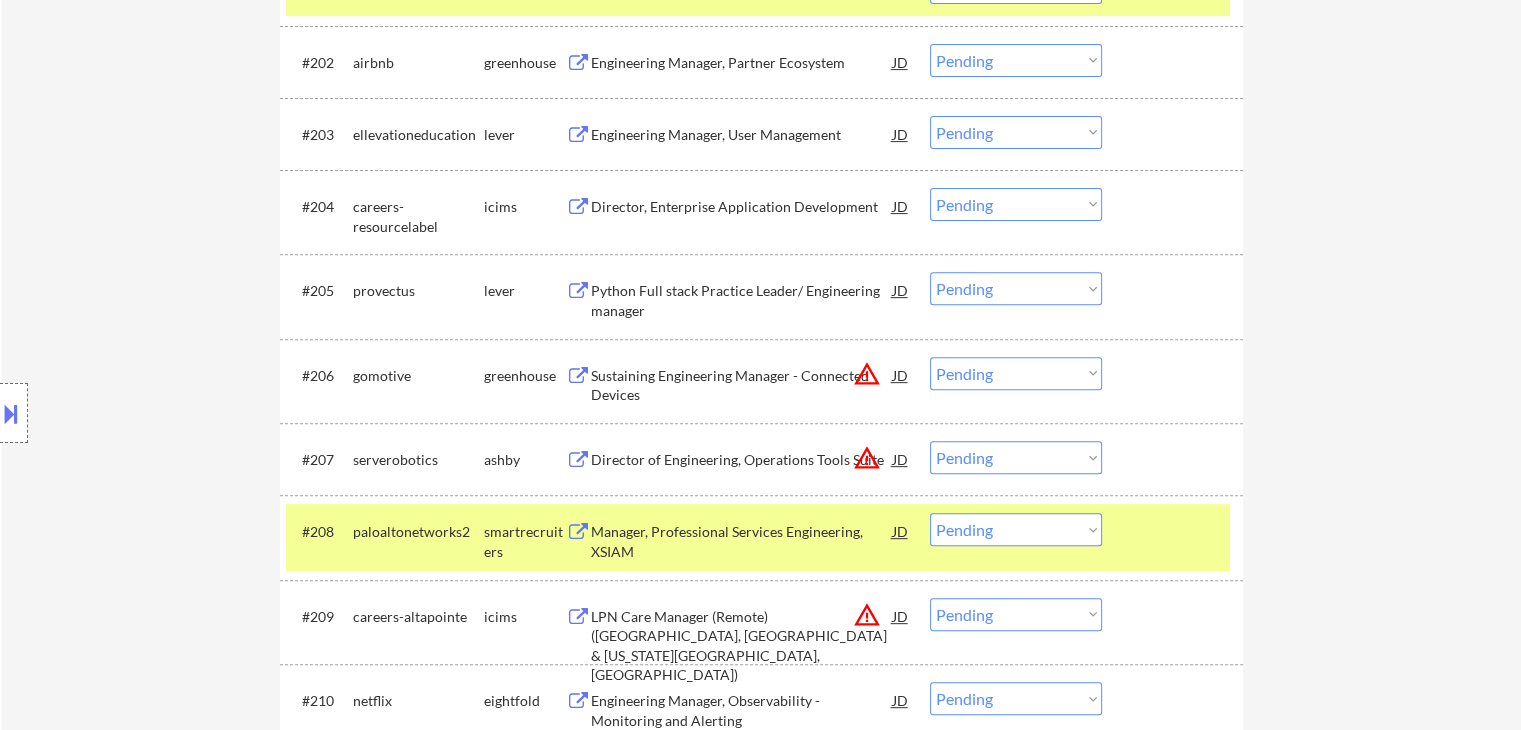scroll, scrollTop: 600, scrollLeft: 0, axis: vertical 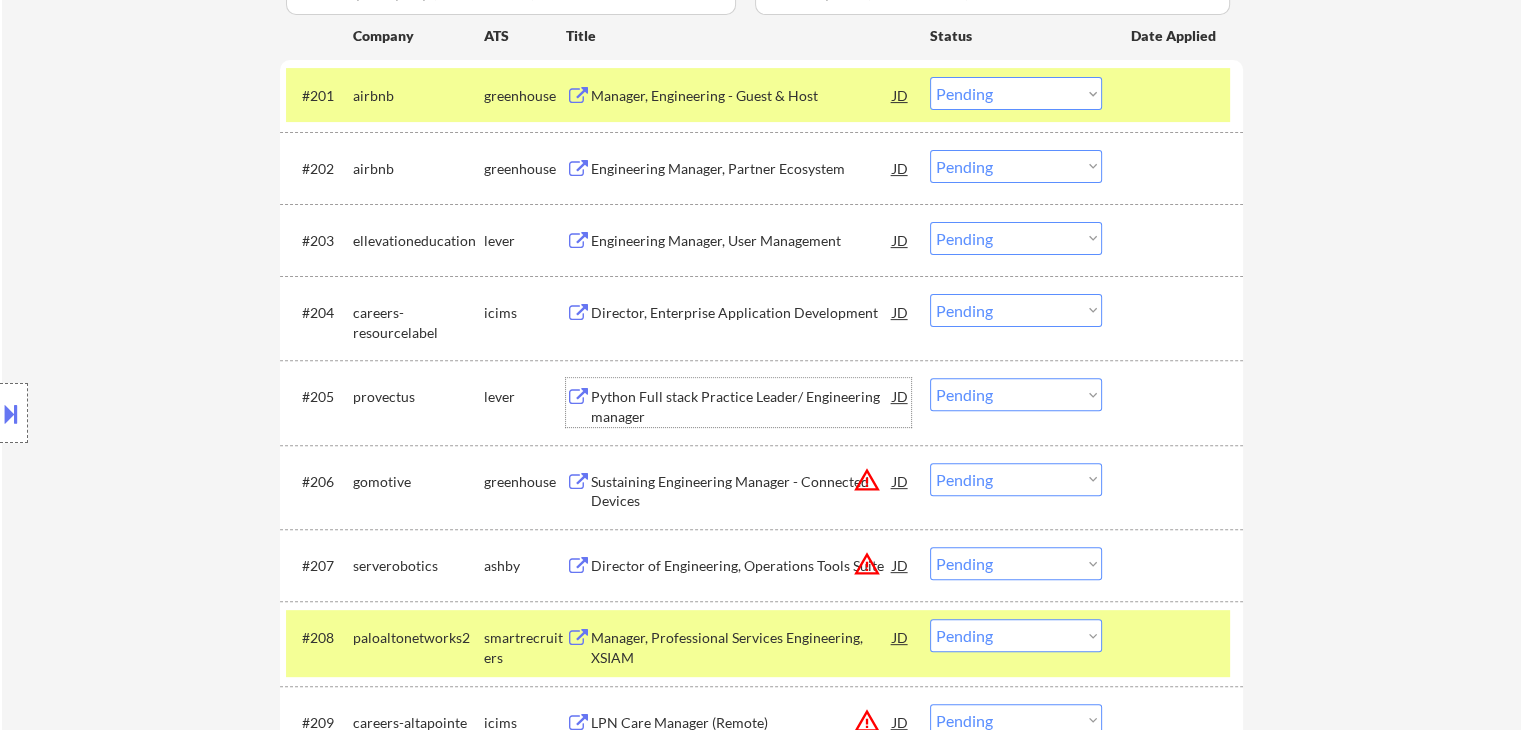 click on "Python Full stack Practice Leader/ Engineering manager" at bounding box center [742, 406] 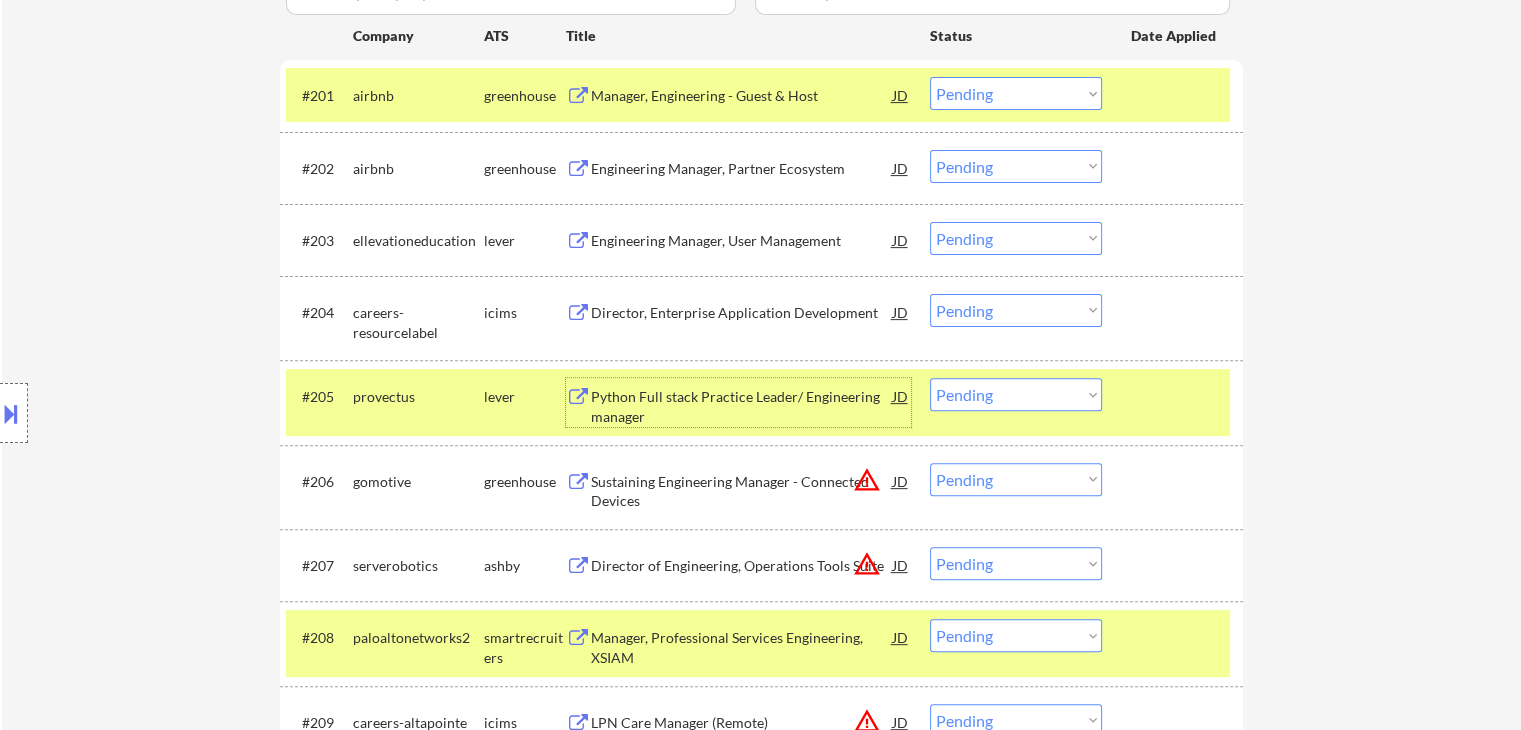 click on "Choose an option... Pending Applied Excluded (Questions) Excluded (Expired) Excluded (Location) Excluded (Bad Match) Excluded (Blocklist) Excluded (Salary) Excluded (Other)" at bounding box center [1016, 394] 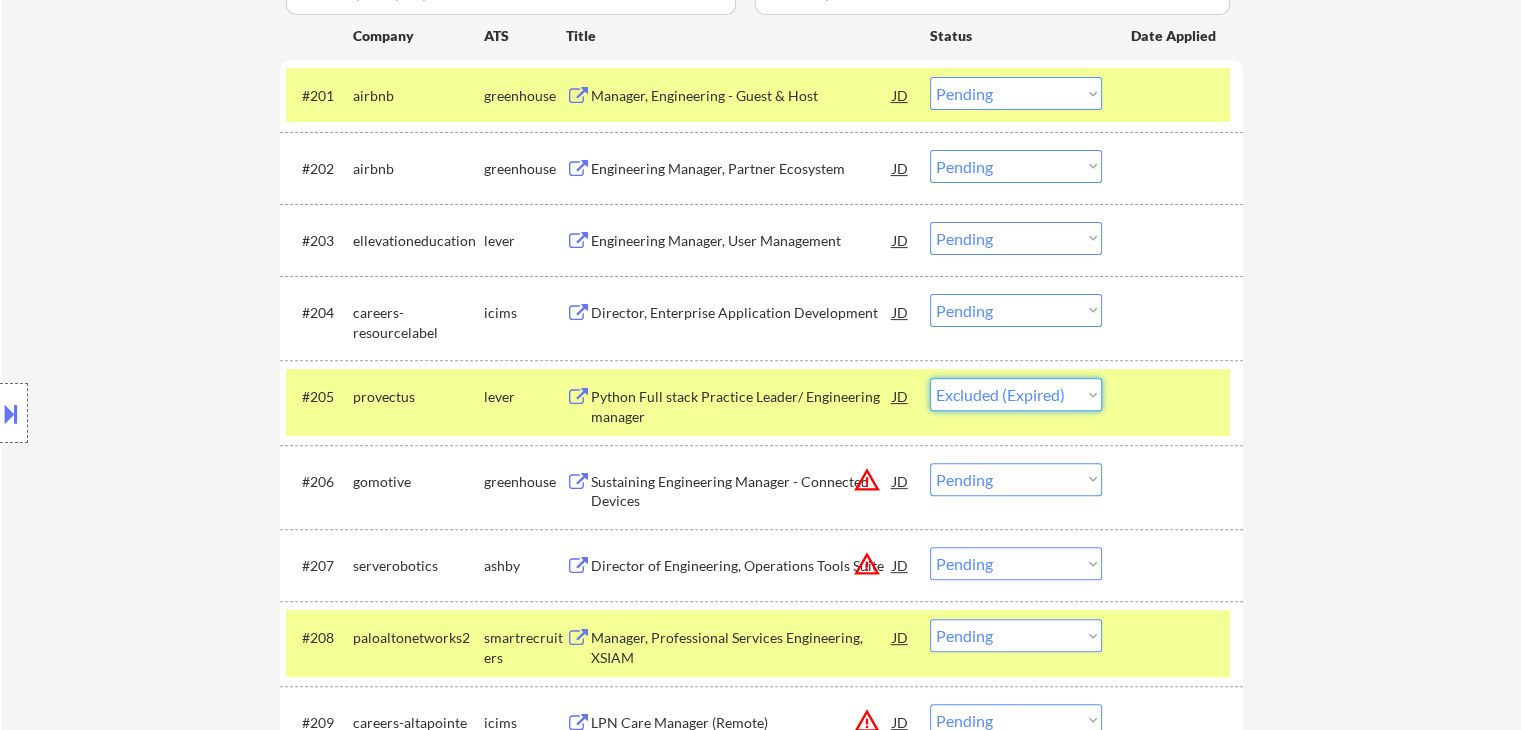 click on "Choose an option... Pending Applied Excluded (Questions) Excluded (Expired) Excluded (Location) Excluded (Bad Match) Excluded (Blocklist) Excluded (Salary) Excluded (Other)" at bounding box center (1016, 394) 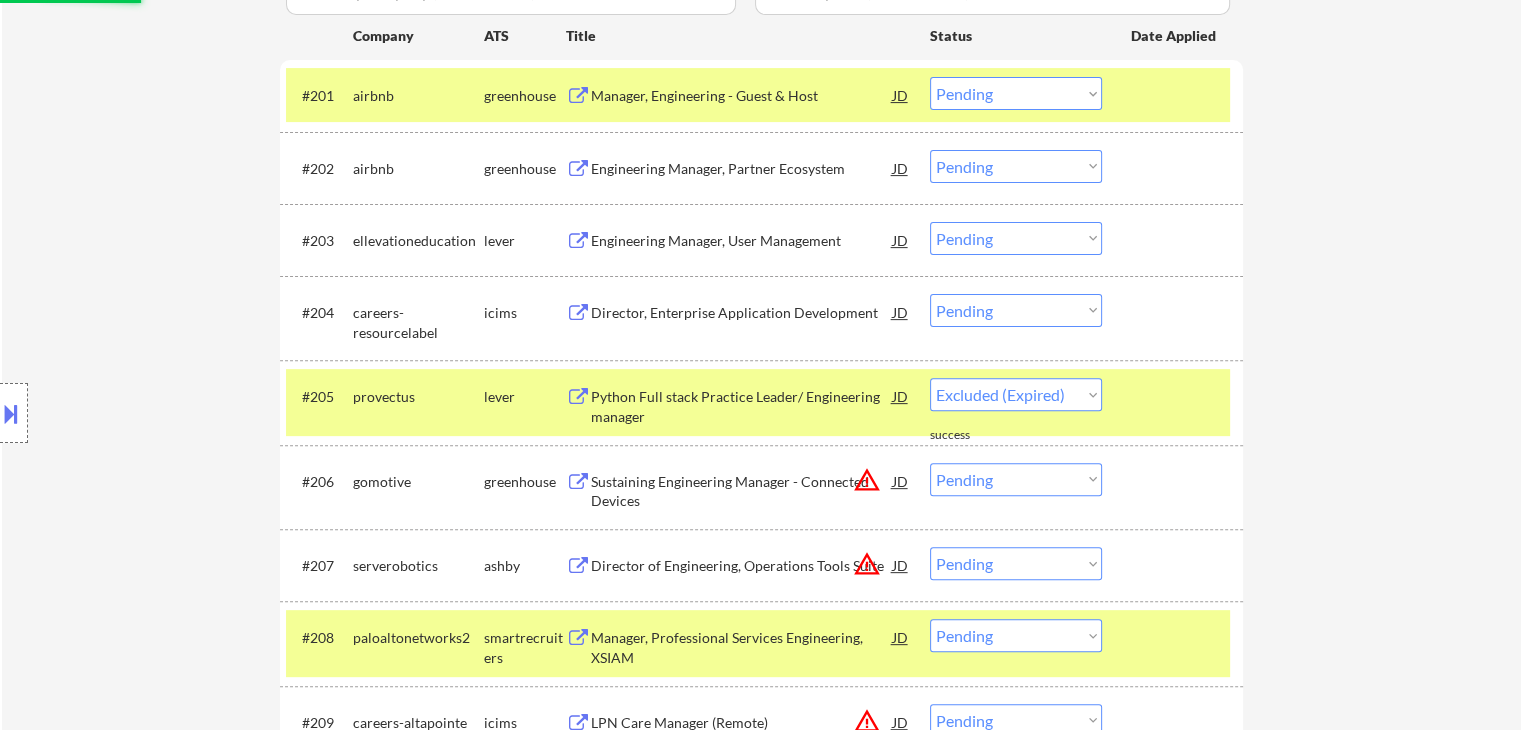 select on ""pending"" 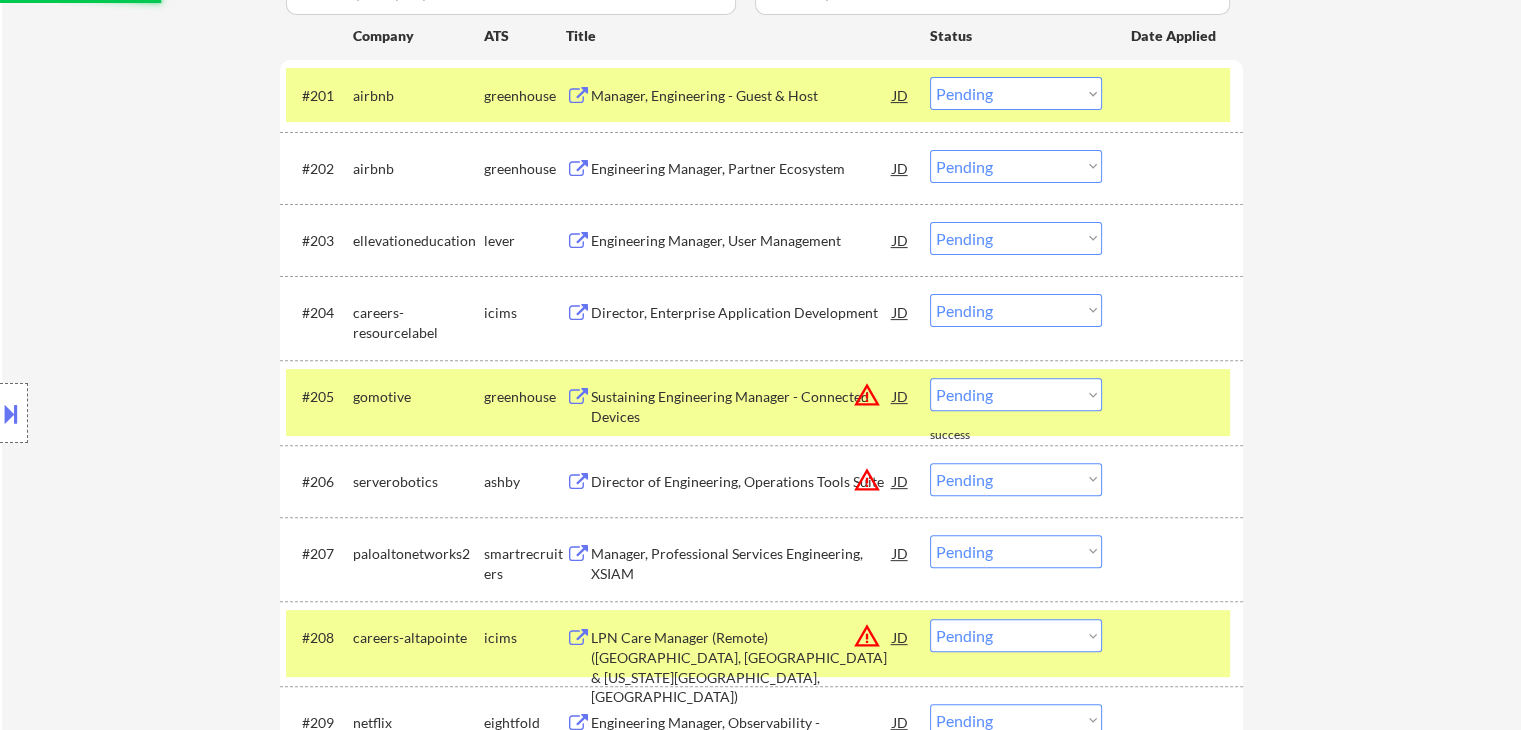 click on "#208 careers-altapointe icims LPN Care Manager (Remote) (Baldwin, Mobile & Washington Counties, AL) JD warning_amber Choose an option... Pending Applied Excluded (Questions) Excluded (Expired) Excluded (Location) Excluded (Bad Match) Excluded (Blocklist) Excluded (Salary) Excluded (Other)" at bounding box center [758, 643] 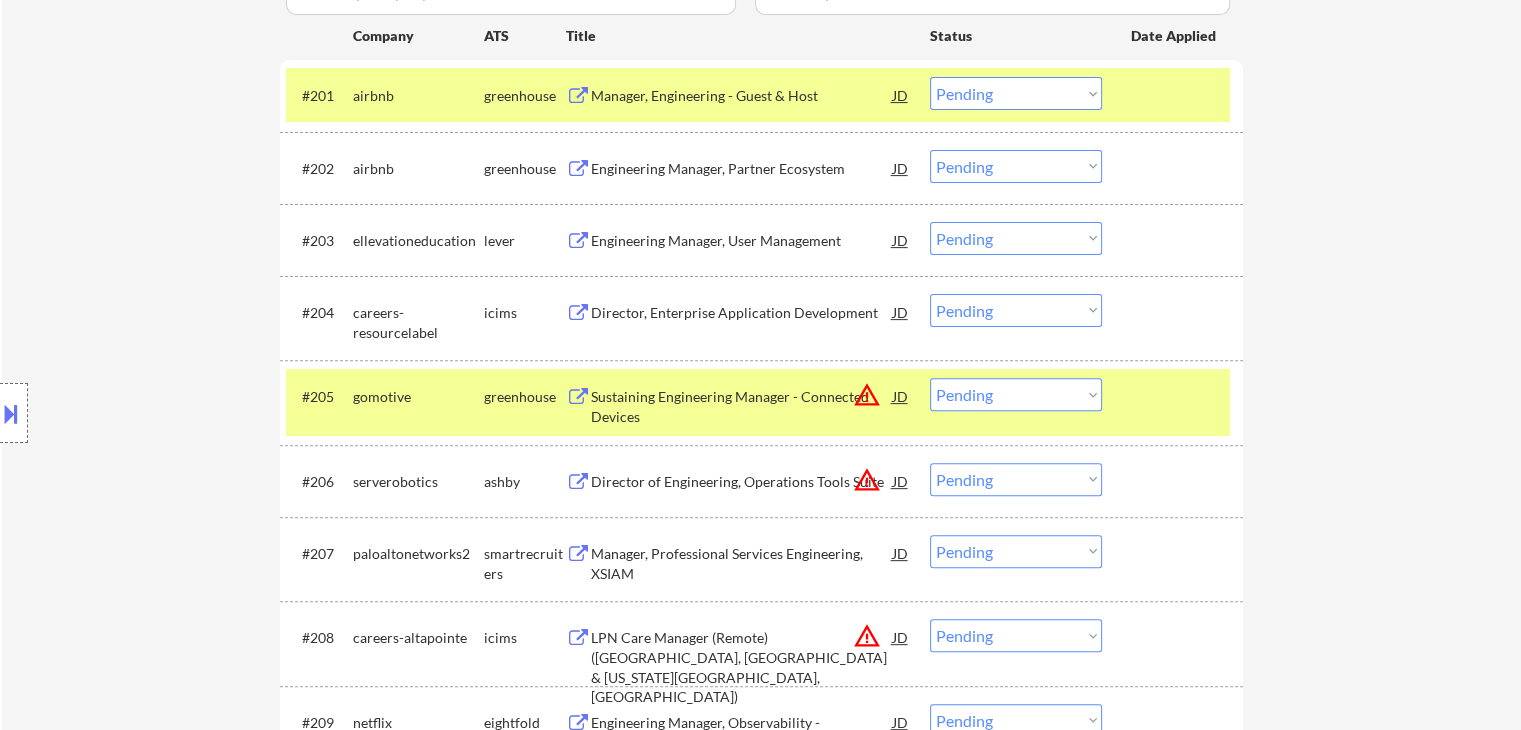 click on "#205 gomotive greenhouse Sustaining Engineering Manager - Connected Devices JD warning_amber Choose an option... Pending Applied Excluded (Questions) Excluded (Expired) Excluded (Location) Excluded (Bad Match) Excluded (Blocklist) Excluded (Salary) Excluded (Other)" at bounding box center (758, 402) 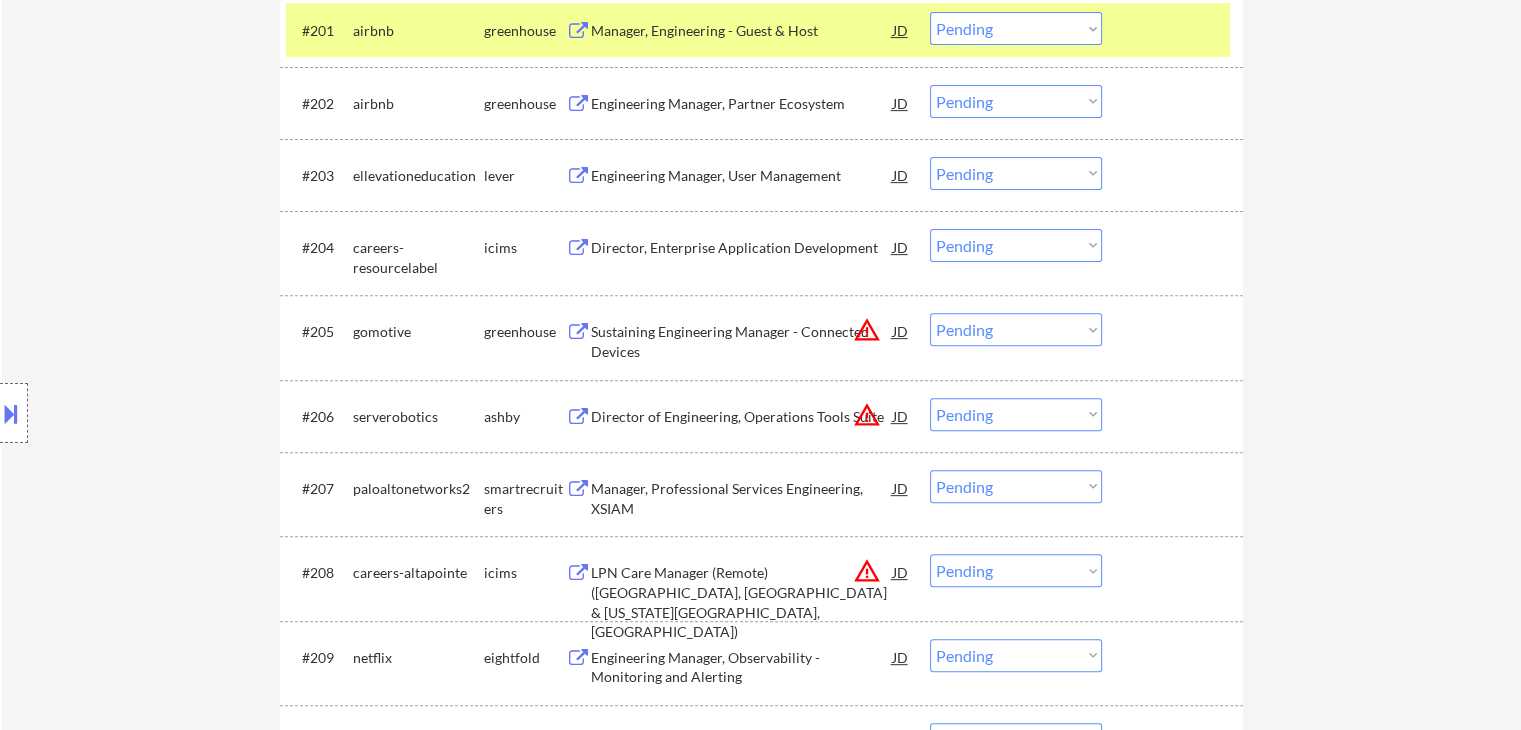 scroll, scrollTop: 700, scrollLeft: 0, axis: vertical 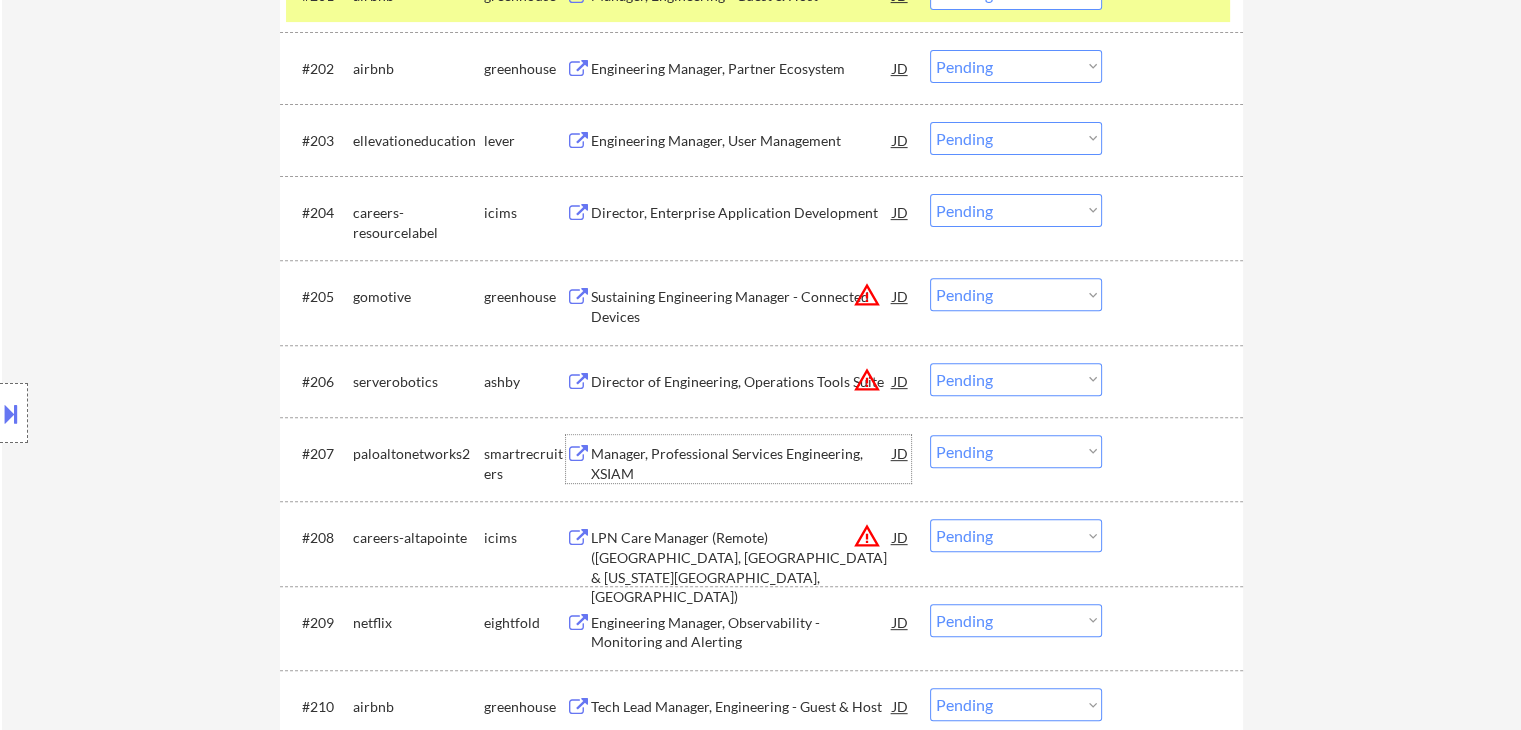 click on "Manager, Professional Services Engineering, XSIAM" at bounding box center (742, 463) 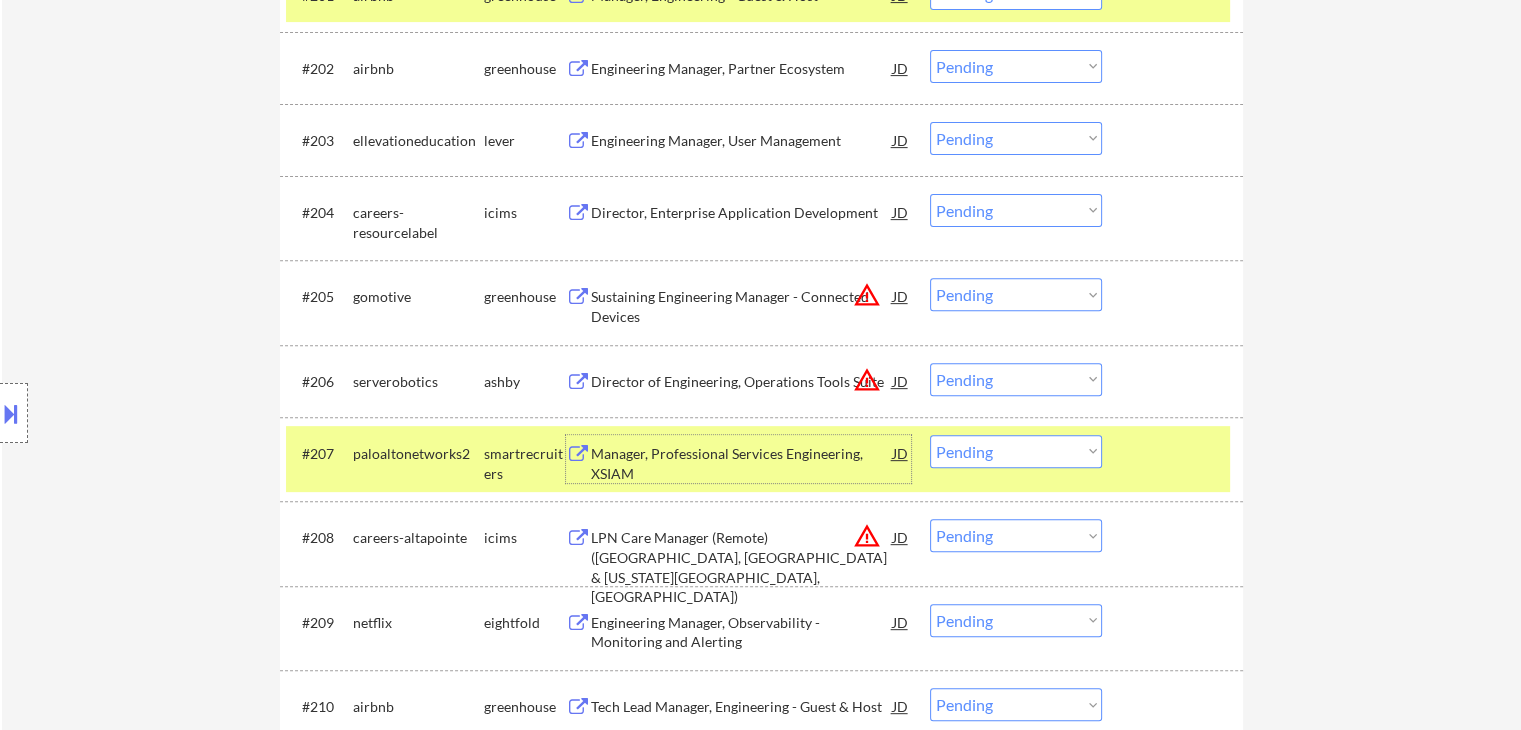 click on "Choose an option... Pending Applied Excluded (Questions) Excluded (Expired) Excluded (Location) Excluded (Bad Match) Excluded (Blocklist) Excluded (Salary) Excluded (Other)" at bounding box center (1016, 451) 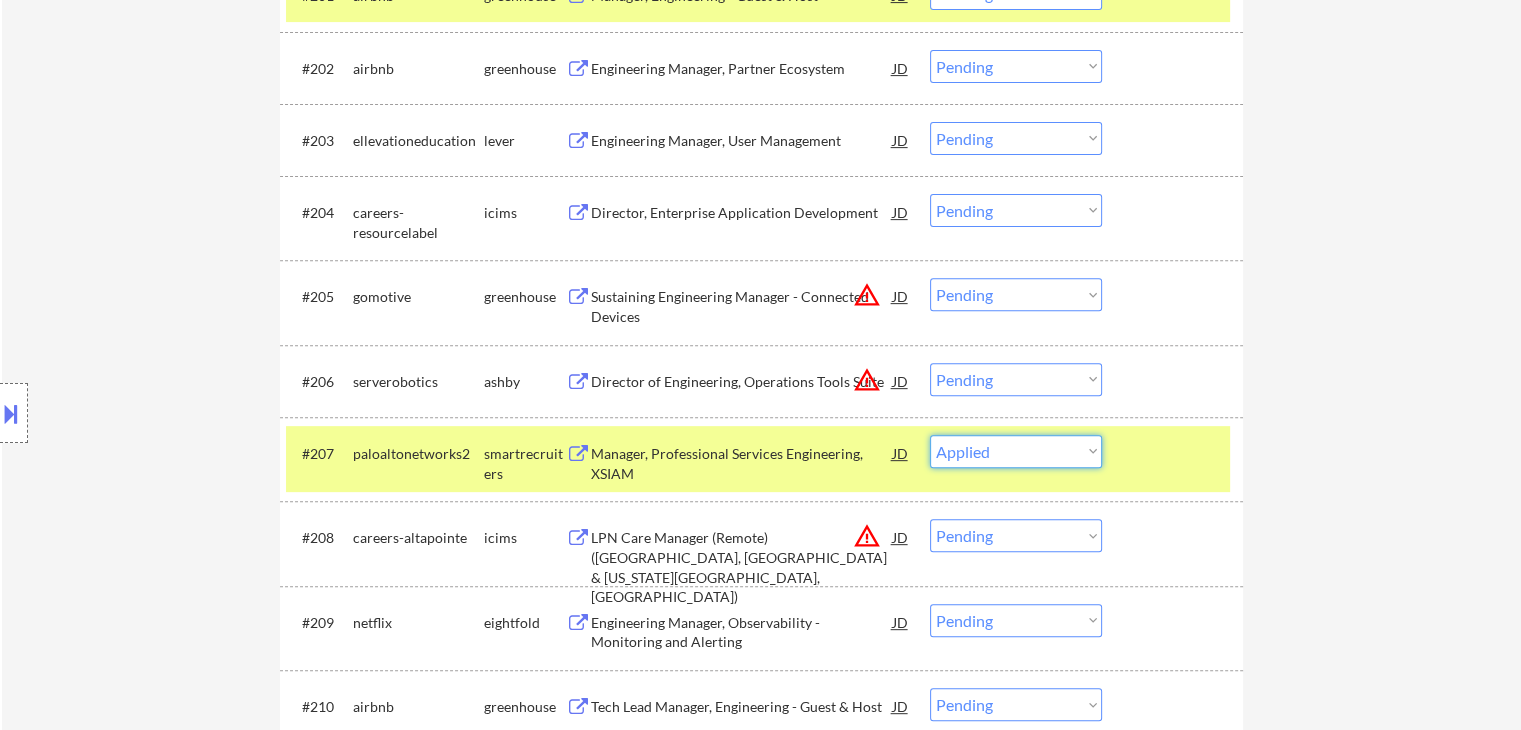 click on "Choose an option... Pending Applied Excluded (Questions) Excluded (Expired) Excluded (Location) Excluded (Bad Match) Excluded (Blocklist) Excluded (Salary) Excluded (Other)" at bounding box center [1016, 451] 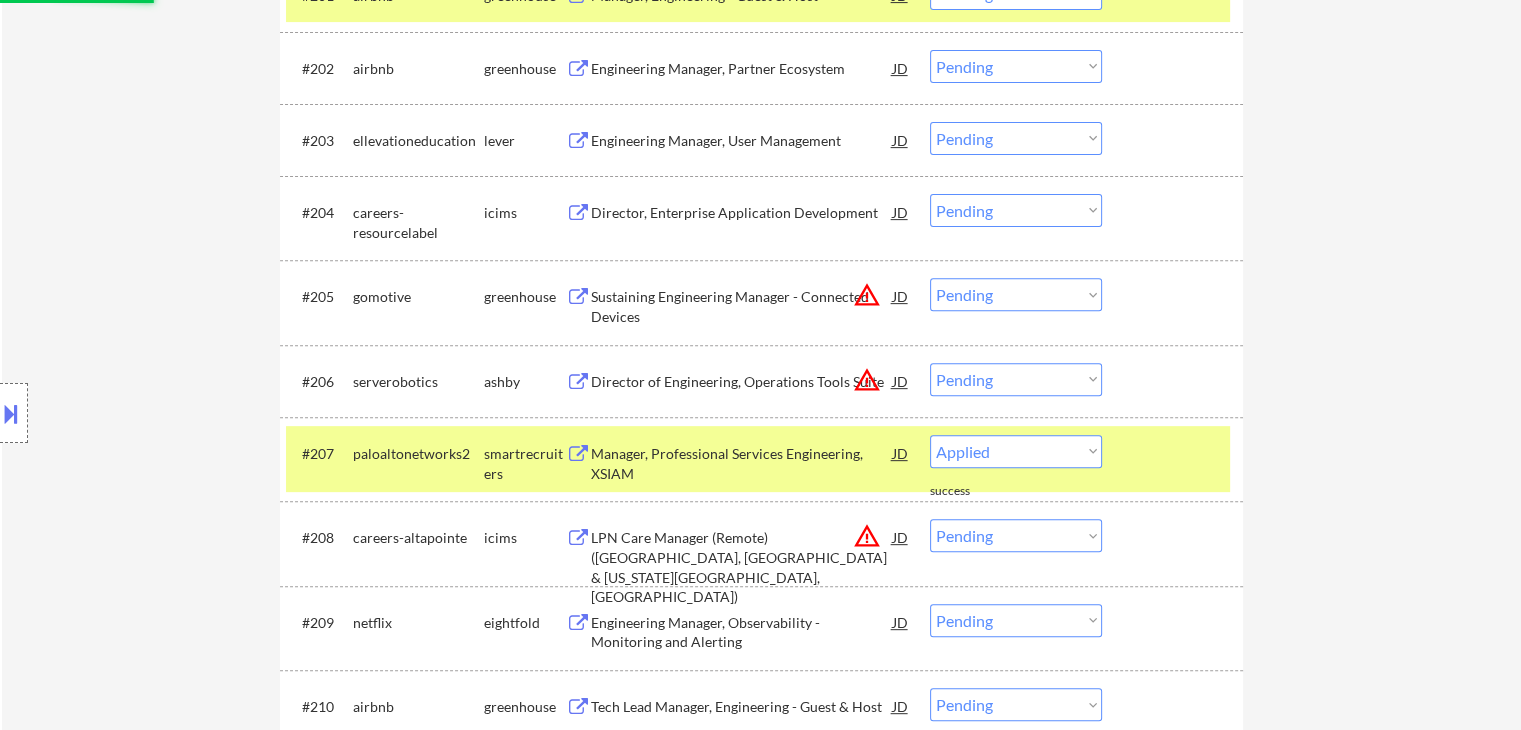 select on ""pending"" 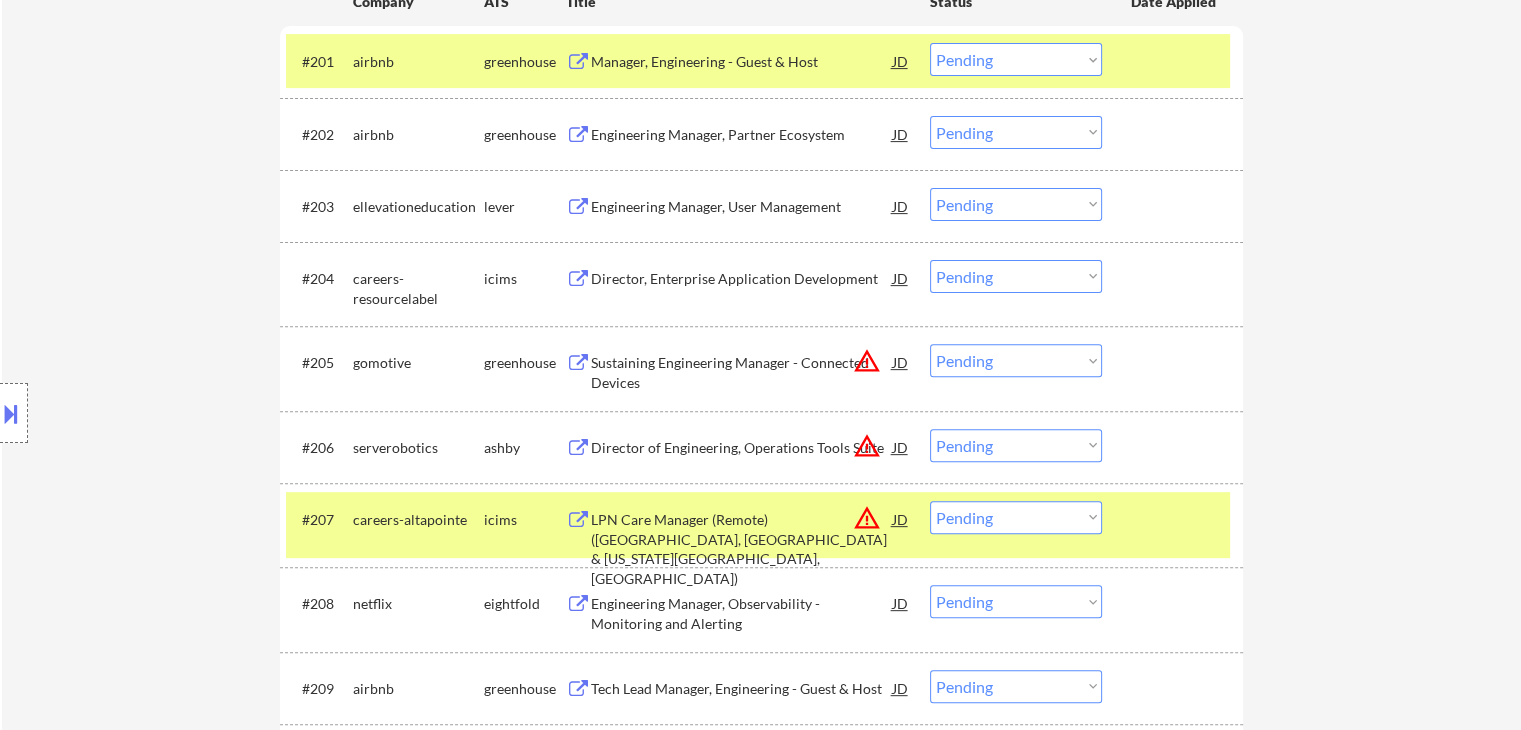 scroll, scrollTop: 600, scrollLeft: 0, axis: vertical 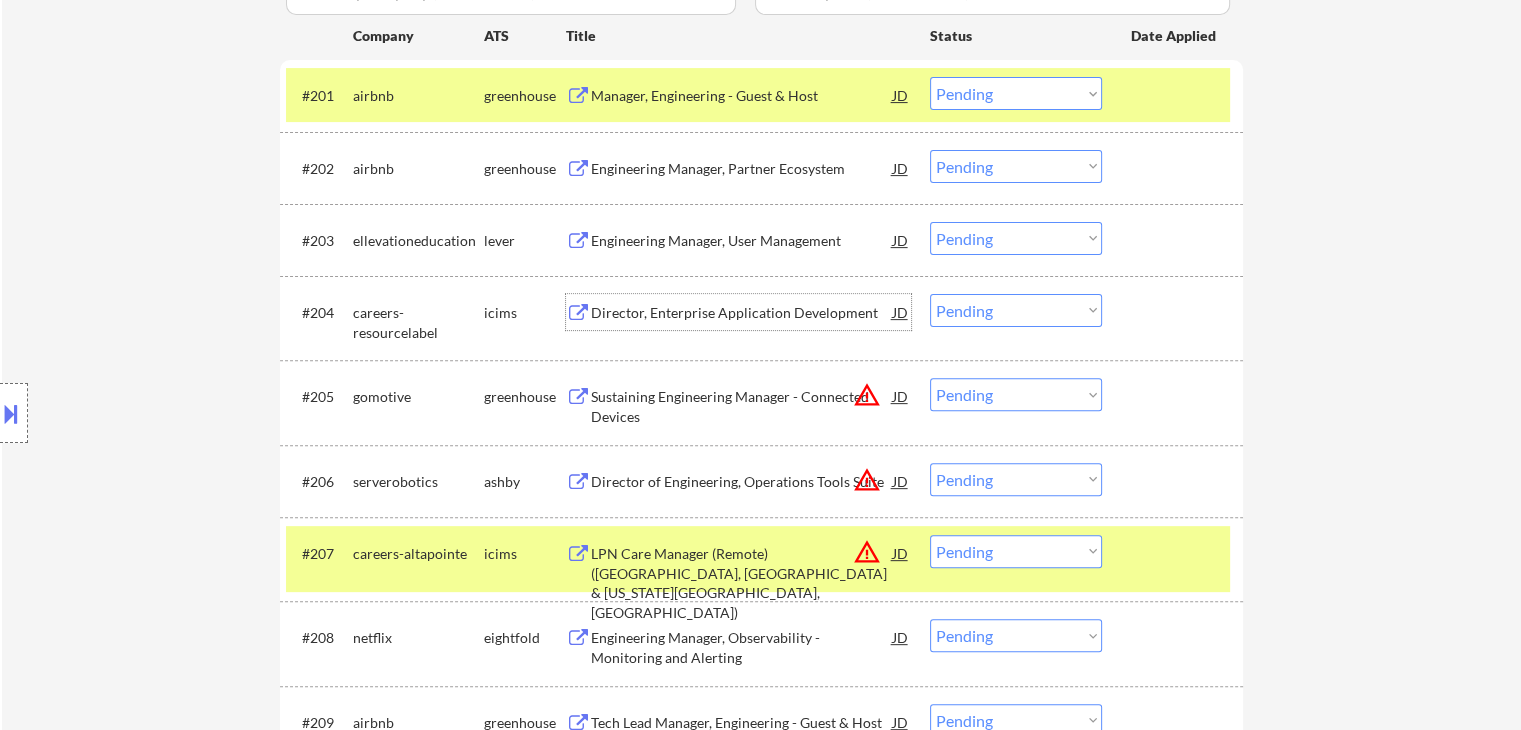 click on "Director, Enterprise Application Development" at bounding box center (742, 313) 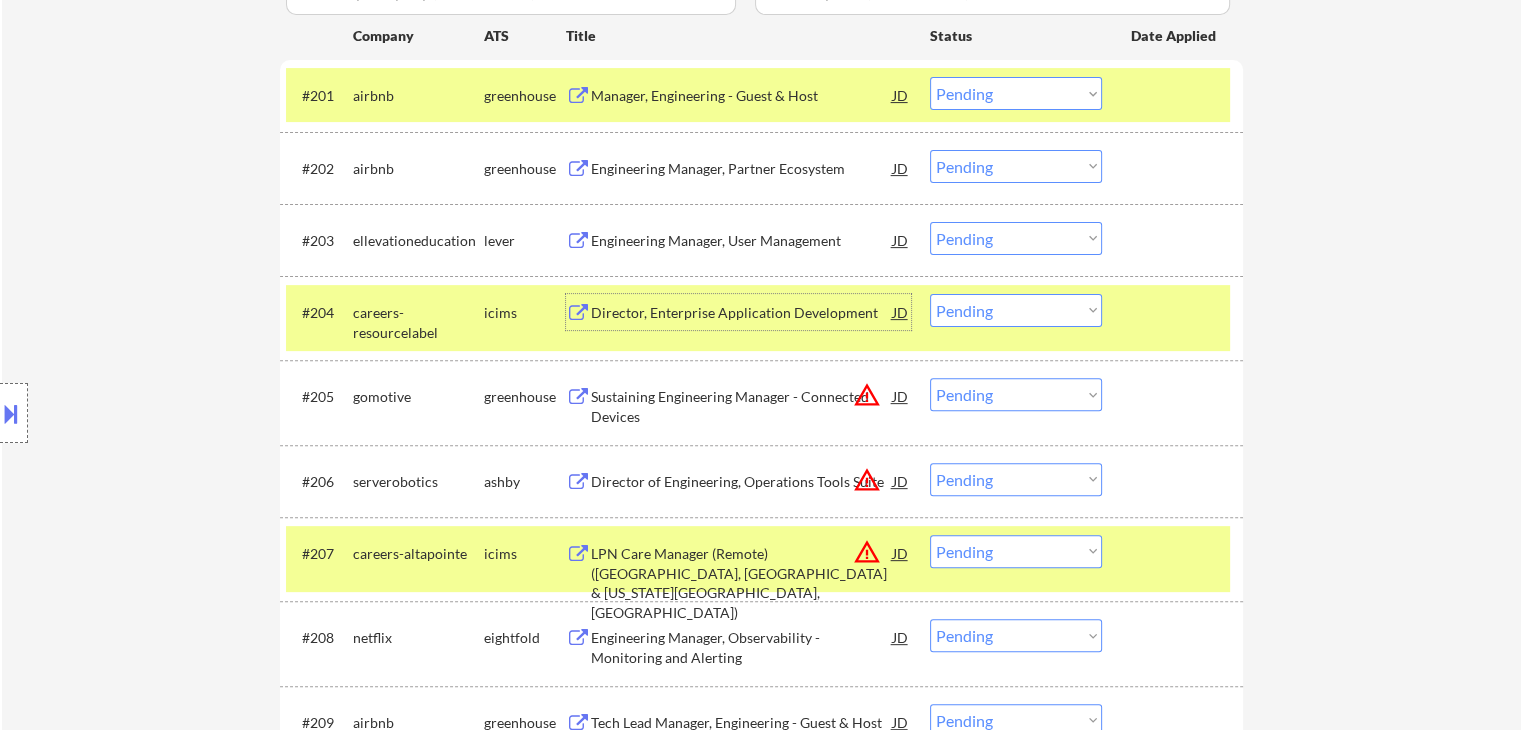 click on "Choose an option... Pending Applied Excluded (Questions) Excluded (Expired) Excluded (Location) Excluded (Bad Match) Excluded (Blocklist) Excluded (Salary) Excluded (Other)" at bounding box center [1016, 310] 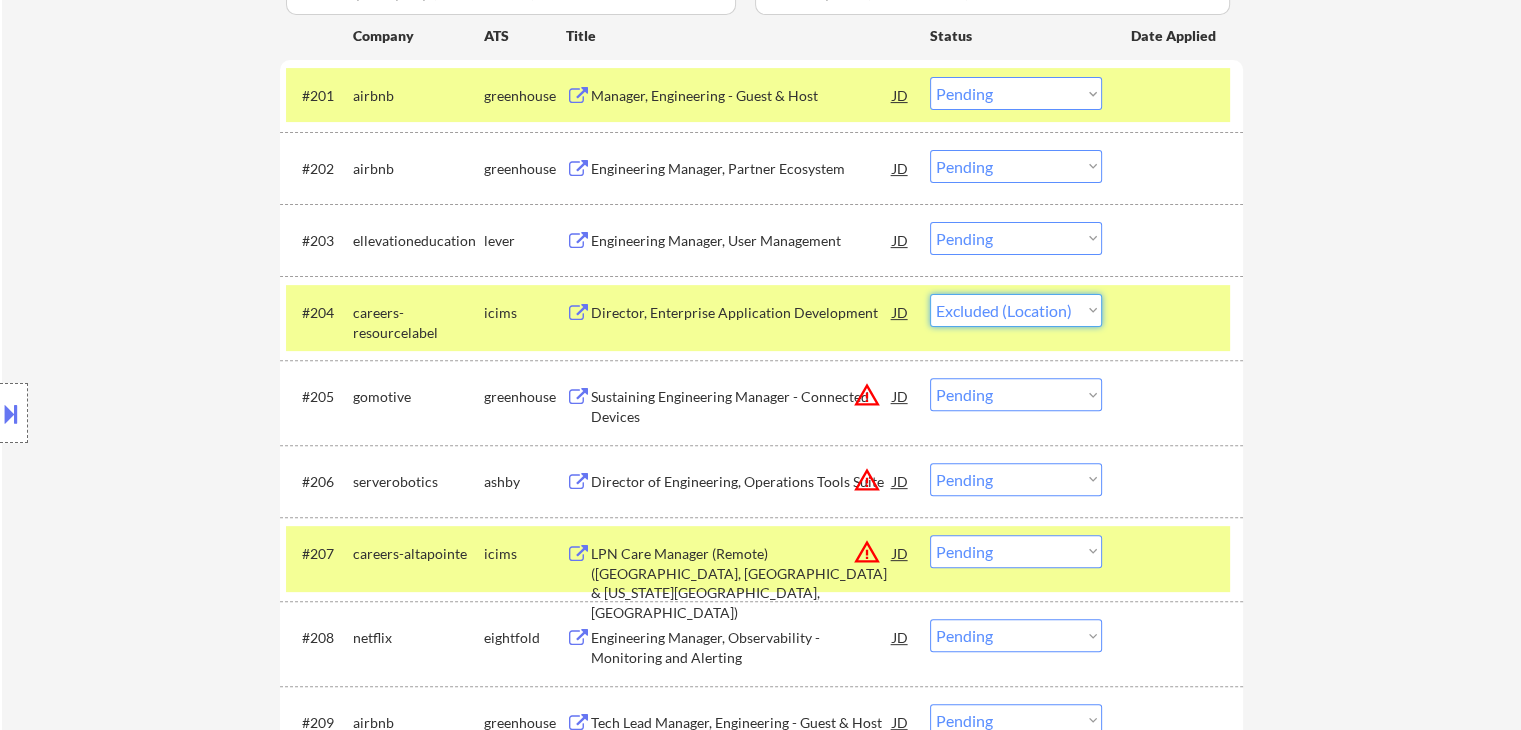 click on "Choose an option... Pending Applied Excluded (Questions) Excluded (Expired) Excluded (Location) Excluded (Bad Match) Excluded (Blocklist) Excluded (Salary) Excluded (Other)" at bounding box center [1016, 310] 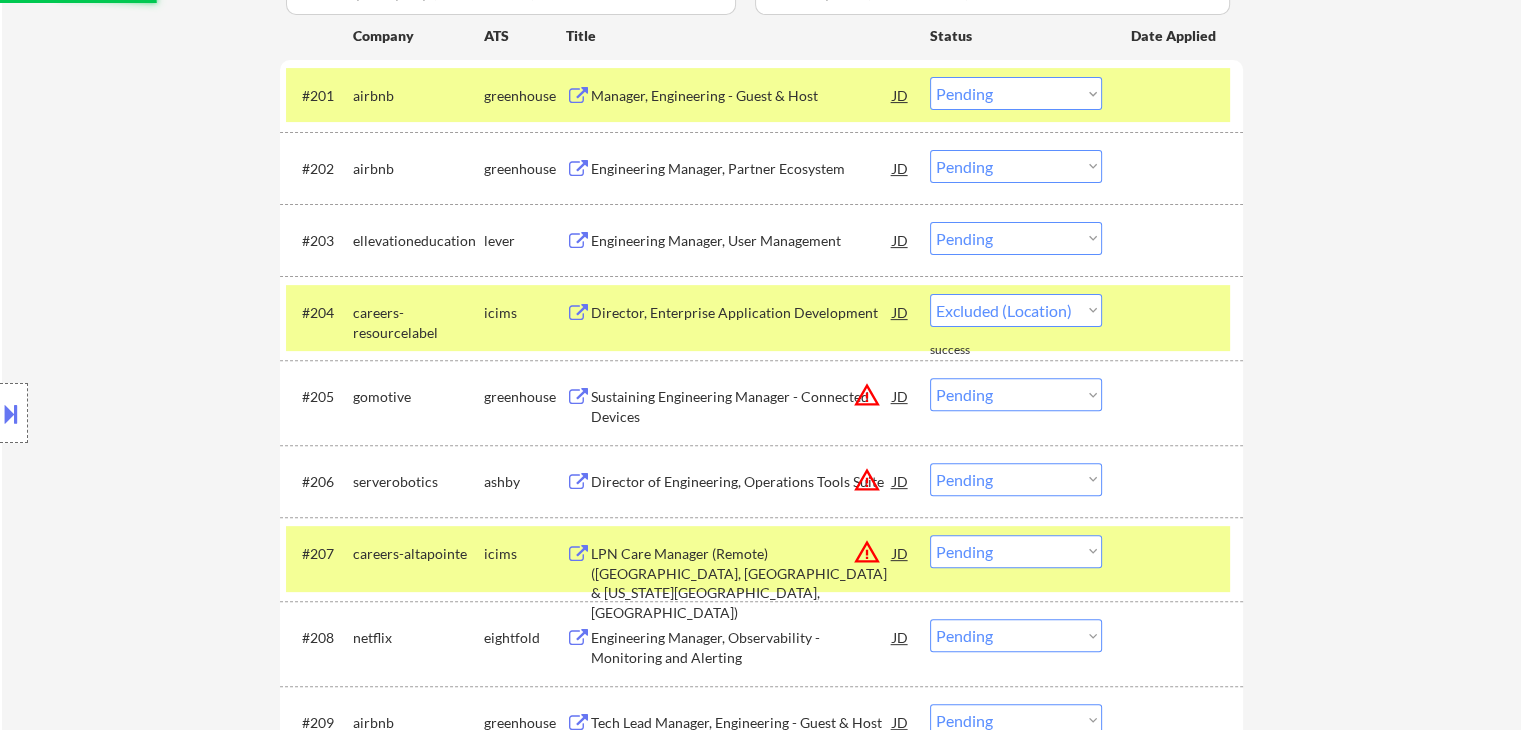 select on ""pending"" 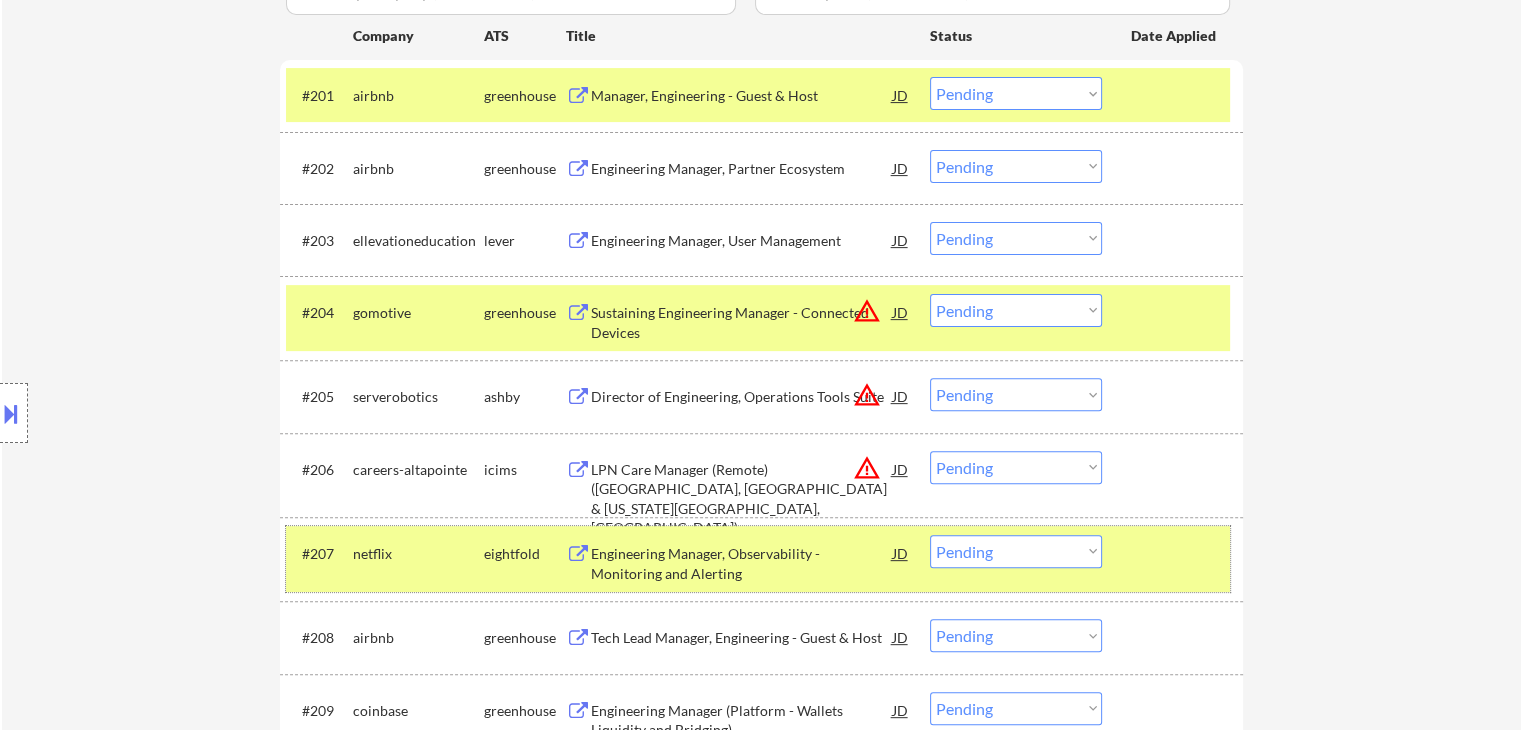 drag, startPoint x: 468, startPoint y: 573, endPoint x: 428, endPoint y: 328, distance: 248.24384 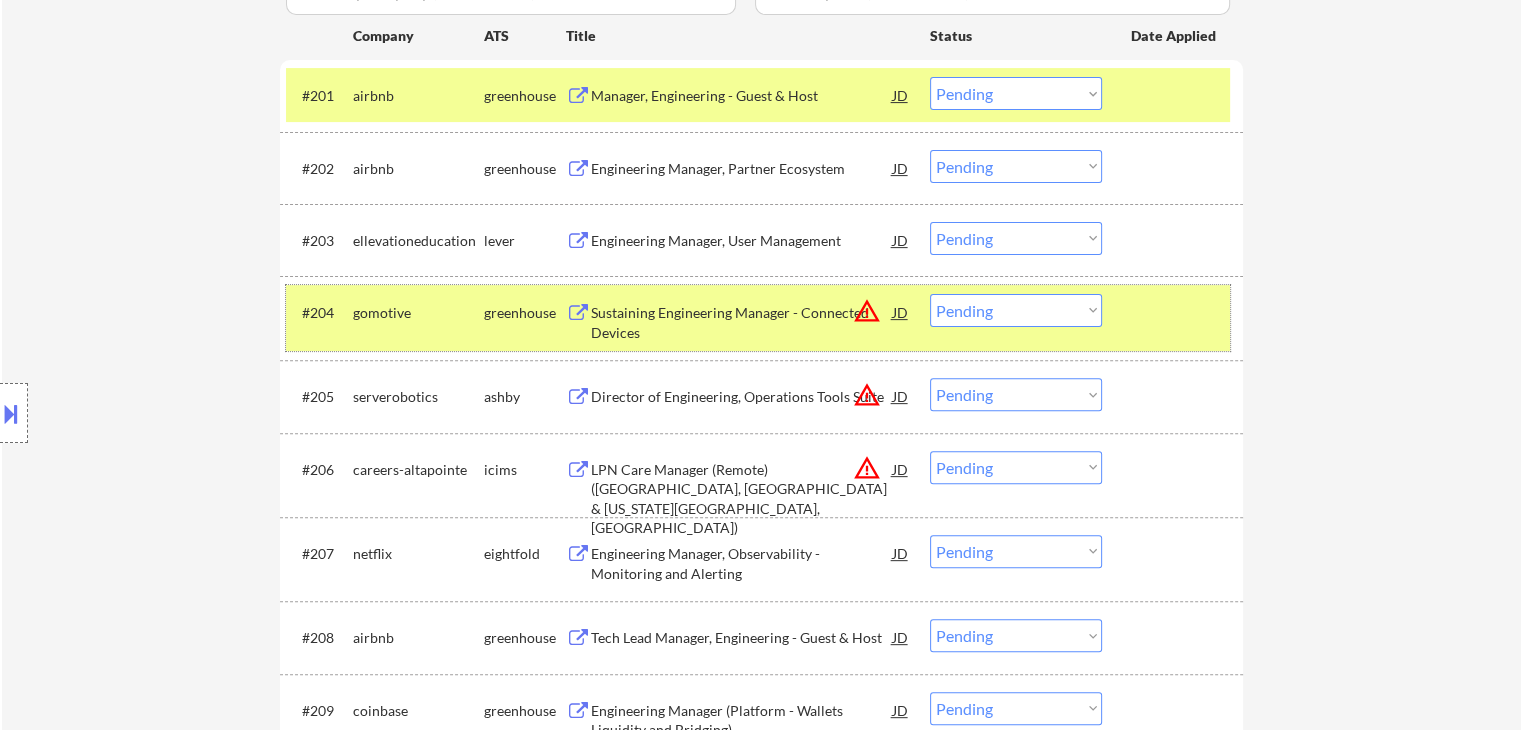 click on "gomotive" at bounding box center [418, 313] 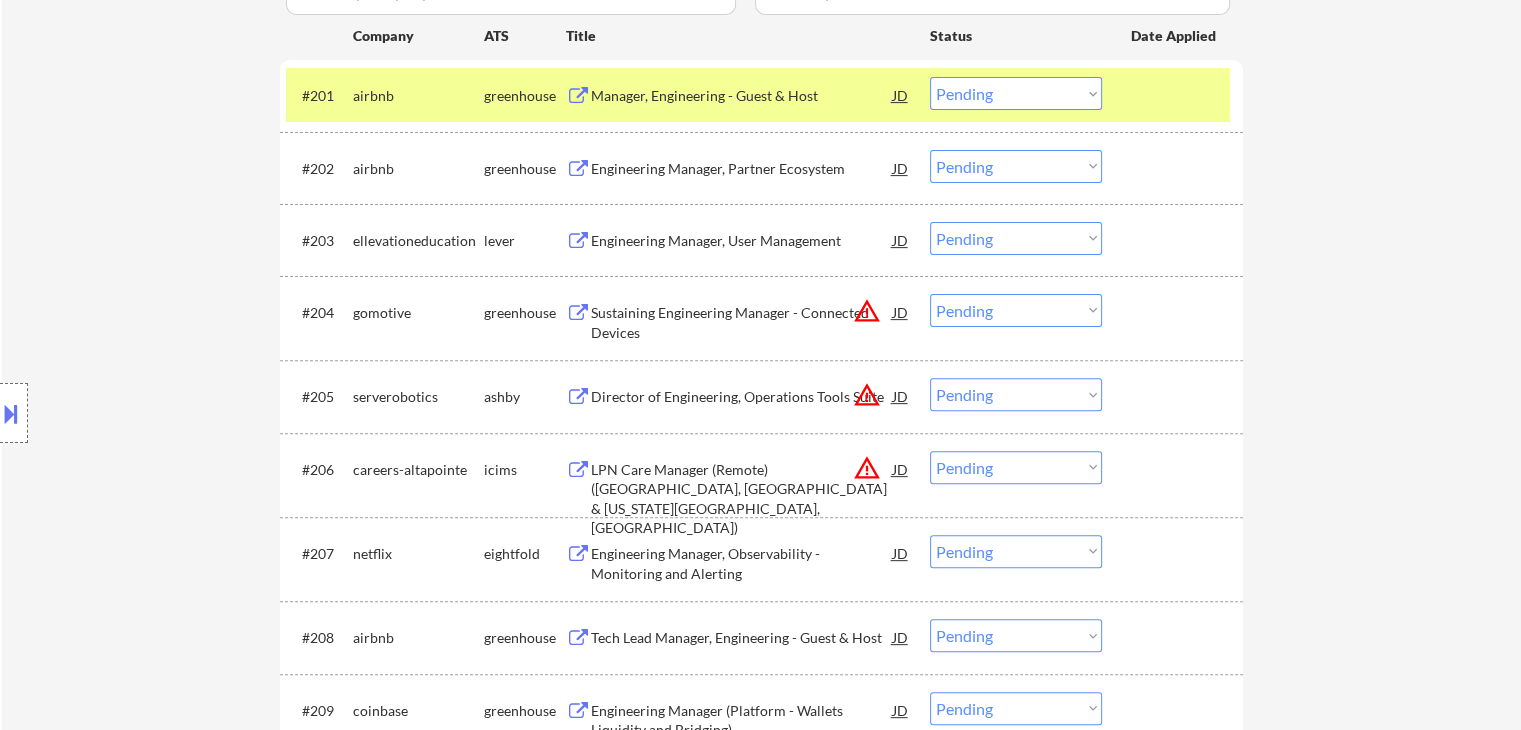 click on "airbnb" at bounding box center (418, 95) 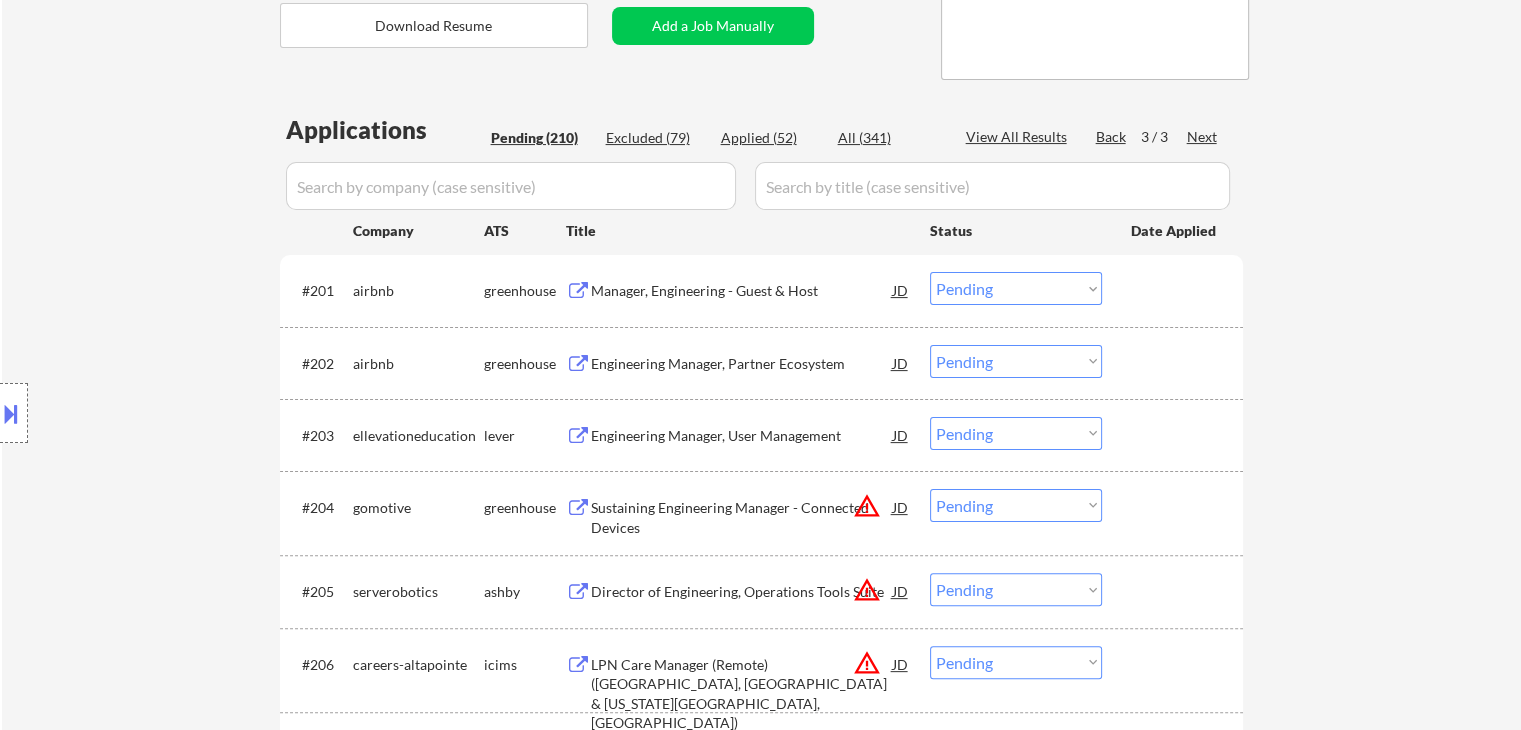 scroll, scrollTop: 300, scrollLeft: 0, axis: vertical 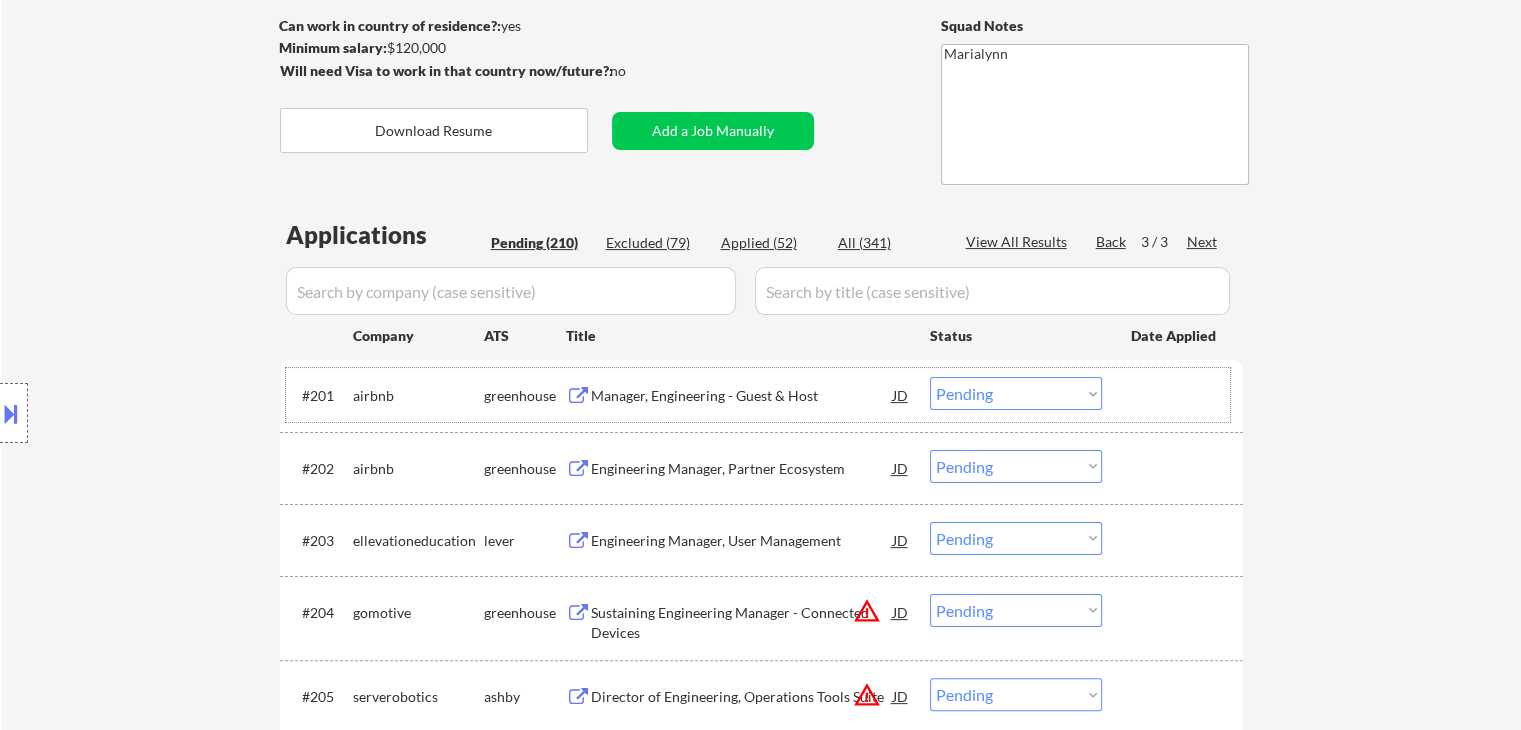 click on "Engineering Manager, User Management" at bounding box center (742, 541) 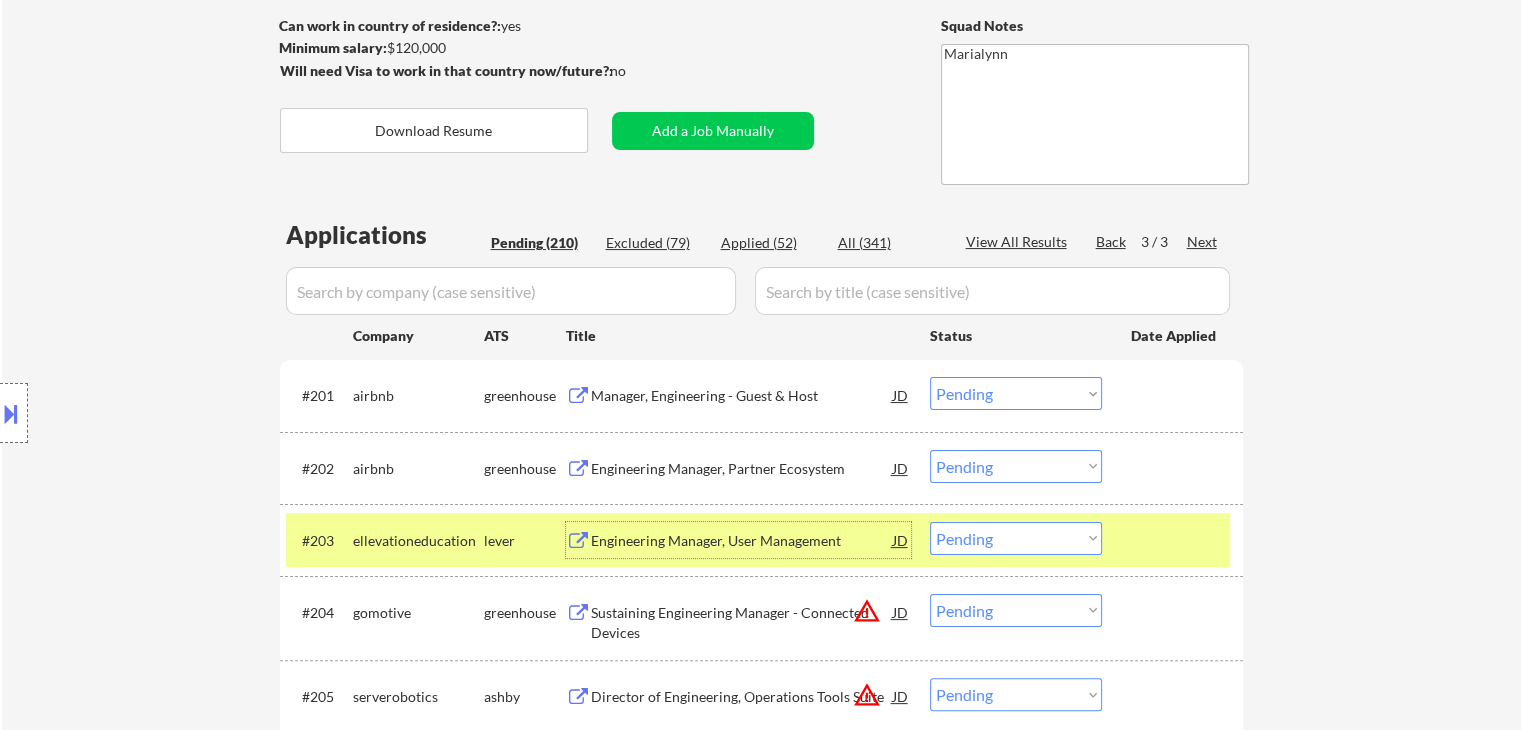 click on "Choose an option... Pending Applied Excluded (Questions) Excluded (Expired) Excluded (Location) Excluded (Bad Match) Excluded (Blocklist) Excluded (Salary) Excluded (Other)" at bounding box center [1016, 538] 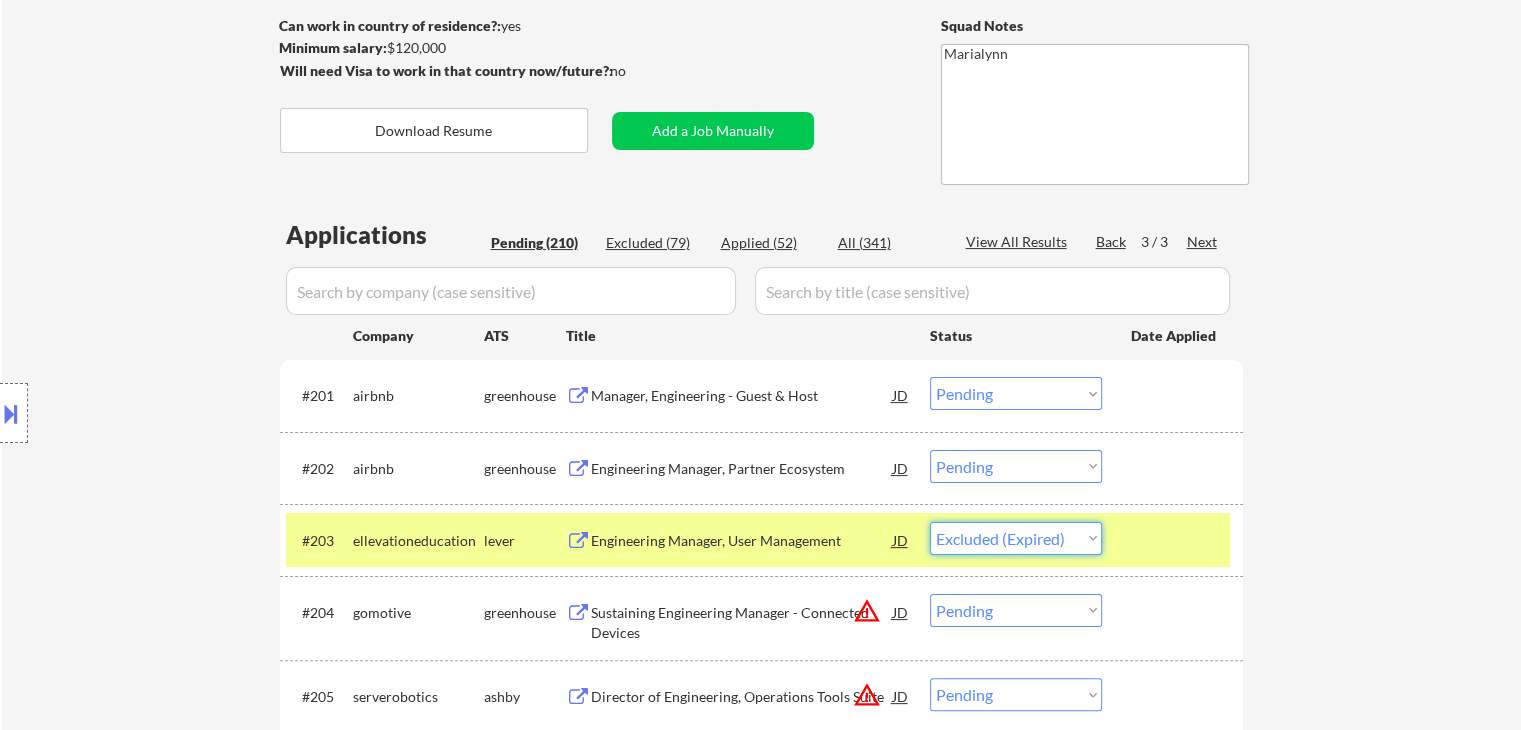 click on "Choose an option... Pending Applied Excluded (Questions) Excluded (Expired) Excluded (Location) Excluded (Bad Match) Excluded (Blocklist) Excluded (Salary) Excluded (Other)" at bounding box center (1016, 538) 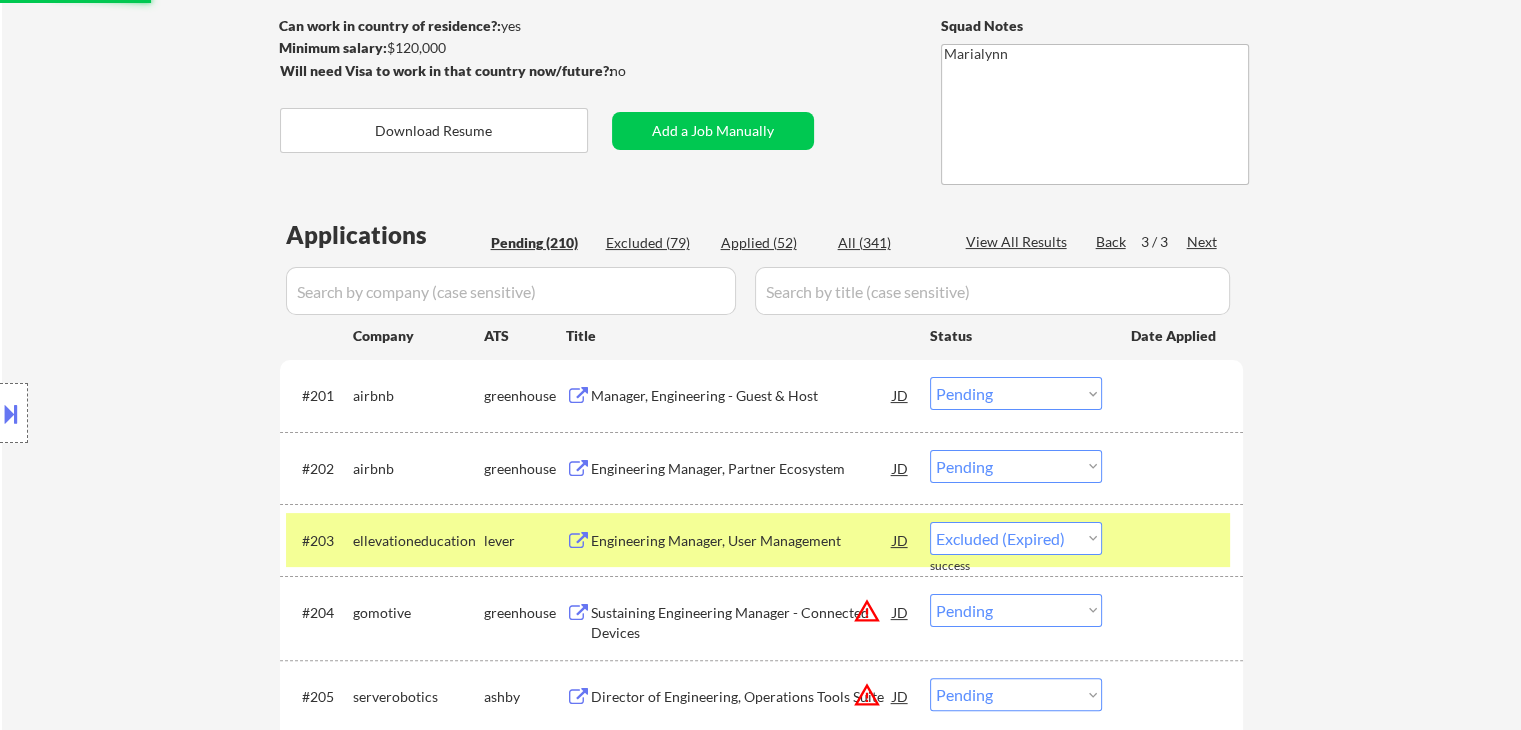 select on ""pending"" 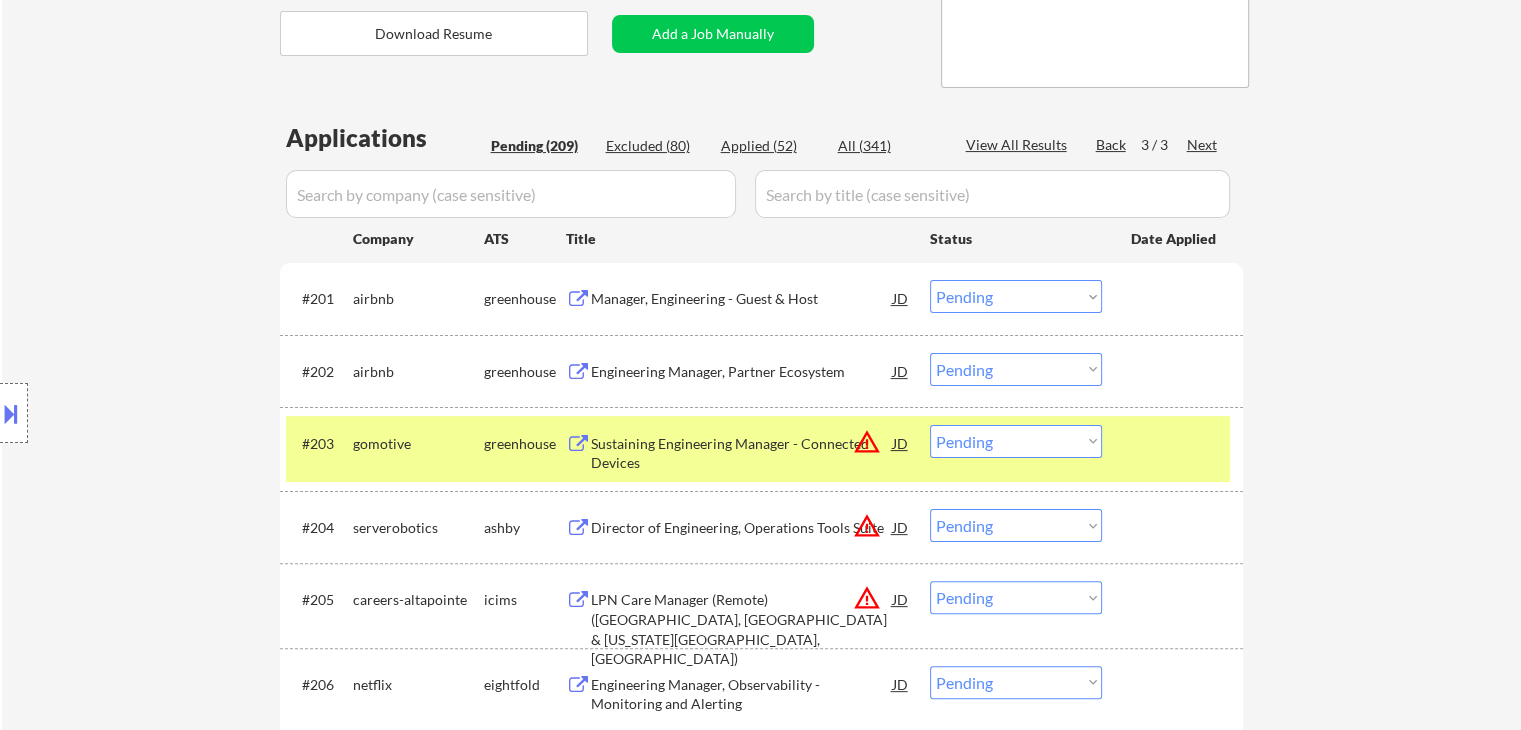 scroll, scrollTop: 400, scrollLeft: 0, axis: vertical 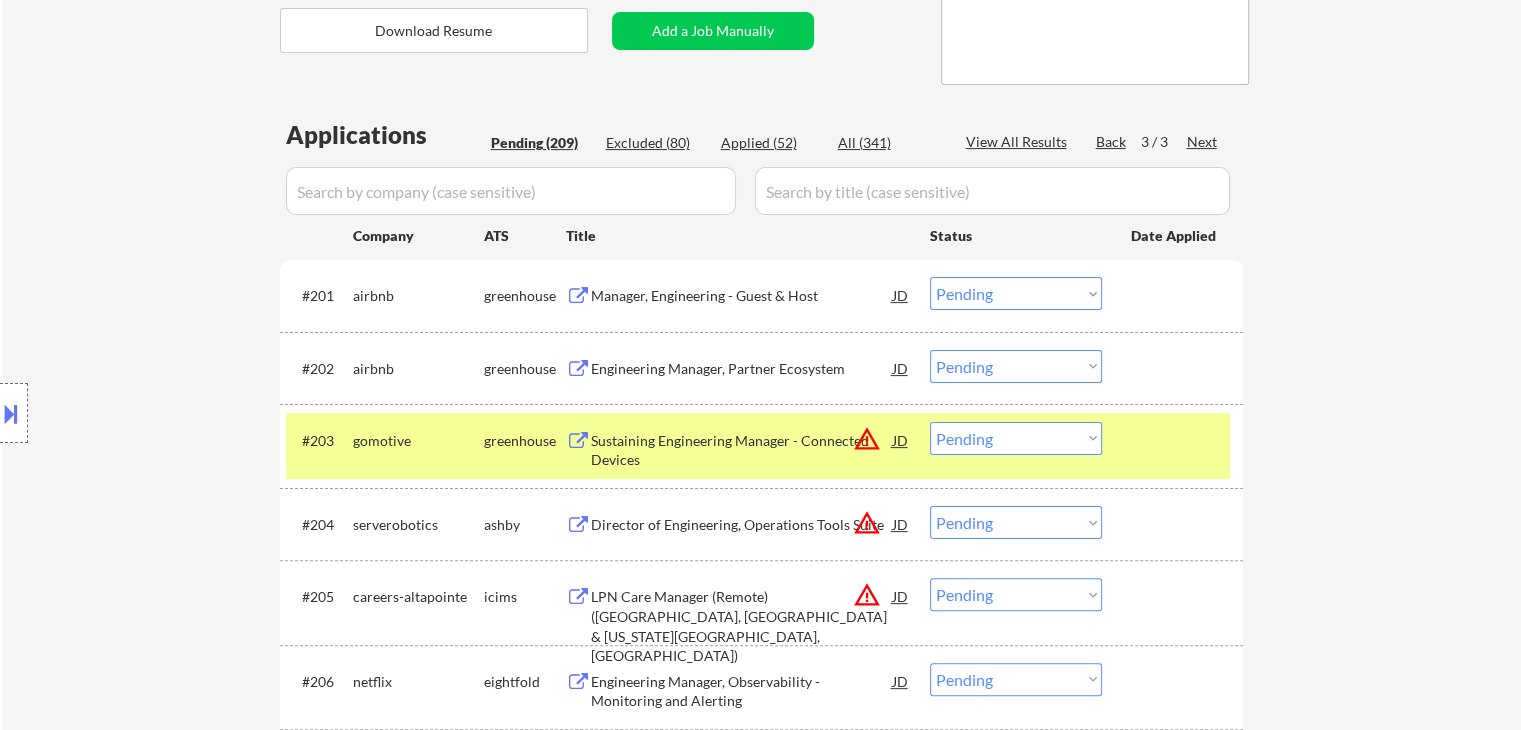 click on "Back" at bounding box center (1112, 142) 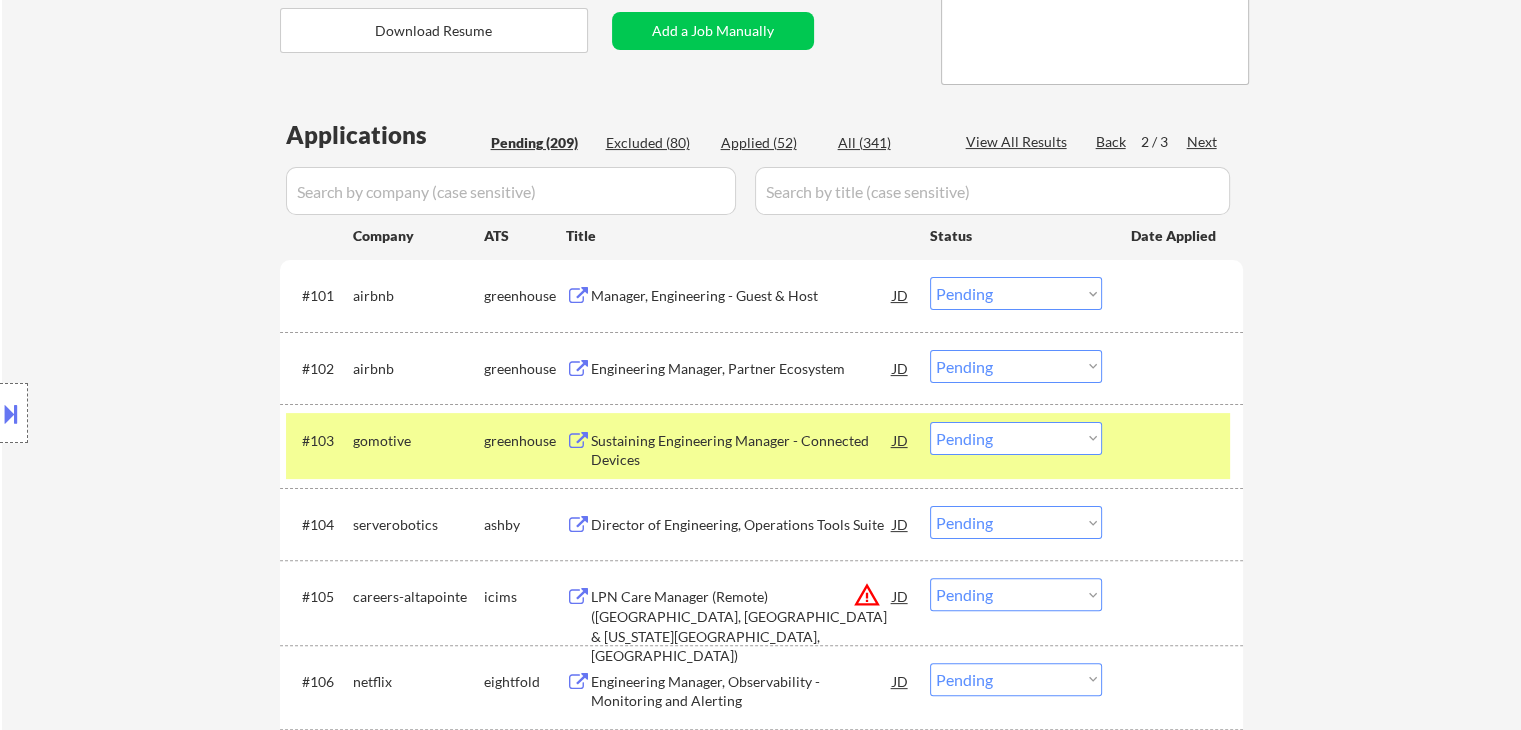 select on ""pending"" 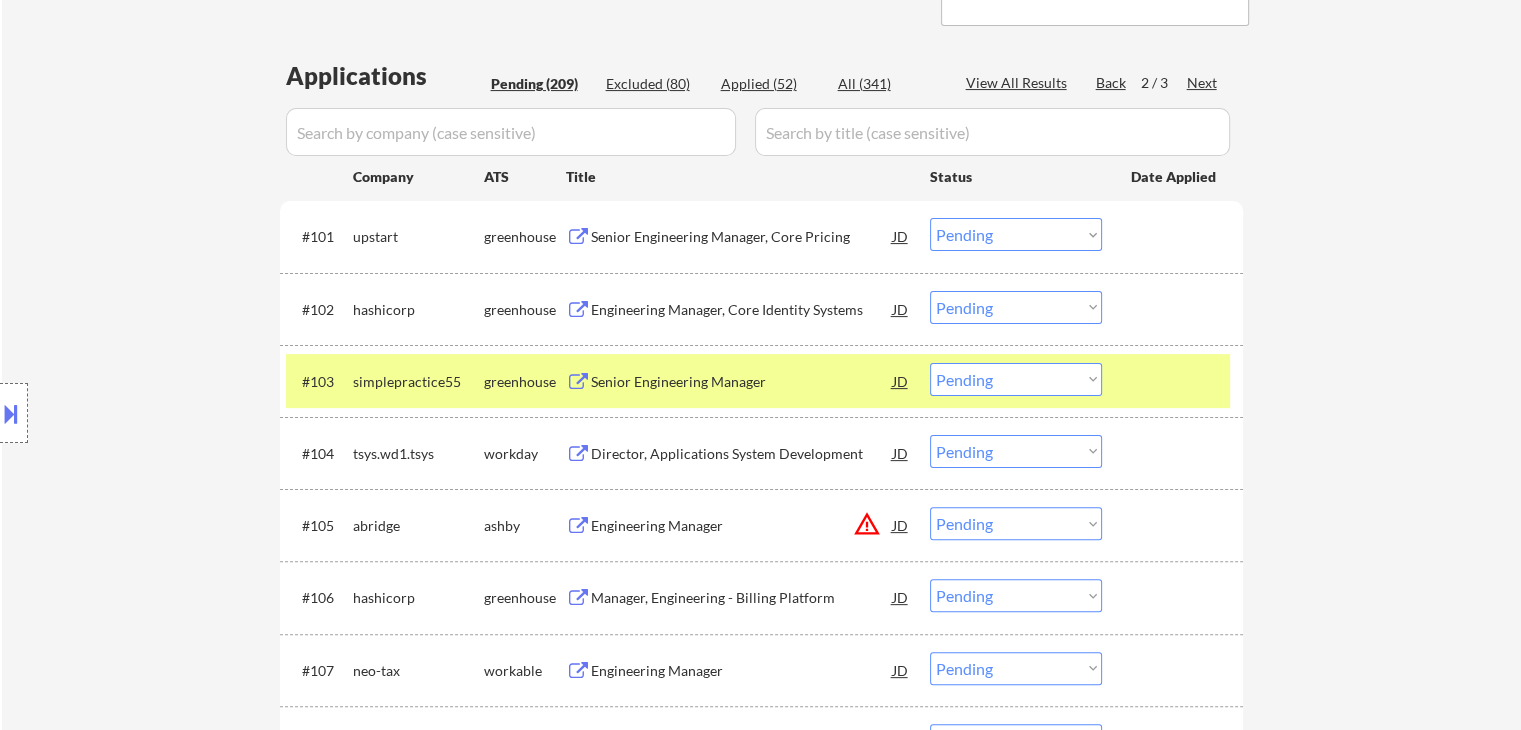 scroll, scrollTop: 600, scrollLeft: 0, axis: vertical 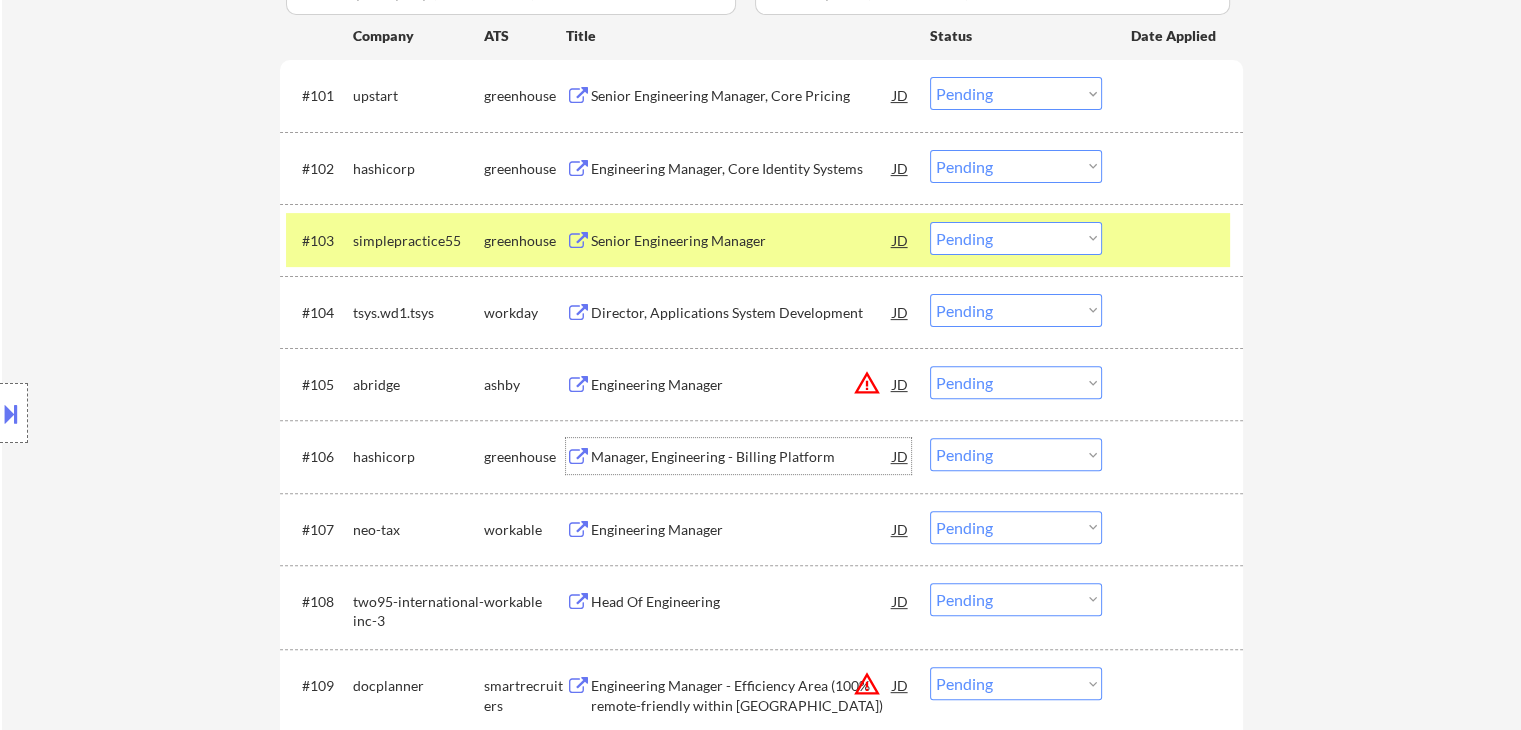 click on "Manager, Engineering - Billing Platform" at bounding box center [742, 457] 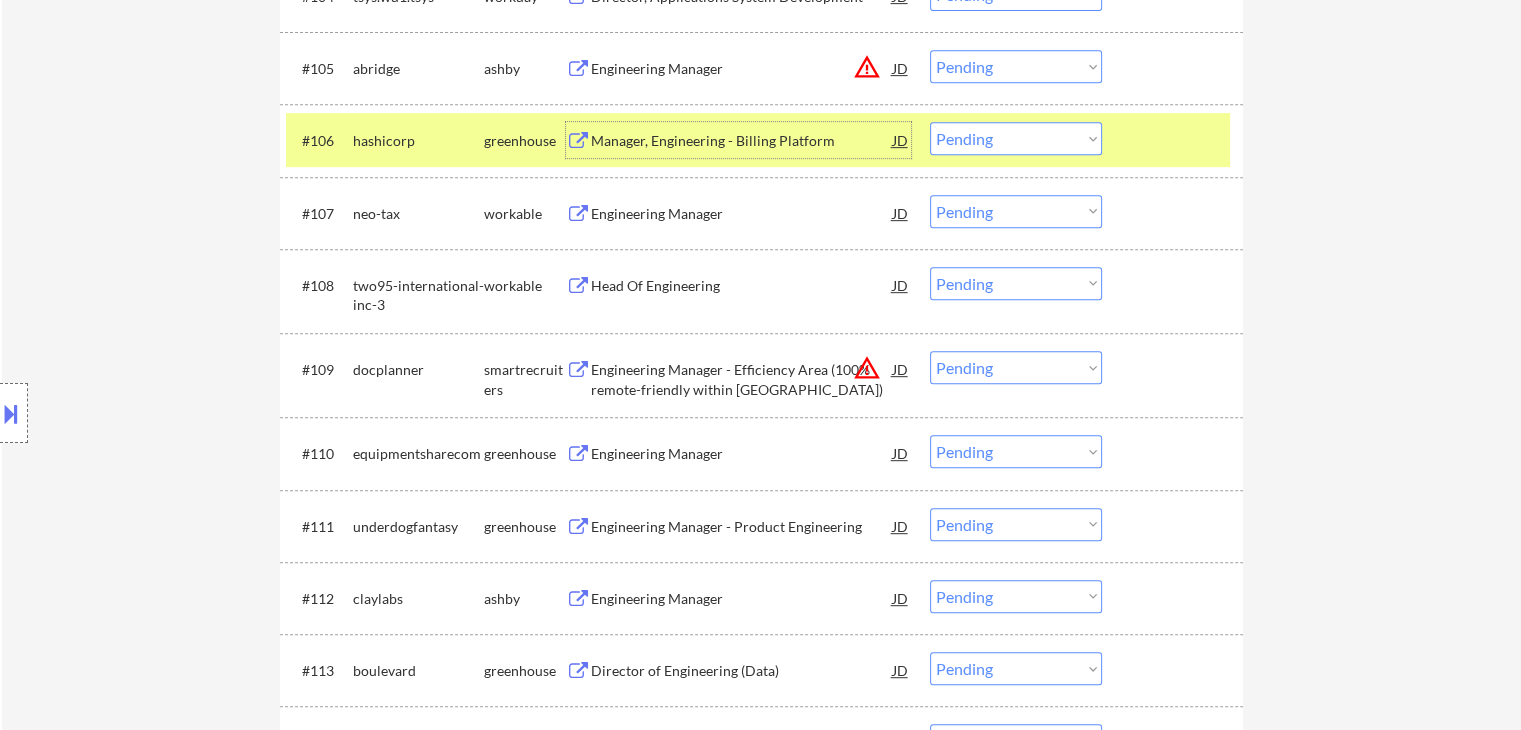 scroll, scrollTop: 1100, scrollLeft: 0, axis: vertical 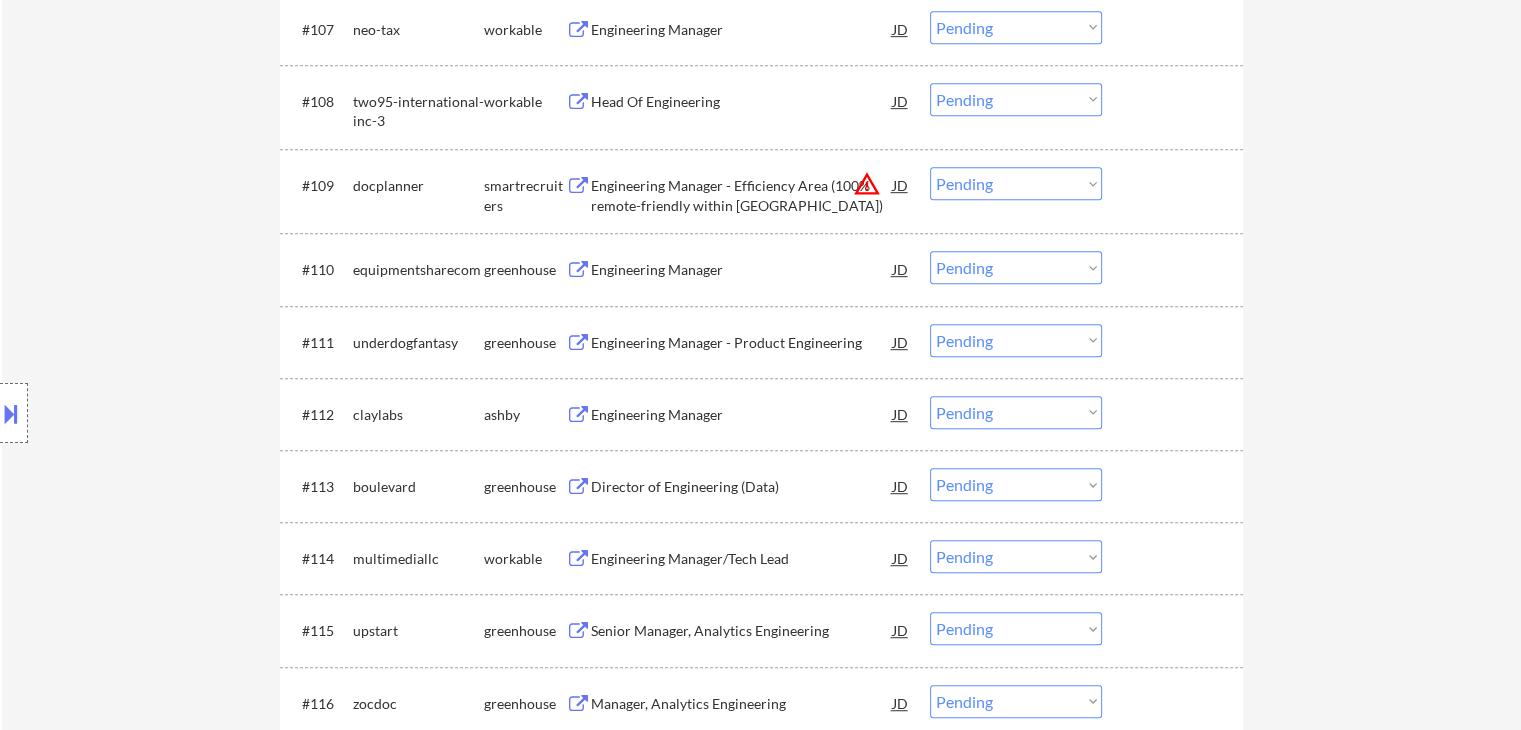click on "Engineering Manager/Tech Lead" at bounding box center [742, 559] 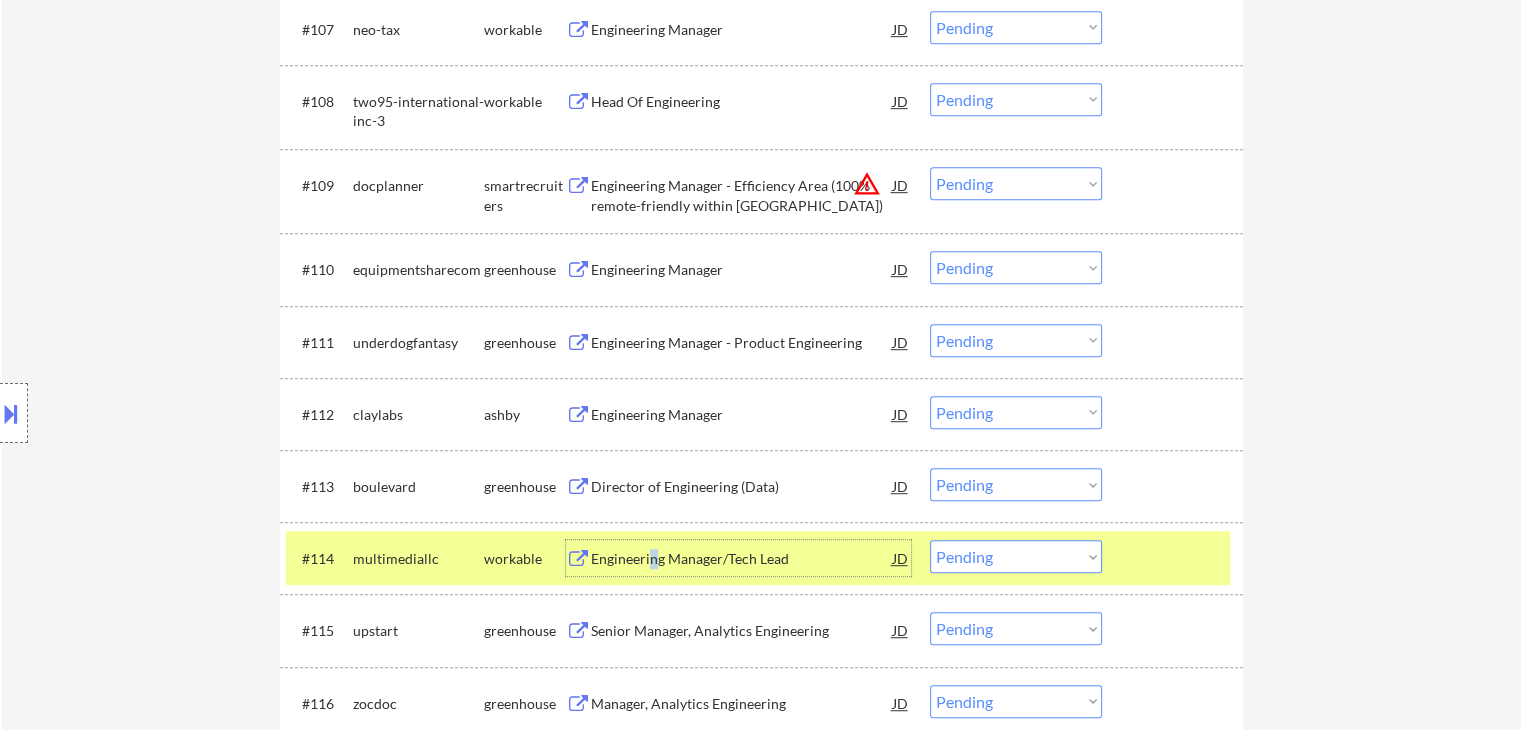 click on "Choose an option... Pending Applied Excluded (Questions) Excluded (Expired) Excluded (Location) Excluded (Bad Match) Excluded (Blocklist) Excluded (Salary) Excluded (Other)" at bounding box center (1016, 556) 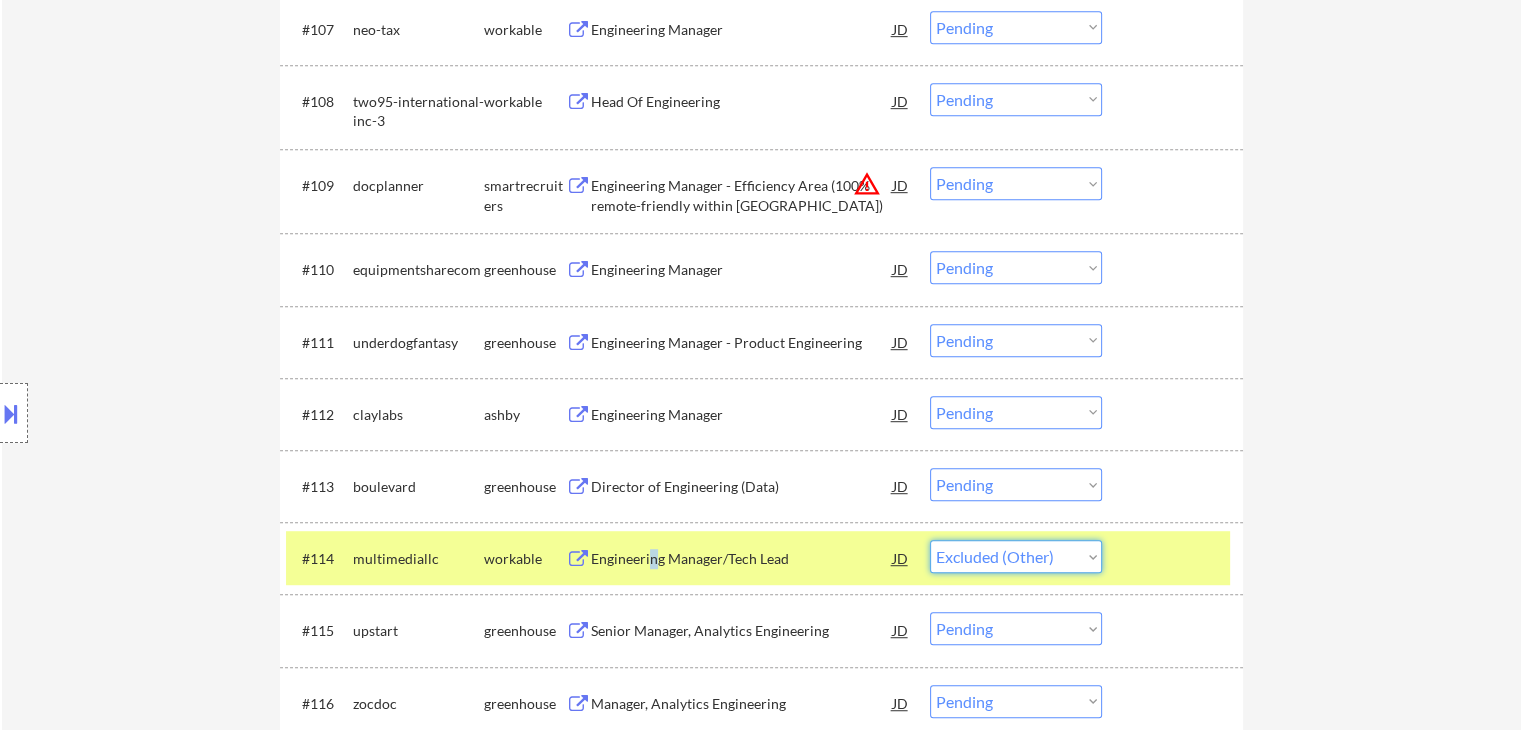 click on "Choose an option... Pending Applied Excluded (Questions) Excluded (Expired) Excluded (Location) Excluded (Bad Match) Excluded (Blocklist) Excluded (Salary) Excluded (Other)" at bounding box center (1016, 556) 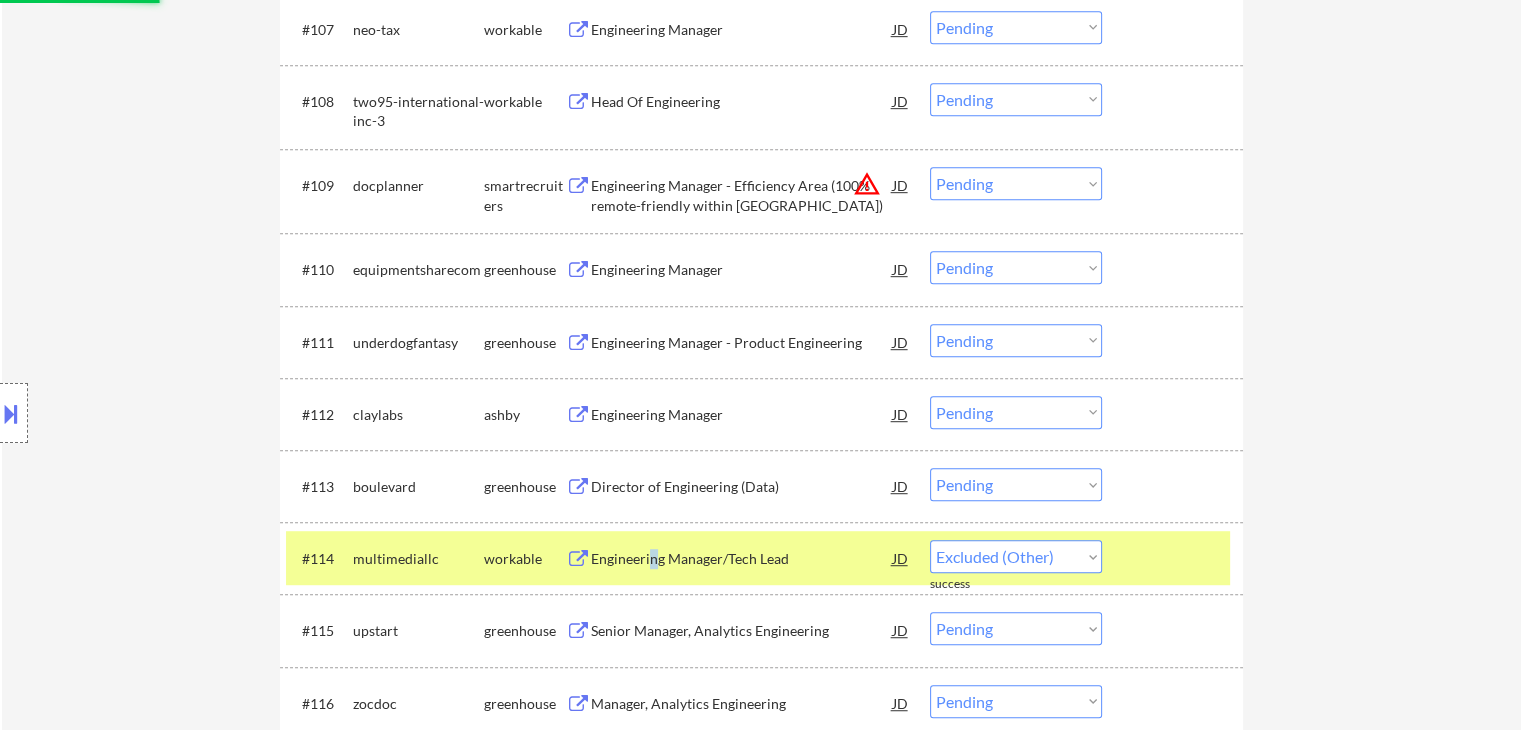 select on ""pending"" 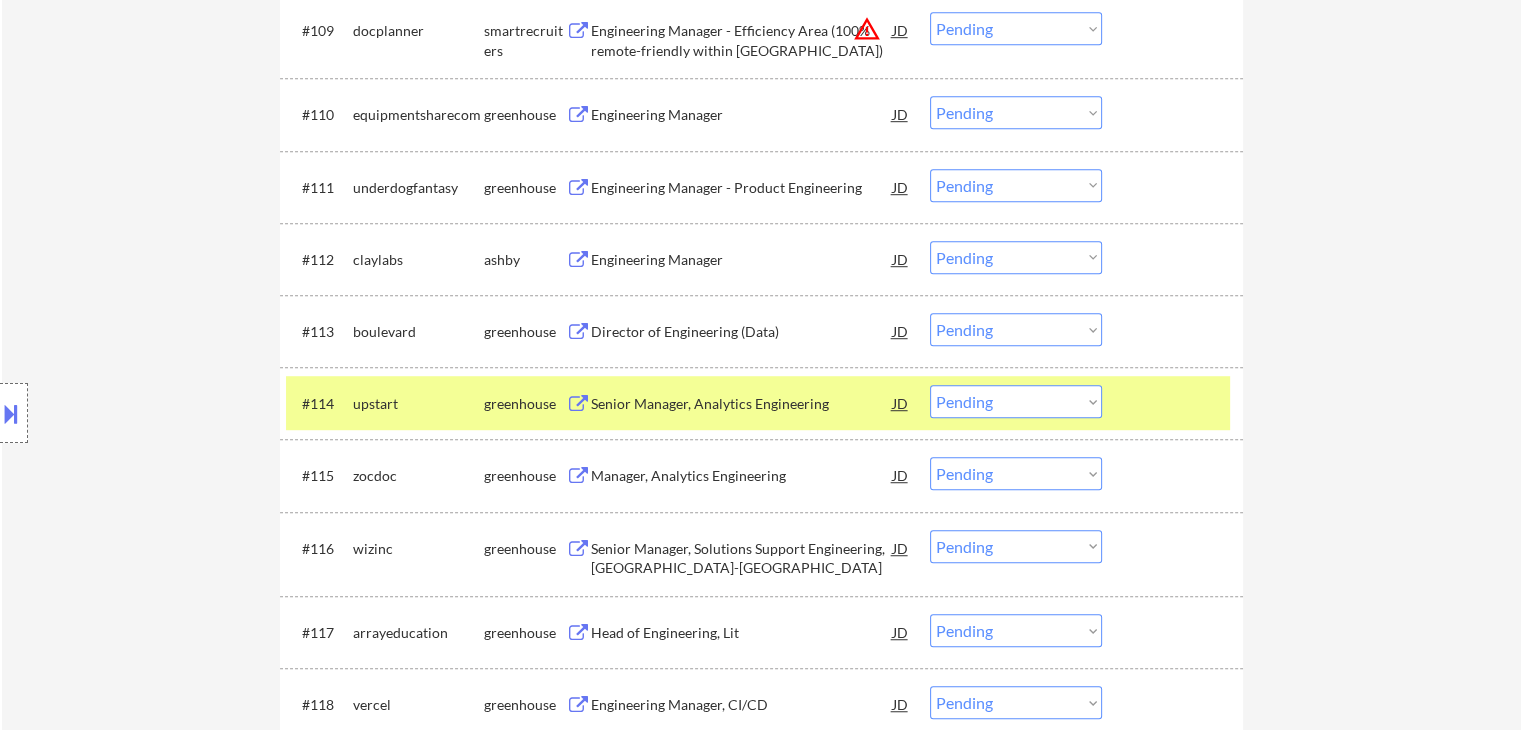 scroll, scrollTop: 1300, scrollLeft: 0, axis: vertical 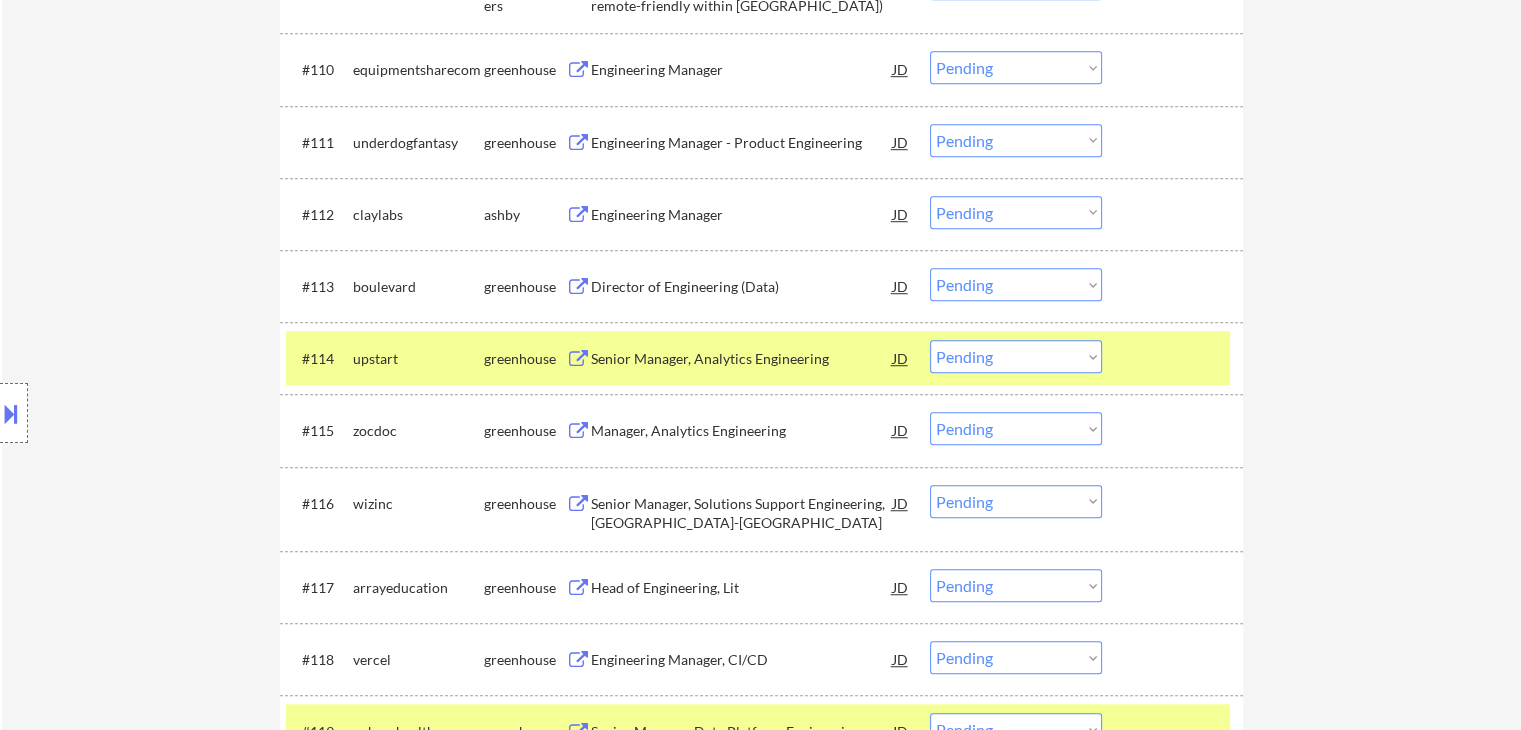 click on "Manager, Analytics Engineering" at bounding box center [742, 431] 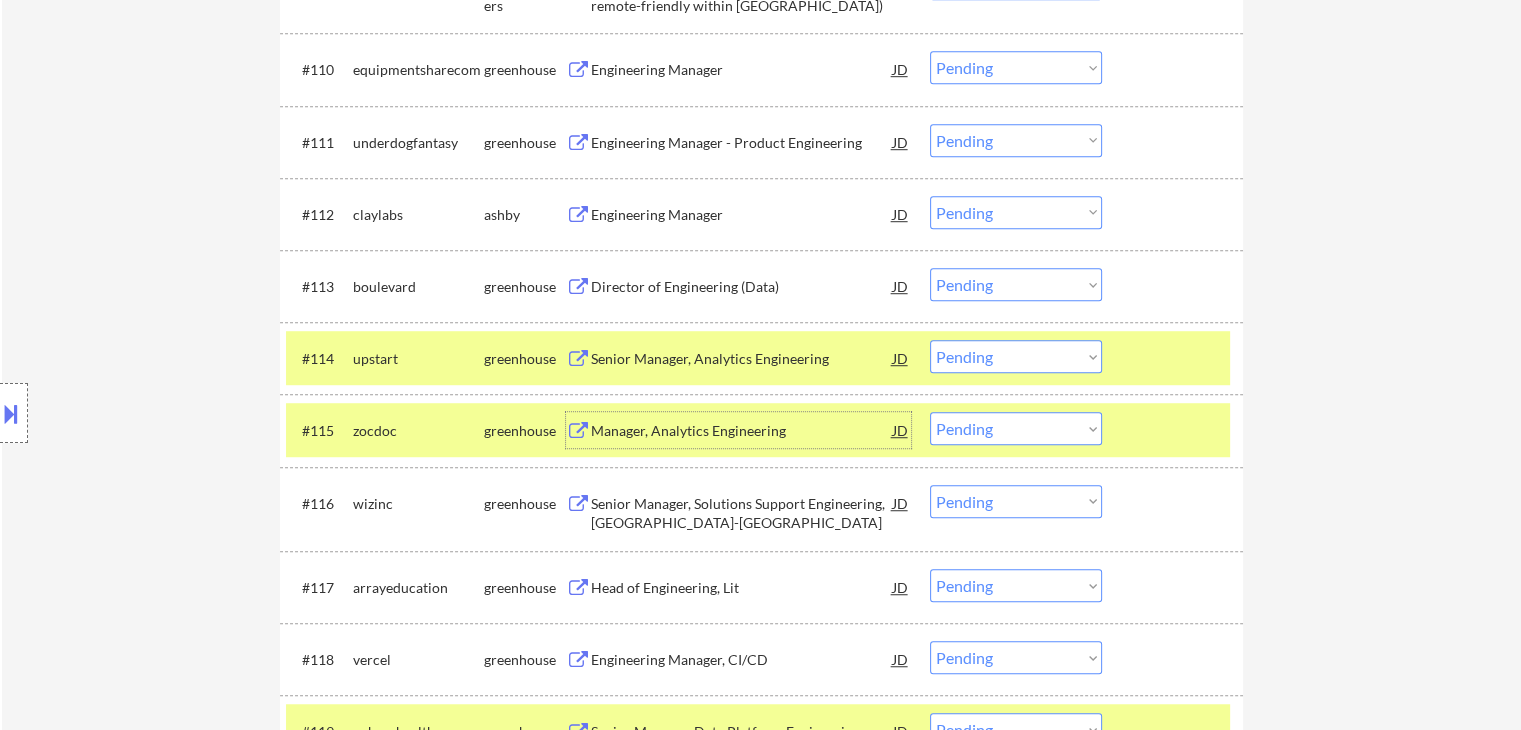 click on "upstart" at bounding box center (418, 359) 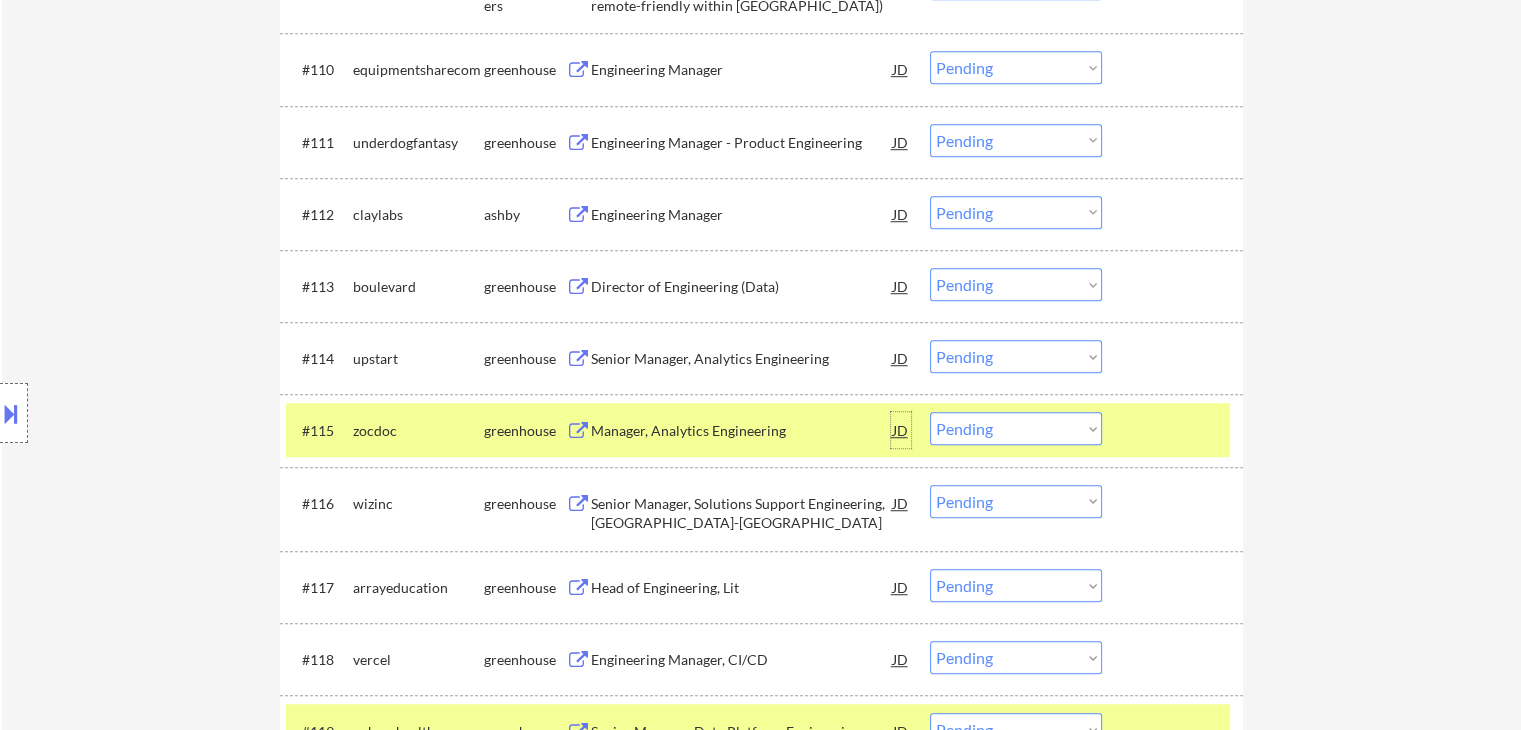 click on "JD" at bounding box center (901, 430) 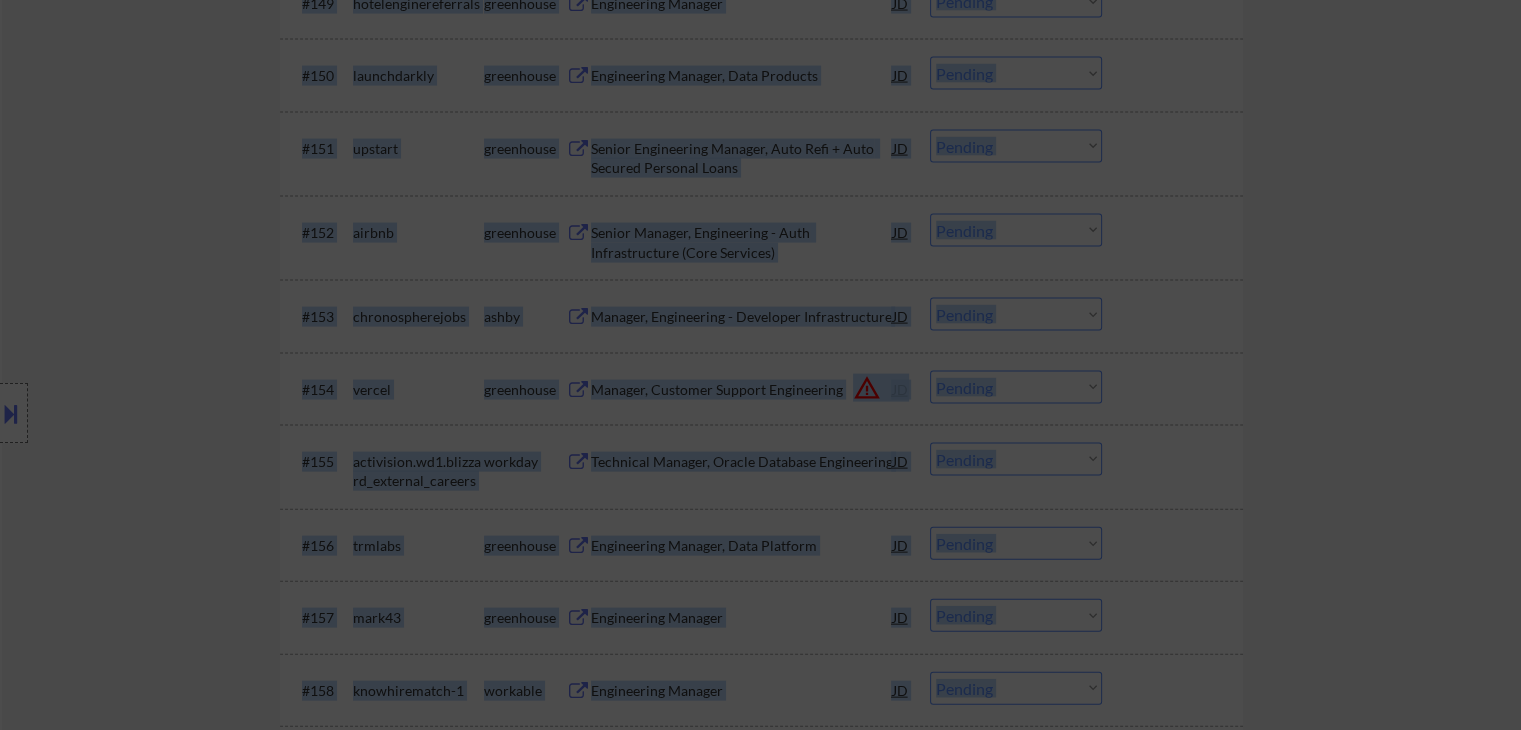 drag, startPoint x: 539, startPoint y: 77, endPoint x: 800, endPoint y: 752, distance: 723.703 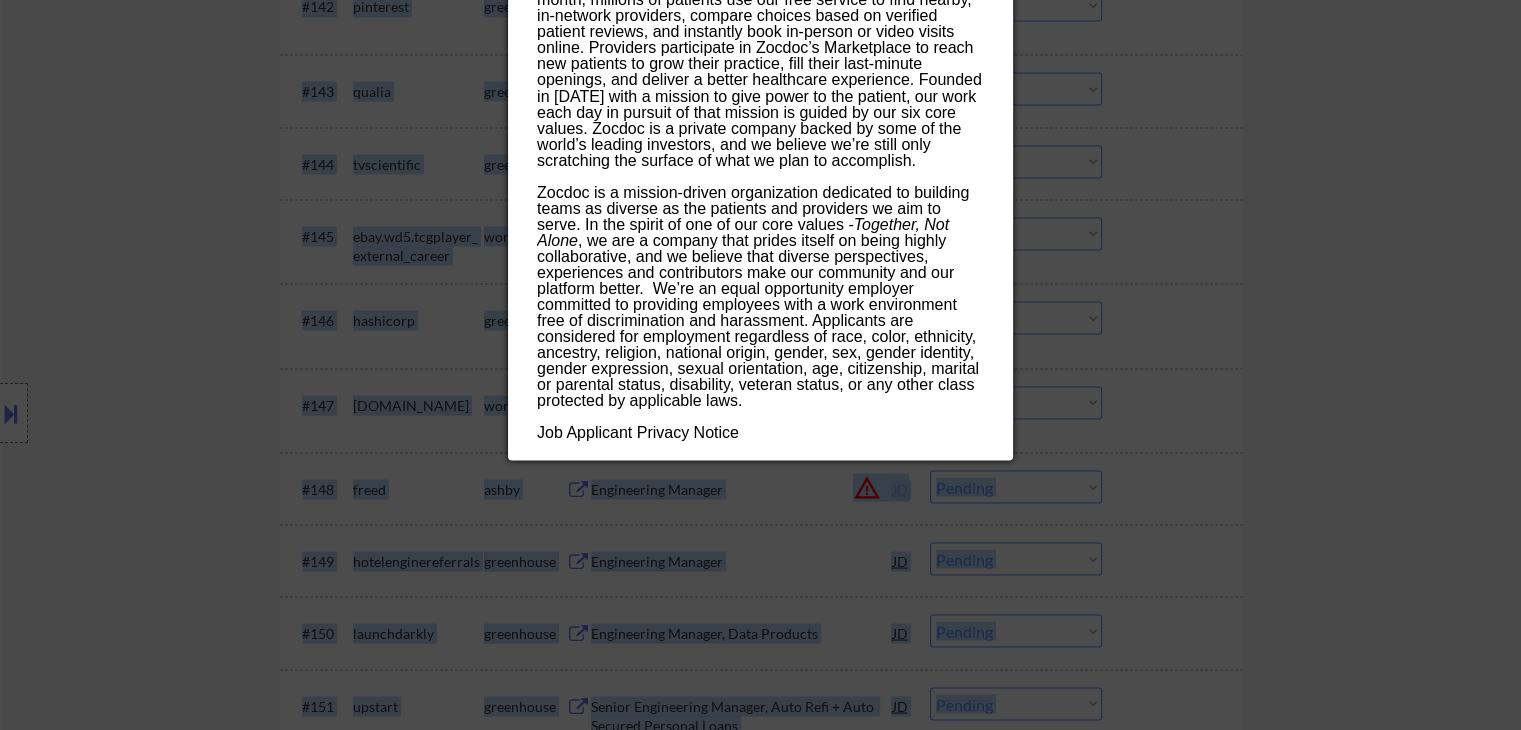 scroll, scrollTop: 3684, scrollLeft: 0, axis: vertical 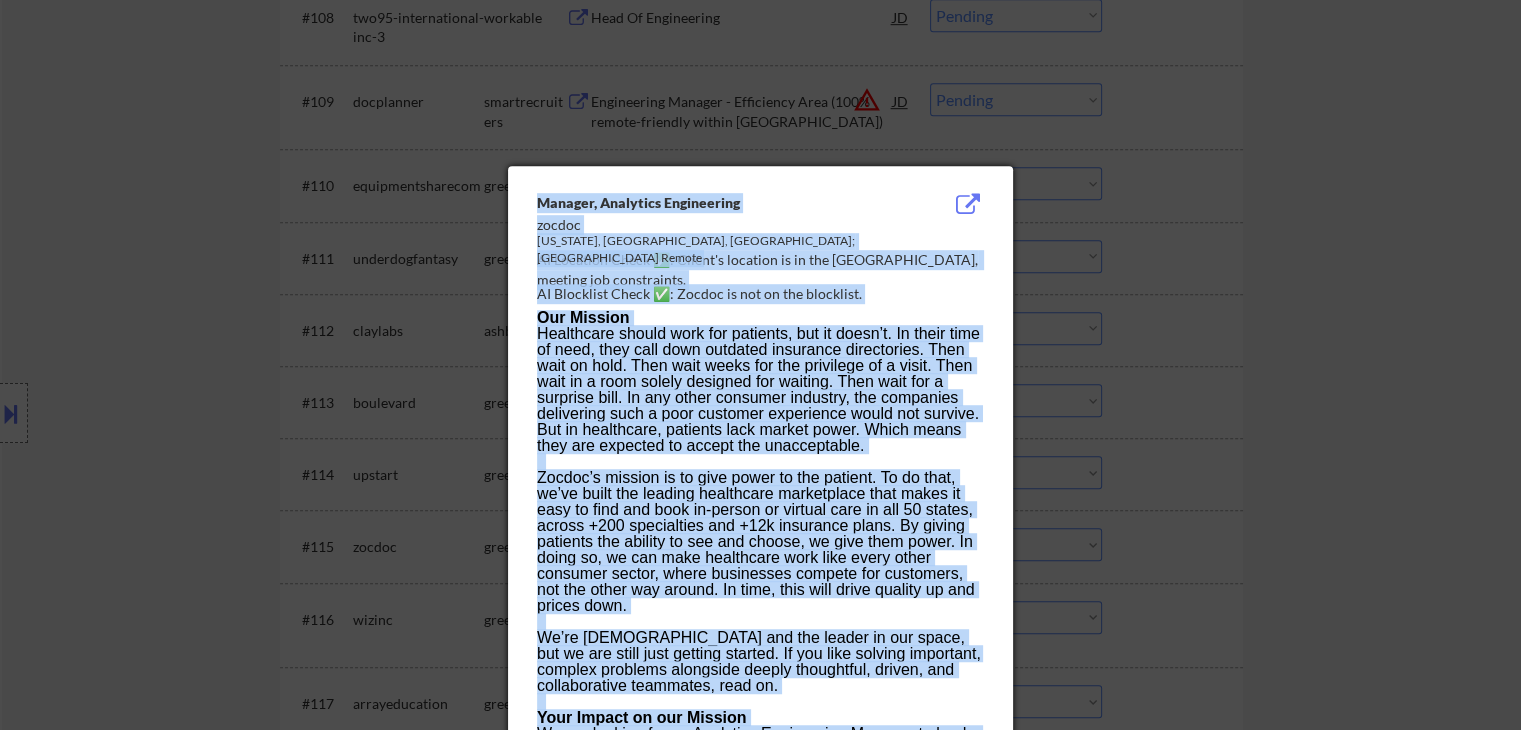 drag, startPoint x: 760, startPoint y: 451, endPoint x: 596, endPoint y: 83, distance: 402.88956 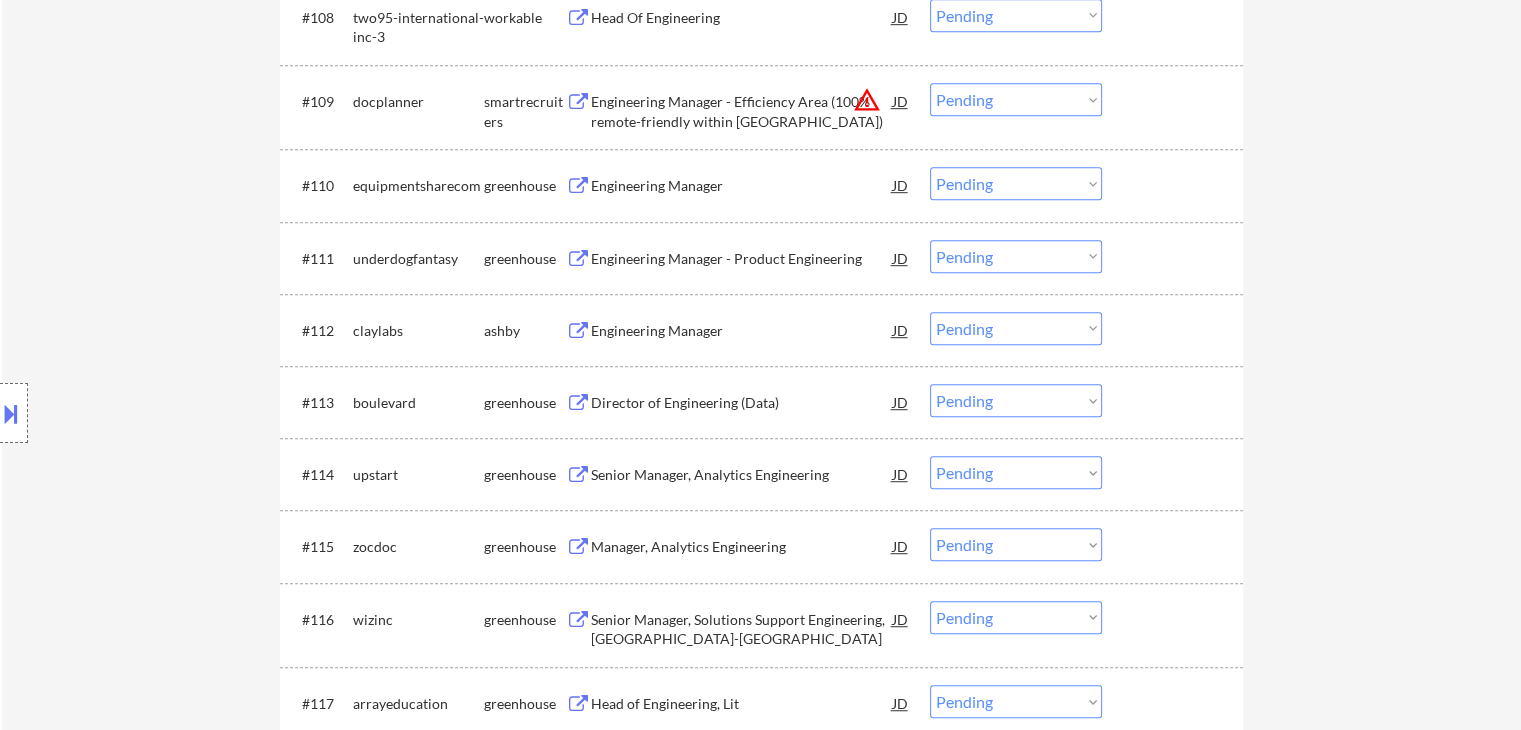 click on "Manager, Analytics Engineering" at bounding box center [742, 547] 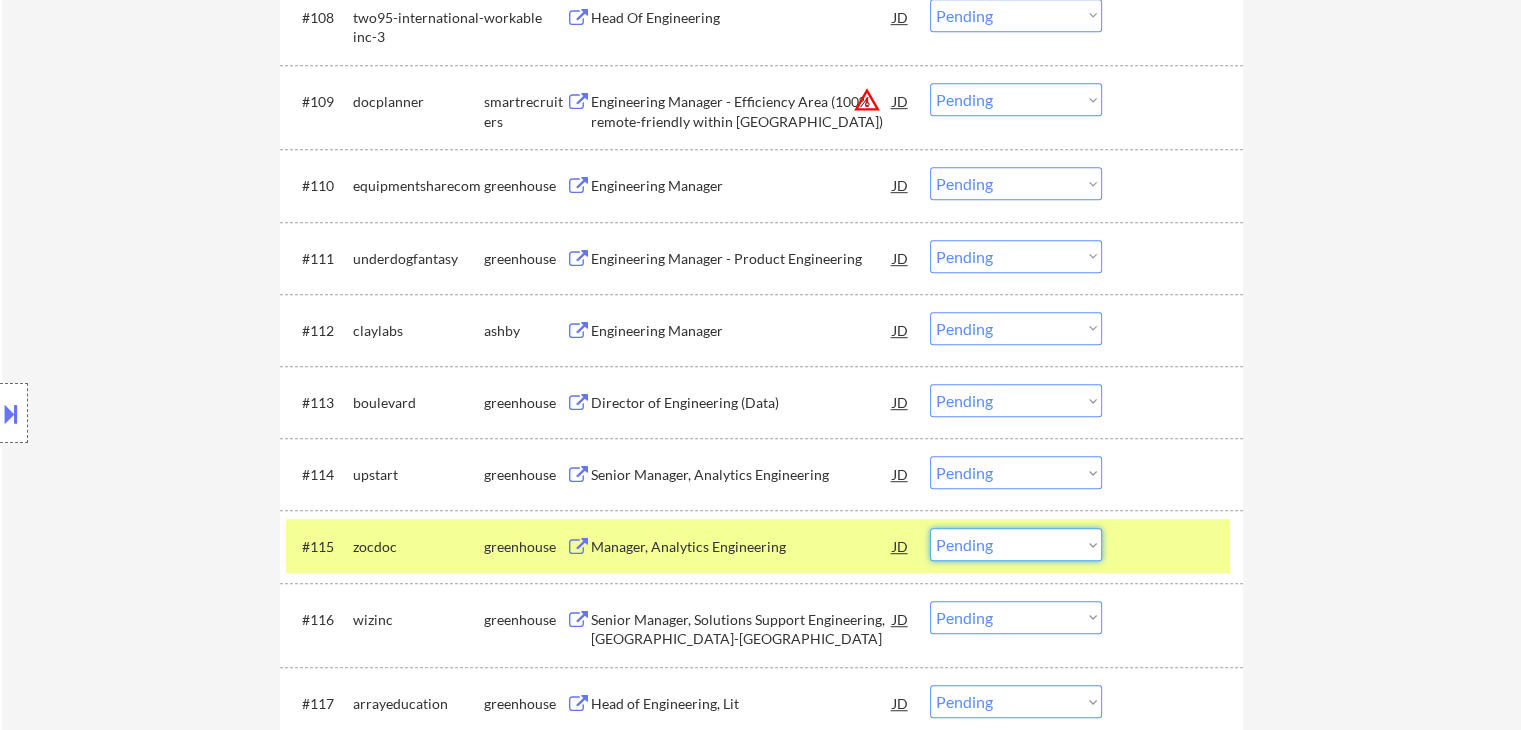 click on "Choose an option... Pending Applied Excluded (Questions) Excluded (Expired) Excluded (Location) Excluded (Bad Match) Excluded (Blocklist) Excluded (Salary) Excluded (Other)" at bounding box center [1016, 544] 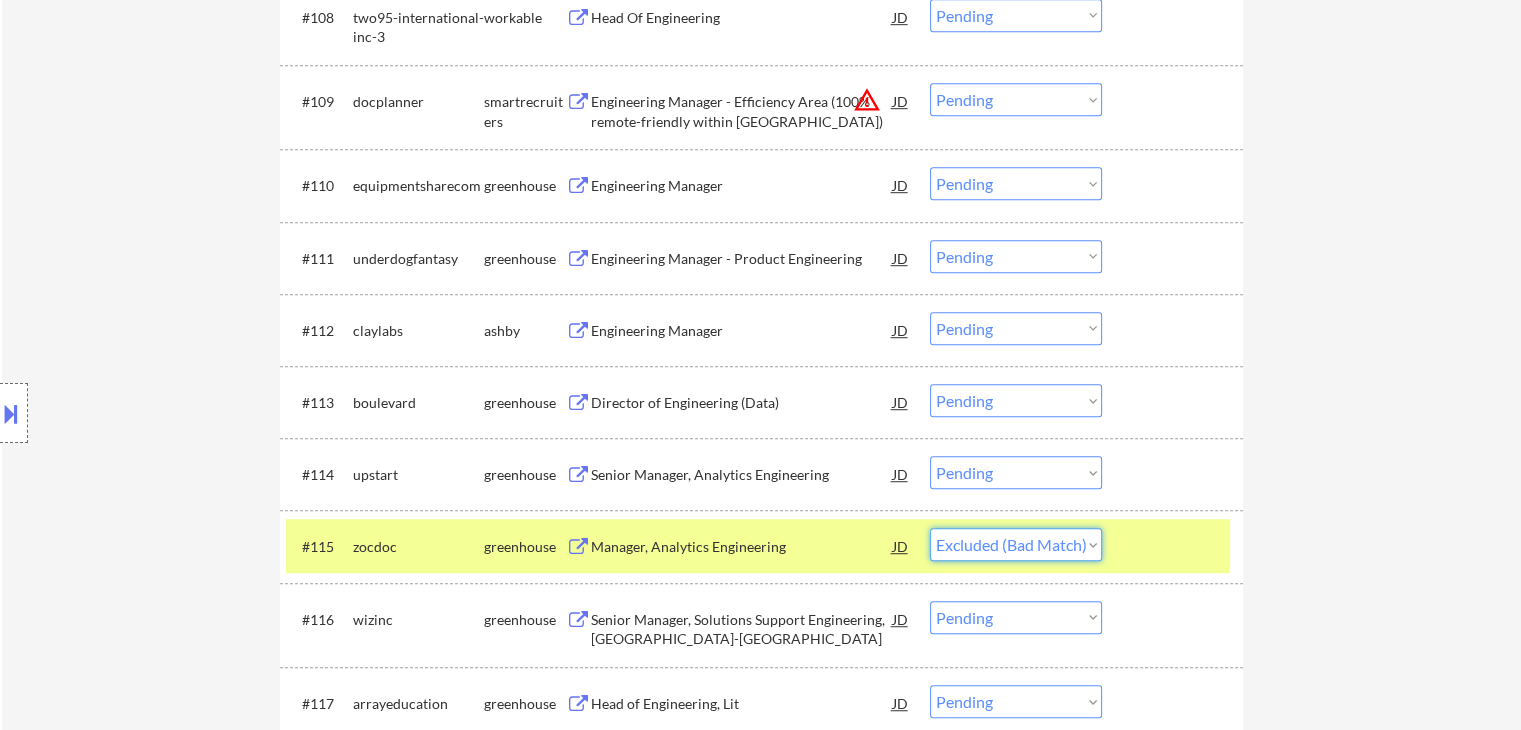 click on "Choose an option... Pending Applied Excluded (Questions) Excluded (Expired) Excluded (Location) Excluded (Bad Match) Excluded (Blocklist) Excluded (Salary) Excluded (Other)" at bounding box center (1016, 544) 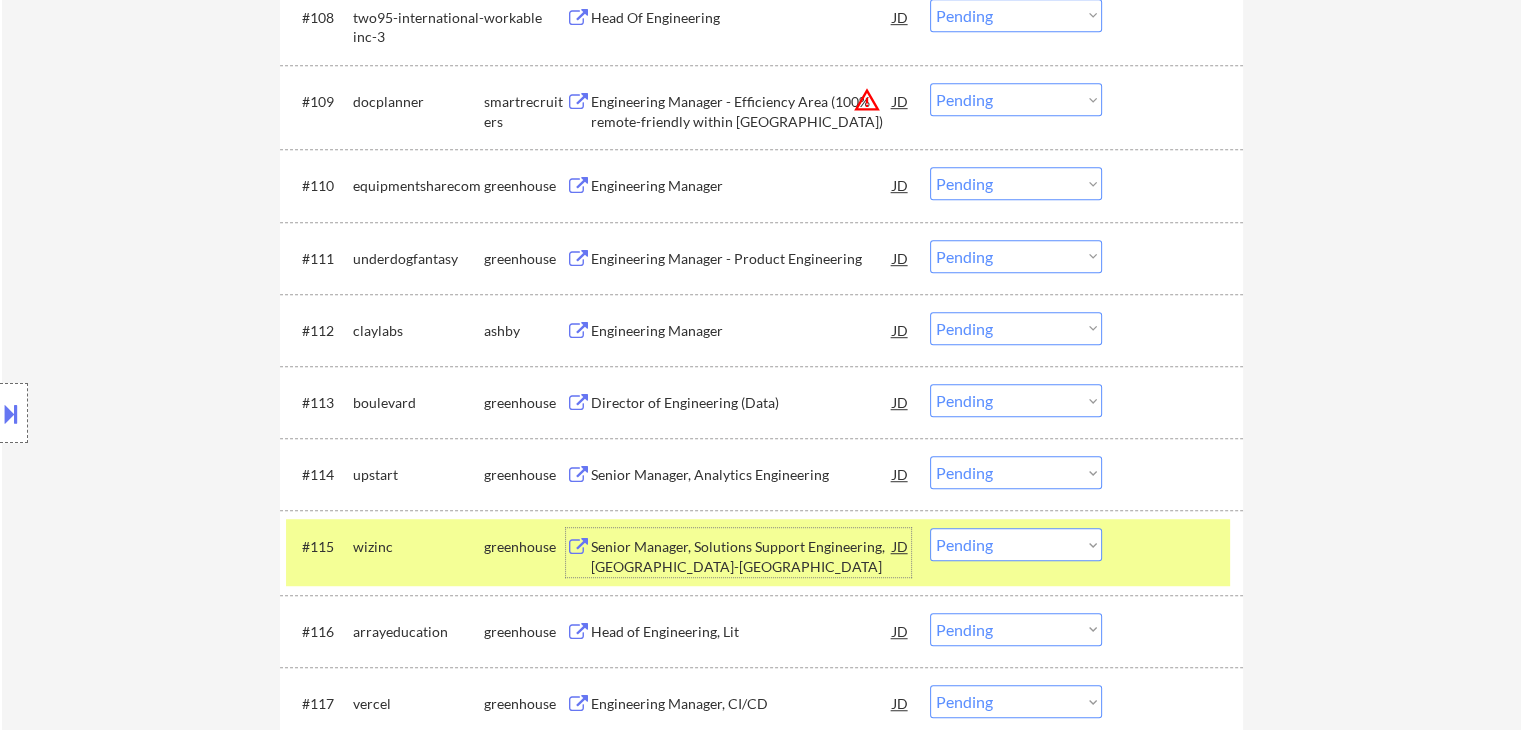 click on "Senior Manager, Solutions Support Engineering, US-Central" at bounding box center [742, 556] 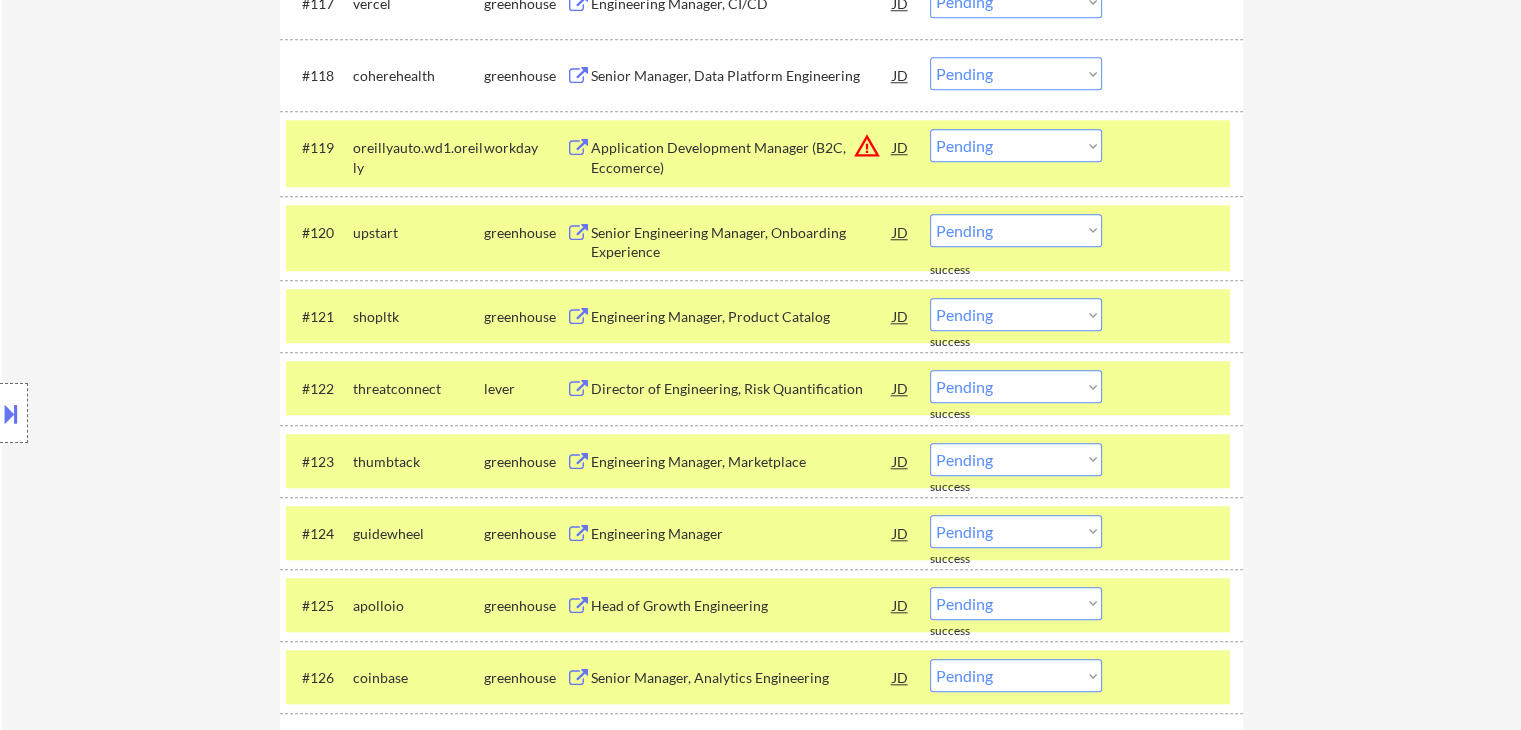scroll, scrollTop: 1384, scrollLeft: 0, axis: vertical 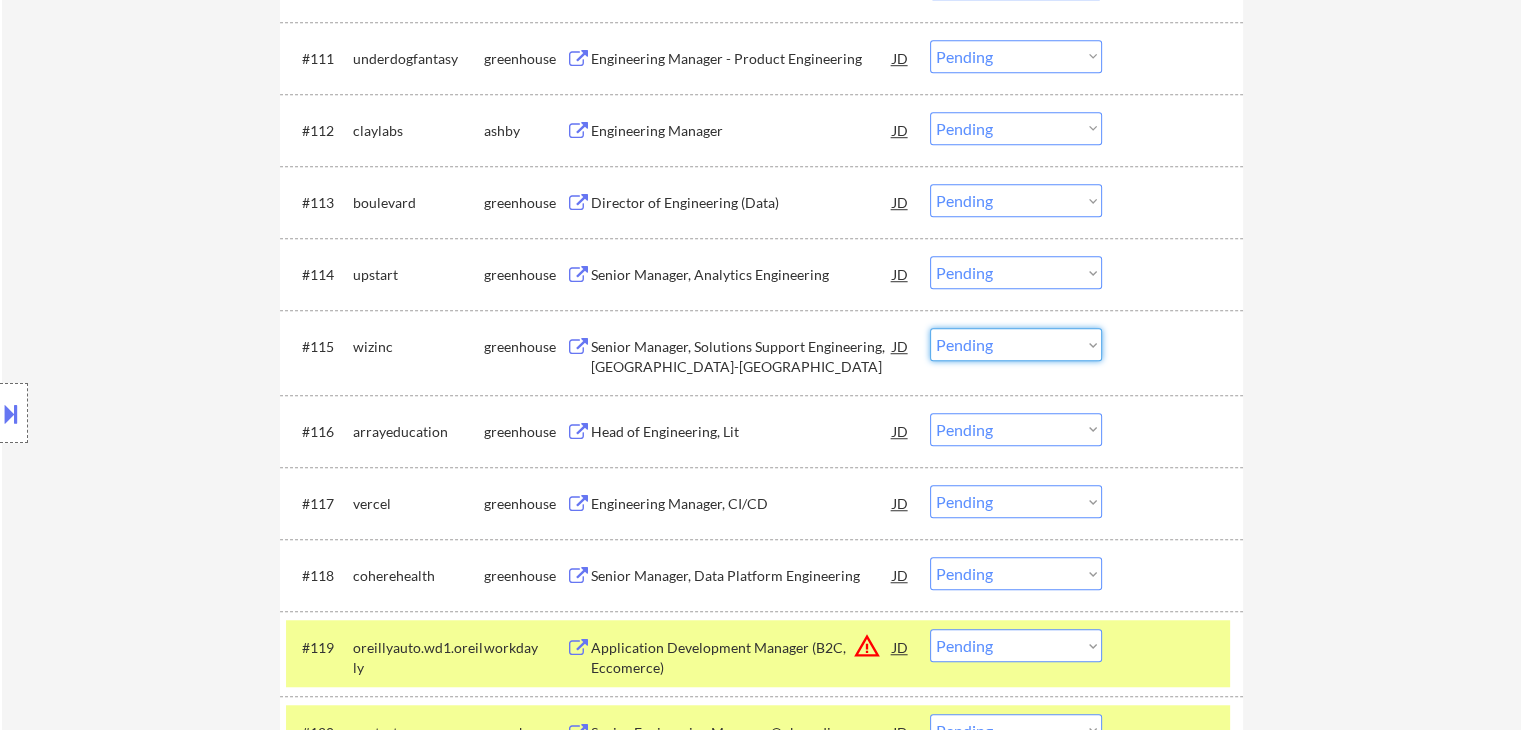 click on "Choose an option... Pending Applied Excluded (Questions) Excluded (Expired) Excluded (Location) Excluded (Bad Match) Excluded (Blocklist) Excluded (Salary) Excluded (Other)" at bounding box center (1016, 344) 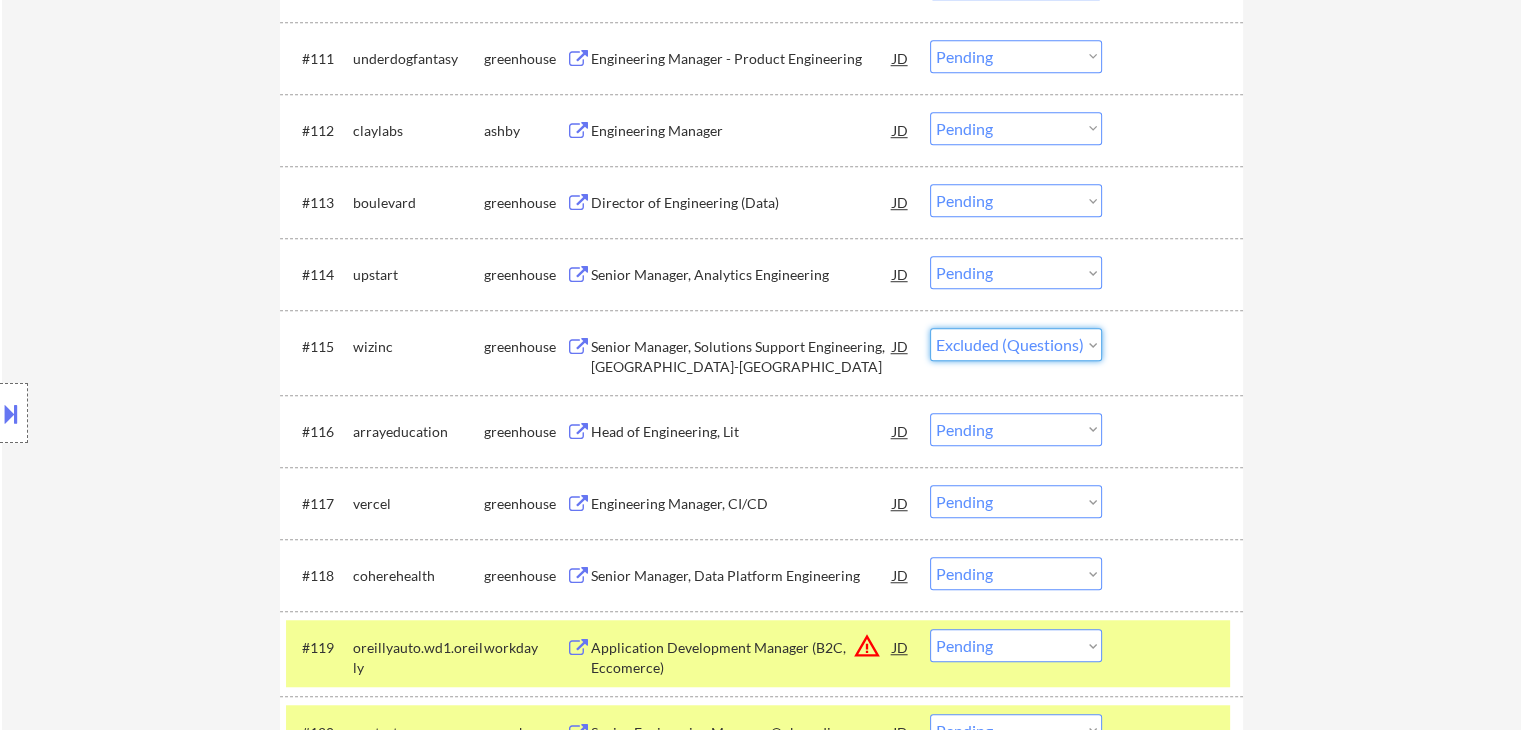 click on "Choose an option... Pending Applied Excluded (Questions) Excluded (Expired) Excluded (Location) Excluded (Bad Match) Excluded (Blocklist) Excluded (Salary) Excluded (Other)" at bounding box center [1016, 344] 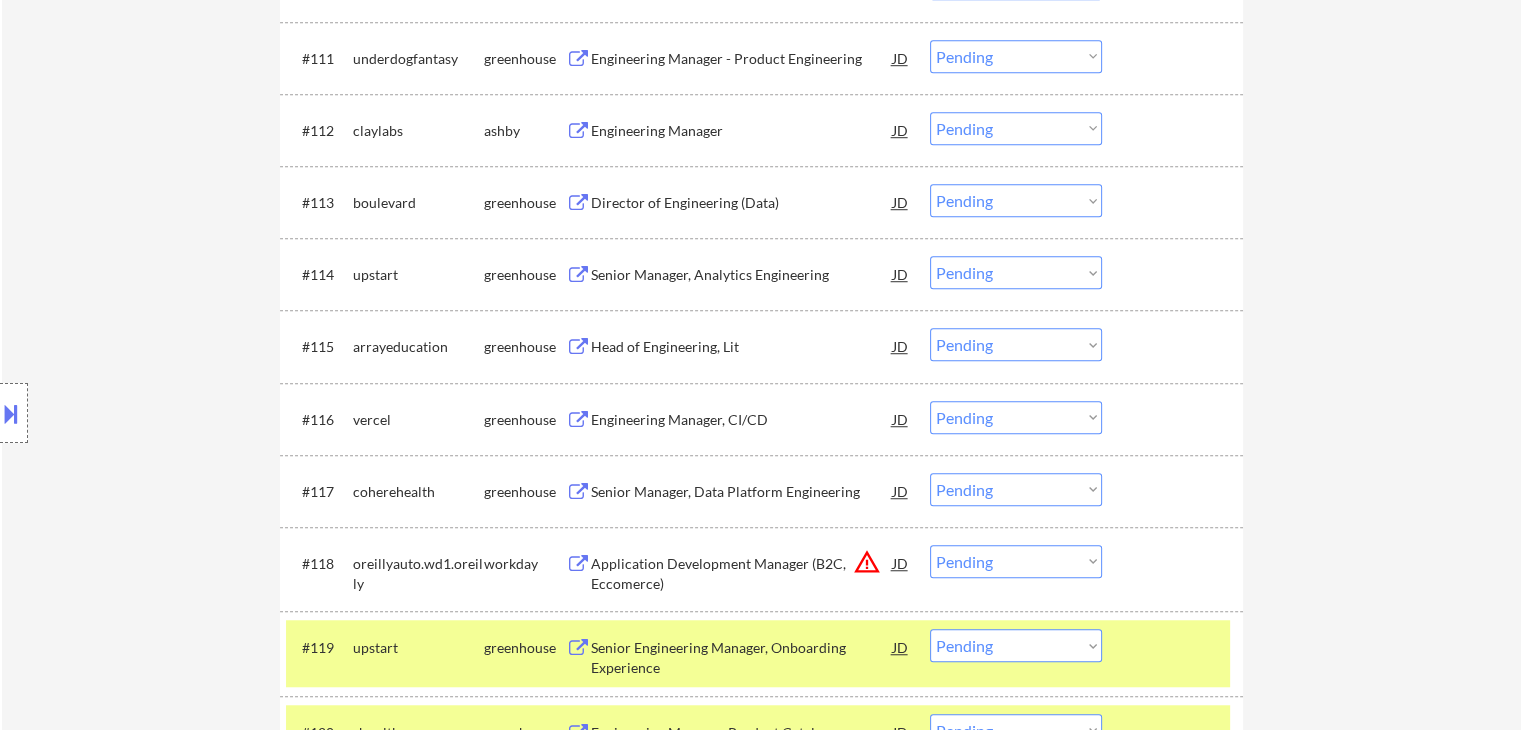click on "Head of Engineering, Lit" at bounding box center (742, 347) 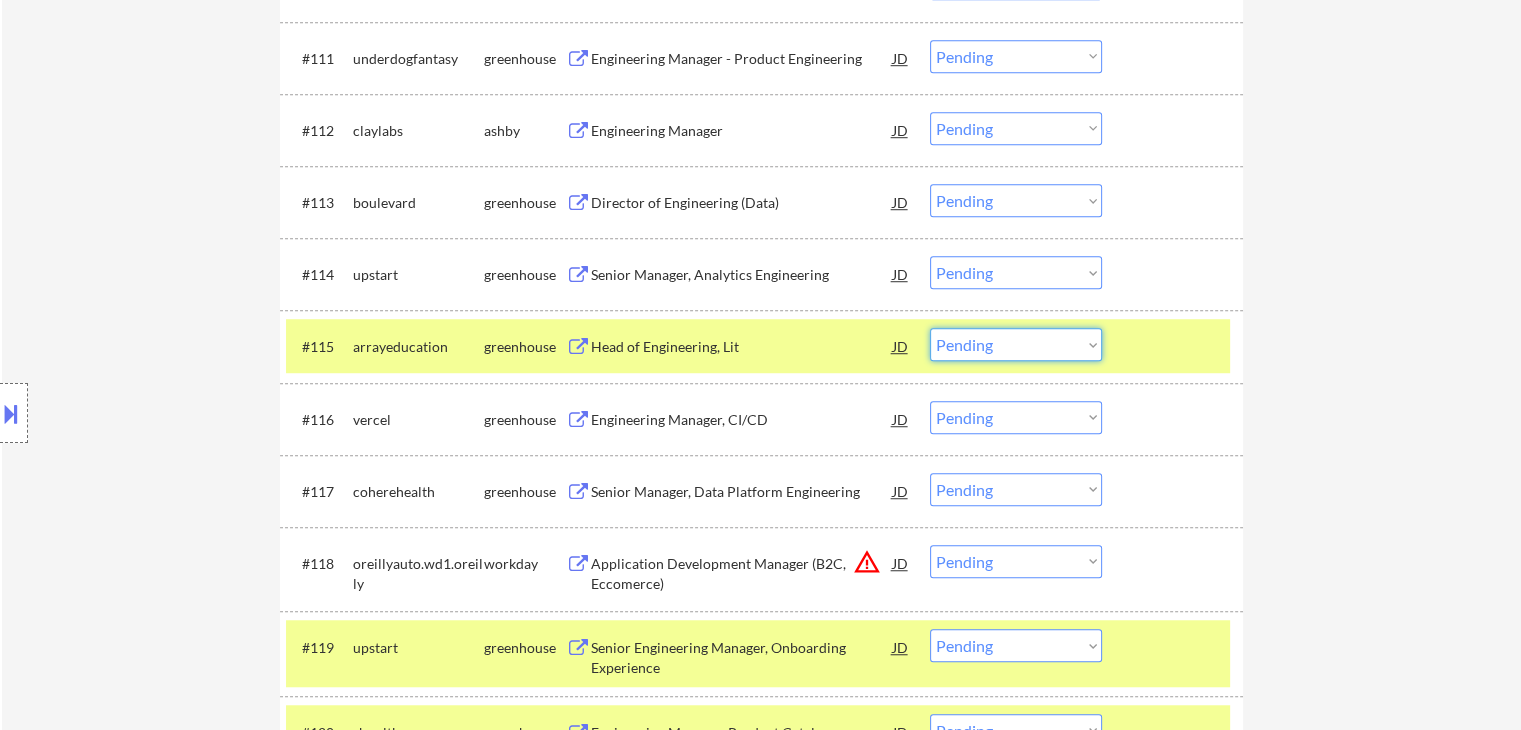 drag, startPoint x: 1001, startPoint y: 338, endPoint x: 1008, endPoint y: 351, distance: 14.764823 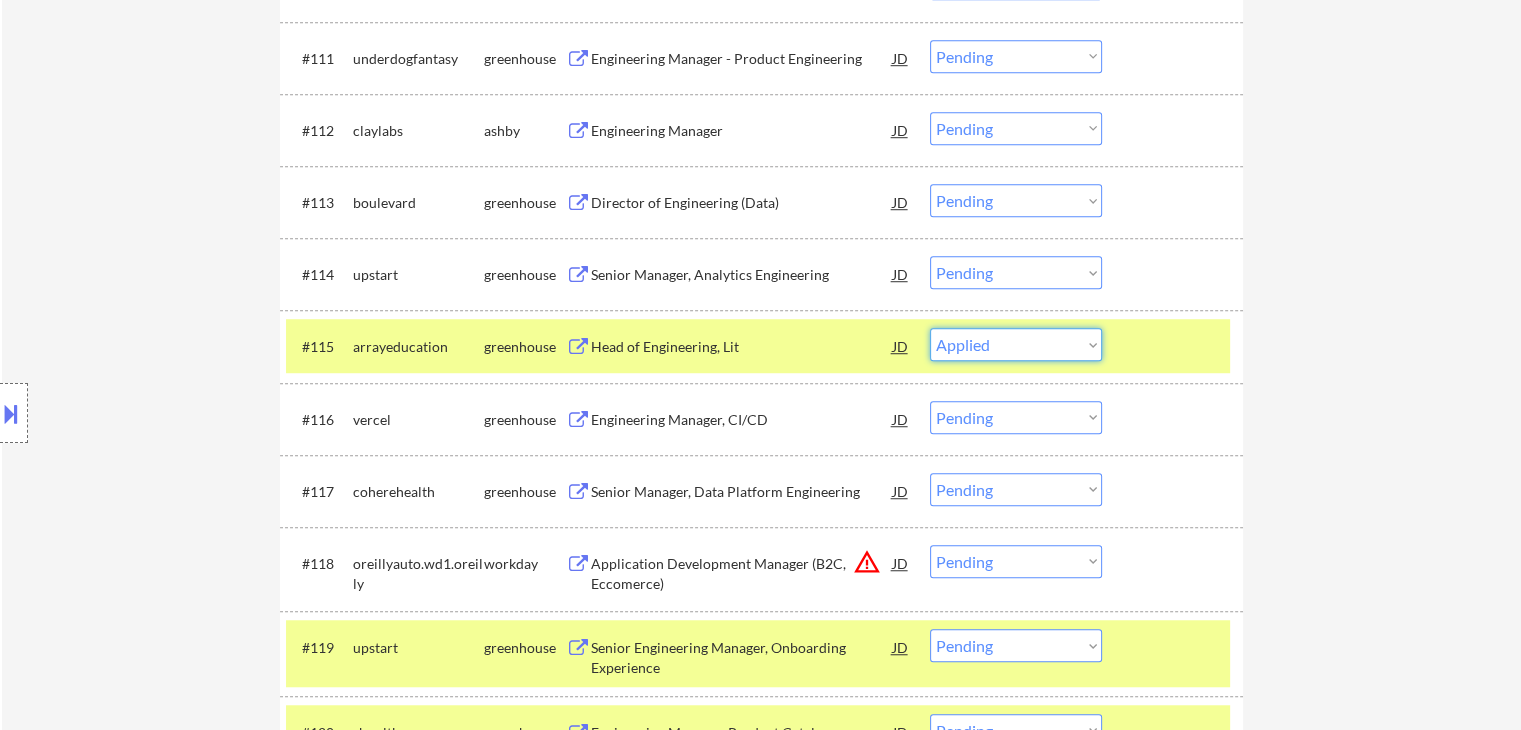 click on "Choose an option... Pending Applied Excluded (Questions) Excluded (Expired) Excluded (Location) Excluded (Bad Match) Excluded (Blocklist) Excluded (Salary) Excluded (Other)" at bounding box center [1016, 344] 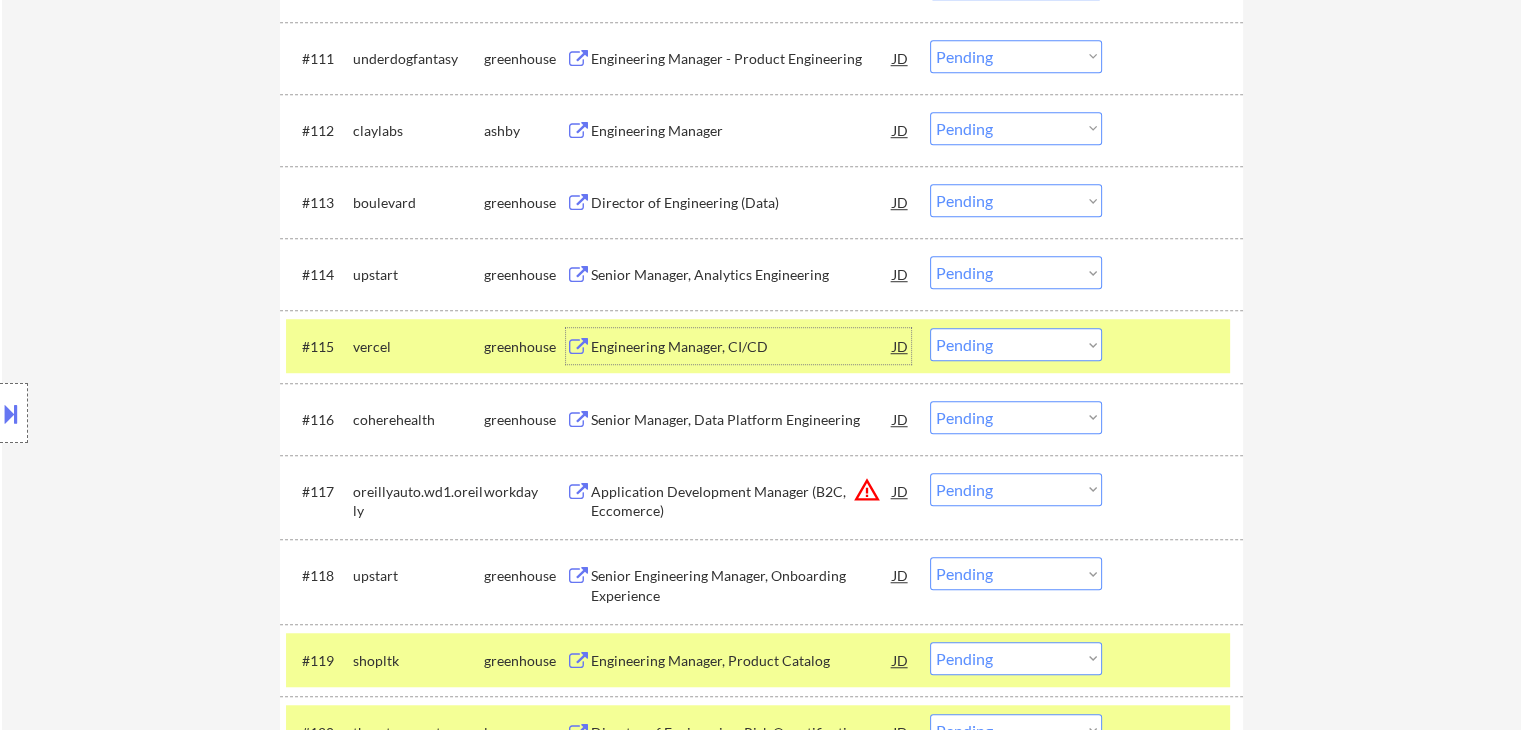 click on "Engineering Manager, CI/CD" at bounding box center (742, 347) 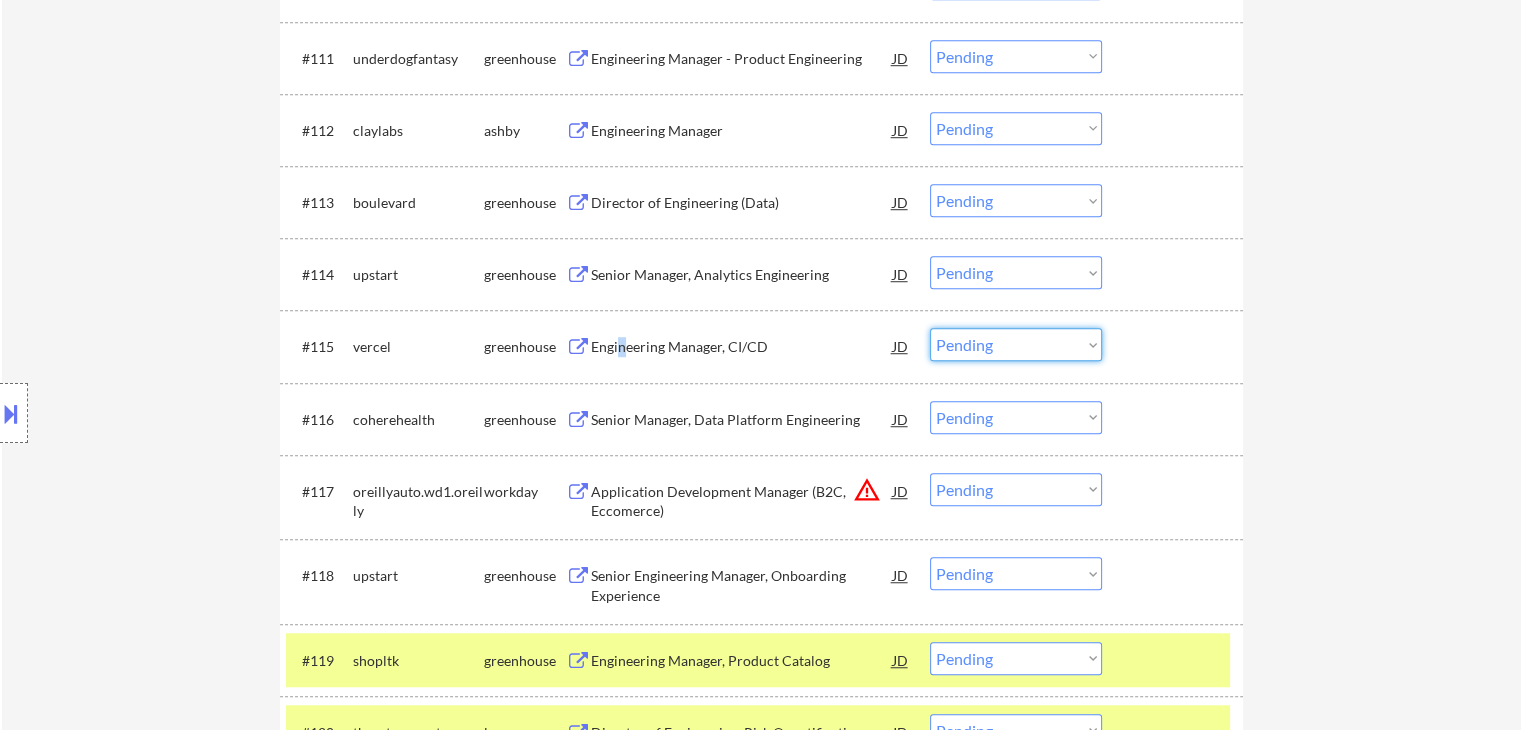 click on "Choose an option... Pending Applied Excluded (Questions) Excluded (Expired) Excluded (Location) Excluded (Bad Match) Excluded (Blocklist) Excluded (Salary) Excluded (Other)" at bounding box center [1016, 344] 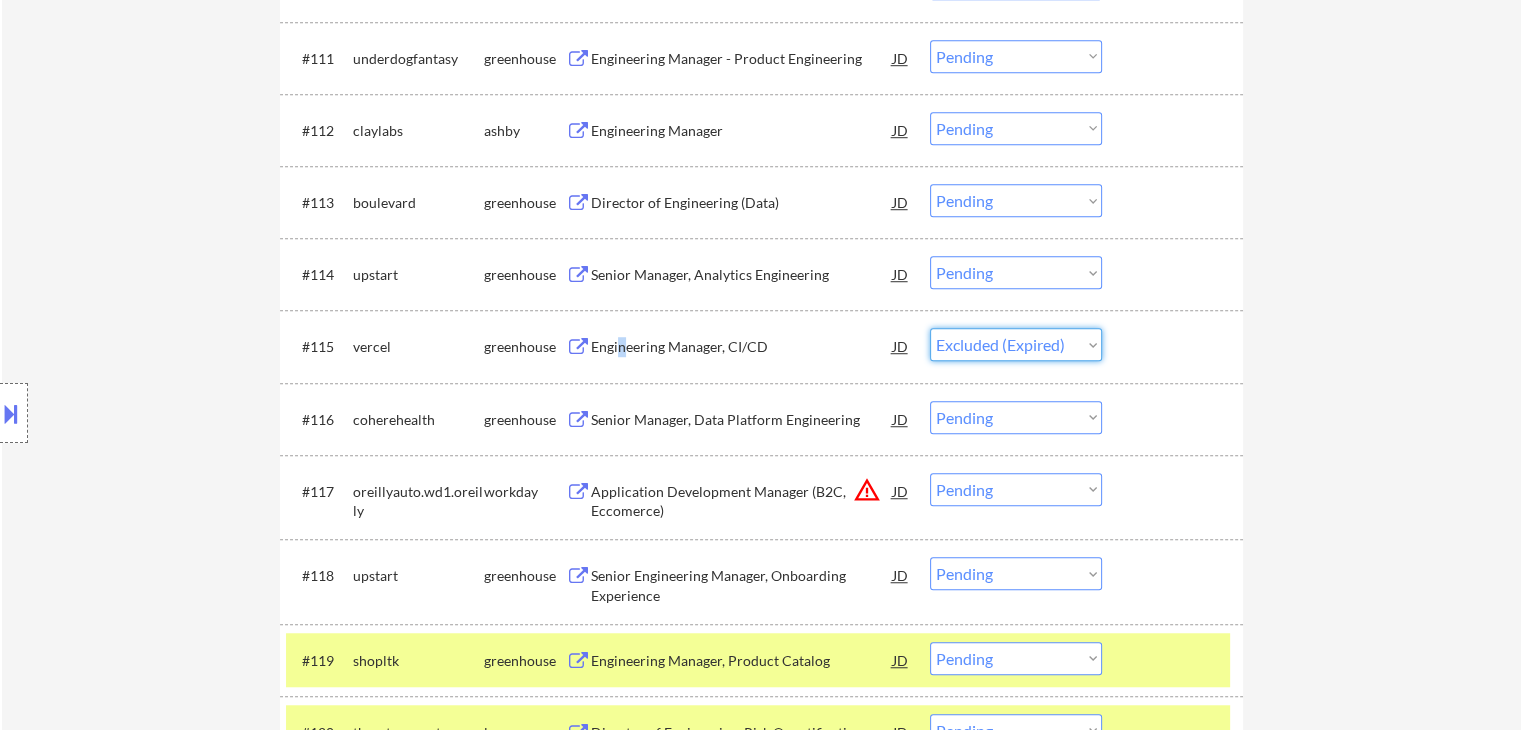 click on "Choose an option... Pending Applied Excluded (Questions) Excluded (Expired) Excluded (Location) Excluded (Bad Match) Excluded (Blocklist) Excluded (Salary) Excluded (Other)" at bounding box center [1016, 344] 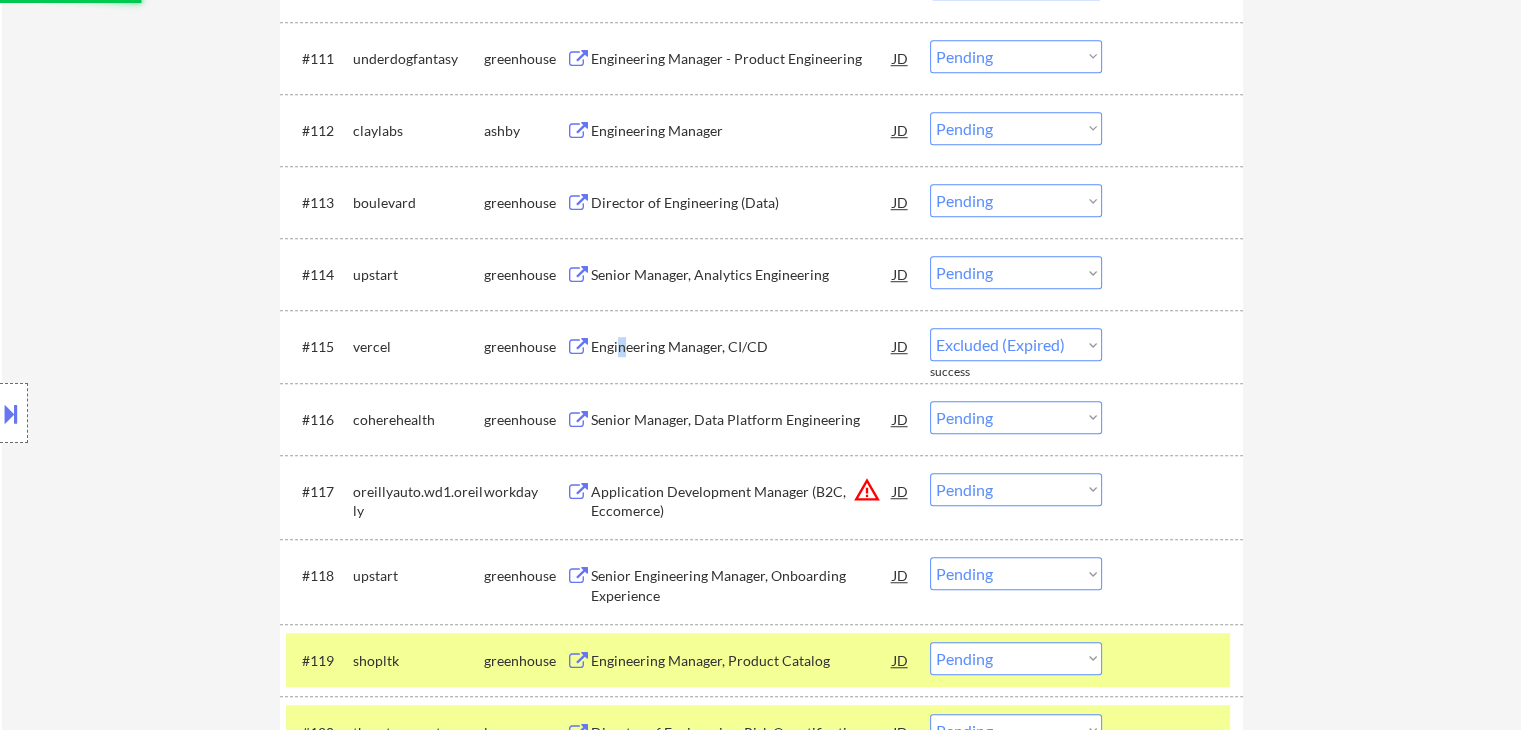 select on ""pending"" 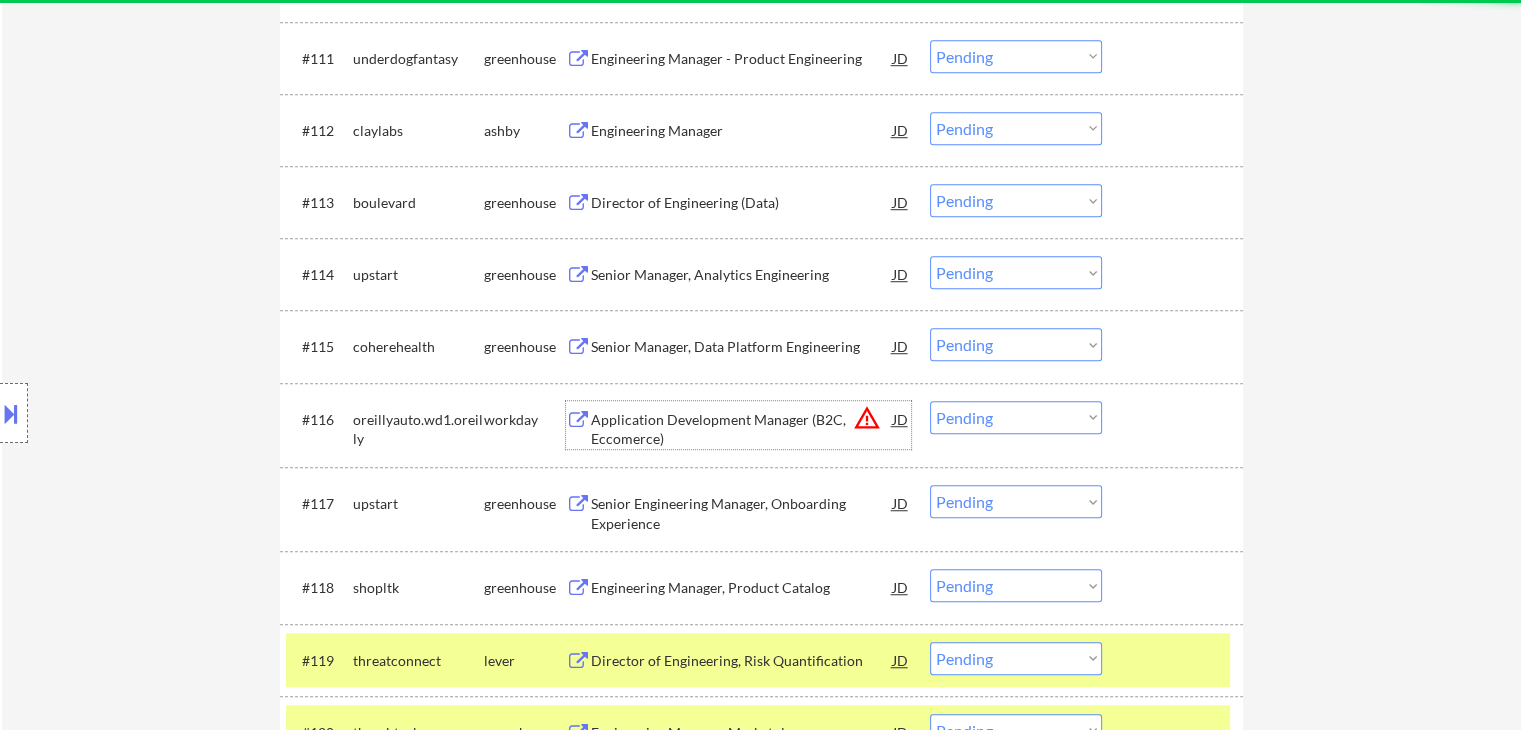 click on "Application Development Manager (B2C, Eccomerce)" at bounding box center (742, 429) 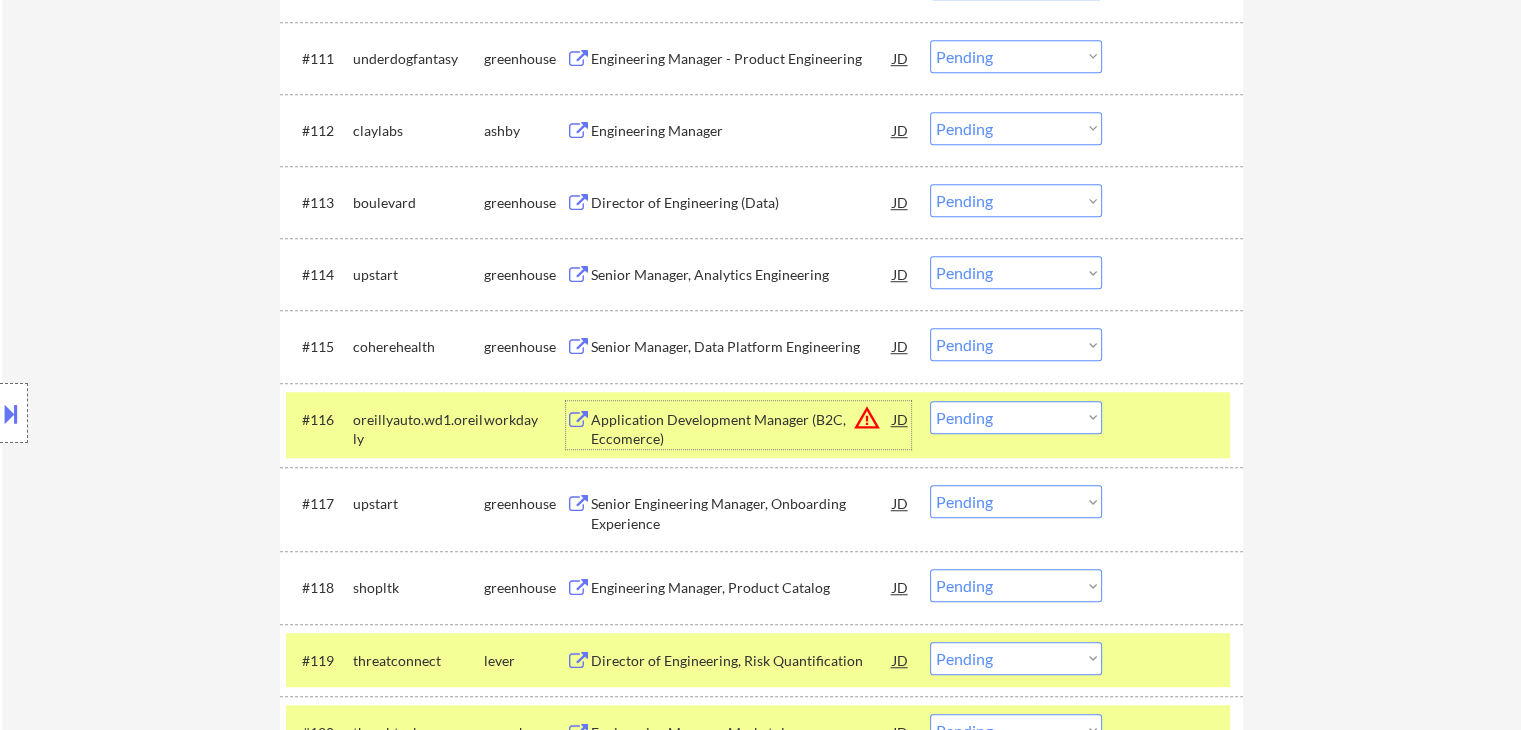 click on "Choose an option... Pending Applied Excluded (Questions) Excluded (Expired) Excluded (Location) Excluded (Bad Match) Excluded (Blocklist) Excluded (Salary) Excluded (Other)" at bounding box center (1016, 417) 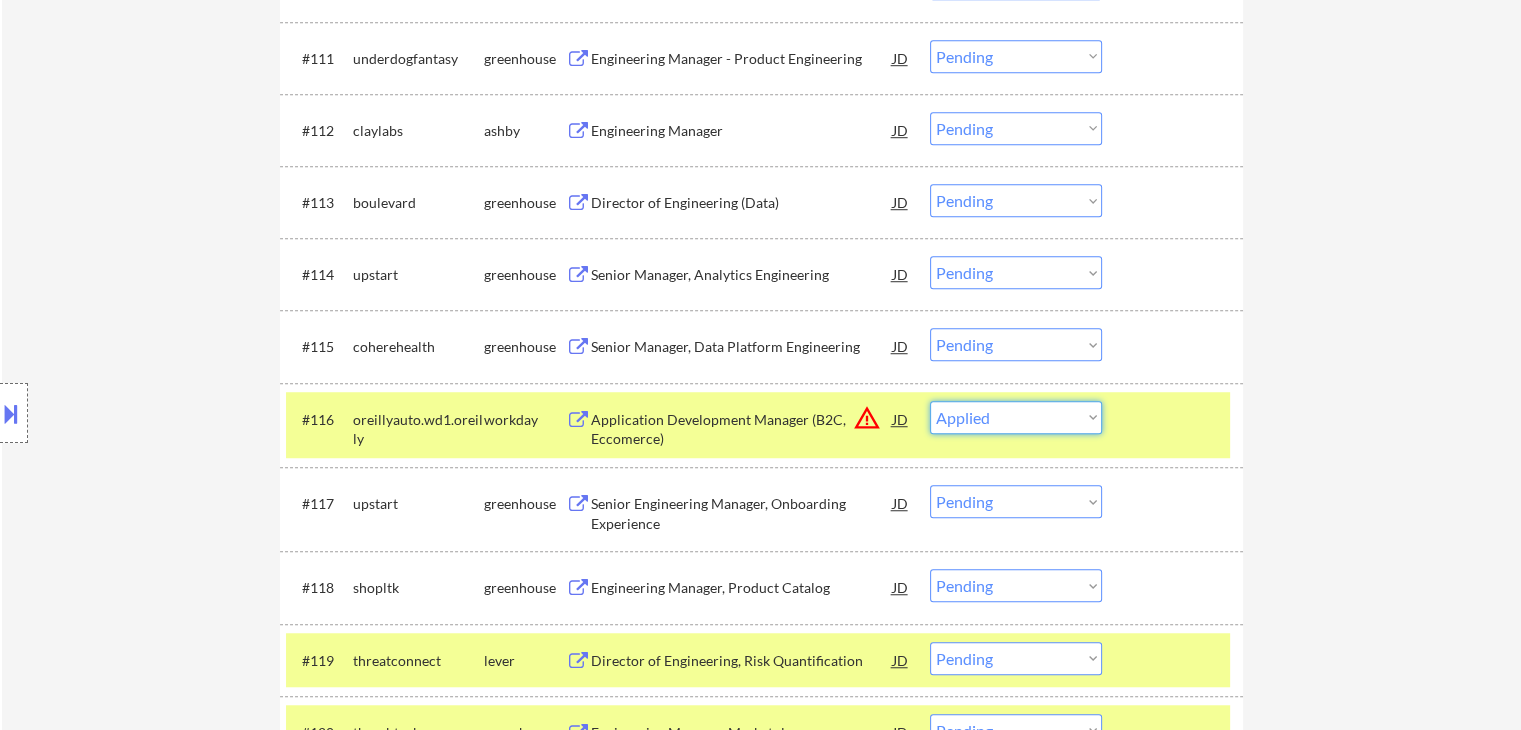 click on "Choose an option... Pending Applied Excluded (Questions) Excluded (Expired) Excluded (Location) Excluded (Bad Match) Excluded (Blocklist) Excluded (Salary) Excluded (Other)" at bounding box center [1016, 417] 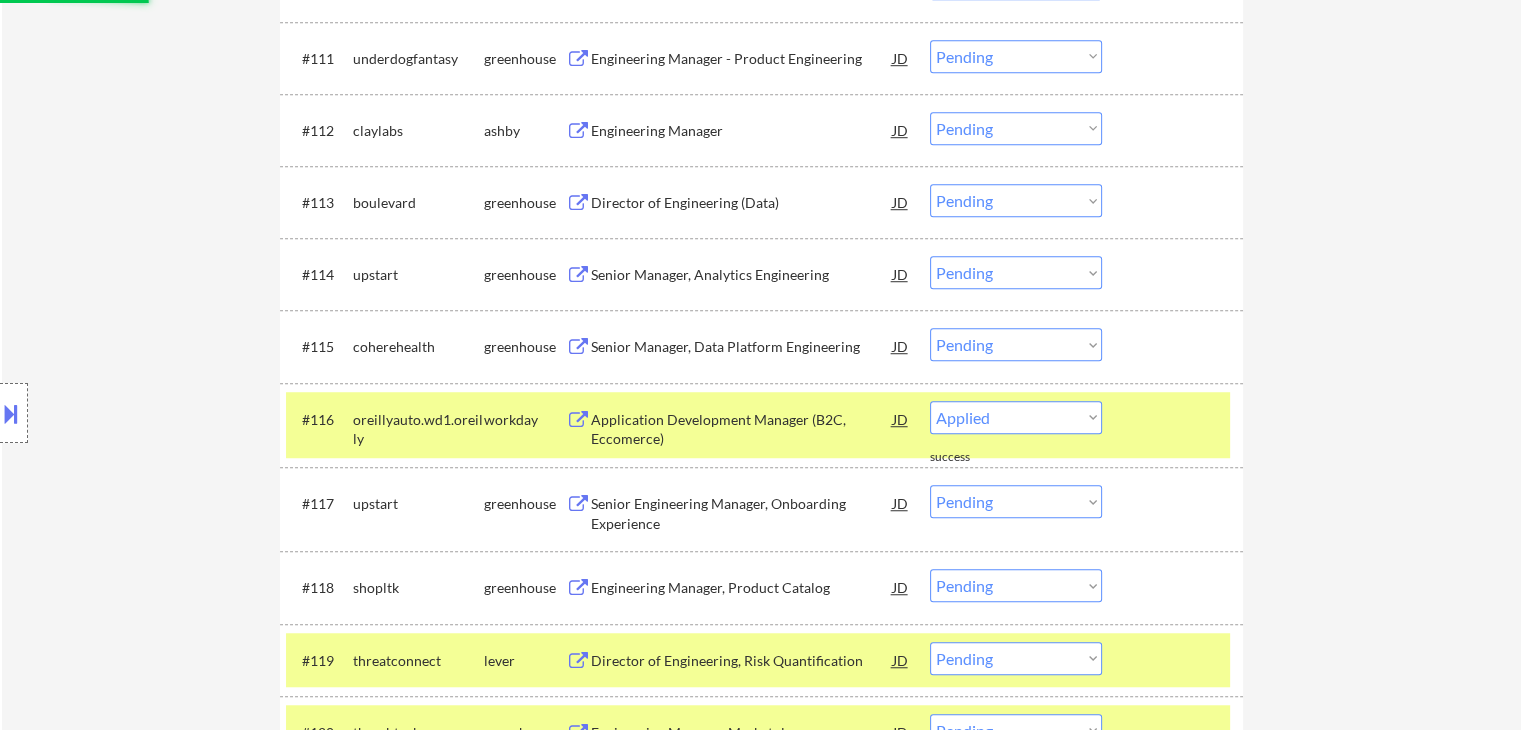 select on ""pending"" 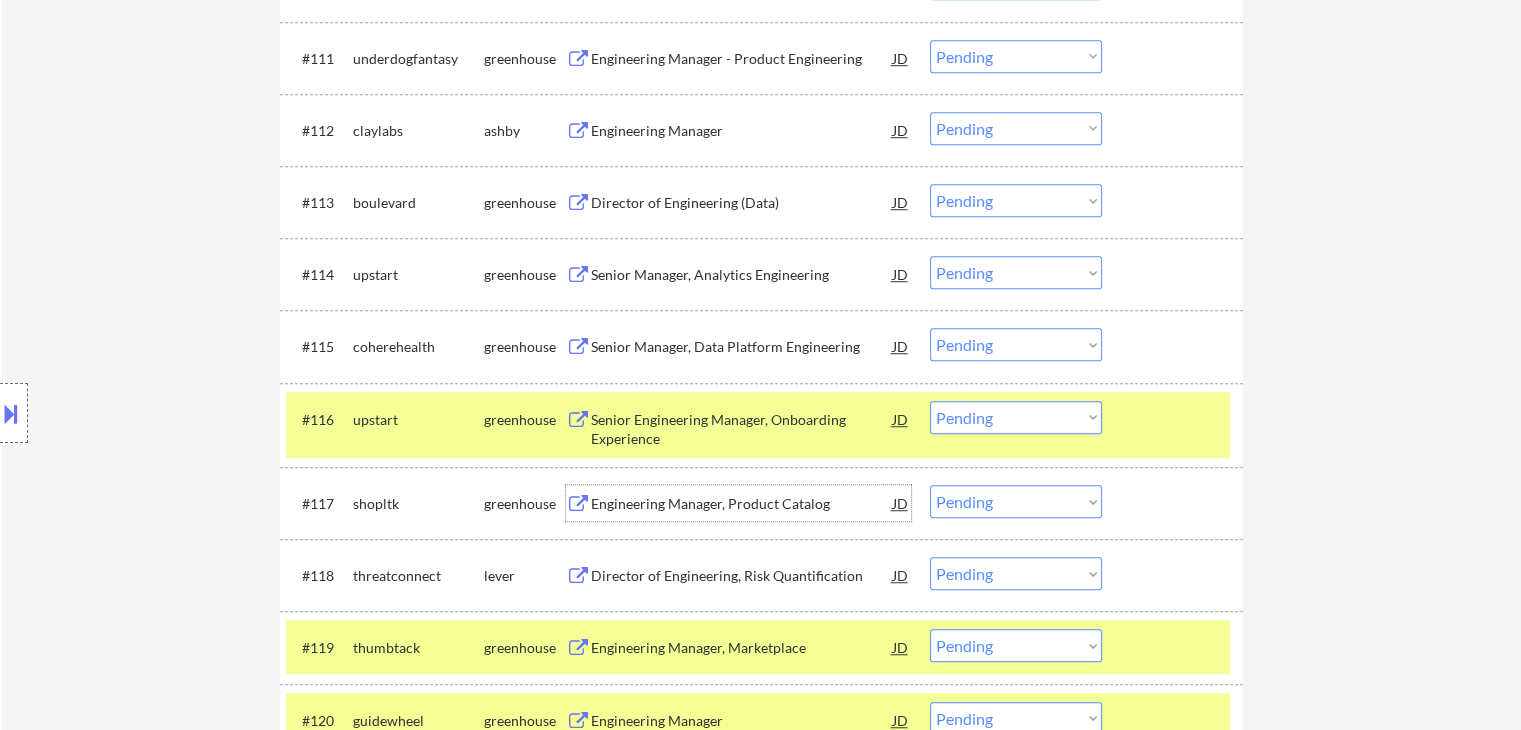 click on "Engineering Manager, Product Catalog" at bounding box center (742, 504) 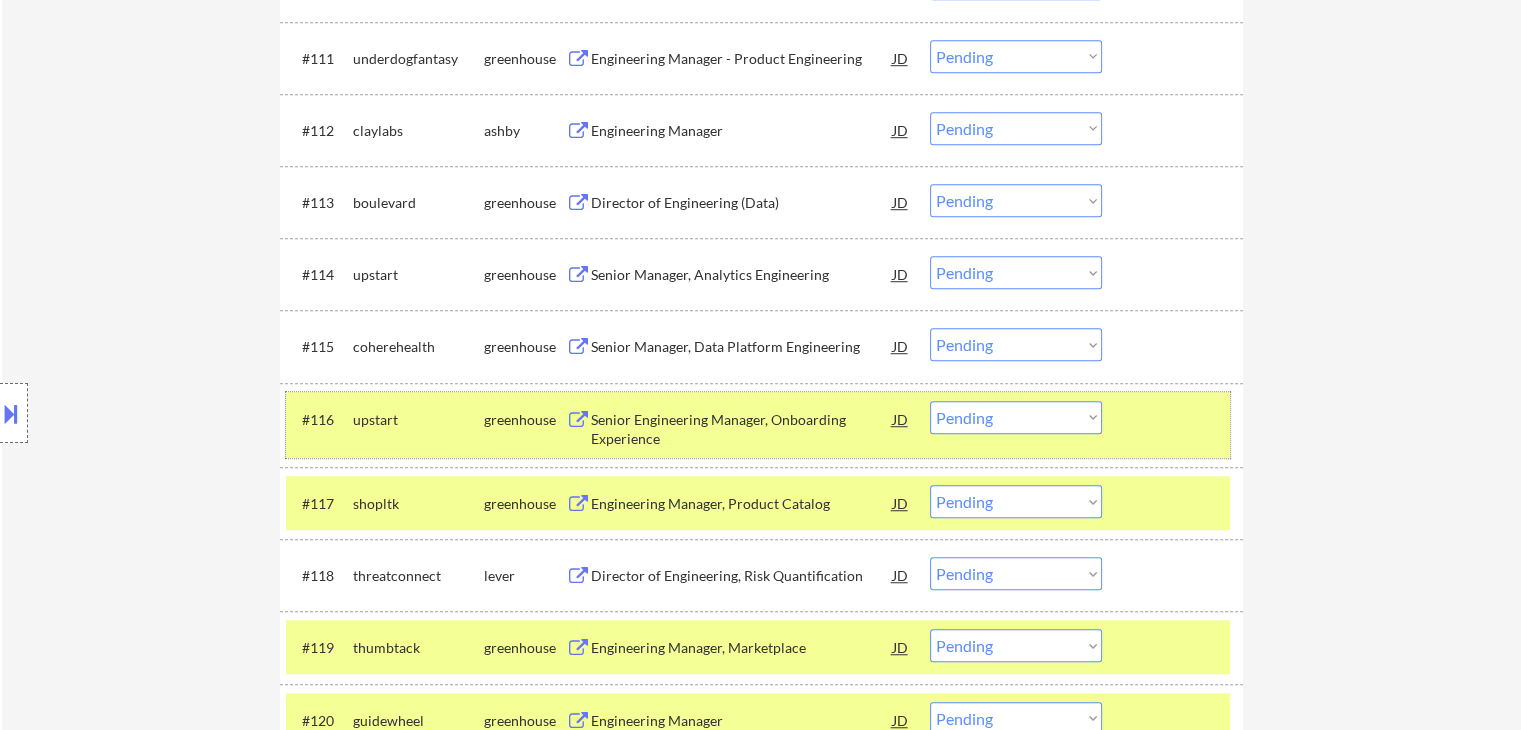 click on "upstart" at bounding box center [418, 420] 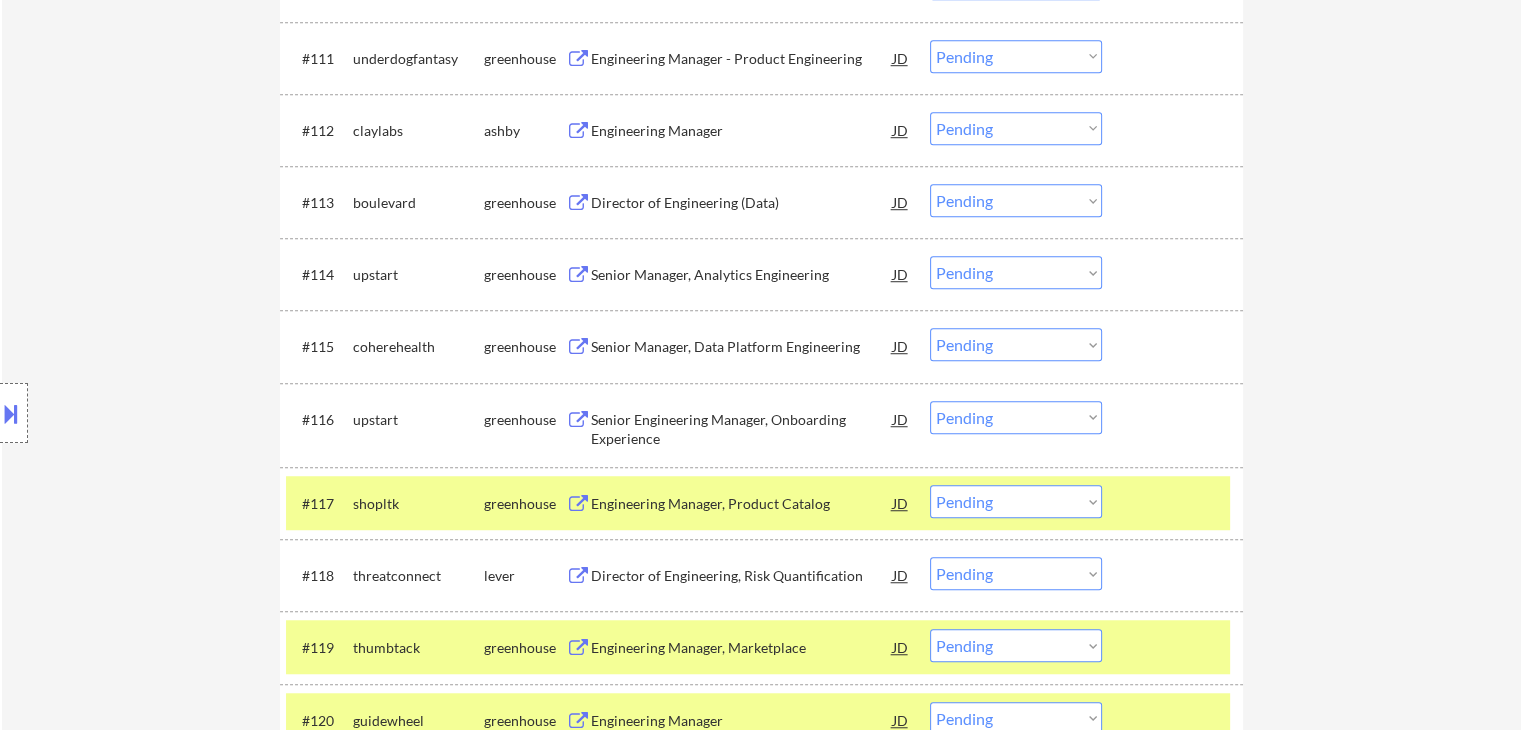 drag, startPoint x: 437, startPoint y: 648, endPoint x: 446, endPoint y: 672, distance: 25.632011 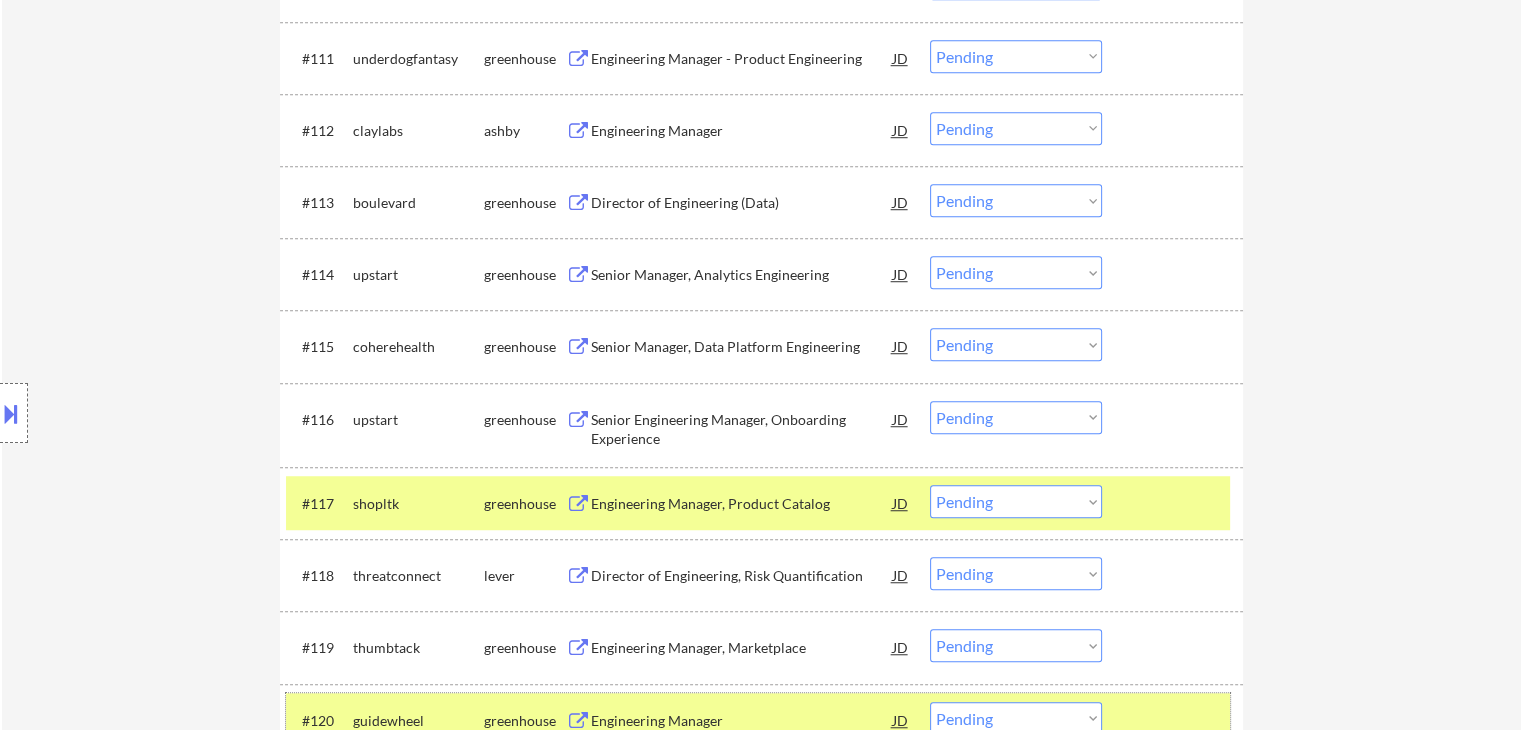drag, startPoint x: 441, startPoint y: 716, endPoint x: 454, endPoint y: 698, distance: 22.203604 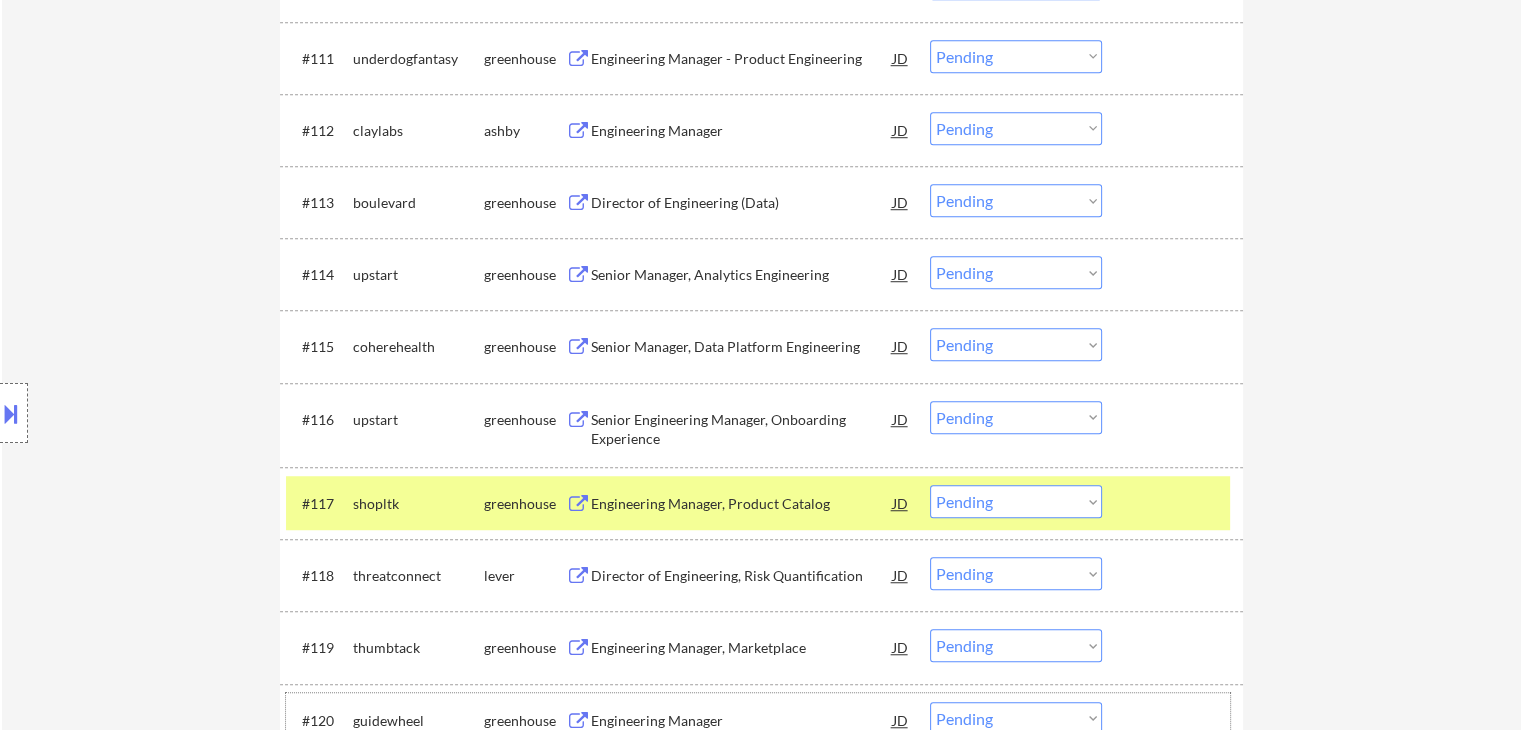 click on "Choose an option... Pending Applied Excluded (Questions) Excluded (Expired) Excluded (Location) Excluded (Bad Match) Excluded (Blocklist) Excluded (Salary) Excluded (Other)" at bounding box center (1016, 501) 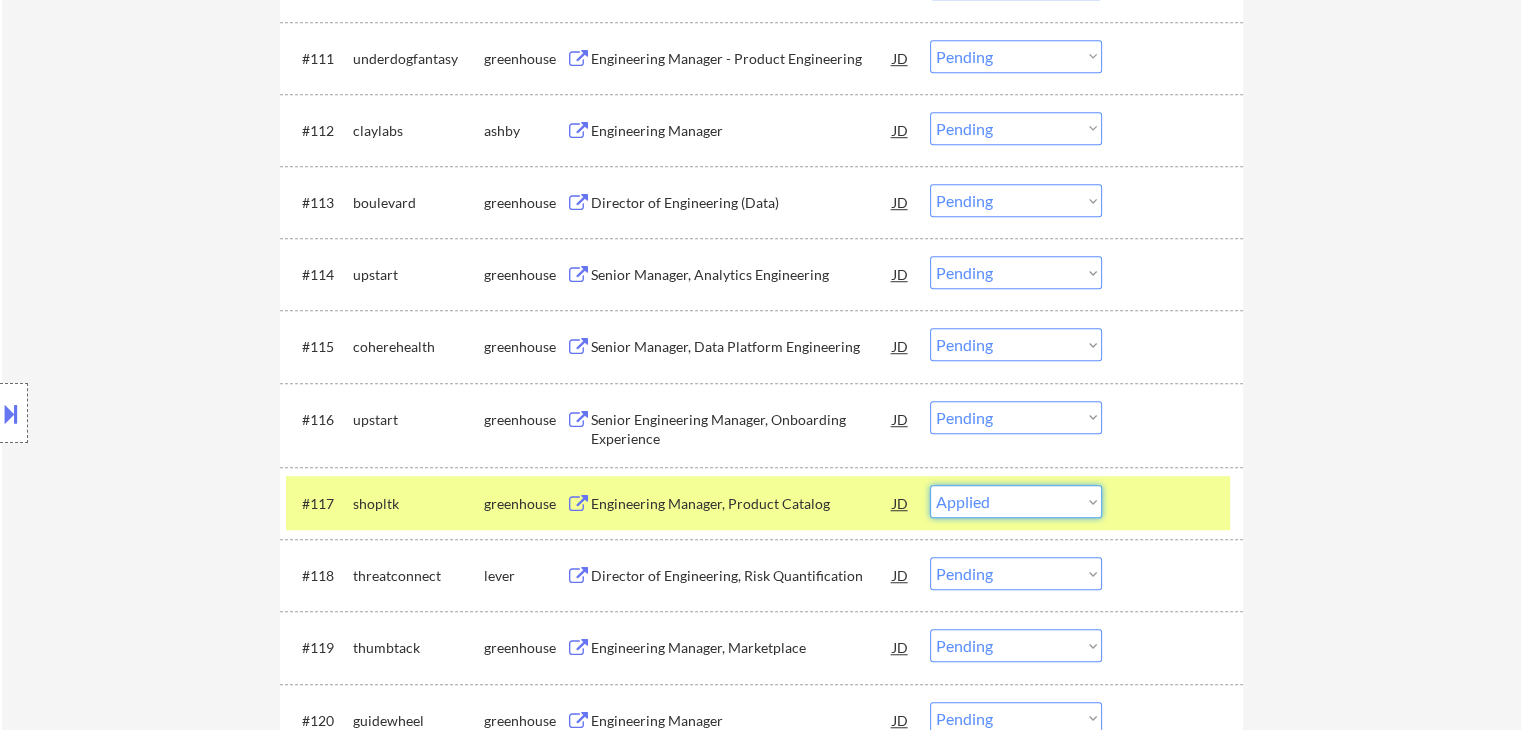 click on "Choose an option... Pending Applied Excluded (Questions) Excluded (Expired) Excluded (Location) Excluded (Bad Match) Excluded (Blocklist) Excluded (Salary) Excluded (Other)" at bounding box center (1016, 501) 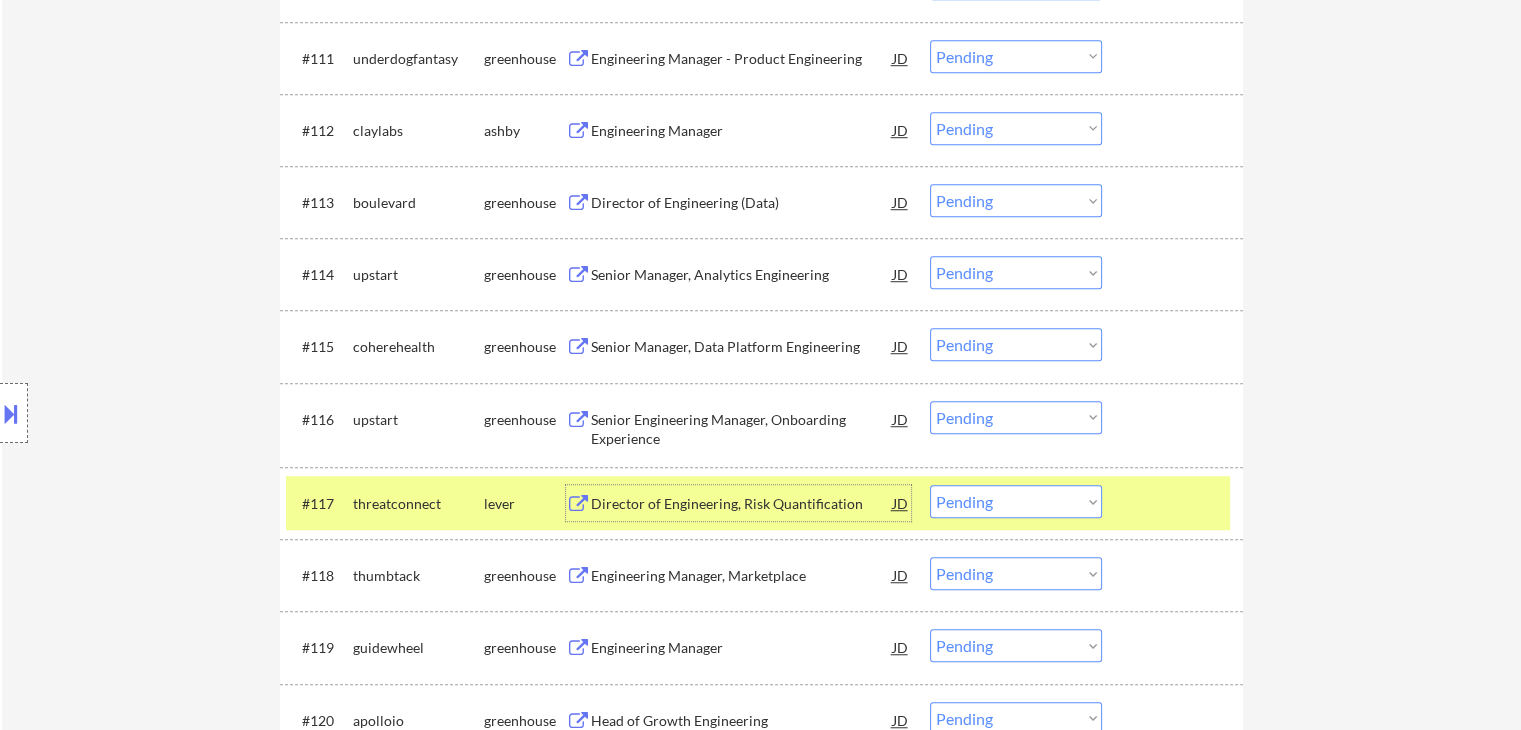 click on "Director of Engineering, Risk Quantification" at bounding box center [742, 504] 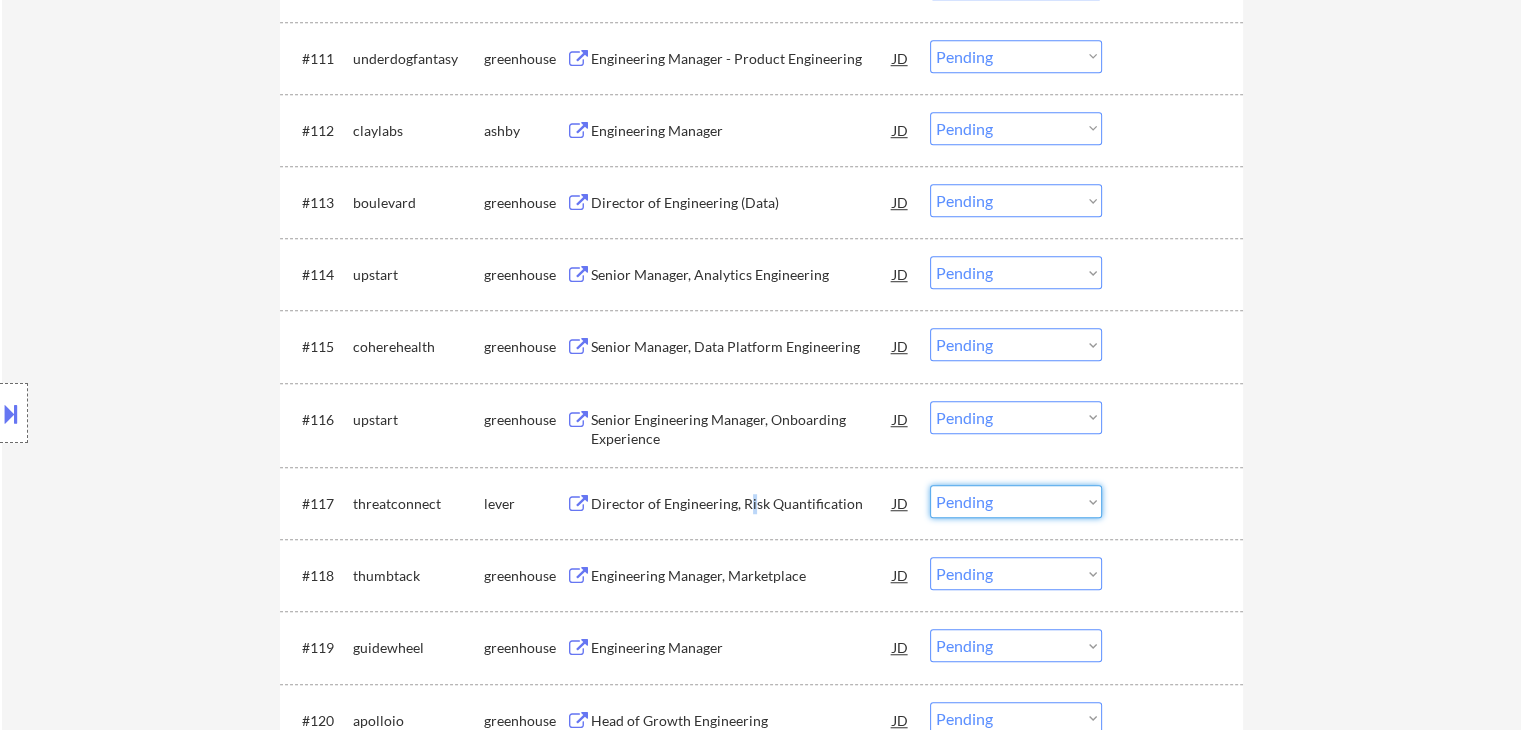 click on "Choose an option... Pending Applied Excluded (Questions) Excluded (Expired) Excluded (Location) Excluded (Bad Match) Excluded (Blocklist) Excluded (Salary) Excluded (Other)" at bounding box center [1016, 501] 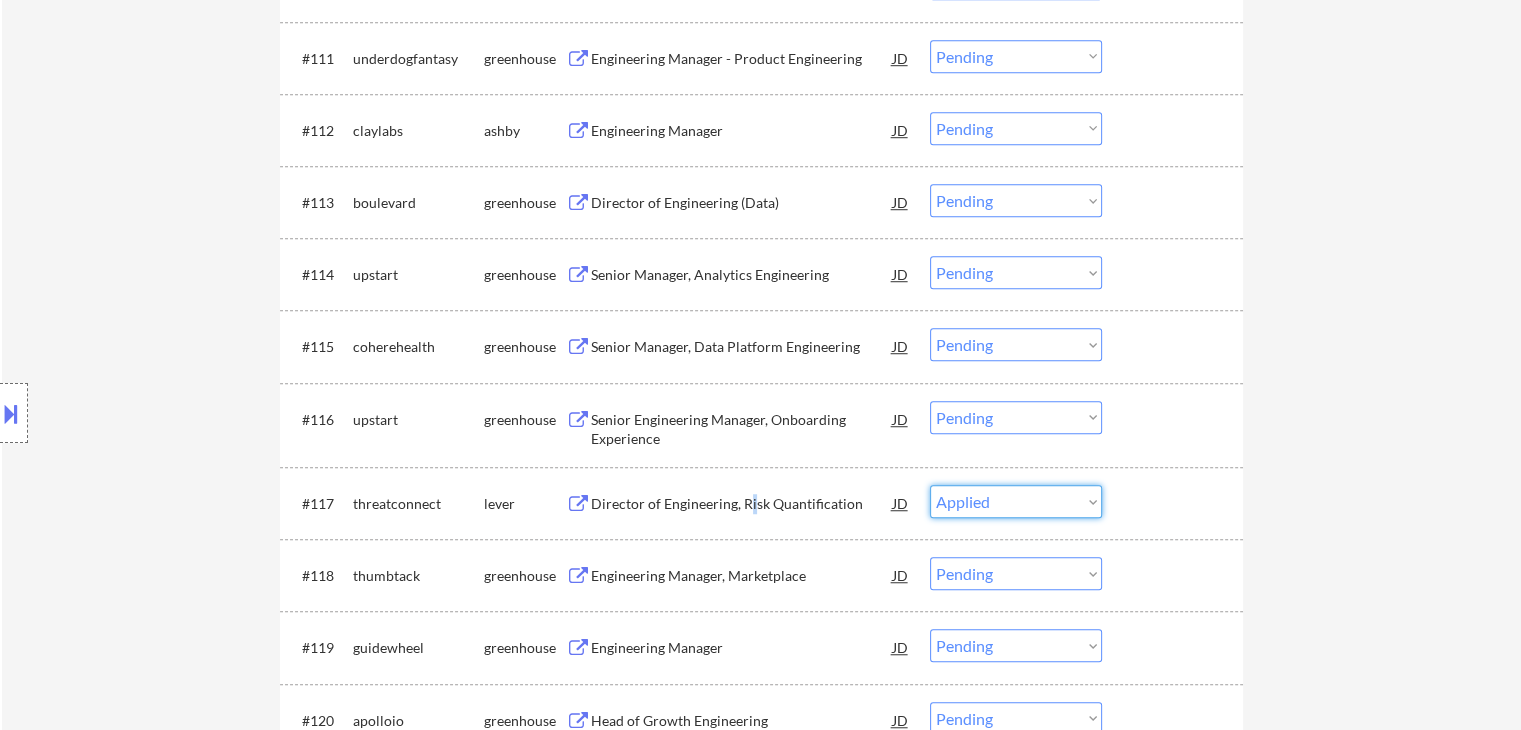 click on "Choose an option... Pending Applied Excluded (Questions) Excluded (Expired) Excluded (Location) Excluded (Bad Match) Excluded (Blocklist) Excluded (Salary) Excluded (Other)" at bounding box center (1016, 501) 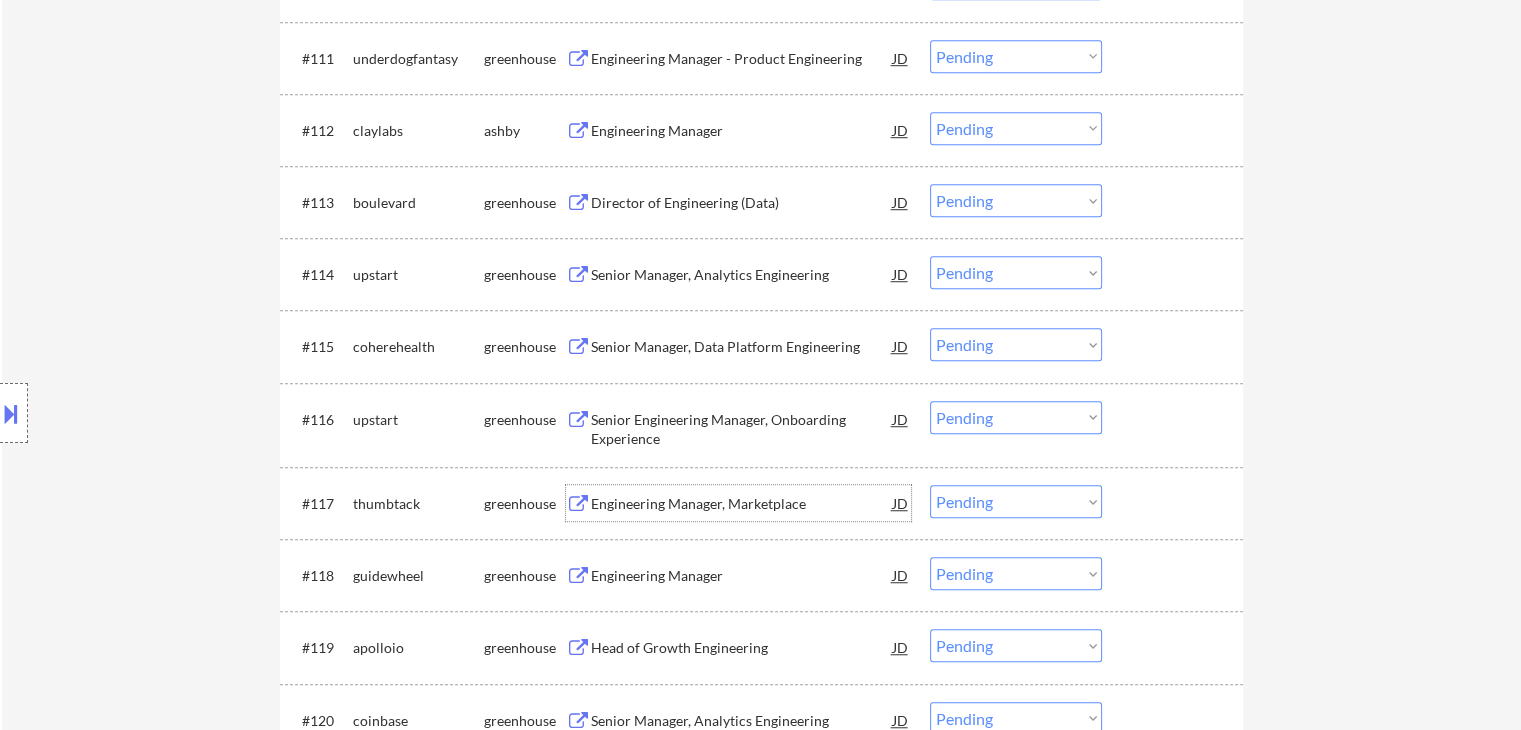 click on "Engineering Manager, Marketplace" at bounding box center (742, 504) 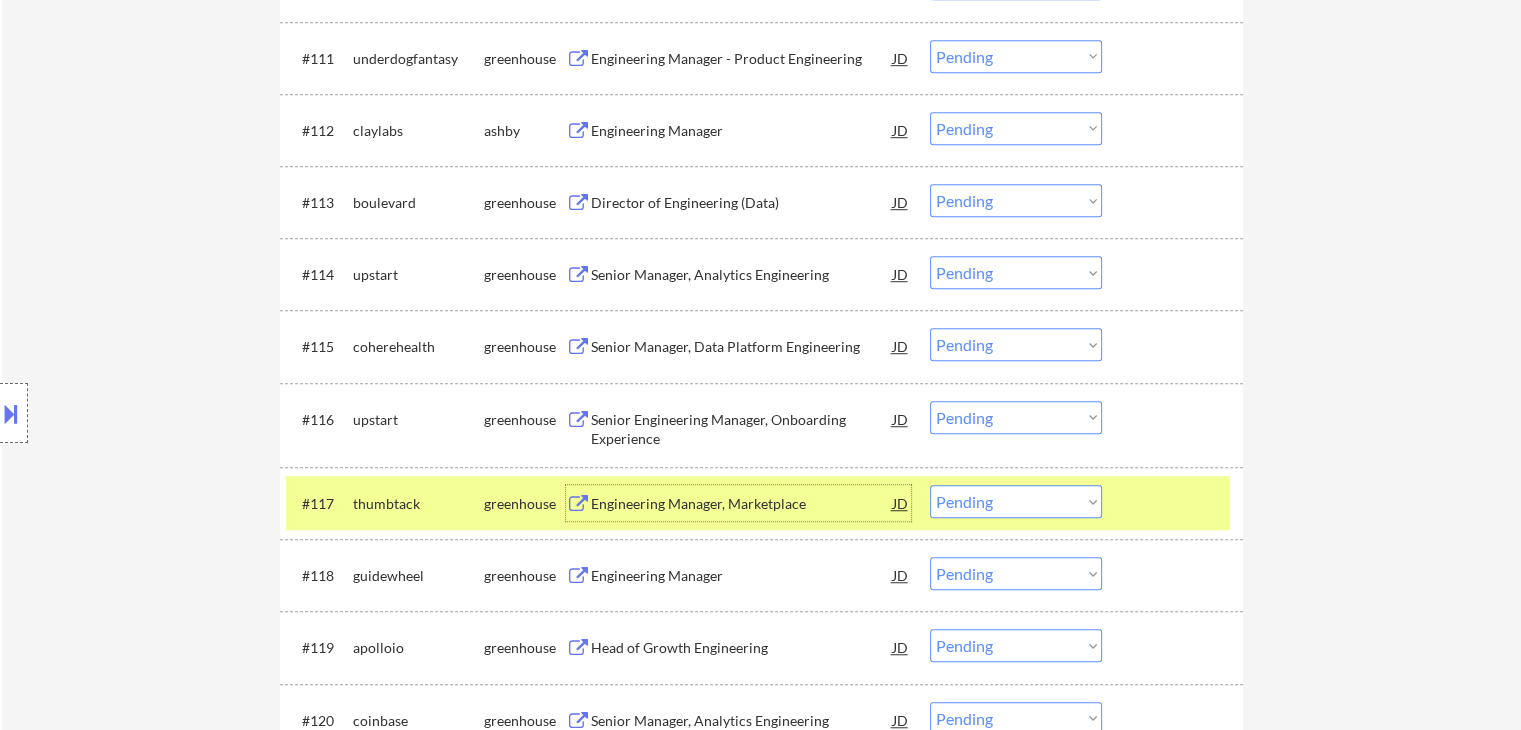 click on "Choose an option... Pending Applied Excluded (Questions) Excluded (Expired) Excluded (Location) Excluded (Bad Match) Excluded (Blocklist) Excluded (Salary) Excluded (Other)" at bounding box center [1016, 501] 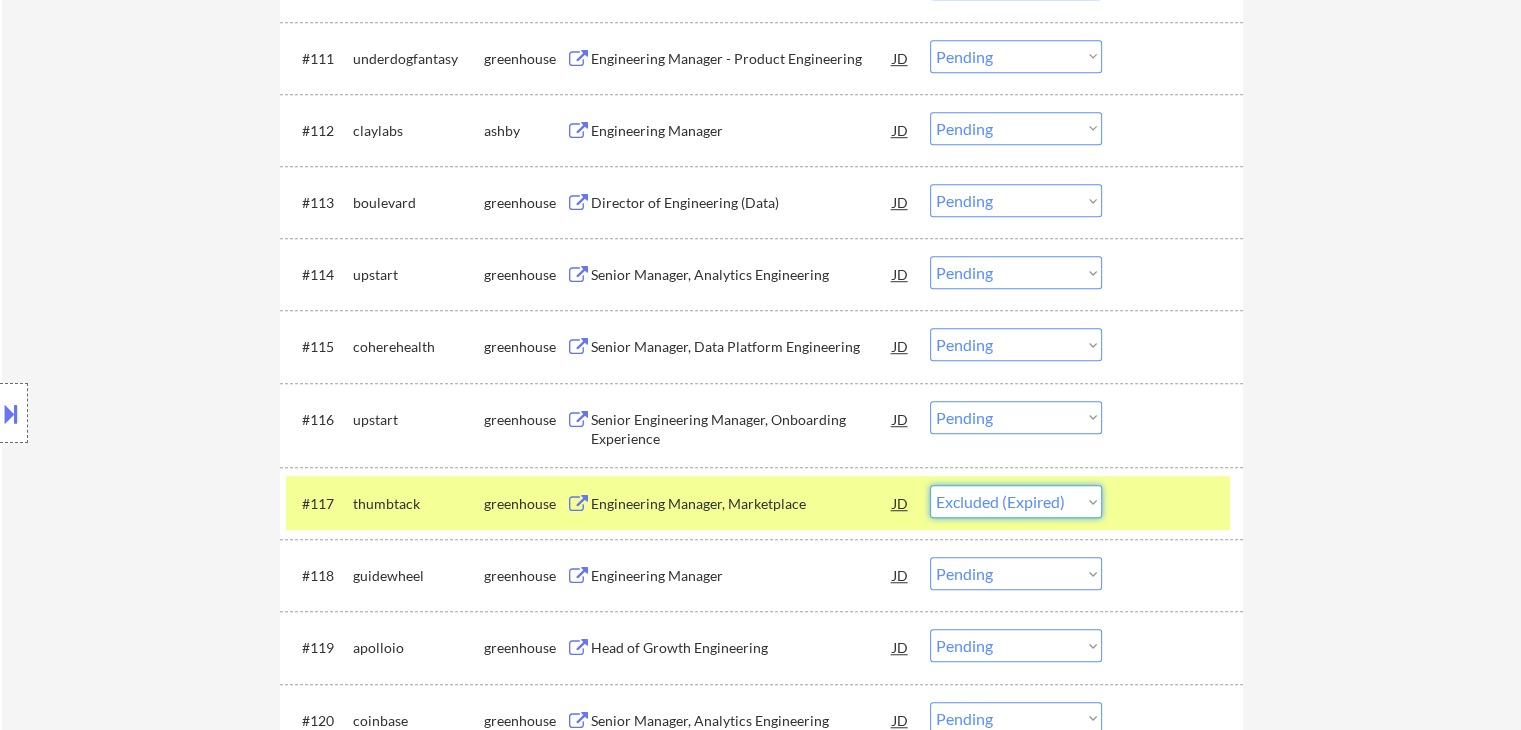 click on "Choose an option... Pending Applied Excluded (Questions) Excluded (Expired) Excluded (Location) Excluded (Bad Match) Excluded (Blocklist) Excluded (Salary) Excluded (Other)" at bounding box center [1016, 501] 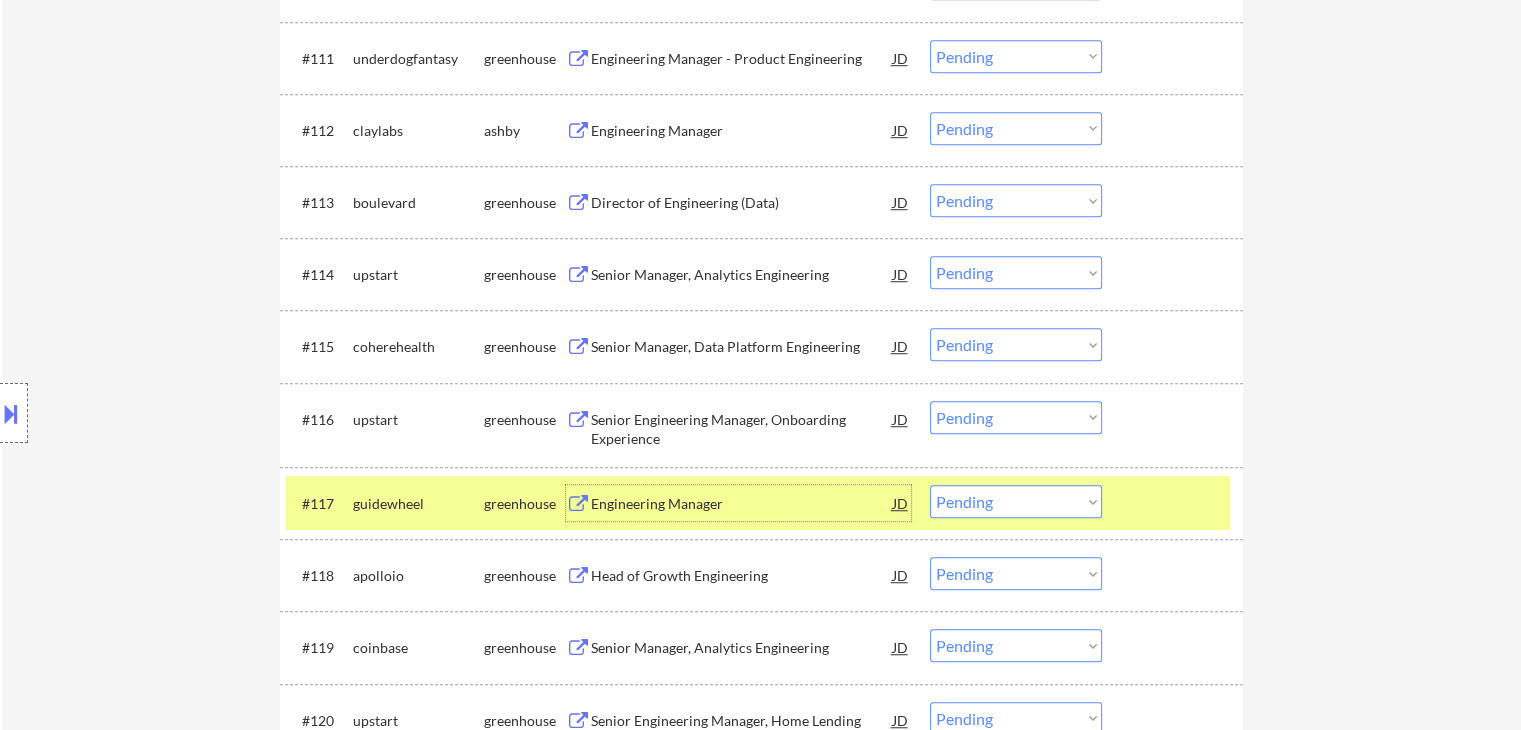 click on "Engineering Manager" at bounding box center [742, 504] 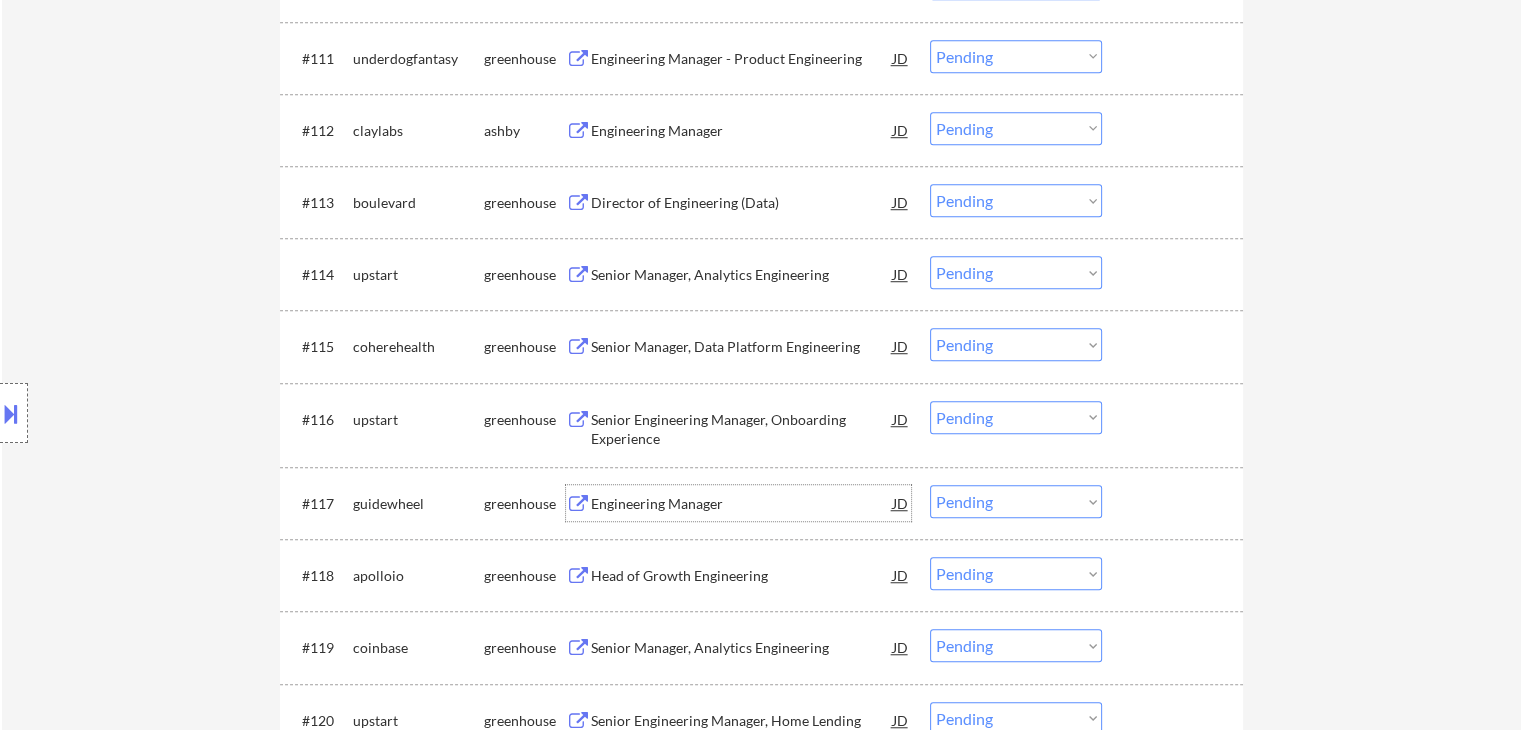 click on "Head of Growth Engineering" at bounding box center [742, 576] 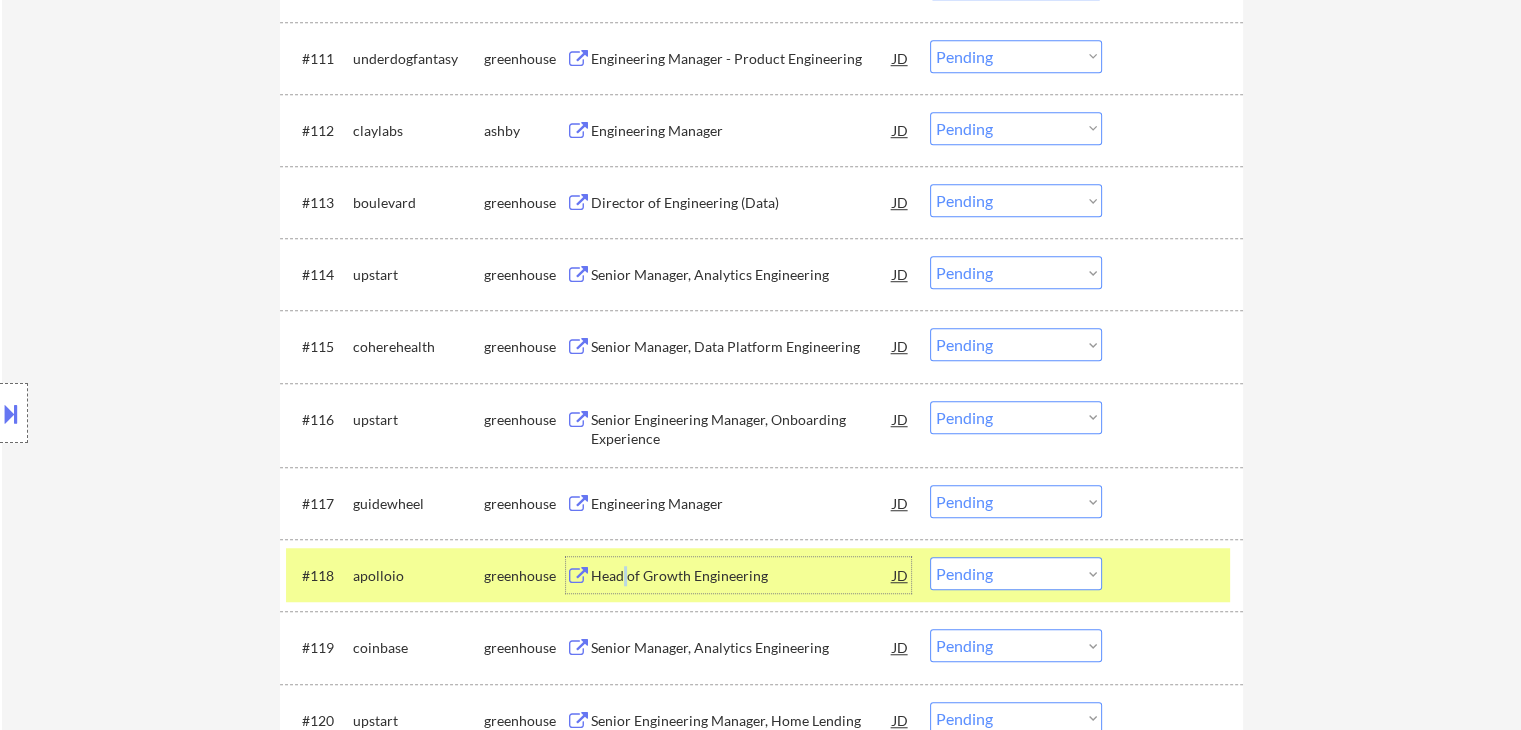 click on "Choose an option... Pending Applied Excluded (Questions) Excluded (Expired) Excluded (Location) Excluded (Bad Match) Excluded (Blocklist) Excluded (Salary) Excluded (Other)" at bounding box center [1016, 501] 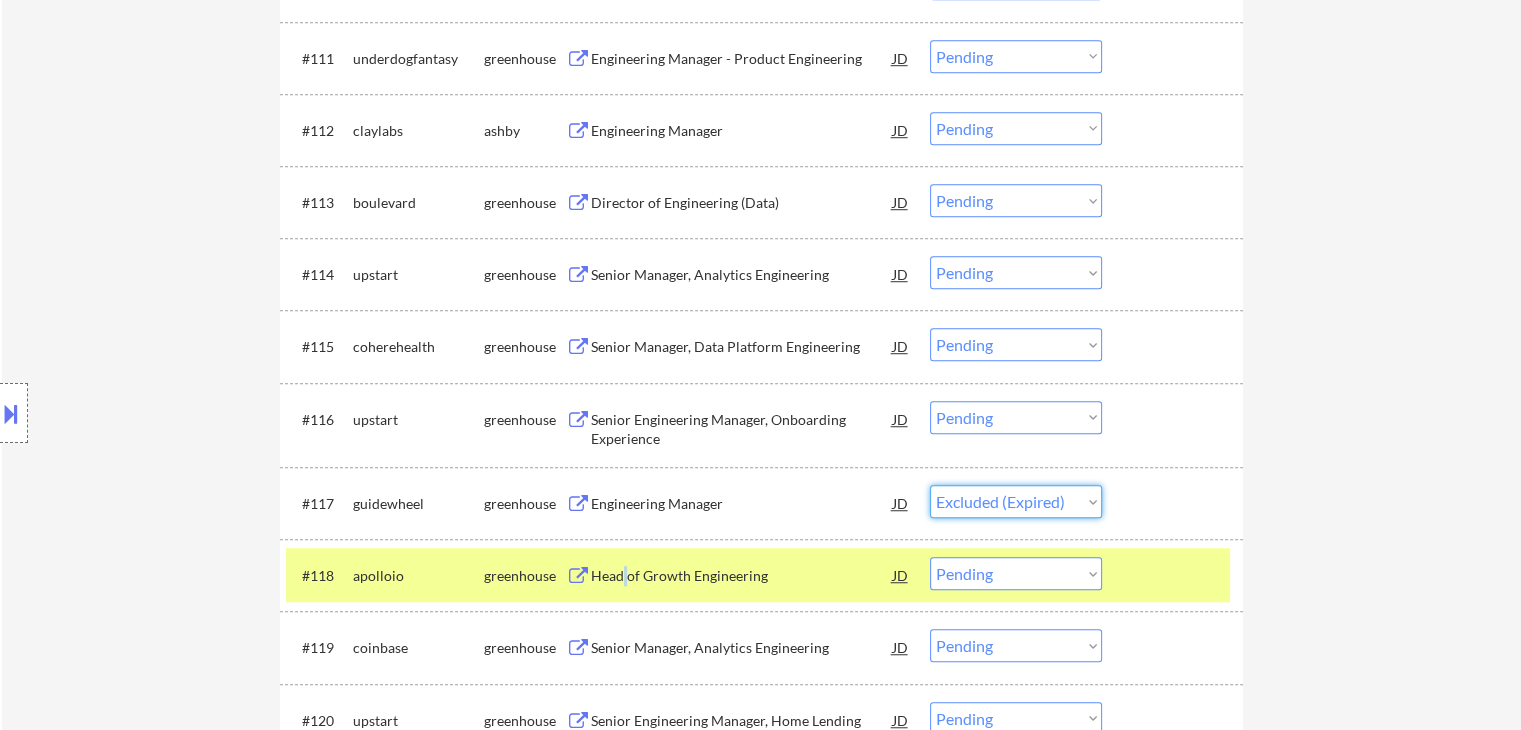 click on "Choose an option... Pending Applied Excluded (Questions) Excluded (Expired) Excluded (Location) Excluded (Bad Match) Excluded (Blocklist) Excluded (Salary) Excluded (Other)" at bounding box center (1016, 501) 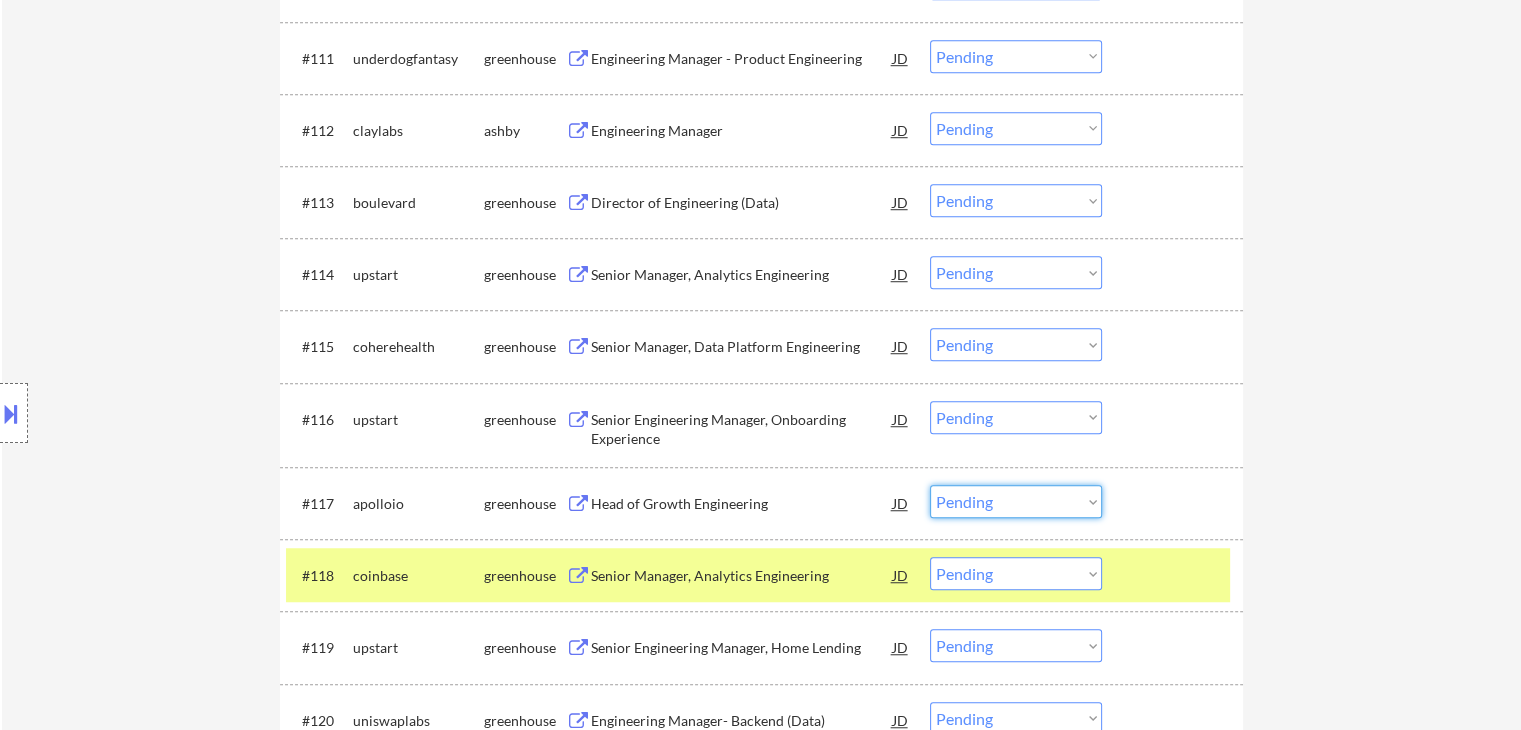 click on "Choose an option... Pending Applied Excluded (Questions) Excluded (Expired) Excluded (Location) Excluded (Bad Match) Excluded (Blocklist) Excluded (Salary) Excluded (Other)" at bounding box center [1016, 501] 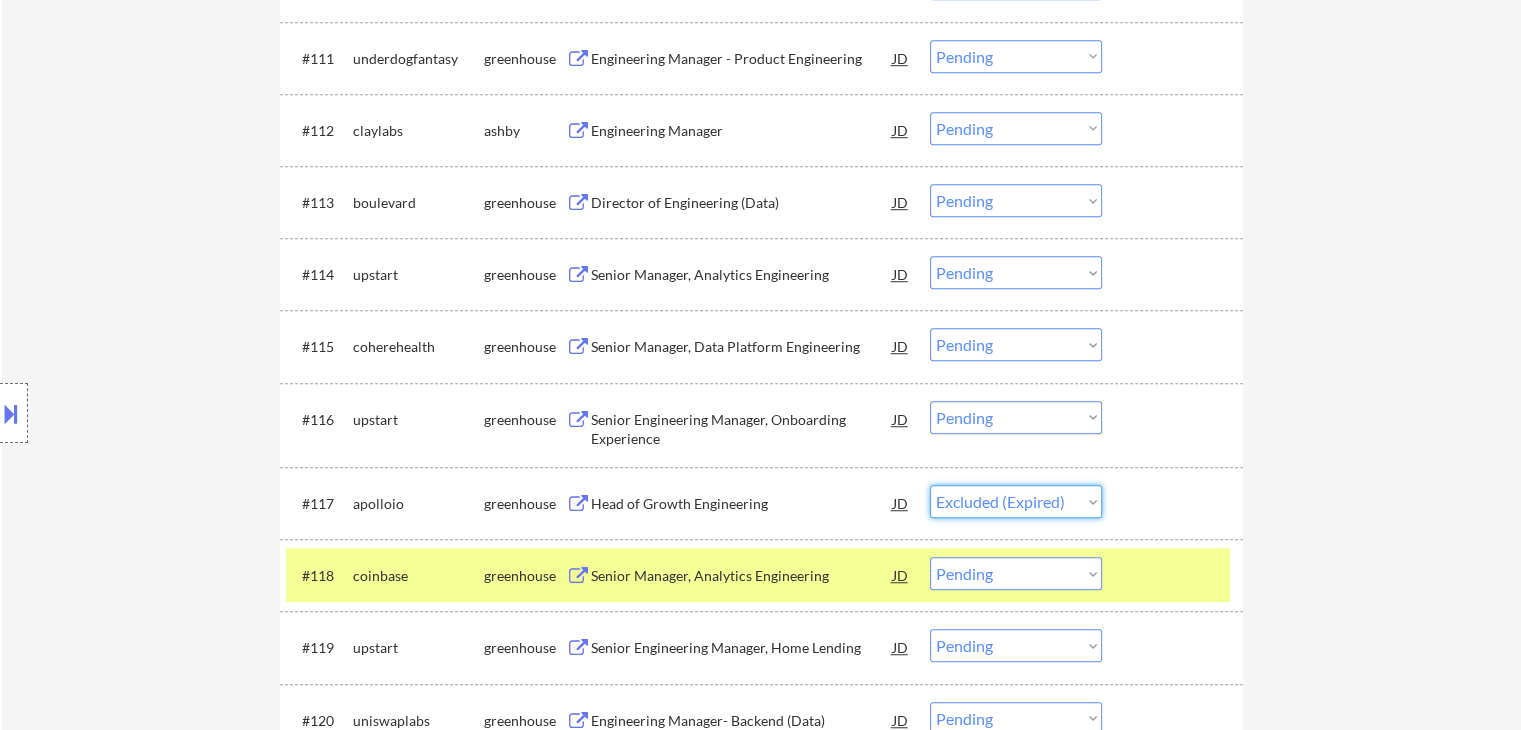 click on "Choose an option... Pending Applied Excluded (Questions) Excluded (Expired) Excluded (Location) Excluded (Bad Match) Excluded (Blocklist) Excluded (Salary) Excluded (Other)" at bounding box center [1016, 501] 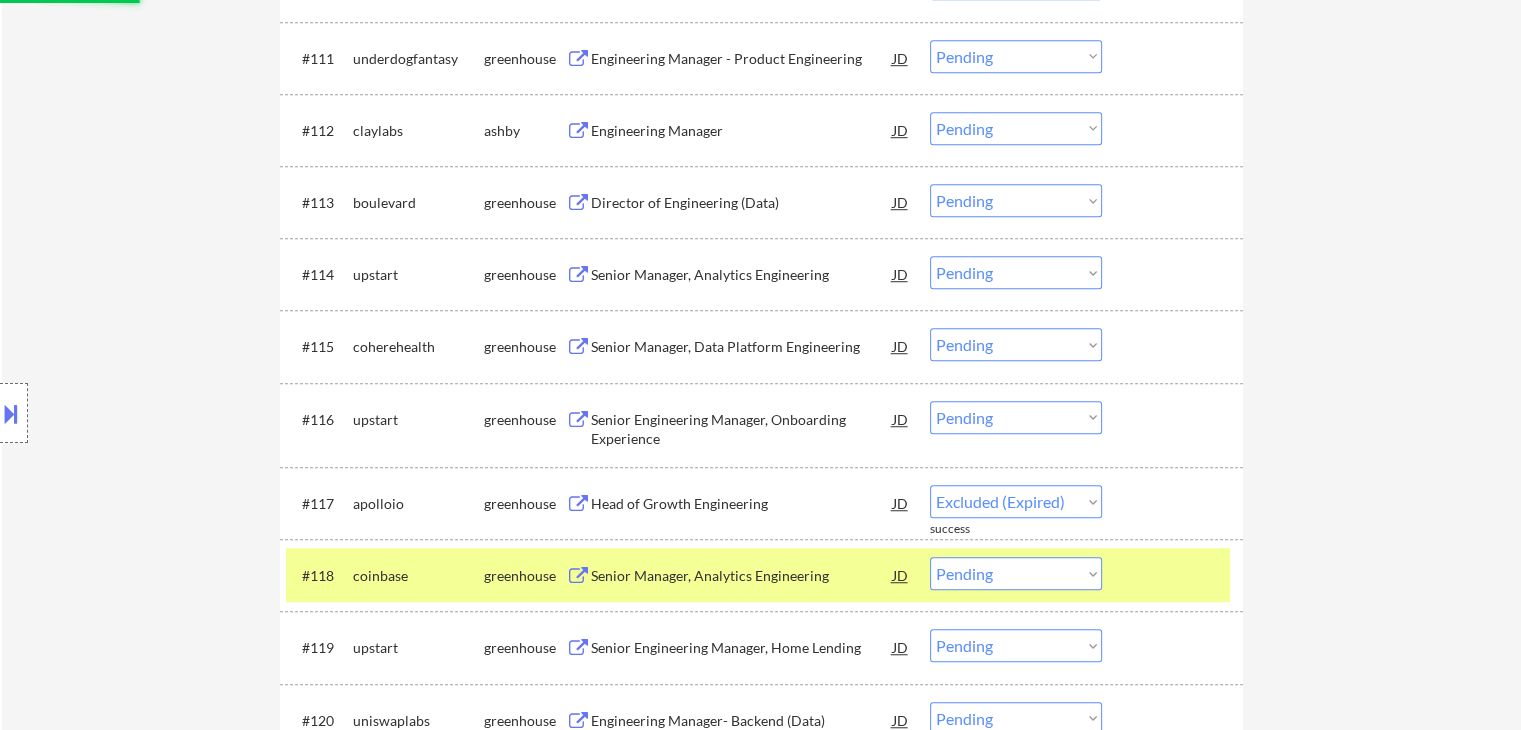 select on ""pending"" 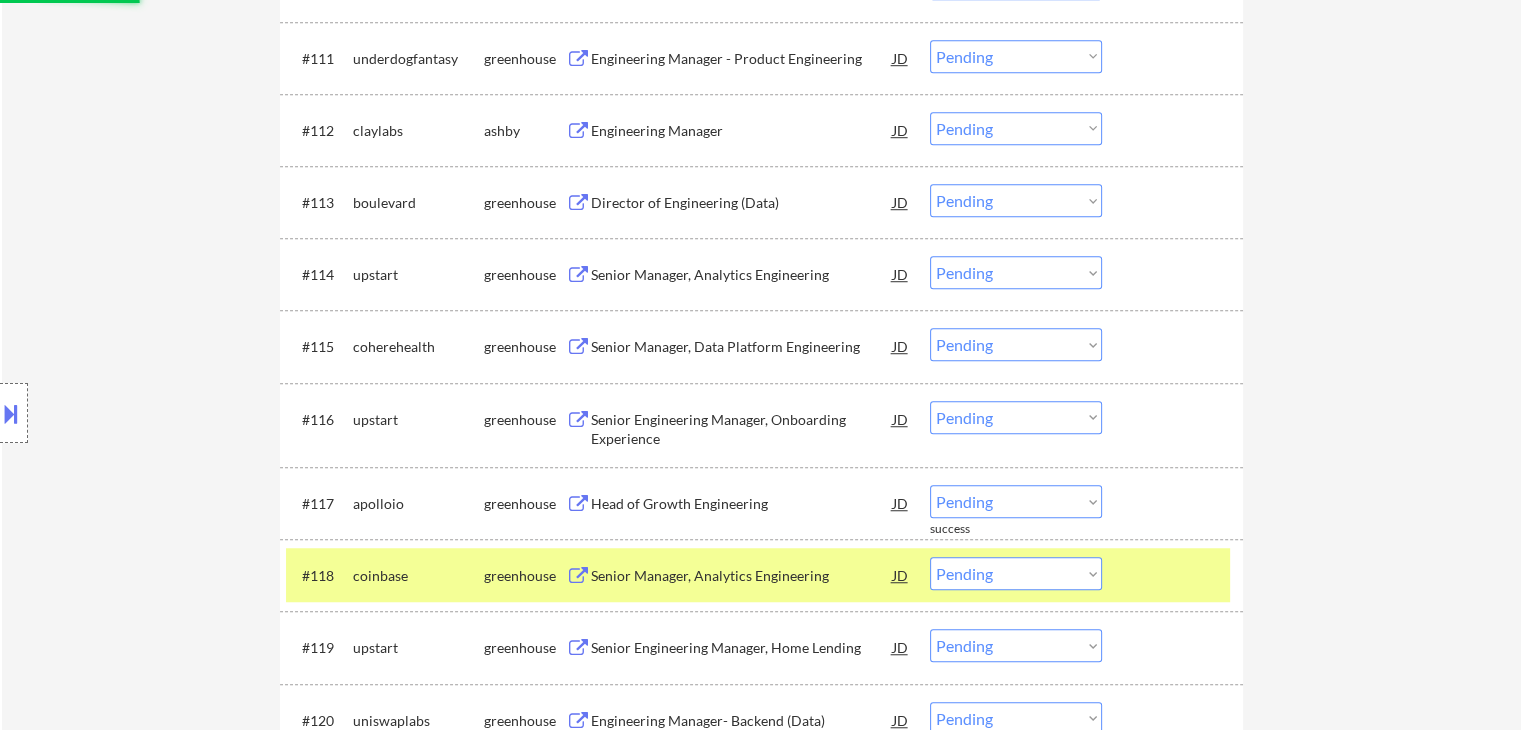 click on "Senior Manager, Analytics Engineering" at bounding box center [742, 576] 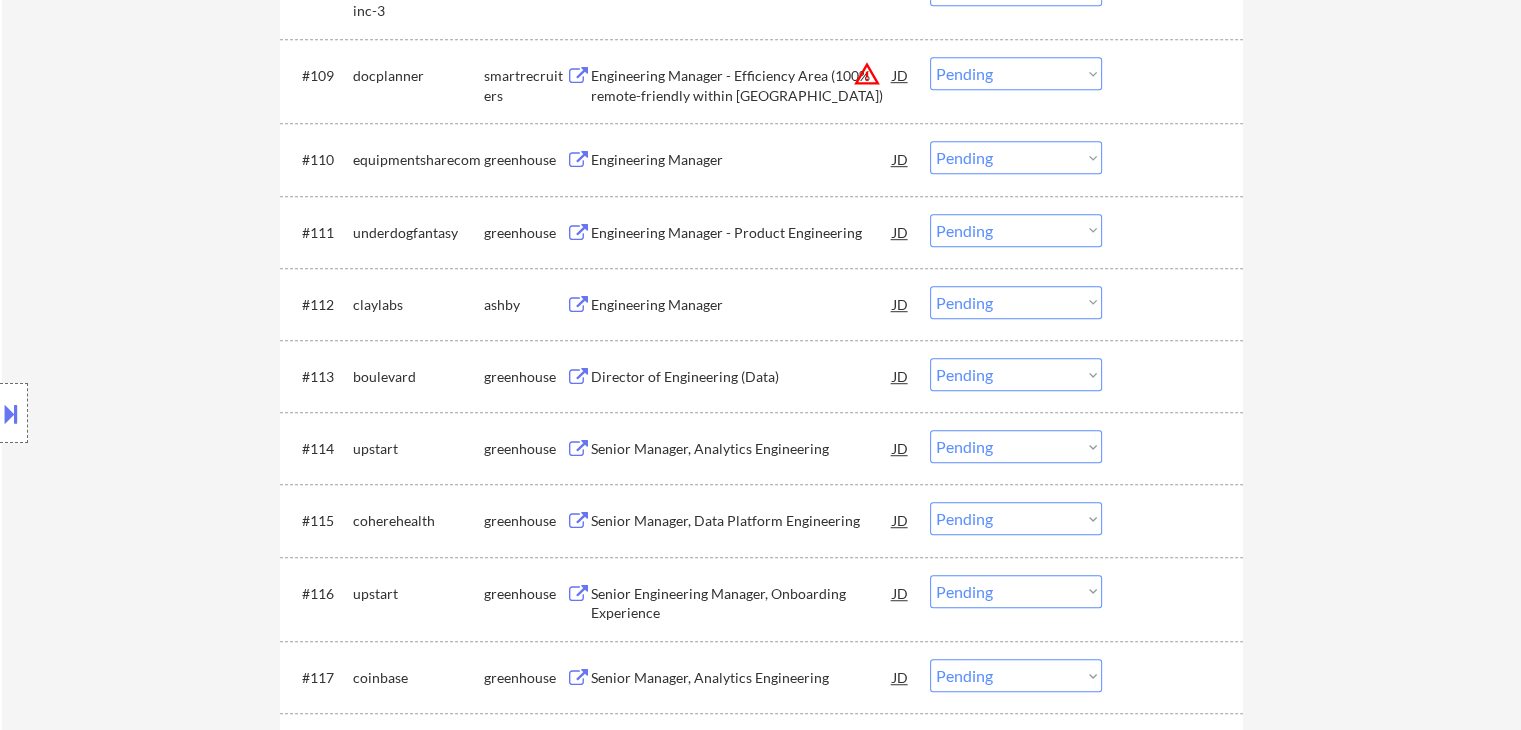 scroll, scrollTop: 1084, scrollLeft: 0, axis: vertical 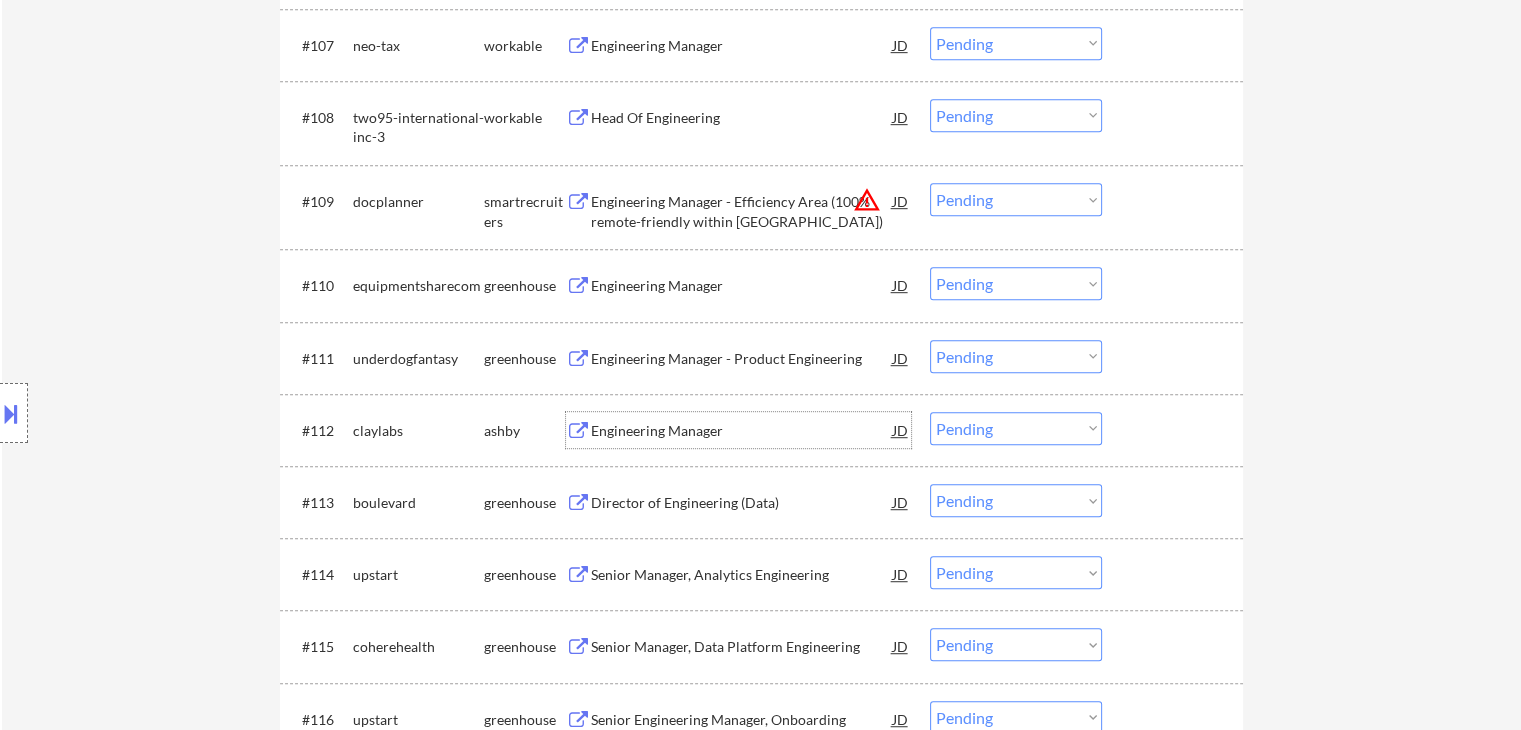click on "Engineering Manager" at bounding box center [742, 431] 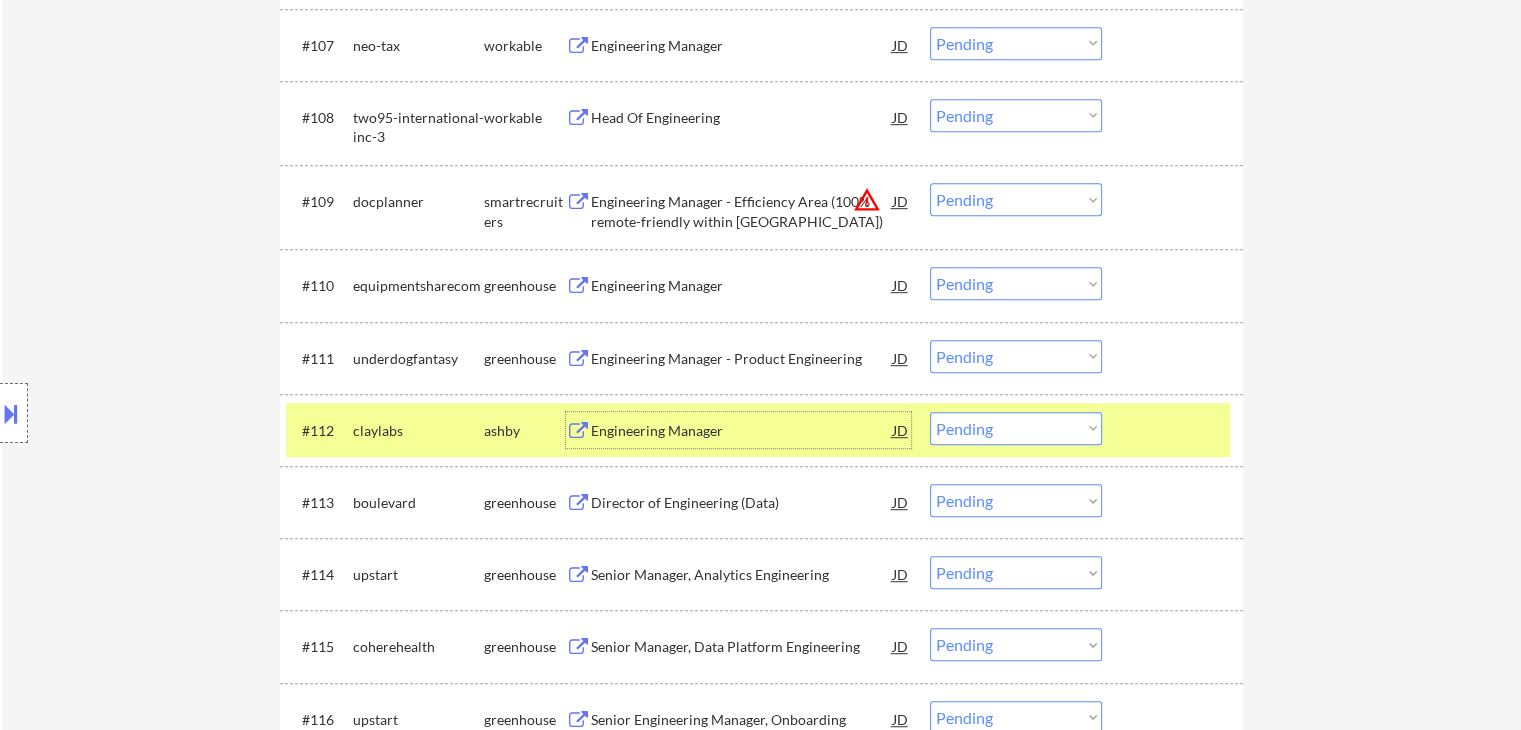 click on "Choose an option... Pending Applied Excluded (Questions) Excluded (Expired) Excluded (Location) Excluded (Bad Match) Excluded (Blocklist) Excluded (Salary) Excluded (Other)" at bounding box center (1016, 428) 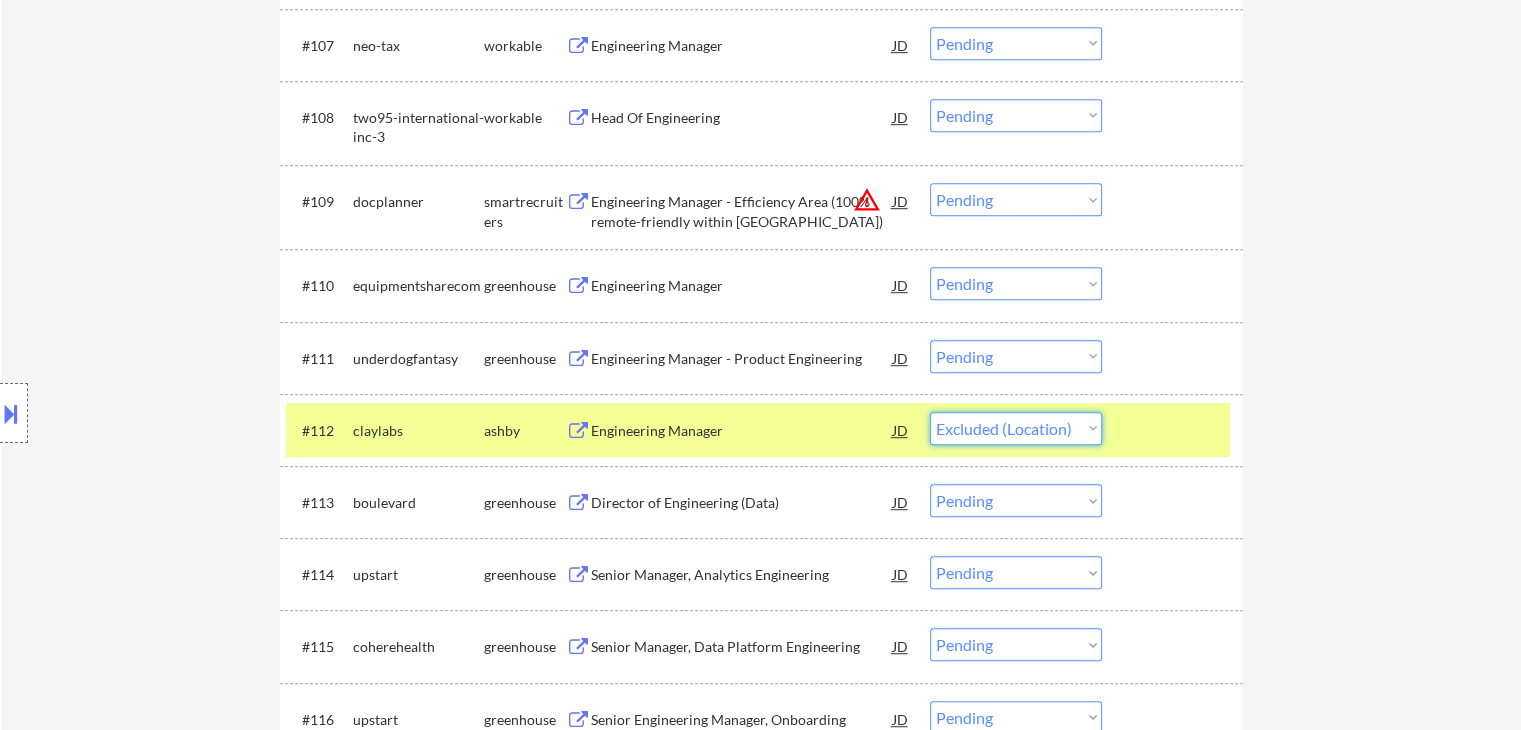 click on "Choose an option... Pending Applied Excluded (Questions) Excluded (Expired) Excluded (Location) Excluded (Bad Match) Excluded (Blocklist) Excluded (Salary) Excluded (Other)" at bounding box center (1016, 428) 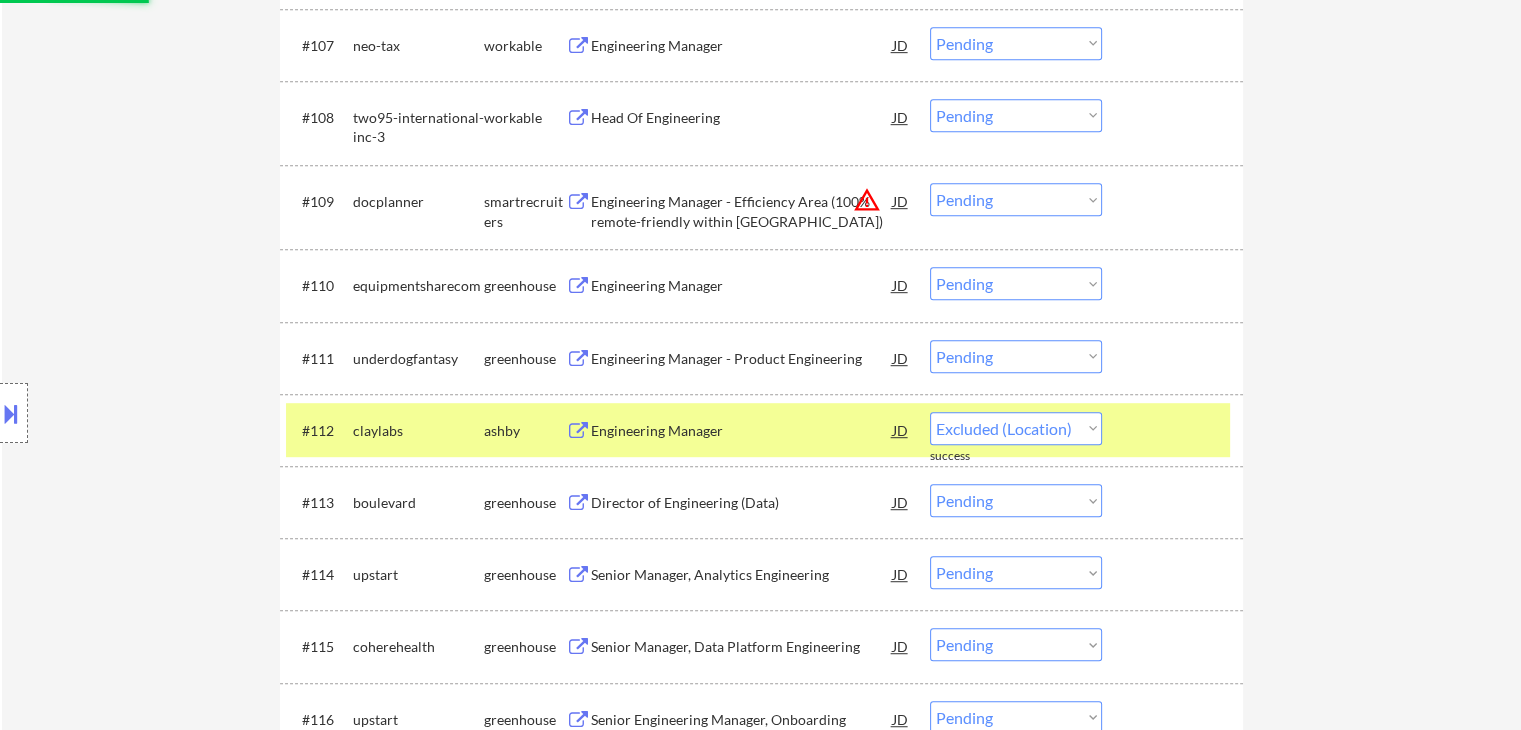 select on ""pending"" 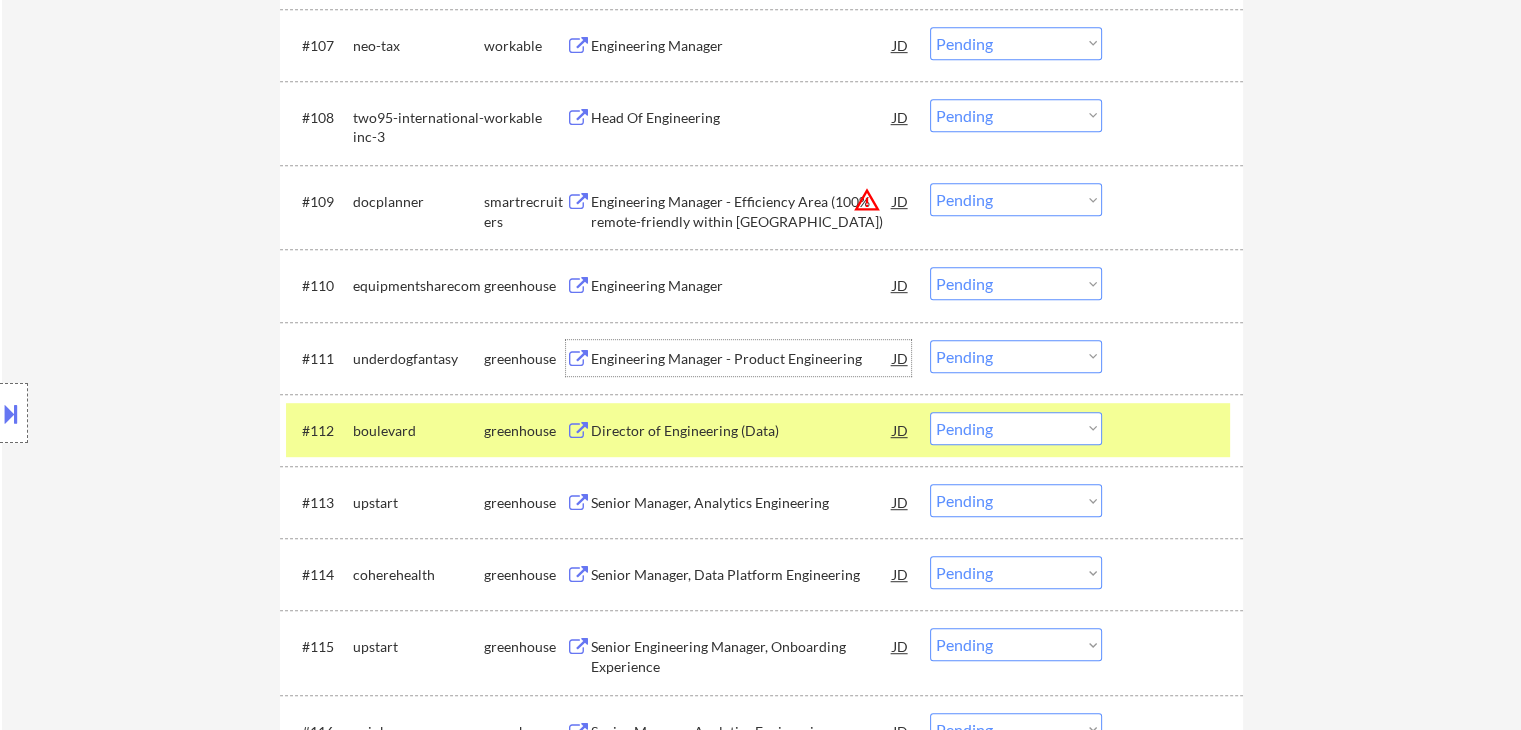 click on "Engineering Manager - Product Engineering" at bounding box center (742, 359) 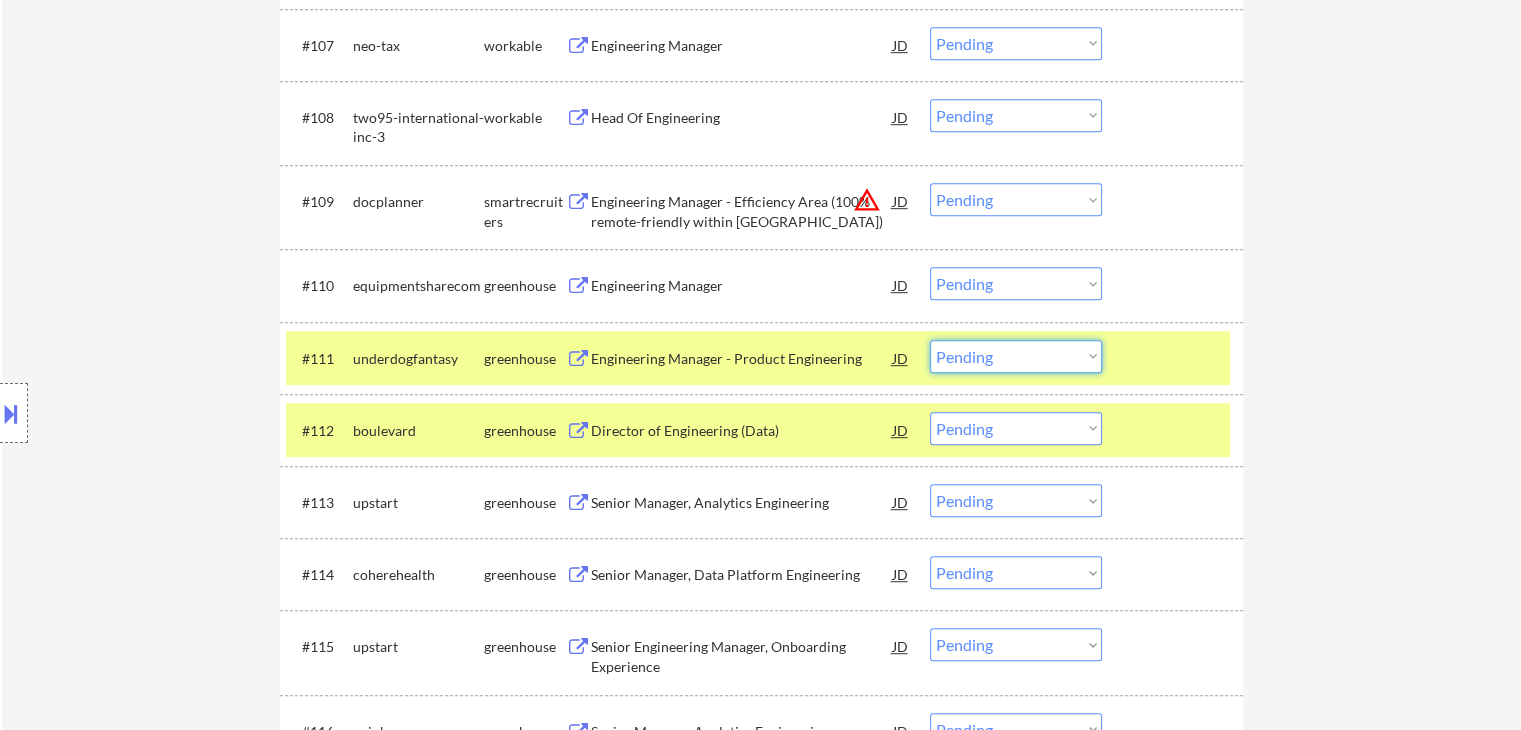 click on "Choose an option... Pending Applied Excluded (Questions) Excluded (Expired) Excluded (Location) Excluded (Bad Match) Excluded (Blocklist) Excluded (Salary) Excluded (Other)" at bounding box center [1016, 356] 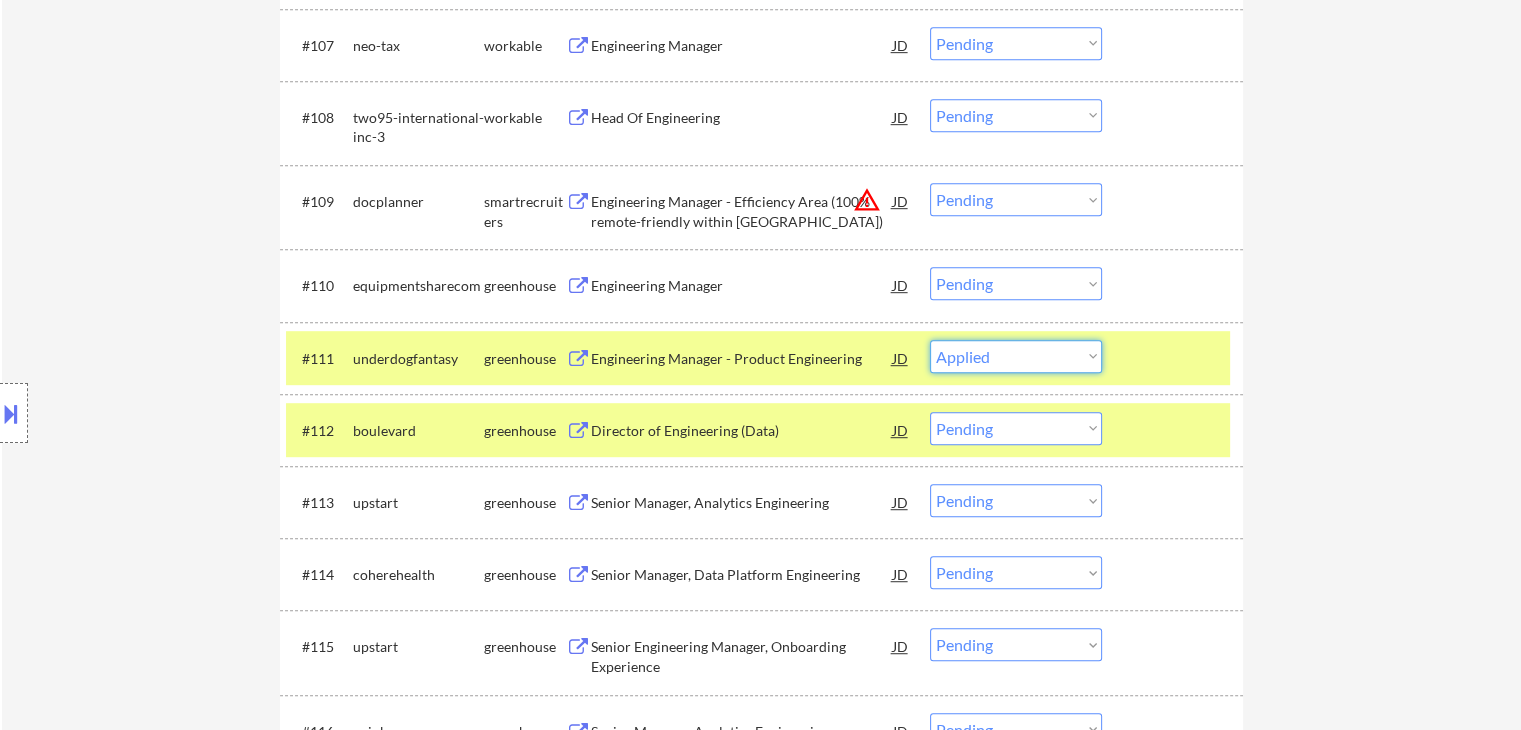 click on "Choose an option... Pending Applied Excluded (Questions) Excluded (Expired) Excluded (Location) Excluded (Bad Match) Excluded (Blocklist) Excluded (Salary) Excluded (Other)" at bounding box center (1016, 356) 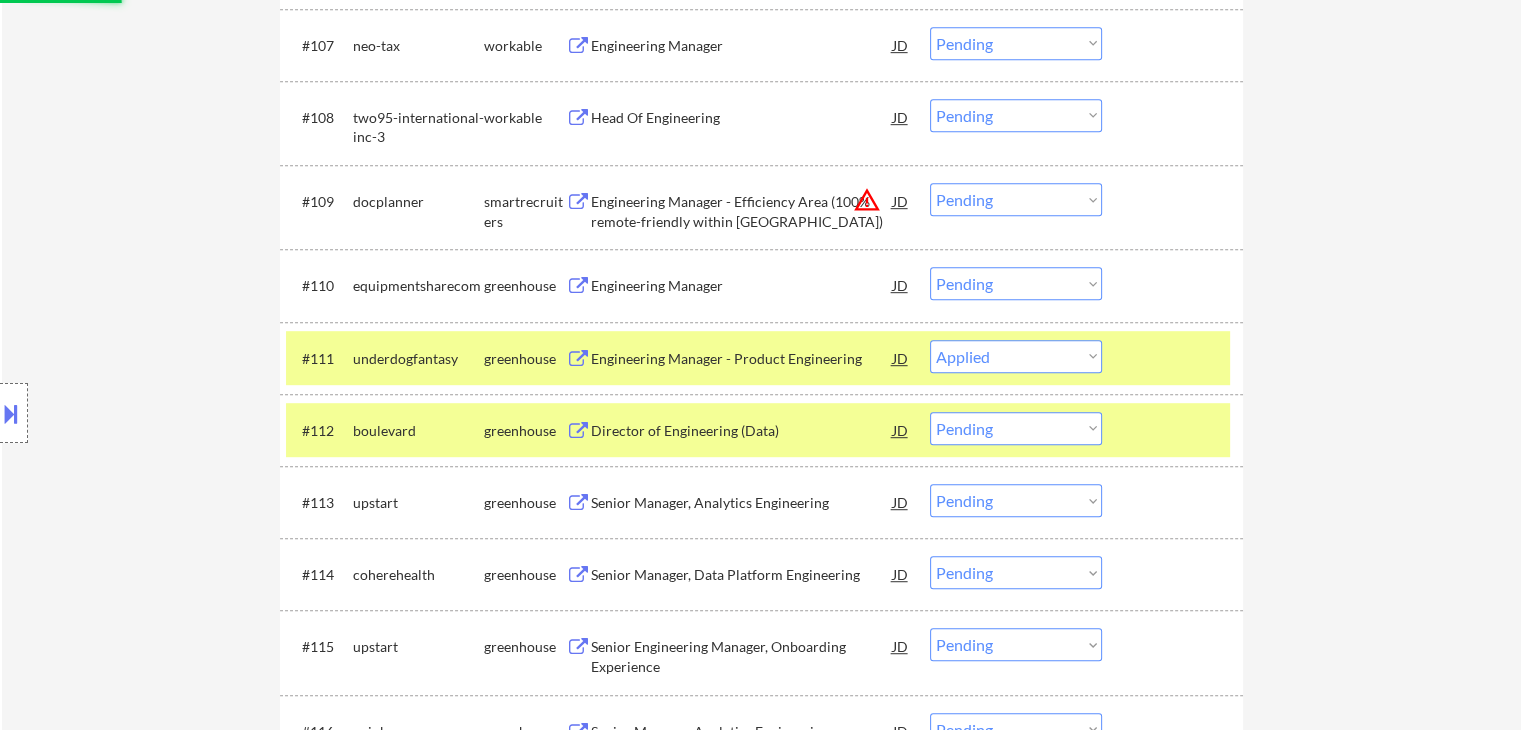 click on "Choose an option... Pending Applied Excluded (Questions) Excluded (Expired) Excluded (Location) Excluded (Bad Match) Excluded (Blocklist) Excluded (Salary) Excluded (Other)" at bounding box center (1016, 356) 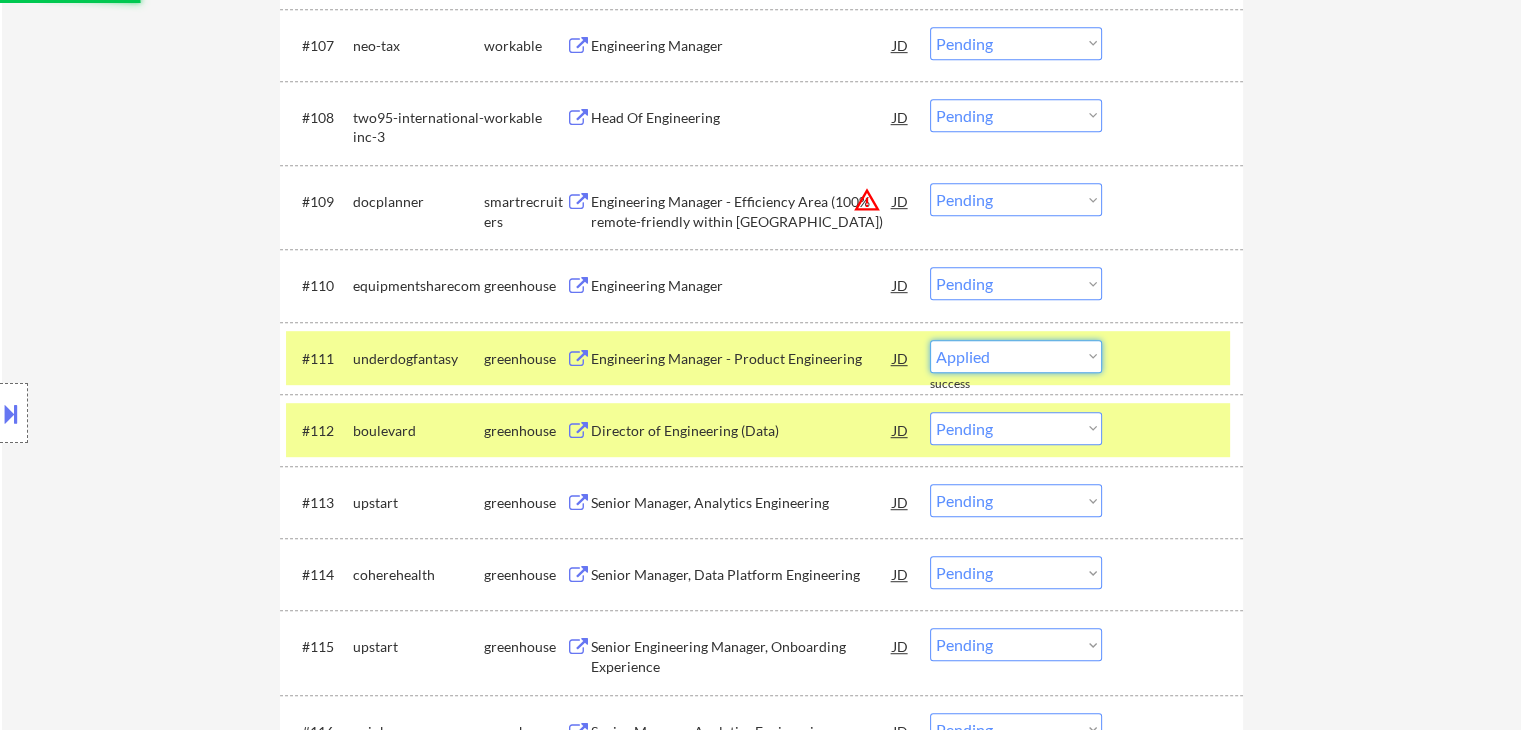select on ""pending"" 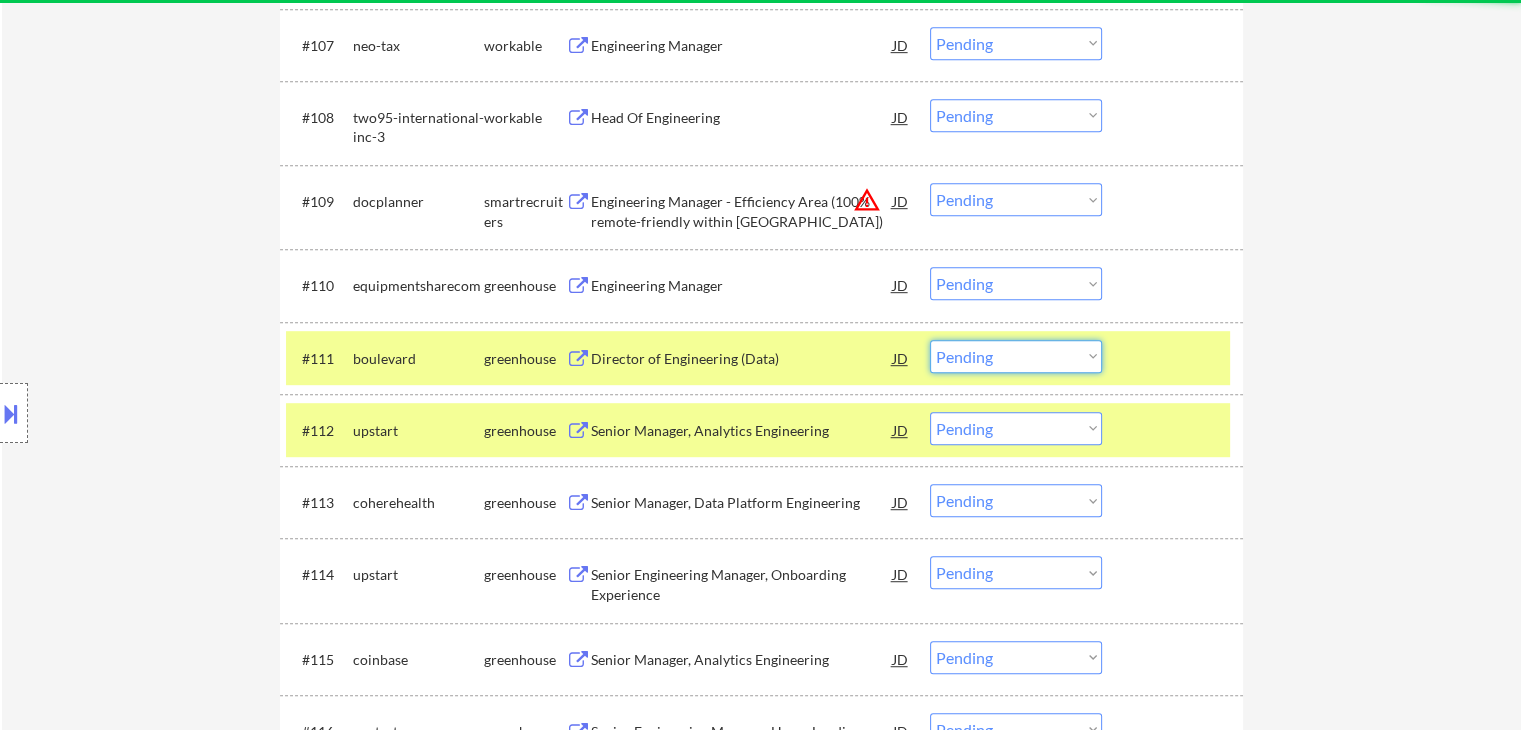 click on "← Return to /applysquad Mailslurp Inbox Job Search Builder Scott Huff User Email:  scott_huff@hushmail.com Application Email:  scott_huff@hushmail.com Mailslurp Email:  scott.huff@mailflux.com LinkedIn:   https://www.linkedin.com/in/scott-huff-it/
Phone:  920-366-1494 Current Location:  Kimberly, Wisconsin Applies:  50 sent / 100 bought Internal Notes Please use LLM prompt to make sure each role doesn't require tons of technologies he doesn't have! (Flora can help with this if needed) Can work in country of residence?:  yes Squad Notes Minimum salary:  $120,000 Will need Visa to work in that country now/future?:   no Download Resume Add a Job Manually Marialynn Applications Pending (196) Excluded (88) Applied (57) All (341) View All Results Back 2 / 2
Next Company ATS Title Status Date Applied #101 upstart greenhouse Senior Engineering Manager, Core Pricing JD warning_amber Choose an option... Pending Applied Excluded (Questions) Excluded (Expired) Excluded (Location) Excluded (Bad Match) #102 hashicorp" at bounding box center (761, 3027) 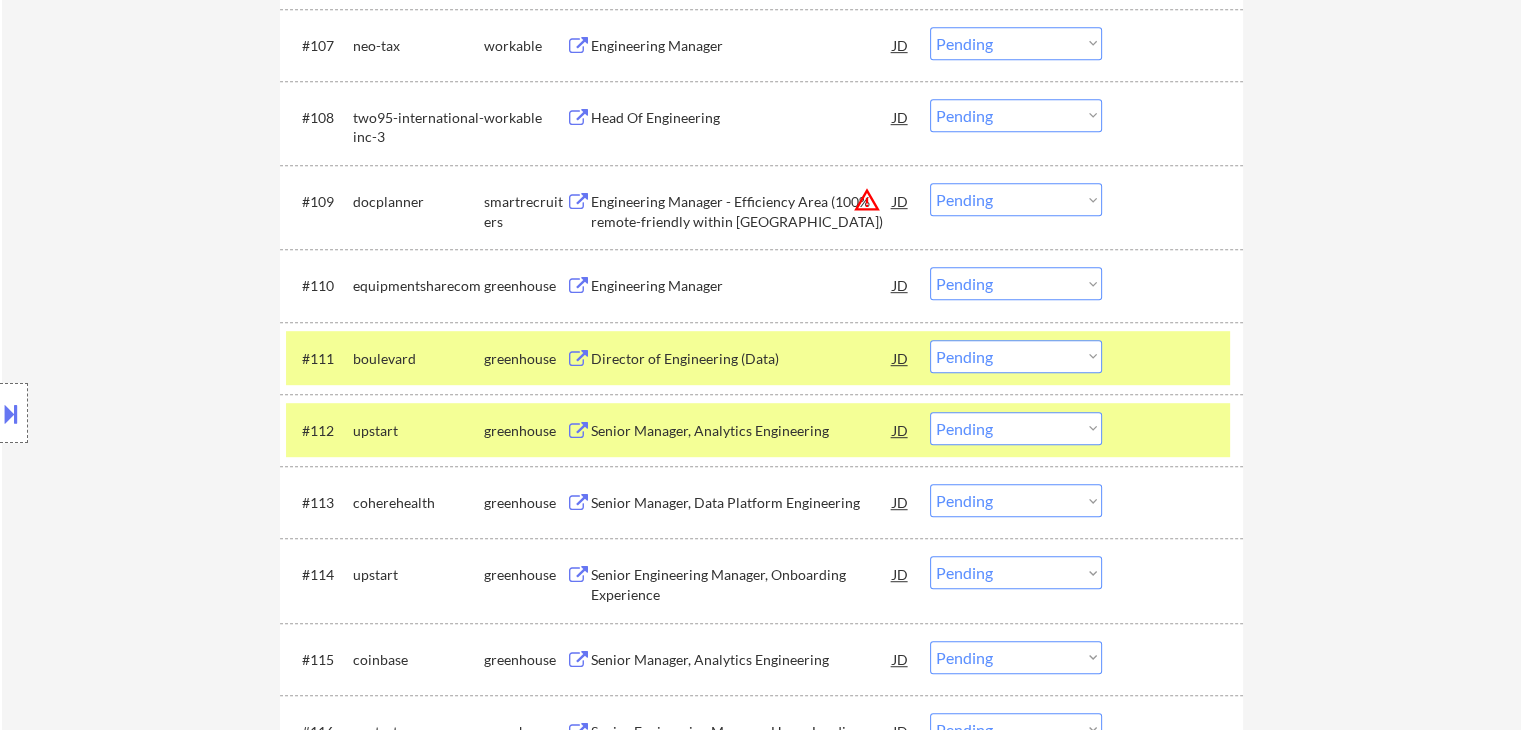 click on "Engineering Manager" at bounding box center (742, 286) 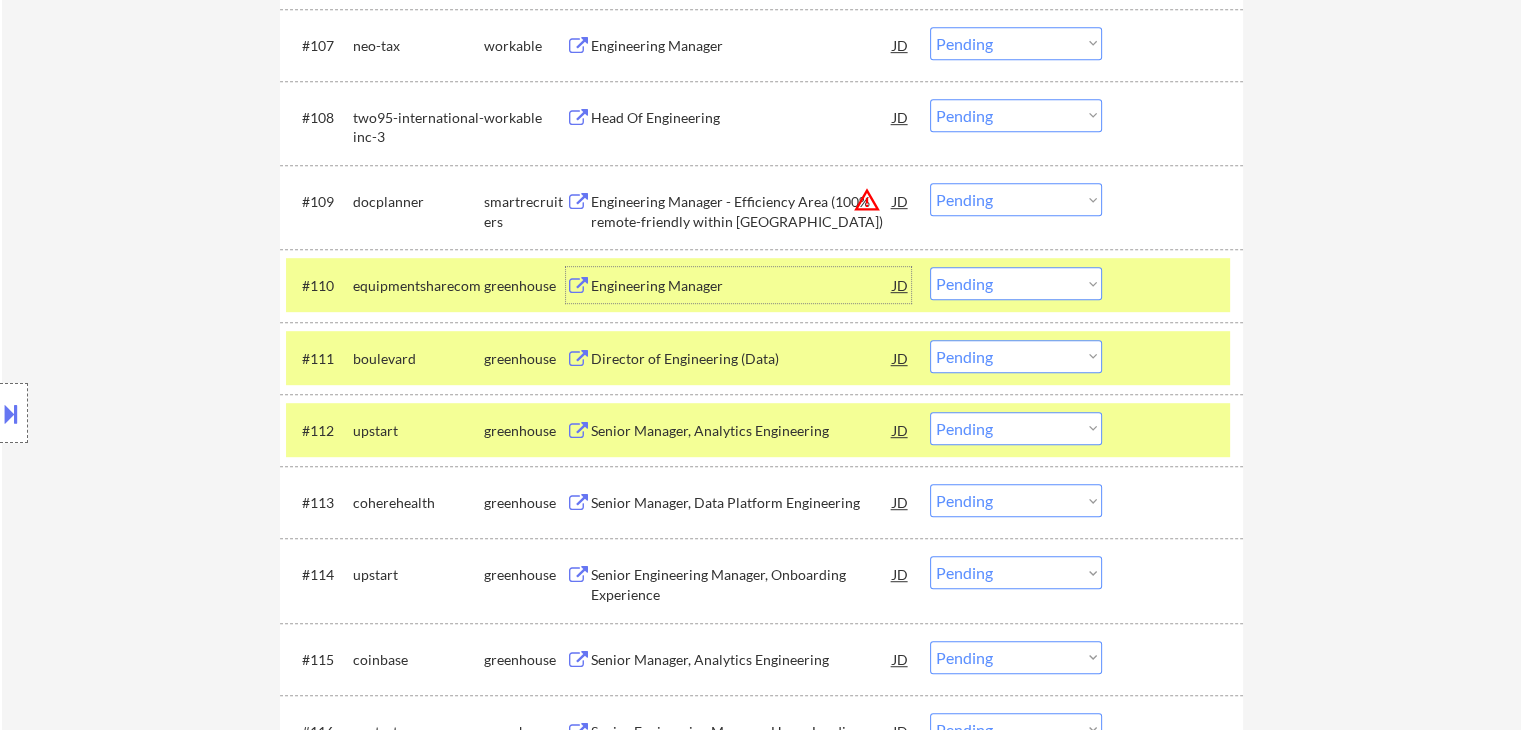drag, startPoint x: 958, startPoint y: 273, endPoint x: 972, endPoint y: 277, distance: 14.56022 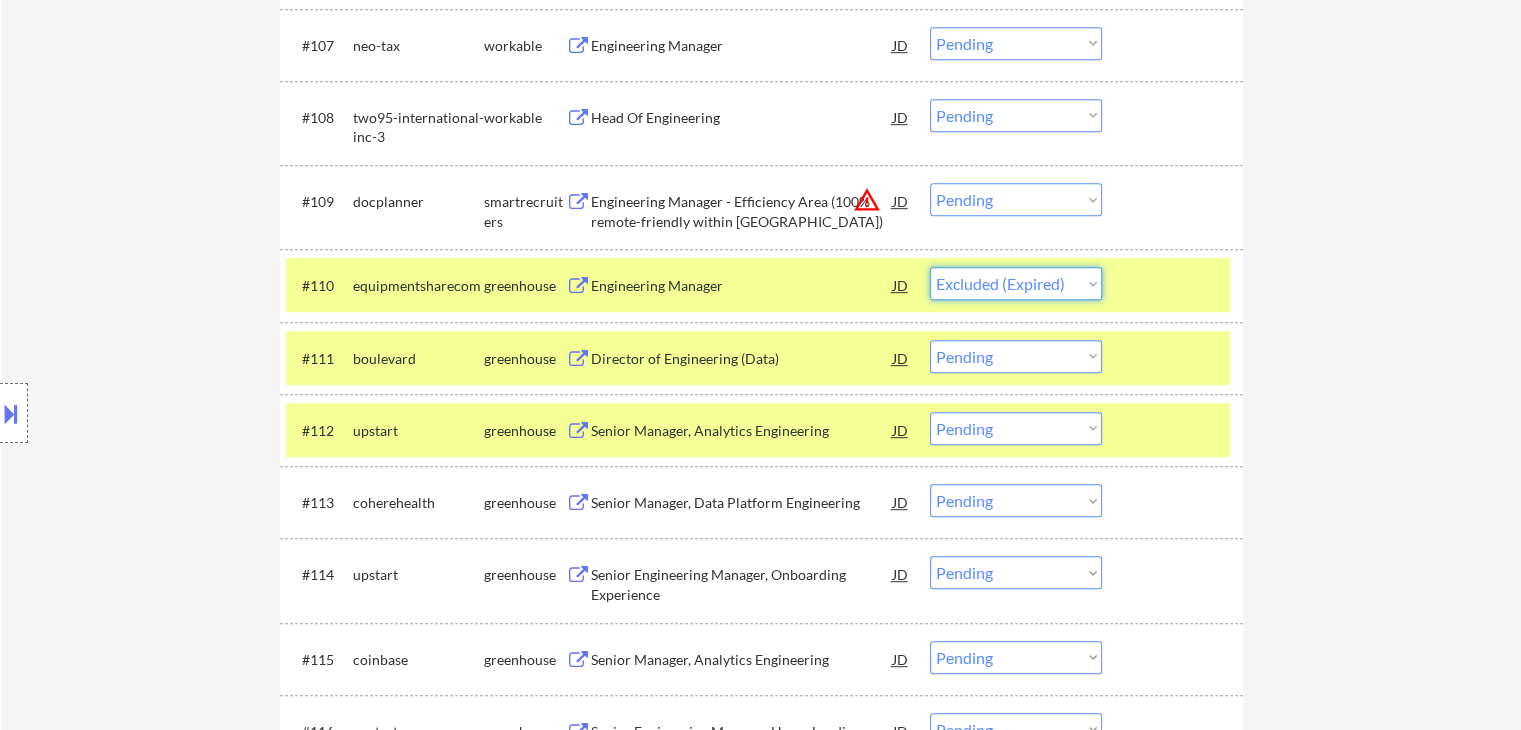 click on "Choose an option... Pending Applied Excluded (Questions) Excluded (Expired) Excluded (Location) Excluded (Bad Match) Excluded (Blocklist) Excluded (Salary) Excluded (Other)" at bounding box center [1016, 283] 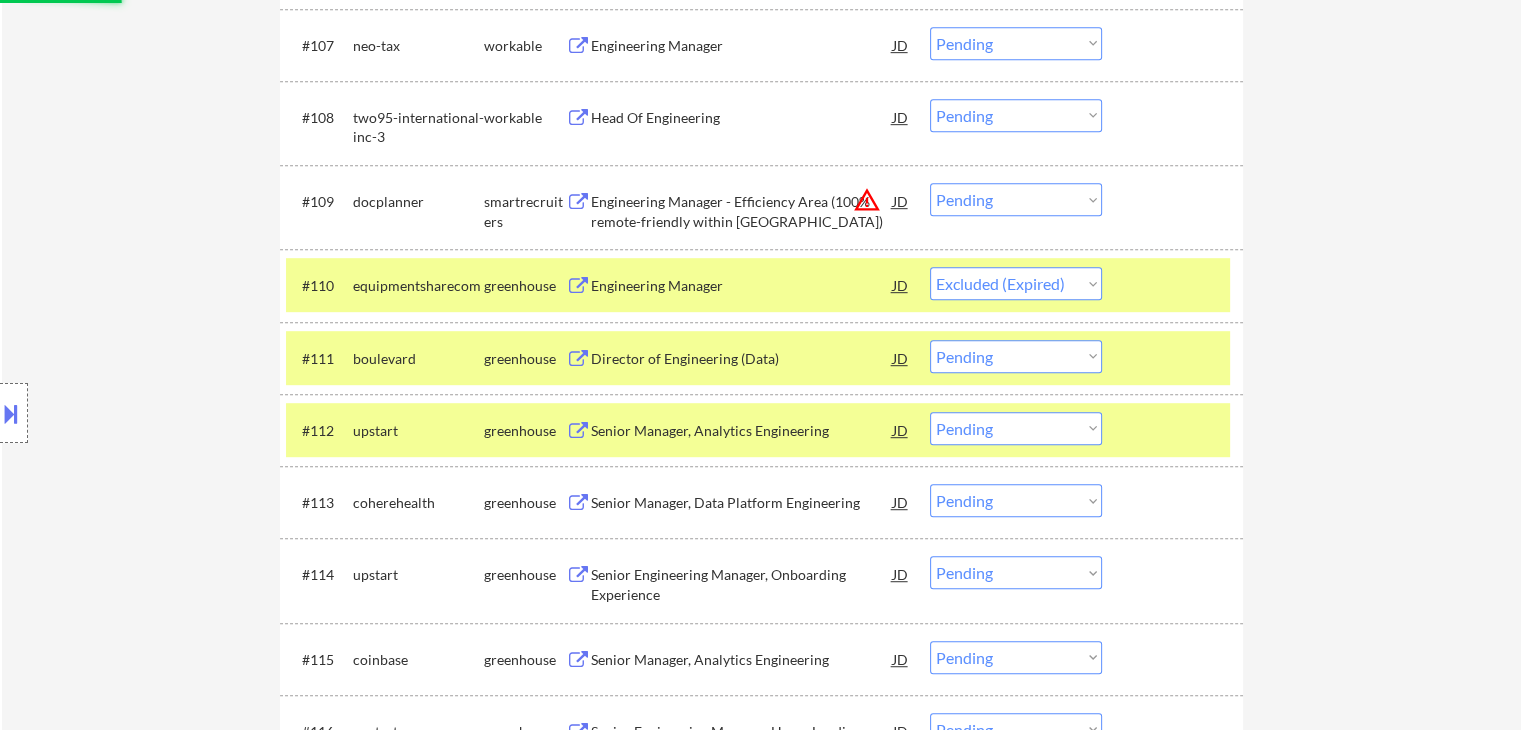 select on ""pending"" 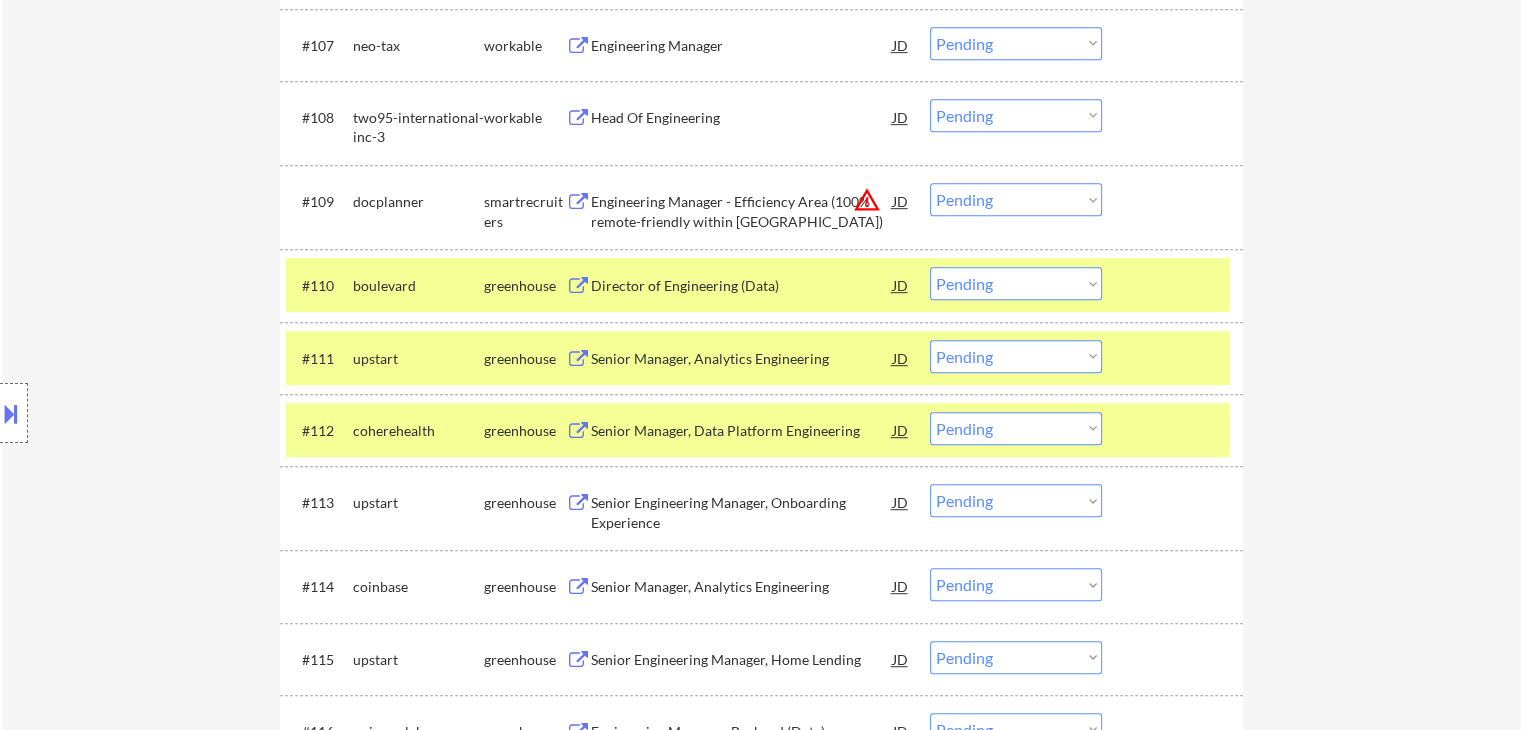 click on "boulevard" at bounding box center (418, 286) 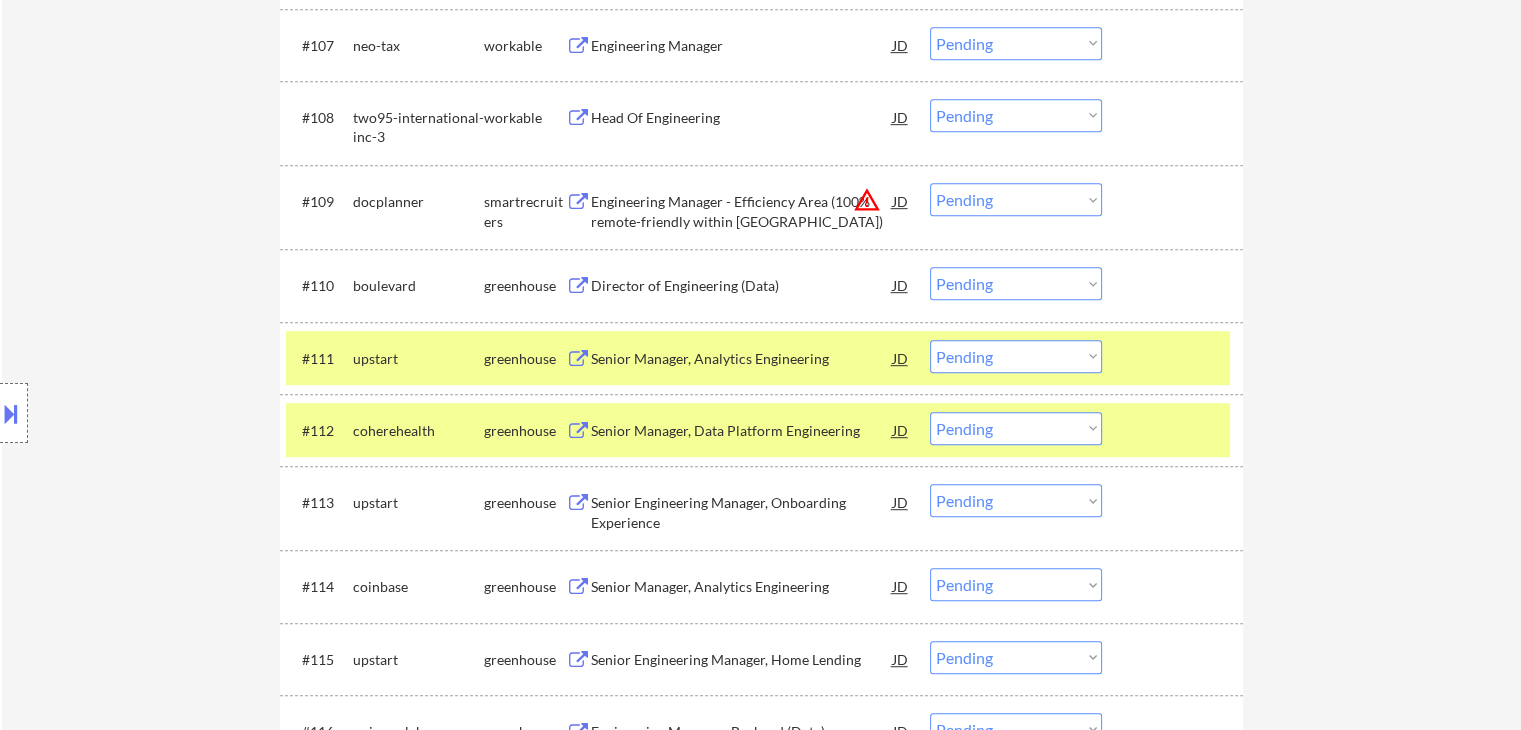 click on "upstart" at bounding box center [418, 358] 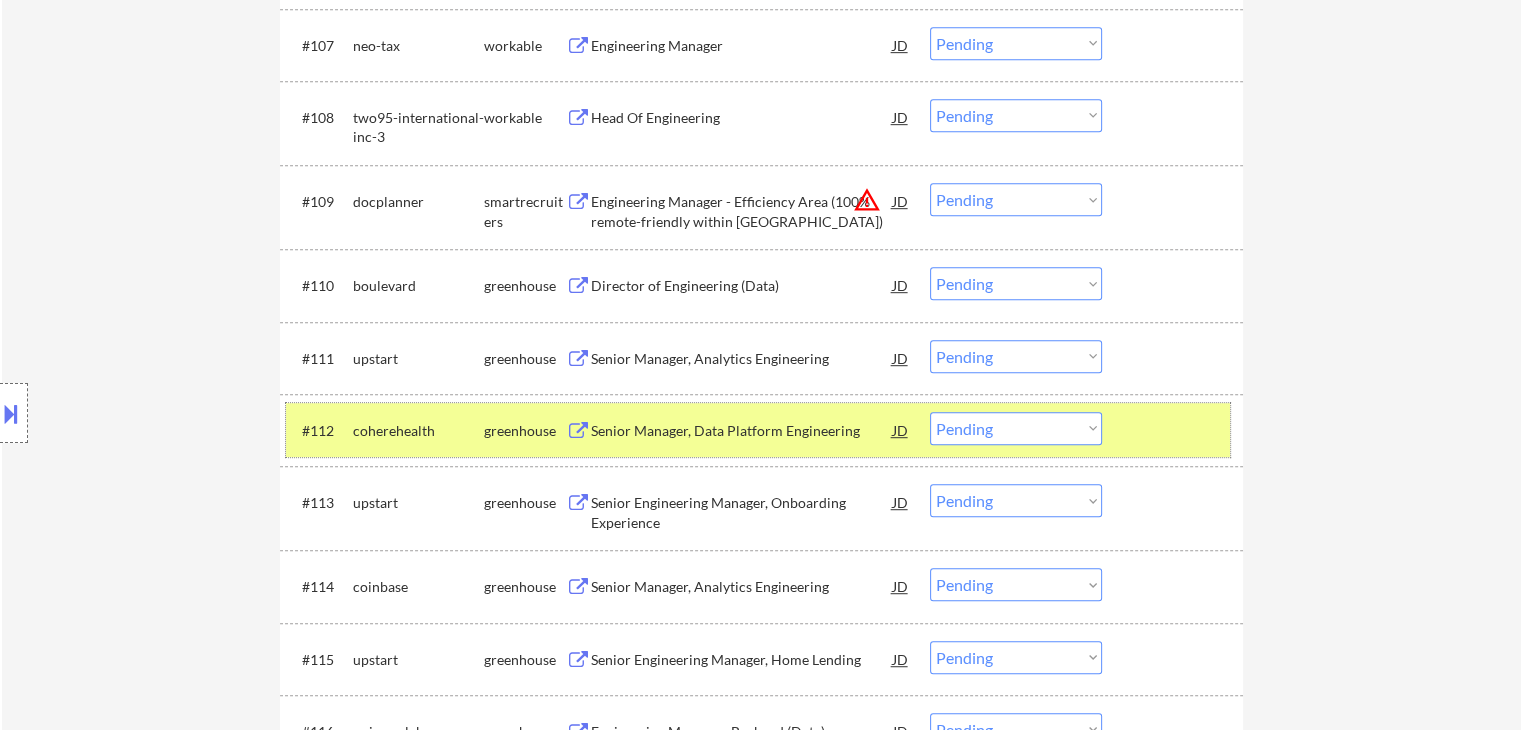 drag, startPoint x: 452, startPoint y: 444, endPoint x: 468, endPoint y: 431, distance: 20.615528 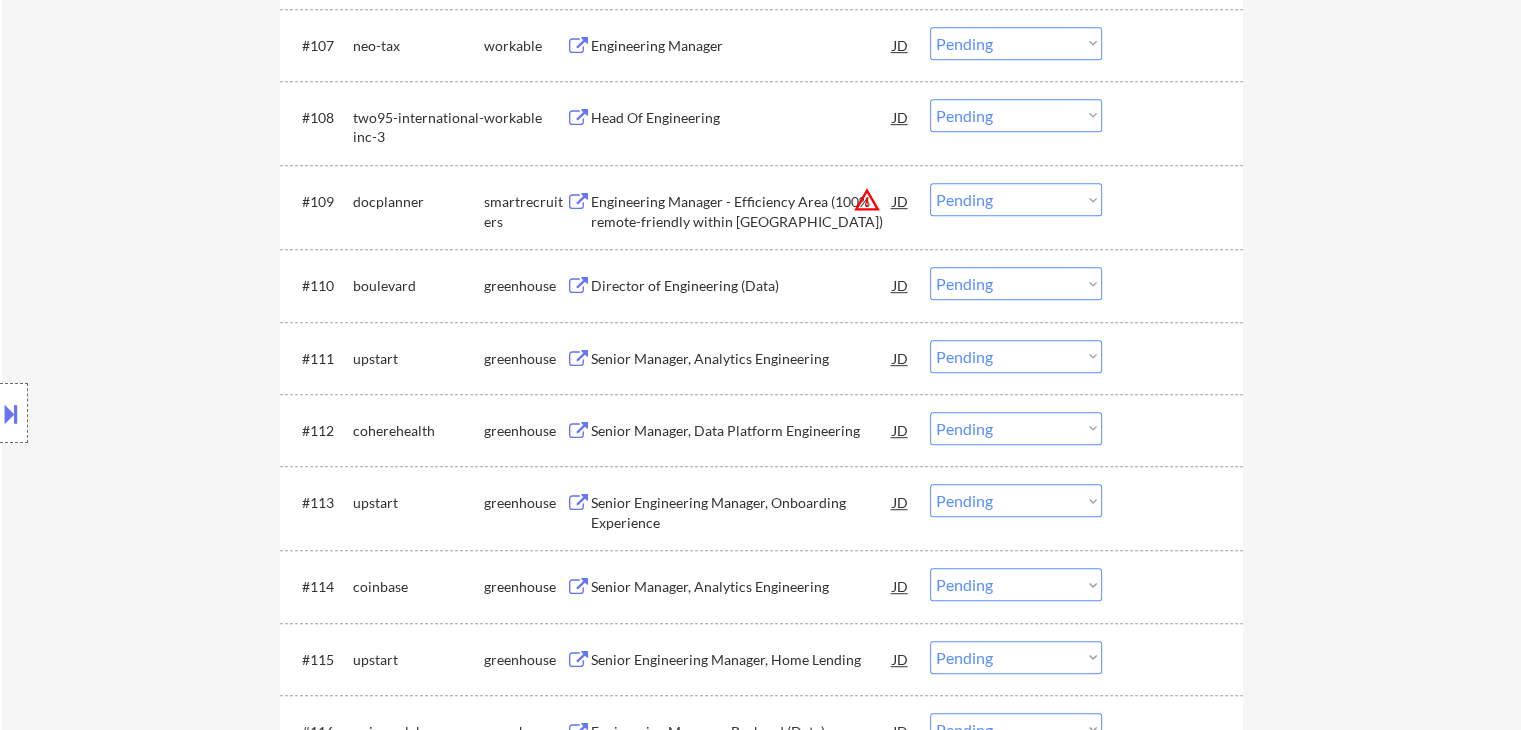click on "Engineering Manager - Efficiency Area (100% remote-friendly within Spain)" at bounding box center (742, 211) 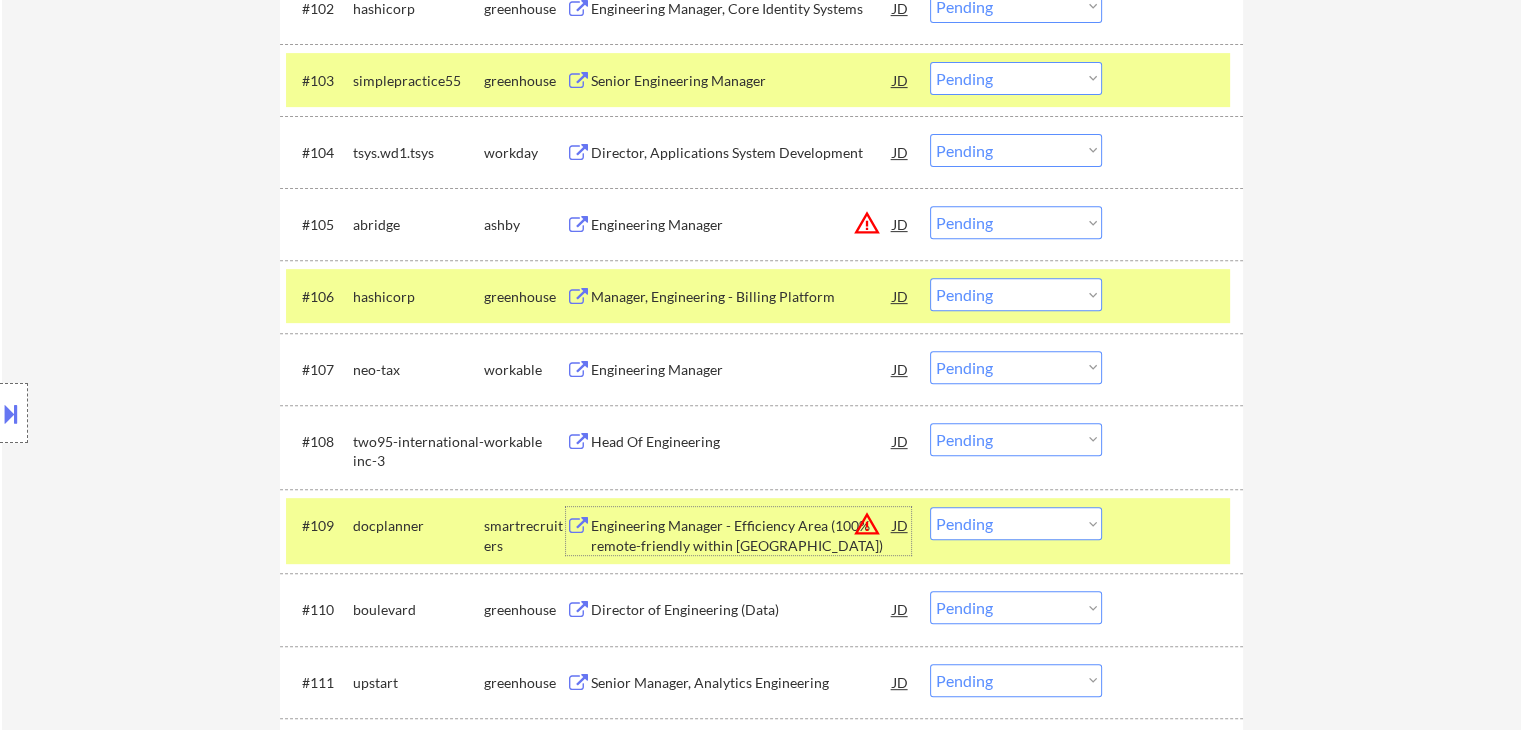 scroll, scrollTop: 784, scrollLeft: 0, axis: vertical 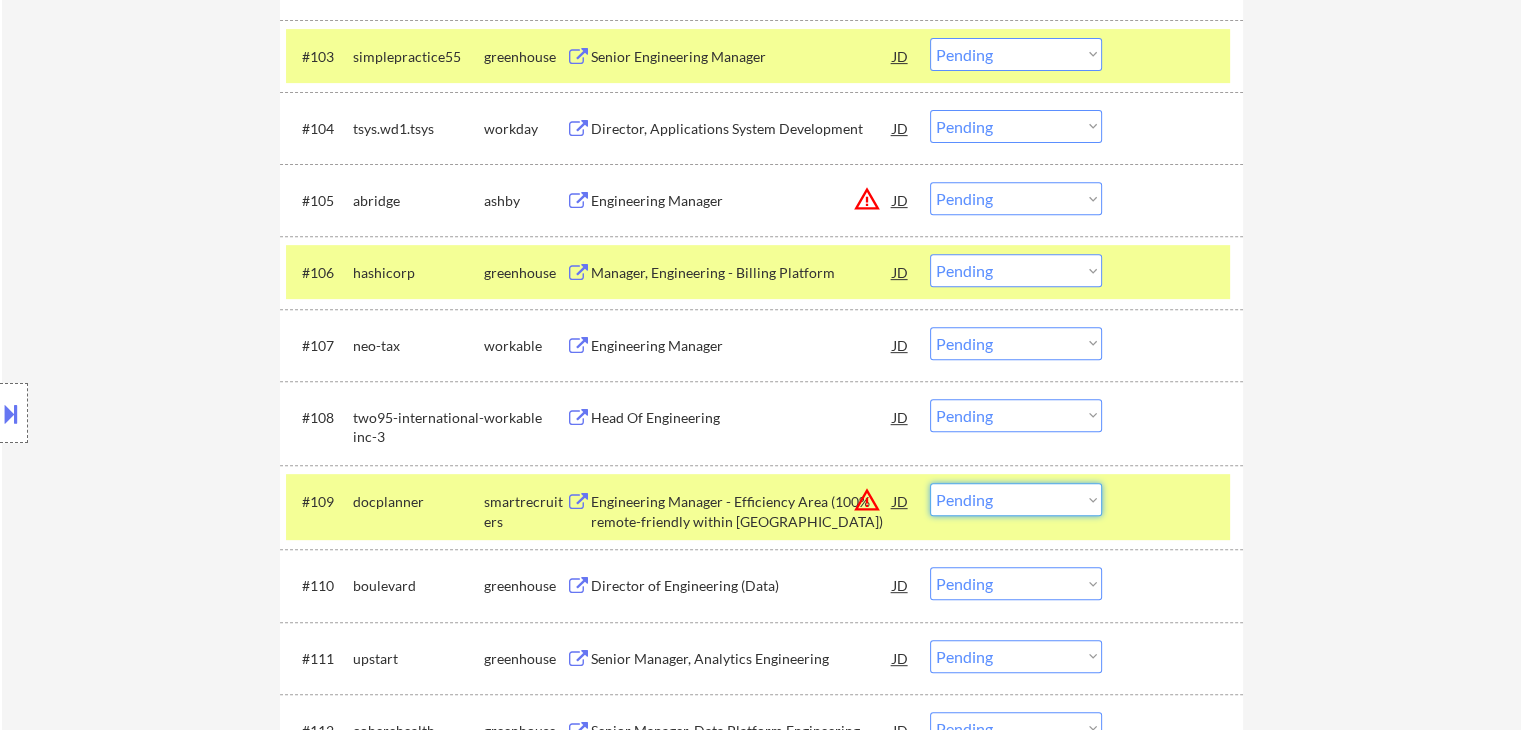 click on "Choose an option... Pending Applied Excluded (Questions) Excluded (Expired) Excluded (Location) Excluded (Bad Match) Excluded (Blocklist) Excluded (Salary) Excluded (Other)" at bounding box center (1016, 499) 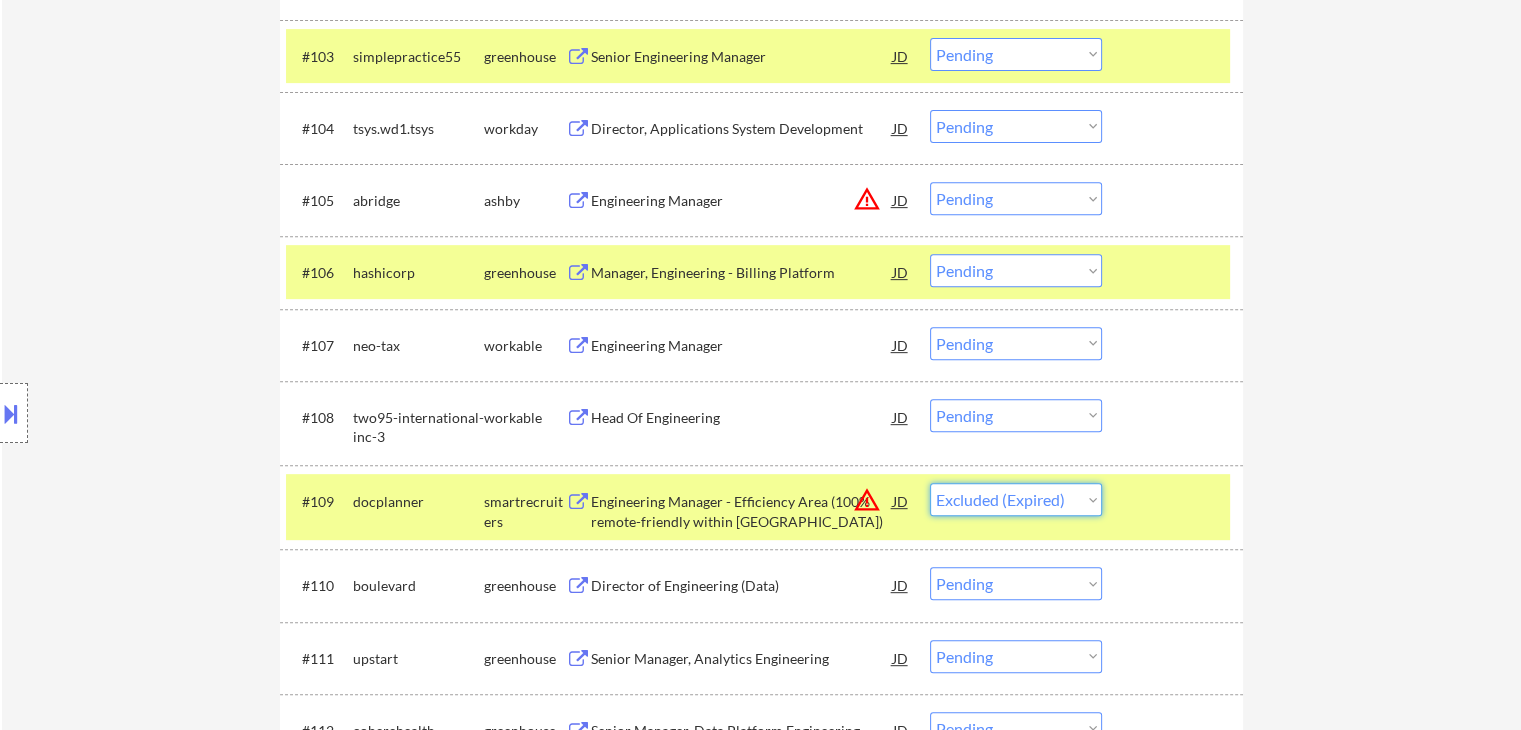 click on "Choose an option... Pending Applied Excluded (Questions) Excluded (Expired) Excluded (Location) Excluded (Bad Match) Excluded (Blocklist) Excluded (Salary) Excluded (Other)" at bounding box center [1016, 499] 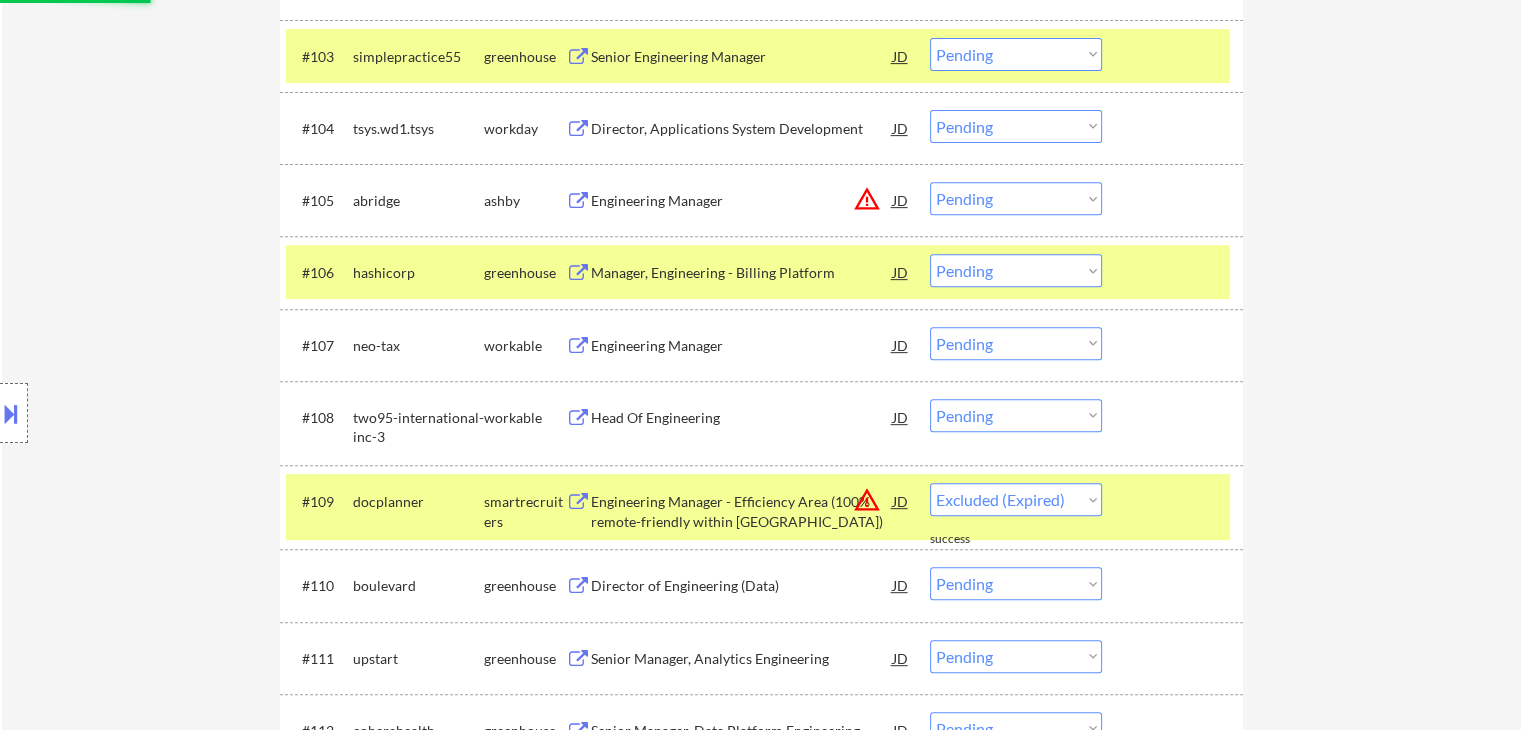 select on ""pending"" 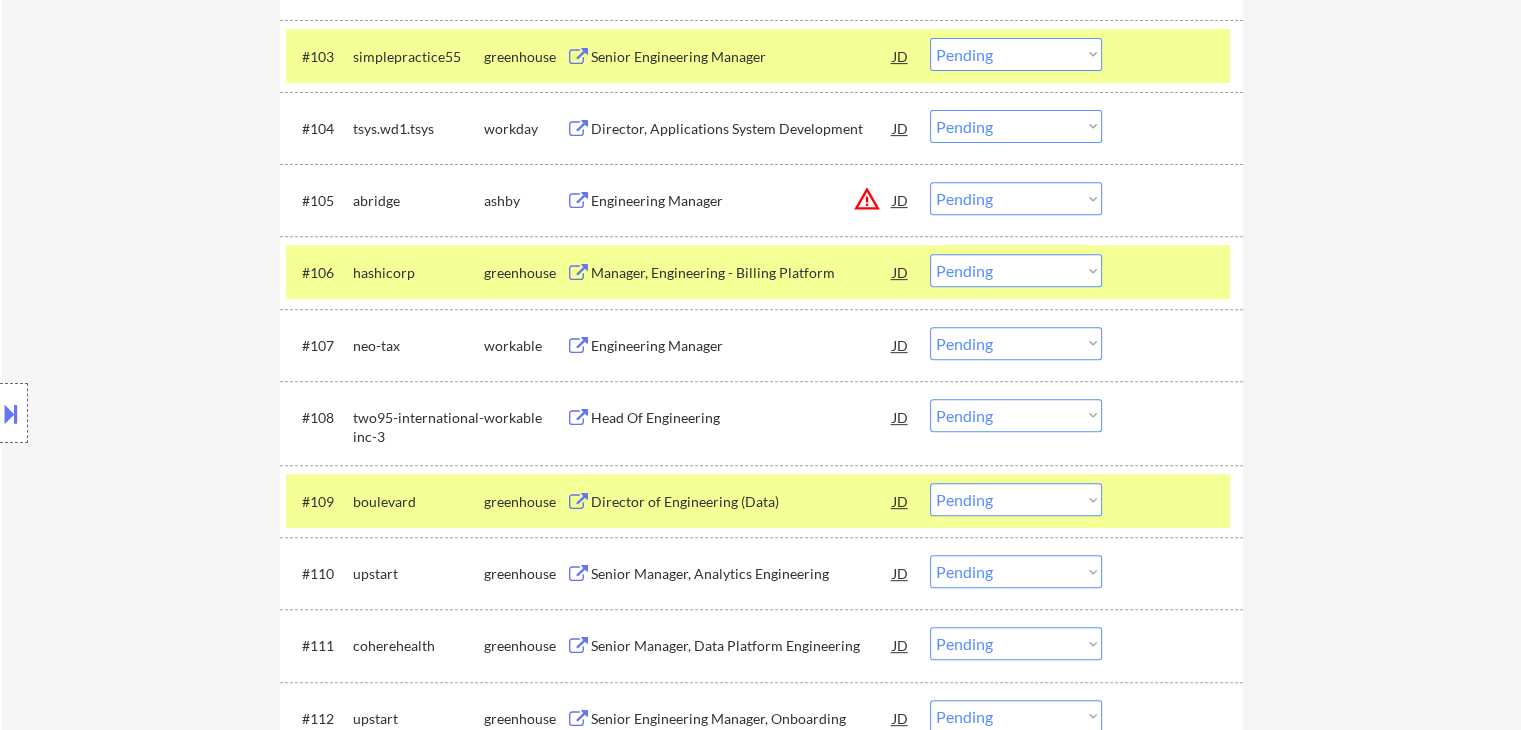 click on "Engineering Manager" at bounding box center (742, 346) 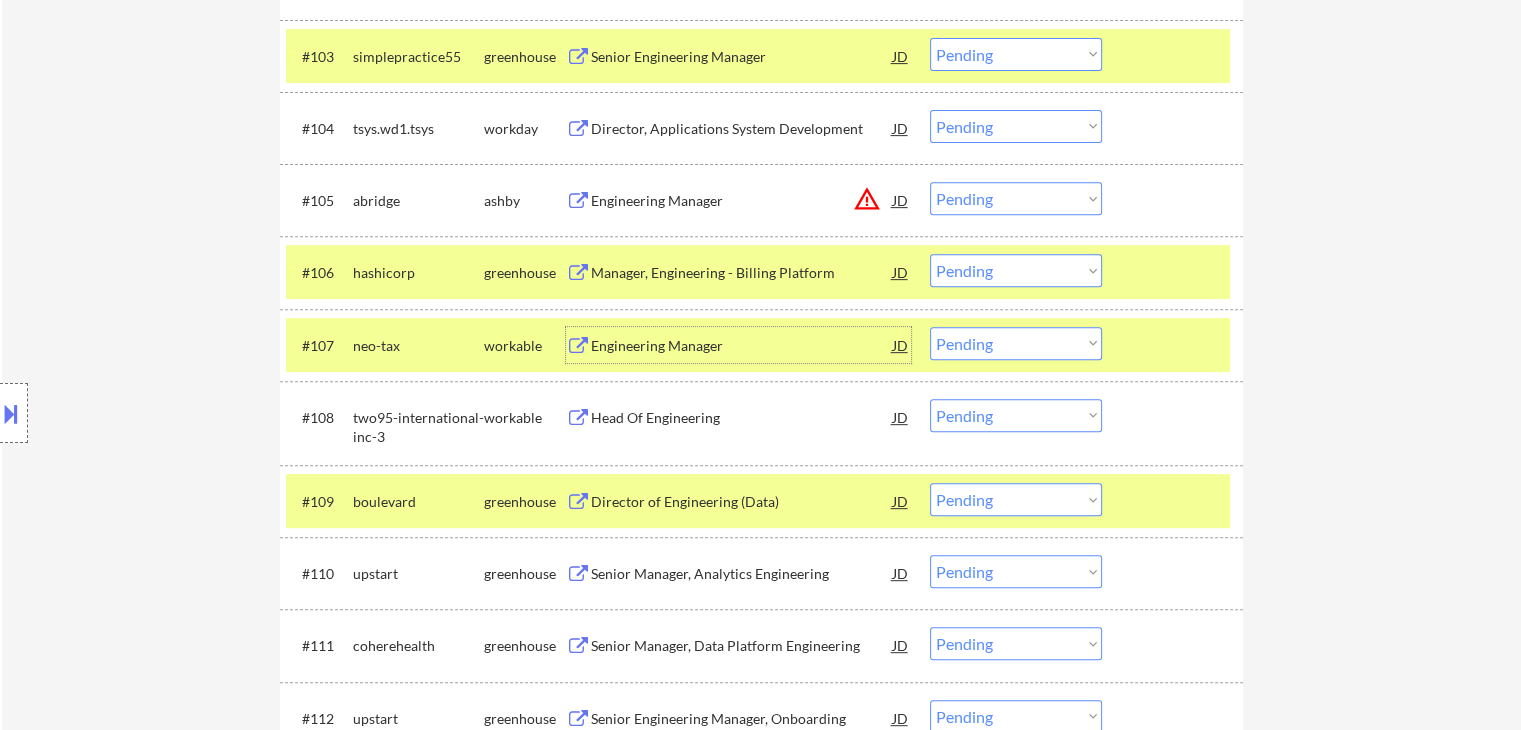 click on "Choose an option... Pending Applied Excluded (Questions) Excluded (Expired) Excluded (Location) Excluded (Bad Match) Excluded (Blocklist) Excluded (Salary) Excluded (Other)" at bounding box center [1016, 343] 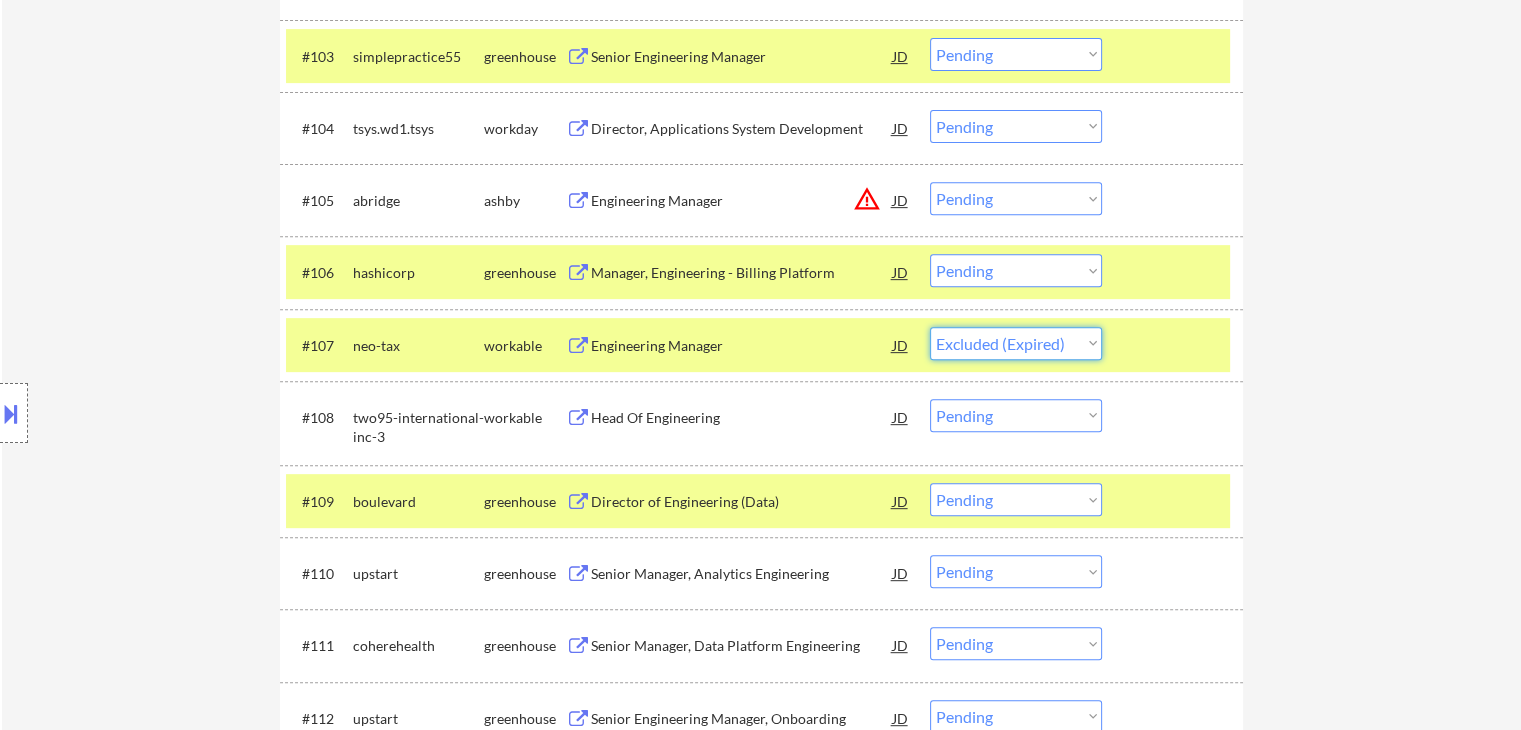 click on "Choose an option... Pending Applied Excluded (Questions) Excluded (Expired) Excluded (Location) Excluded (Bad Match) Excluded (Blocklist) Excluded (Salary) Excluded (Other)" at bounding box center (1016, 343) 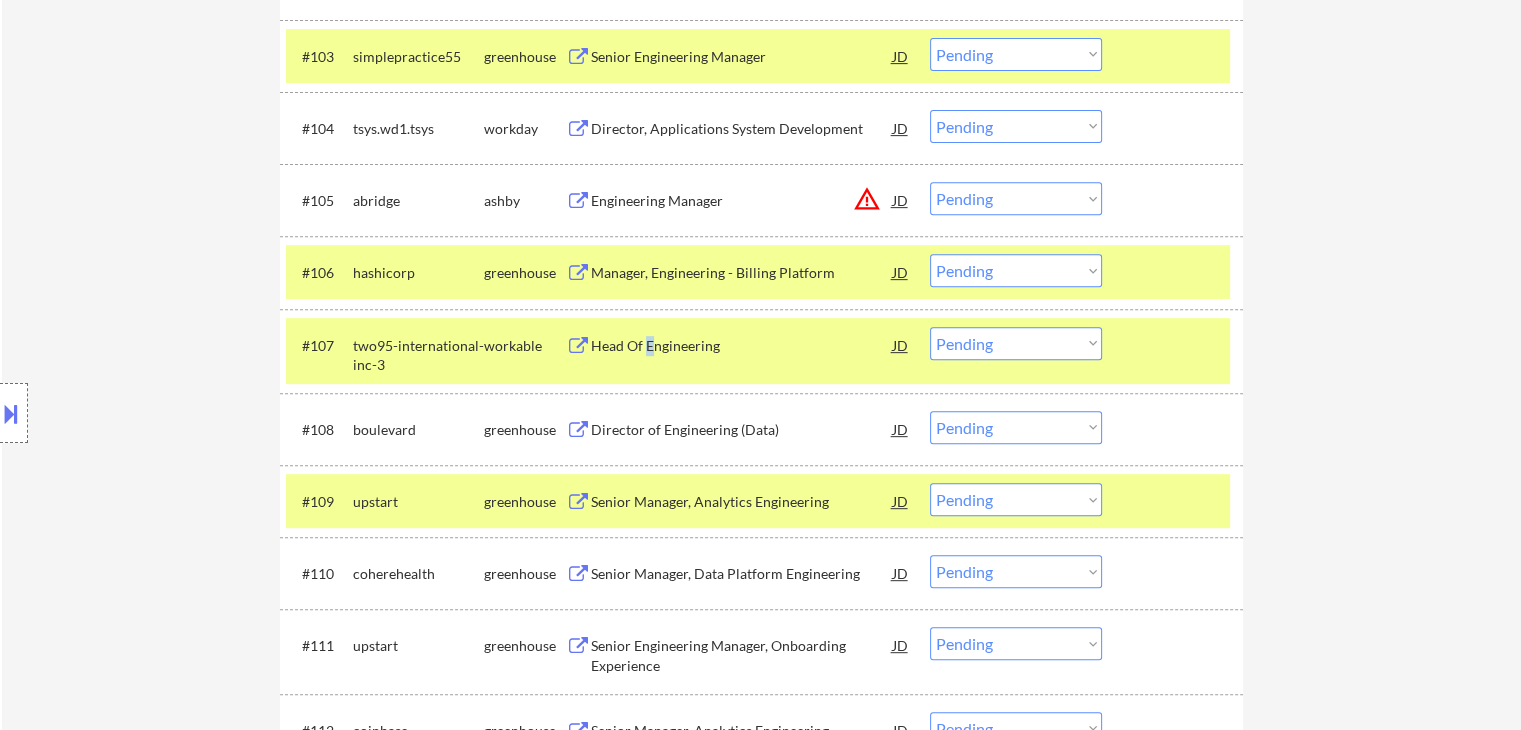 click on "Head Of Engineering" at bounding box center (742, 346) 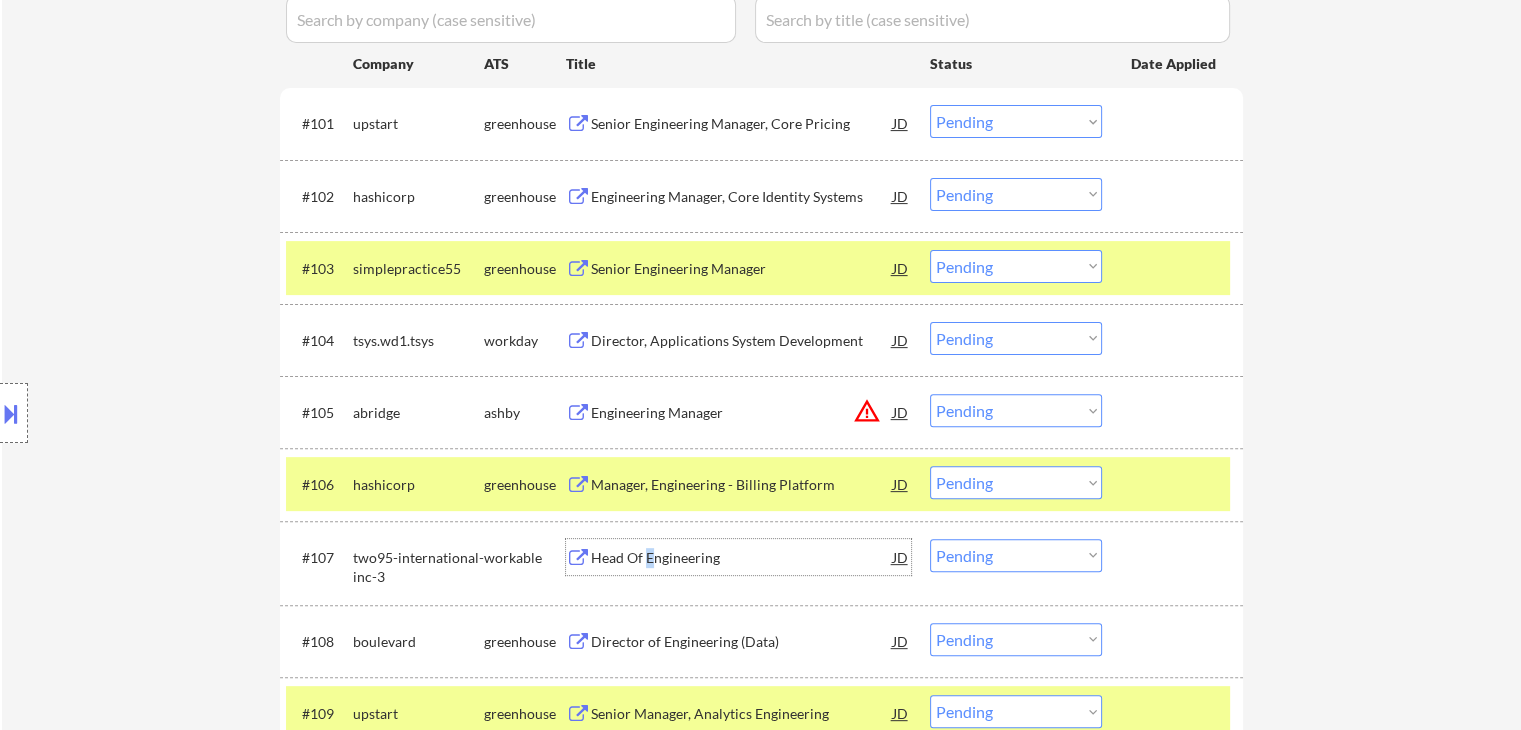 scroll, scrollTop: 584, scrollLeft: 0, axis: vertical 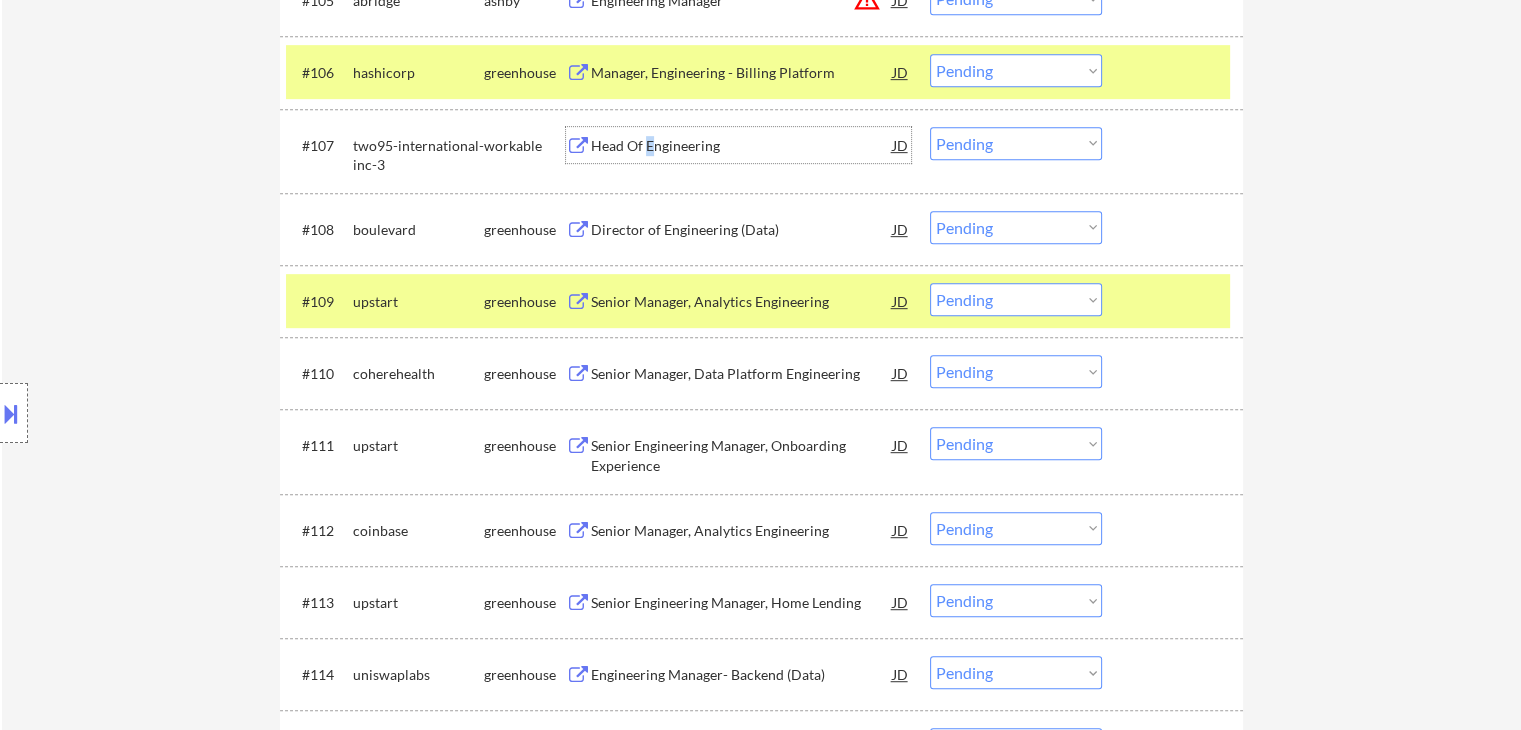 click on "Choose an option... Pending Applied Excluded (Questions) Excluded (Expired) Excluded (Location) Excluded (Bad Match) Excluded (Blocklist) Excluded (Salary) Excluded (Other)" at bounding box center [1016, 143] 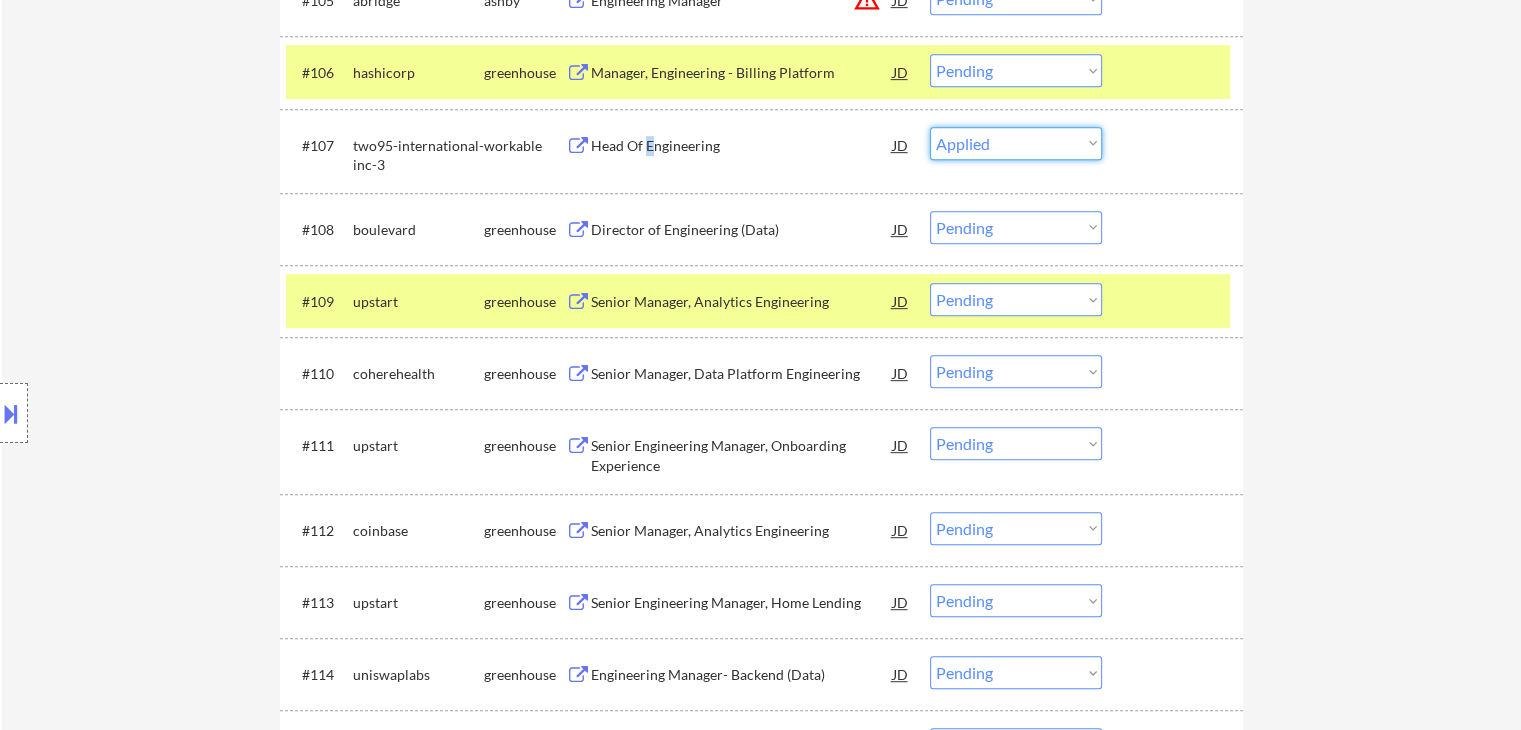 click on "Choose an option... Pending Applied Excluded (Questions) Excluded (Expired) Excluded (Location) Excluded (Bad Match) Excluded (Blocklist) Excluded (Salary) Excluded (Other)" at bounding box center (1016, 143) 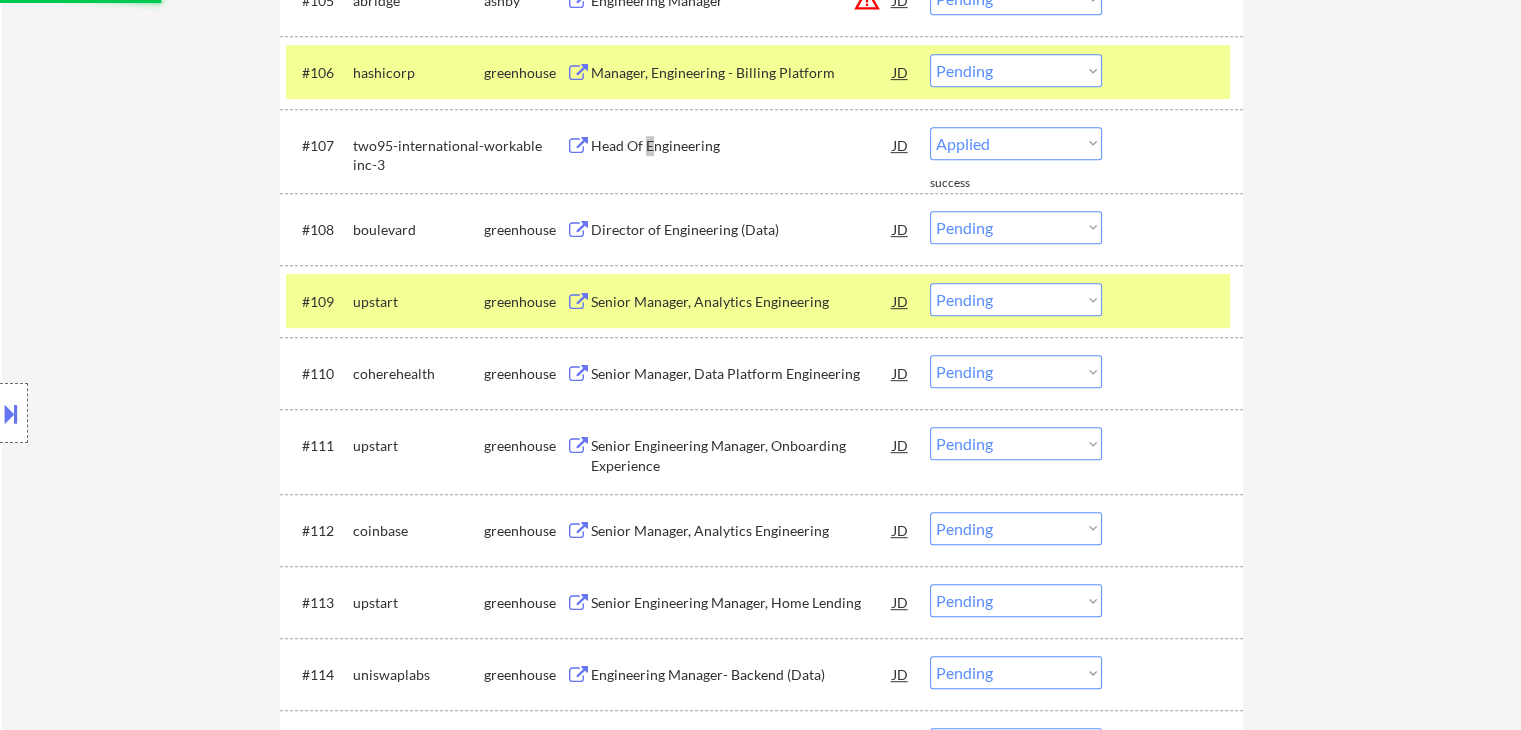 select on ""pending"" 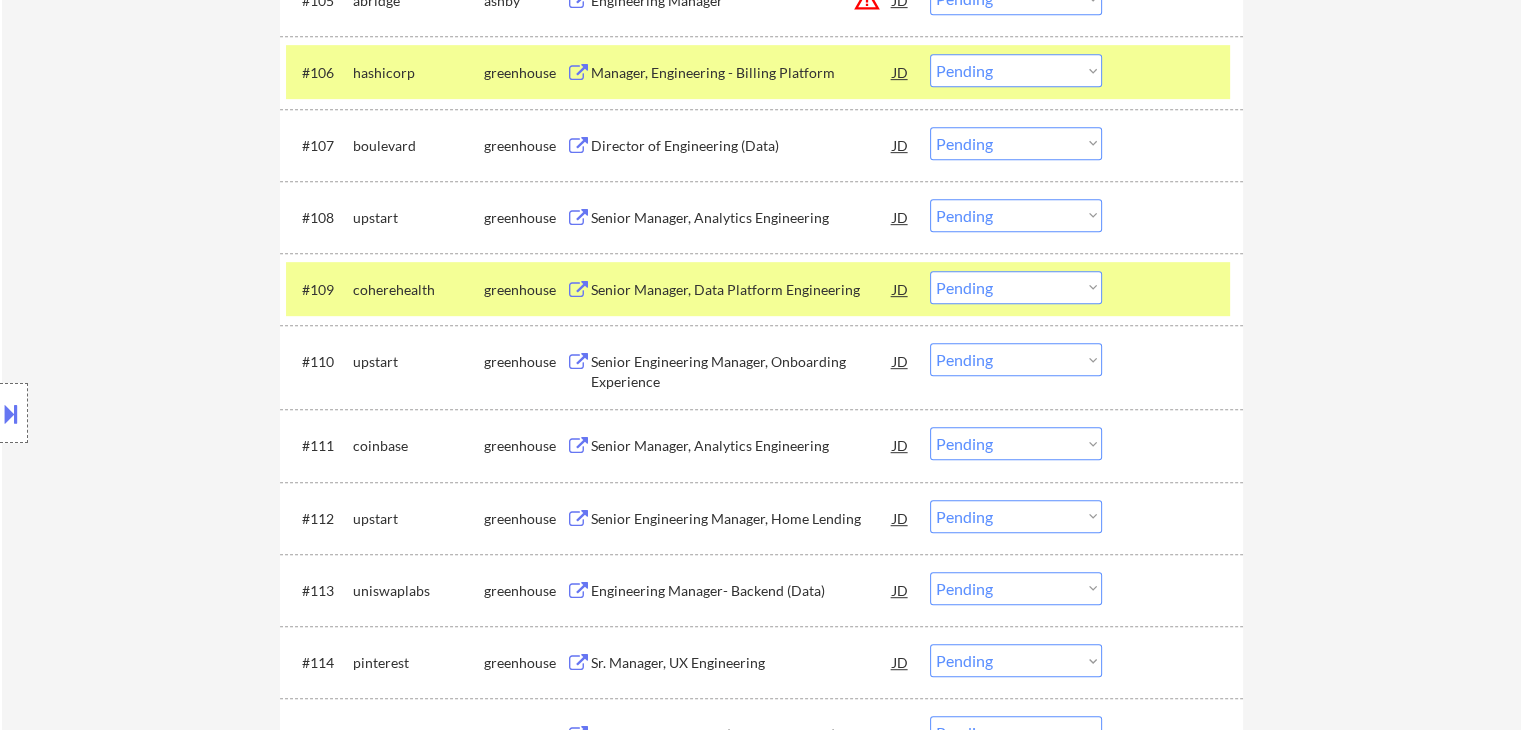 click on "#109 coherehealth greenhouse Senior Manager, Data Platform Engineering JD warning_amber Choose an option... Pending Applied Excluded (Questions) Excluded (Expired) Excluded (Location) Excluded (Bad Match) Excluded (Blocklist) Excluded (Salary) Excluded (Other) success" at bounding box center (761, 289) 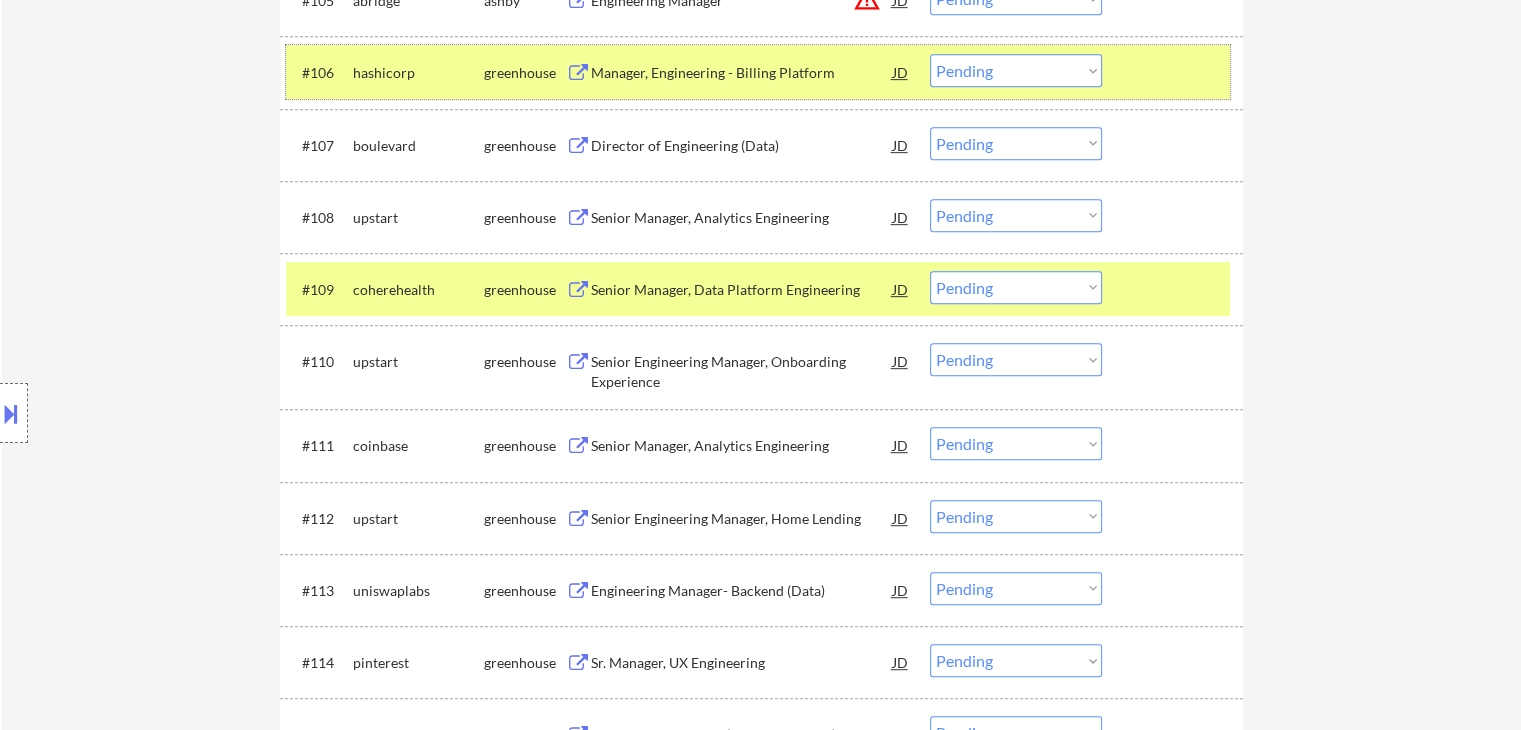 click on "hashicorp" at bounding box center [418, 73] 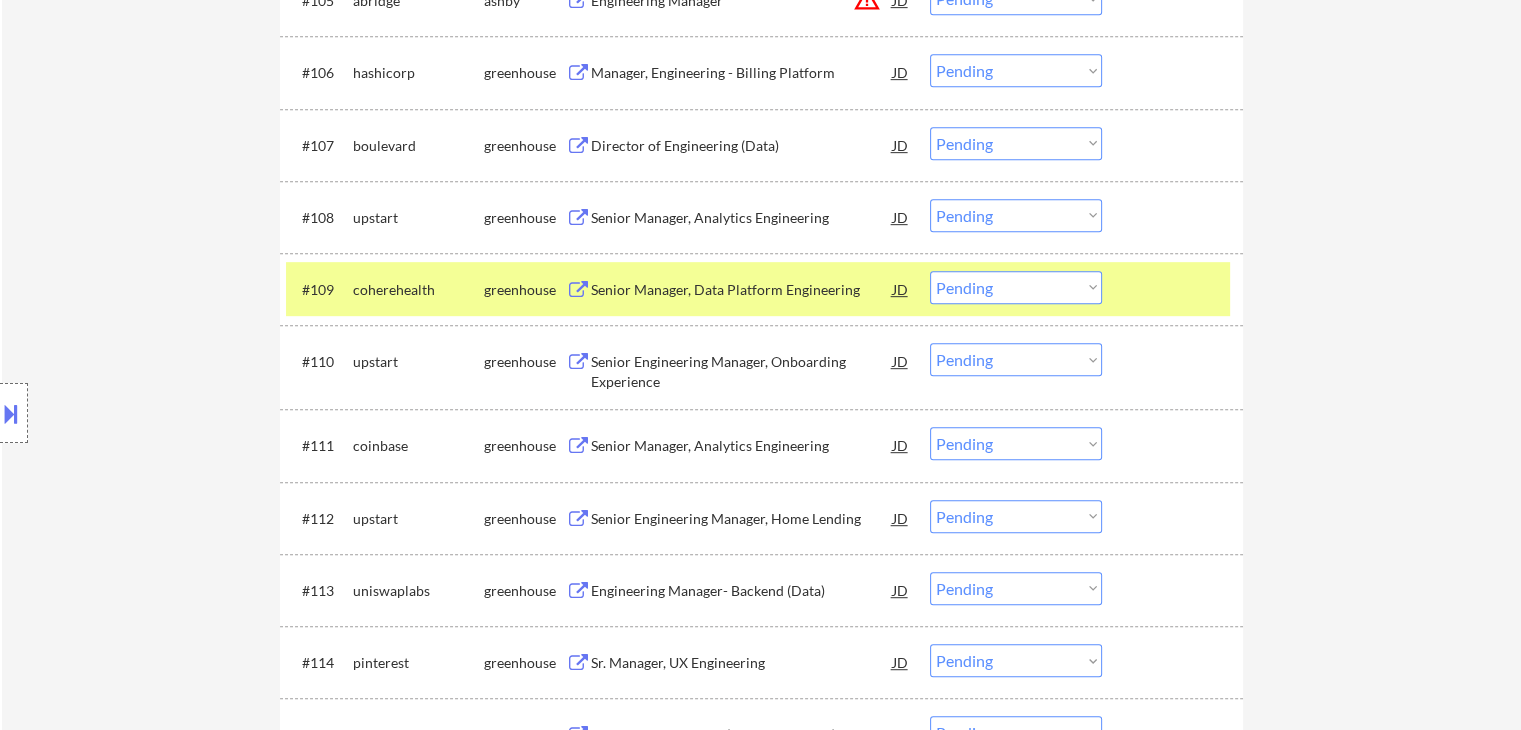 drag, startPoint x: 450, startPoint y: 285, endPoint x: 474, endPoint y: 293, distance: 25.298222 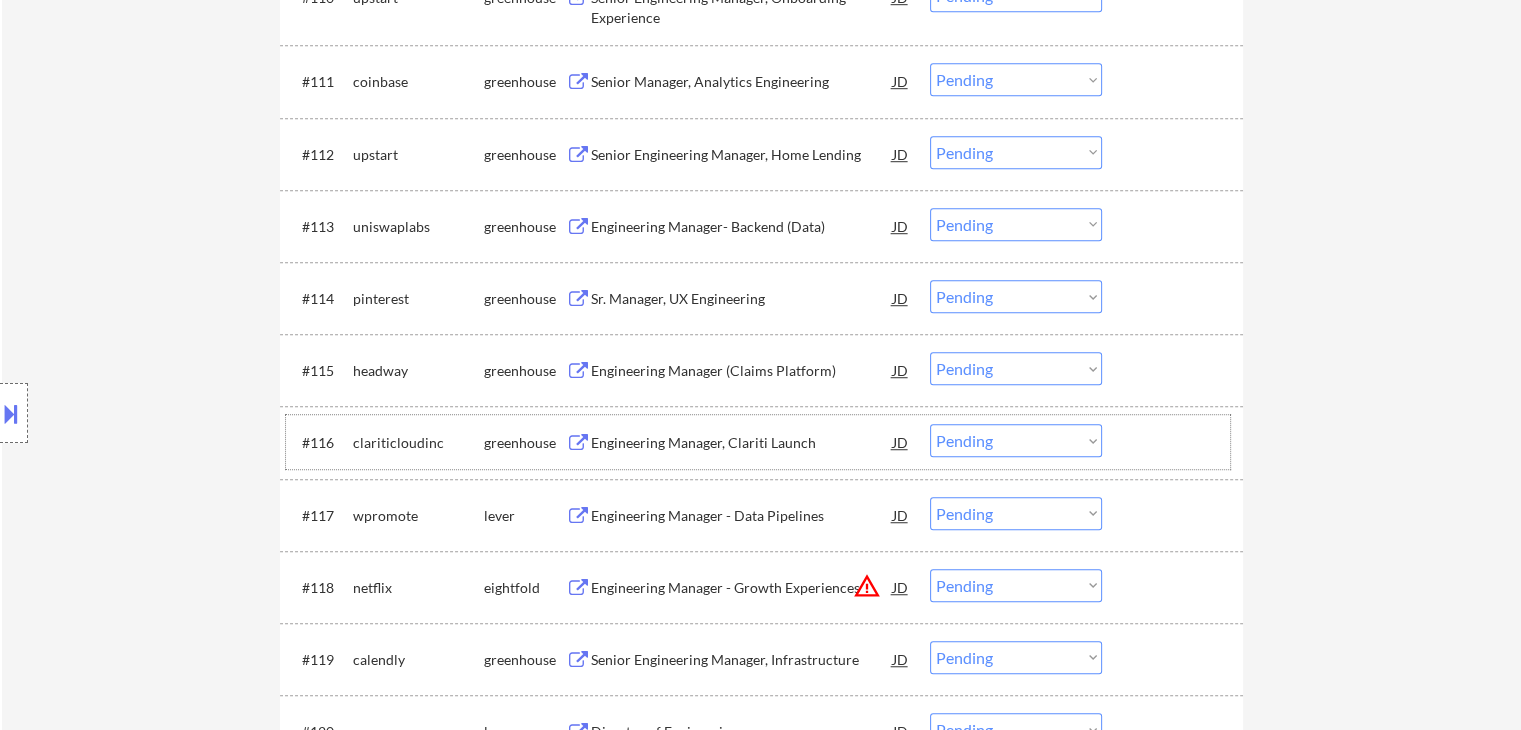 scroll, scrollTop: 1484, scrollLeft: 0, axis: vertical 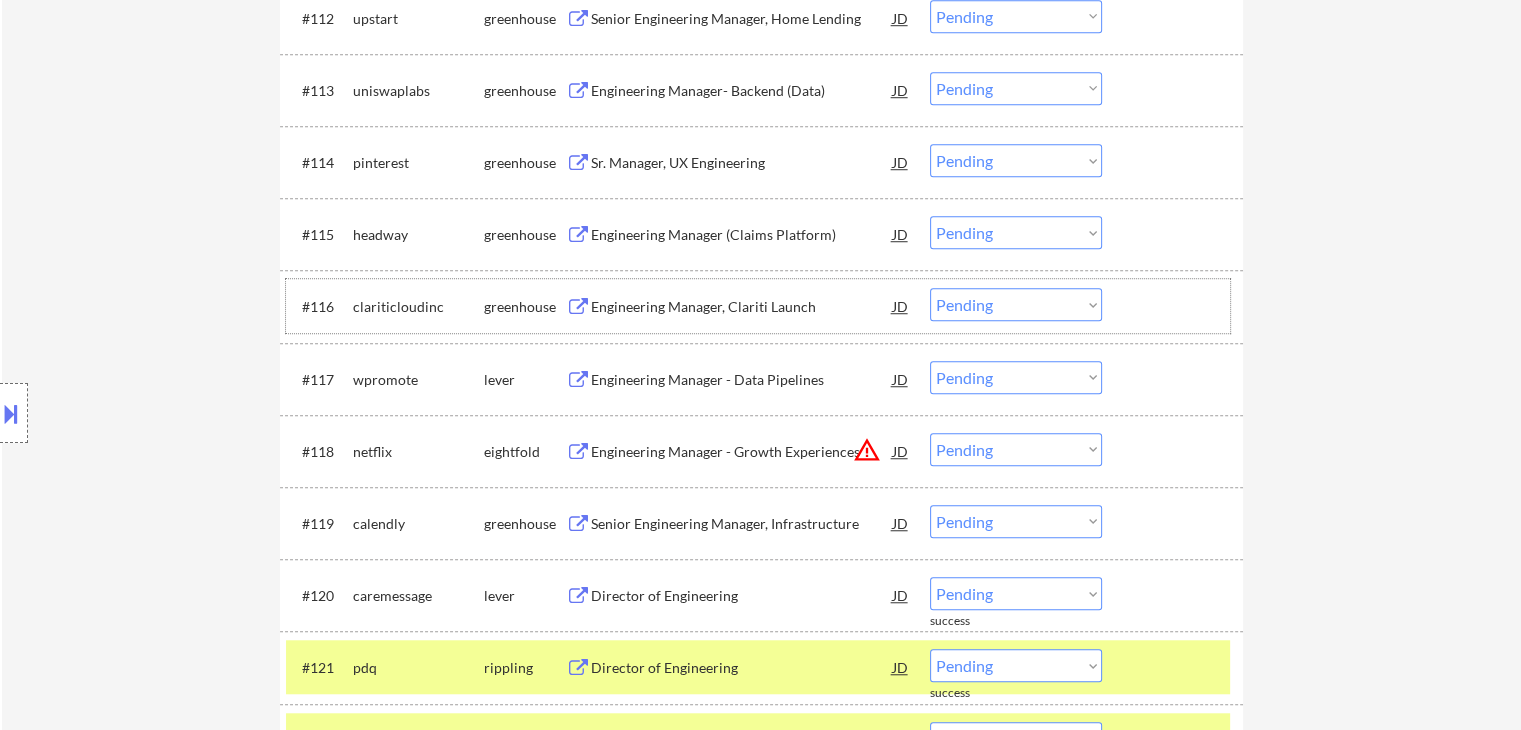 drag, startPoint x: 521, startPoint y: 324, endPoint x: 569, endPoint y: 337, distance: 49.729267 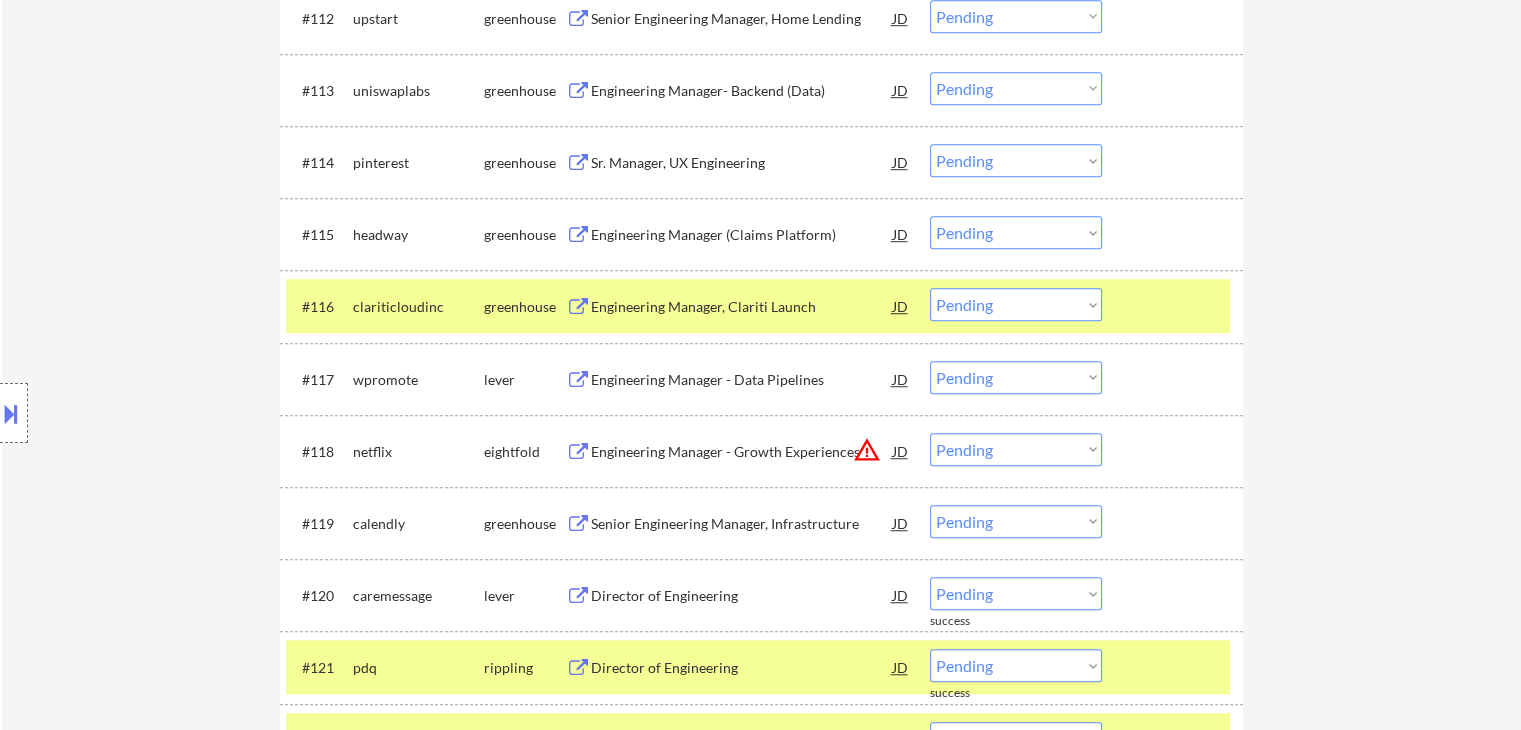 click on "Engineering Manager - Data Pipelines" at bounding box center (742, 380) 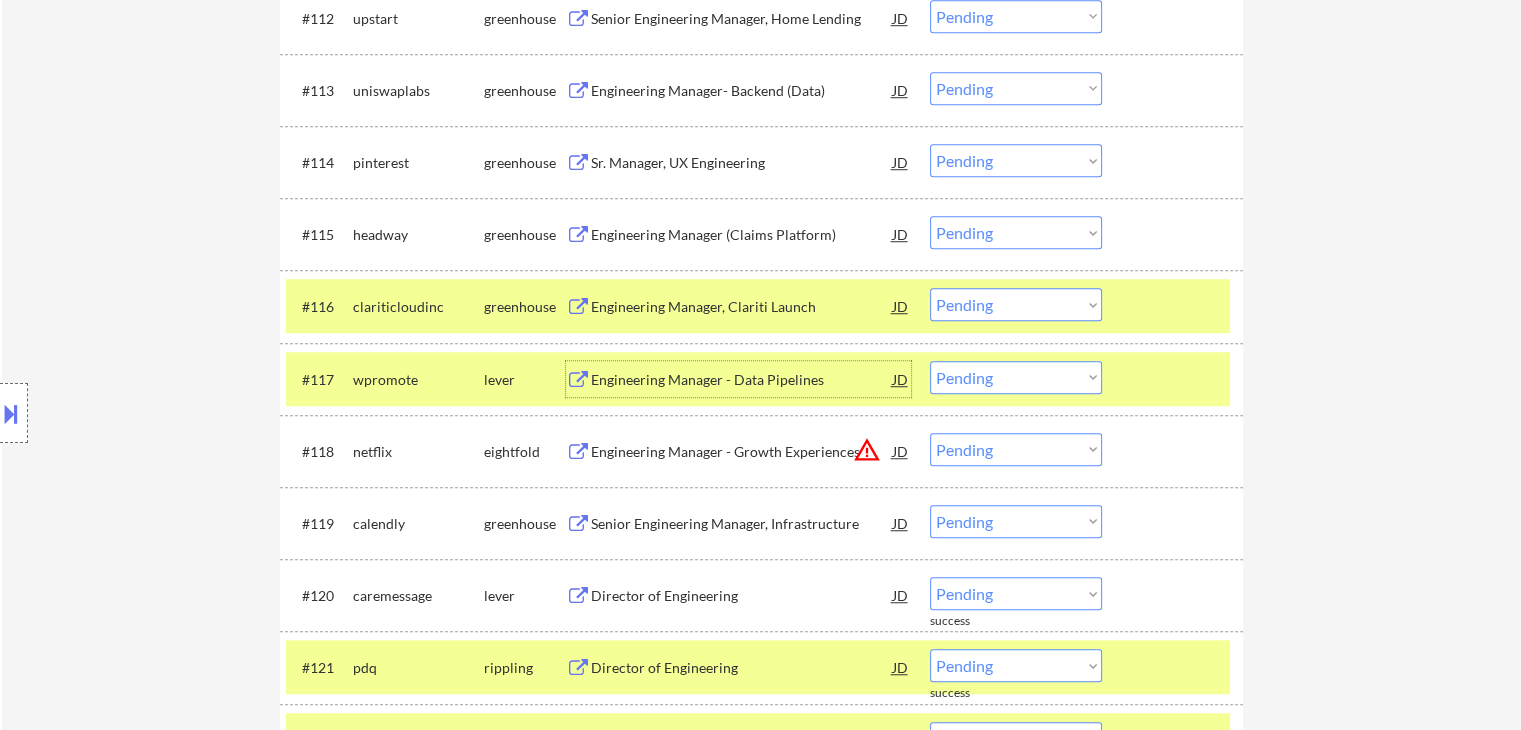 click on "Choose an option... Pending Applied Excluded (Questions) Excluded (Expired) Excluded (Location) Excluded (Bad Match) Excluded (Blocklist) Excluded (Salary) Excluded (Other)" at bounding box center [1016, 377] 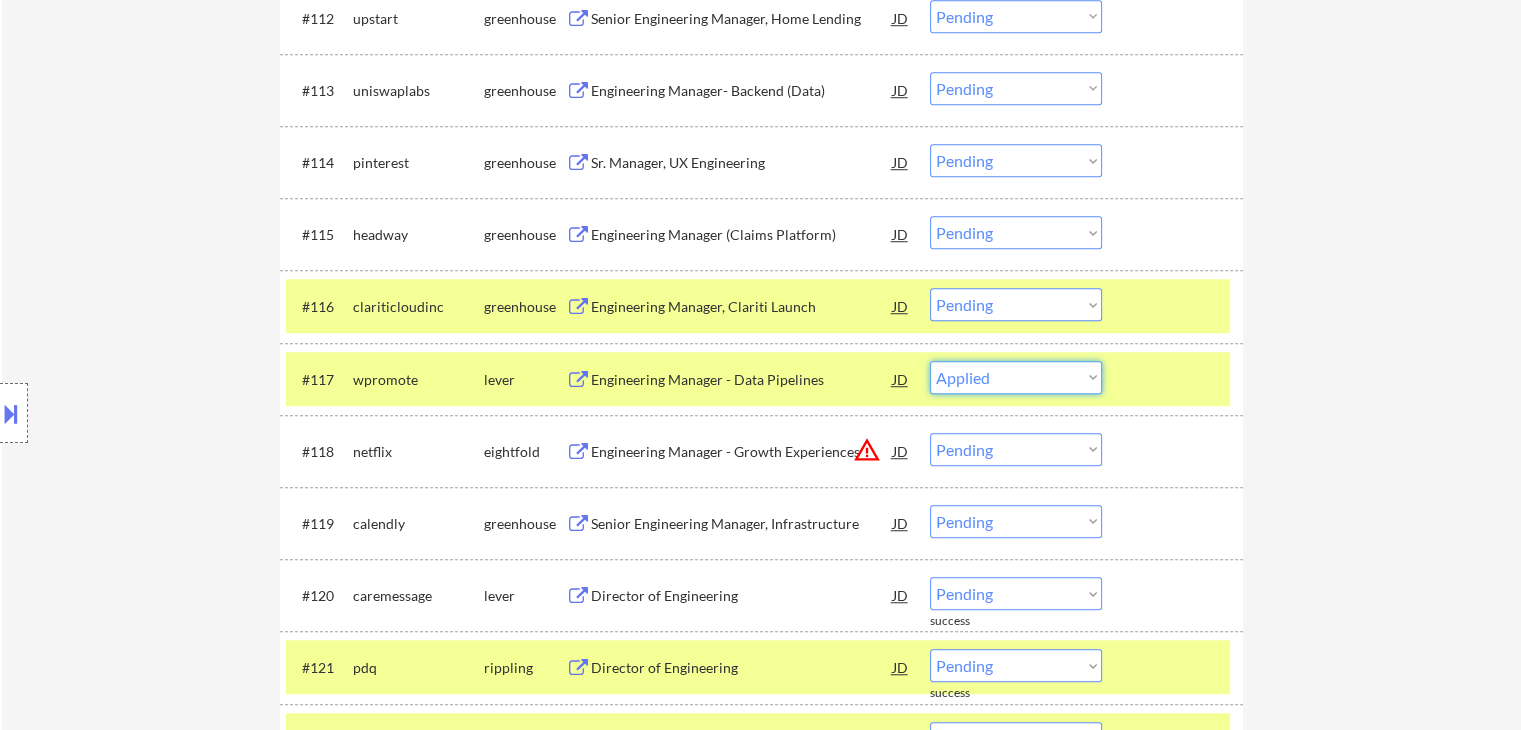 click on "Choose an option... Pending Applied Excluded (Questions) Excluded (Expired) Excluded (Location) Excluded (Bad Match) Excluded (Blocklist) Excluded (Salary) Excluded (Other)" at bounding box center (1016, 377) 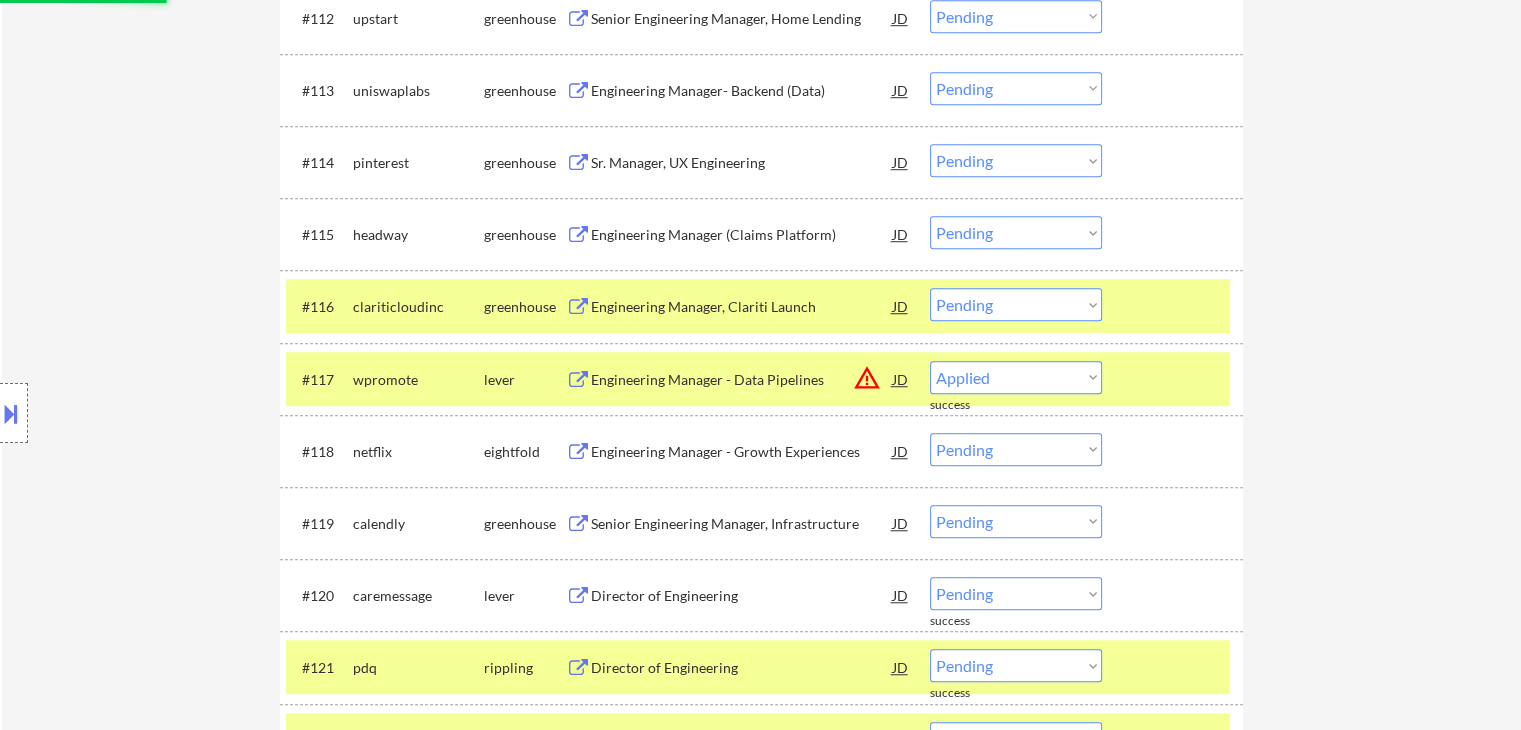 select on ""pending"" 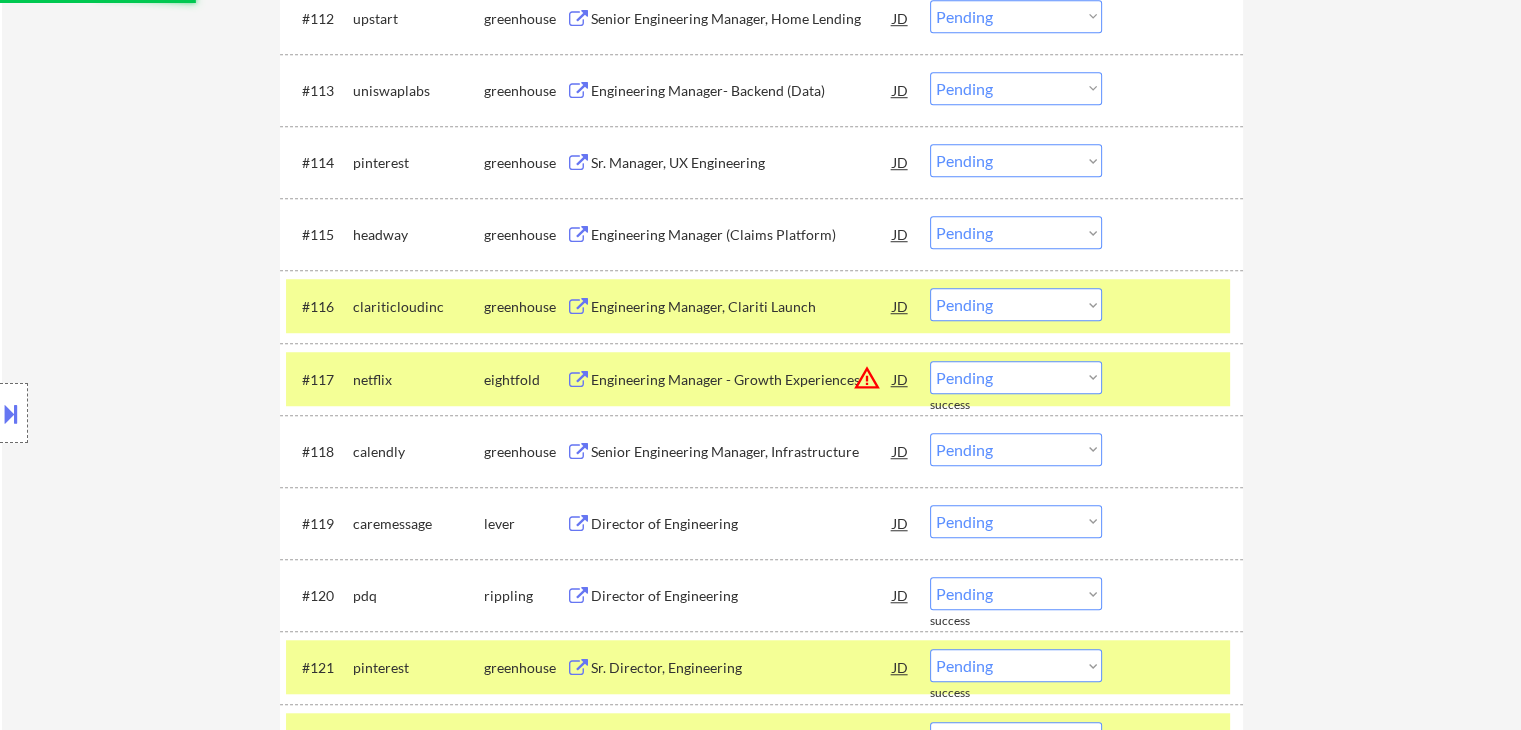 click on "netflix" at bounding box center (418, 379) 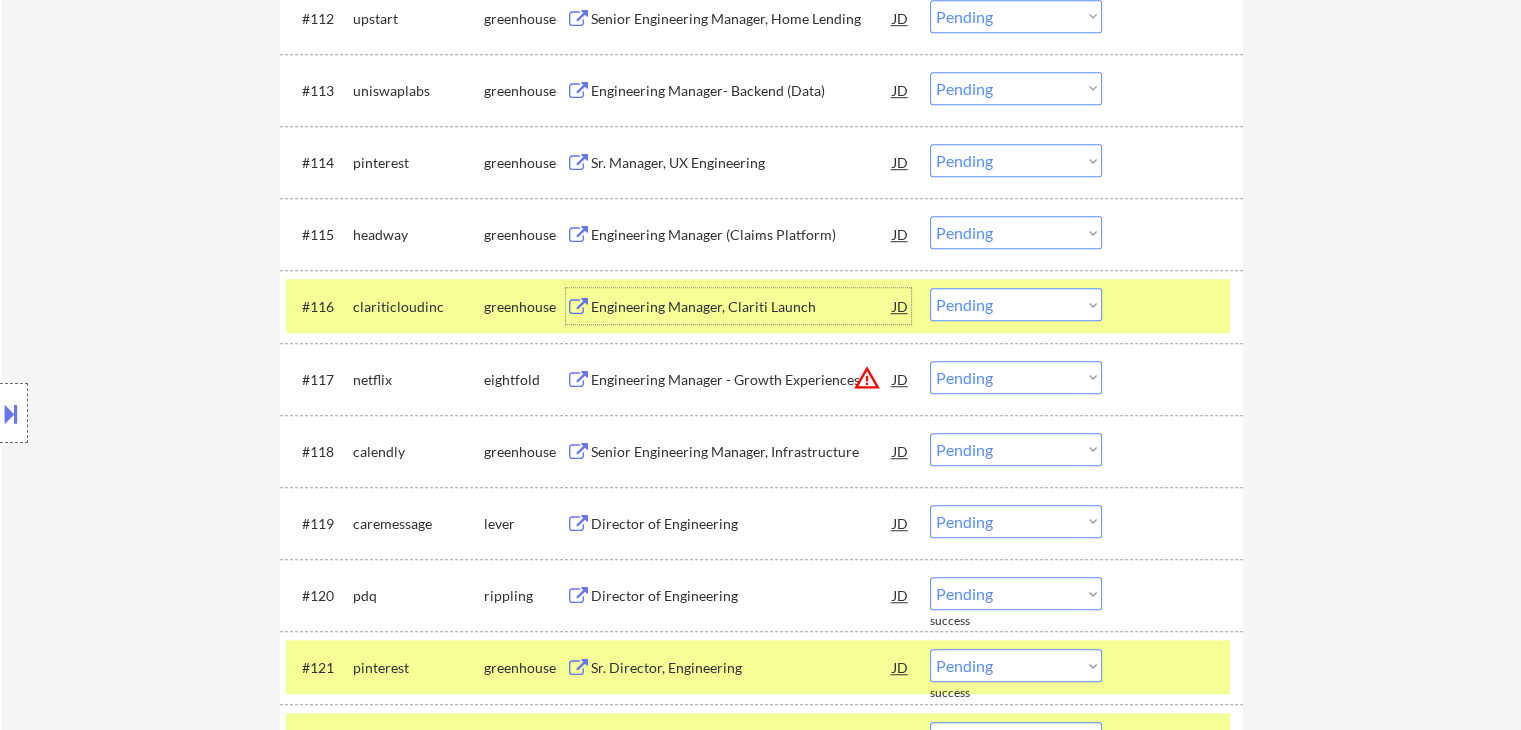 click on "Engineering Manager, Clariti Launch" at bounding box center [742, 307] 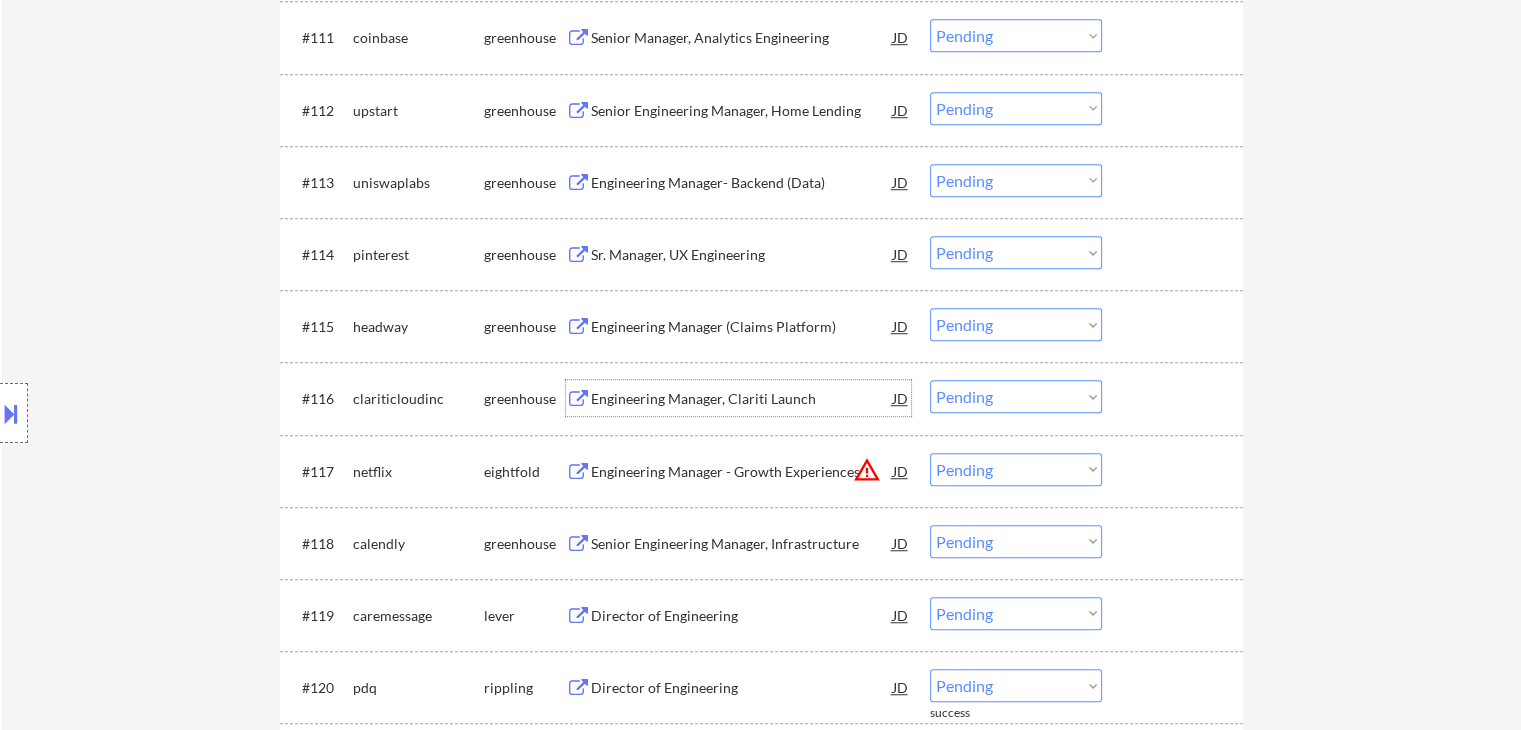 scroll, scrollTop: 1384, scrollLeft: 0, axis: vertical 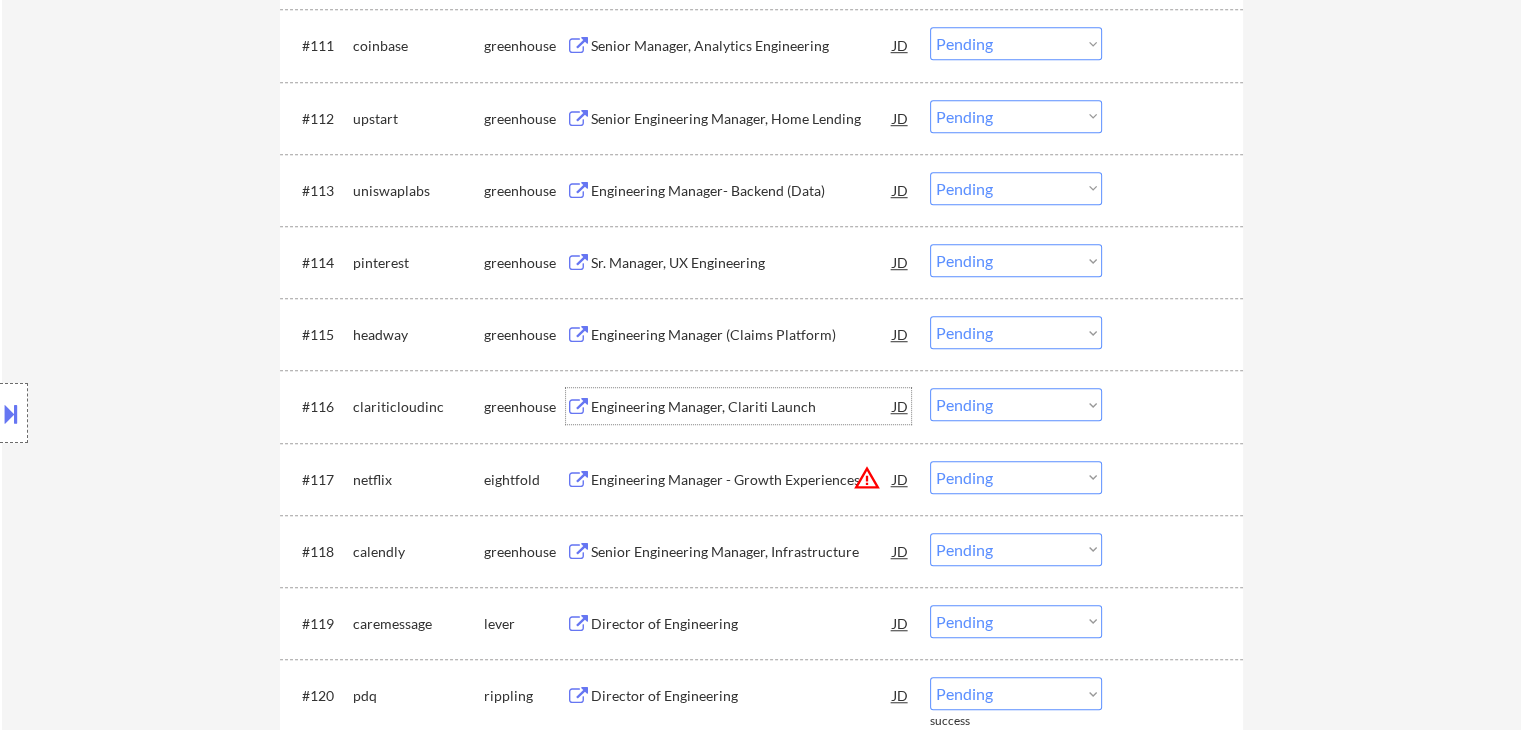 click on "Choose an option... Pending Applied Excluded (Questions) Excluded (Expired) Excluded (Location) Excluded (Bad Match) Excluded (Blocklist) Excluded (Salary) Excluded (Other)" at bounding box center [1016, 404] 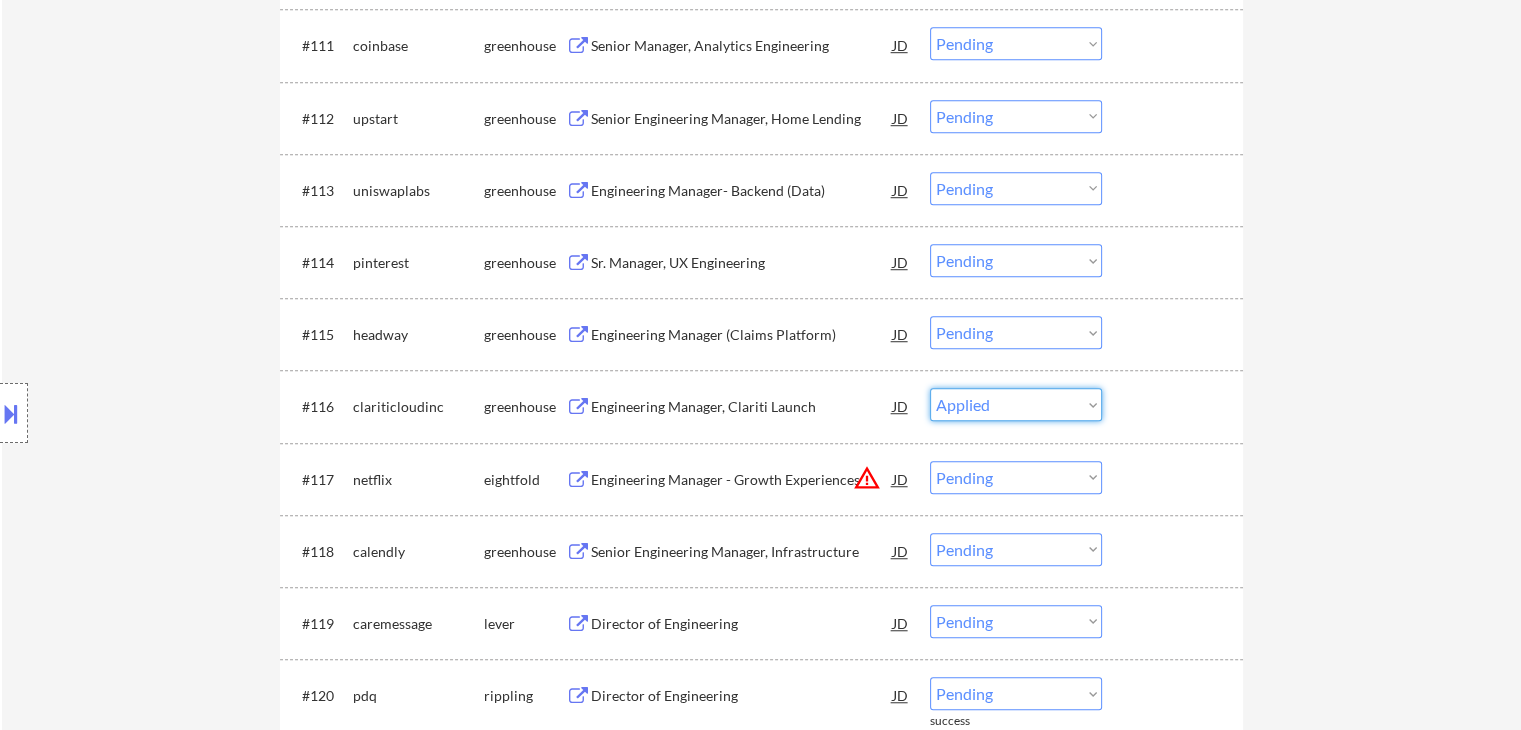 click on "Choose an option... Pending Applied Excluded (Questions) Excluded (Expired) Excluded (Location) Excluded (Bad Match) Excluded (Blocklist) Excluded (Salary) Excluded (Other)" at bounding box center (1016, 404) 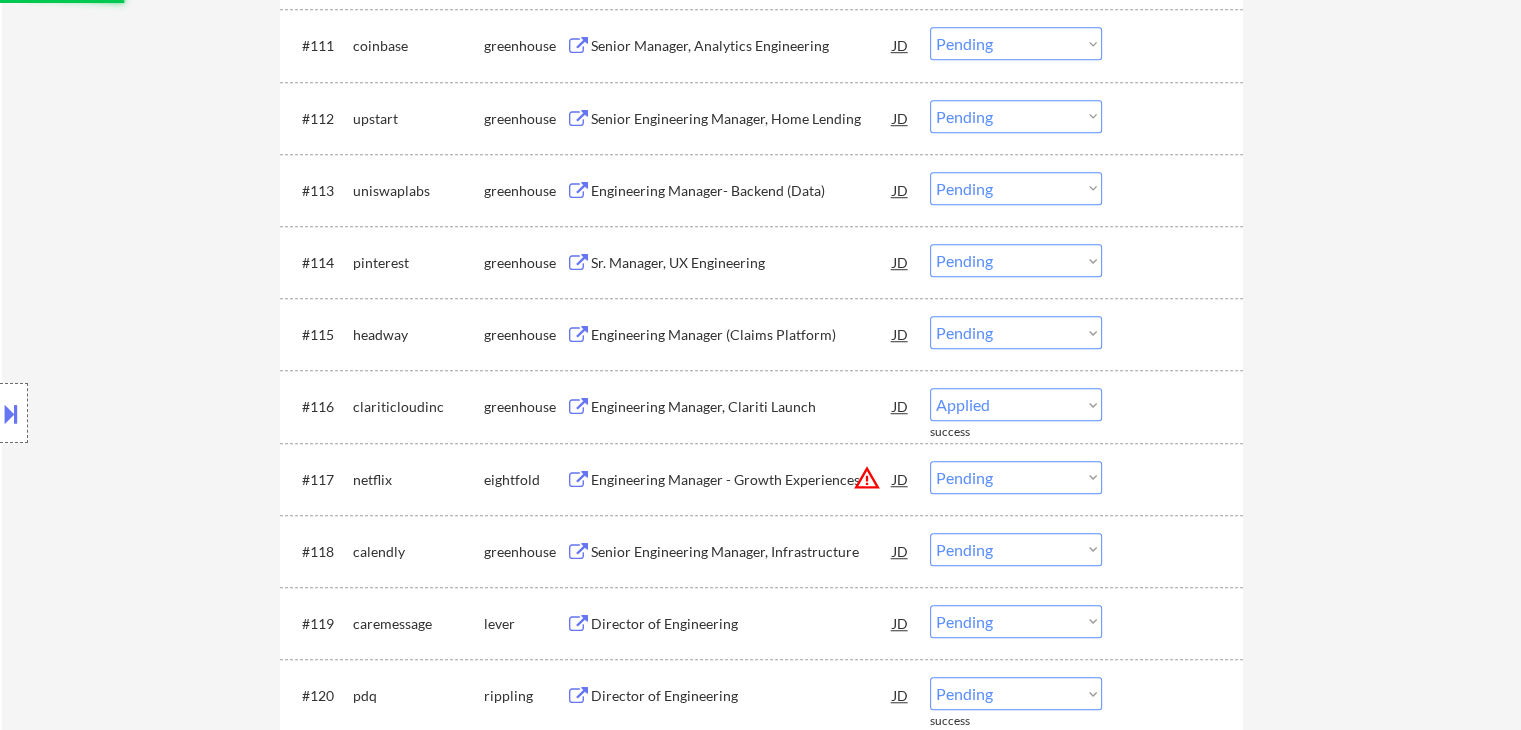 select on ""pending"" 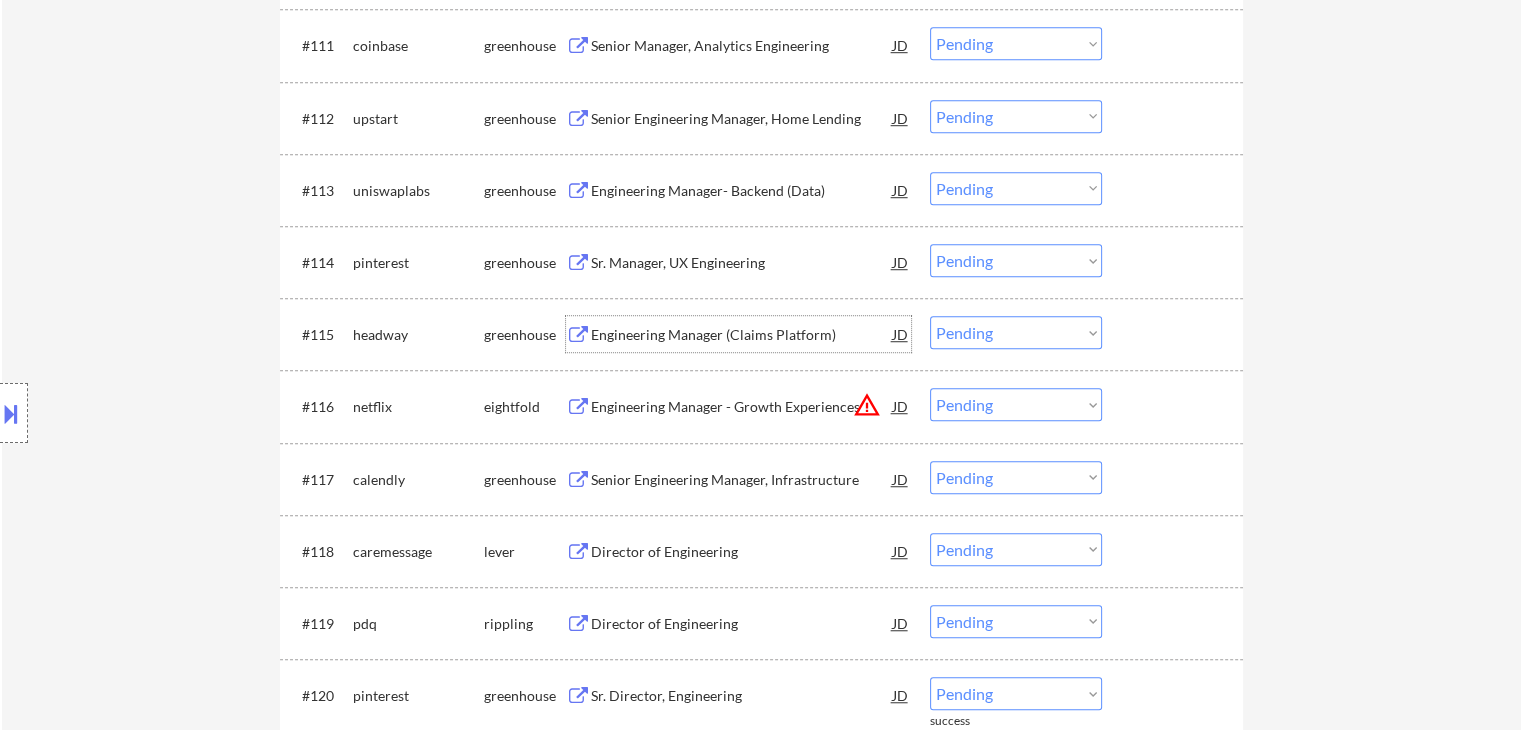 click on "Engineering Manager (Claims Platform)" at bounding box center [742, 335] 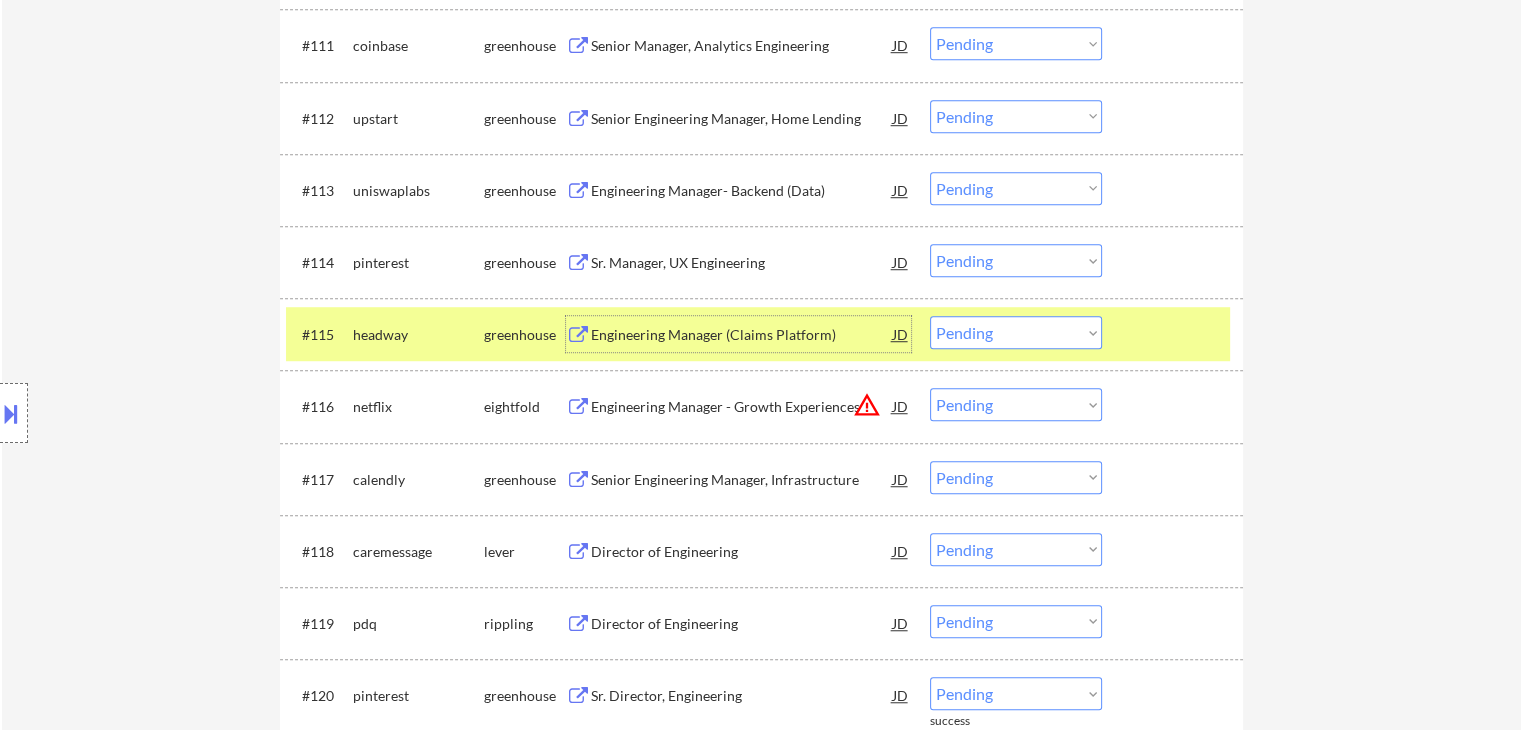 click on "Choose an option... Pending Applied Excluded (Questions) Excluded (Expired) Excluded (Location) Excluded (Bad Match) Excluded (Blocklist) Excluded (Salary) Excluded (Other)" at bounding box center (1016, 332) 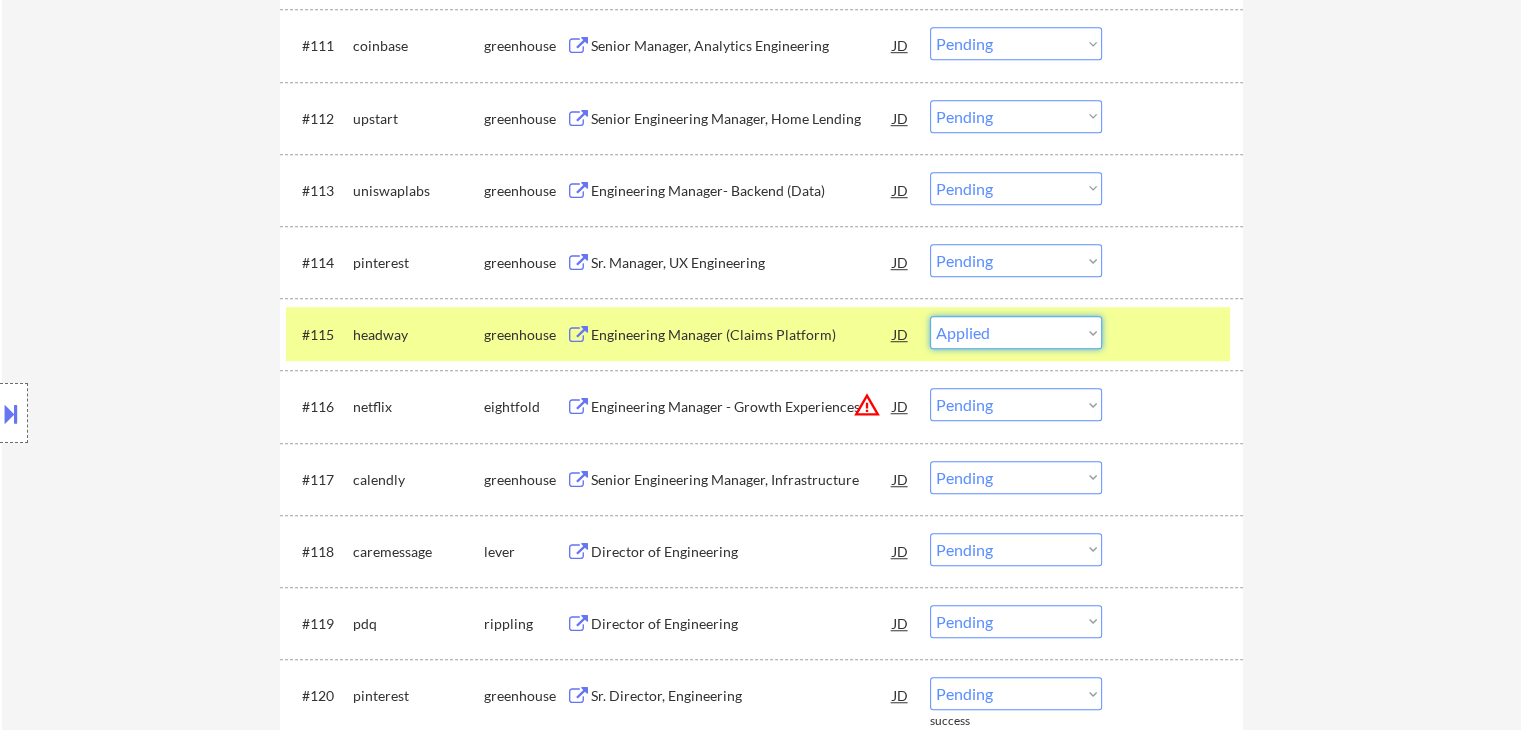 click on "Choose an option... Pending Applied Excluded (Questions) Excluded (Expired) Excluded (Location) Excluded (Bad Match) Excluded (Blocklist) Excluded (Salary) Excluded (Other)" at bounding box center [1016, 332] 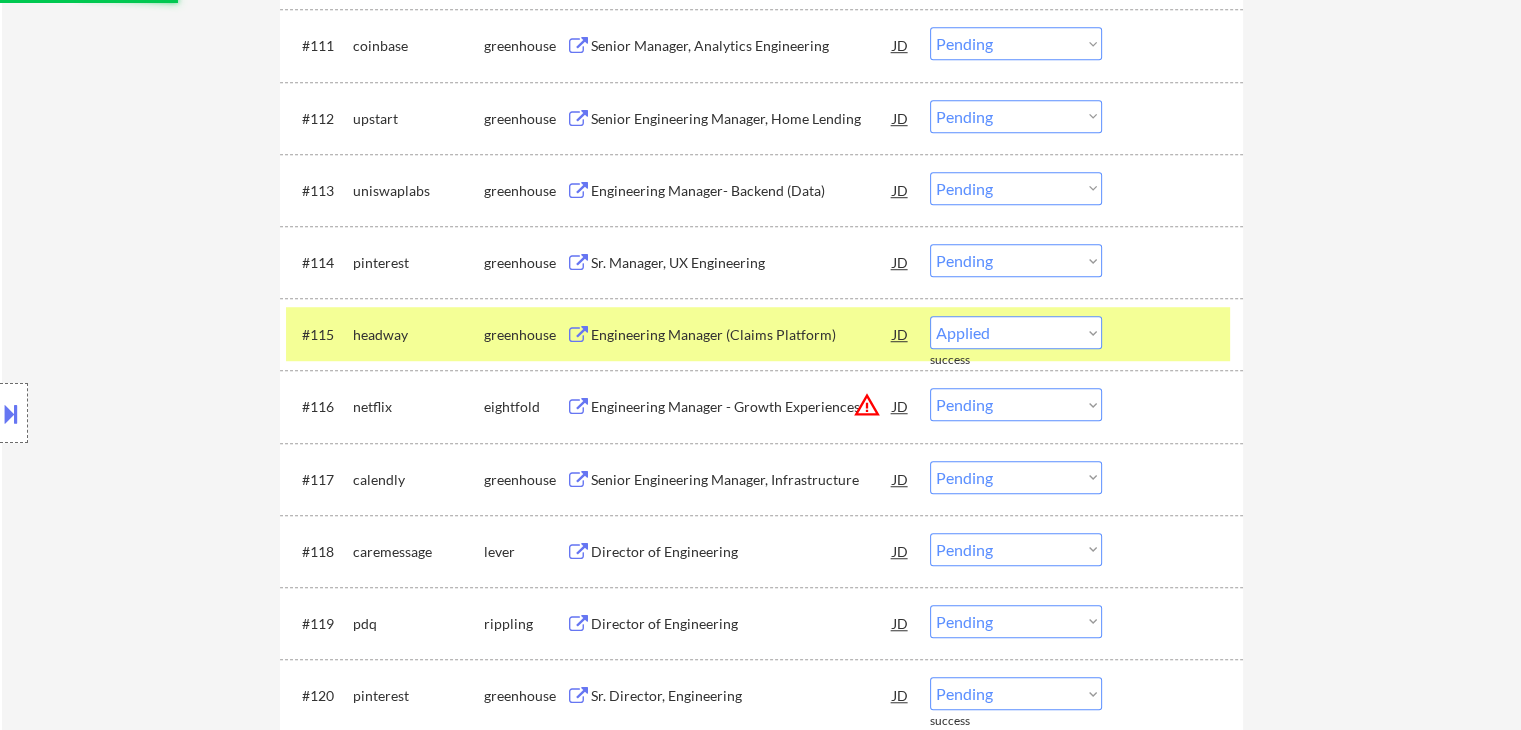 select on ""pending"" 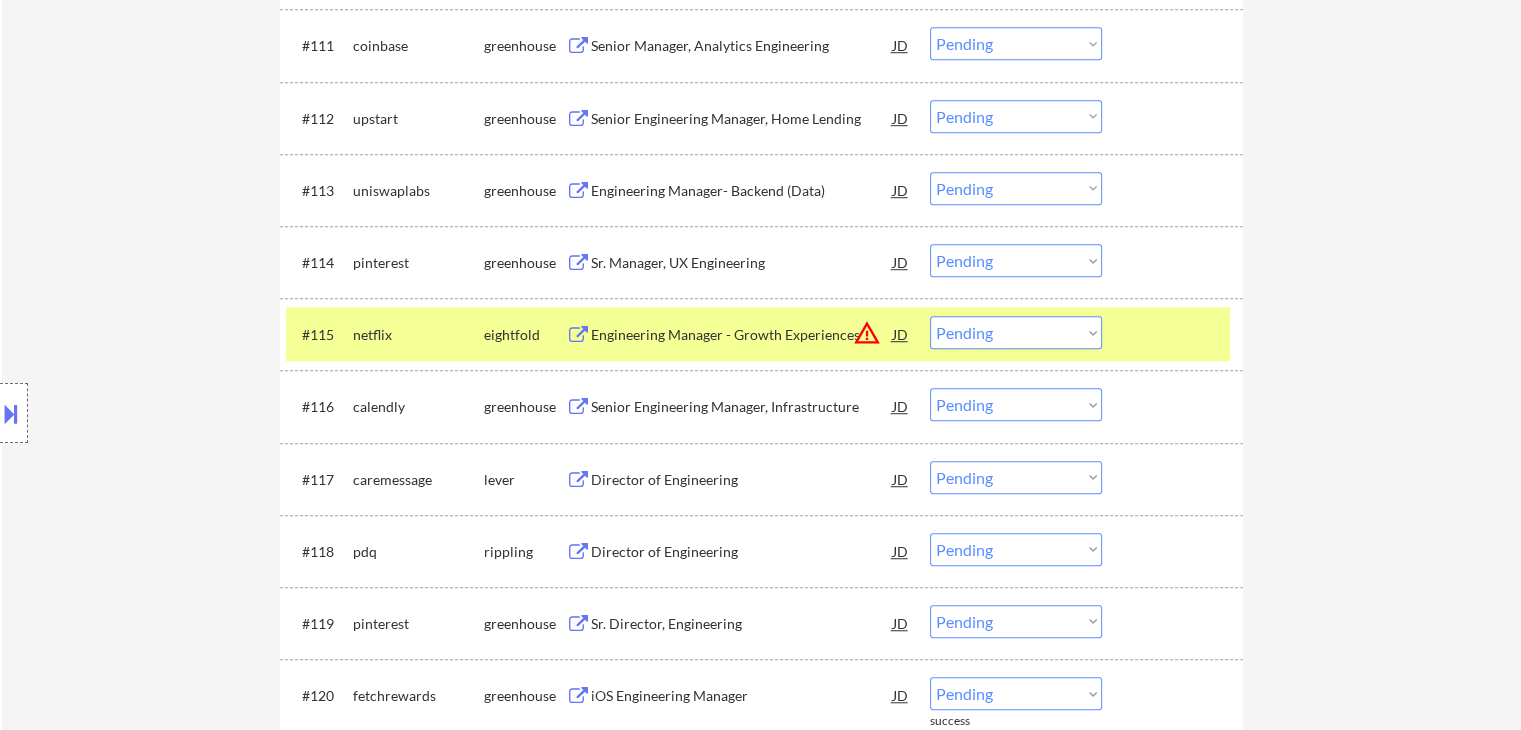 click on "netflix" at bounding box center [418, 334] 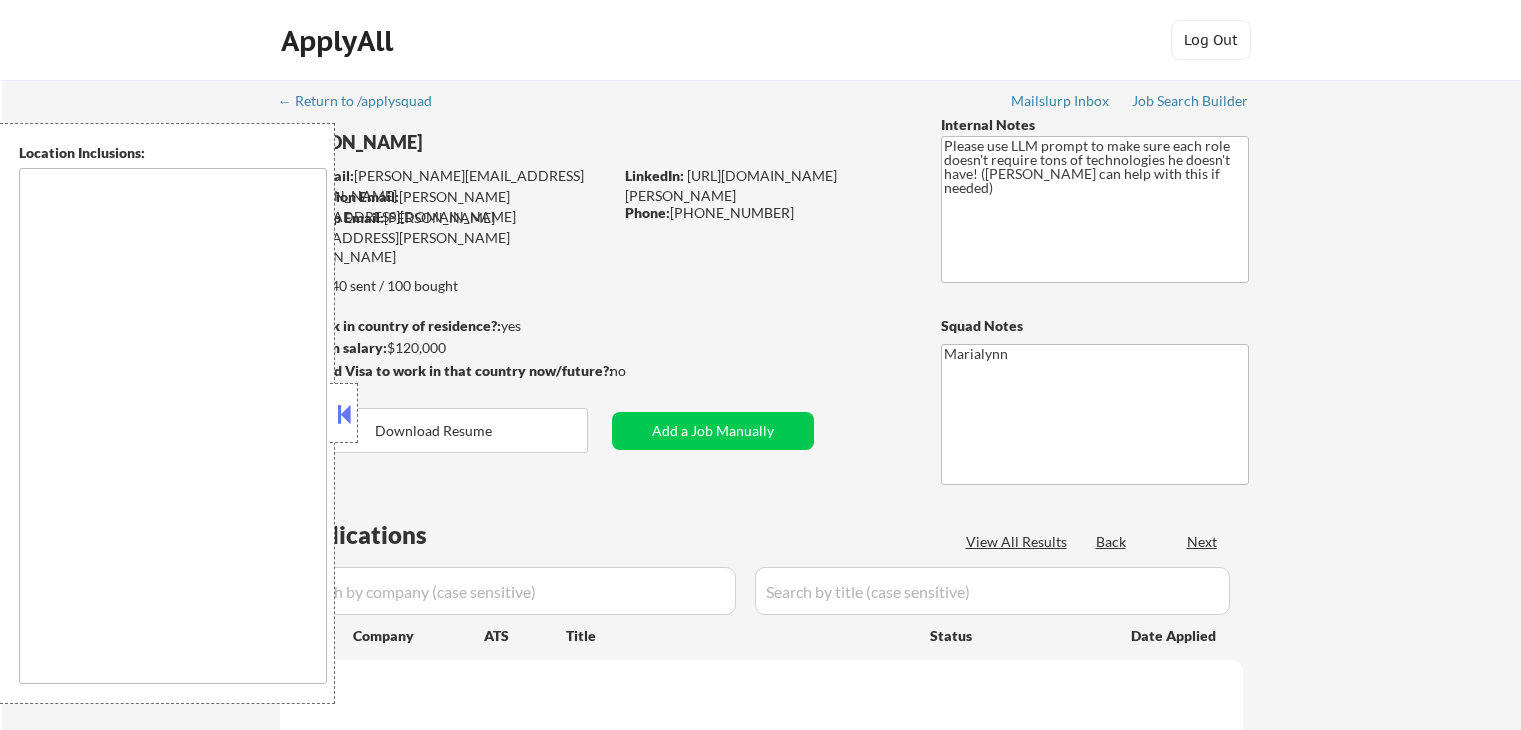 scroll, scrollTop: 0, scrollLeft: 0, axis: both 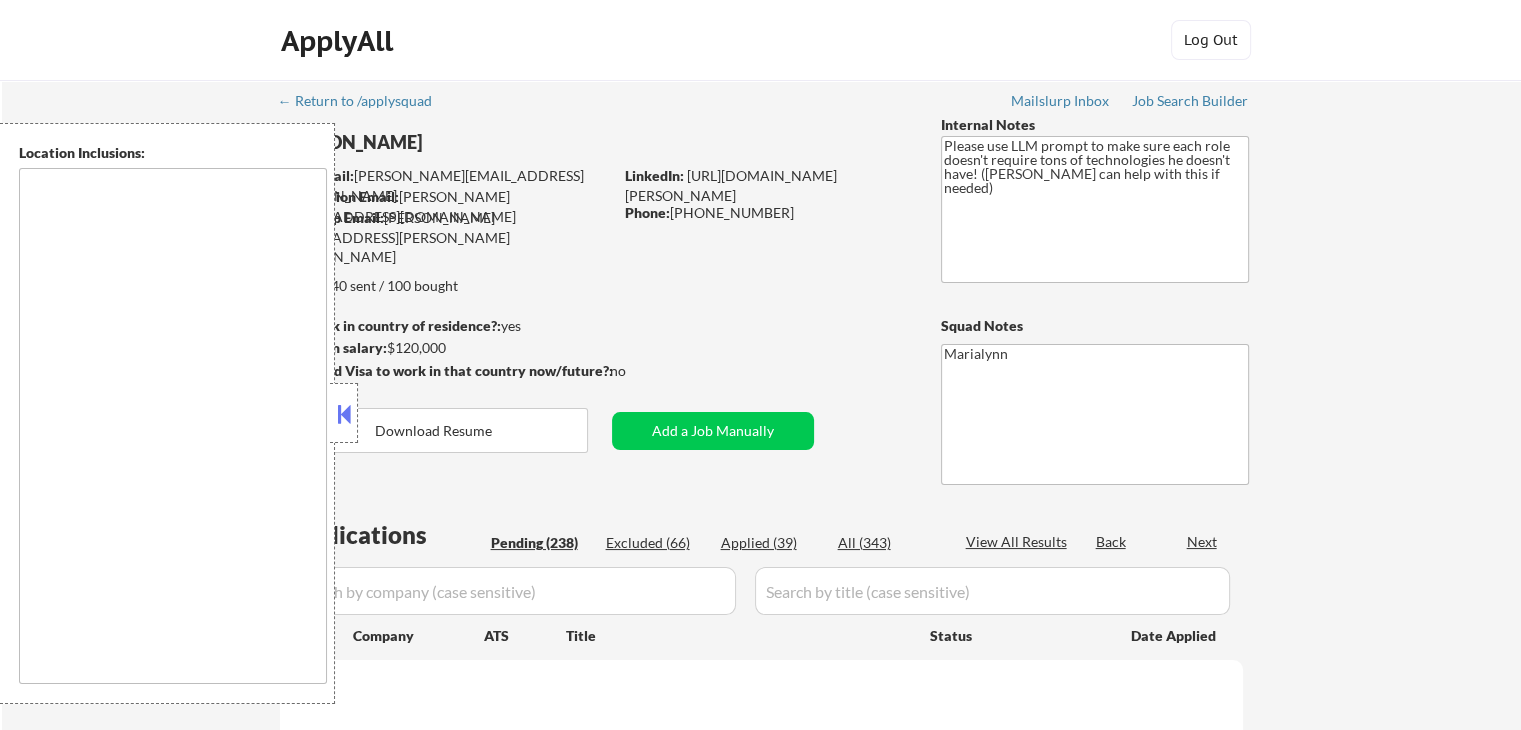 click at bounding box center (344, 413) 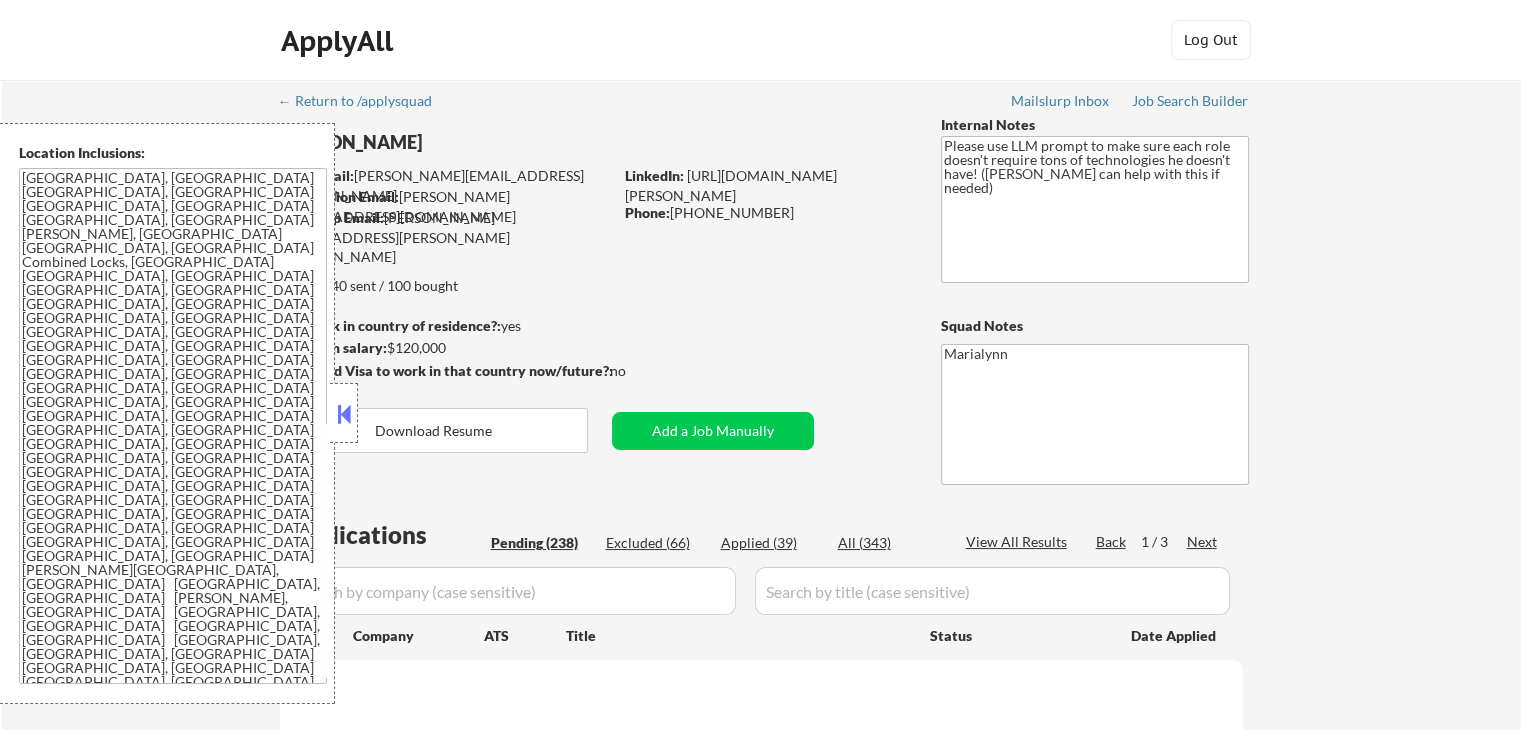 click on "Applied (39)" at bounding box center (771, 543) 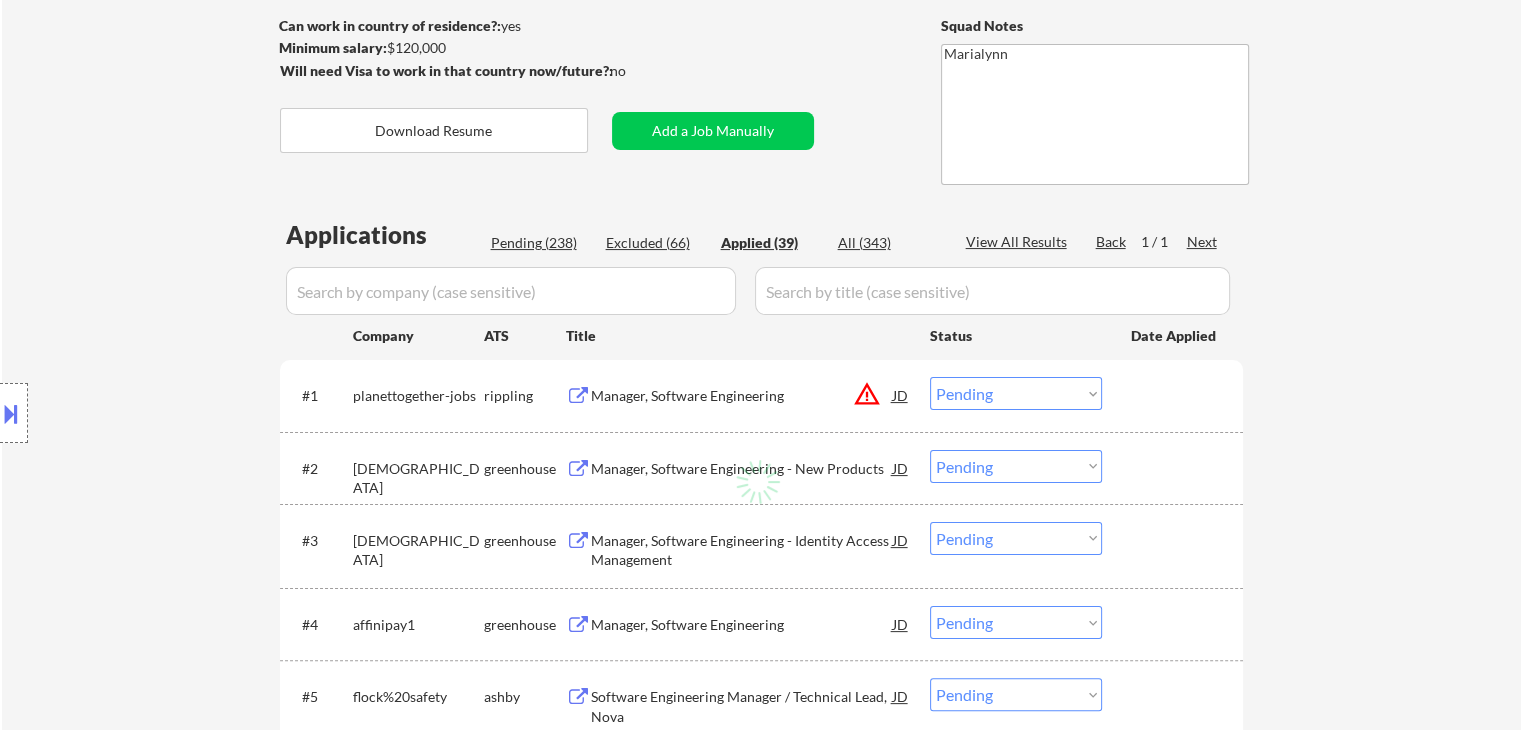 select on ""applied"" 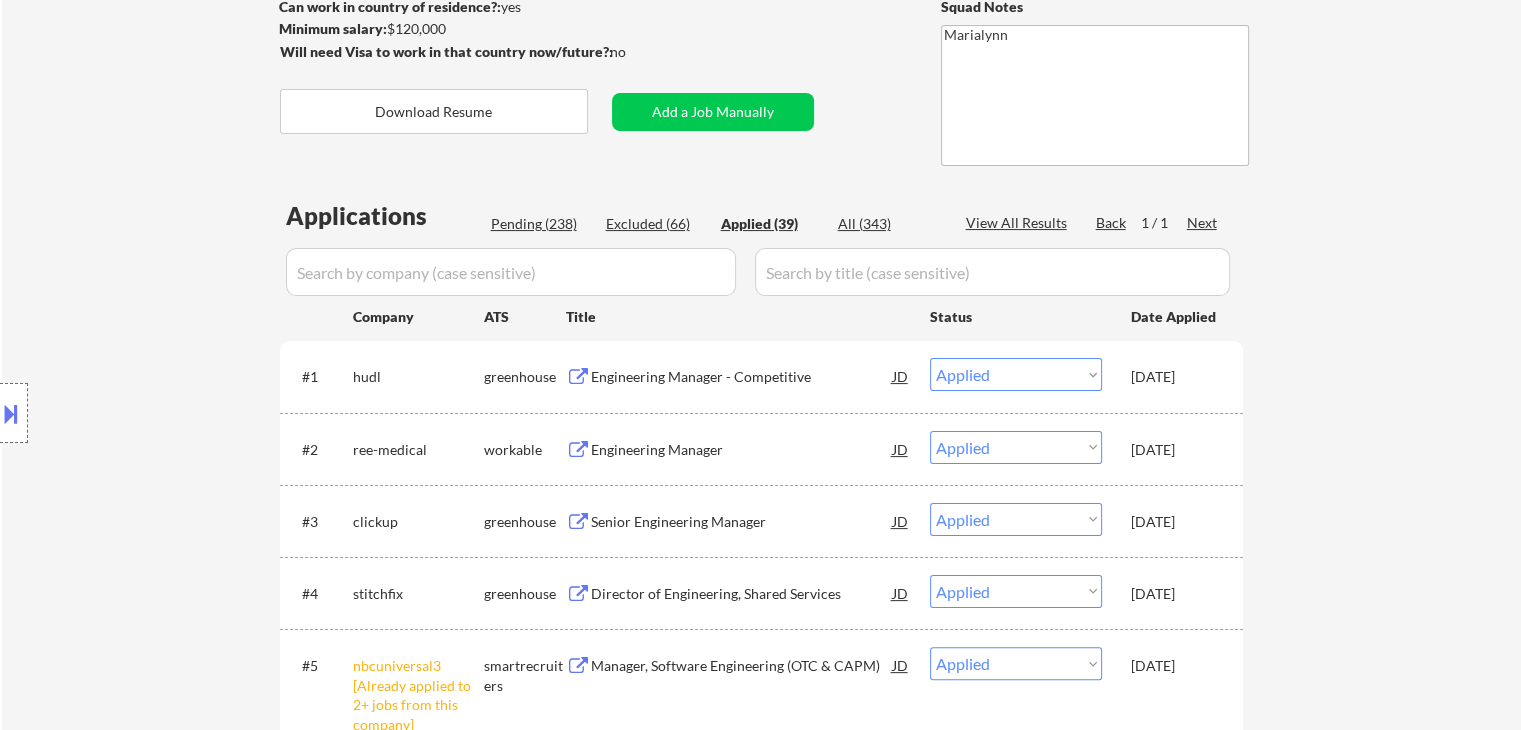 scroll, scrollTop: 400, scrollLeft: 0, axis: vertical 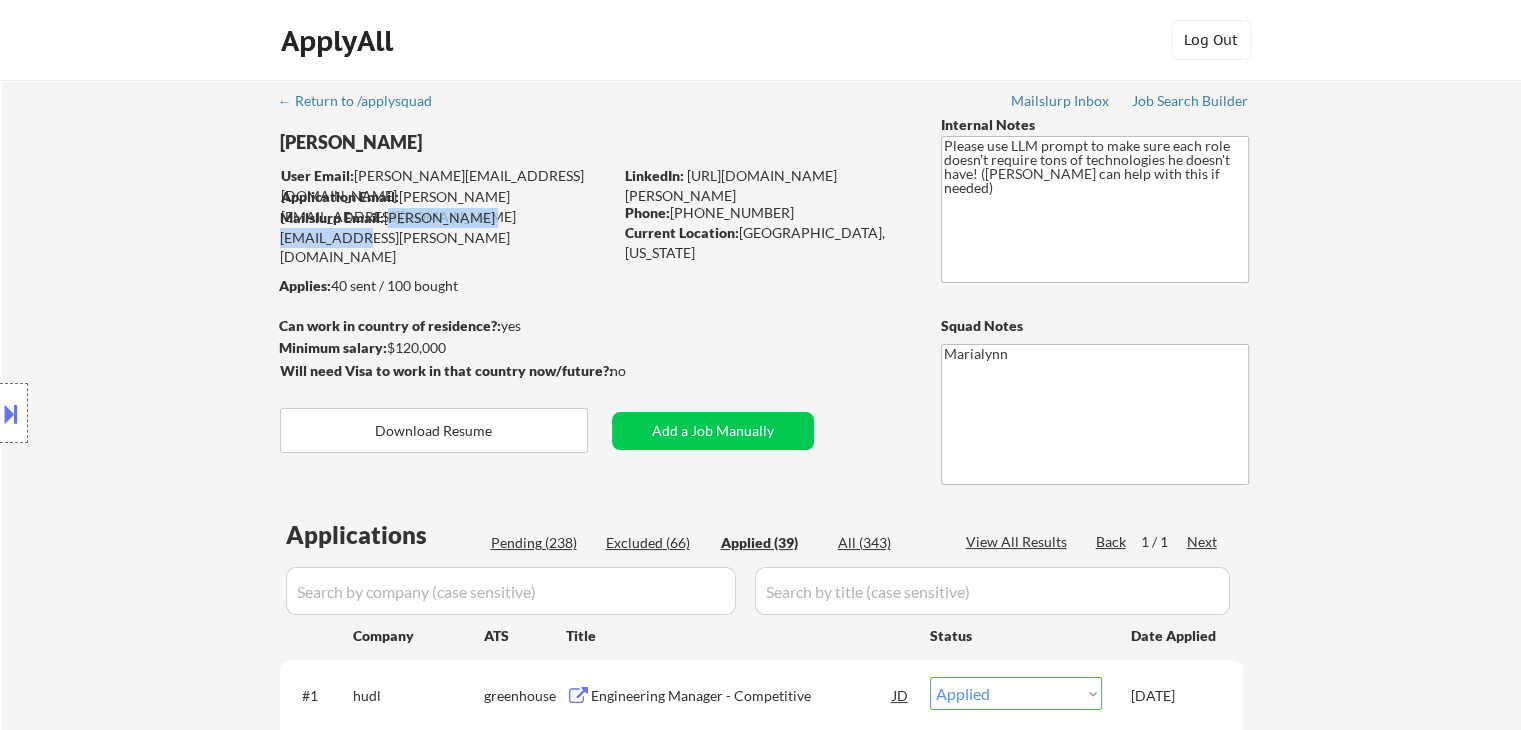 drag, startPoint x: 384, startPoint y: 218, endPoint x: 535, endPoint y: 224, distance: 151.11916 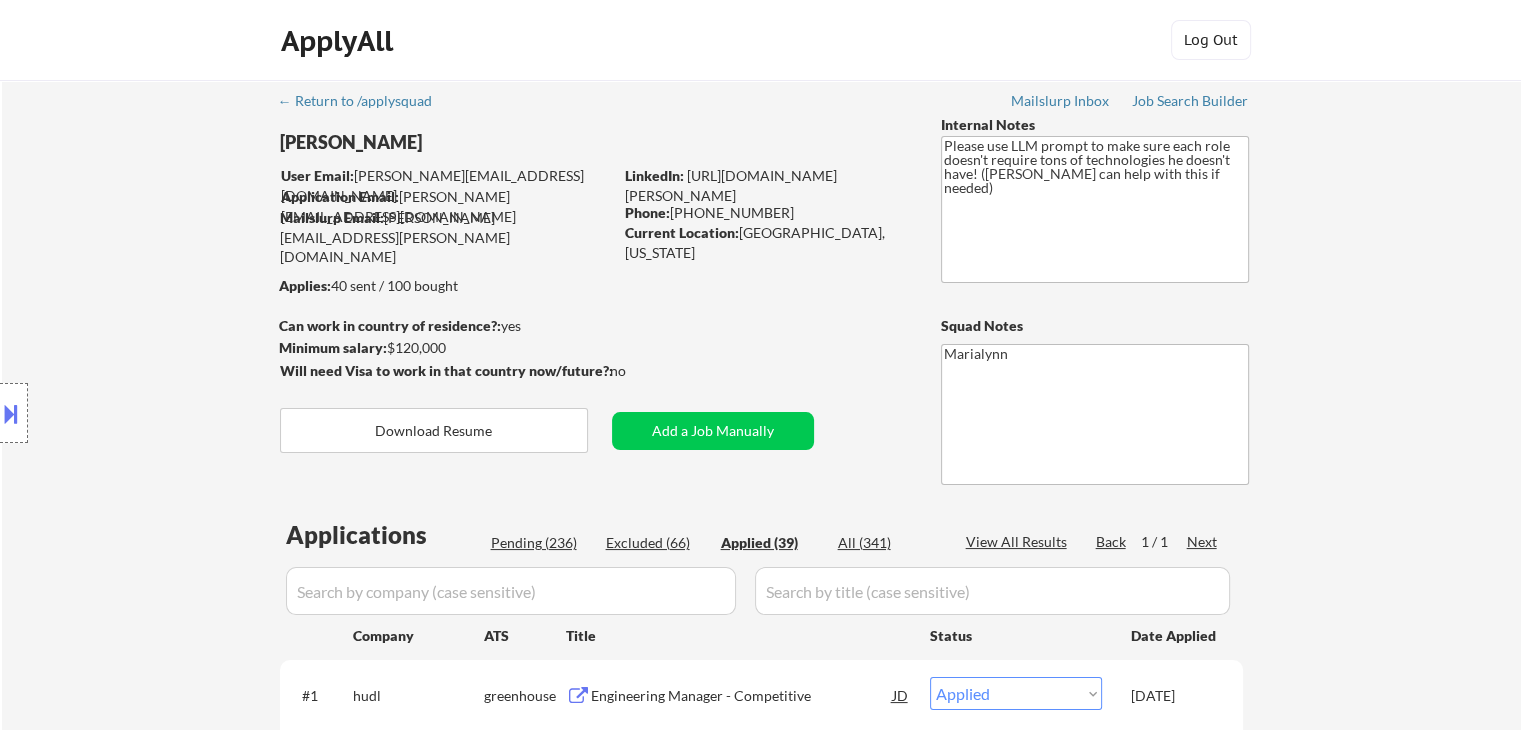 click at bounding box center [511, 591] 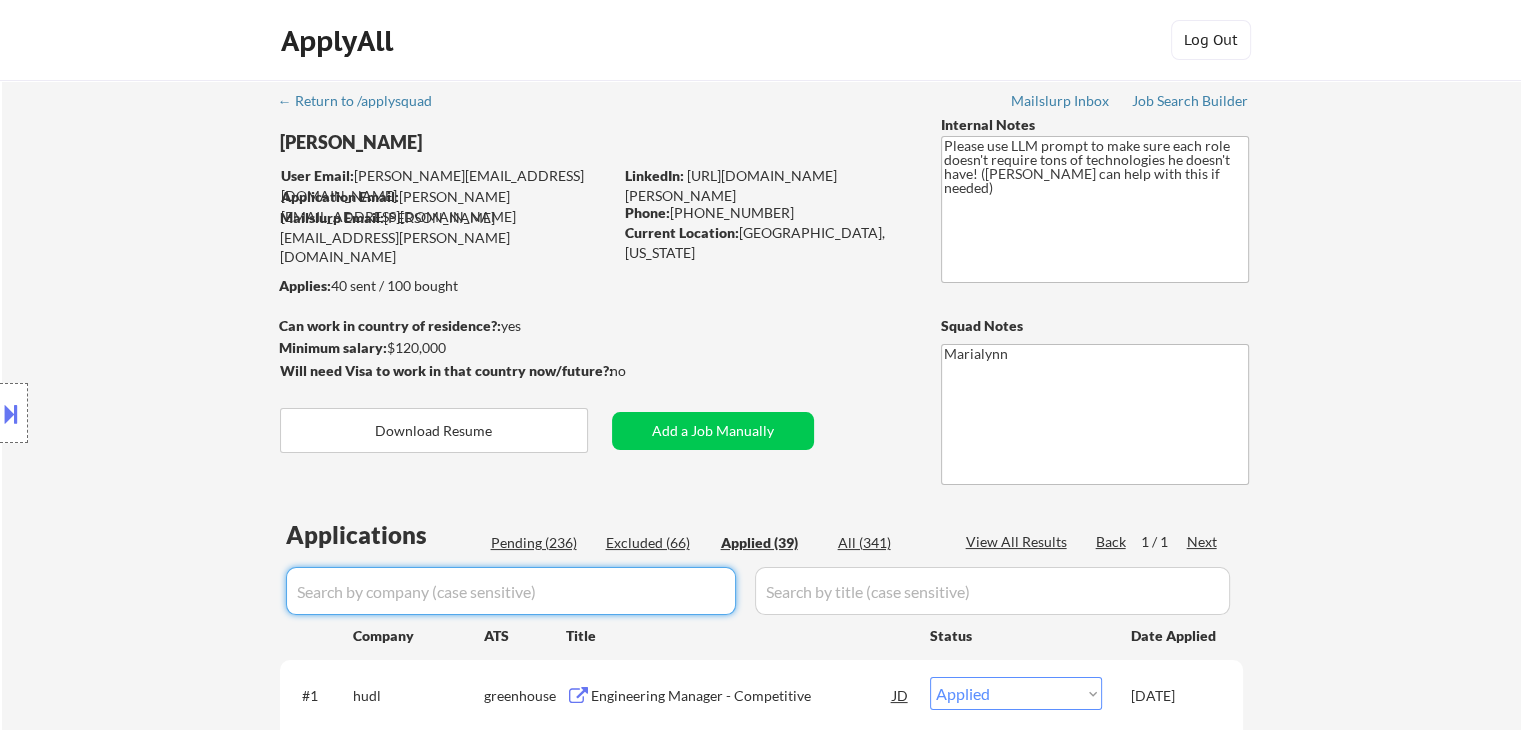 paste on "netflix" 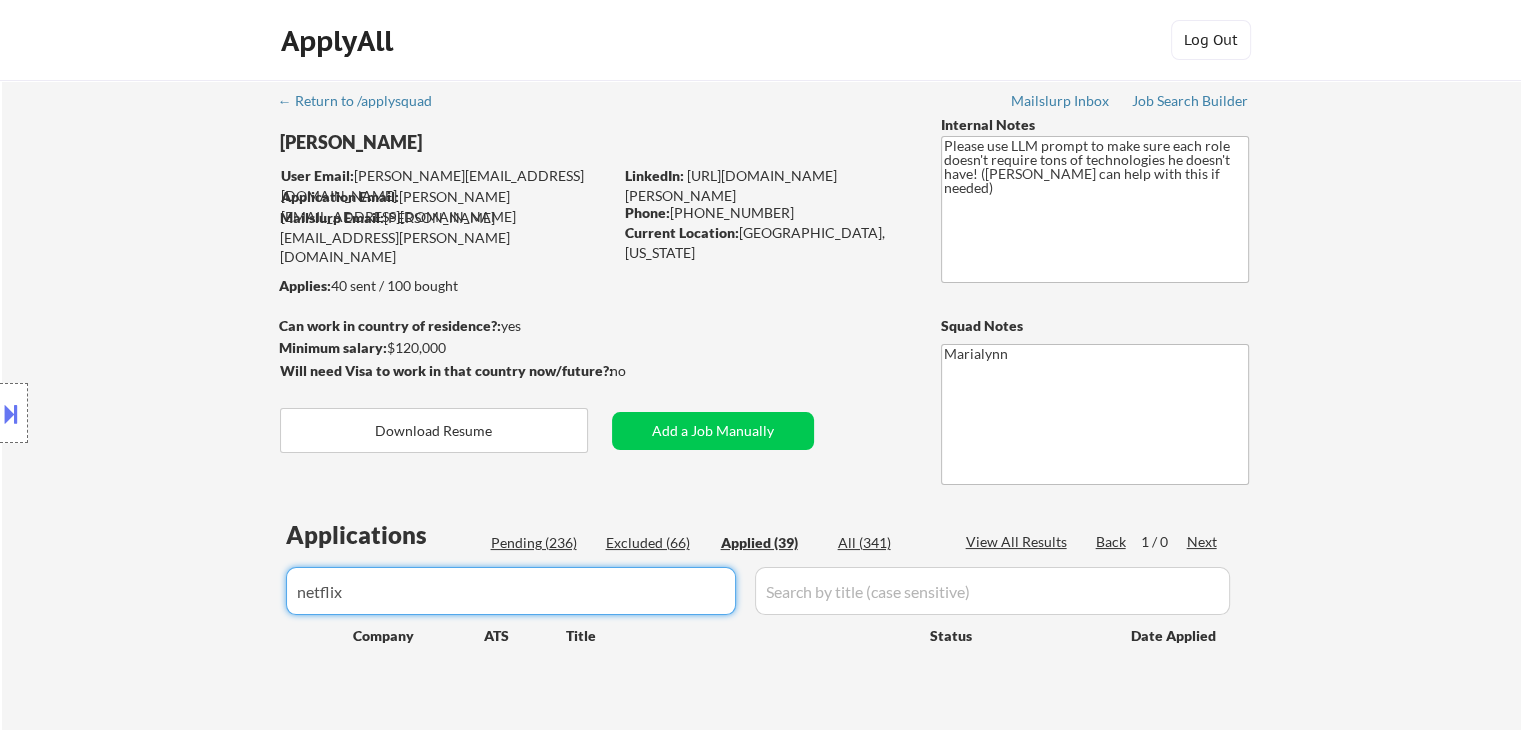 type on "netflix" 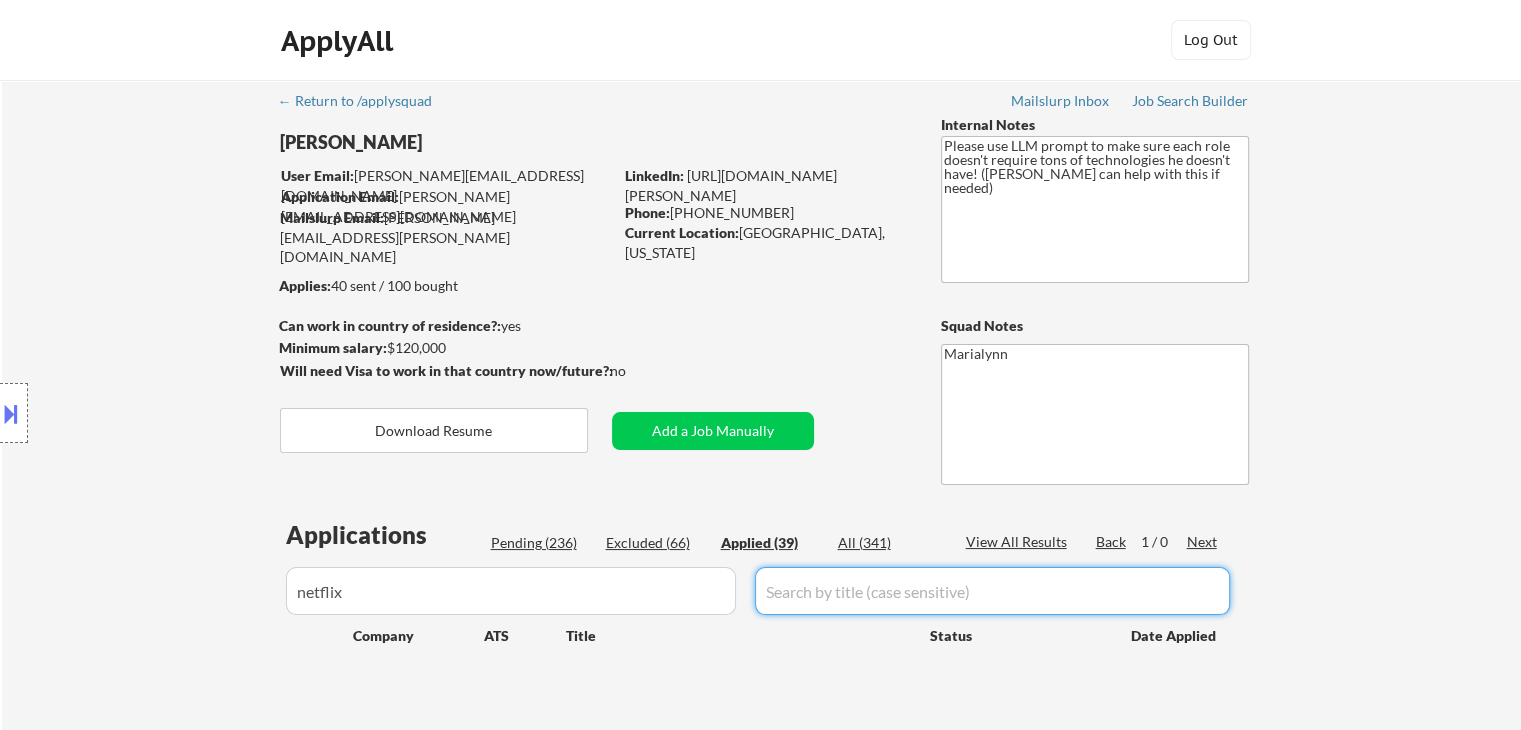 click at bounding box center (992, 591) 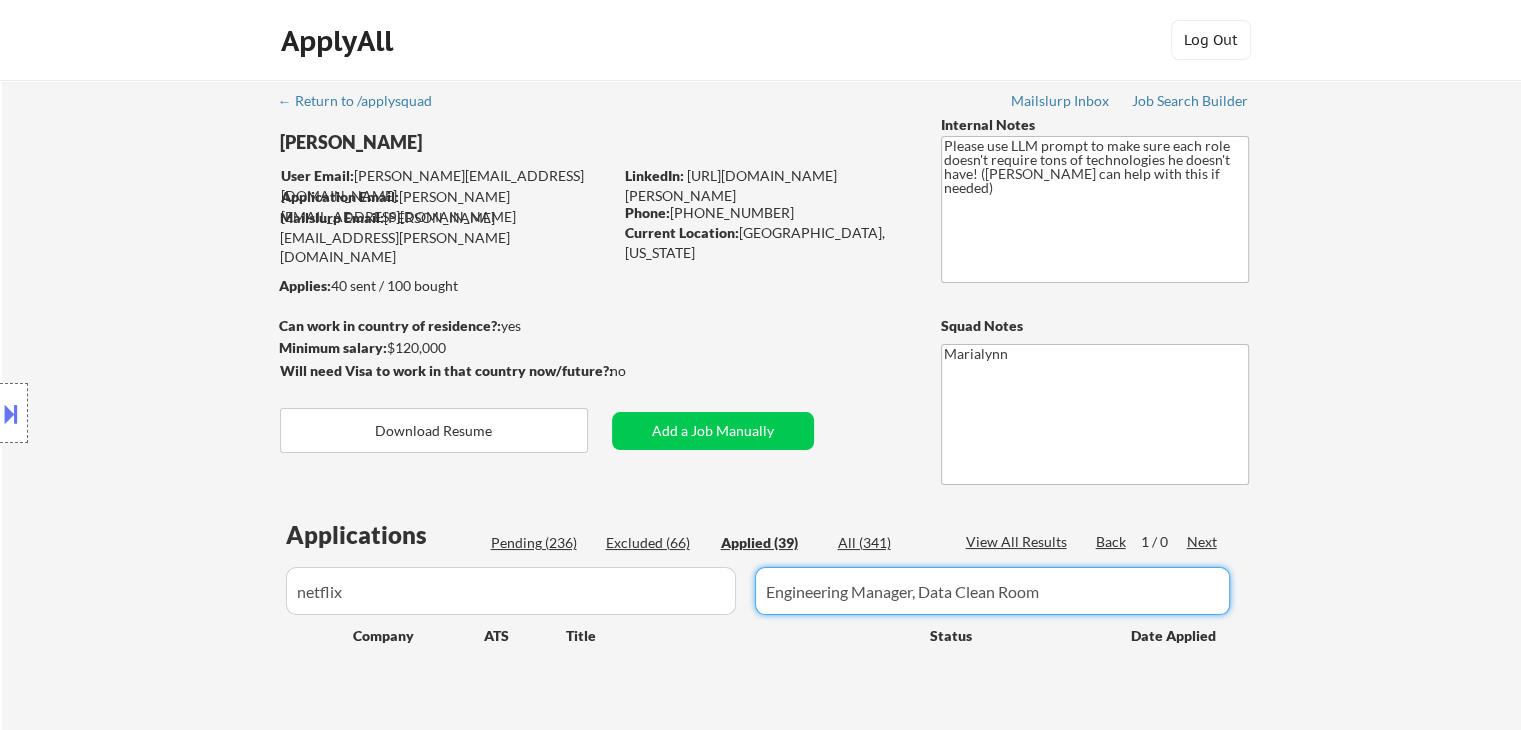 type on "Engineering Manager, Data Clean Room" 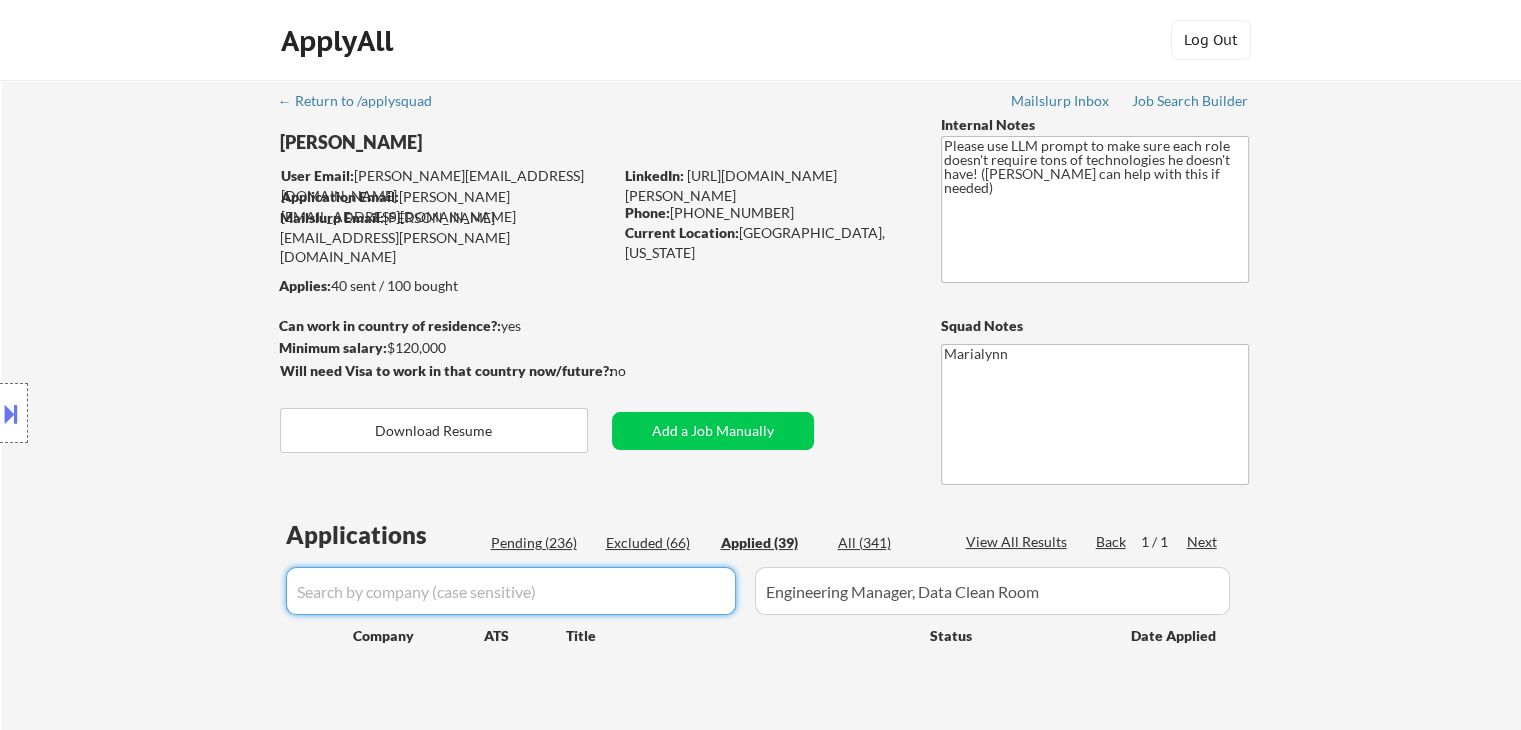 type 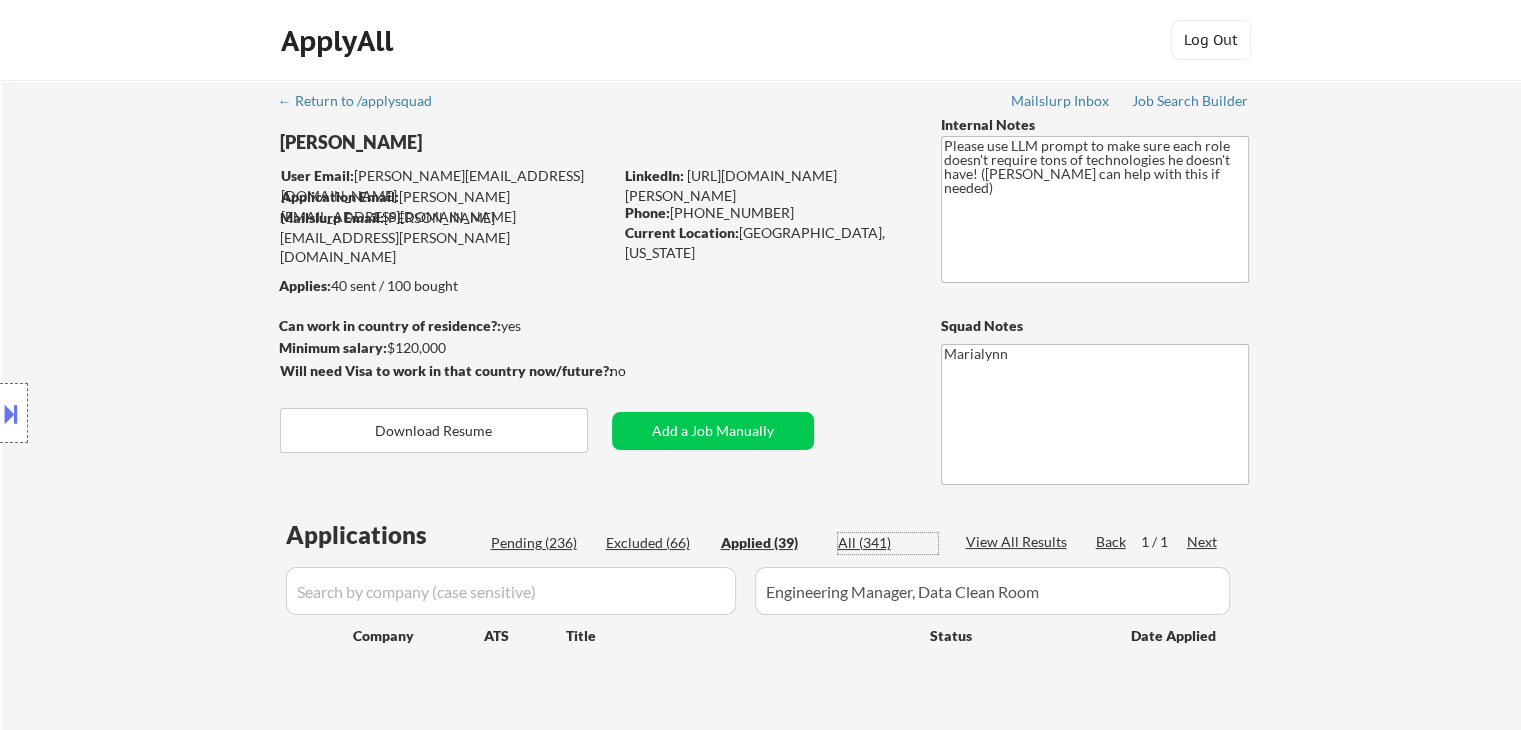 click on "All (341)" at bounding box center (888, 543) 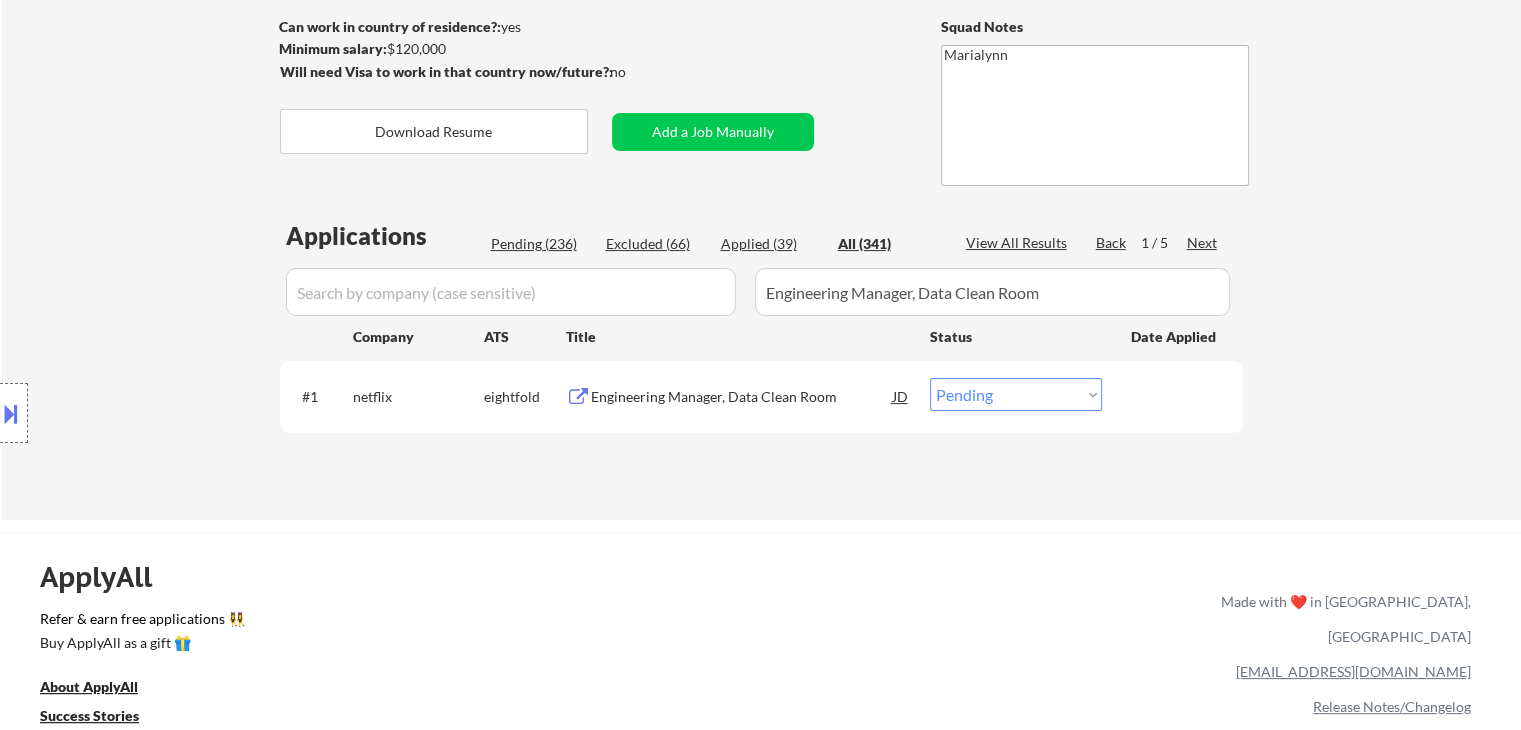 scroll, scrollTop: 300, scrollLeft: 0, axis: vertical 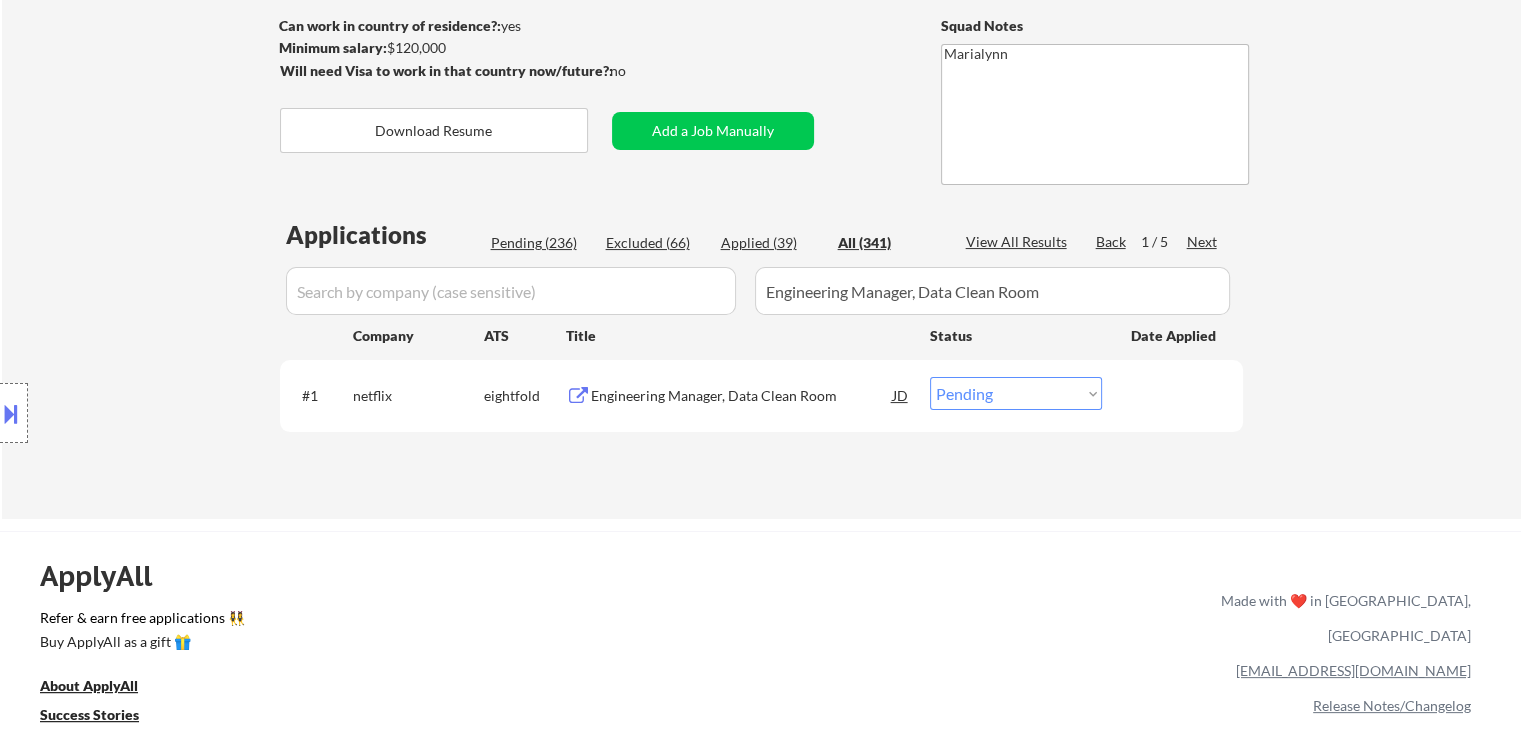 click on "Choose an option... Pending Applied Excluded (Questions) Excluded (Expired) Excluded (Location) Excluded (Bad Match) Excluded (Blocklist) Excluded (Salary) Excluded (Other)" at bounding box center [1016, 393] 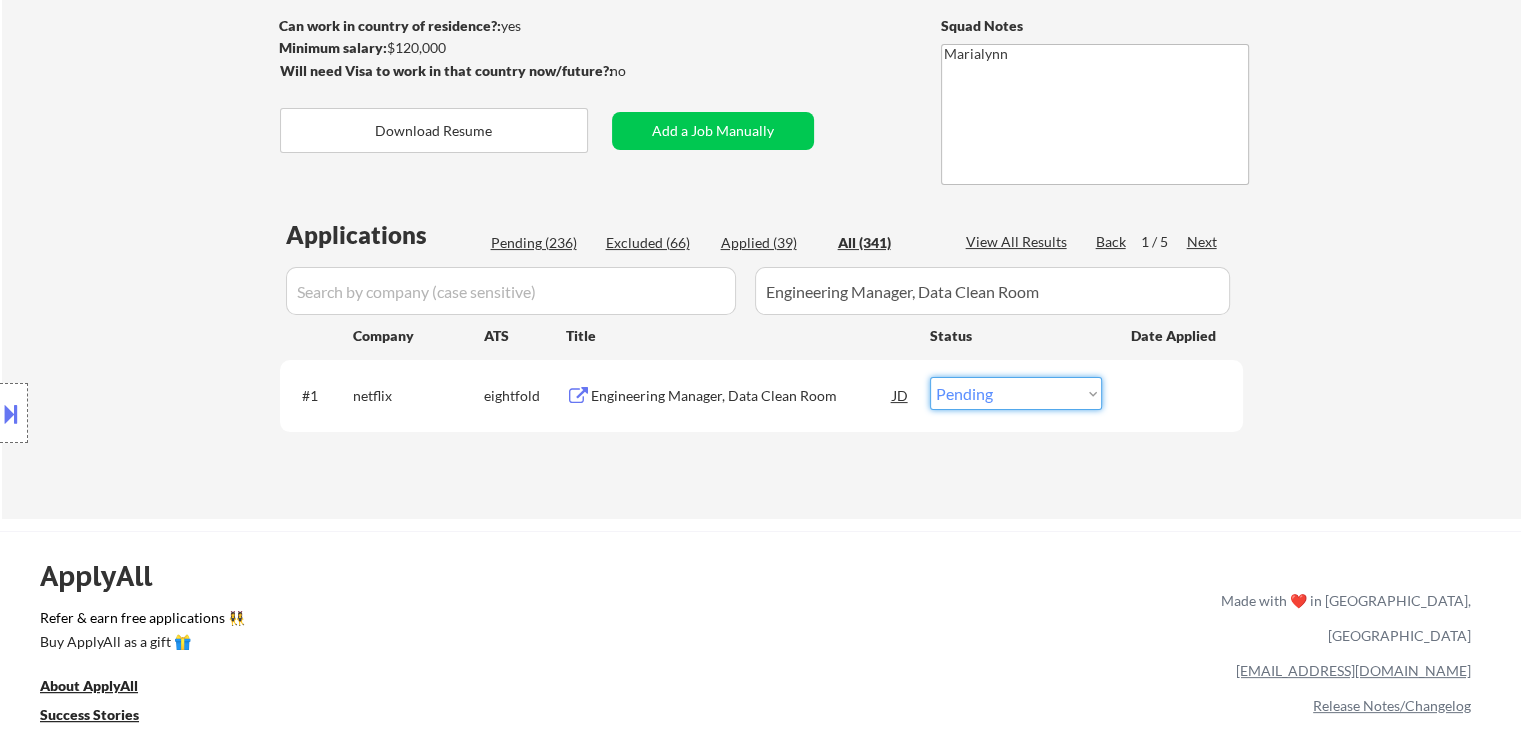 select on ""applied"" 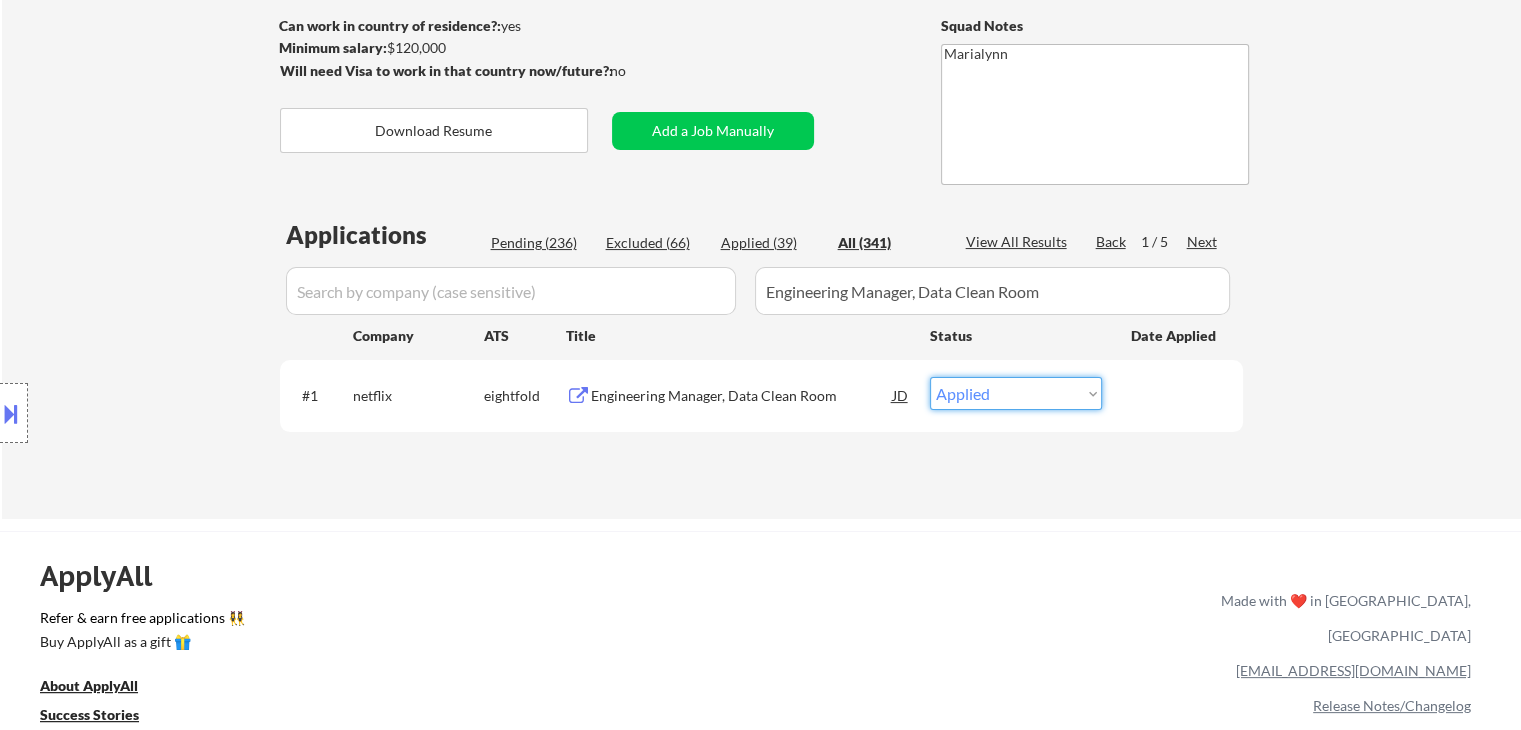 click on "Choose an option... Pending Applied Excluded (Questions) Excluded (Expired) Excluded (Location) Excluded (Bad Match) Excluded (Blocklist) Excluded (Salary) Excluded (Other)" at bounding box center (1016, 393) 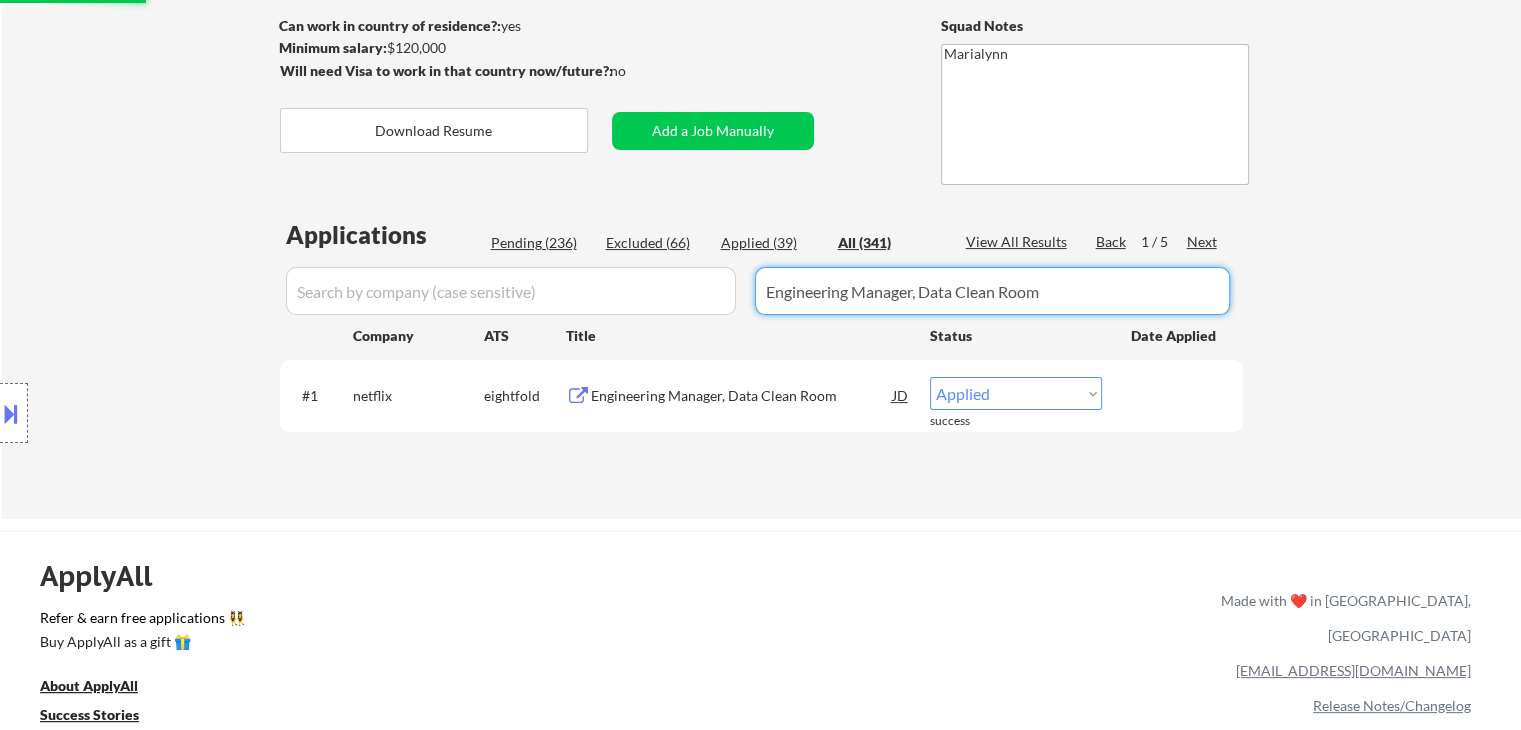 drag, startPoint x: 1064, startPoint y: 298, endPoint x: 539, endPoint y: 257, distance: 526.5985 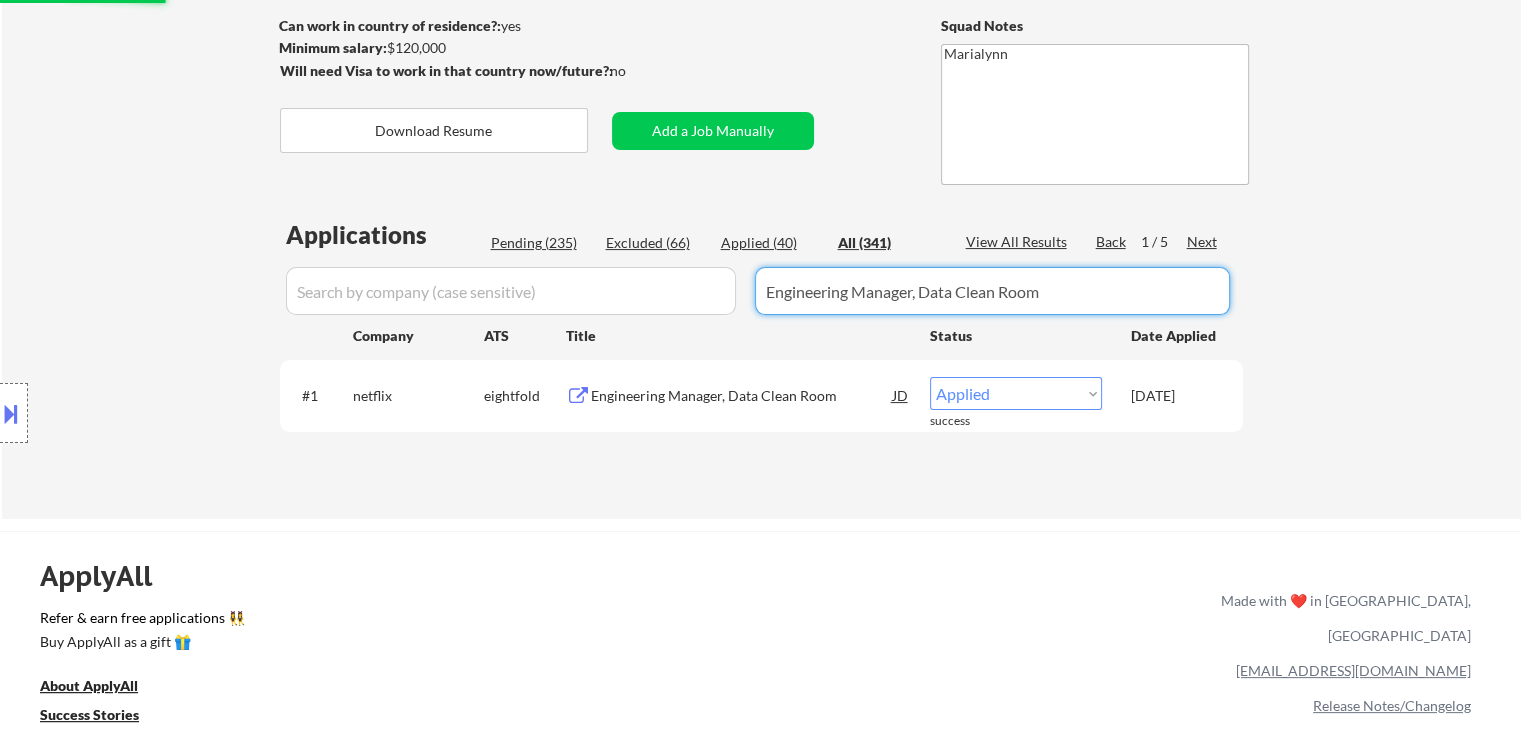type 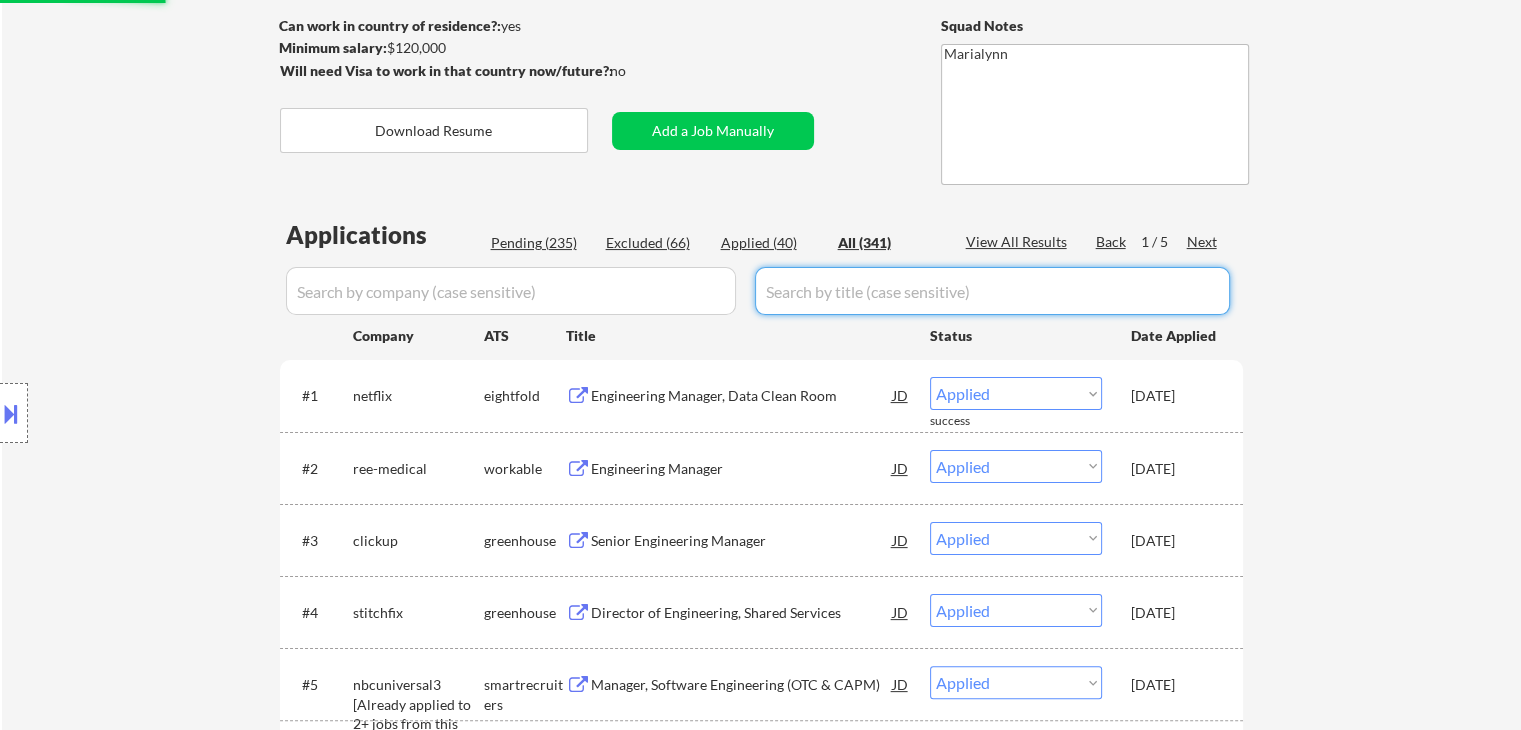 select on ""excluded__expired_"" 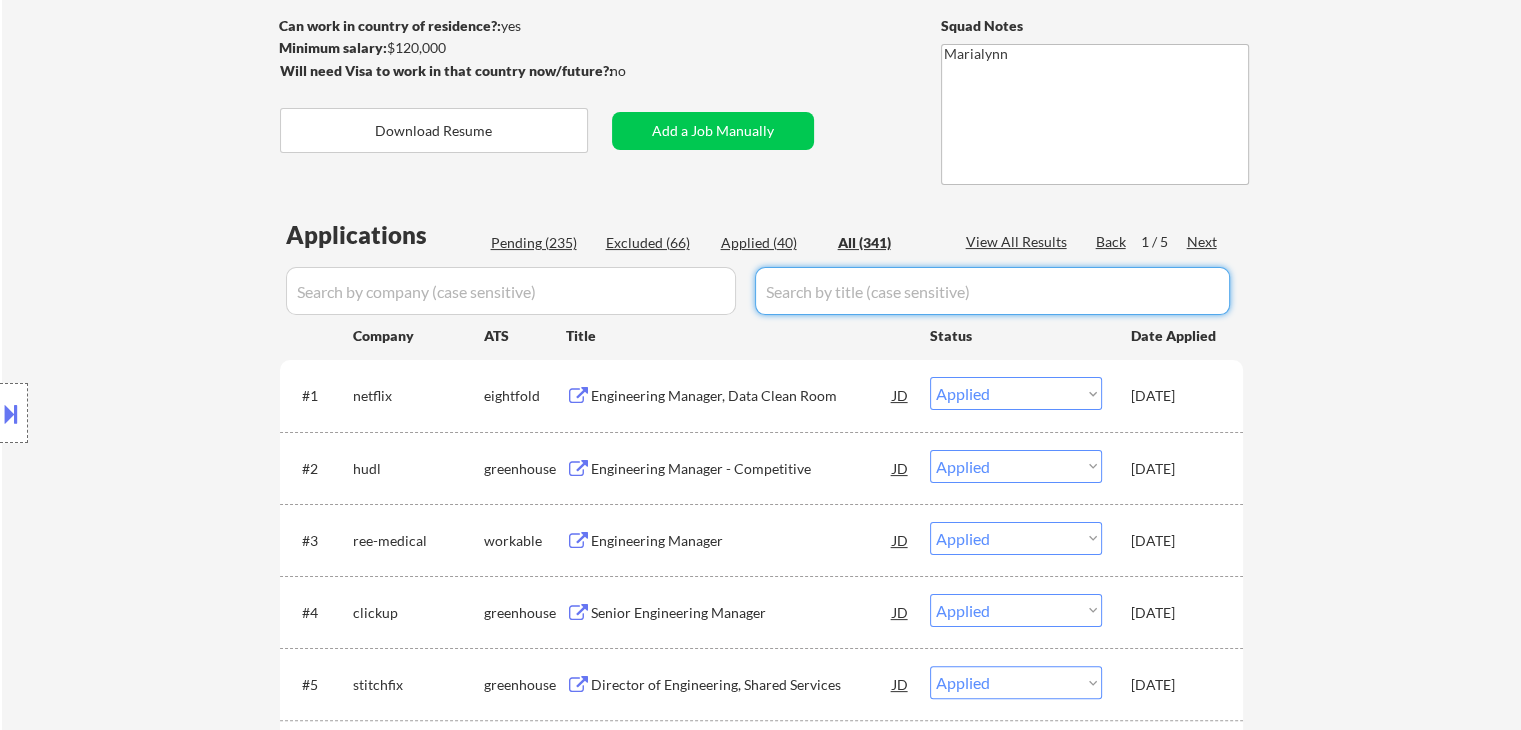type 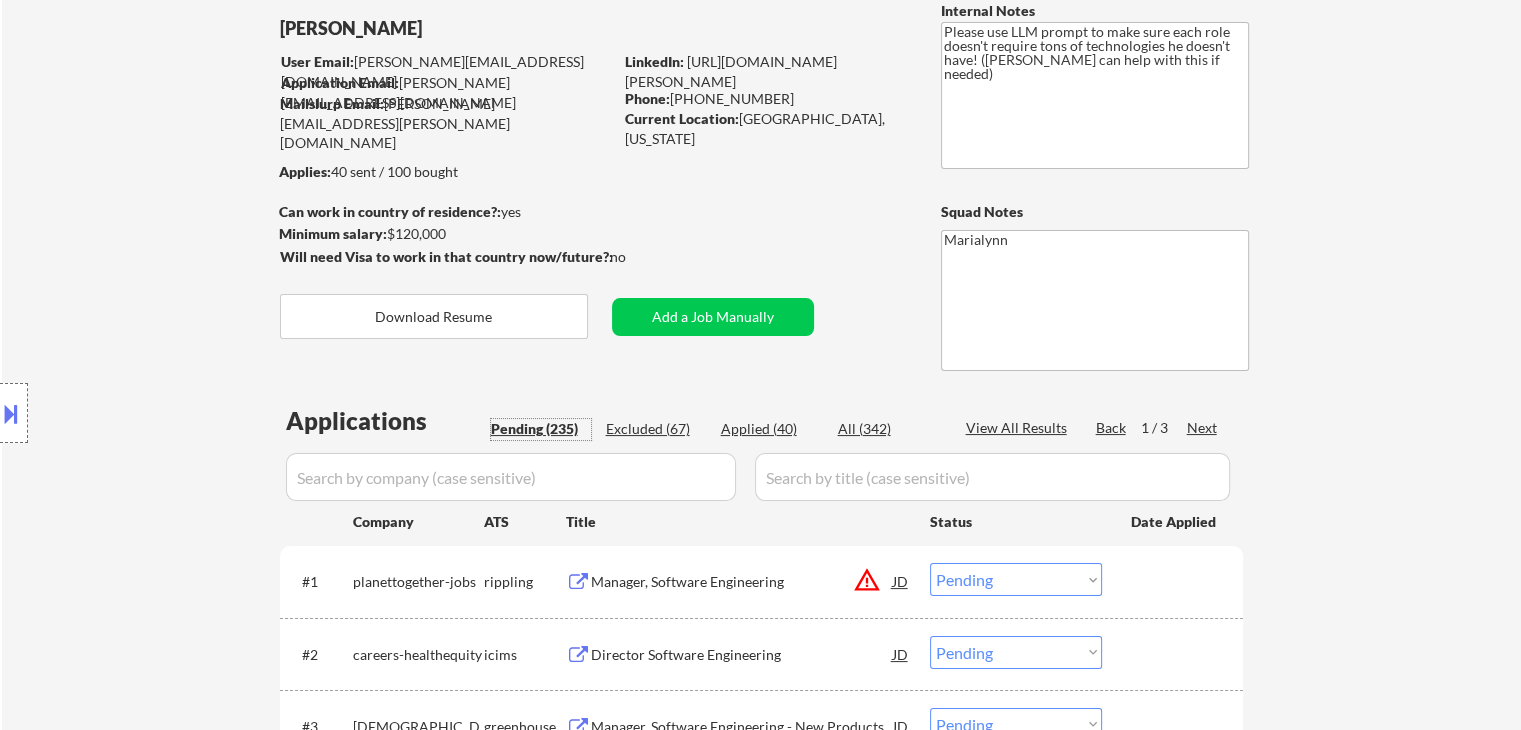 scroll, scrollTop: 0, scrollLeft: 0, axis: both 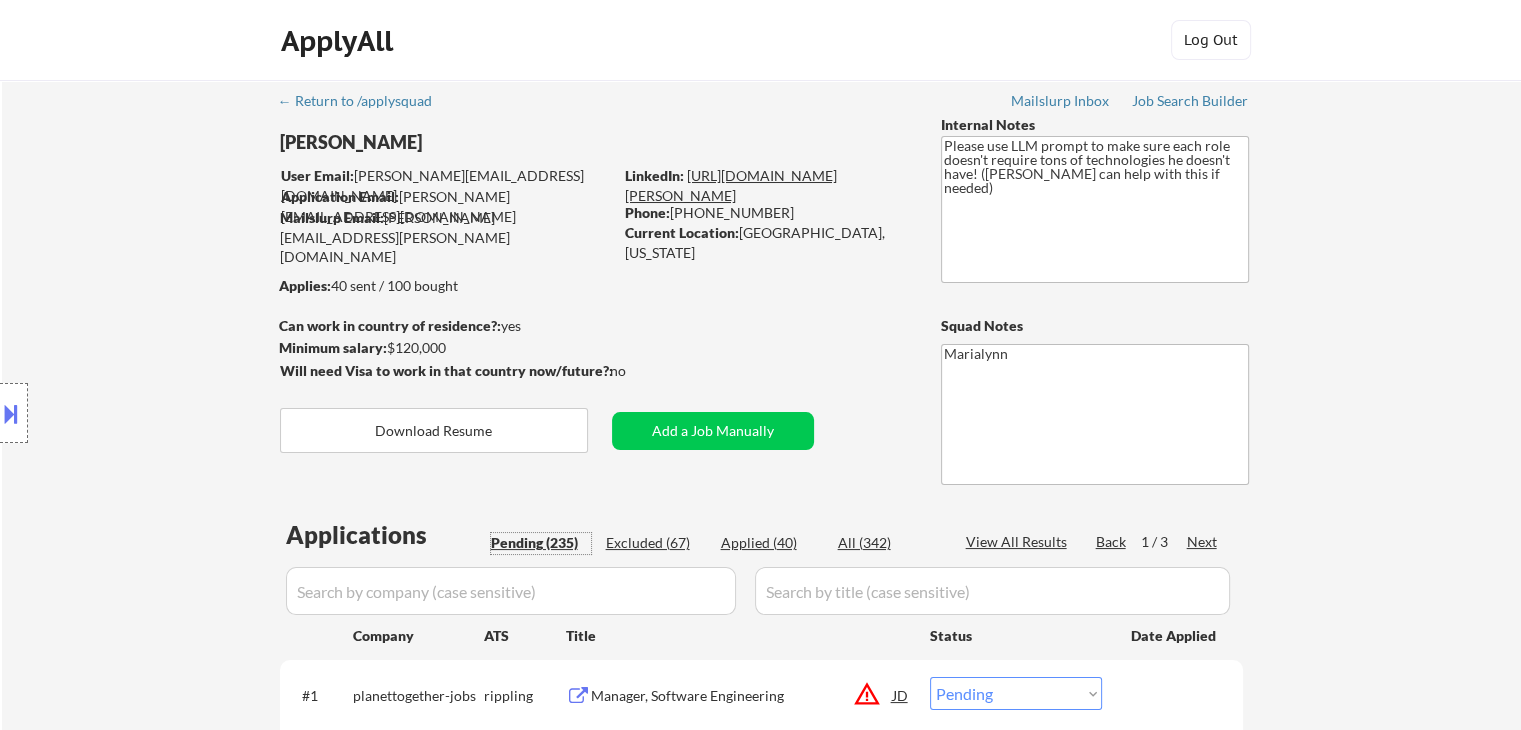 click on "https://www.linkedin.com/in/scott-huff-it/" at bounding box center [731, 185] 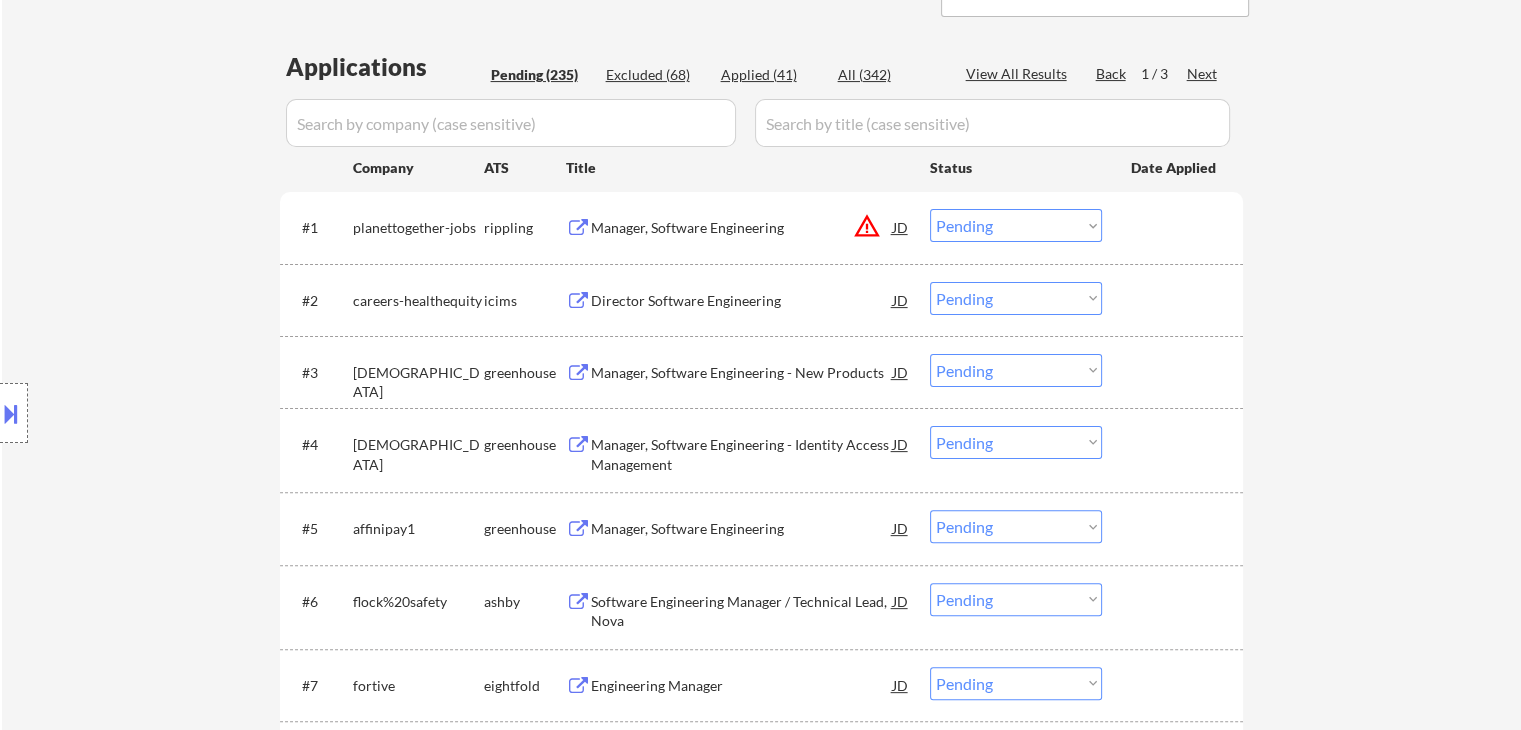 scroll, scrollTop: 200, scrollLeft: 0, axis: vertical 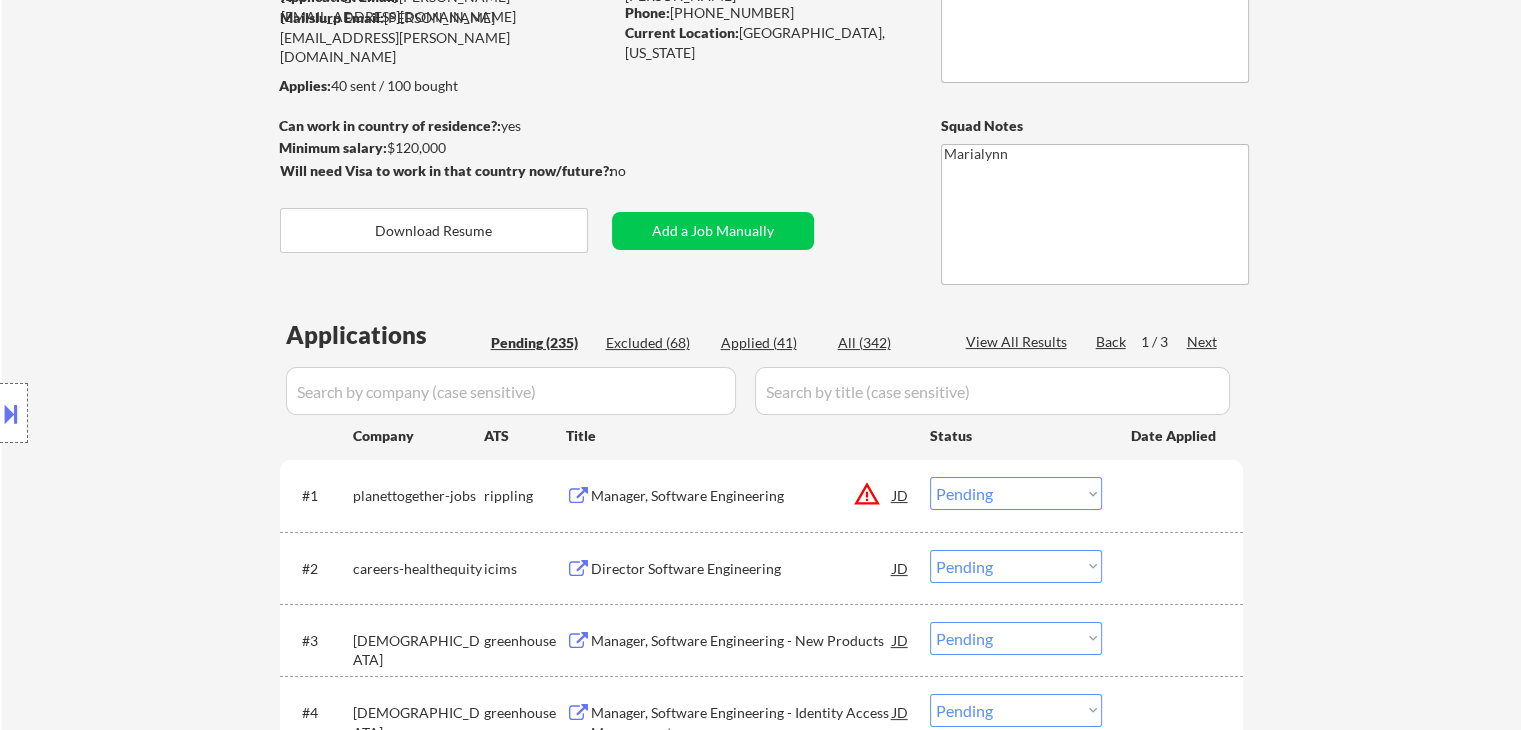 click on "Excluded (68)" at bounding box center (656, 343) 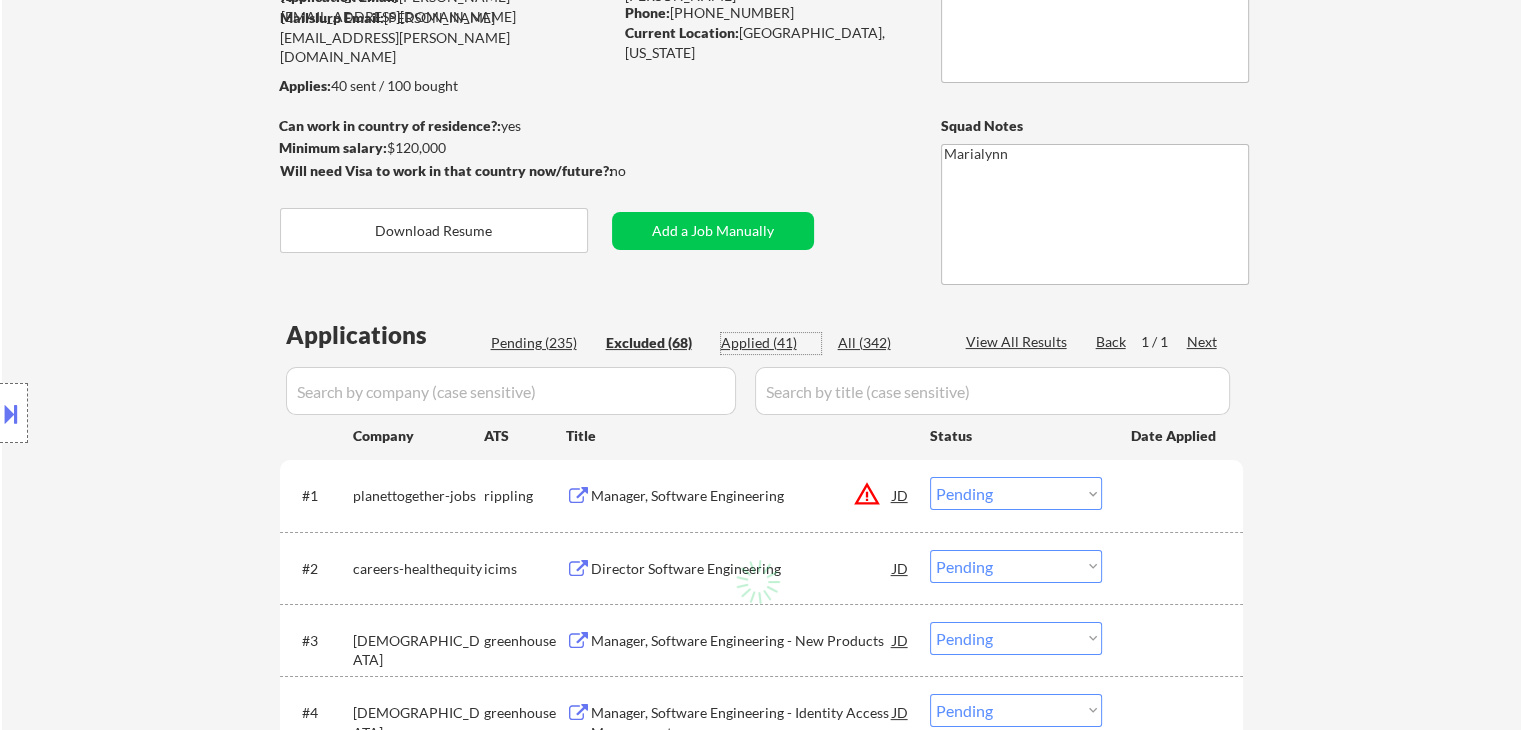 click on "Applied (41)" at bounding box center [771, 343] 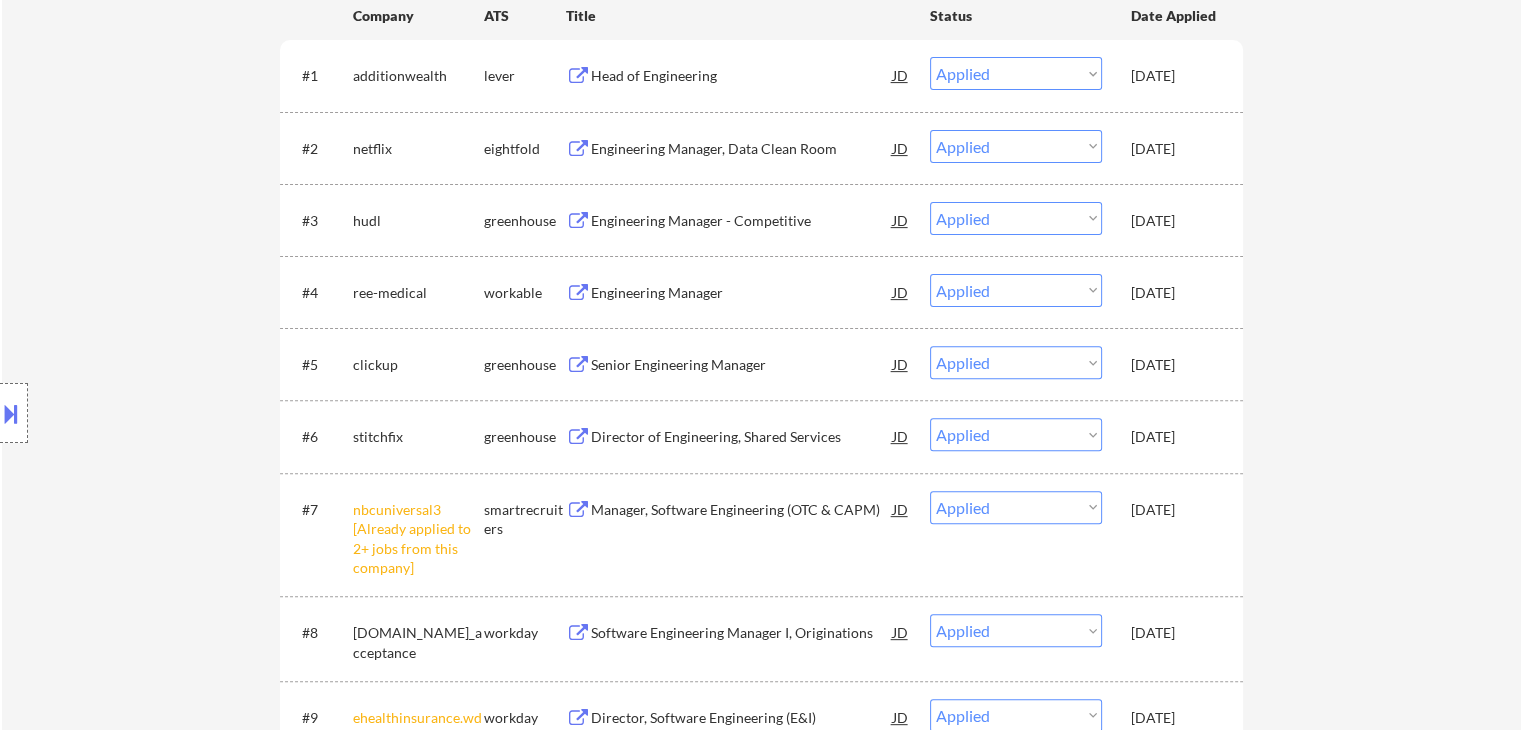scroll, scrollTop: 500, scrollLeft: 0, axis: vertical 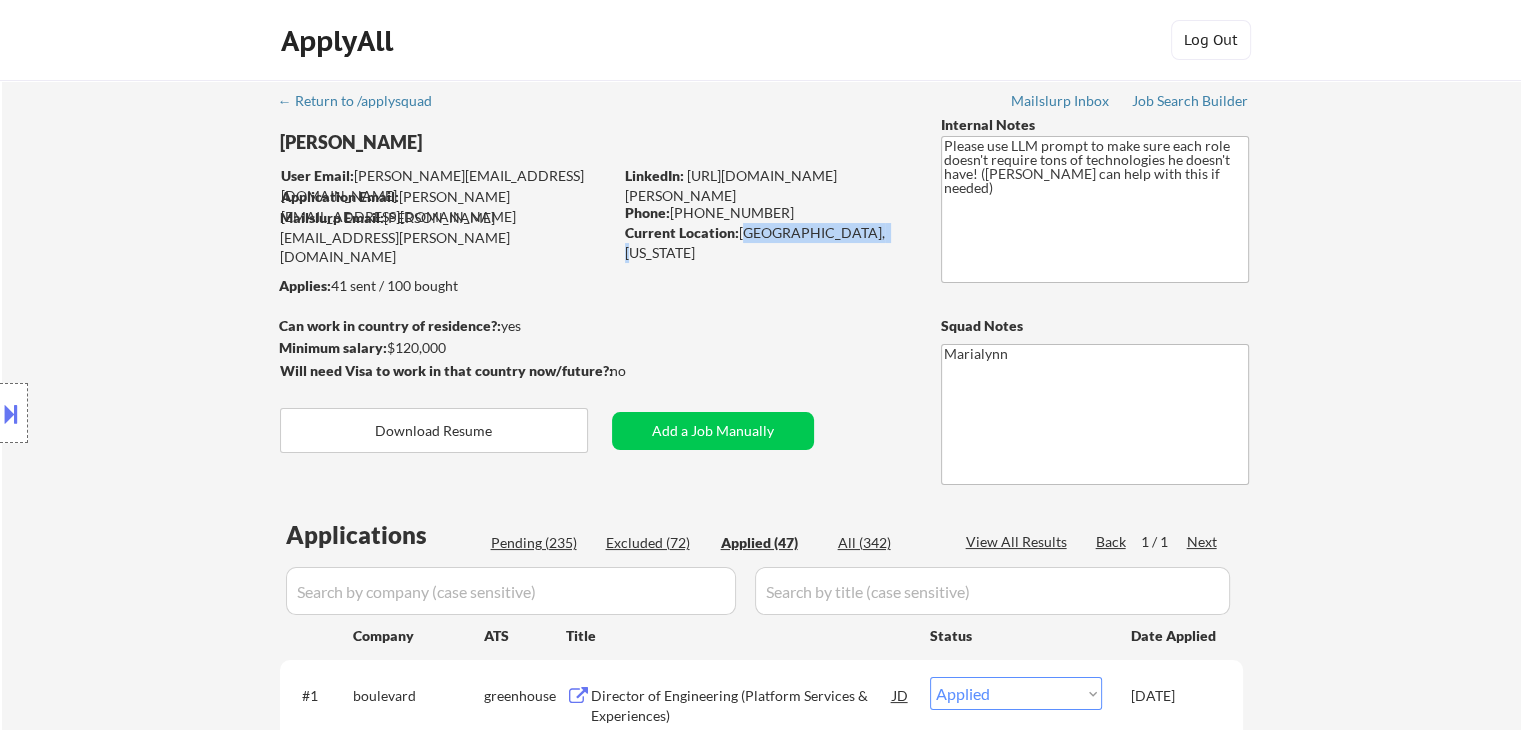 drag, startPoint x: 740, startPoint y: 225, endPoint x: 876, endPoint y: 225, distance: 136 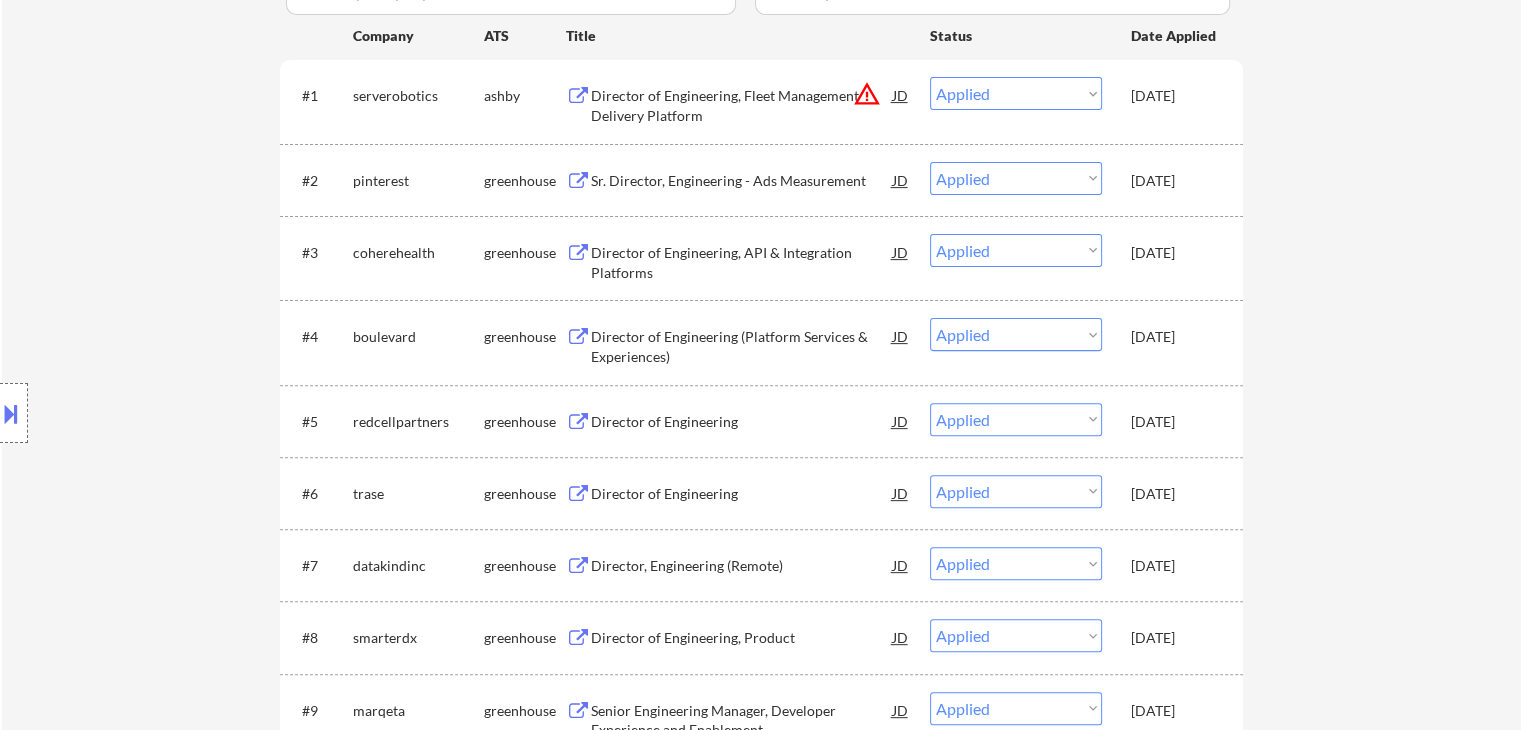 scroll, scrollTop: 200, scrollLeft: 0, axis: vertical 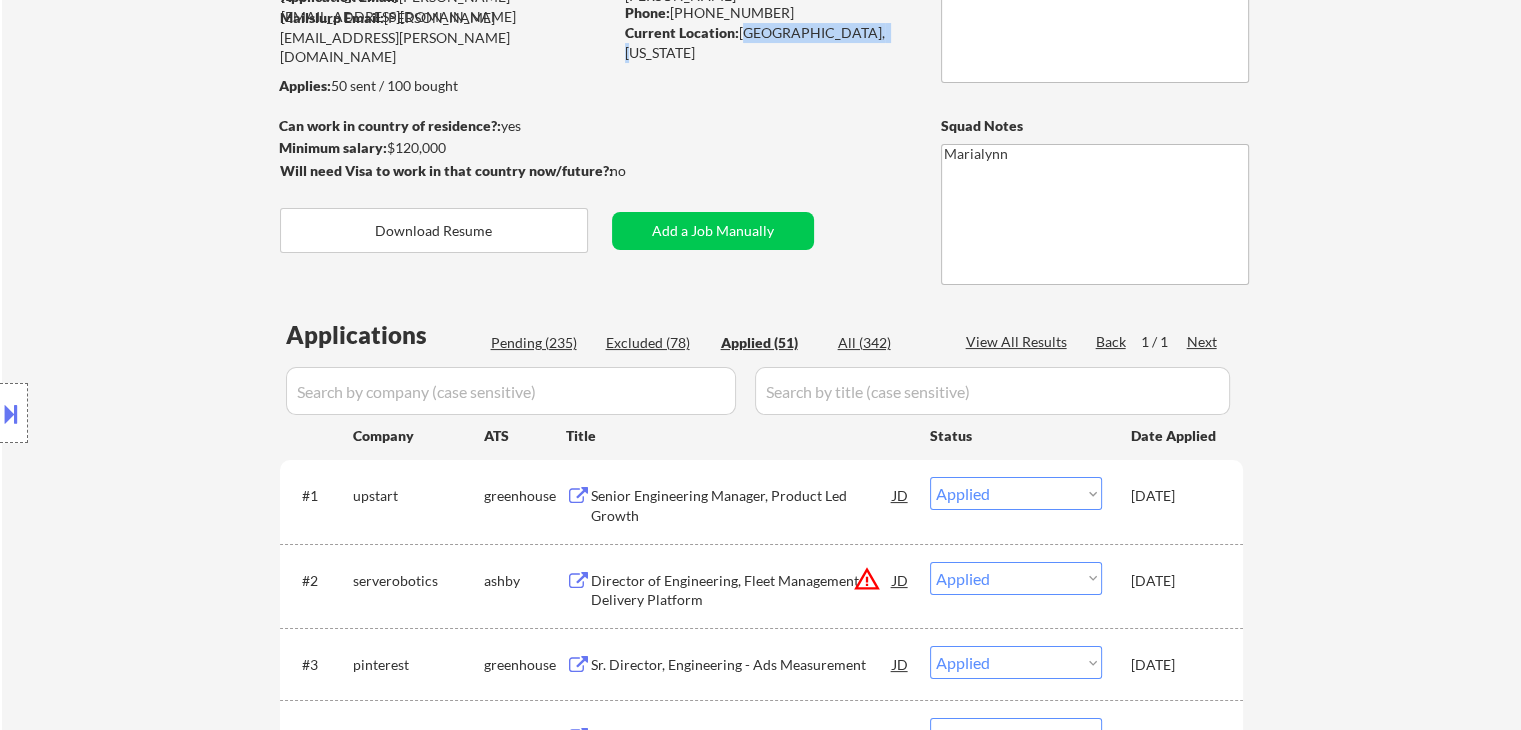 copy on "Kimberly, Wisconsin" 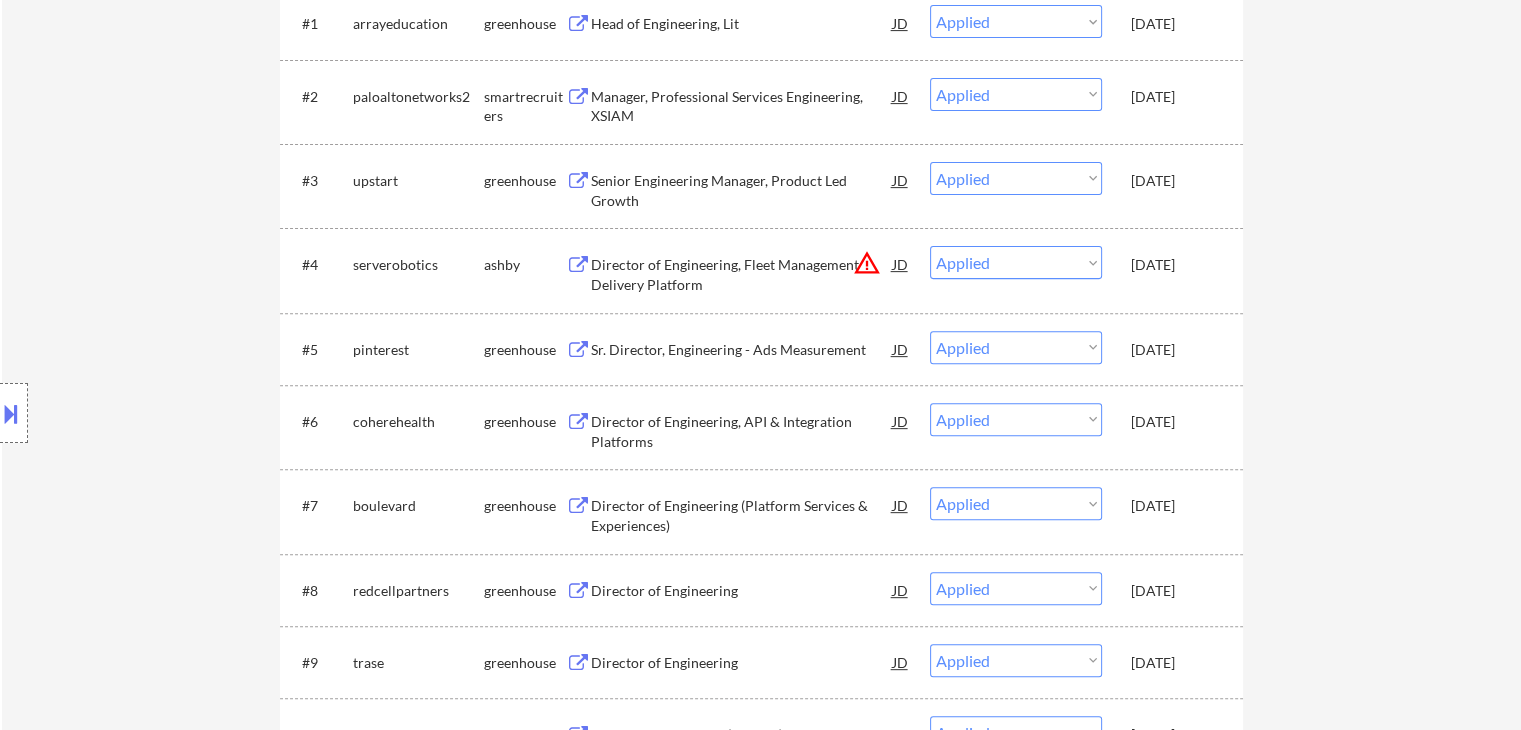 scroll, scrollTop: 400, scrollLeft: 0, axis: vertical 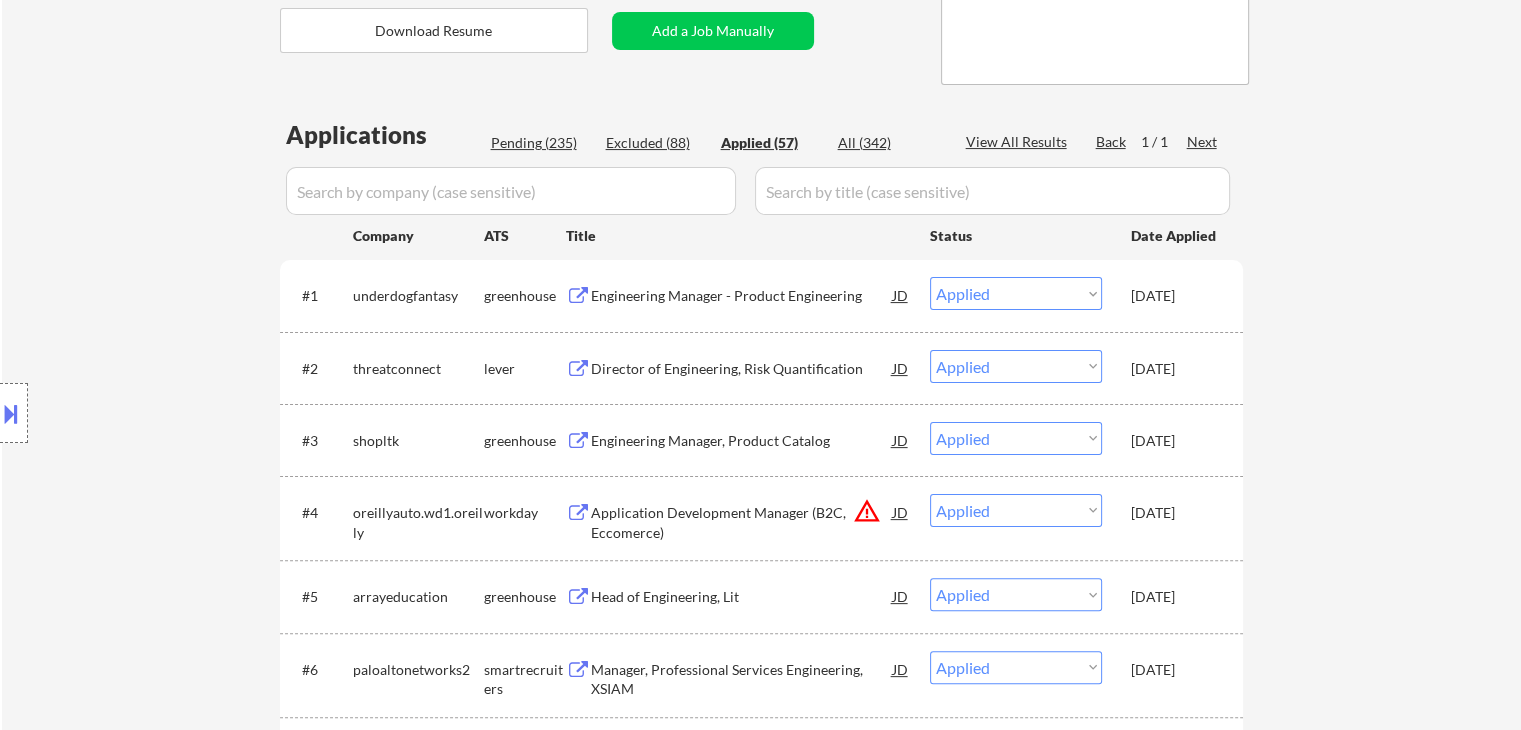 click on "Choose an option... Pending Applied Excluded (Questions) Excluded (Expired) Excluded (Location) Excluded (Bad Match) Excluded (Blocklist) Excluded (Salary) Excluded (Other)" at bounding box center (1016, 293) 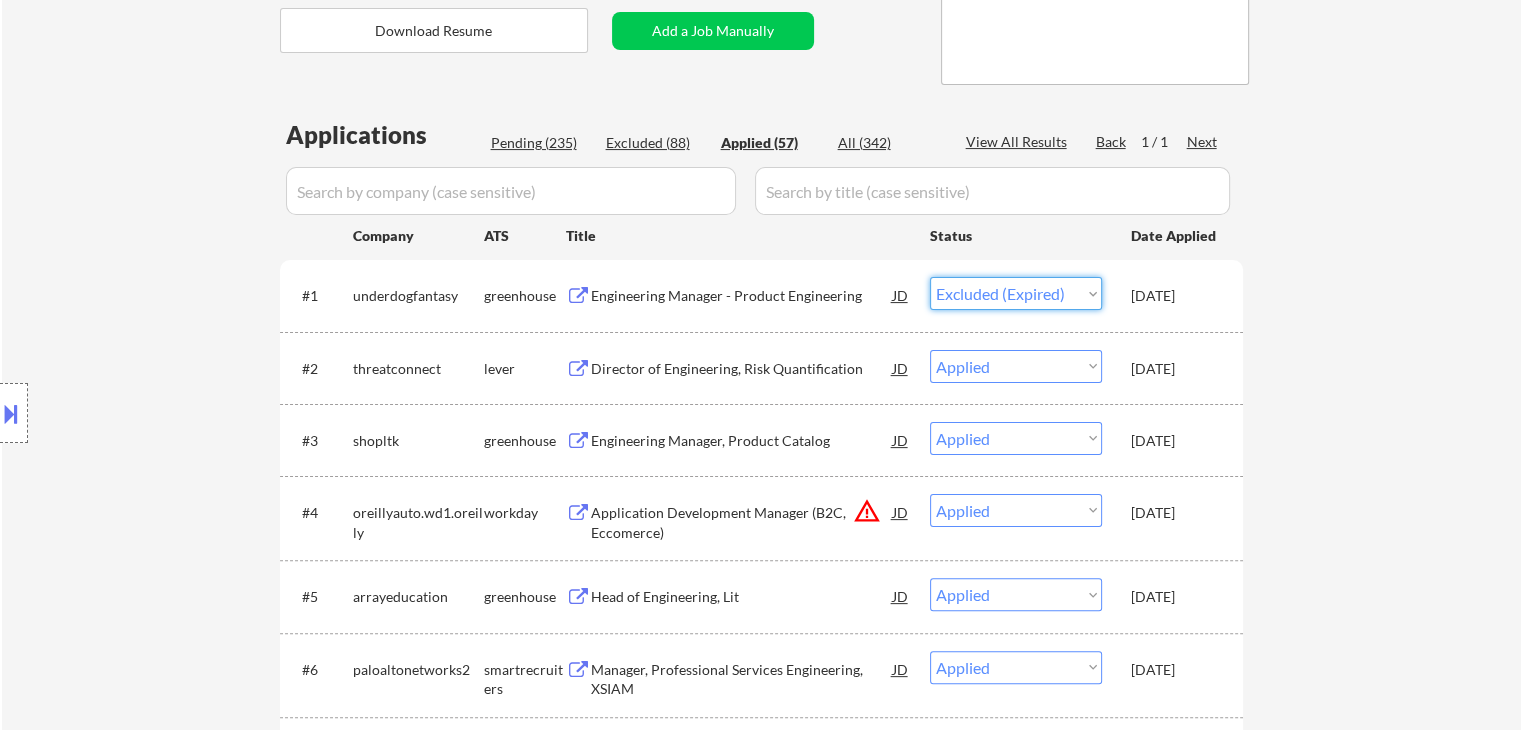 click on "Choose an option... Pending Applied Excluded (Questions) Excluded (Expired) Excluded (Location) Excluded (Bad Match) Excluded (Blocklist) Excluded (Salary) Excluded (Other)" at bounding box center [1016, 293] 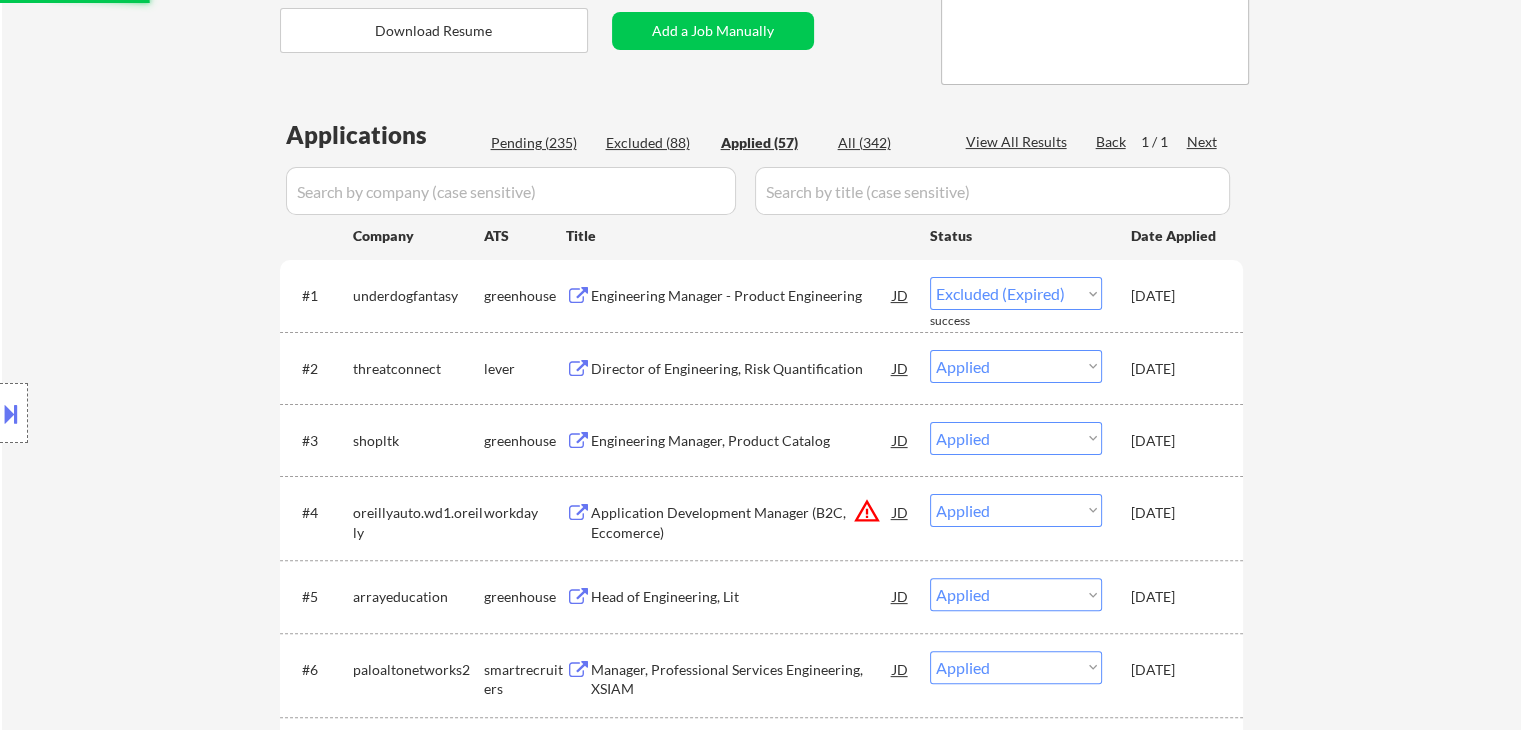 click on "Engineering Manager - Product Engineering" at bounding box center (742, 295) 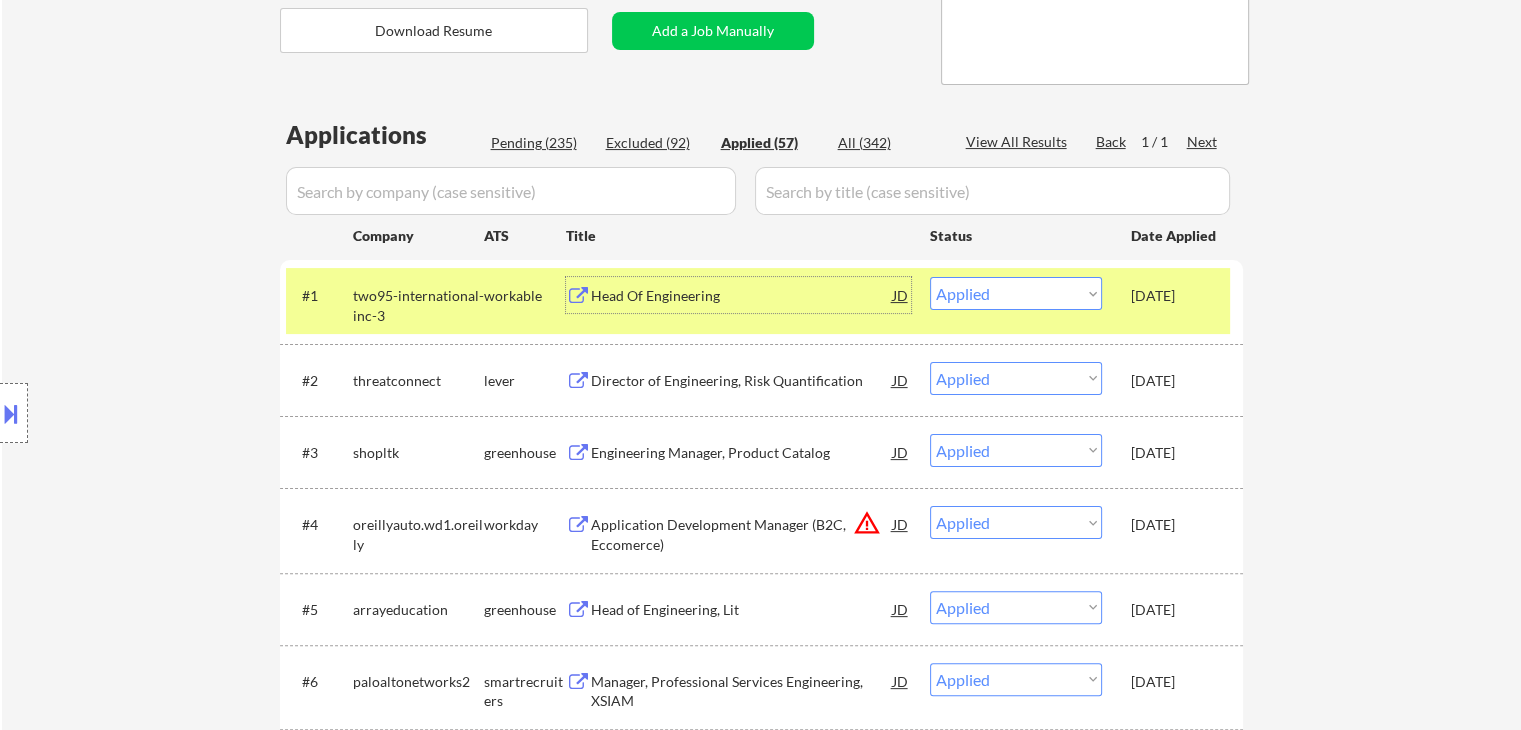 click on "#1 two95-international-inc-3 workable Head Of Engineering JD warning_amber Choose an option... Pending Applied Excluded (Questions) Excluded (Expired) Excluded (Location) Excluded (Bad Match) Excluded (Blocklist) Excluded (Salary) Excluded (Other) Jul 24, 2025" at bounding box center (758, 301) 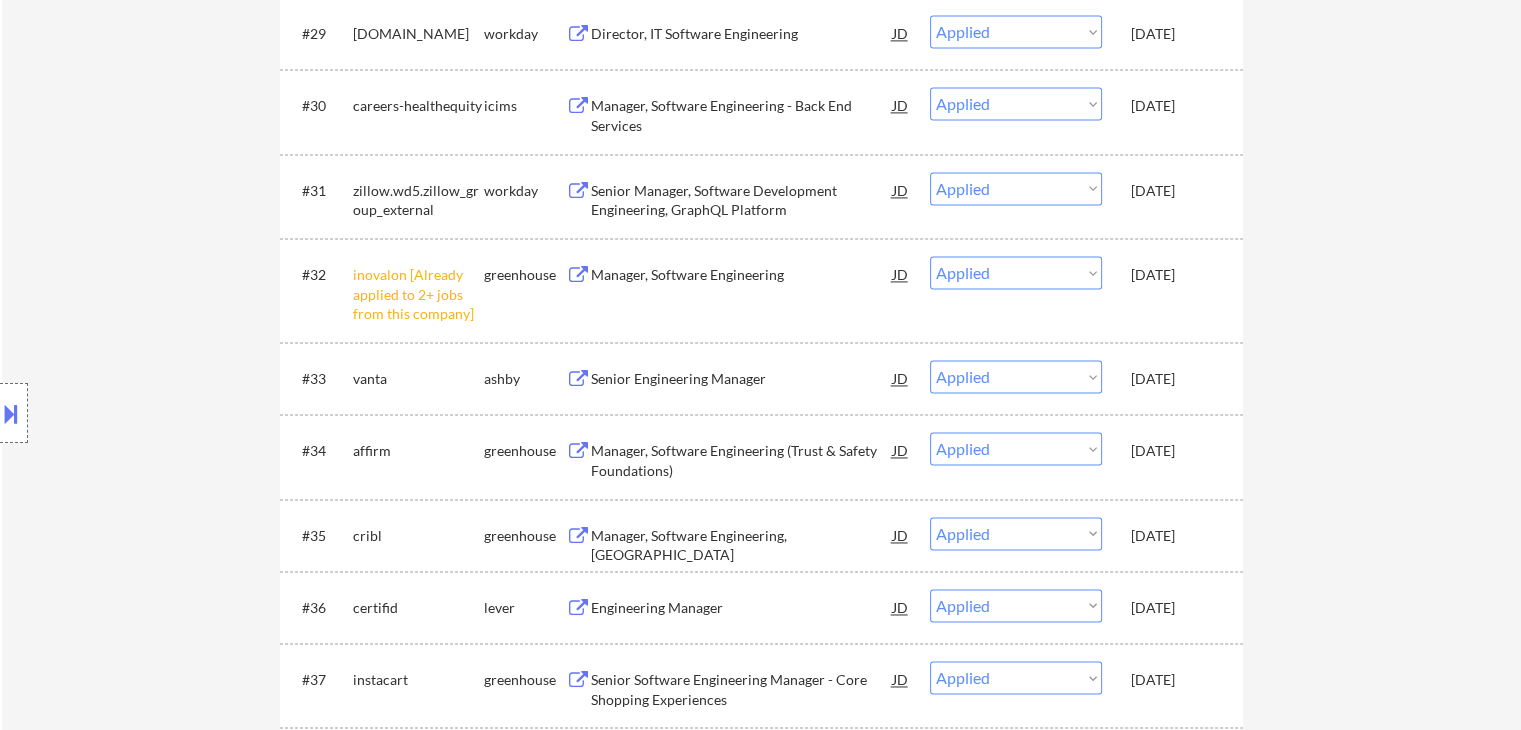 scroll, scrollTop: 3100, scrollLeft: 0, axis: vertical 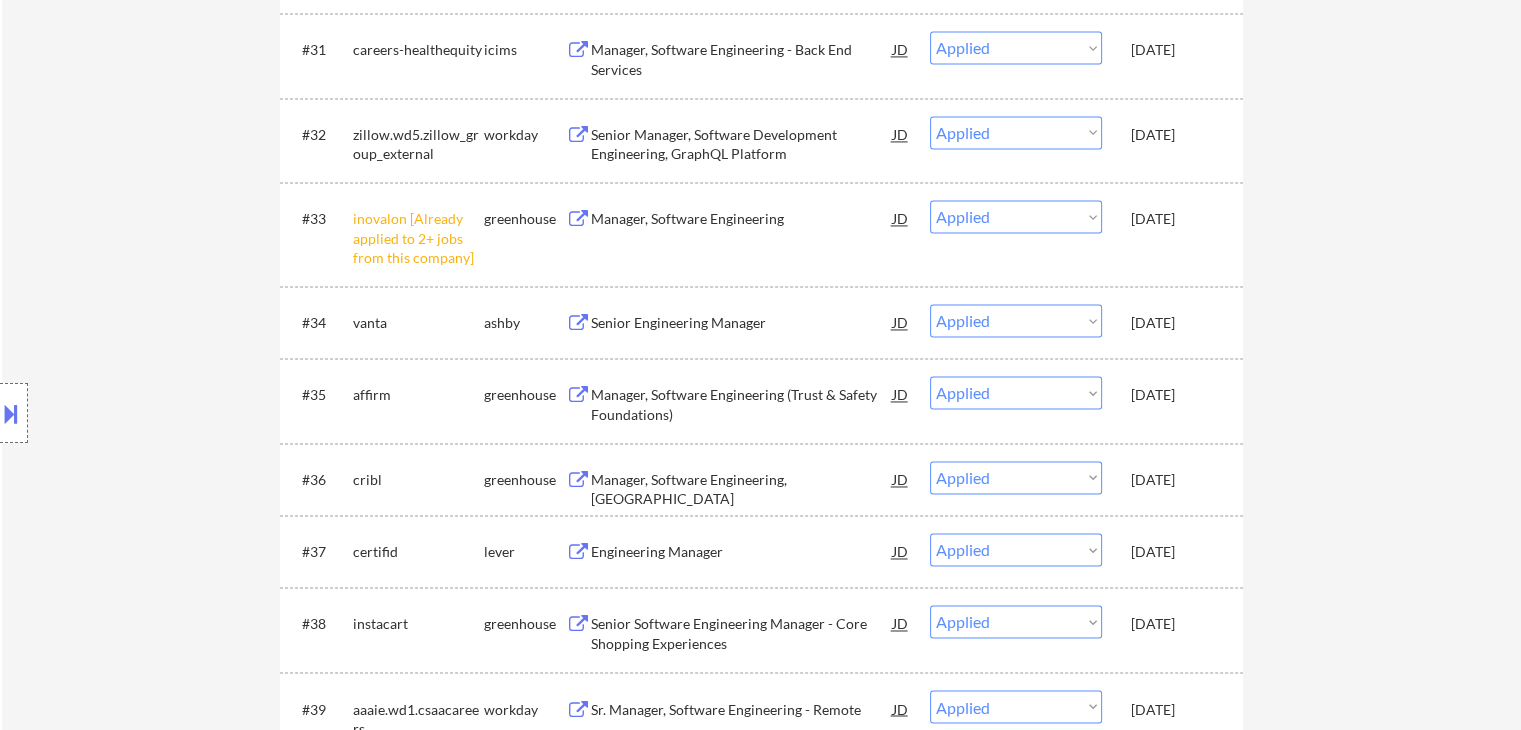 click at bounding box center (11, 413) 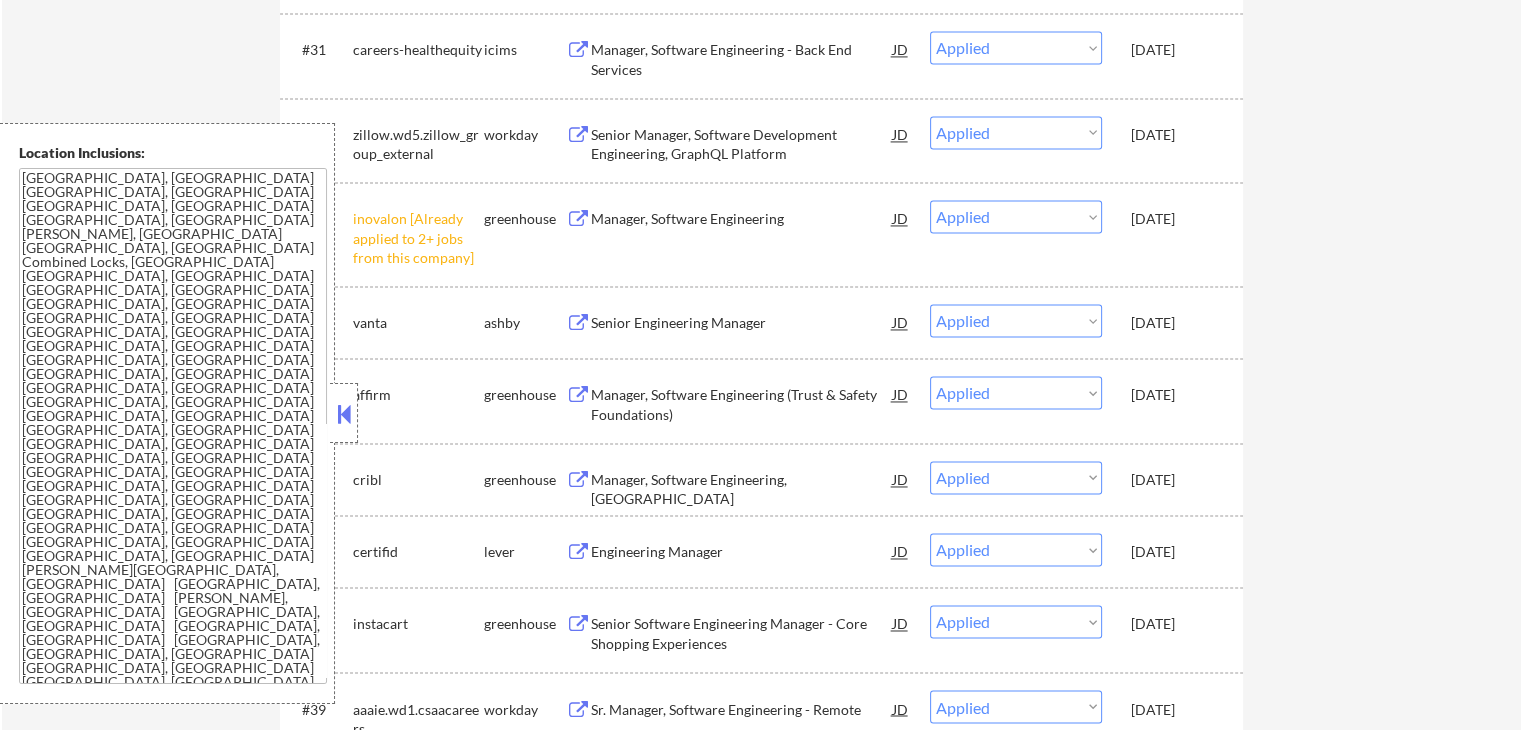 click on "← Return to /applysquad Mailslurp Inbox Job Search Builder Scott Huff User Email:  scott_huff@hushmail.com Application Email:  scott_huff@hushmail.com Mailslurp Email:  scott.huff@mailflux.com LinkedIn:   https://www.linkedin.com/in/scott-huff-it/
Phone:  920-366-1494 Current Location:  Kimberly, Wisconsin Applies:  50 sent / 100 bought Internal Notes Please use LLM prompt to make sure each role doesn't require tons of technologies he doesn't have! (Flora can help with this if needed) Can work in country of residence?:  yes Squad Notes Minimum salary:  $120,000 Will need Visa to work in that country now/future?:   no Download Resume Add a Job Manually Marialynn Applications Pending (235) Excluded (92) Applied (58) All (342) View All Results Back 1 / 1
Next Company ATS Title Status Date Applied #1 wpromote lever Engineering Manager - Data Pipelines JD warning_amber Choose an option... Pending Applied Excluded (Questions) Excluded (Expired) Excluded (Location) Excluded (Bad Match) Excluded (Blocklist) #2" at bounding box center (761, -299) 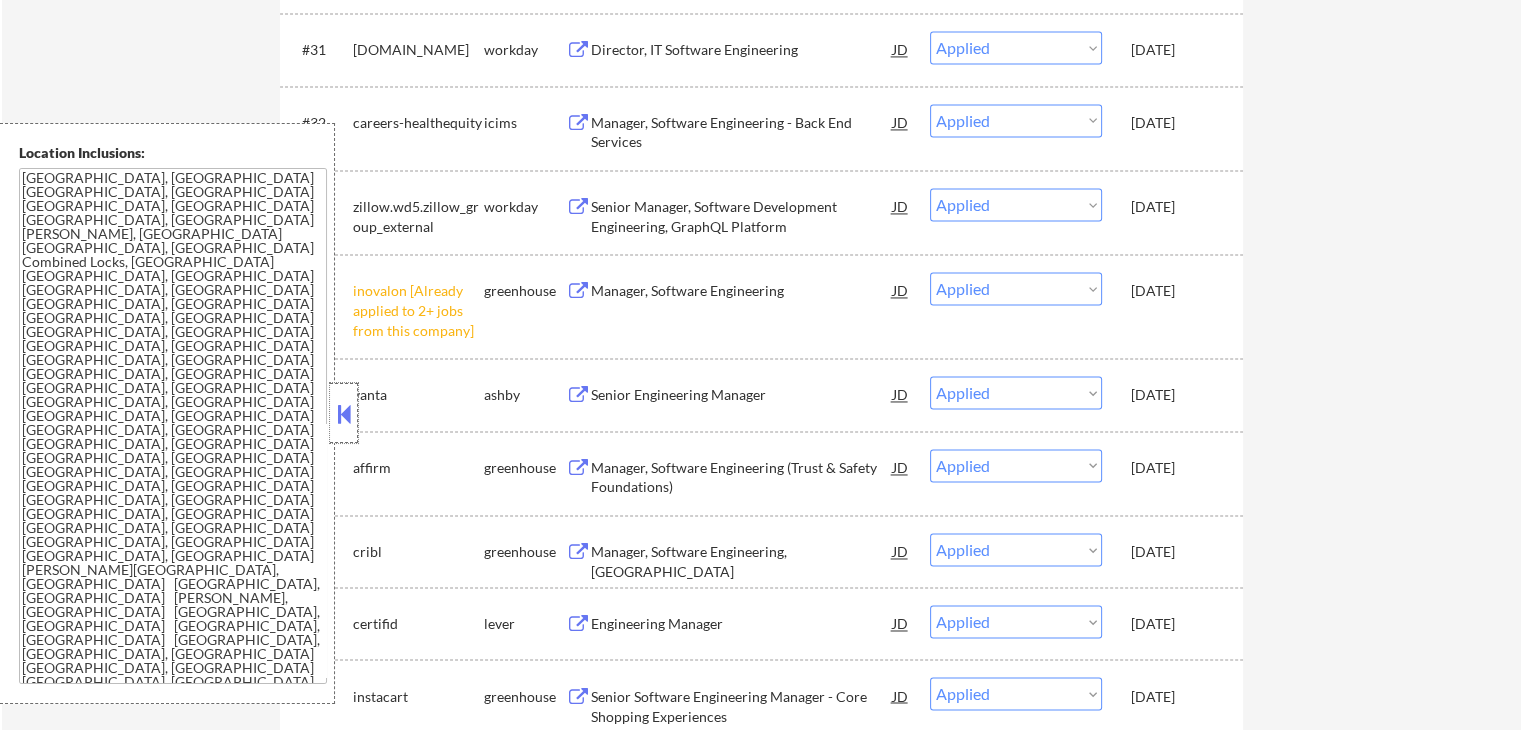 click at bounding box center [344, 413] 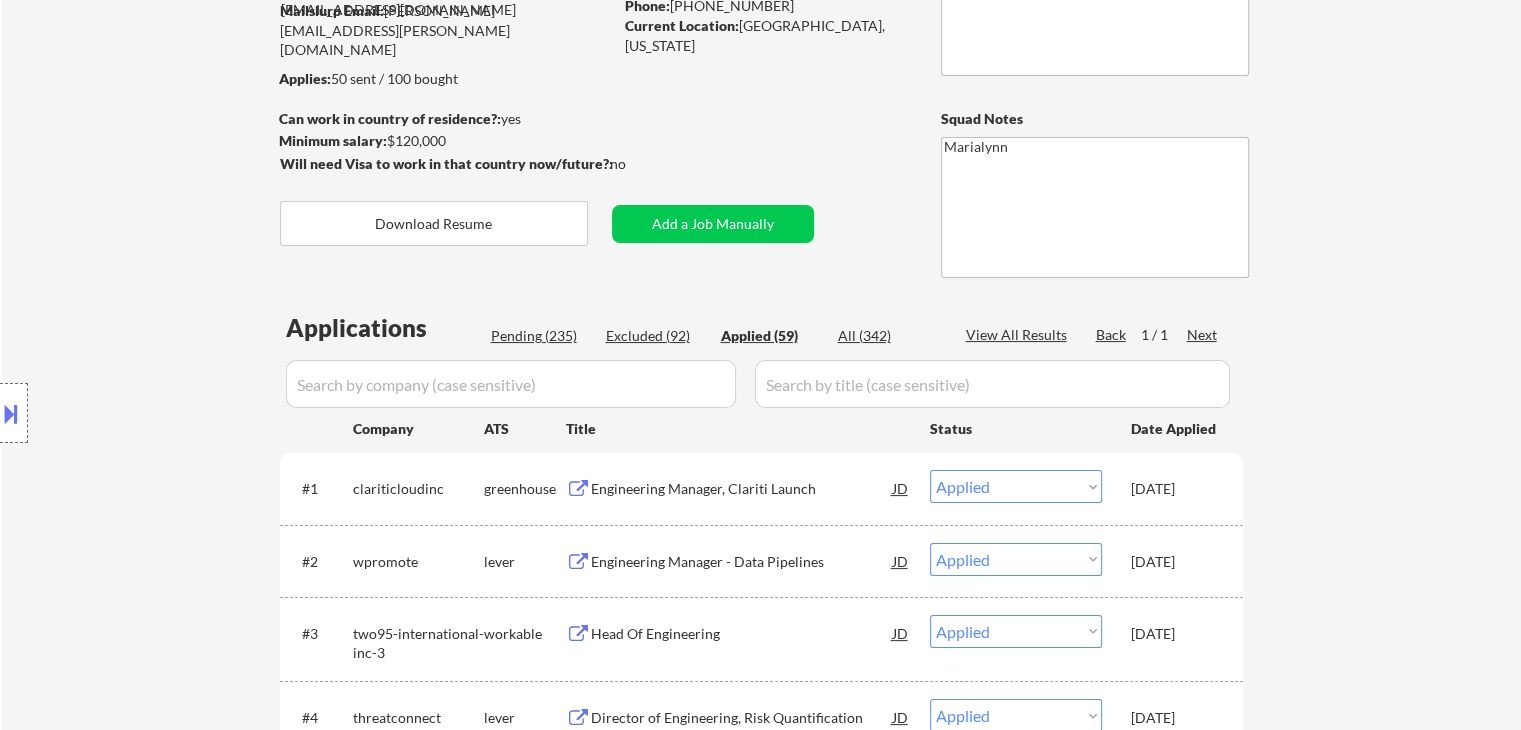 scroll, scrollTop: 100, scrollLeft: 0, axis: vertical 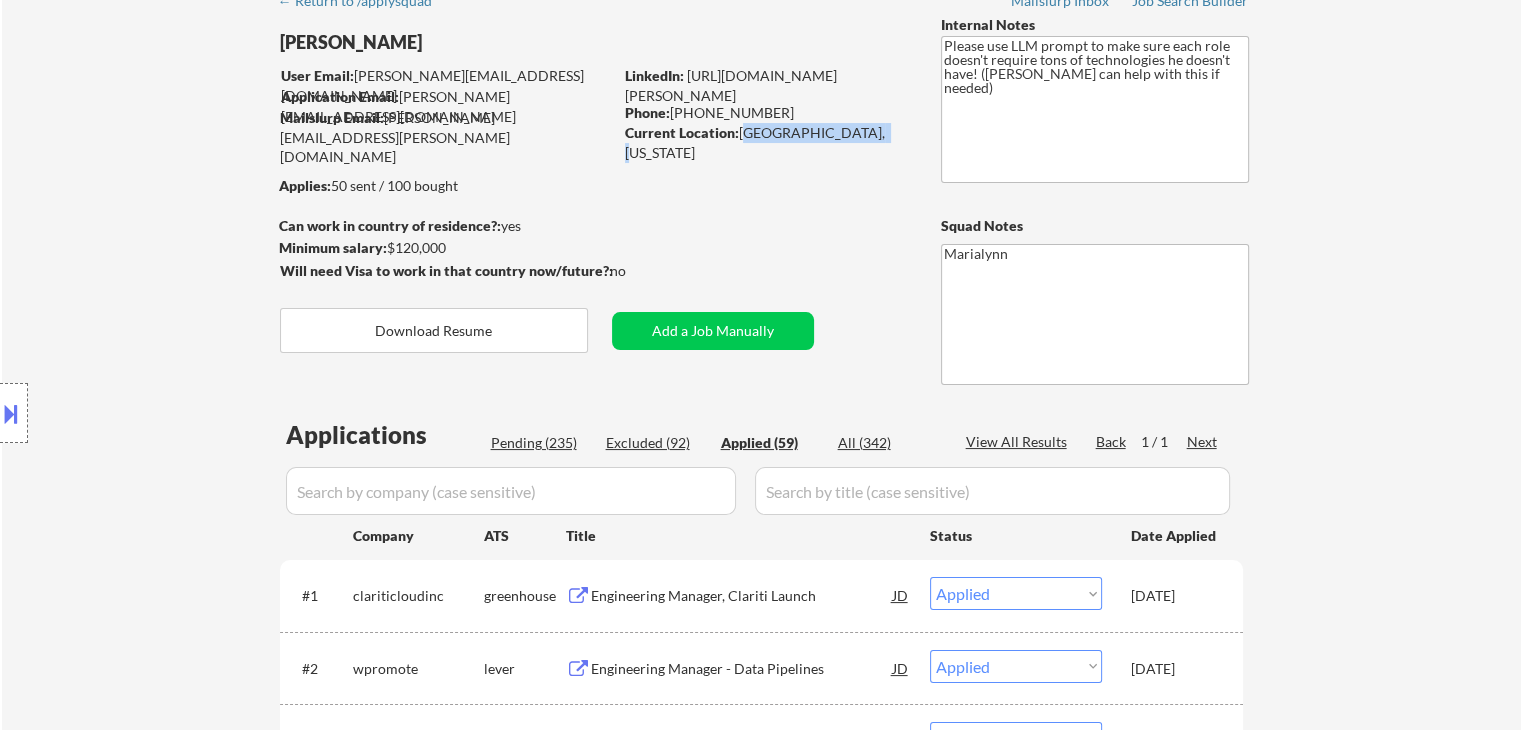 drag, startPoint x: 756, startPoint y: 129, endPoint x: 876, endPoint y: 130, distance: 120.004166 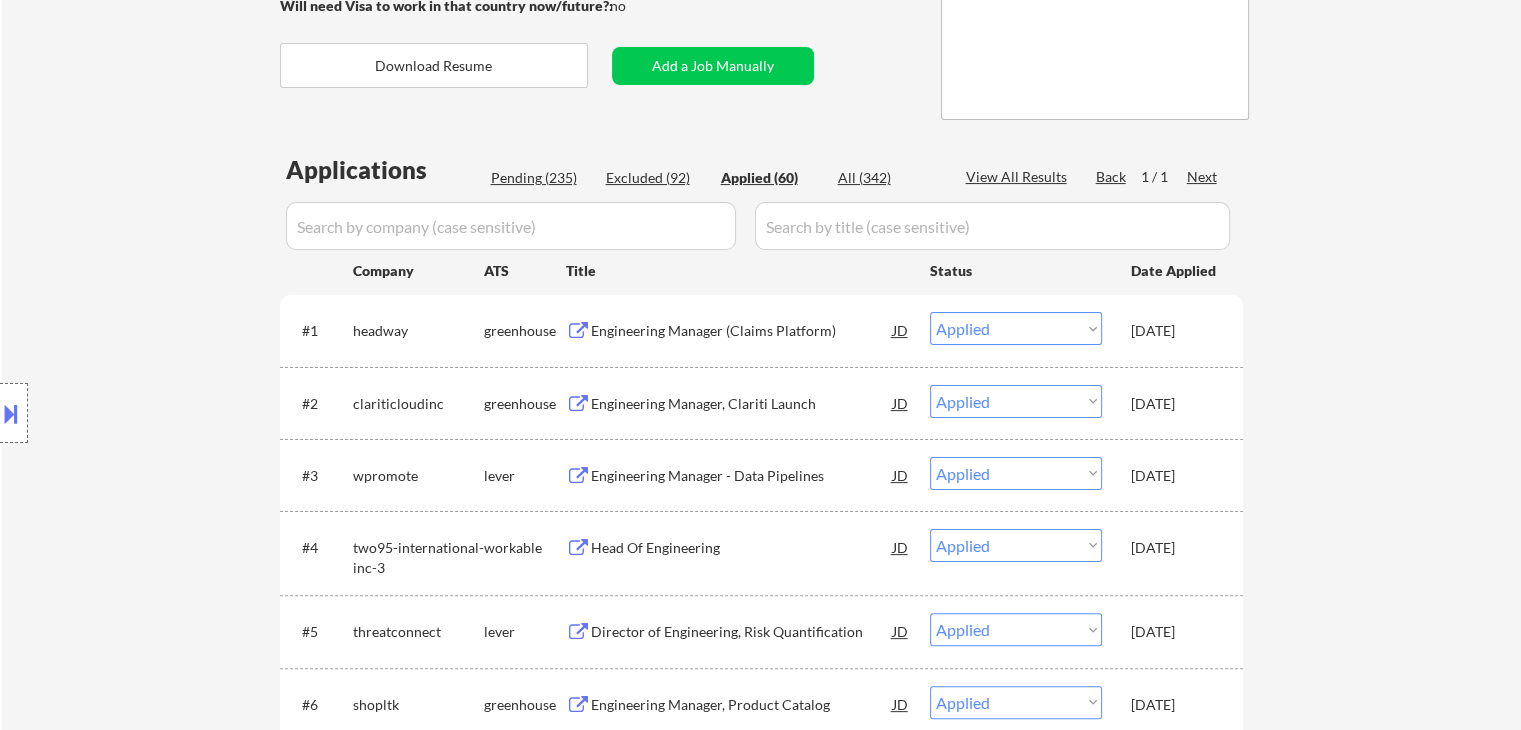 scroll, scrollTop: 200, scrollLeft: 0, axis: vertical 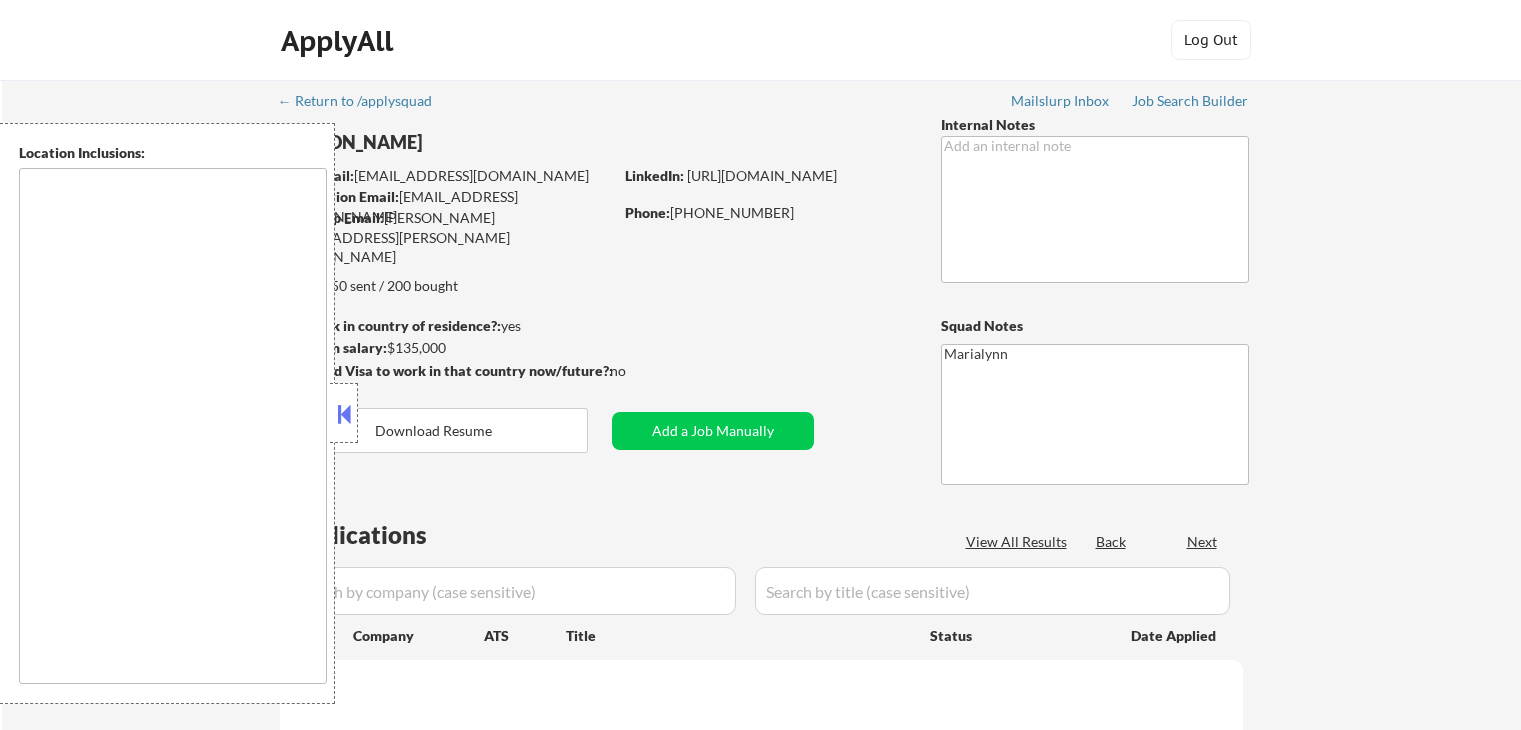 select on ""pending"" 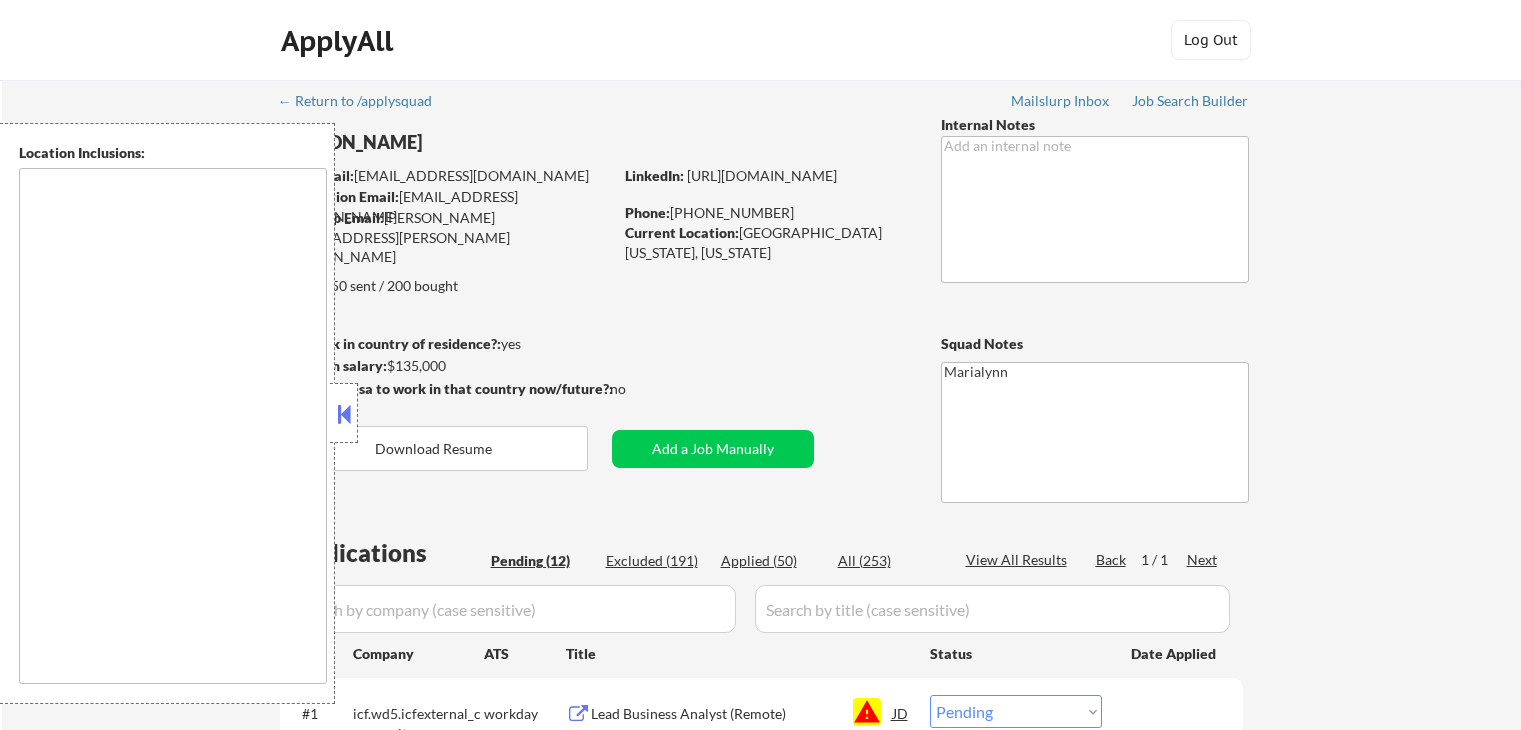 scroll, scrollTop: 0, scrollLeft: 0, axis: both 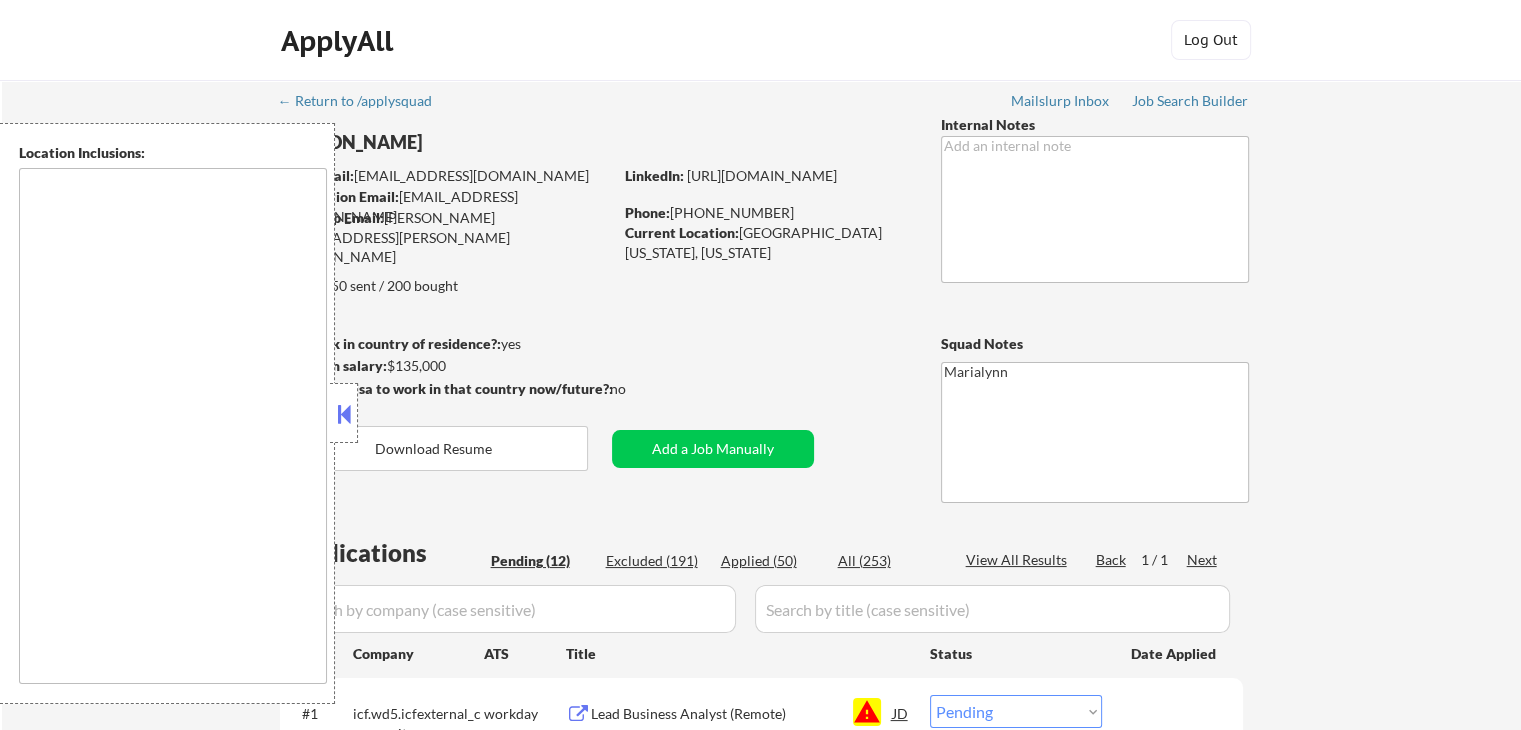 click at bounding box center [344, 414] 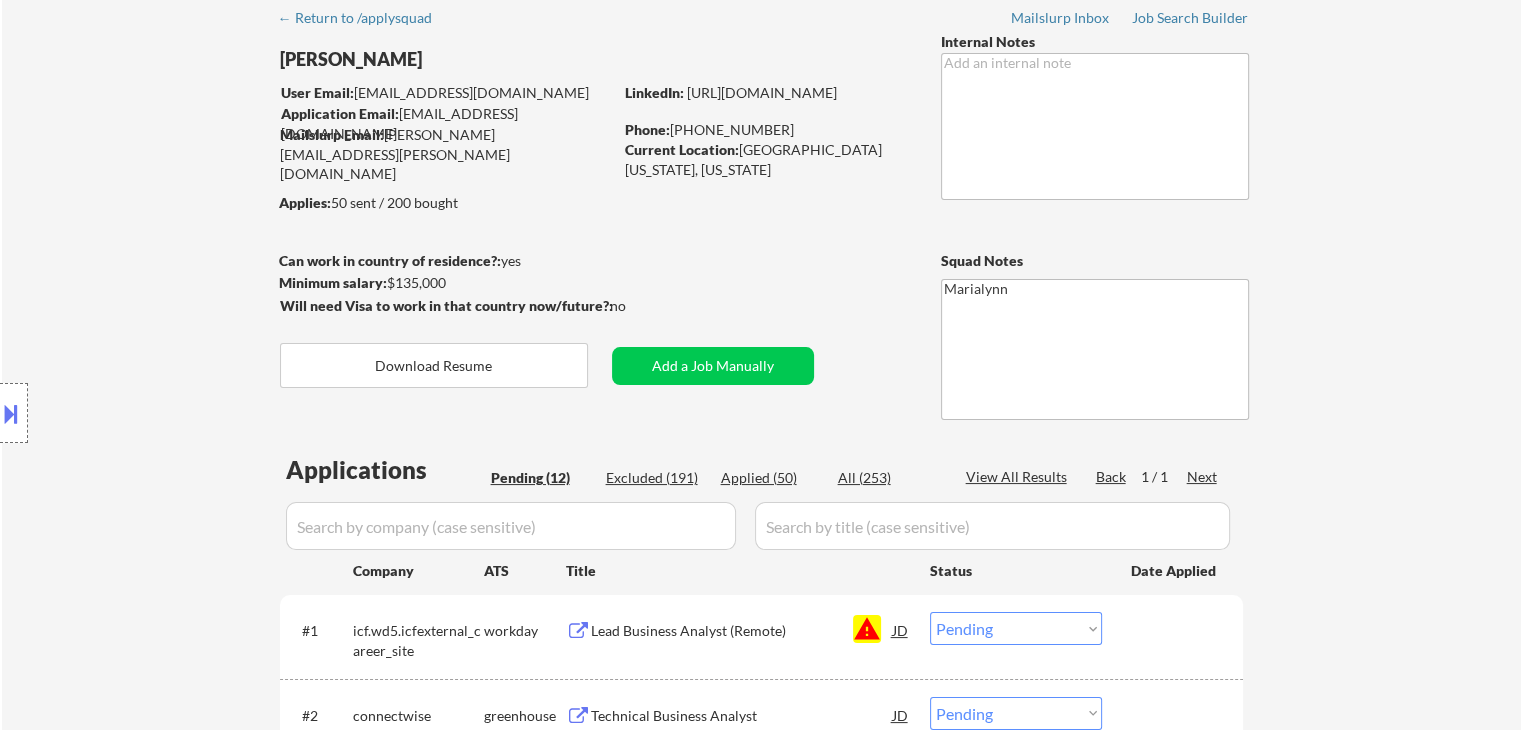scroll, scrollTop: 300, scrollLeft: 0, axis: vertical 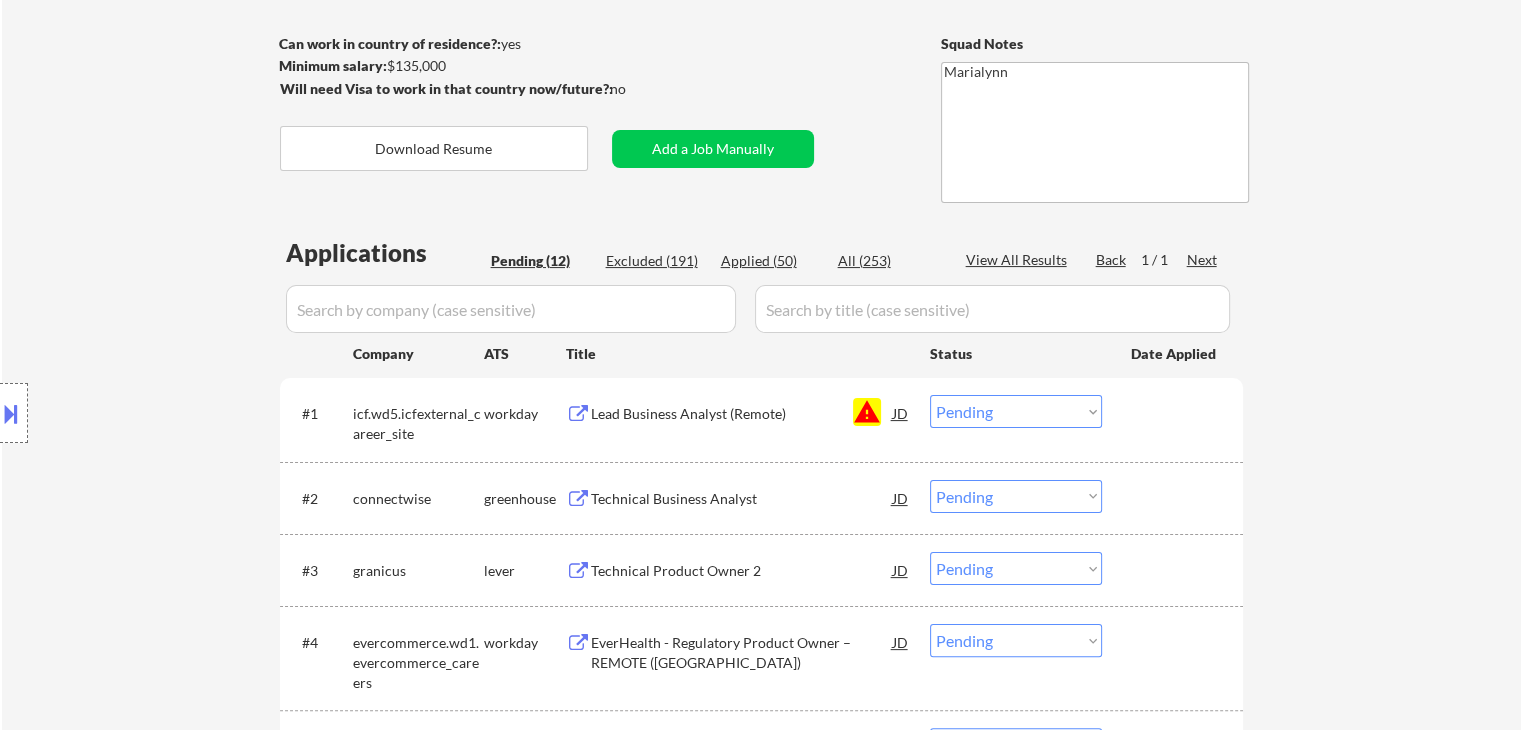 click on "Choose an option... Pending Applied Excluded (Questions) Excluded (Expired) Excluded (Location) Excluded (Bad Match) Excluded (Blocklist) Excluded (Salary) Excluded (Other)" at bounding box center [1016, 411] 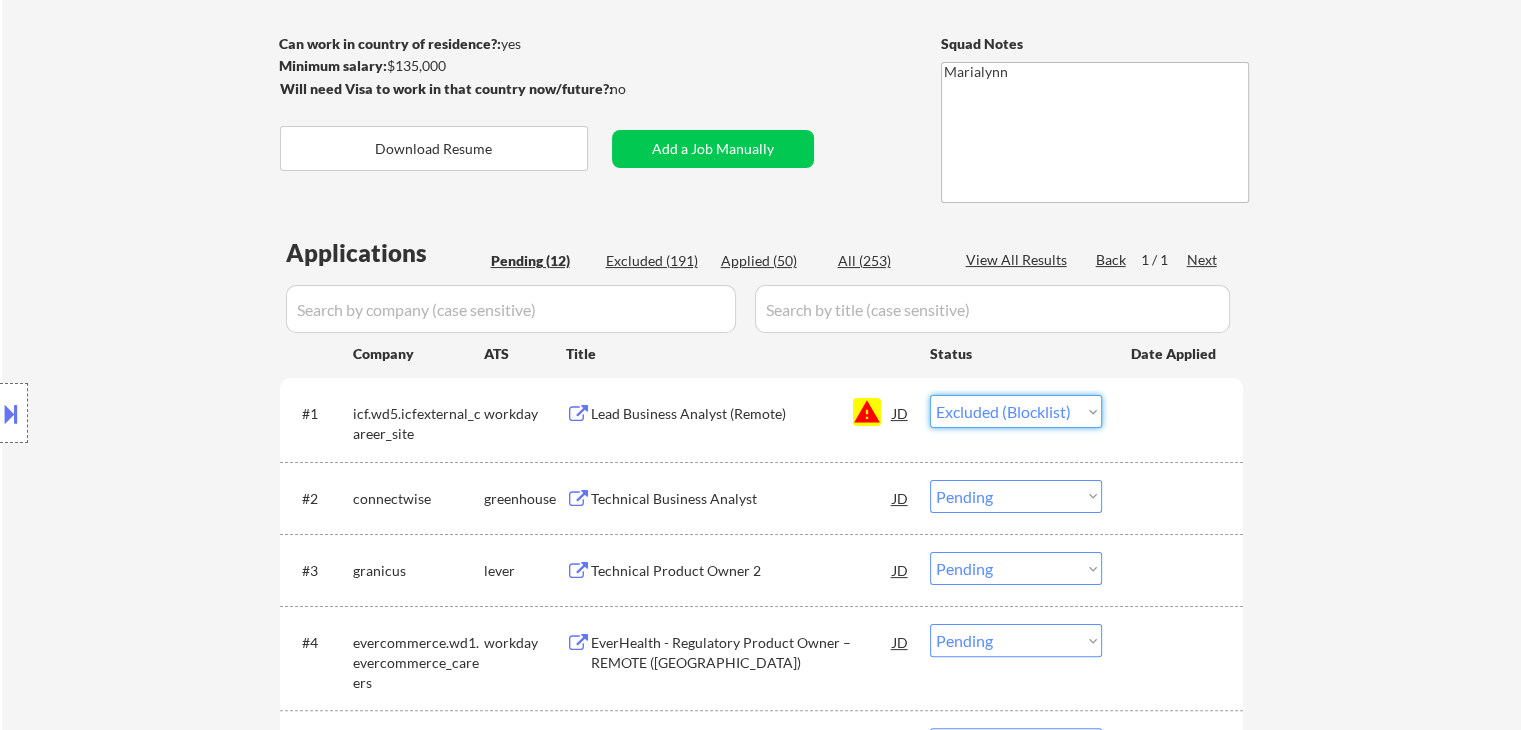 click on "Choose an option... Pending Applied Excluded (Questions) Excluded (Expired) Excluded (Location) Excluded (Bad Match) Excluded (Blocklist) Excluded (Salary) Excluded (Other)" at bounding box center (1016, 411) 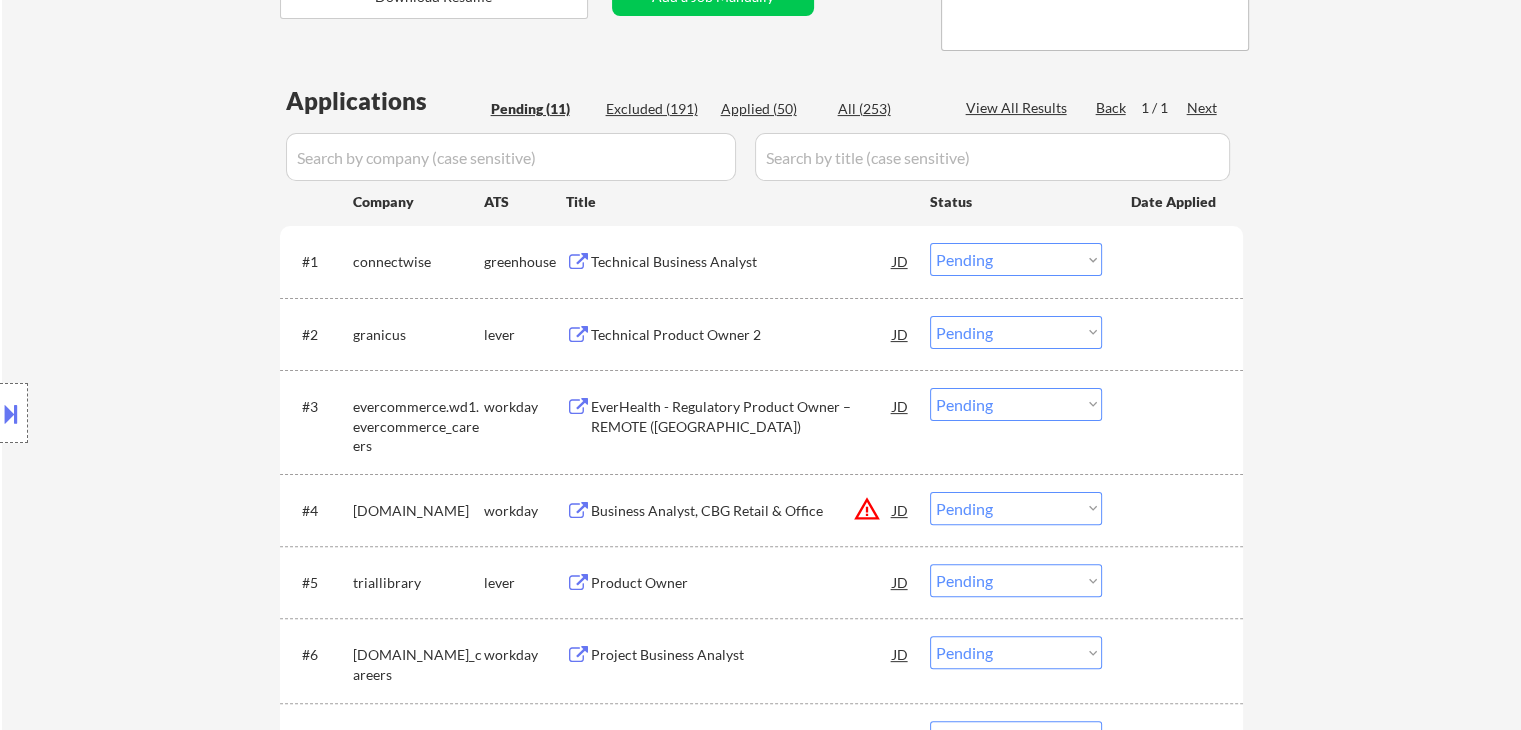 scroll, scrollTop: 300, scrollLeft: 0, axis: vertical 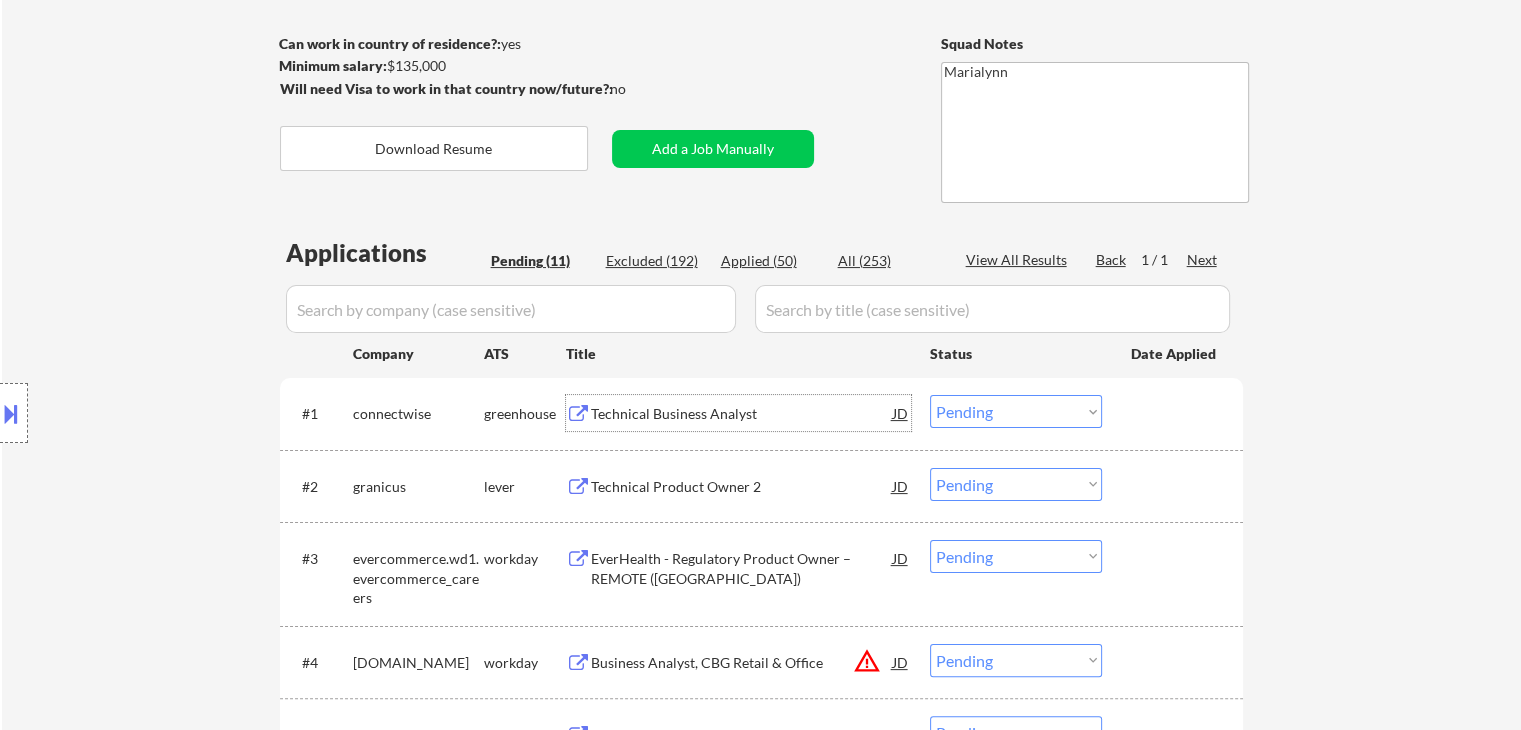 click on "Technical Business Analyst" at bounding box center [742, 414] 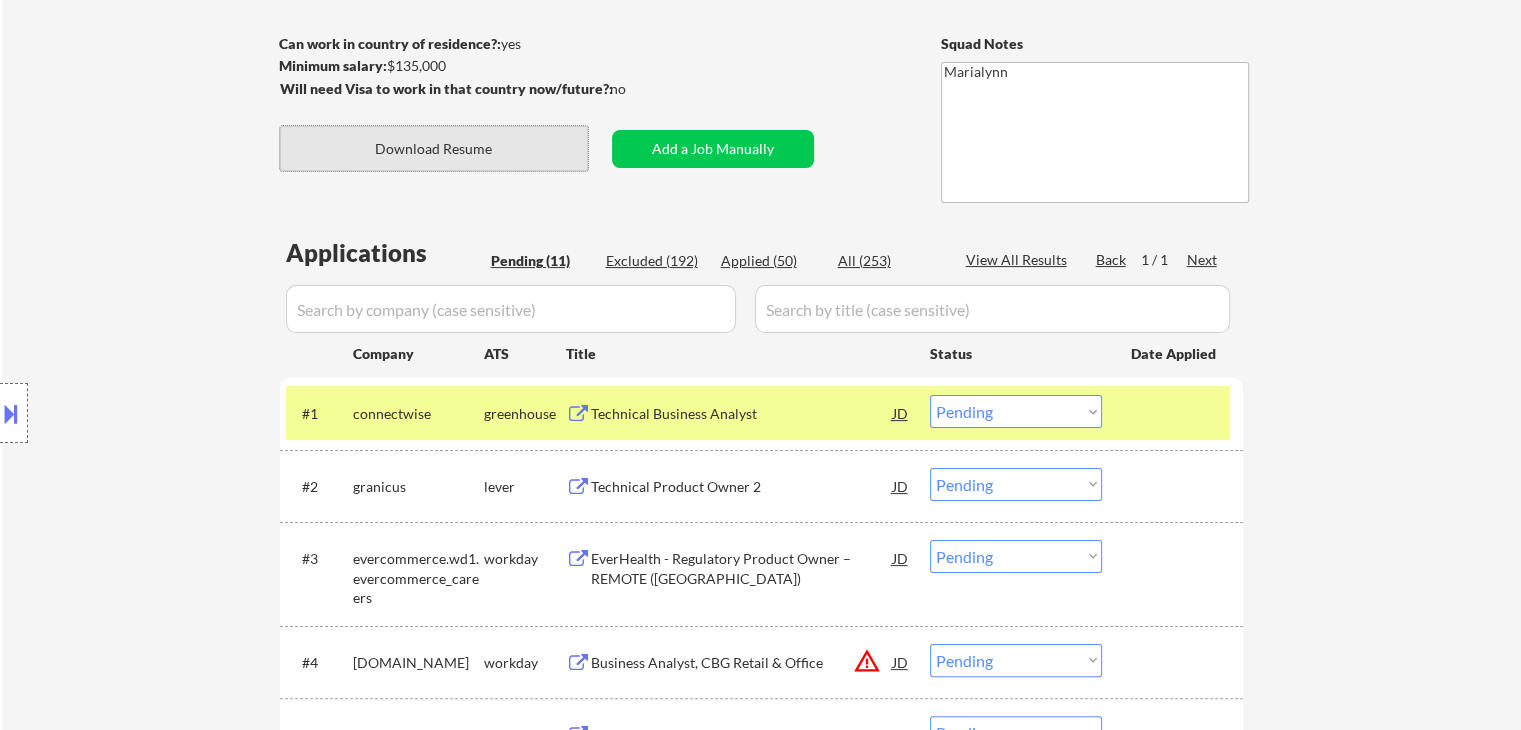 click on "Download Resume" at bounding box center (434, 148) 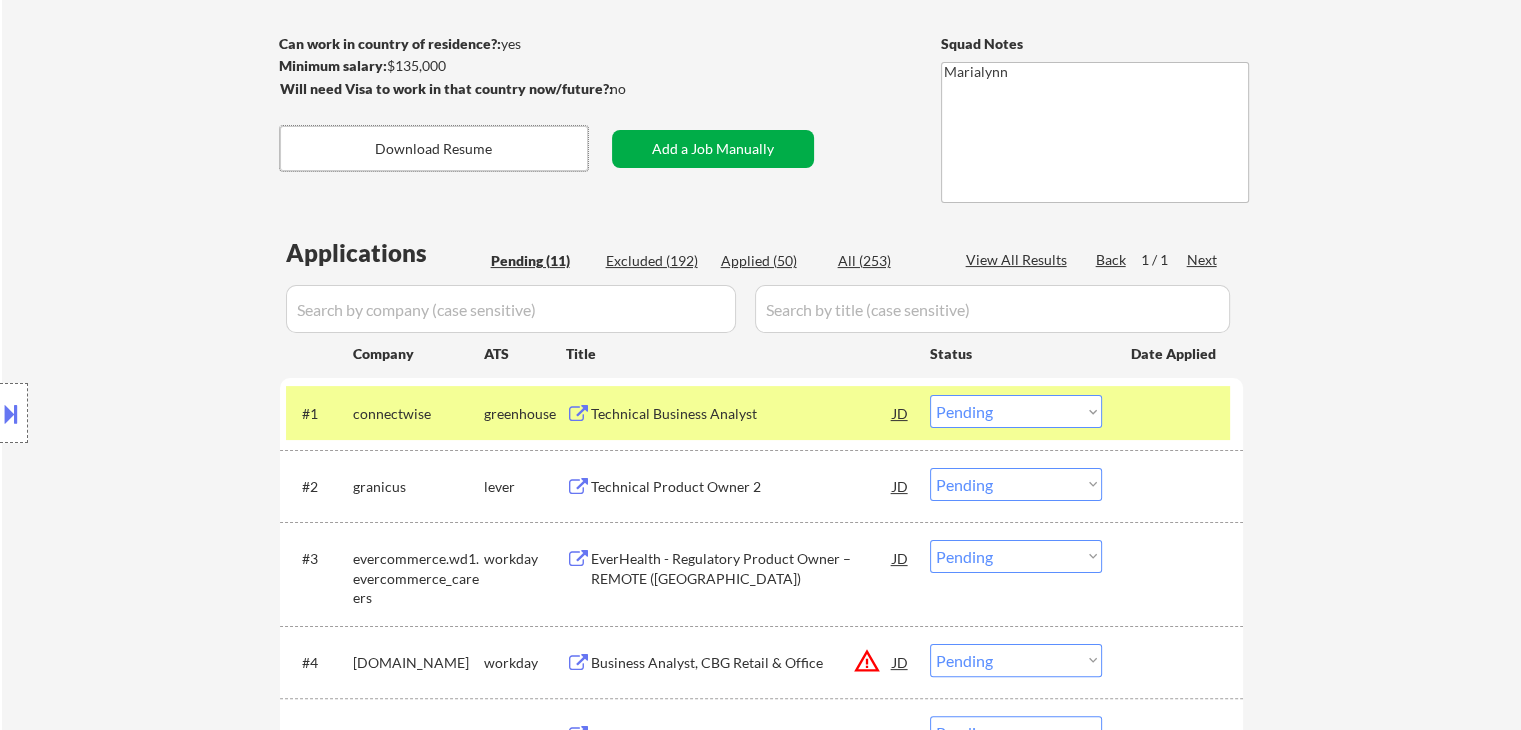 scroll, scrollTop: 100, scrollLeft: 0, axis: vertical 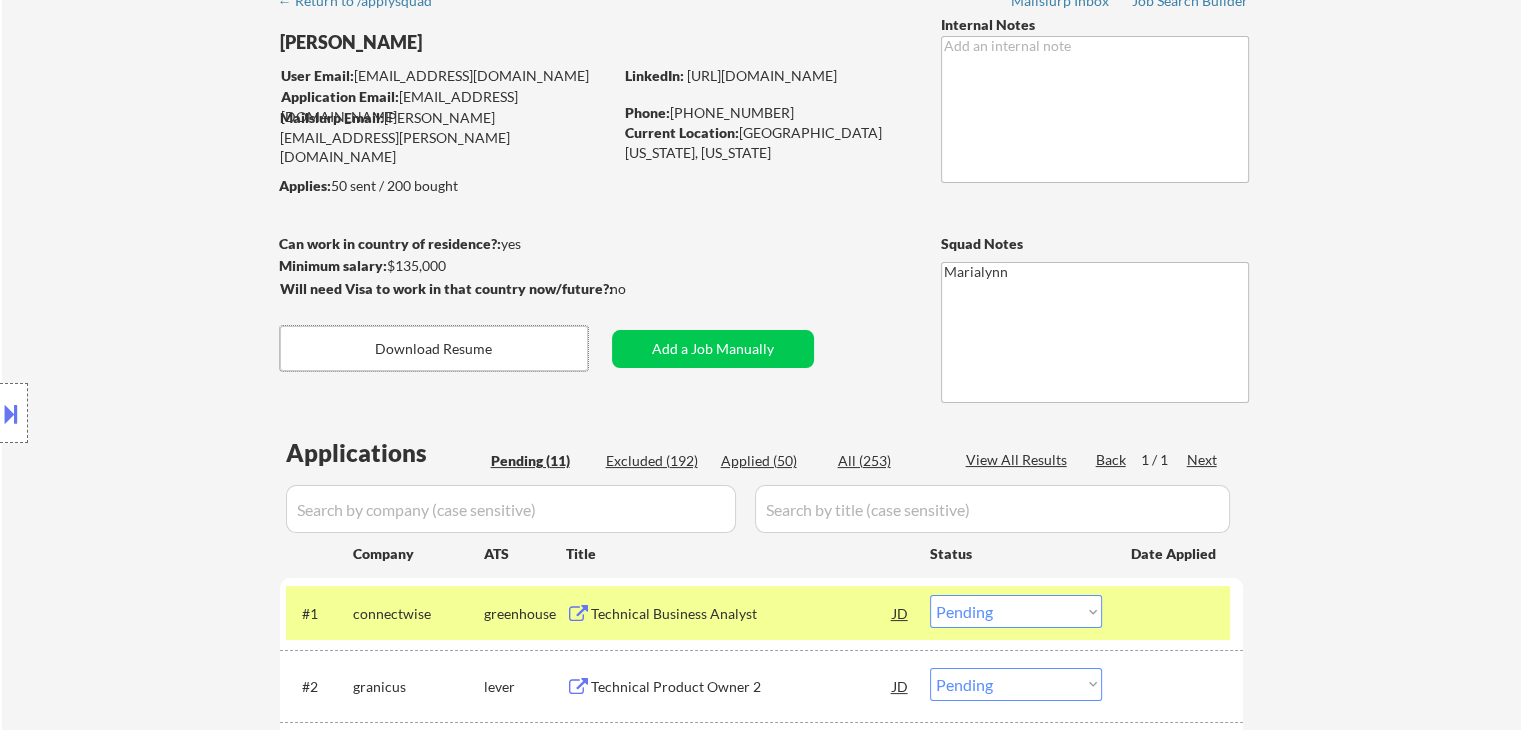 click on "Choose an option... Pending Applied Excluded (Questions) Excluded (Expired) Excluded (Location) Excluded (Bad Match) Excluded (Blocklist) Excluded (Salary) Excluded (Other)" at bounding box center (1016, 611) 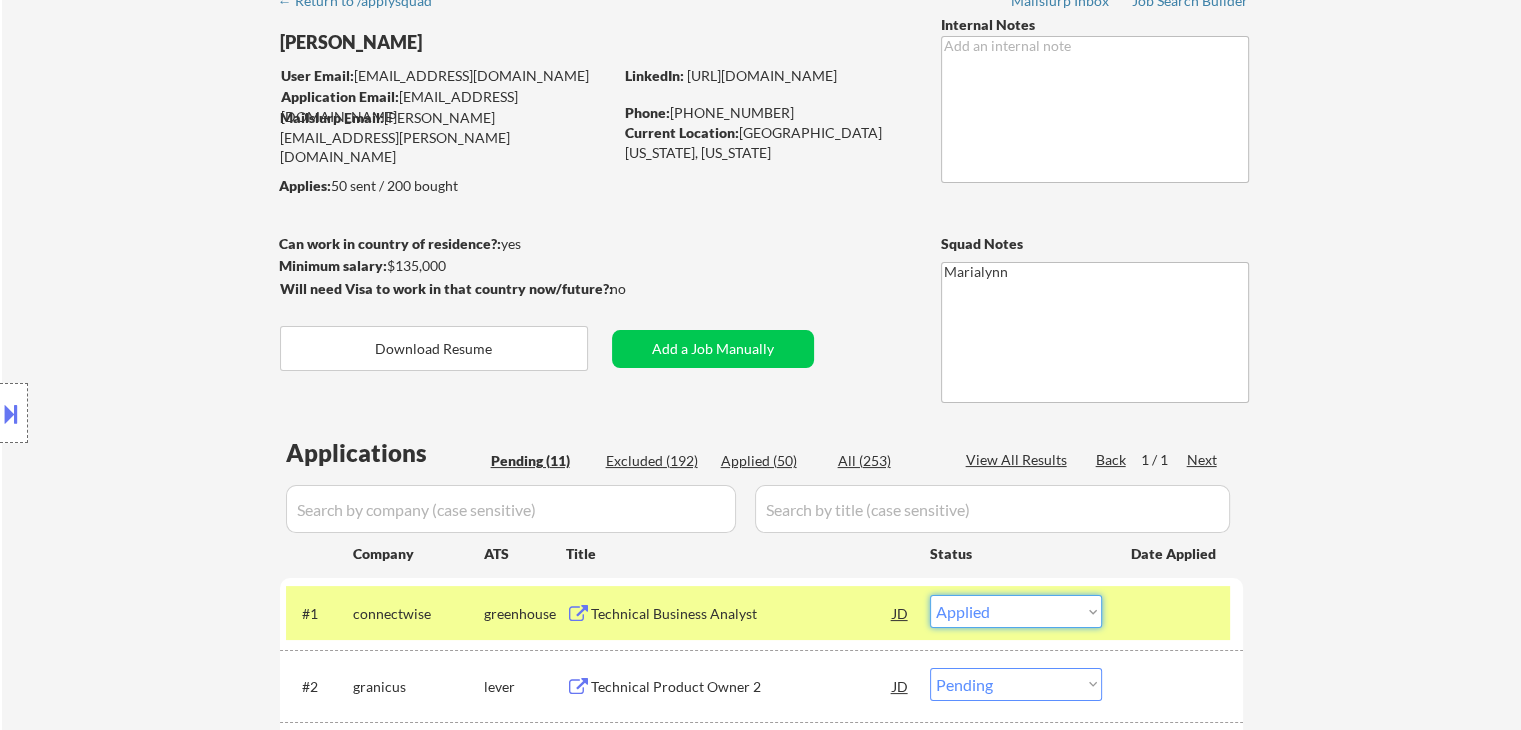 click on "Choose an option... Pending Applied Excluded (Questions) Excluded (Expired) Excluded (Location) Excluded (Bad Match) Excluded (Blocklist) Excluded (Salary) Excluded (Other)" at bounding box center (1016, 611) 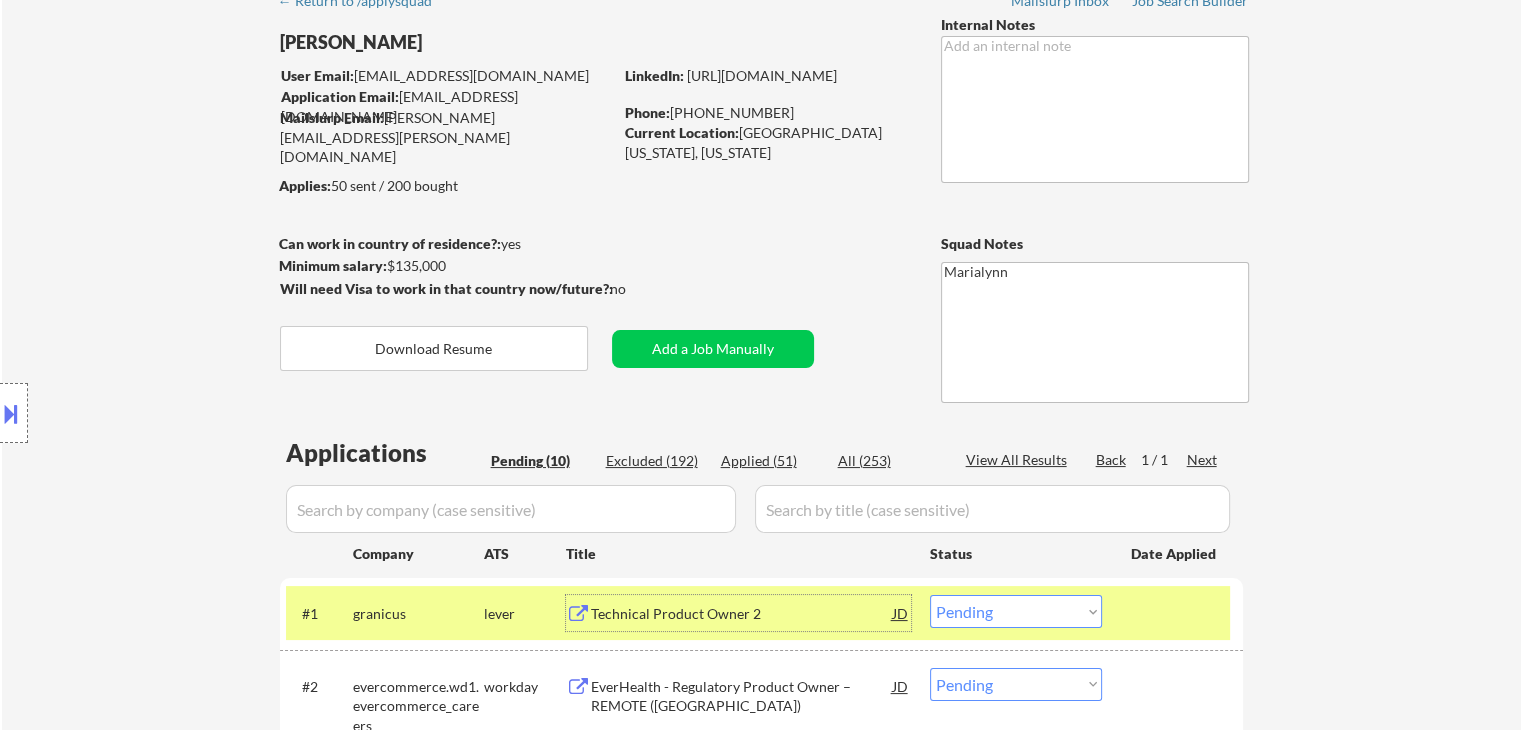 click on "Technical Product Owner 2" at bounding box center (742, 613) 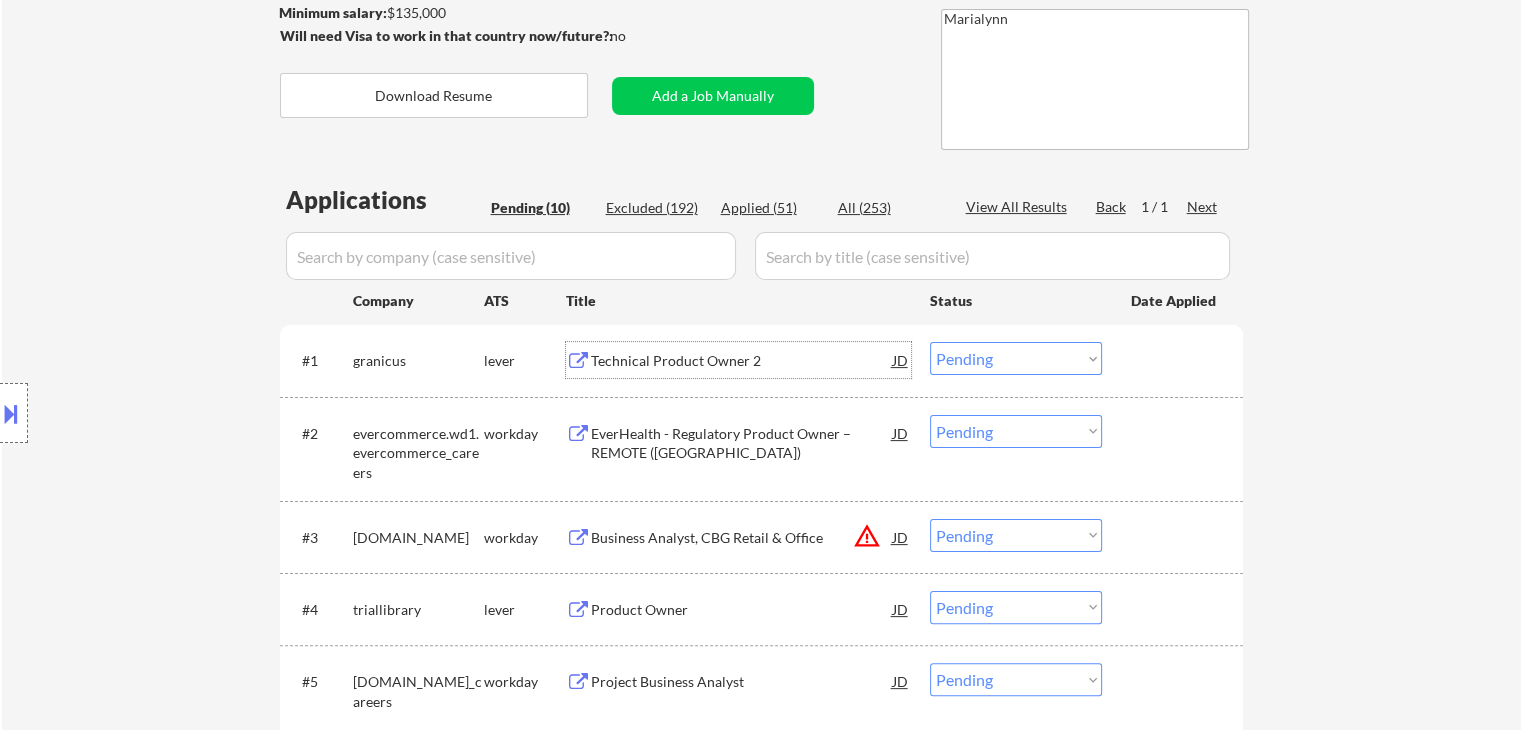 scroll, scrollTop: 400, scrollLeft: 0, axis: vertical 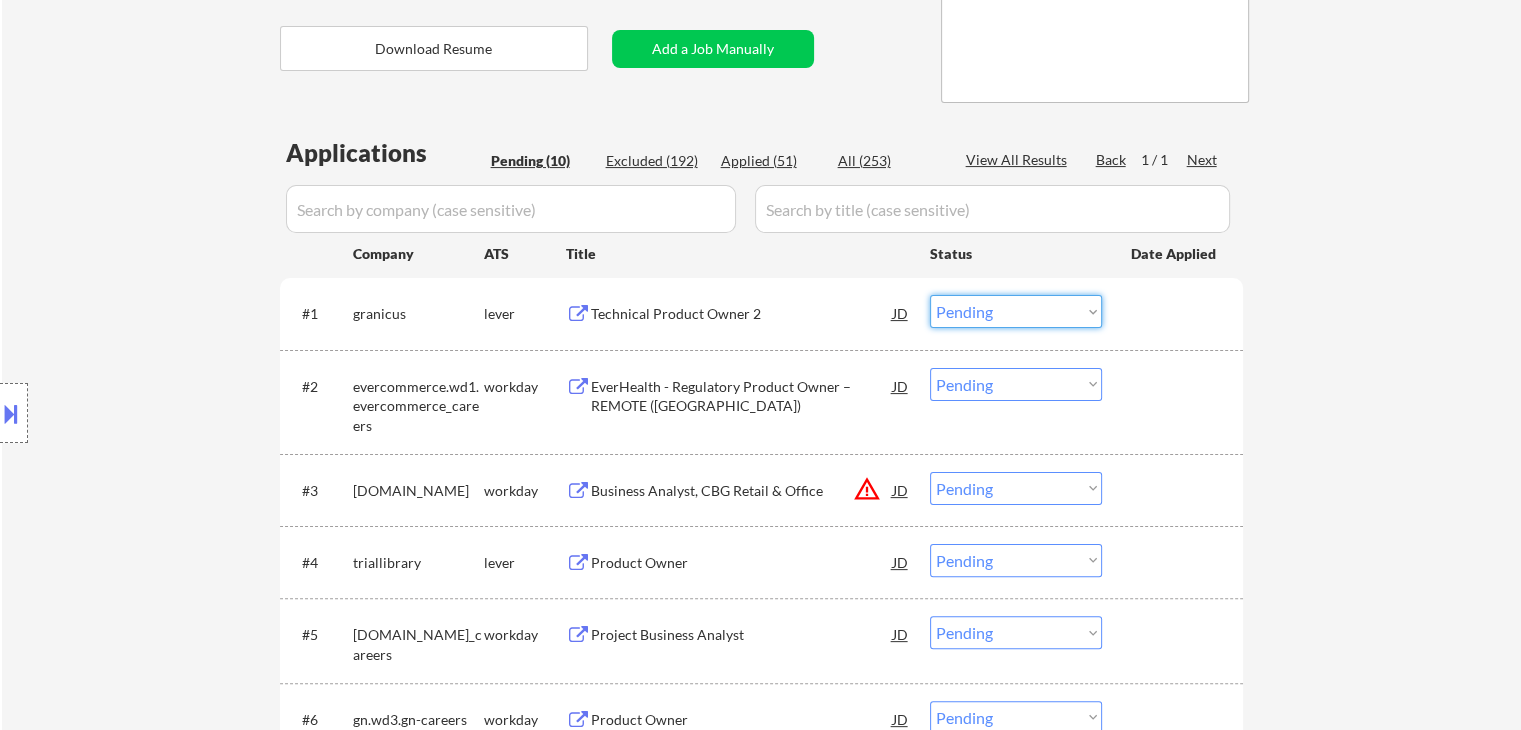 drag, startPoint x: 980, startPoint y: 313, endPoint x: 983, endPoint y: 325, distance: 12.369317 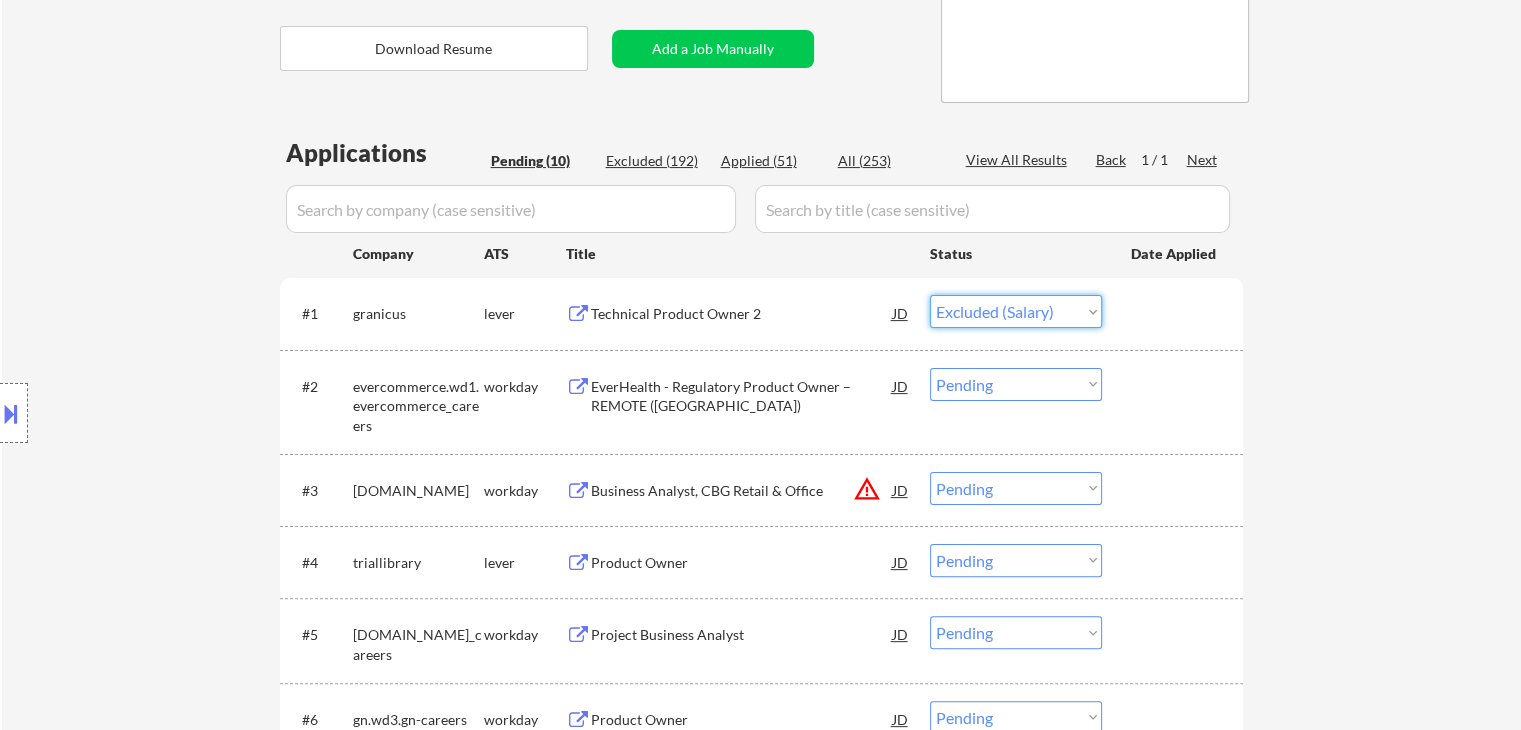 click on "Choose an option... Pending Applied Excluded (Questions) Excluded (Expired) Excluded (Location) Excluded (Bad Match) Excluded (Blocklist) Excluded (Salary) Excluded (Other)" at bounding box center [1016, 311] 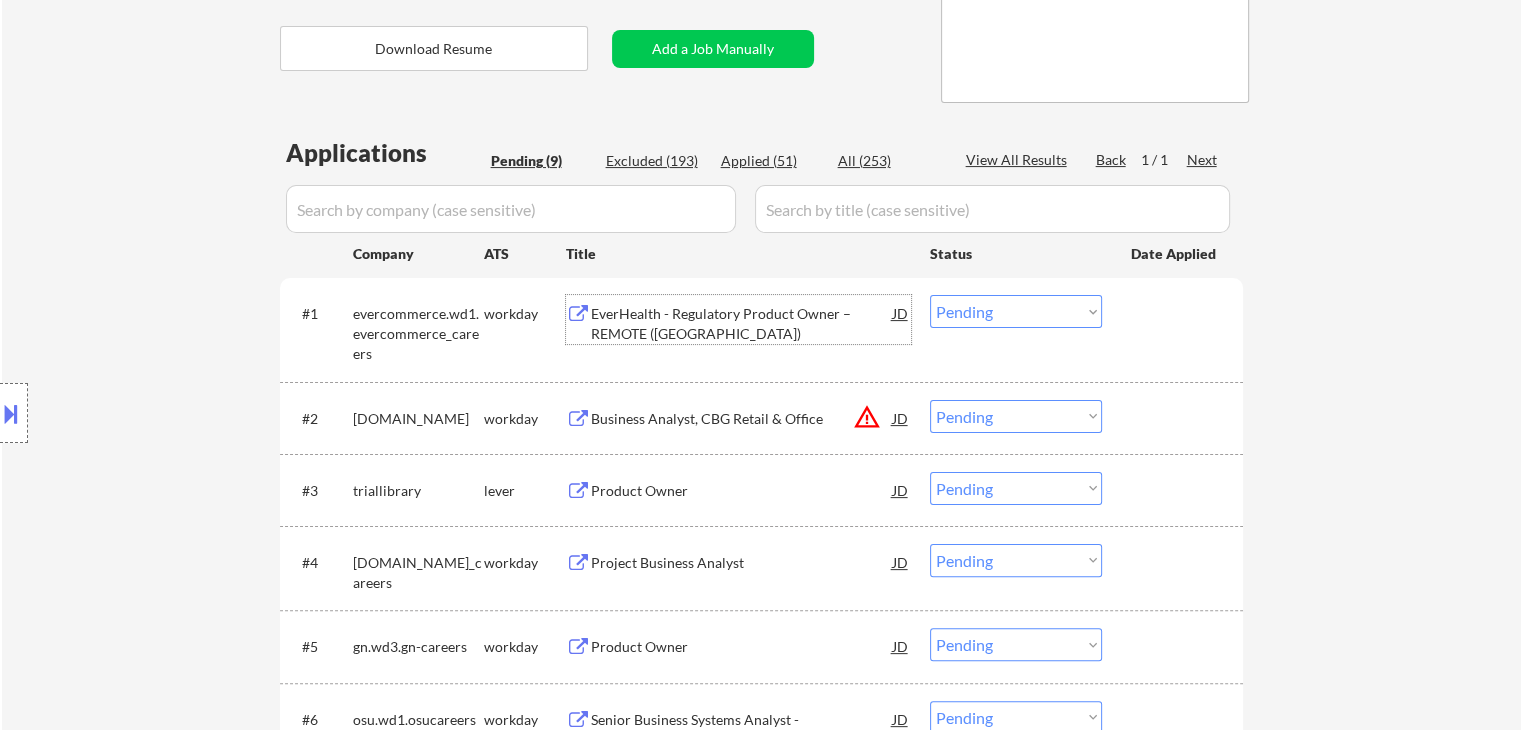 click on "EverHealth - Regulatory Product Owner – REMOTE (US)" at bounding box center [742, 323] 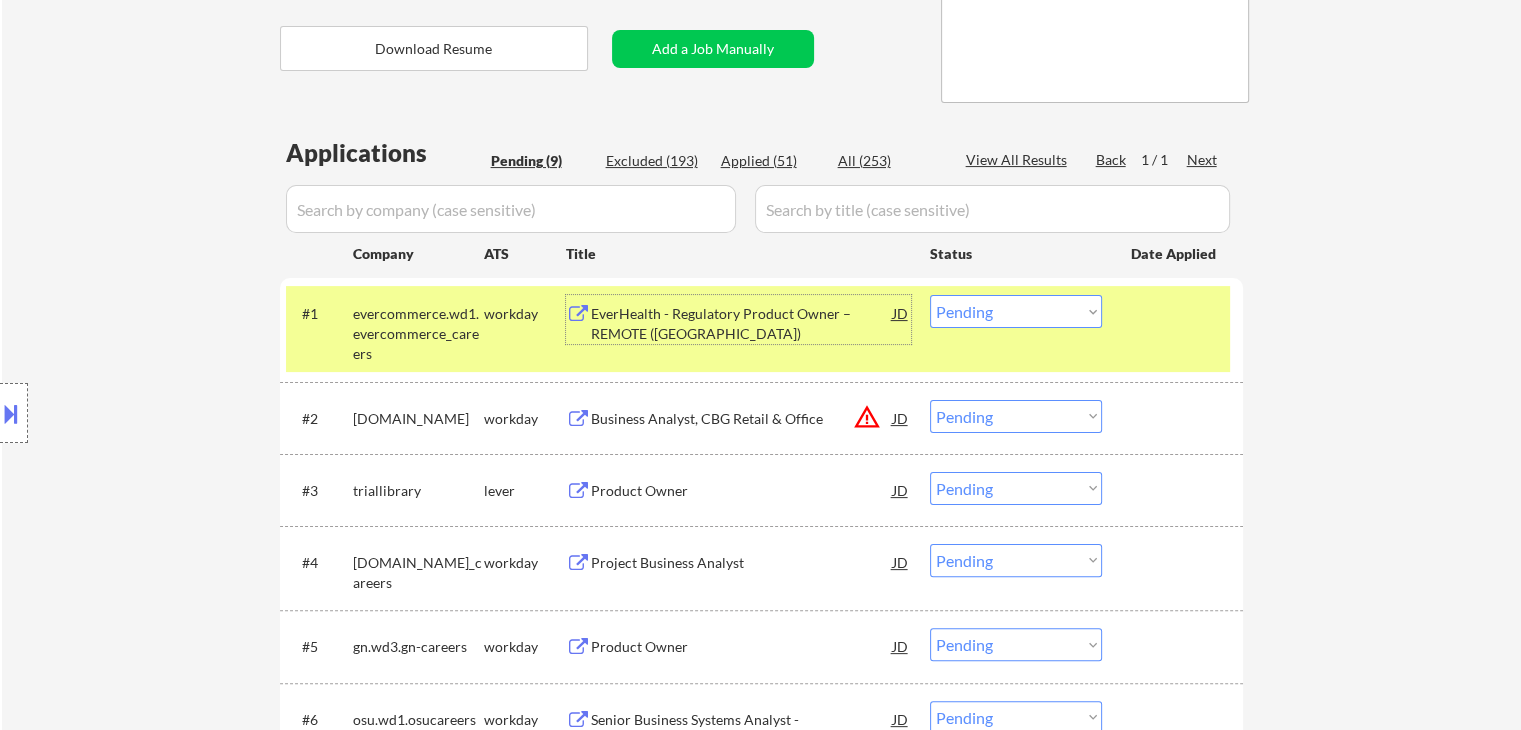 click on "Choose an option... Pending Applied Excluded (Questions) Excluded (Expired) Excluded (Location) Excluded (Bad Match) Excluded (Blocklist) Excluded (Salary) Excluded (Other)" at bounding box center (1016, 311) 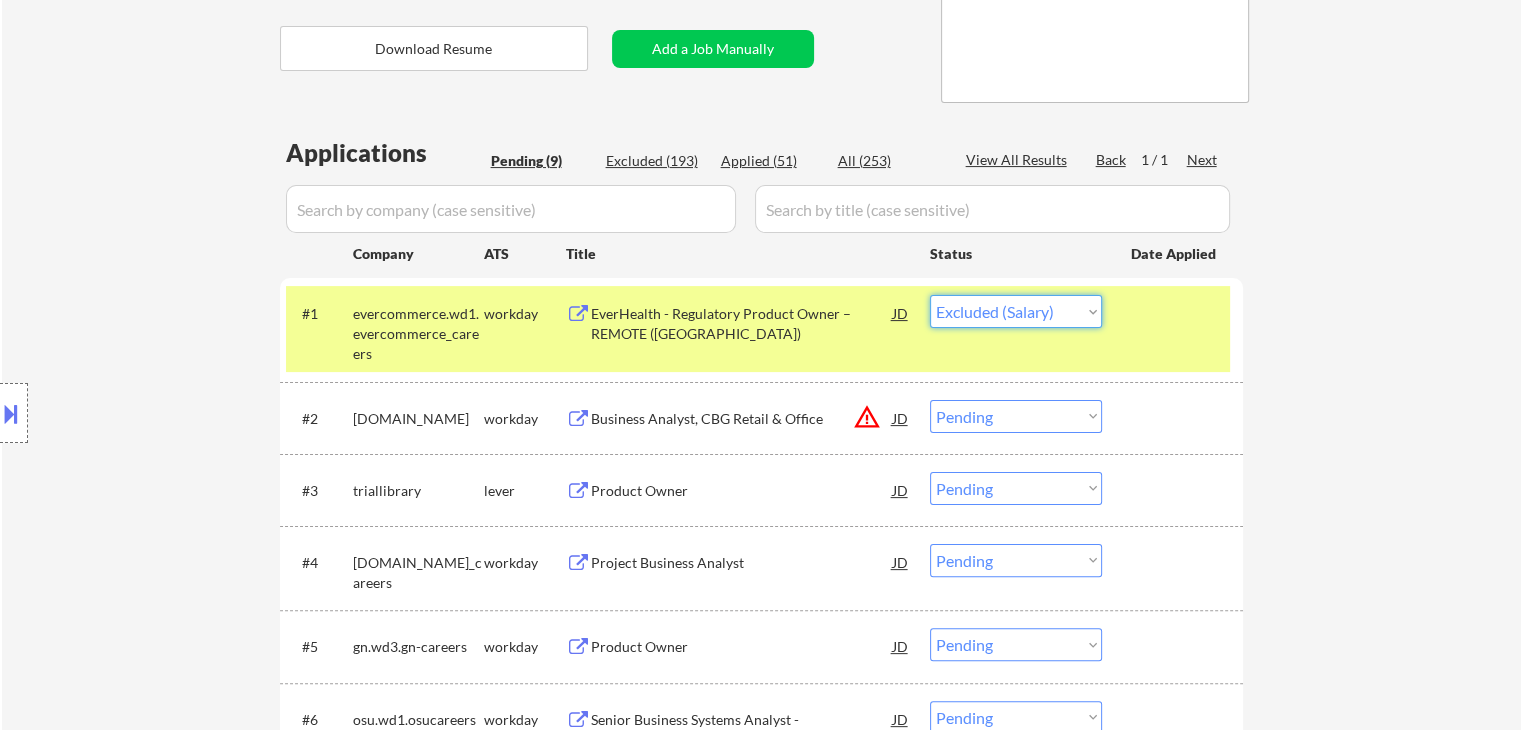 click on "Choose an option... Pending Applied Excluded (Questions) Excluded (Expired) Excluded (Location) Excluded (Bad Match) Excluded (Blocklist) Excluded (Salary) Excluded (Other)" at bounding box center (1016, 311) 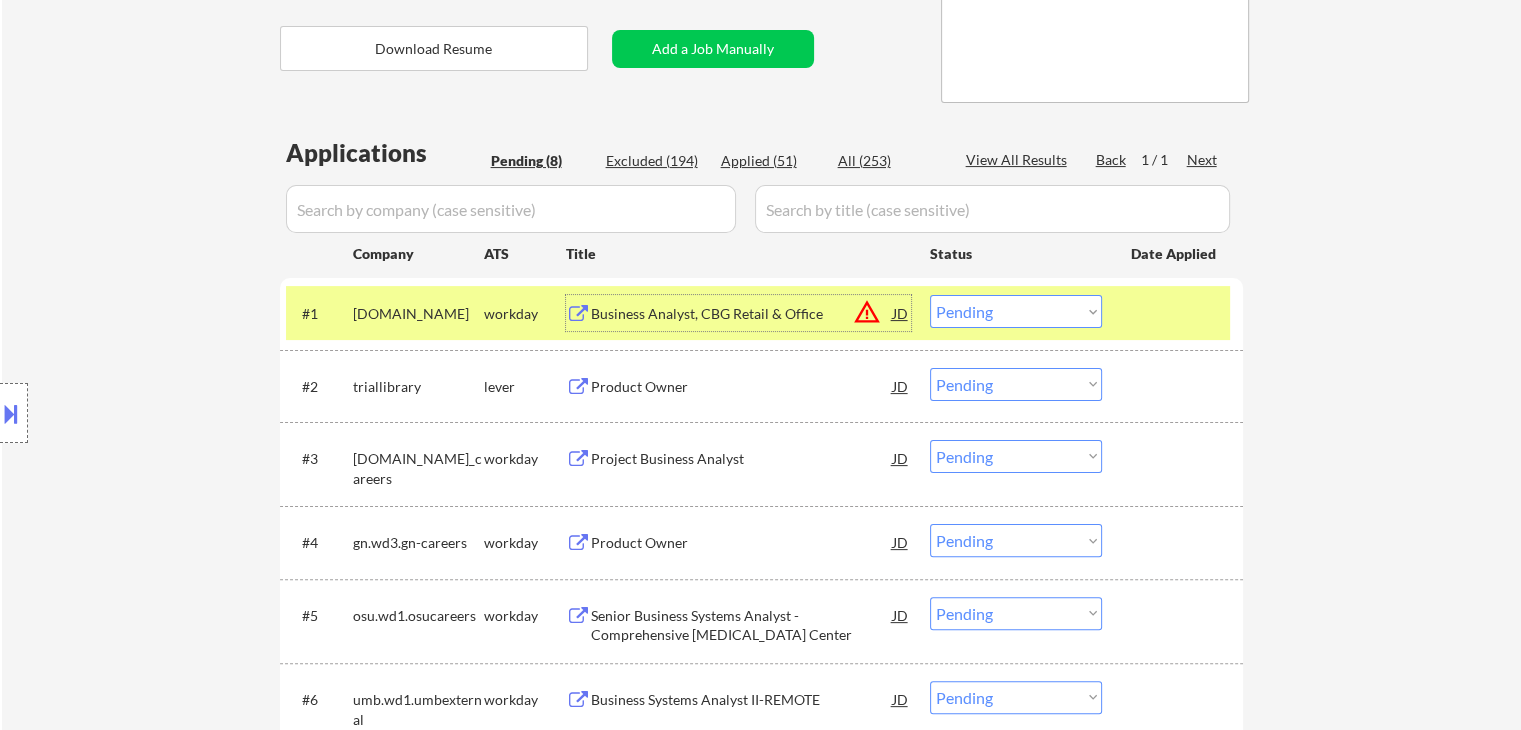 click on "Business Analyst, CBG Retail & Office" at bounding box center [742, 314] 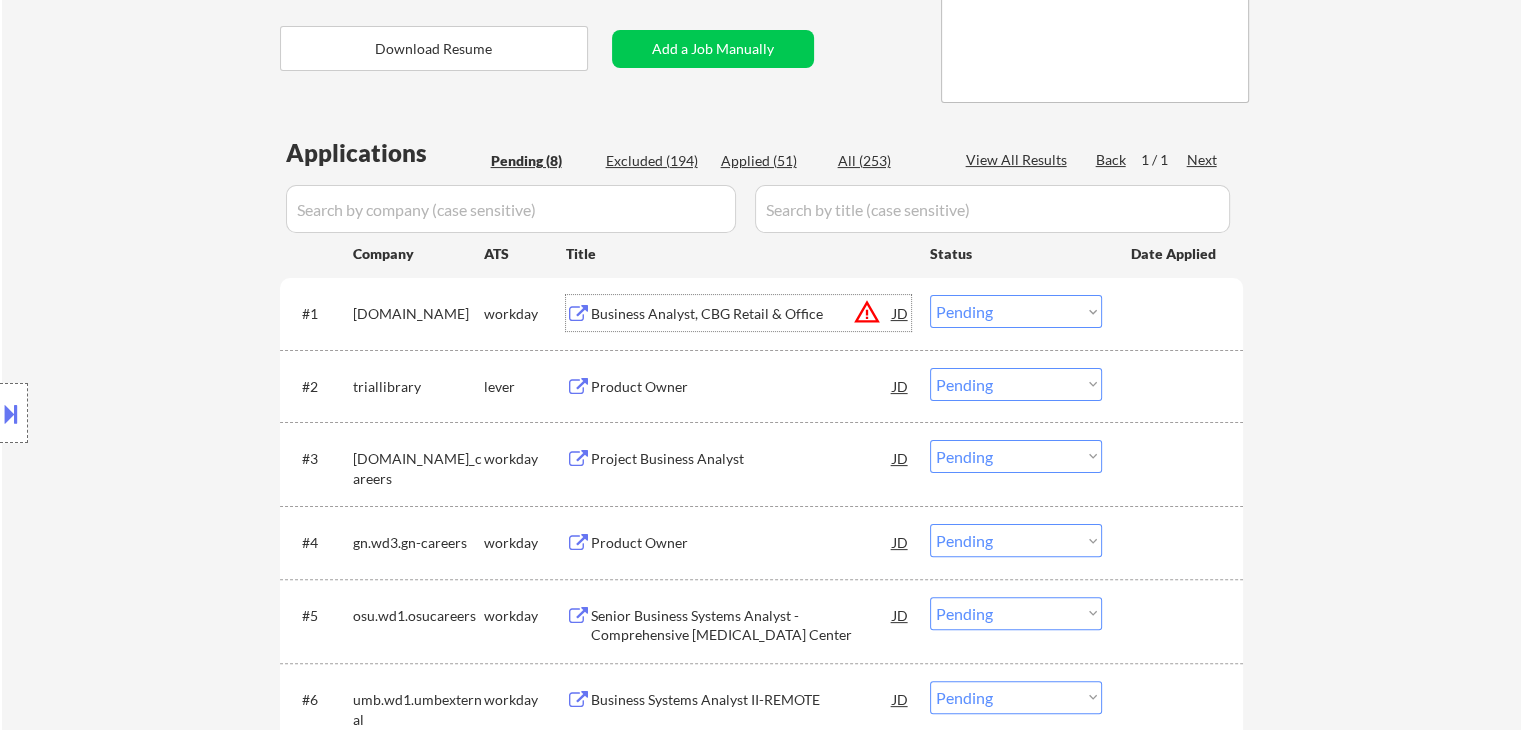 click on "Choose an option... Pending Applied Excluded (Questions) Excluded (Expired) Excluded (Location) Excluded (Bad Match) Excluded (Blocklist) Excluded (Salary) Excluded (Other)" at bounding box center (1016, 311) 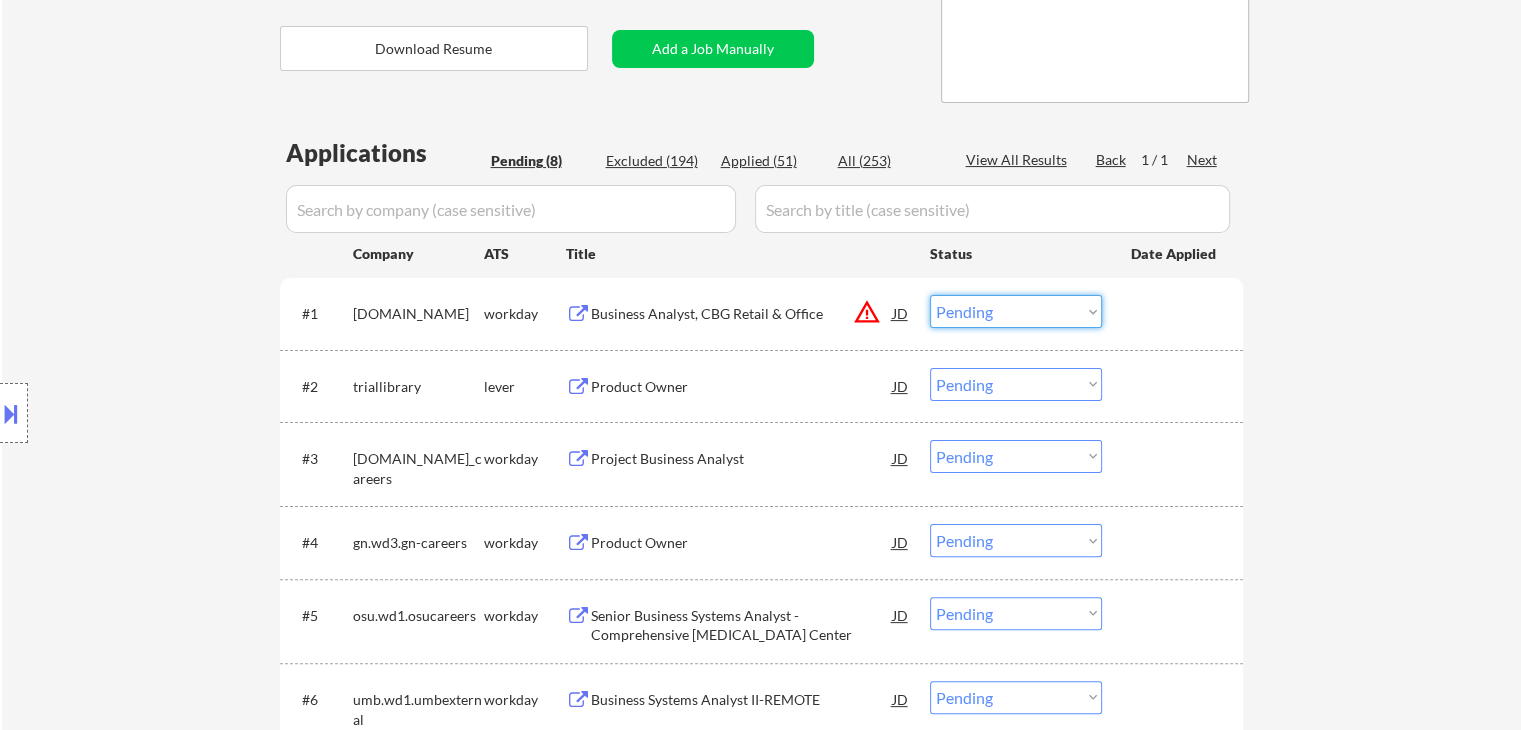 click on "Choose an option... Pending Applied Excluded (Questions) Excluded (Expired) Excluded (Location) Excluded (Bad Match) Excluded (Blocklist) Excluded (Salary) Excluded (Other)" at bounding box center (1016, 311) 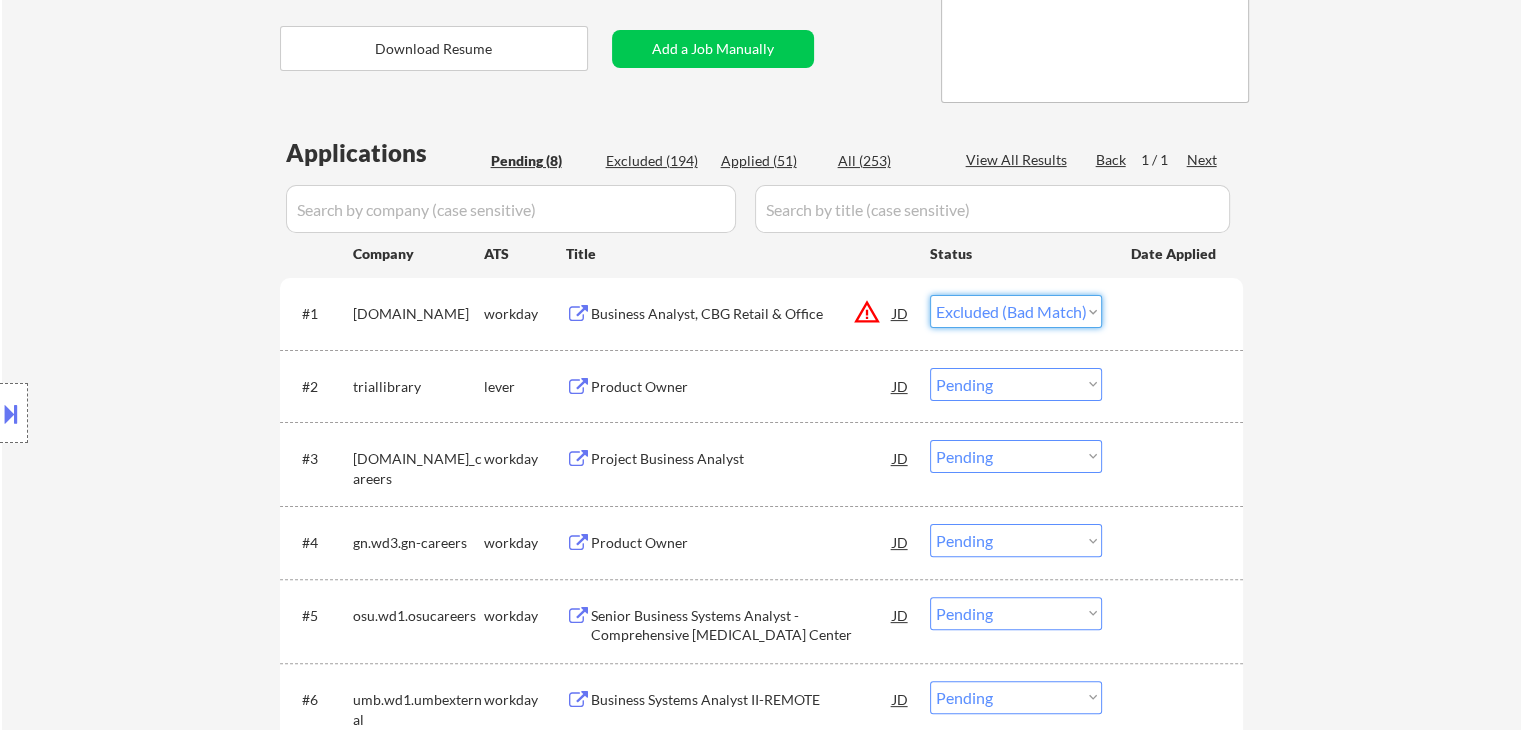 click on "Choose an option... Pending Applied Excluded (Questions) Excluded (Expired) Excluded (Location) Excluded (Bad Match) Excluded (Blocklist) Excluded (Salary) Excluded (Other)" at bounding box center (1016, 311) 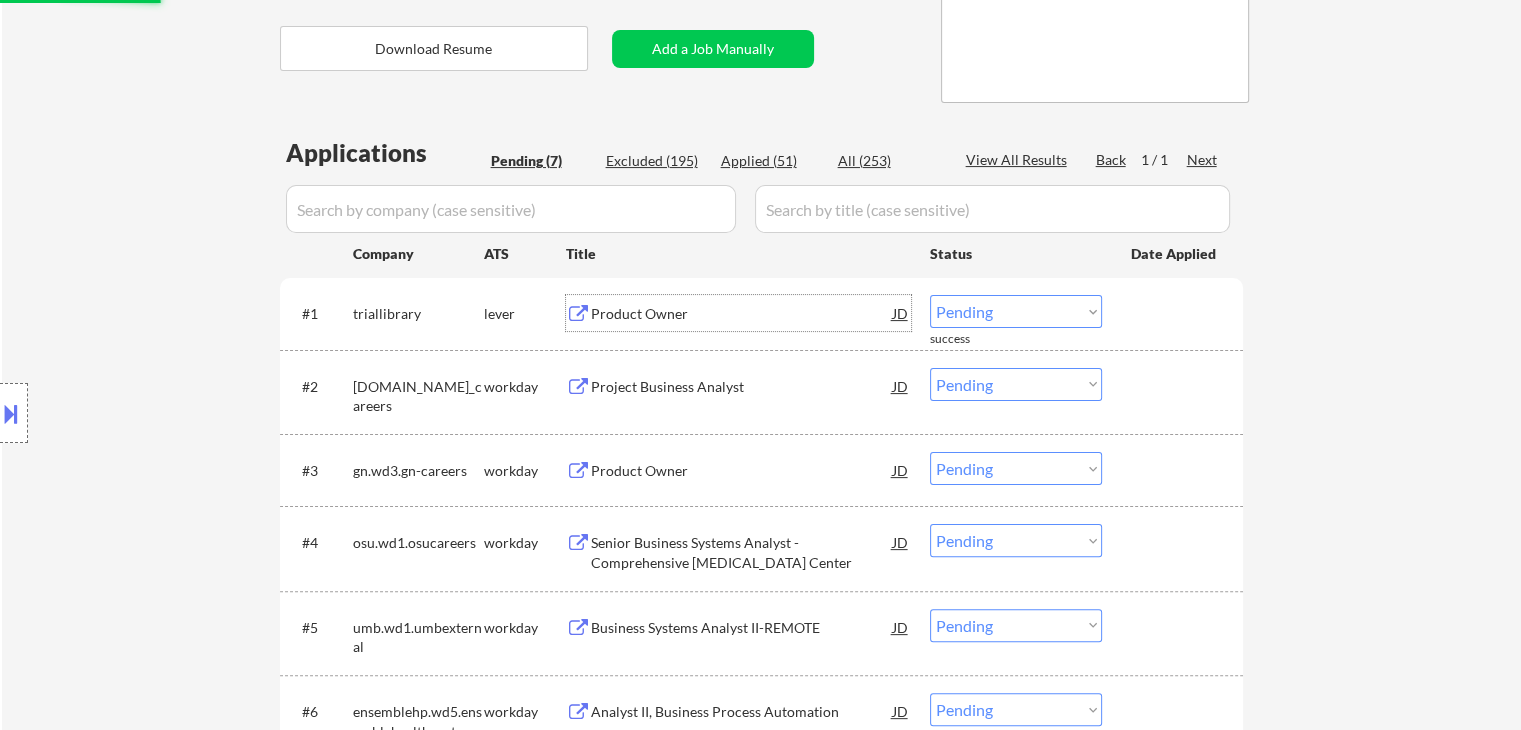 click on "Product Owner" at bounding box center (742, 314) 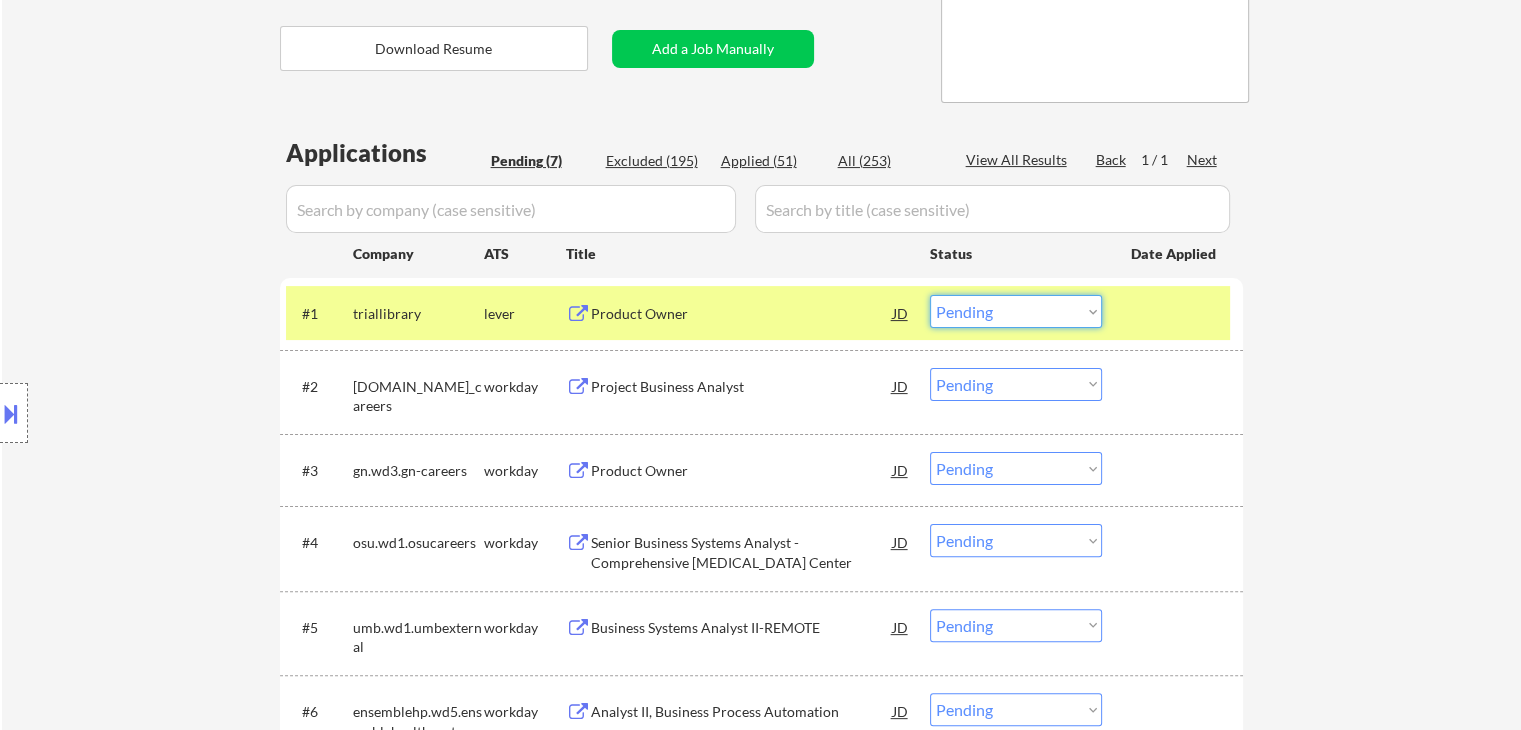 drag, startPoint x: 1018, startPoint y: 309, endPoint x: 1024, endPoint y: 318, distance: 10.816654 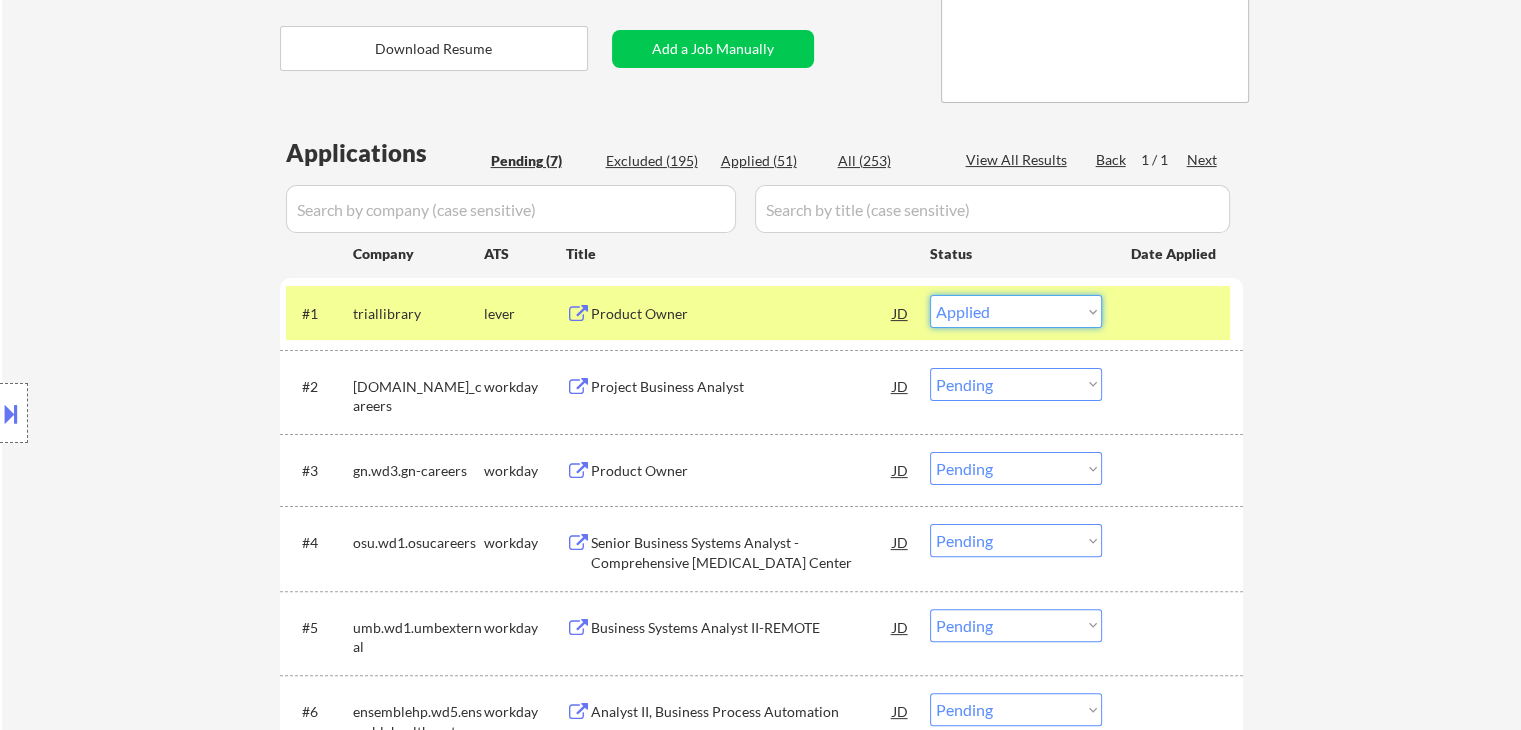 click on "Choose an option... Pending Applied Excluded (Questions) Excluded (Expired) Excluded (Location) Excluded (Bad Match) Excluded (Blocklist) Excluded (Salary) Excluded (Other)" at bounding box center (1016, 311) 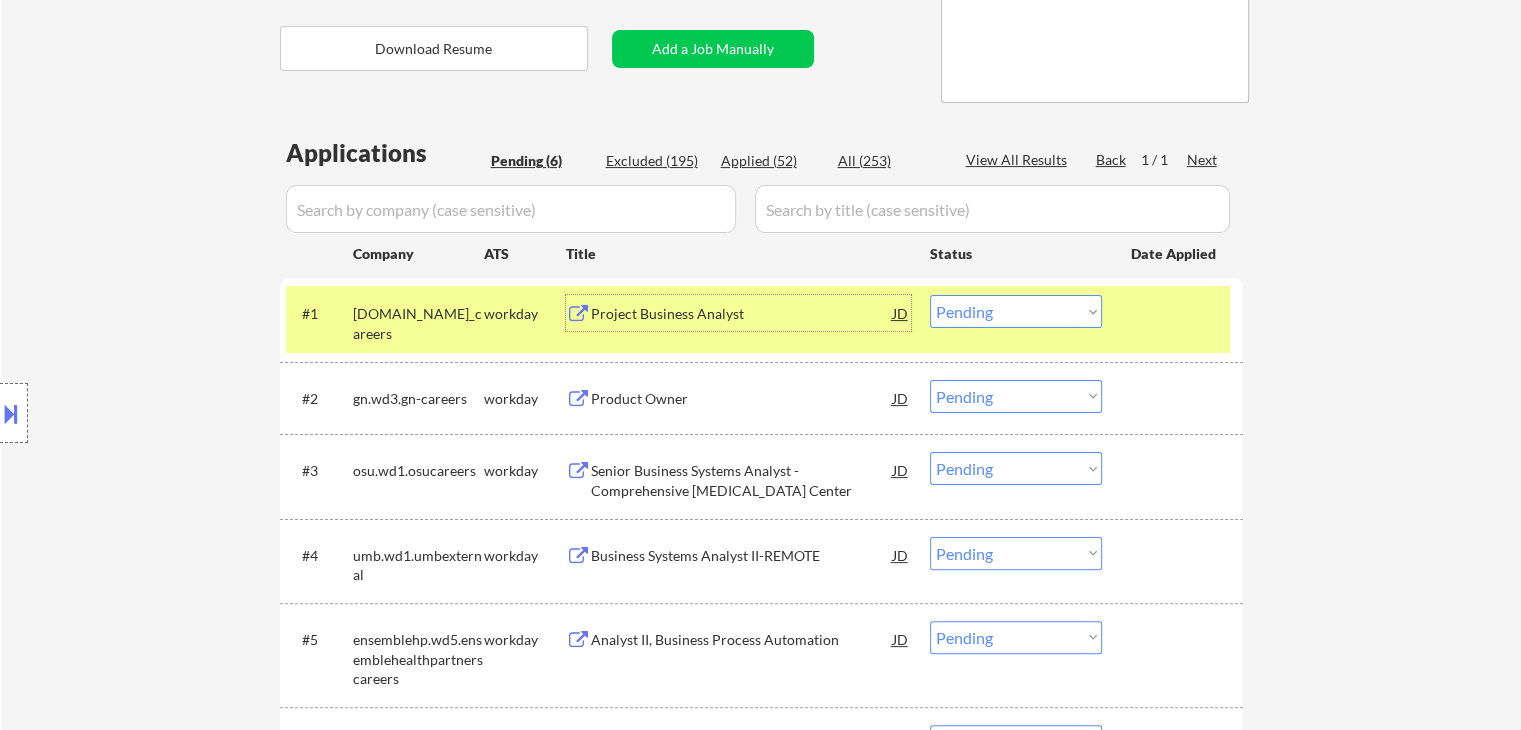 click on "Project Business Analyst" at bounding box center (742, 314) 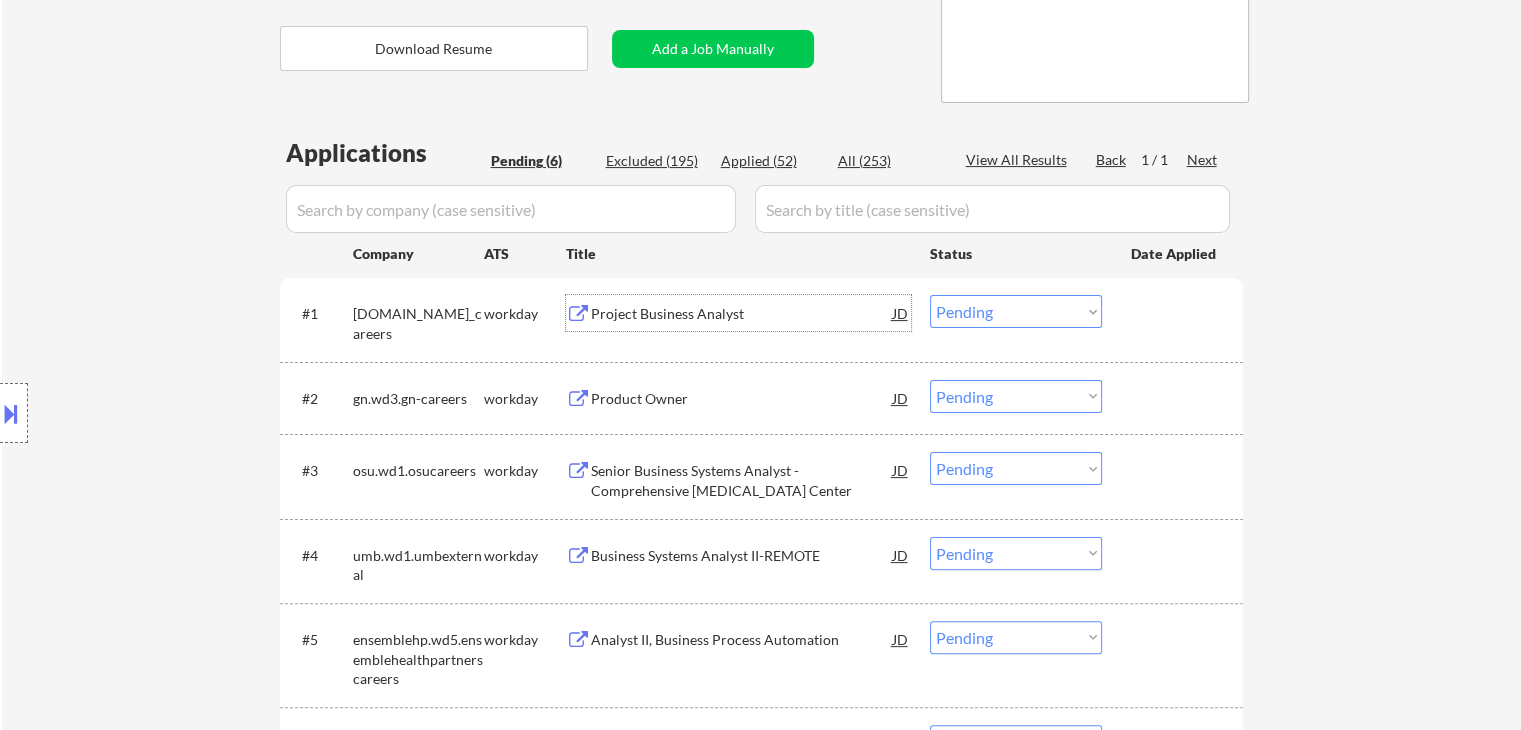 drag, startPoint x: 973, startPoint y: 318, endPoint x: 983, endPoint y: 324, distance: 11.661903 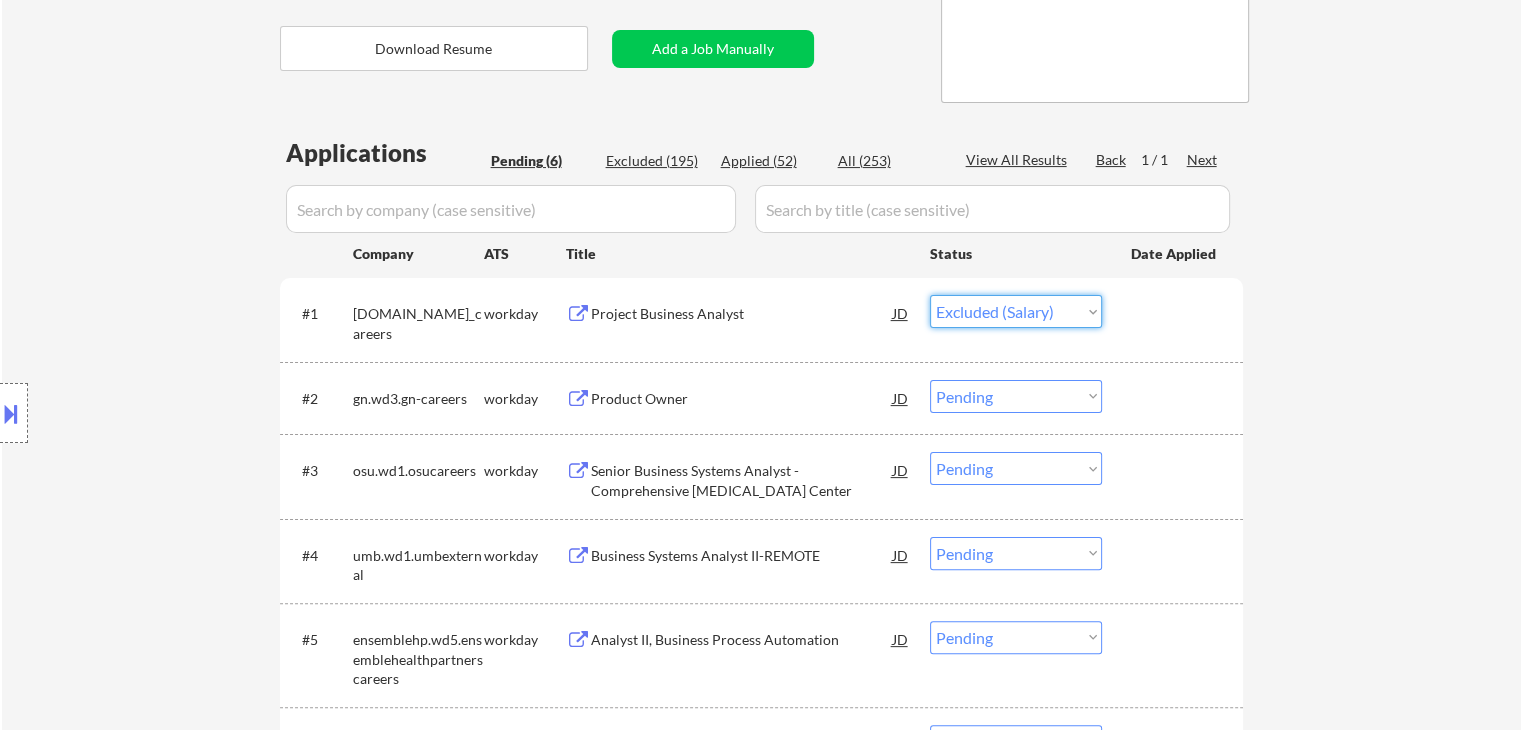 click on "Choose an option... Pending Applied Excluded (Questions) Excluded (Expired) Excluded (Location) Excluded (Bad Match) Excluded (Blocklist) Excluded (Salary) Excluded (Other)" at bounding box center [1016, 311] 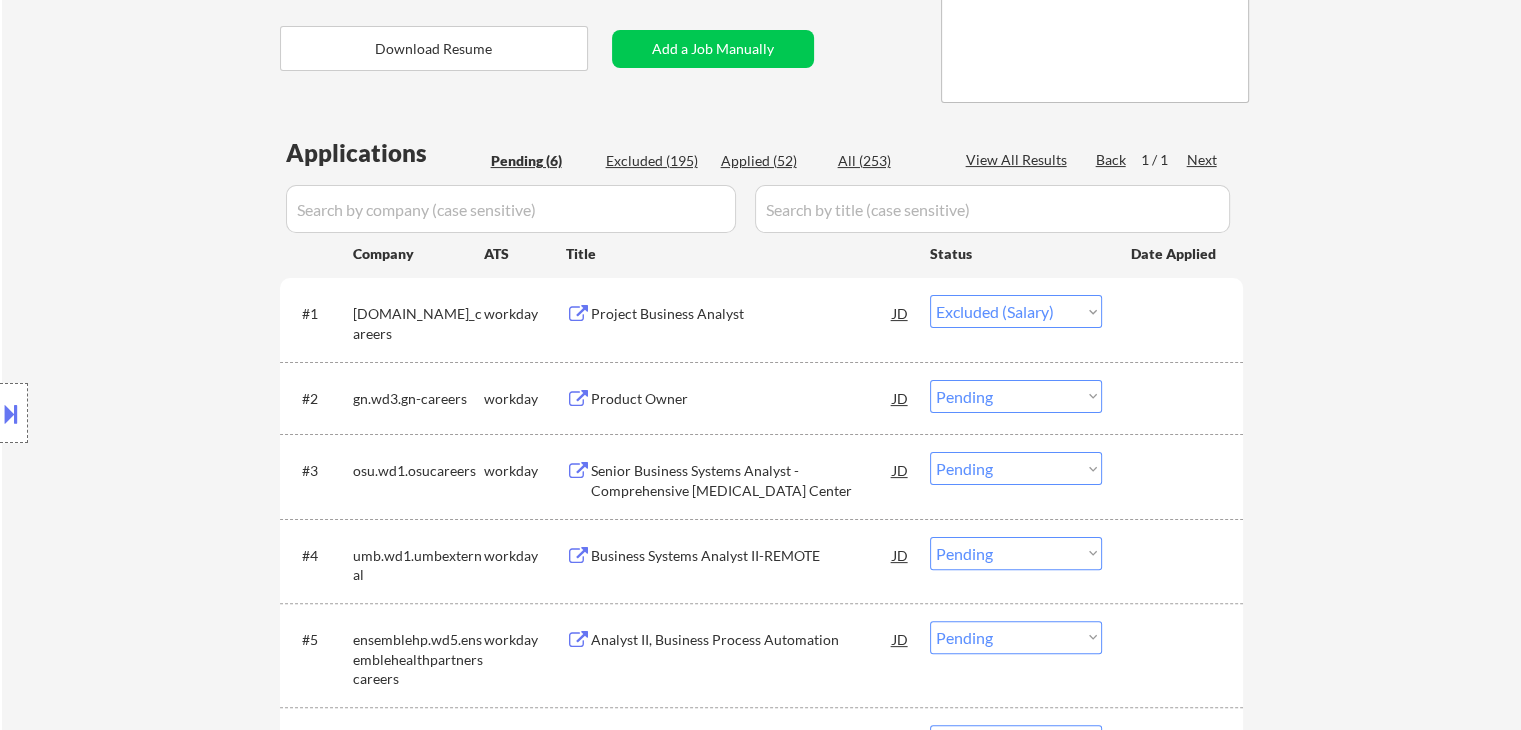 select on ""pending"" 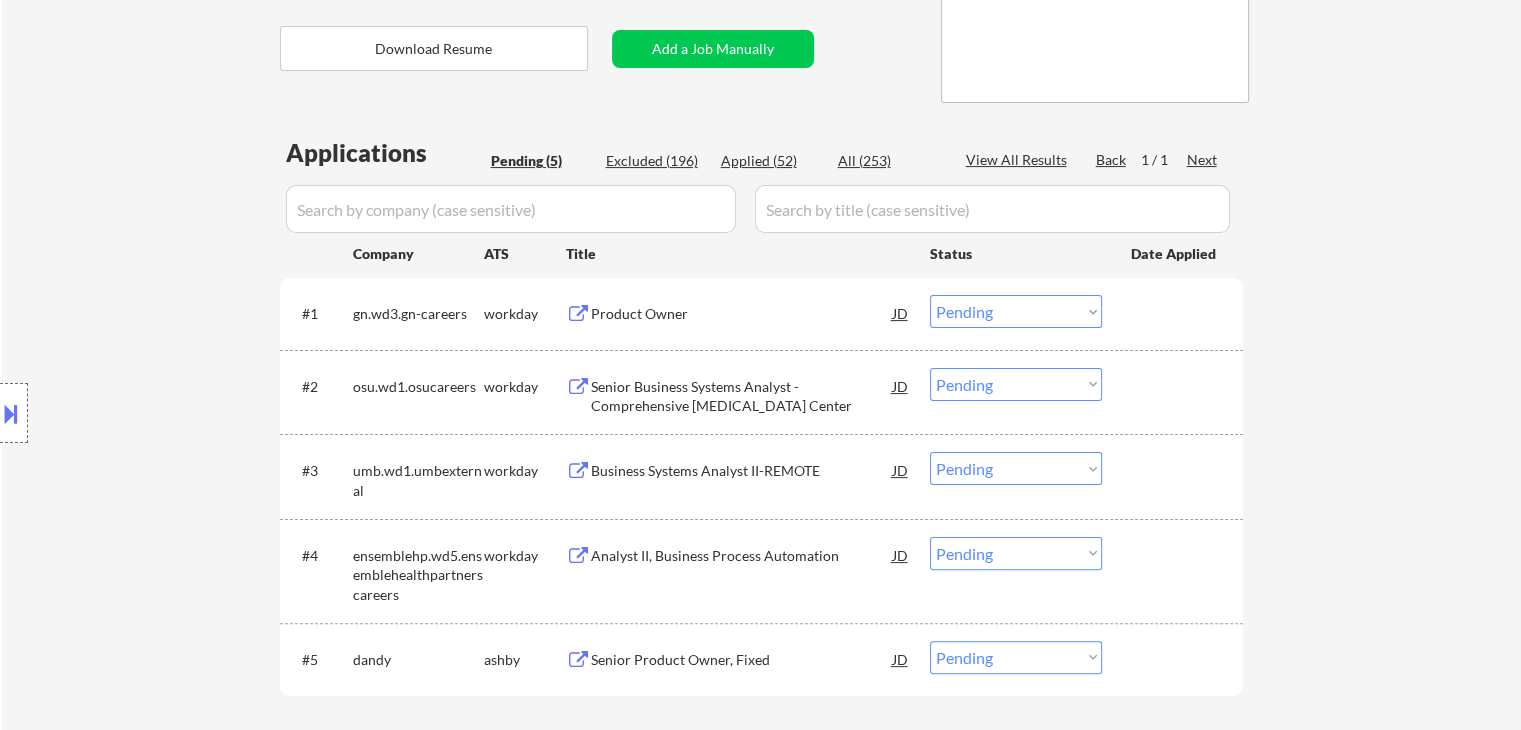 click at bounding box center (511, 209) 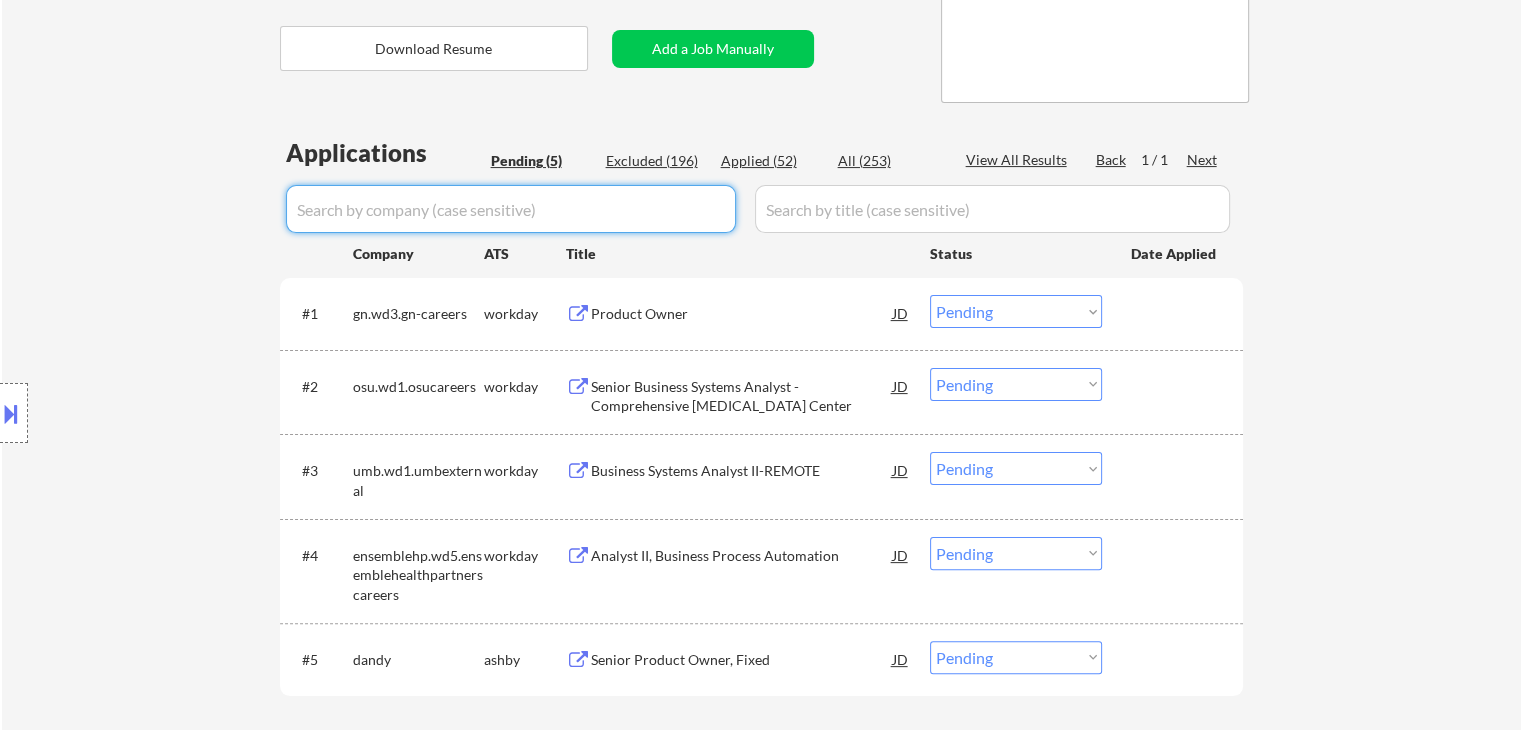 paste on "allstate_careers" 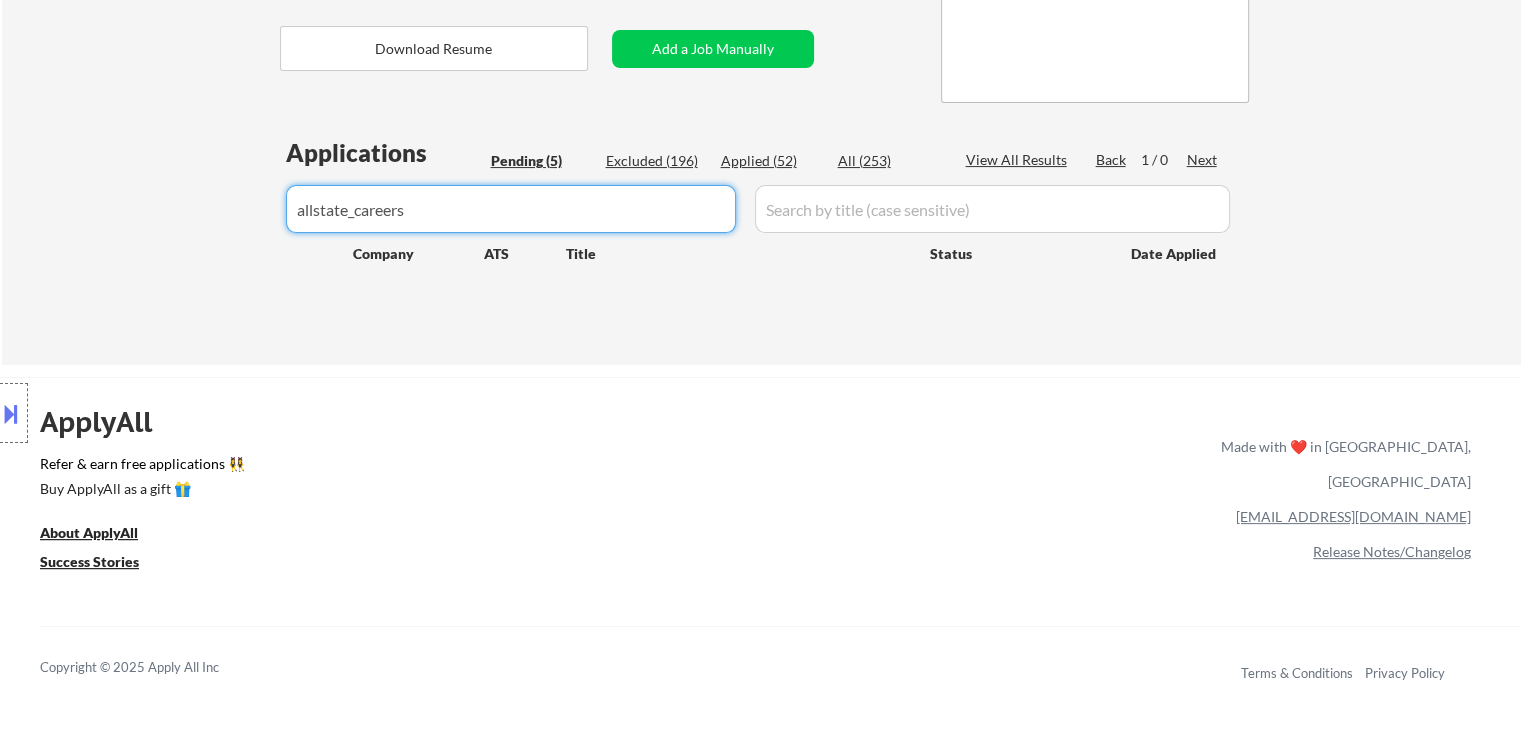 type on "allstate_careers" 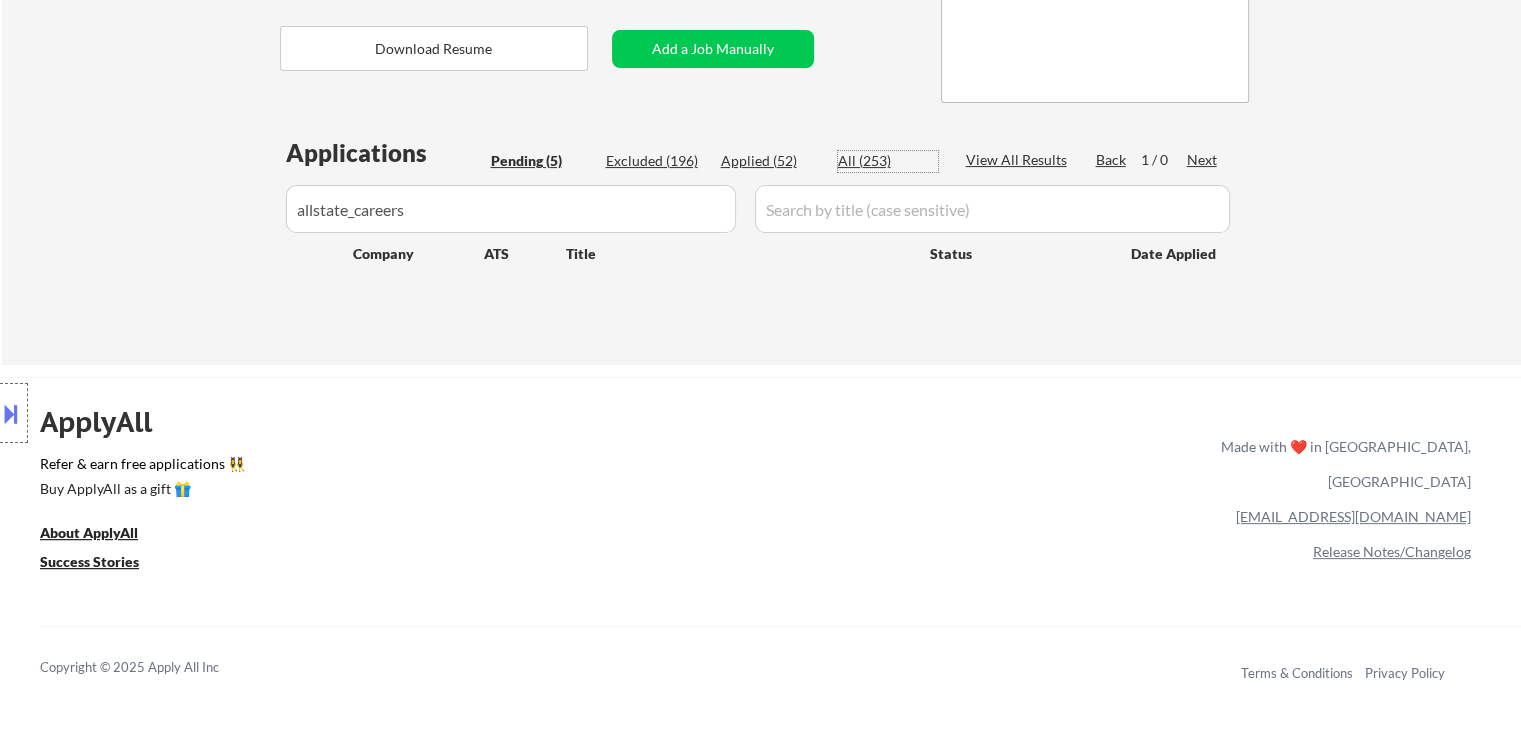 click on "All (253)" at bounding box center [888, 161] 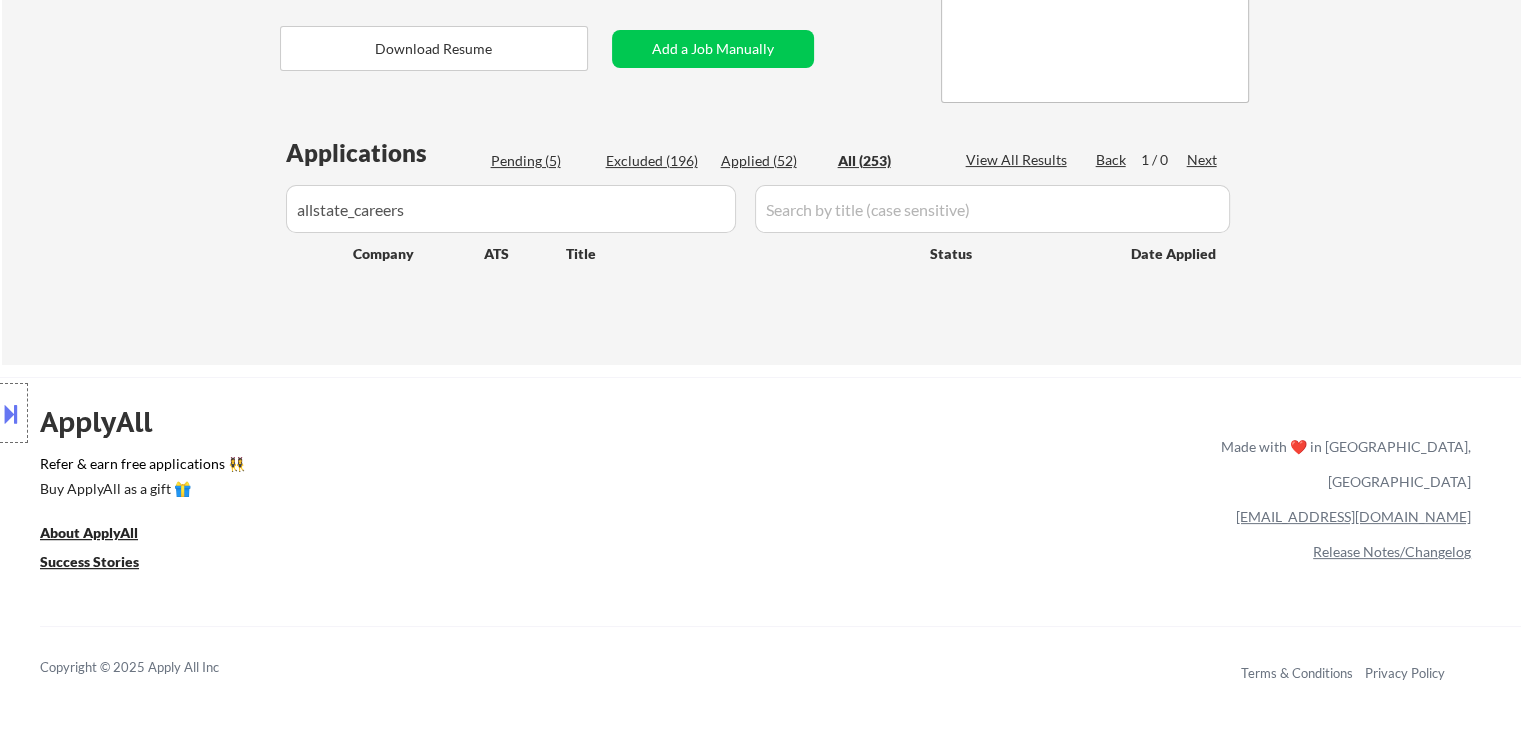 select on ""excluded__salary_"" 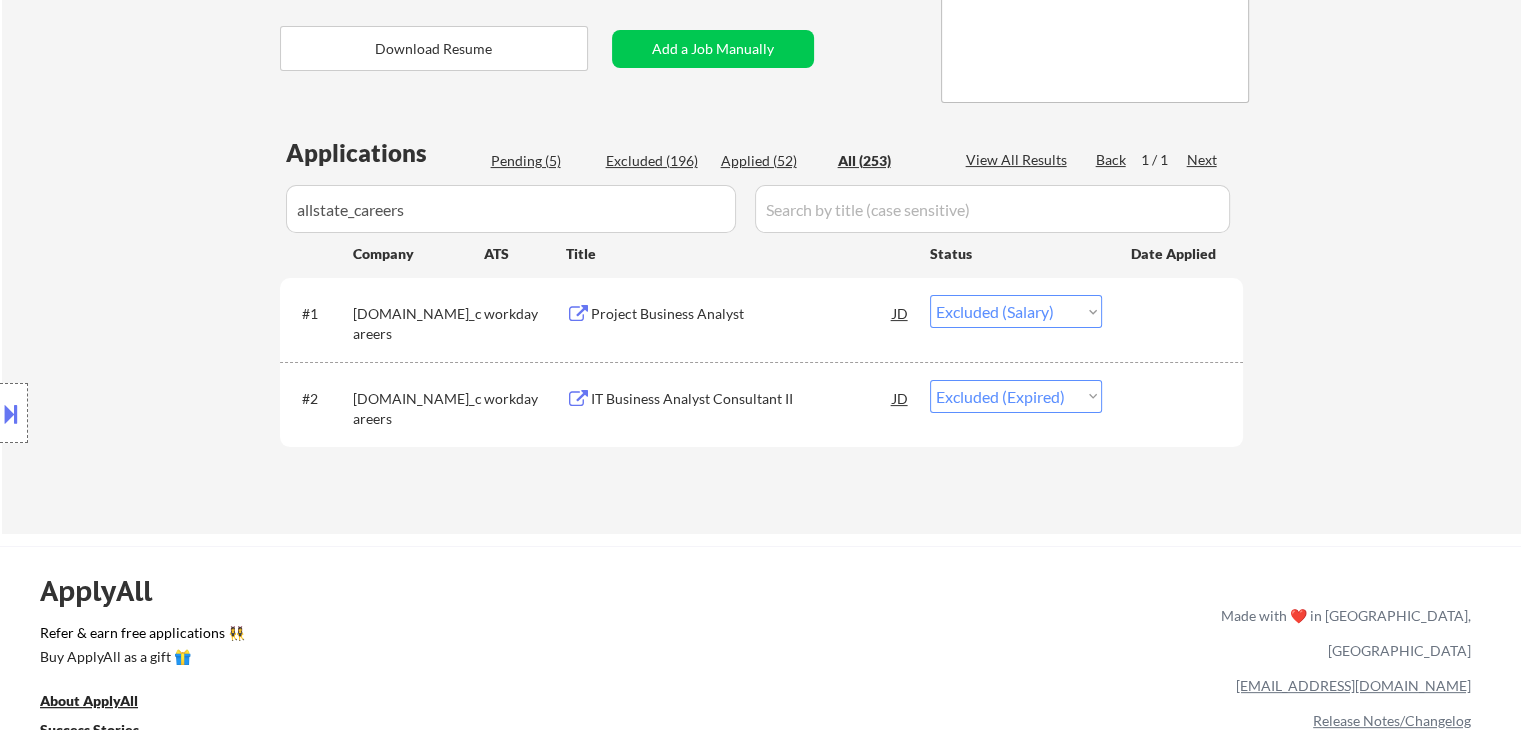 drag, startPoint x: 0, startPoint y: 247, endPoint x: 13, endPoint y: 241, distance: 14.3178215 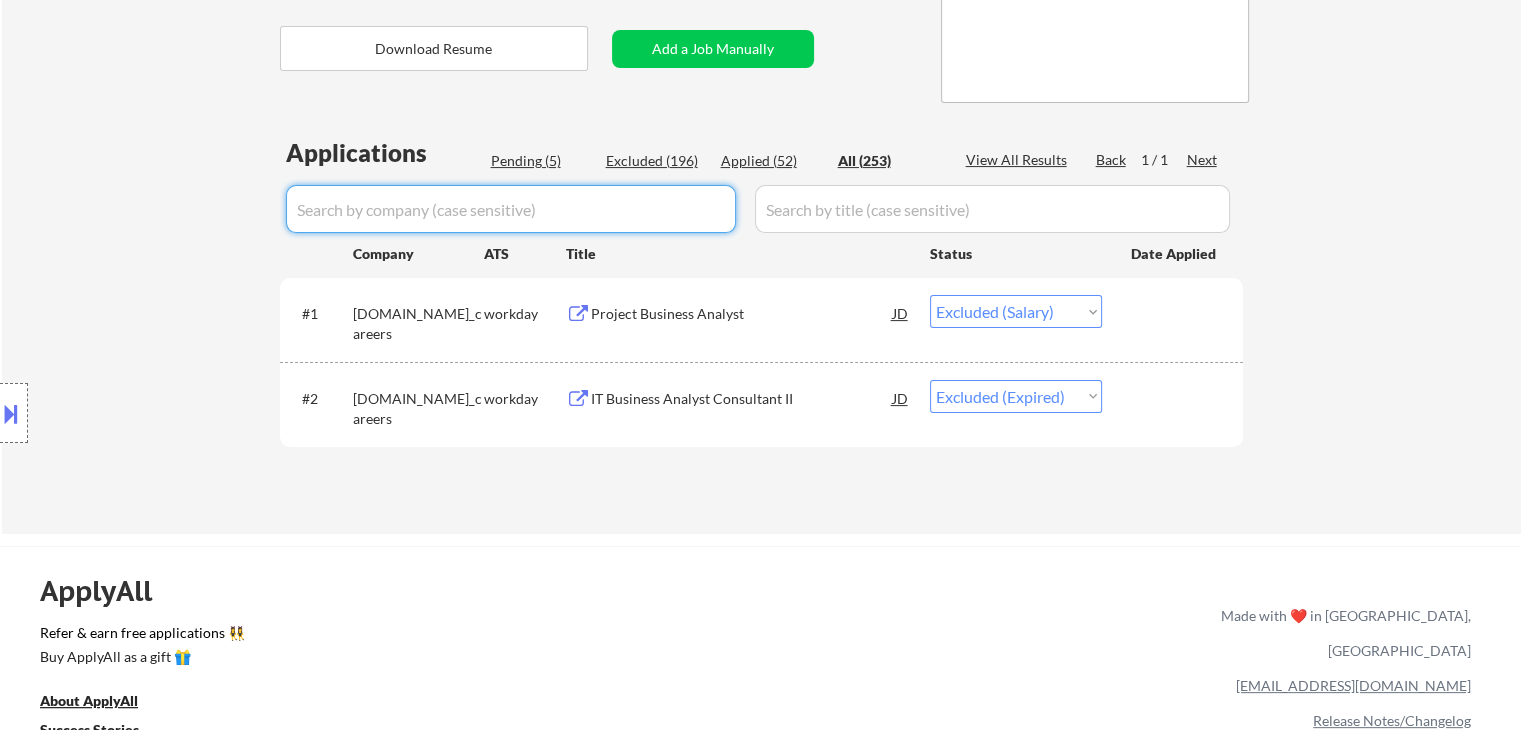 type 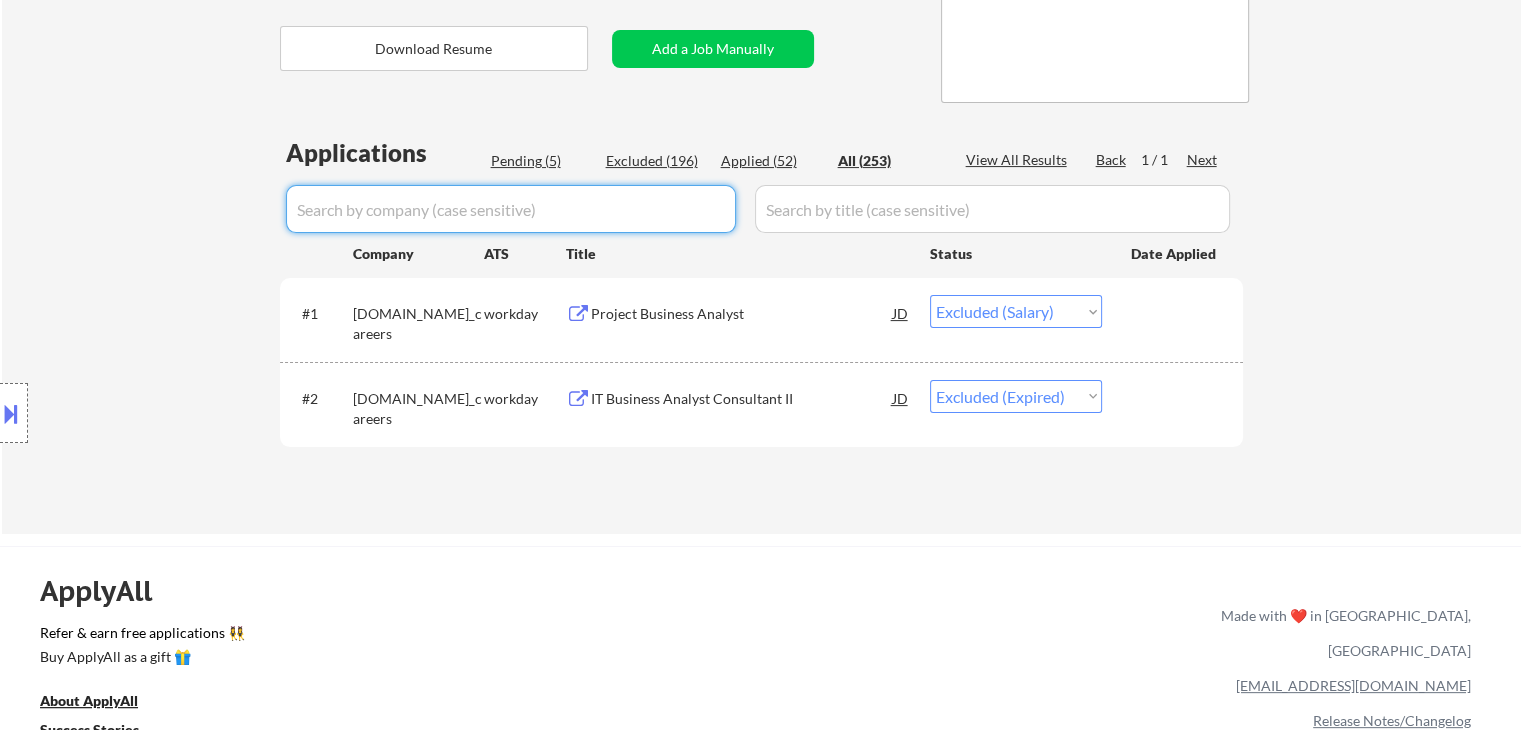 select on ""applied"" 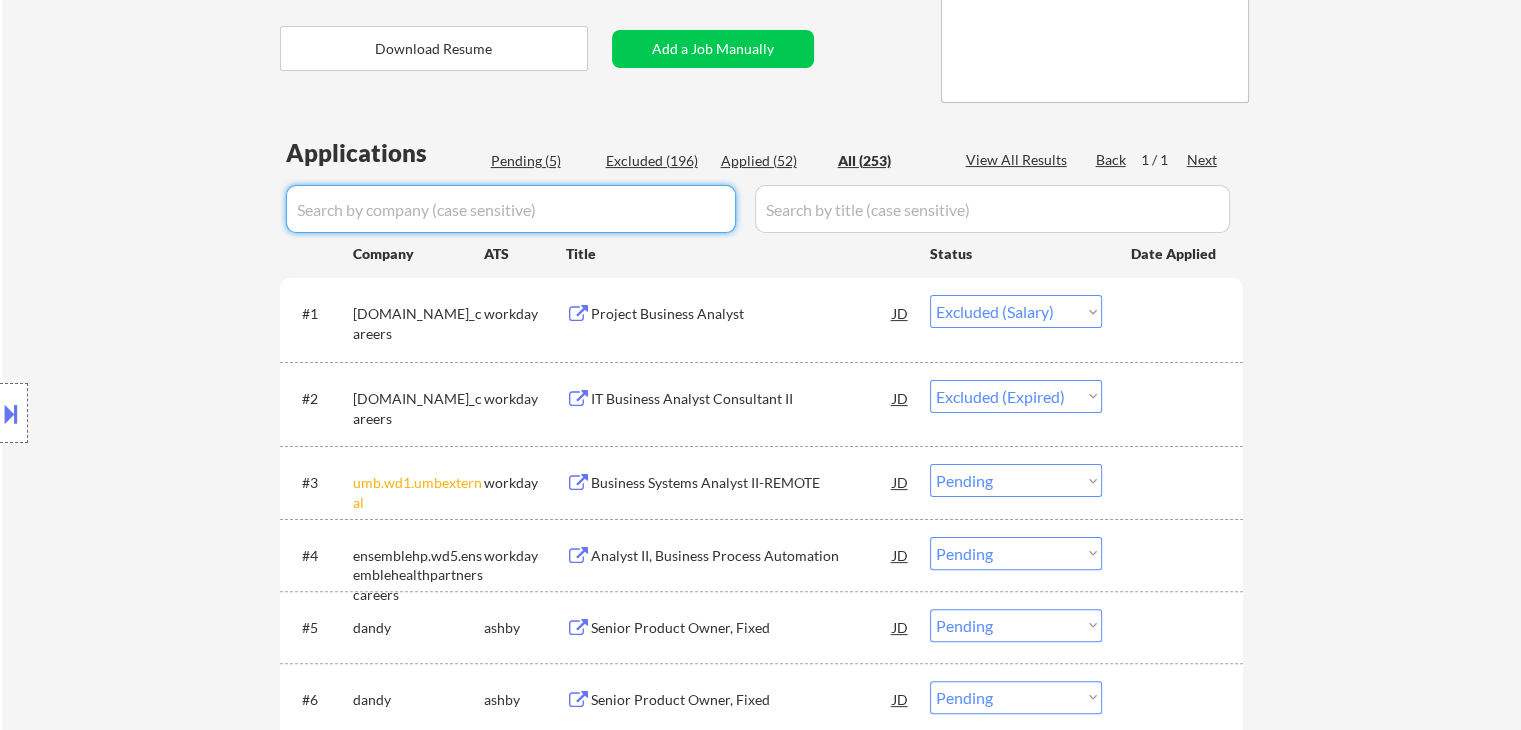 select on ""applied"" 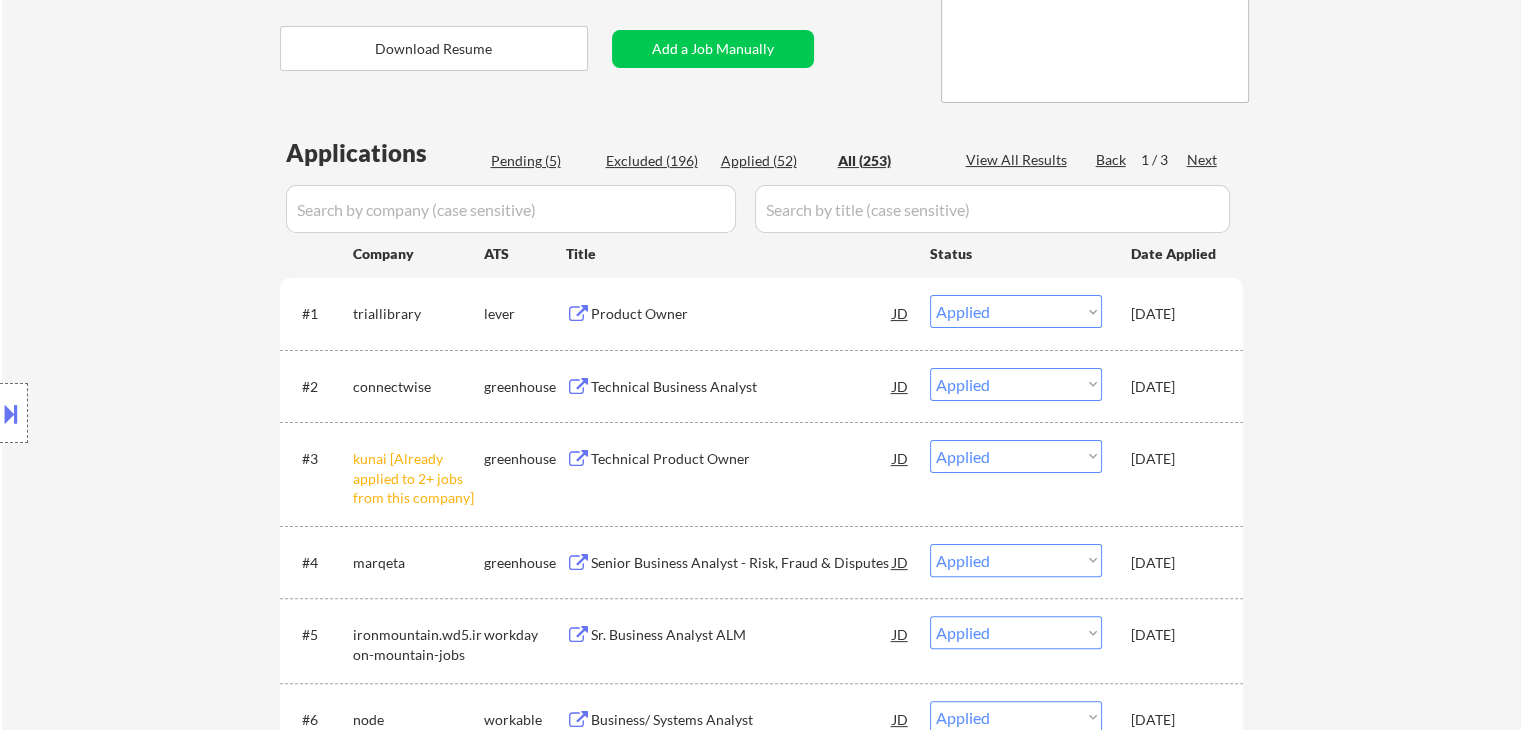 click on "Pending (5)" at bounding box center [541, 161] 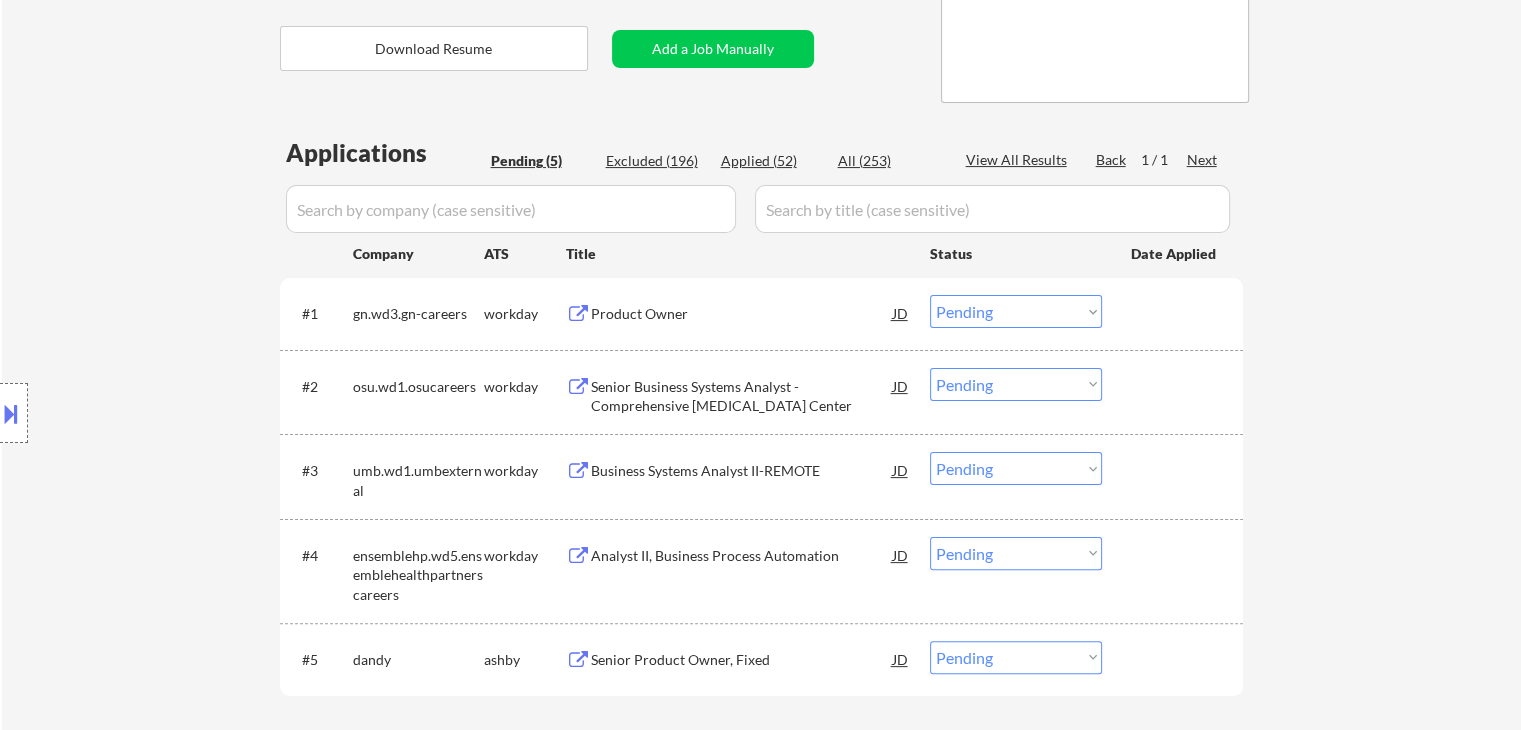click on "Product Owner" at bounding box center [742, 314] 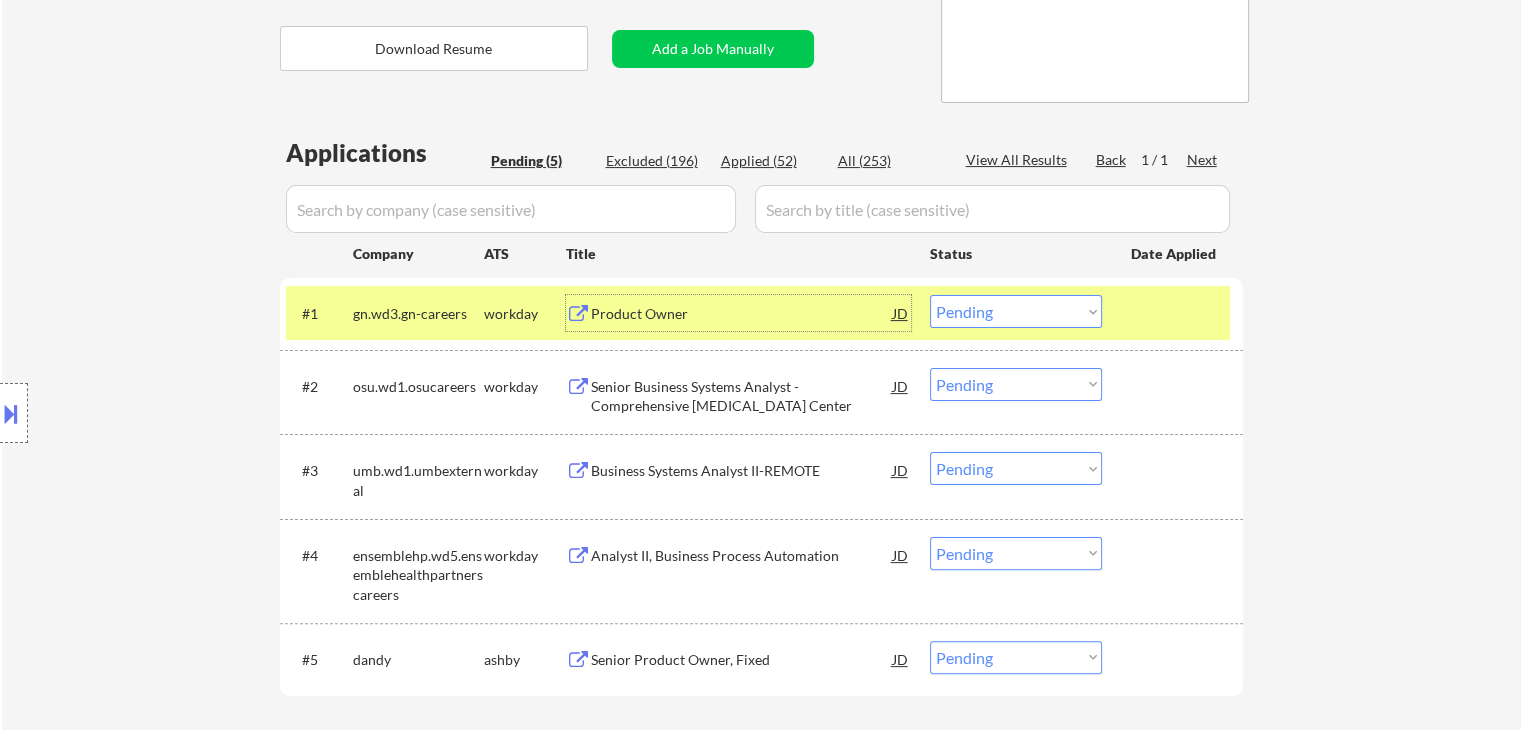 click on "Choose an option... Pending Applied Excluded (Questions) Excluded (Expired) Excluded (Location) Excluded (Bad Match) Excluded (Blocklist) Excluded (Salary) Excluded (Other)" at bounding box center [1016, 311] 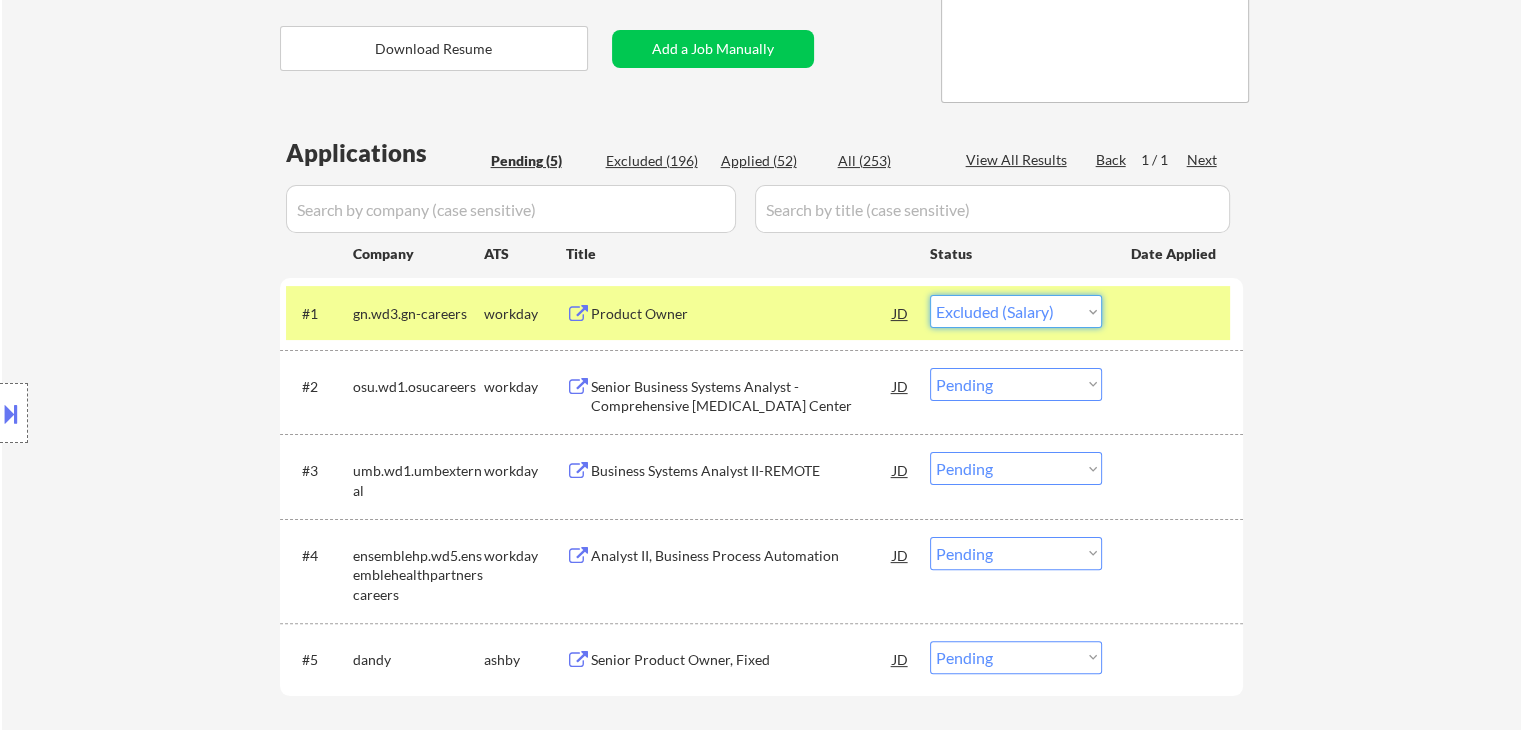click on "Choose an option... Pending Applied Excluded (Questions) Excluded (Expired) Excluded (Location) Excluded (Bad Match) Excluded (Blocklist) Excluded (Salary) Excluded (Other)" at bounding box center [1016, 311] 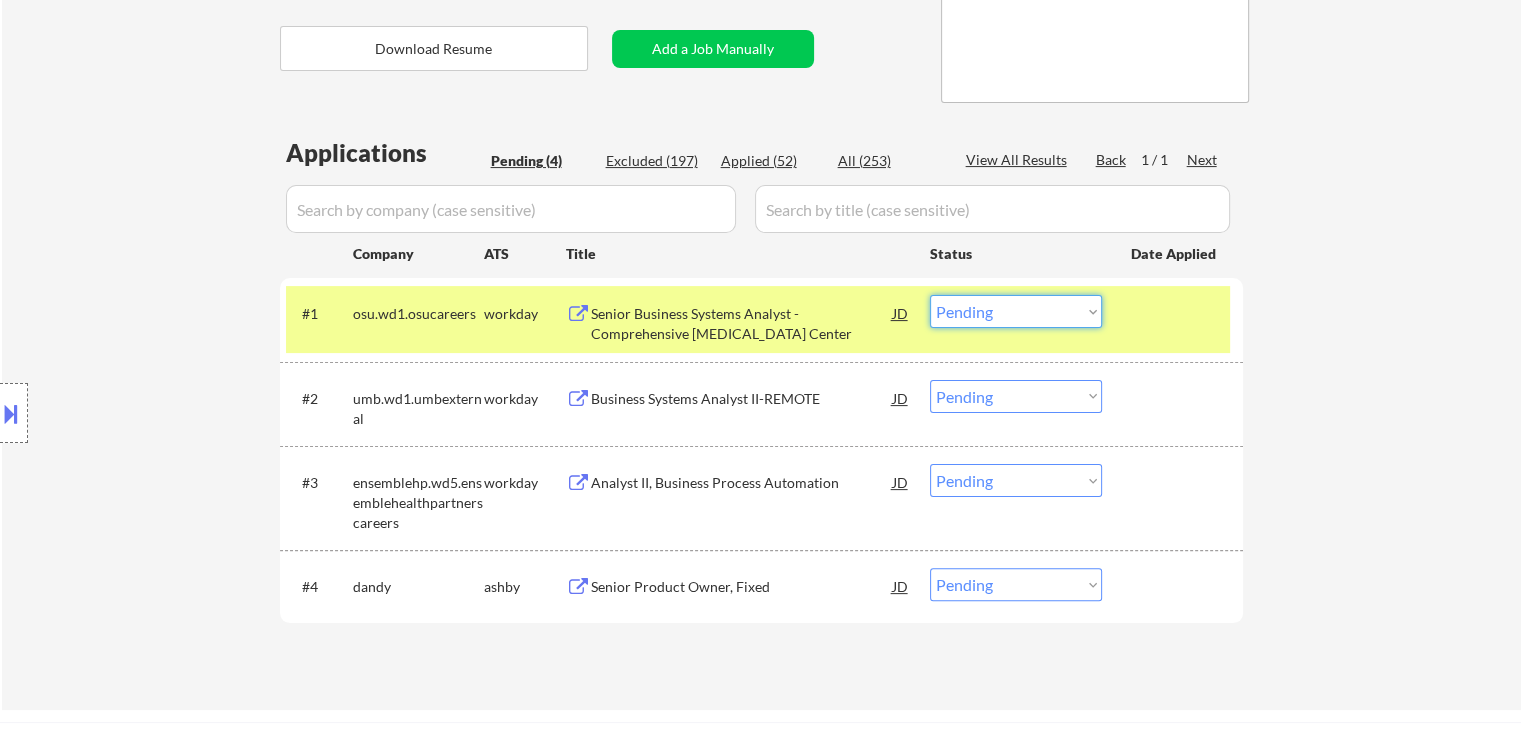 click on "Choose an option... Pending Applied Excluded (Questions) Excluded (Expired) Excluded (Location) Excluded (Bad Match) Excluded (Blocklist) Excluded (Salary) Excluded (Other)" at bounding box center (1016, 311) 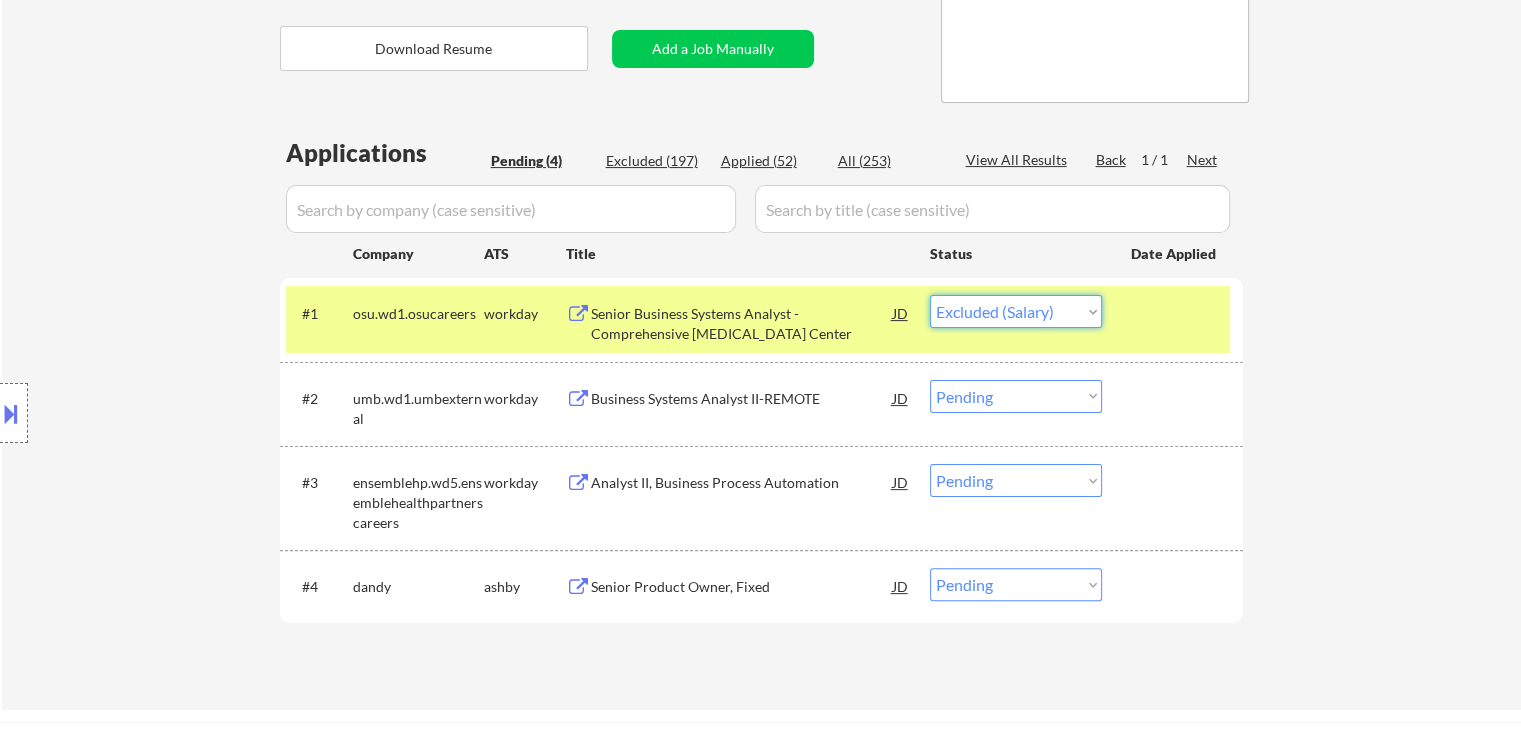 click on "Choose an option... Pending Applied Excluded (Questions) Excluded (Expired) Excluded (Location) Excluded (Bad Match) Excluded (Blocklist) Excluded (Salary) Excluded (Other)" at bounding box center (1016, 311) 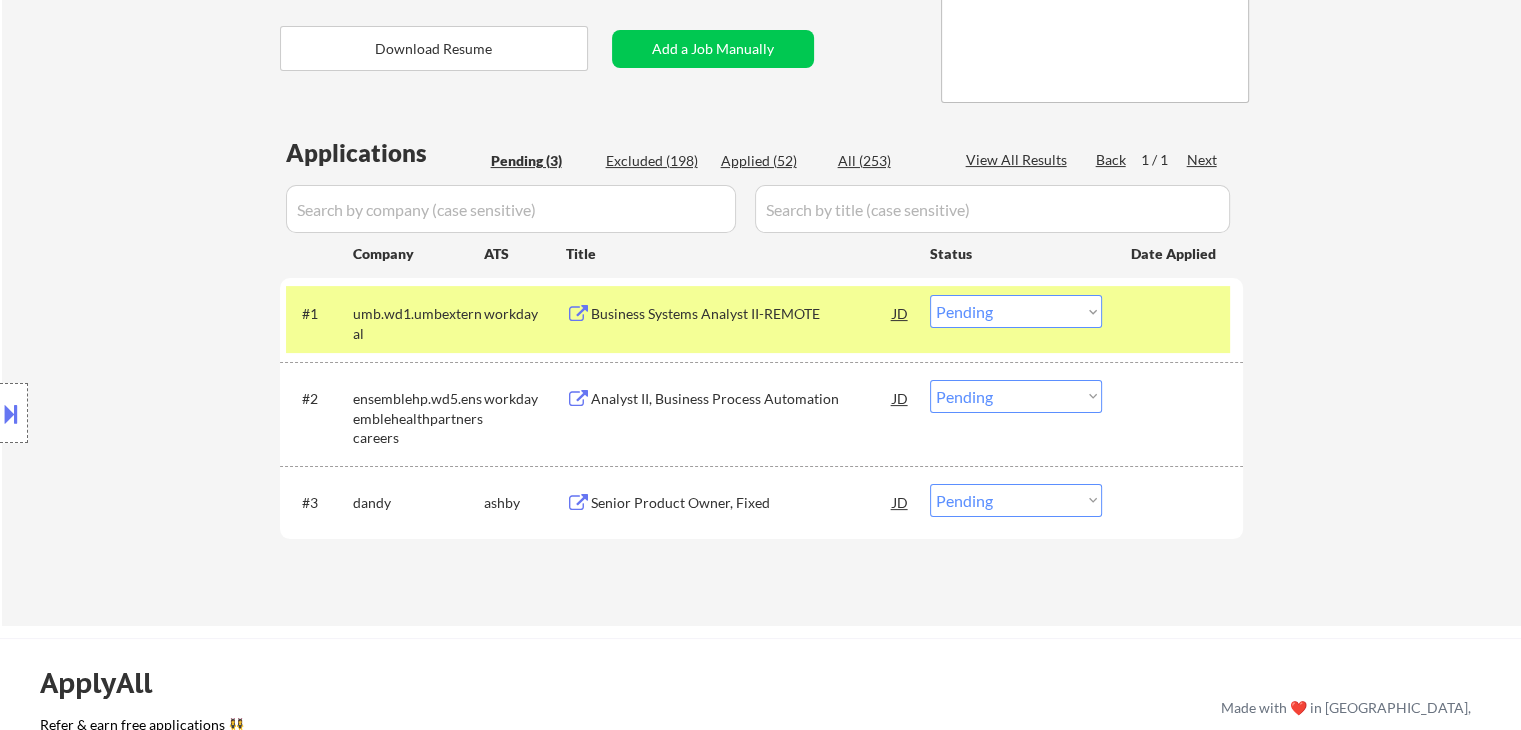 click on "Excluded (198)" at bounding box center [656, 161] 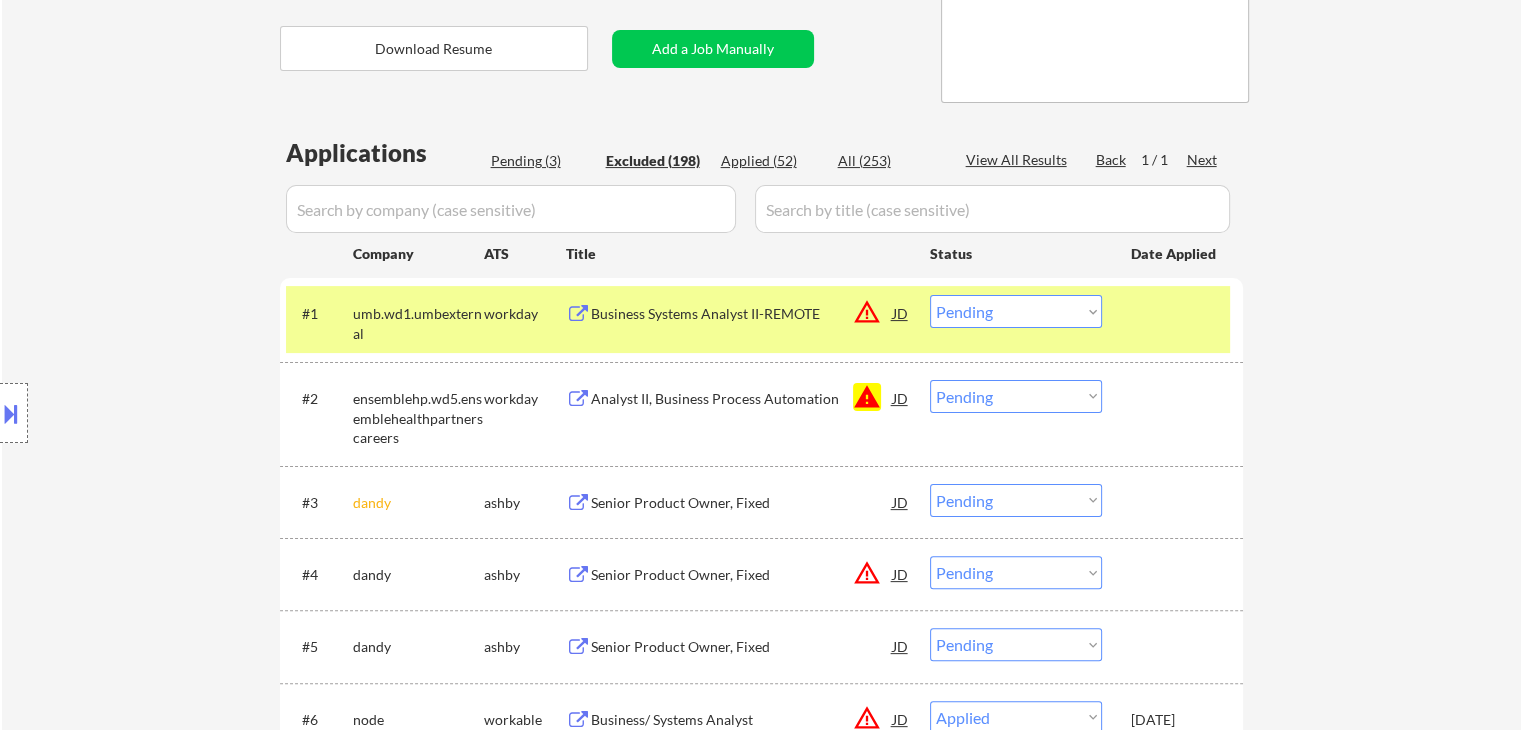 select on ""excluded__expired_"" 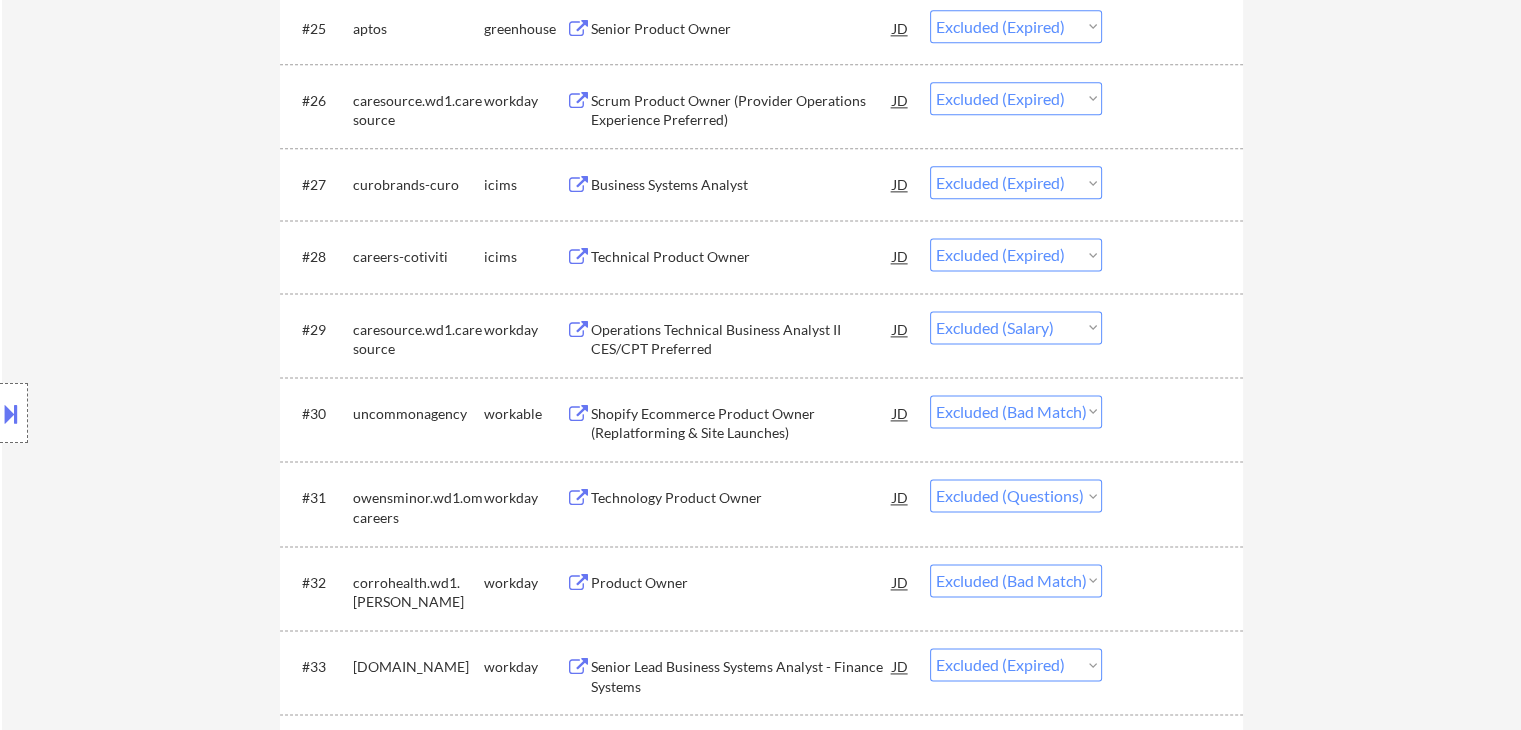 scroll, scrollTop: 2800, scrollLeft: 0, axis: vertical 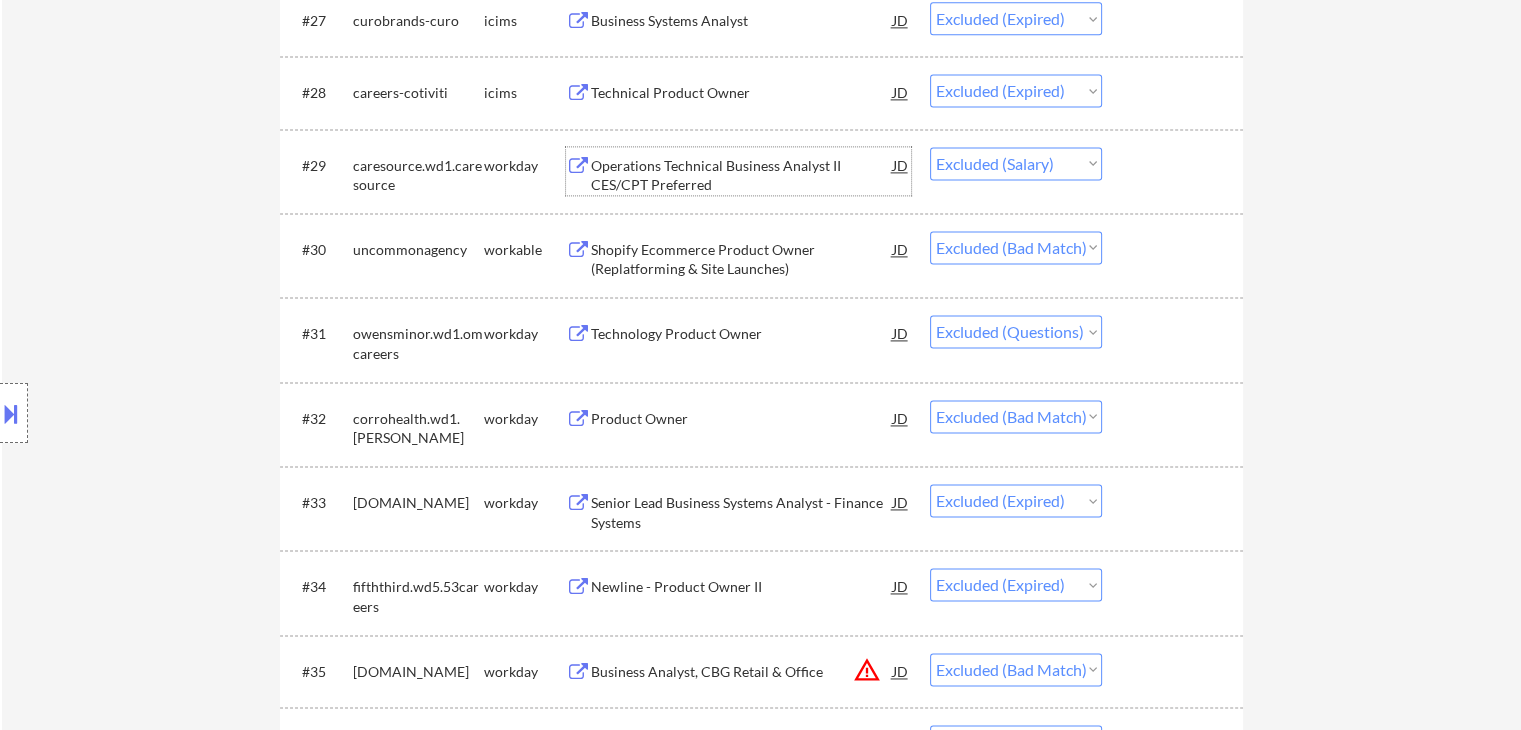 click on "Operations Technical Business Analyst II CES/CPT Preferred" at bounding box center (742, 175) 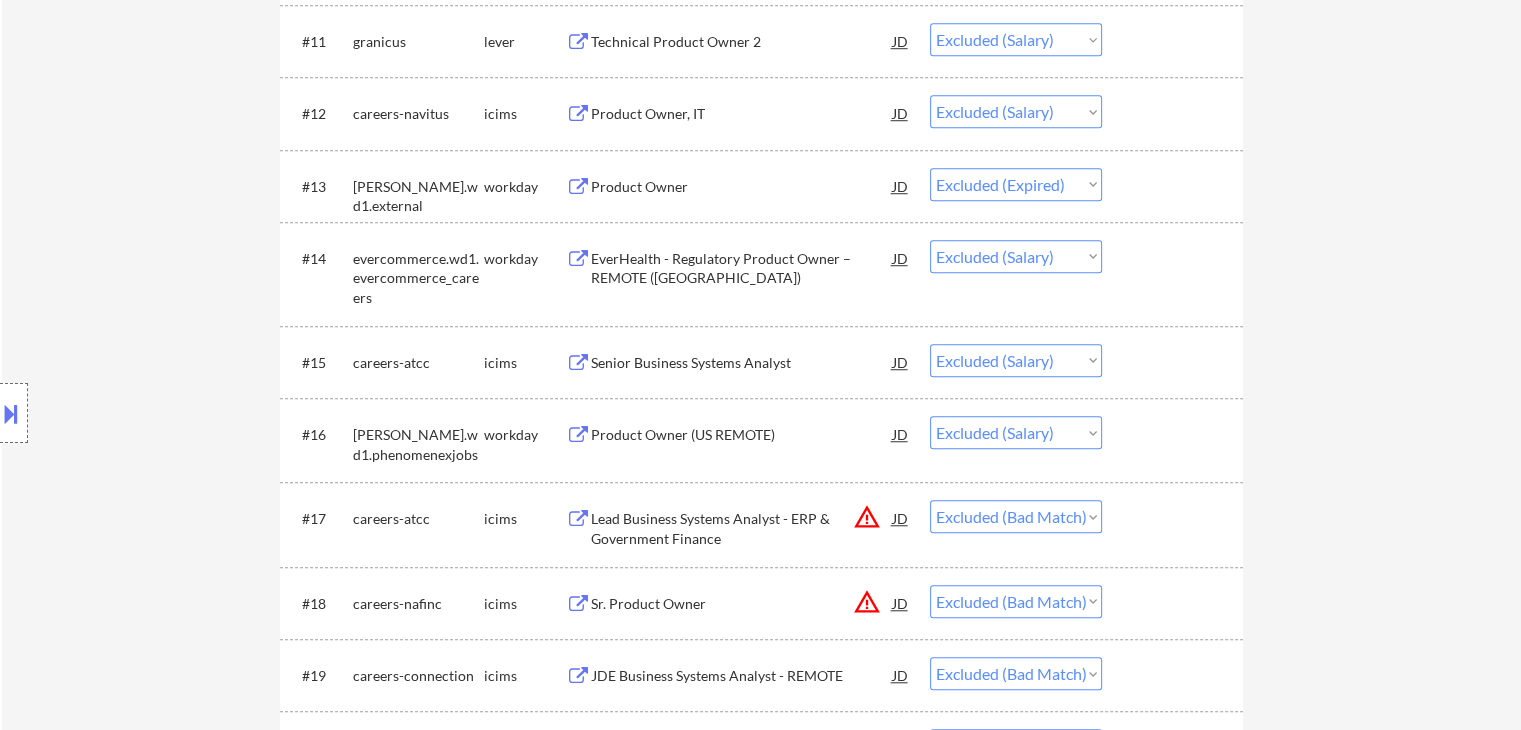scroll, scrollTop: 1700, scrollLeft: 0, axis: vertical 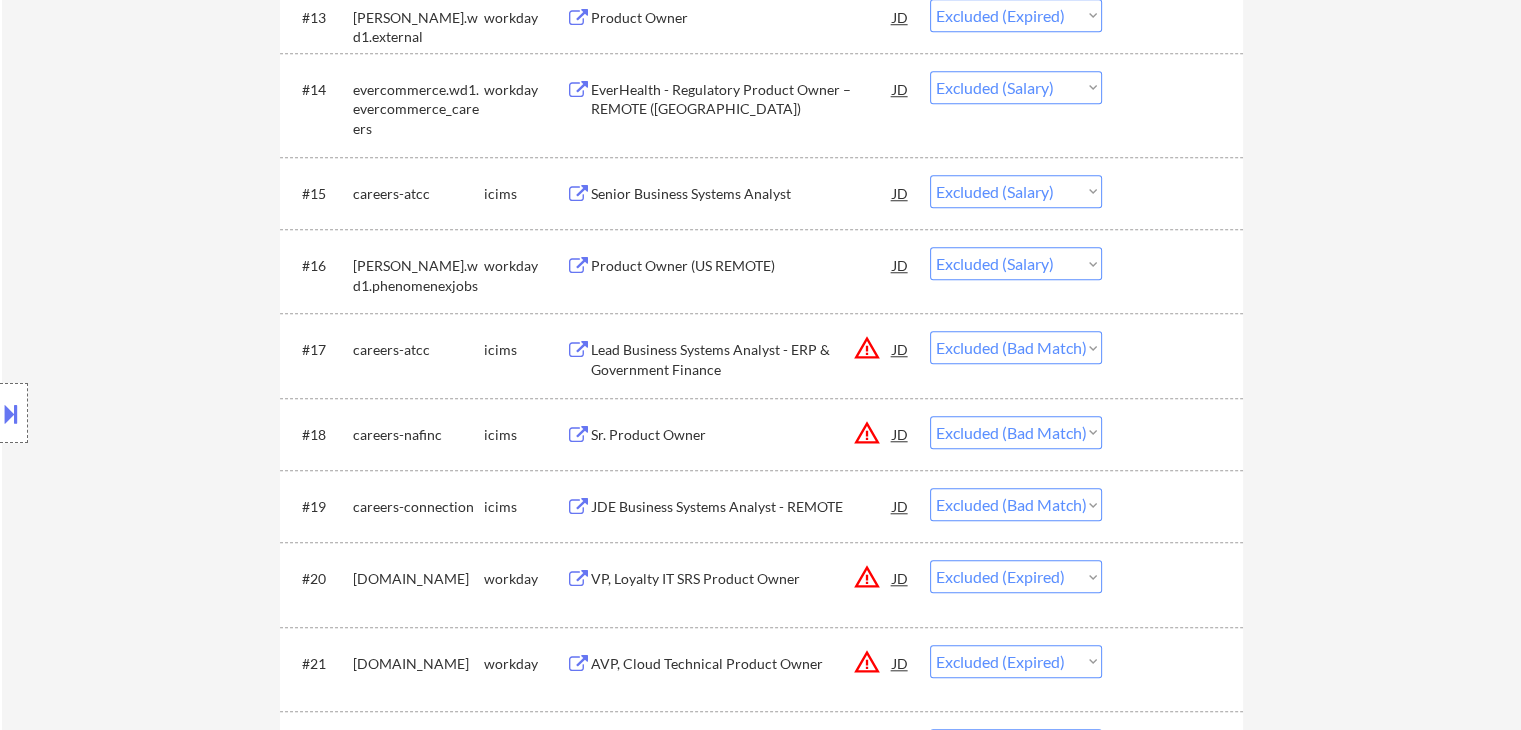 click on "Product Owner (US REMOTE)" at bounding box center [742, 266] 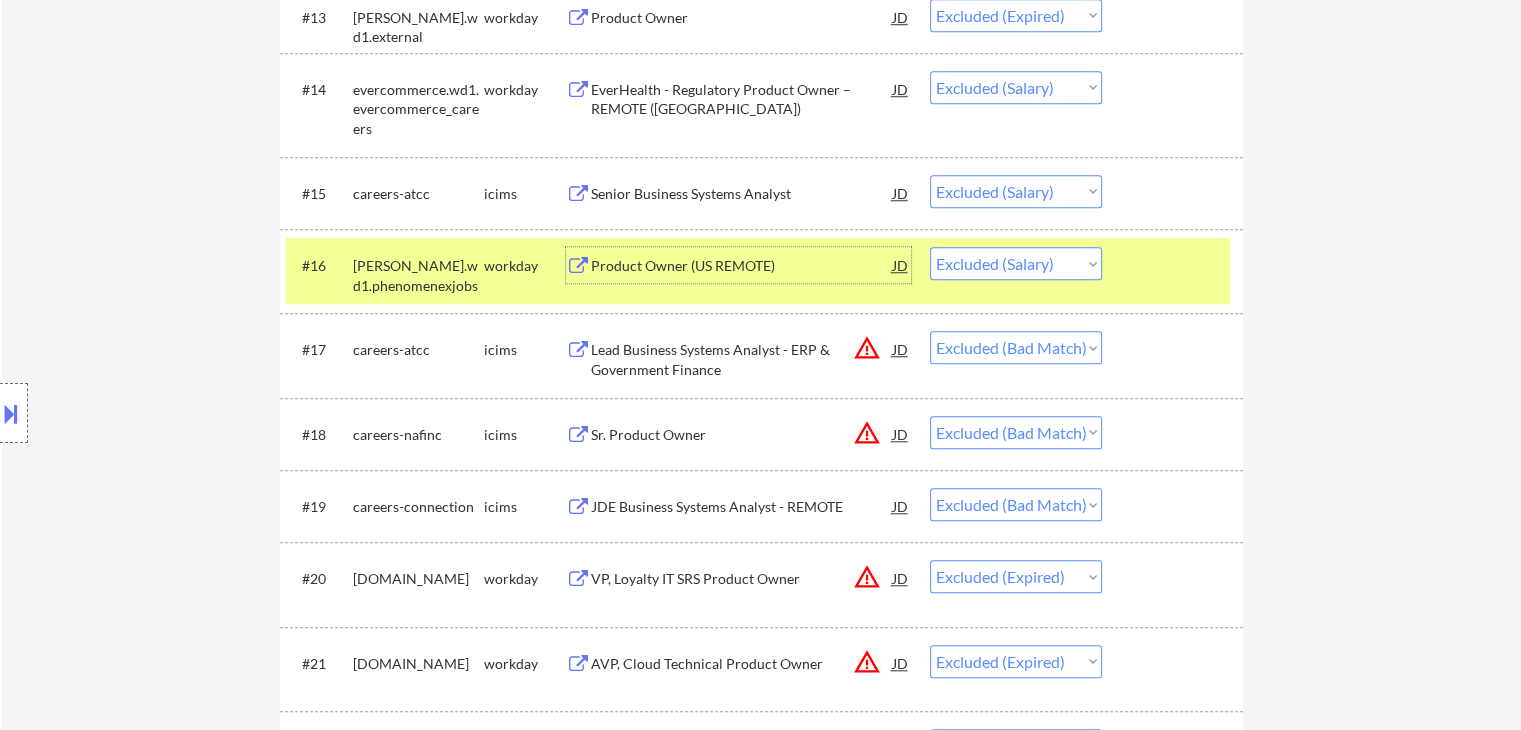 click on "Senior Business Systems Analyst" at bounding box center [742, 194] 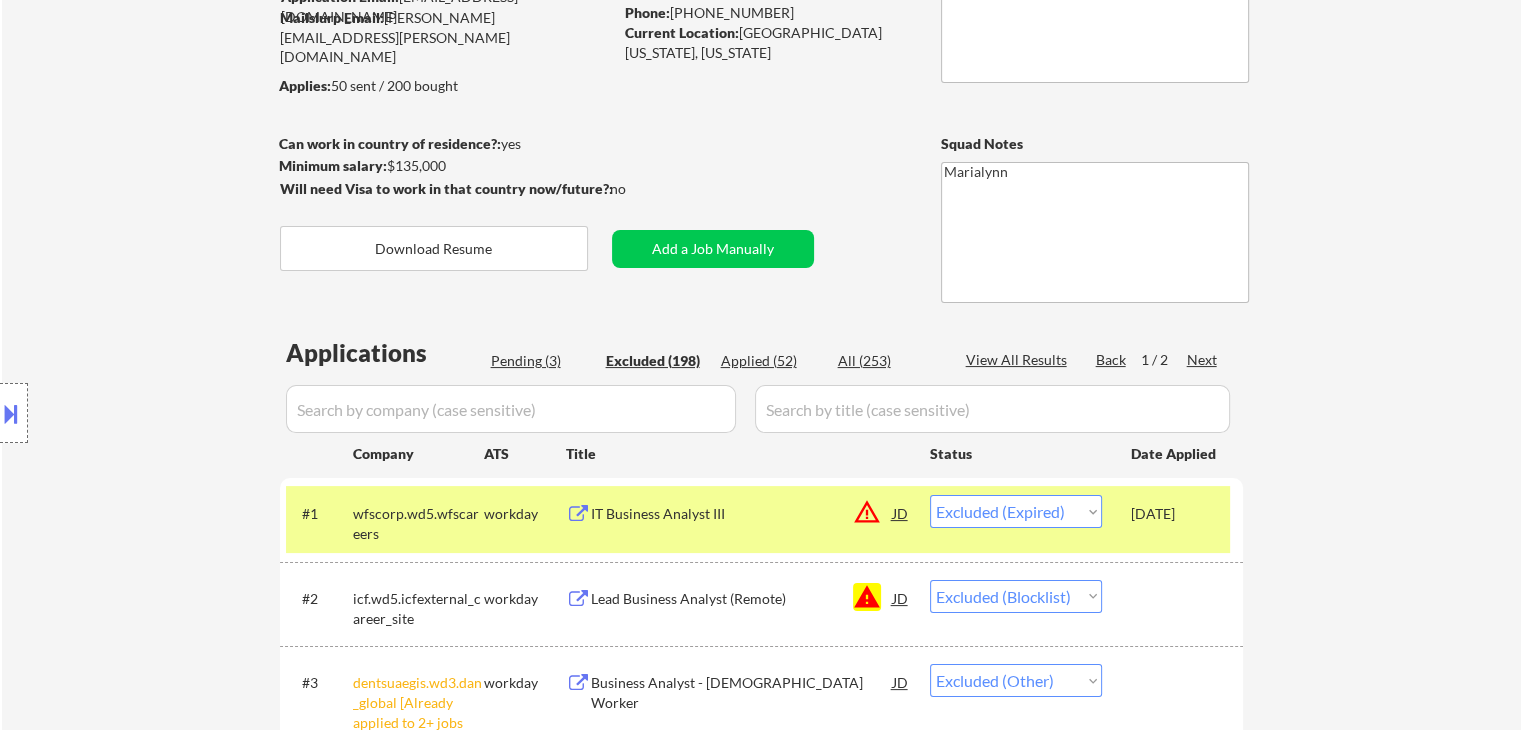 scroll, scrollTop: 0, scrollLeft: 0, axis: both 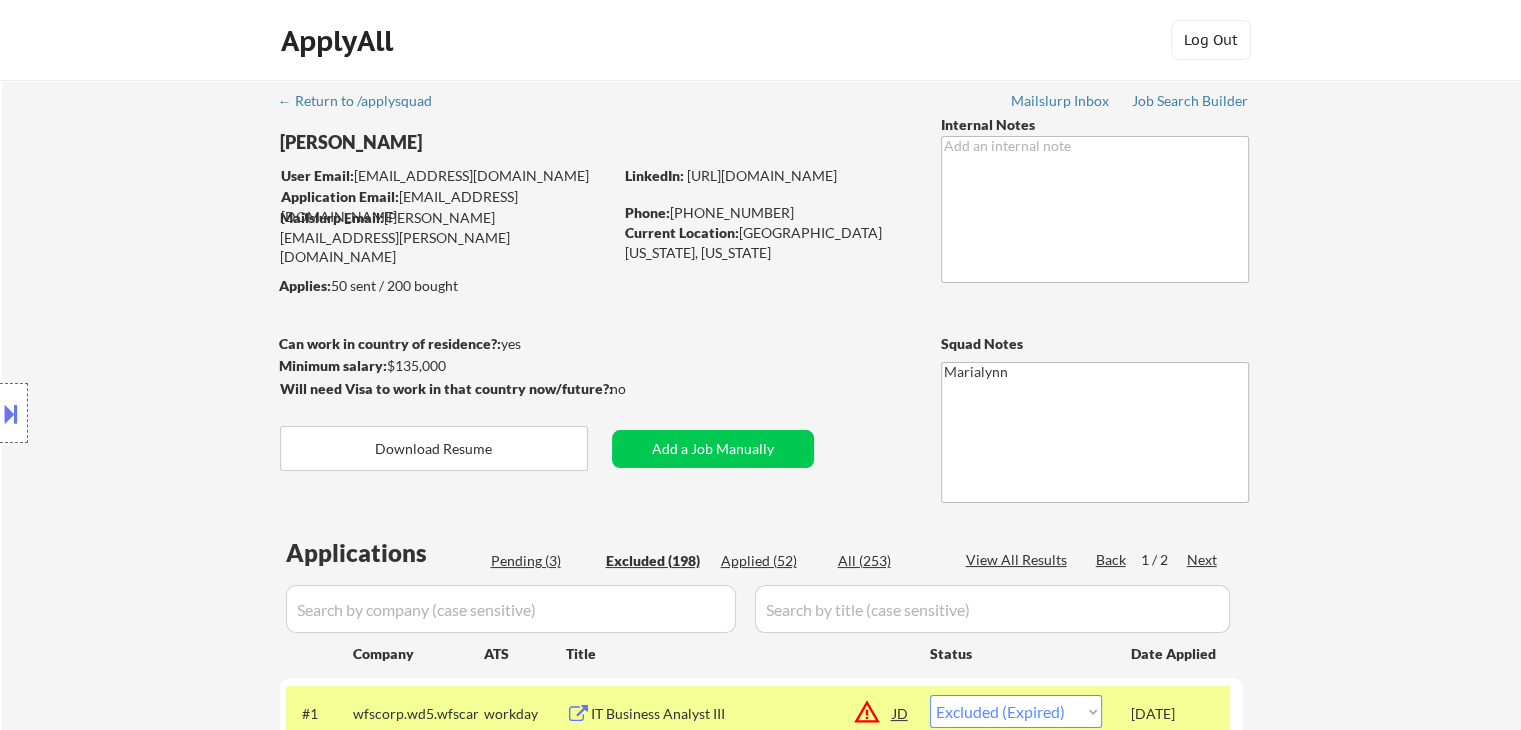click on "Pending (3)" at bounding box center [541, 561] 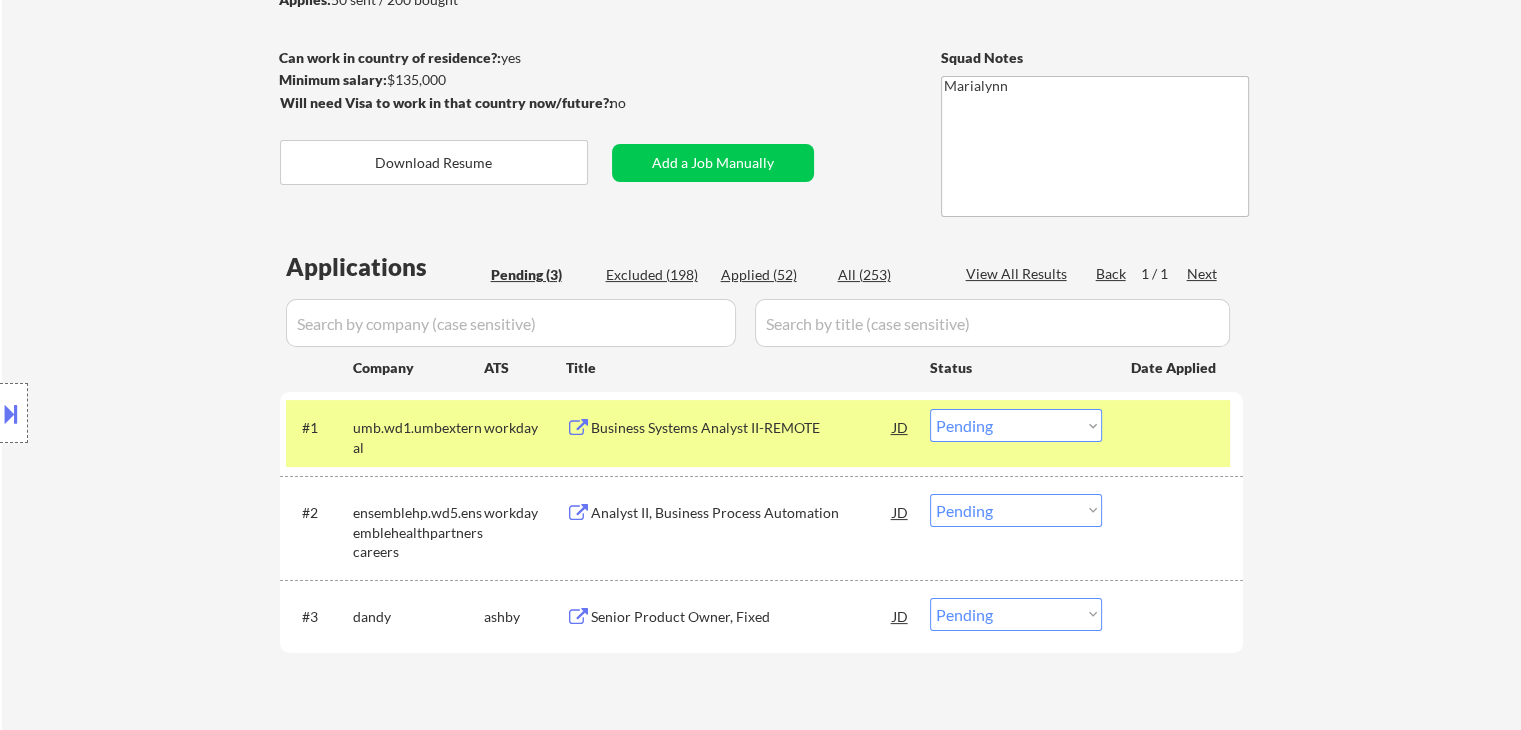 scroll, scrollTop: 300, scrollLeft: 0, axis: vertical 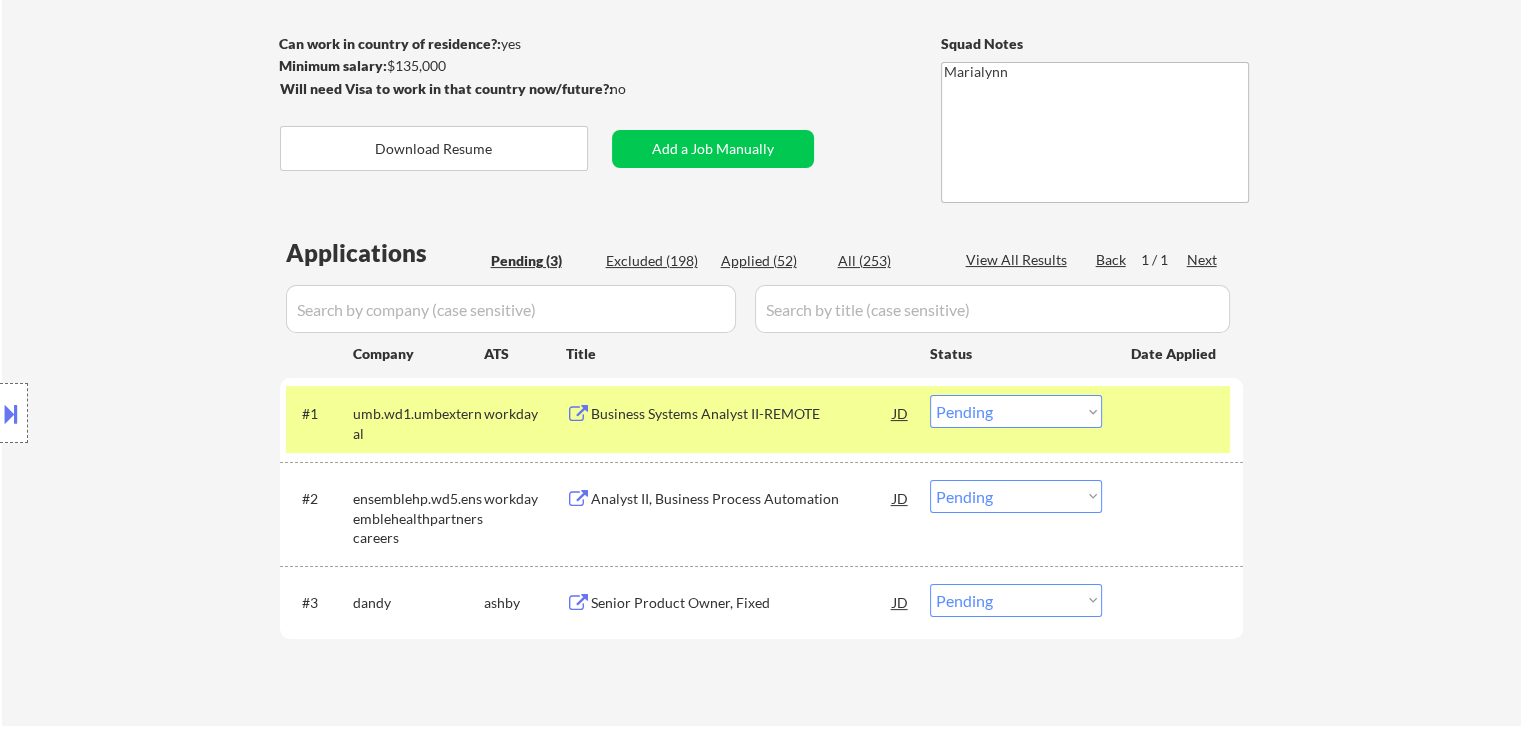 click on "Business Systems Analyst II-REMOTE" at bounding box center (742, 414) 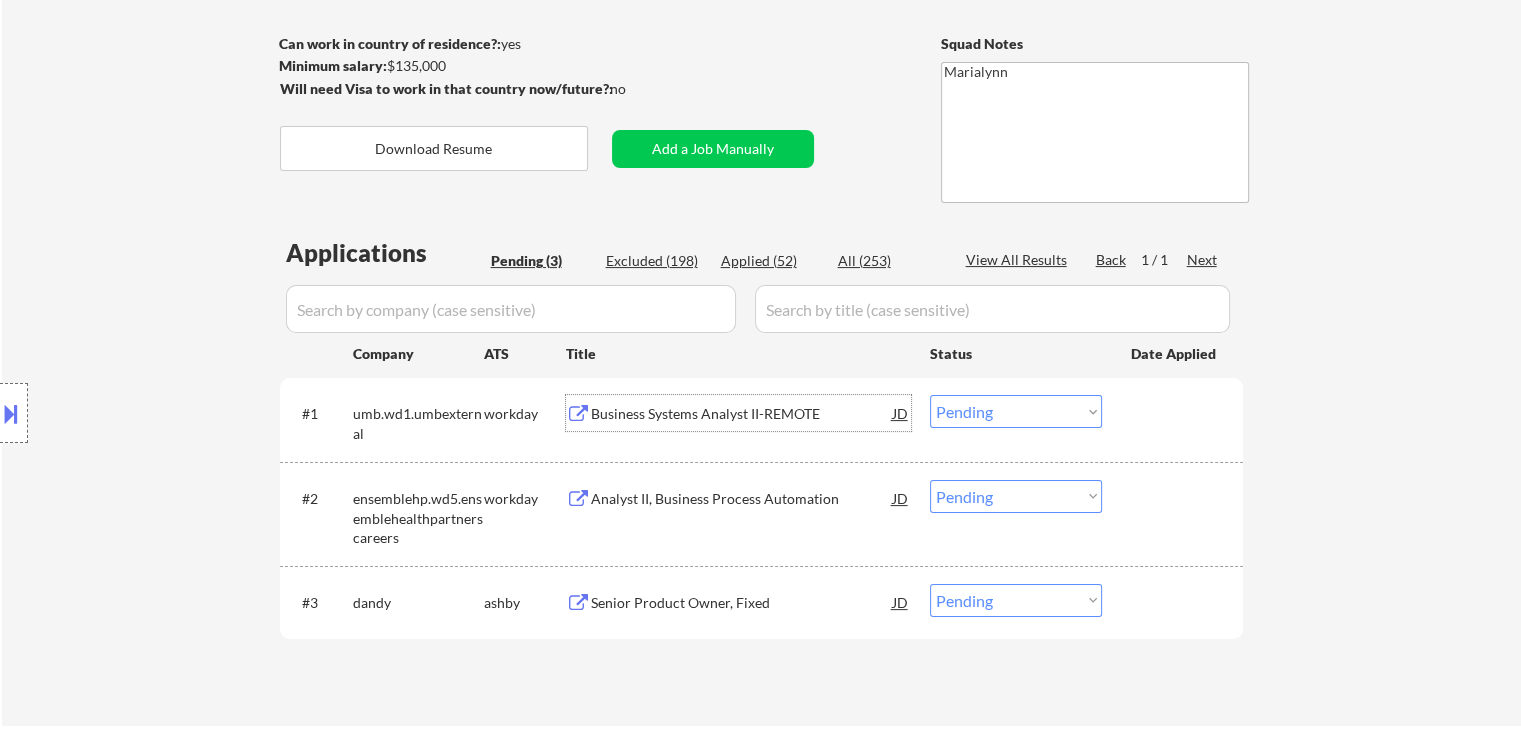 click on "Choose an option... Pending Applied Excluded (Questions) Excluded (Expired) Excluded (Location) Excluded (Bad Match) Excluded (Blocklist) Excluded (Salary) Excluded (Other)" at bounding box center [1016, 411] 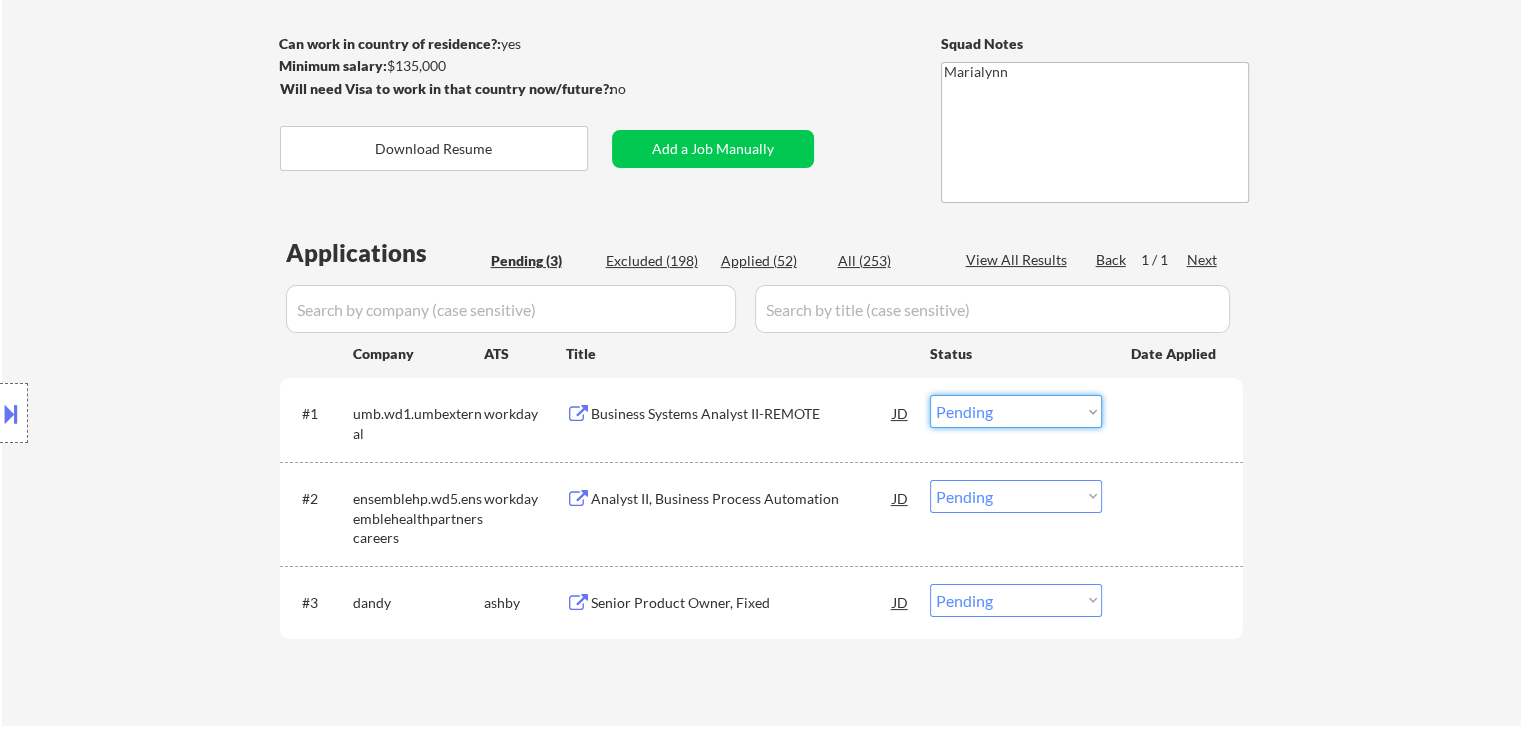 click on "Choose an option... Pending Applied Excluded (Questions) Excluded (Expired) Excluded (Location) Excluded (Bad Match) Excluded (Blocklist) Excluded (Salary) Excluded (Other)" at bounding box center [1016, 411] 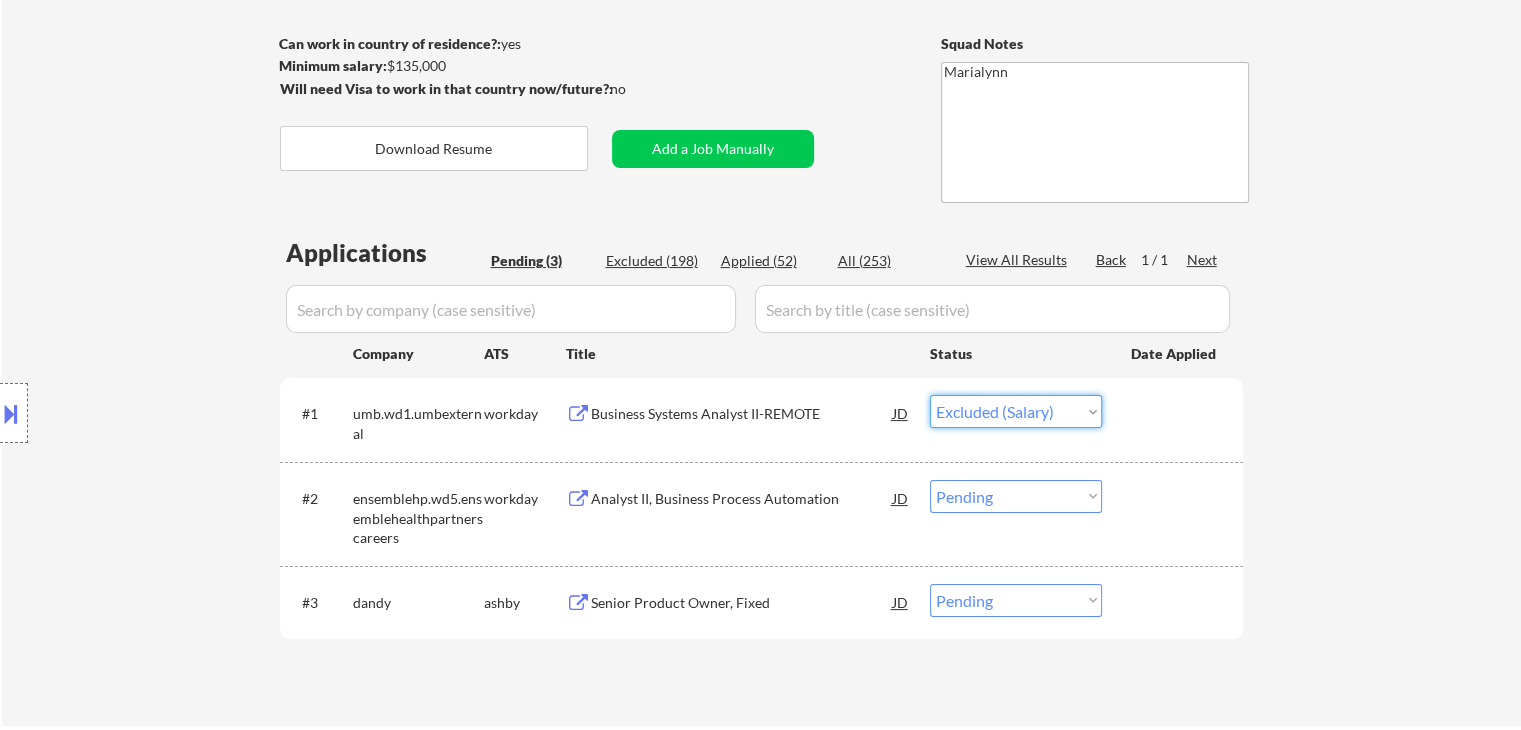 click on "Choose an option... Pending Applied Excluded (Questions) Excluded (Expired) Excluded (Location) Excluded (Bad Match) Excluded (Blocklist) Excluded (Salary) Excluded (Other)" at bounding box center [1016, 411] 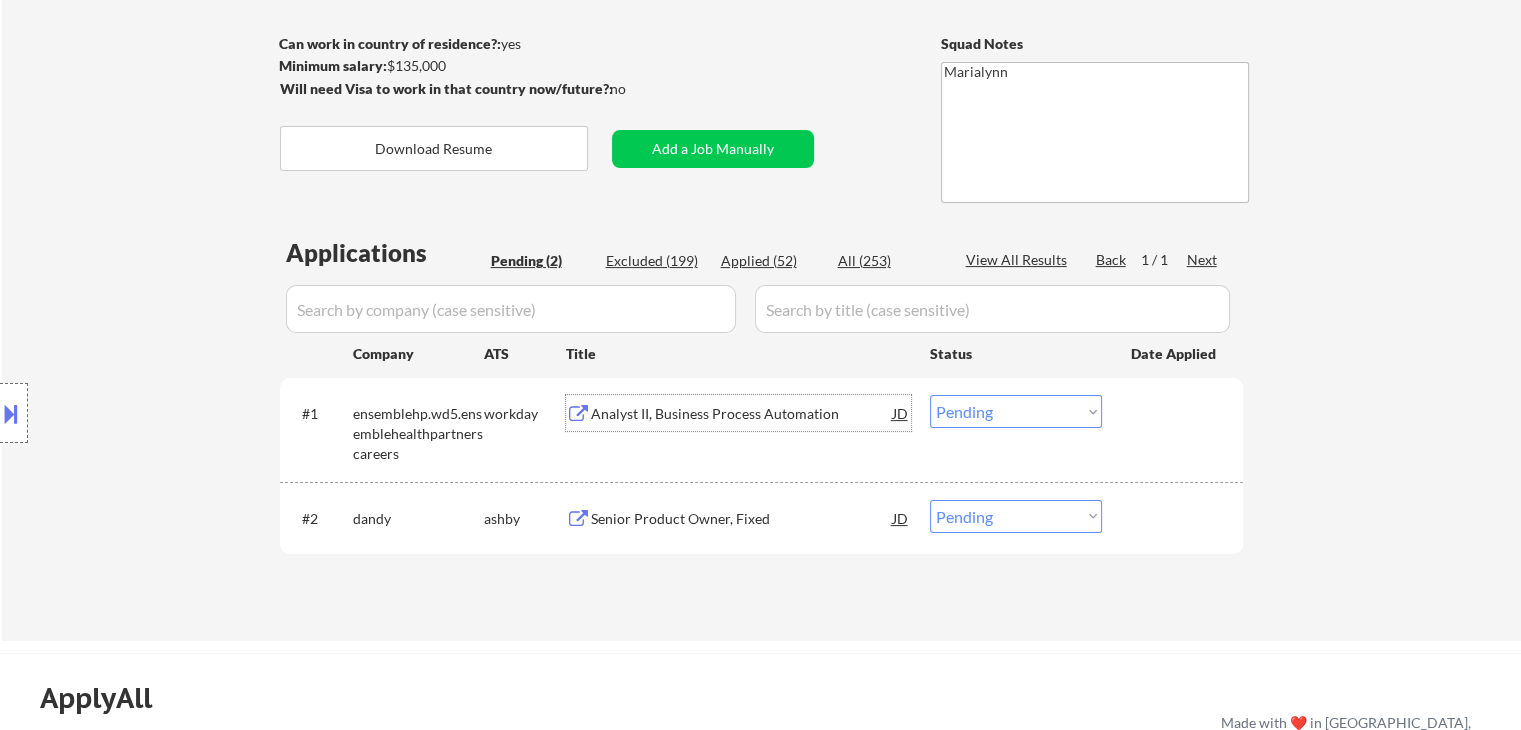click on "Analyst II, Business Process Automation" at bounding box center [742, 414] 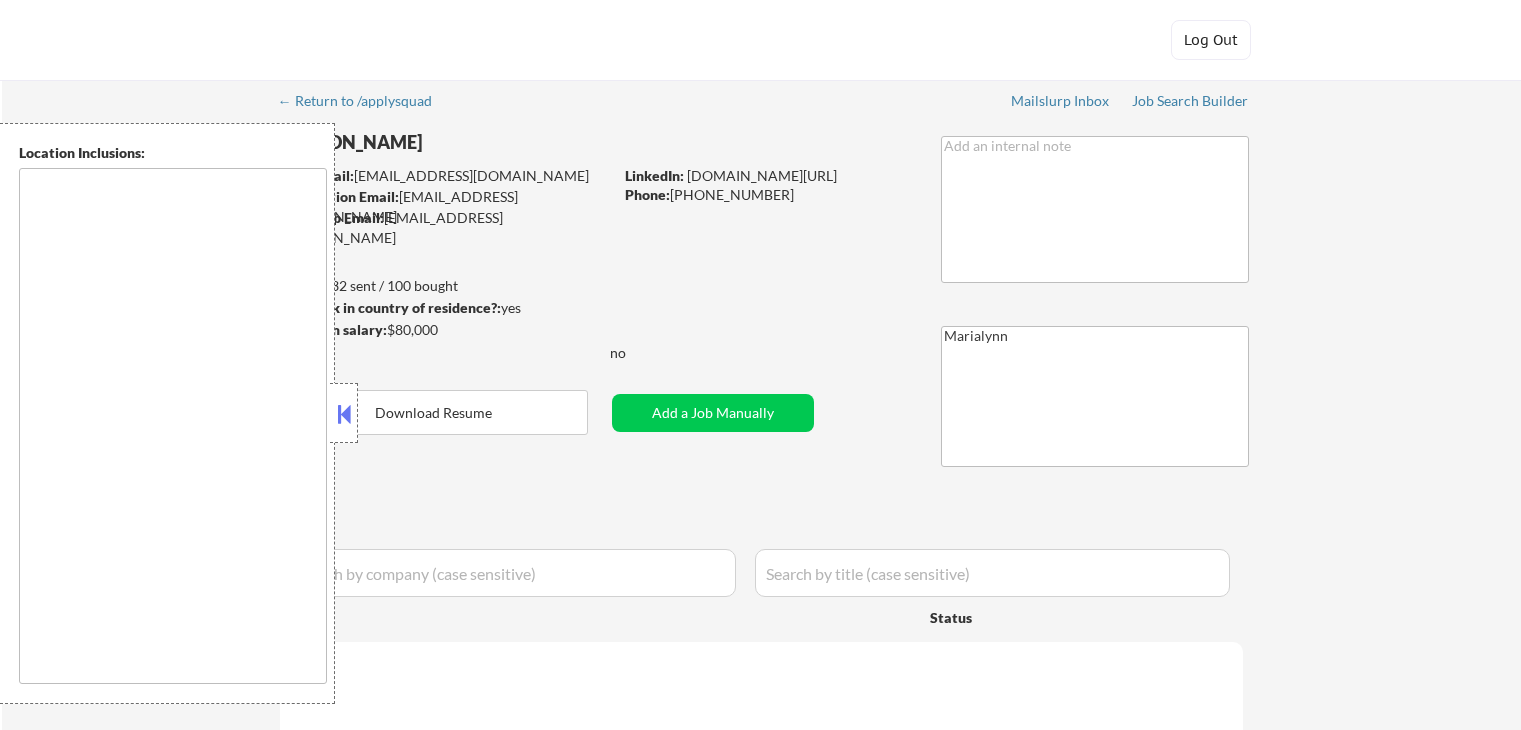 type on "[GEOGRAPHIC_DATA], [GEOGRAPHIC_DATA], [GEOGRAPHIC_DATA] [GEOGRAPHIC_DATA], [GEOGRAPHIC_DATA] [PERSON_NAME][GEOGRAPHIC_DATA], [GEOGRAPHIC_DATA][PERSON_NAME], [GEOGRAPHIC_DATA] [GEOGRAPHIC_DATA], [GEOGRAPHIC_DATA] [PERSON_NAME][GEOGRAPHIC_DATA], [GEOGRAPHIC_DATA], [GEOGRAPHIC_DATA], [GEOGRAPHIC_DATA], [GEOGRAPHIC_DATA] [GEOGRAPHIC_DATA], [GEOGRAPHIC_DATA] [GEOGRAPHIC_DATA], [GEOGRAPHIC_DATA] [GEOGRAPHIC_DATA], [GEOGRAPHIC_DATA], [GEOGRAPHIC_DATA] [GEOGRAPHIC_DATA], [GEOGRAPHIC_DATA], [GEOGRAPHIC_DATA], [GEOGRAPHIC_DATA], [GEOGRAPHIC_DATA], [GEOGRAPHIC_DATA] remote" 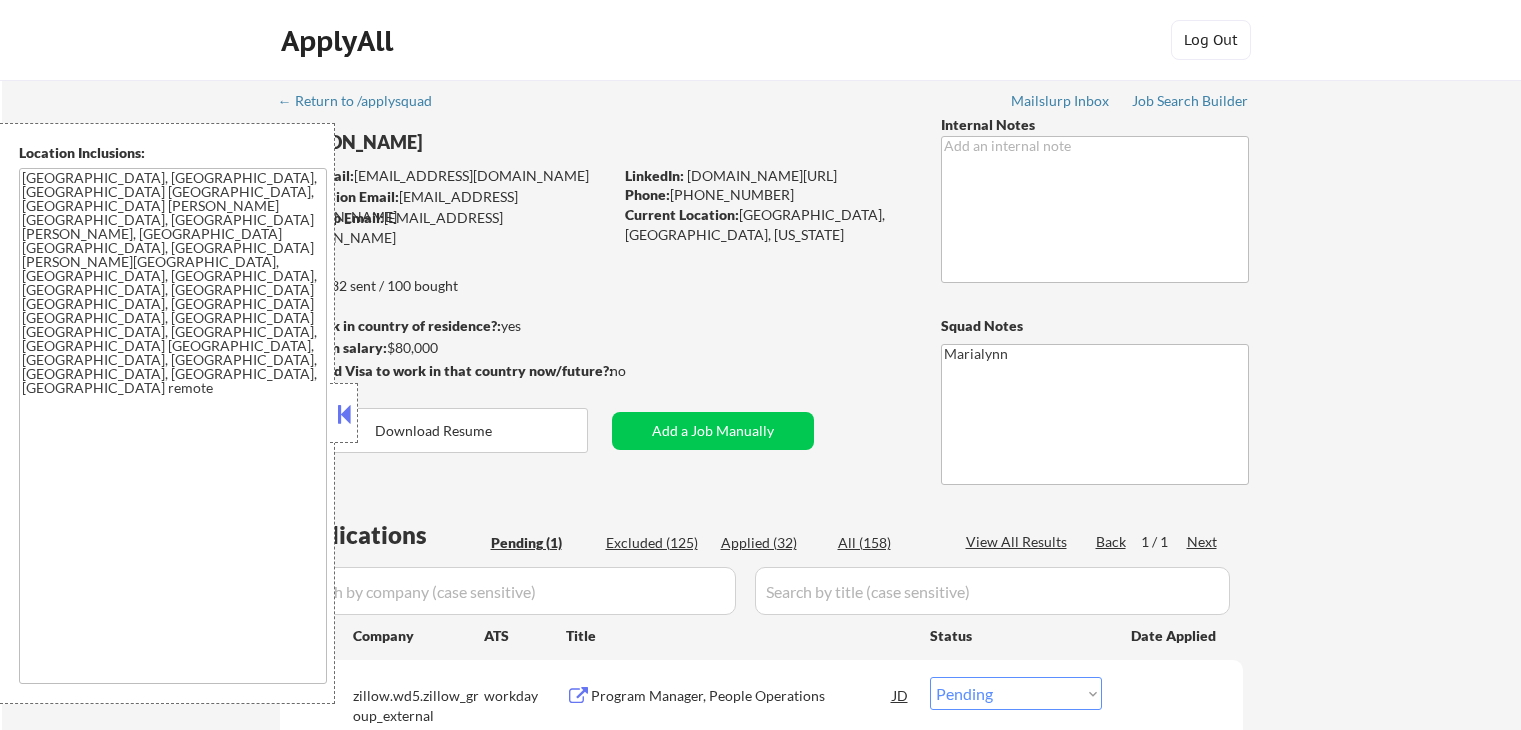 scroll, scrollTop: 0, scrollLeft: 0, axis: both 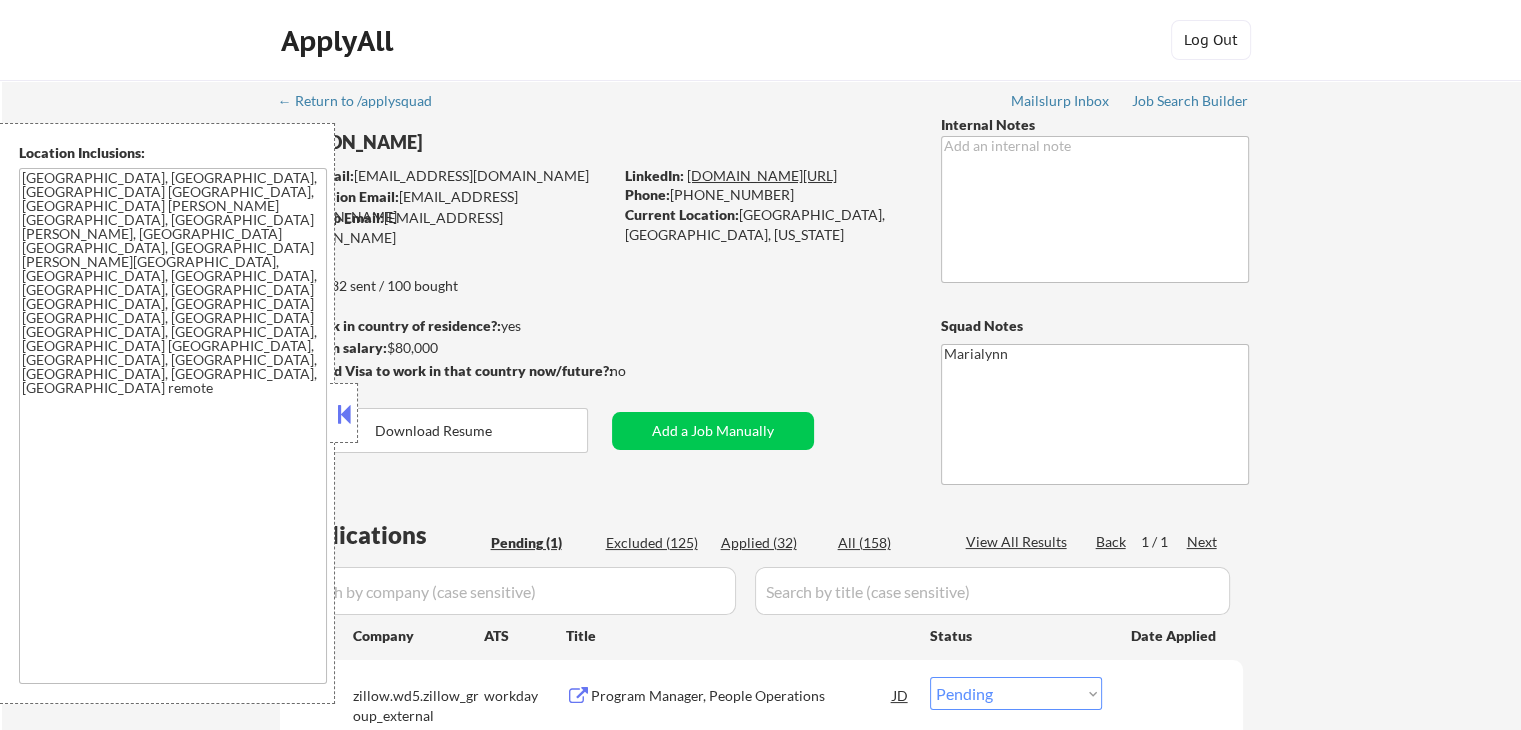 click on "www.linkedin.com/in/meaganjade" at bounding box center (762, 175) 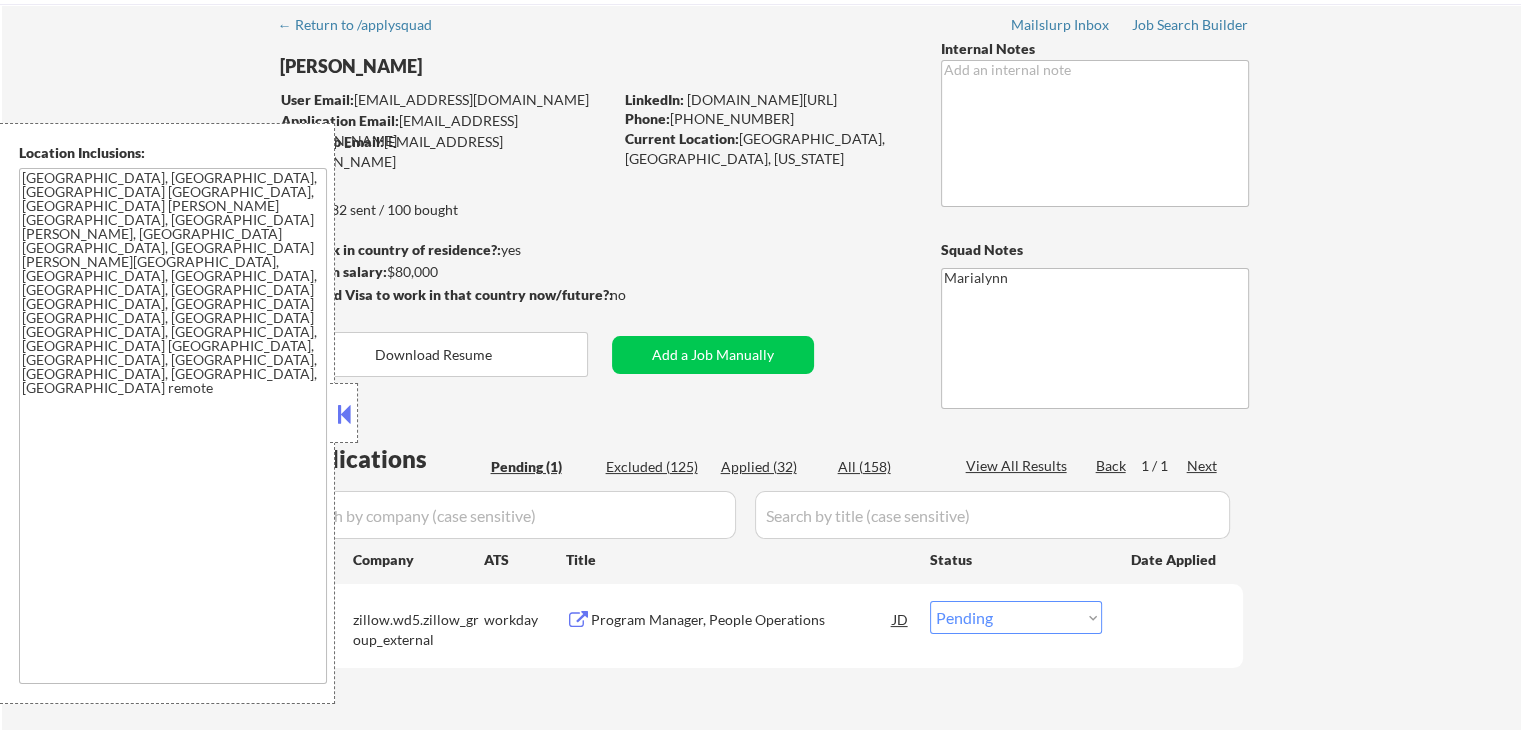 scroll, scrollTop: 200, scrollLeft: 0, axis: vertical 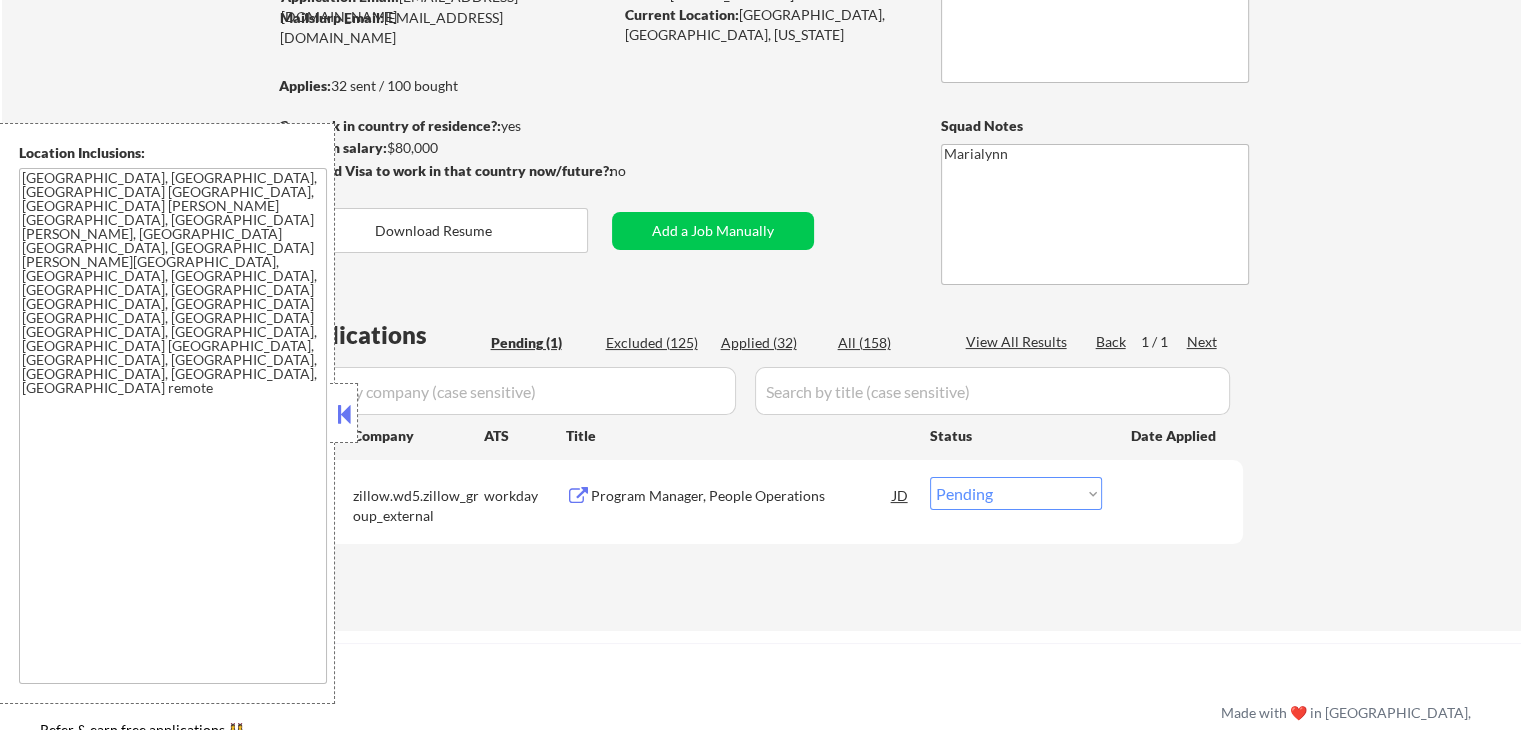 click at bounding box center [344, 414] 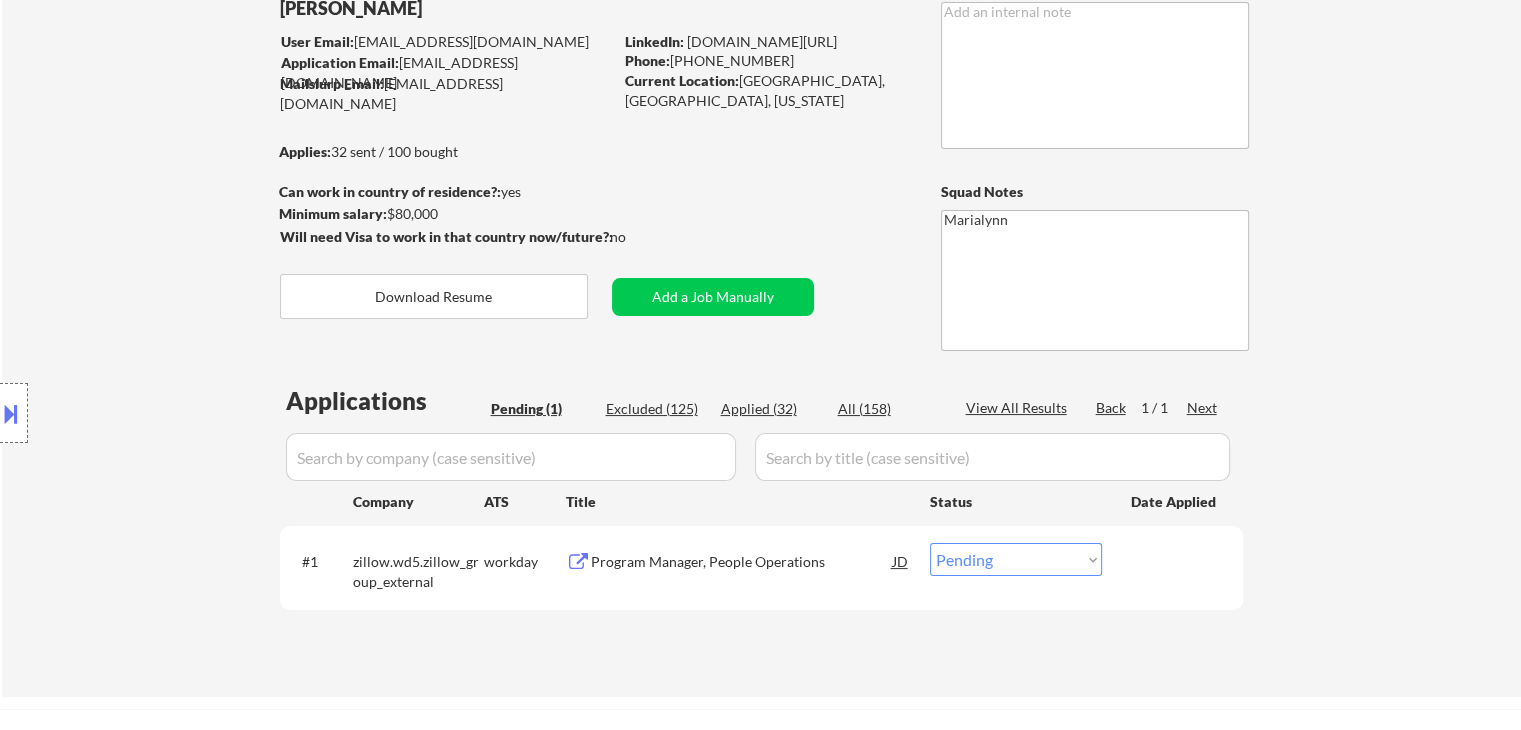 scroll, scrollTop: 100, scrollLeft: 0, axis: vertical 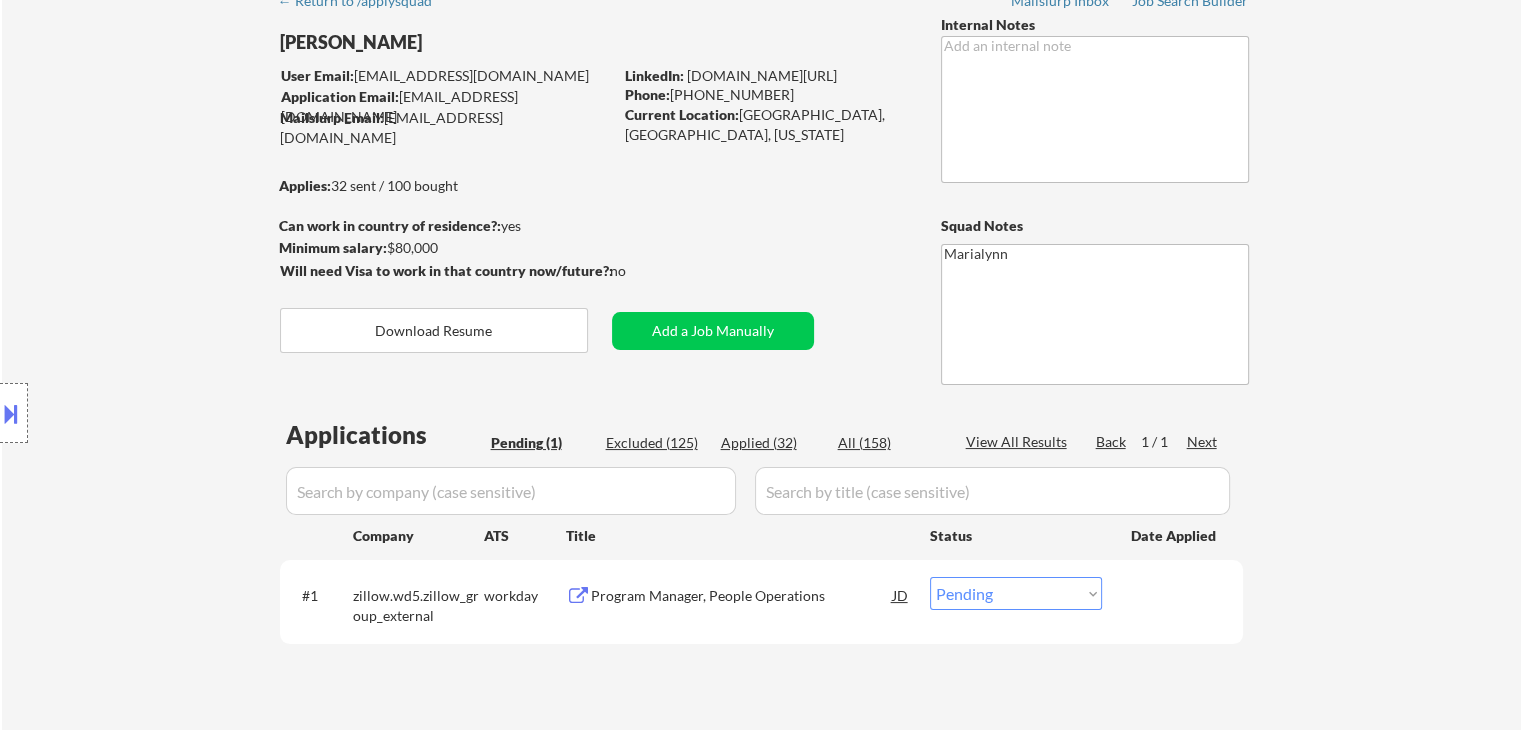 click at bounding box center (578, 596) 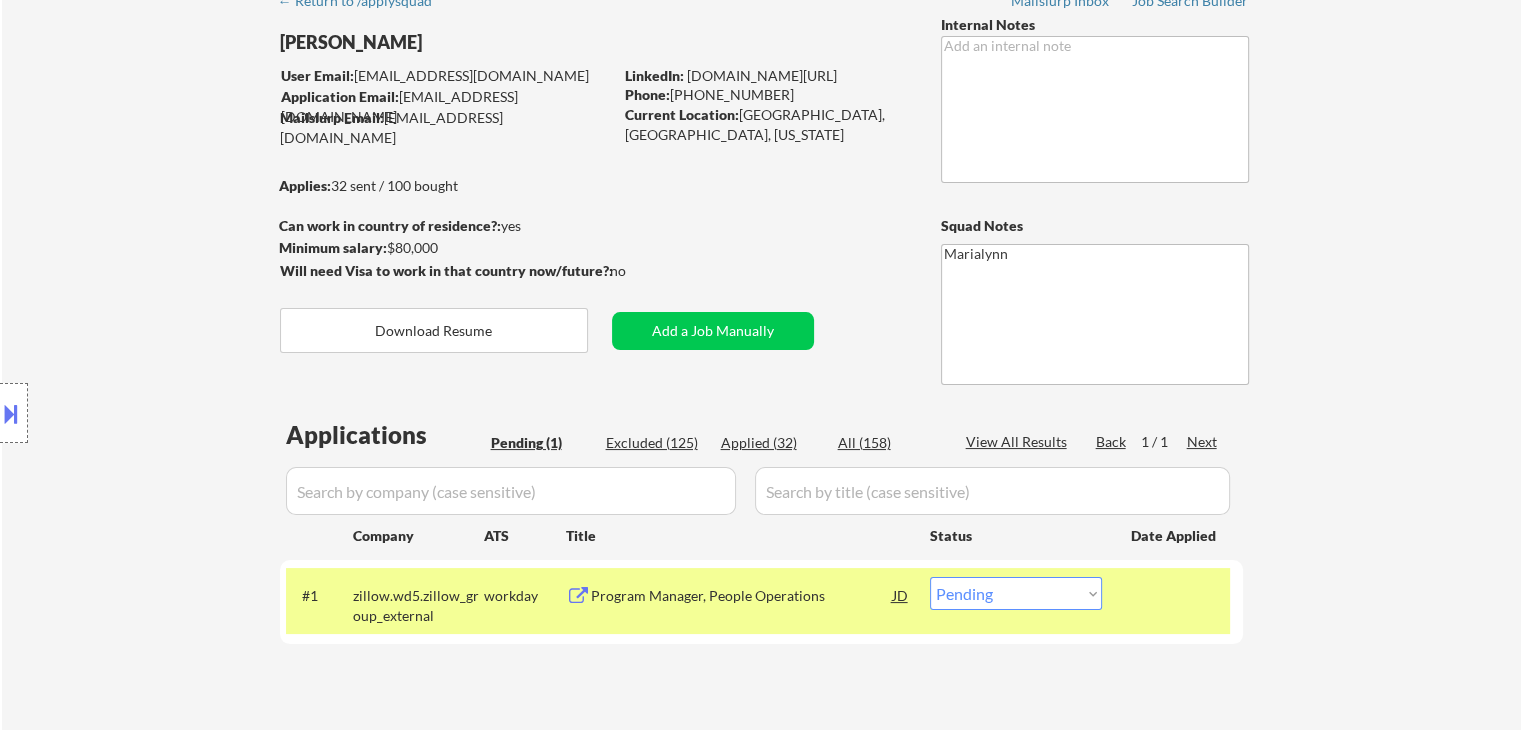 click on "#1 zillow.wd5.zillow_group_external workday Program Manager, People Operations JD Choose an option... Pending Applied Excluded (Questions) Excluded (Expired) Excluded (Location) Excluded (Bad Match) Excluded (Blocklist) Excluded (Salary) Excluded (Other)" at bounding box center (758, 601) 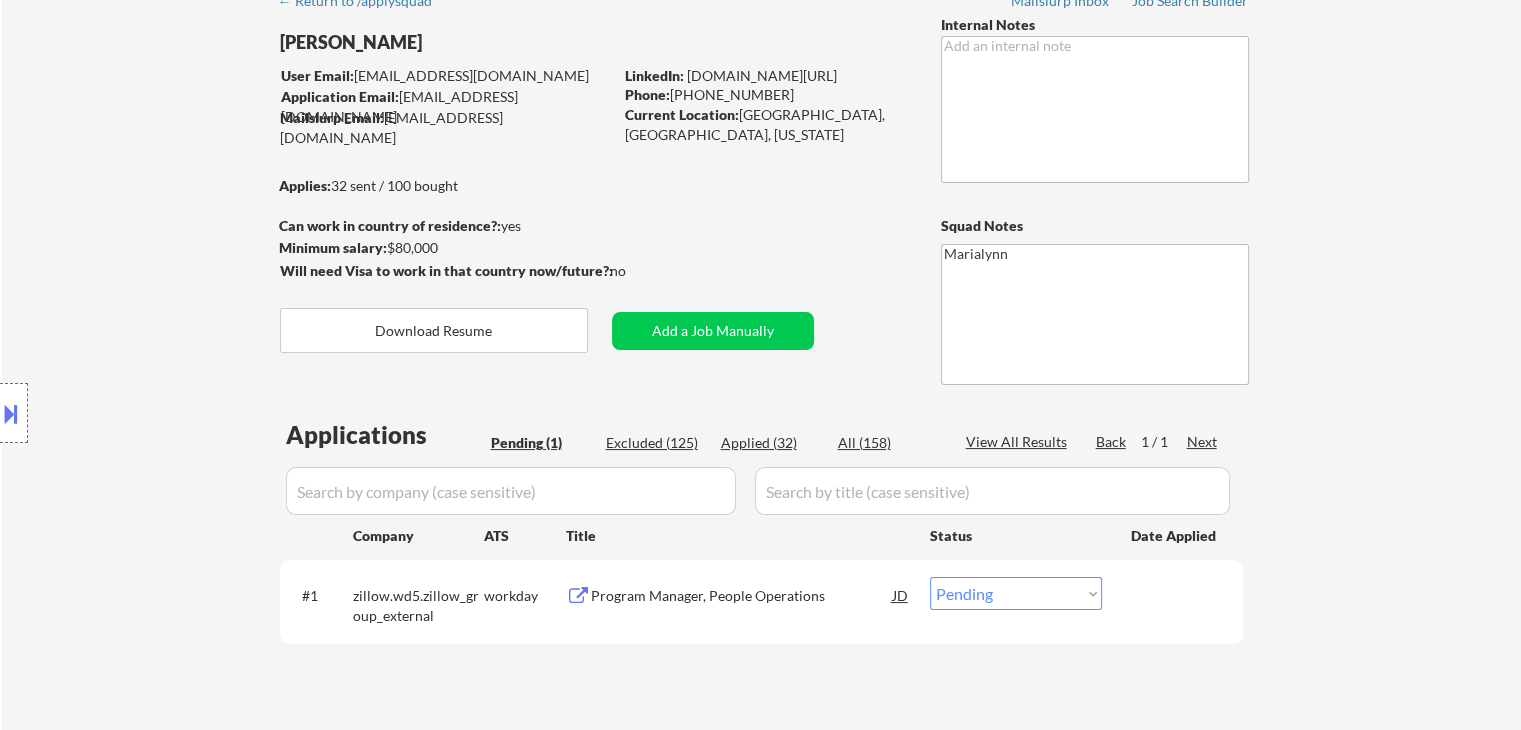 click on "Choose an option... Pending Applied Excluded (Questions) Excluded (Expired) Excluded (Location) Excluded (Bad Match) Excluded (Blocklist) Excluded (Salary) Excluded (Other)" at bounding box center [1016, 593] 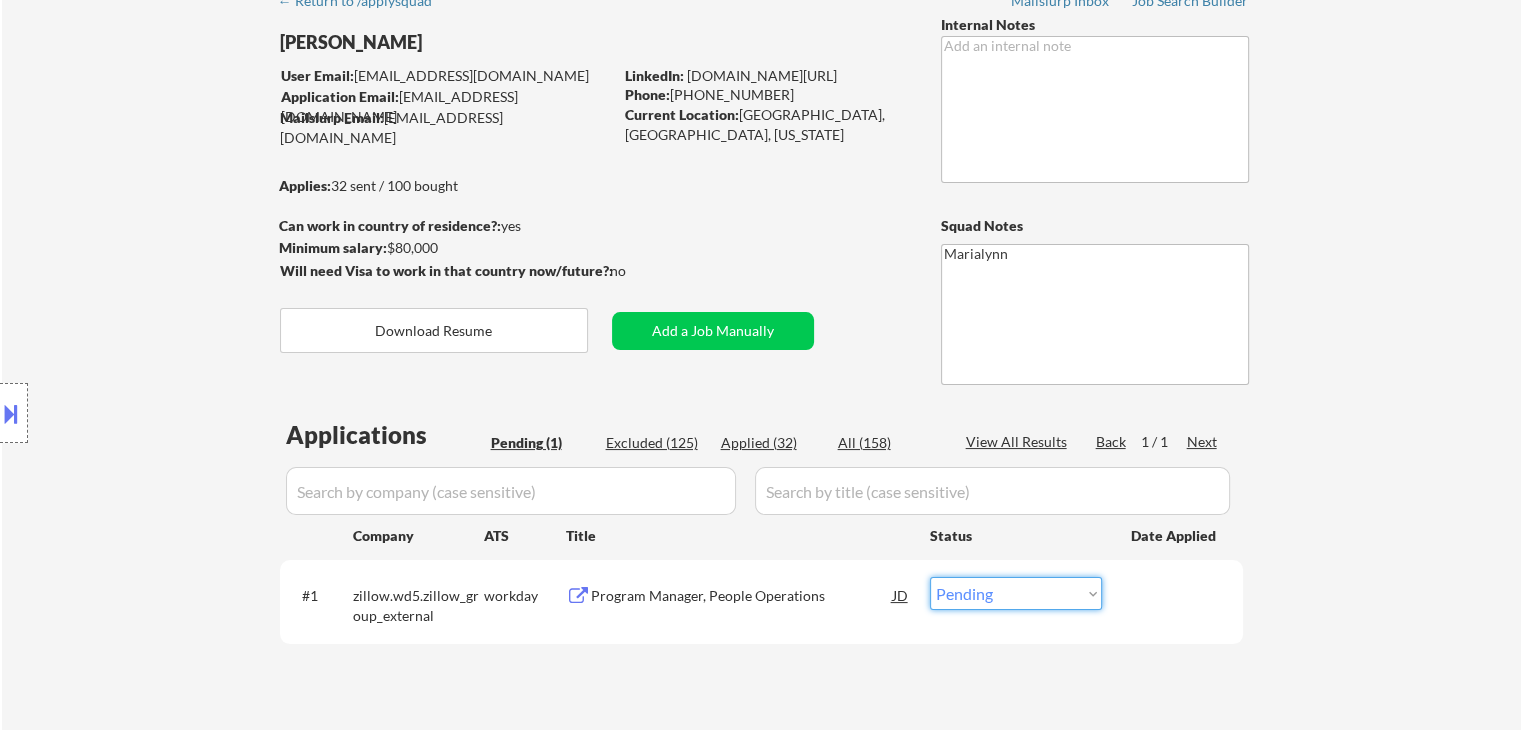 select on ""excluded__bad_match_"" 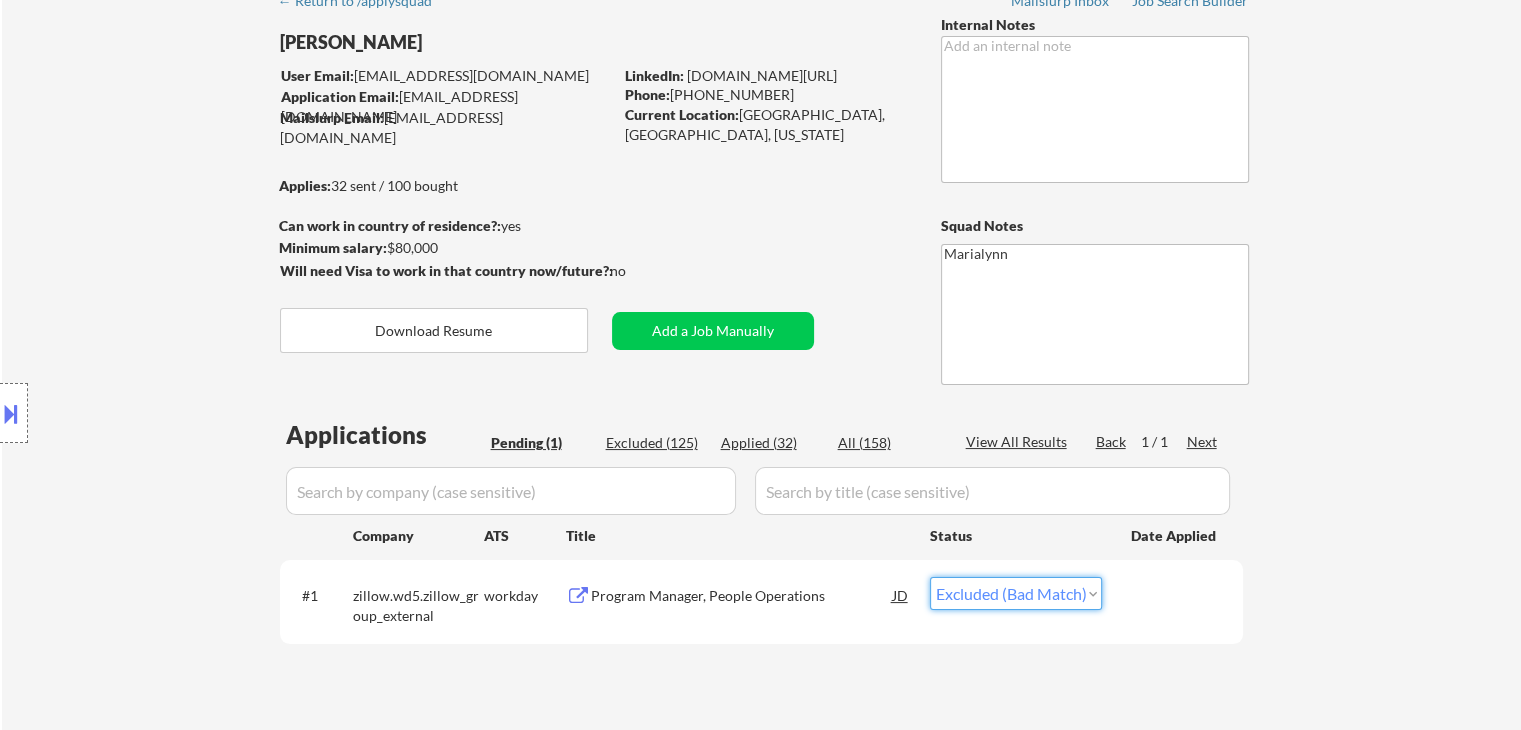 click on "Choose an option... Pending Applied Excluded (Questions) Excluded (Expired) Excluded (Location) Excluded (Bad Match) Excluded (Blocklist) Excluded (Salary) Excluded (Other)" at bounding box center (1016, 593) 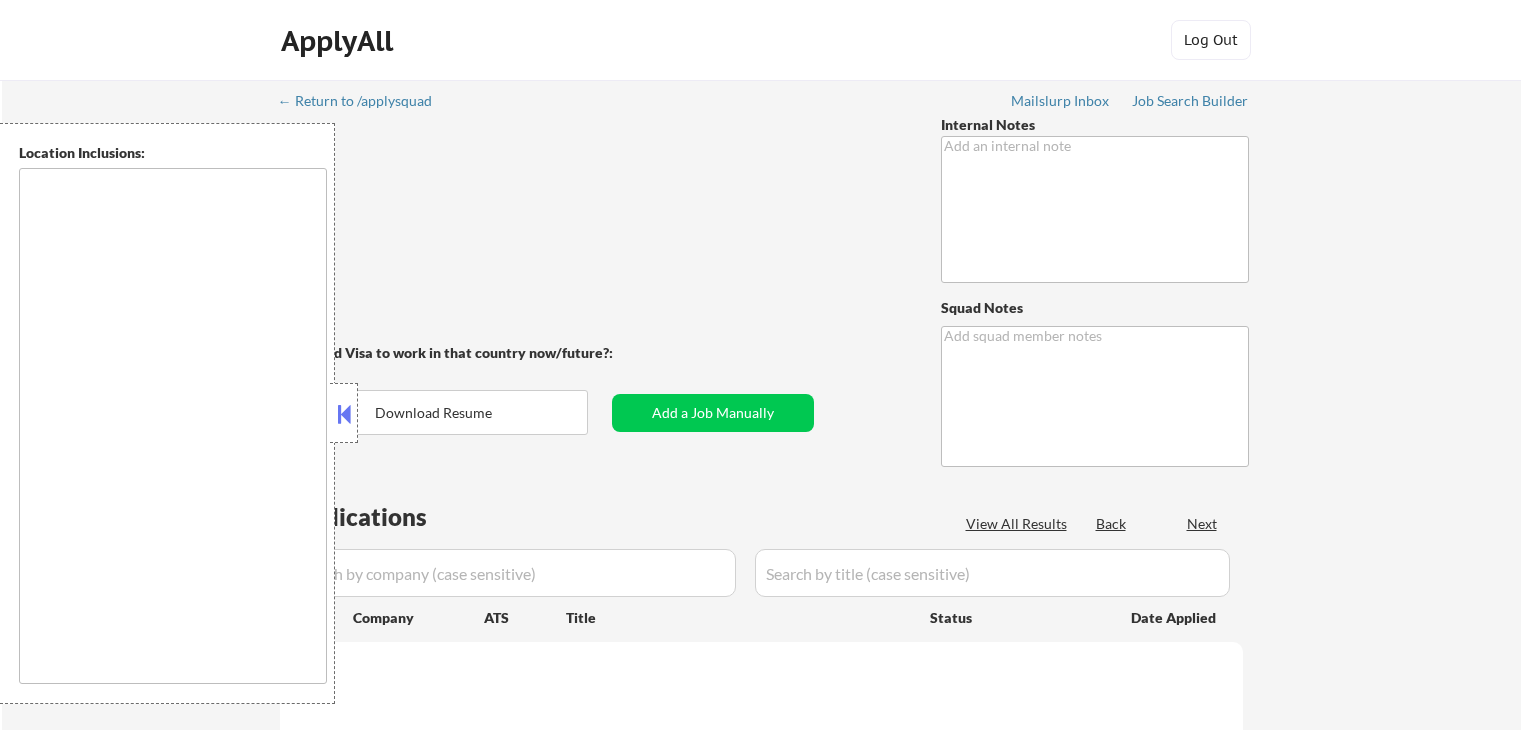 scroll, scrollTop: 0, scrollLeft: 0, axis: both 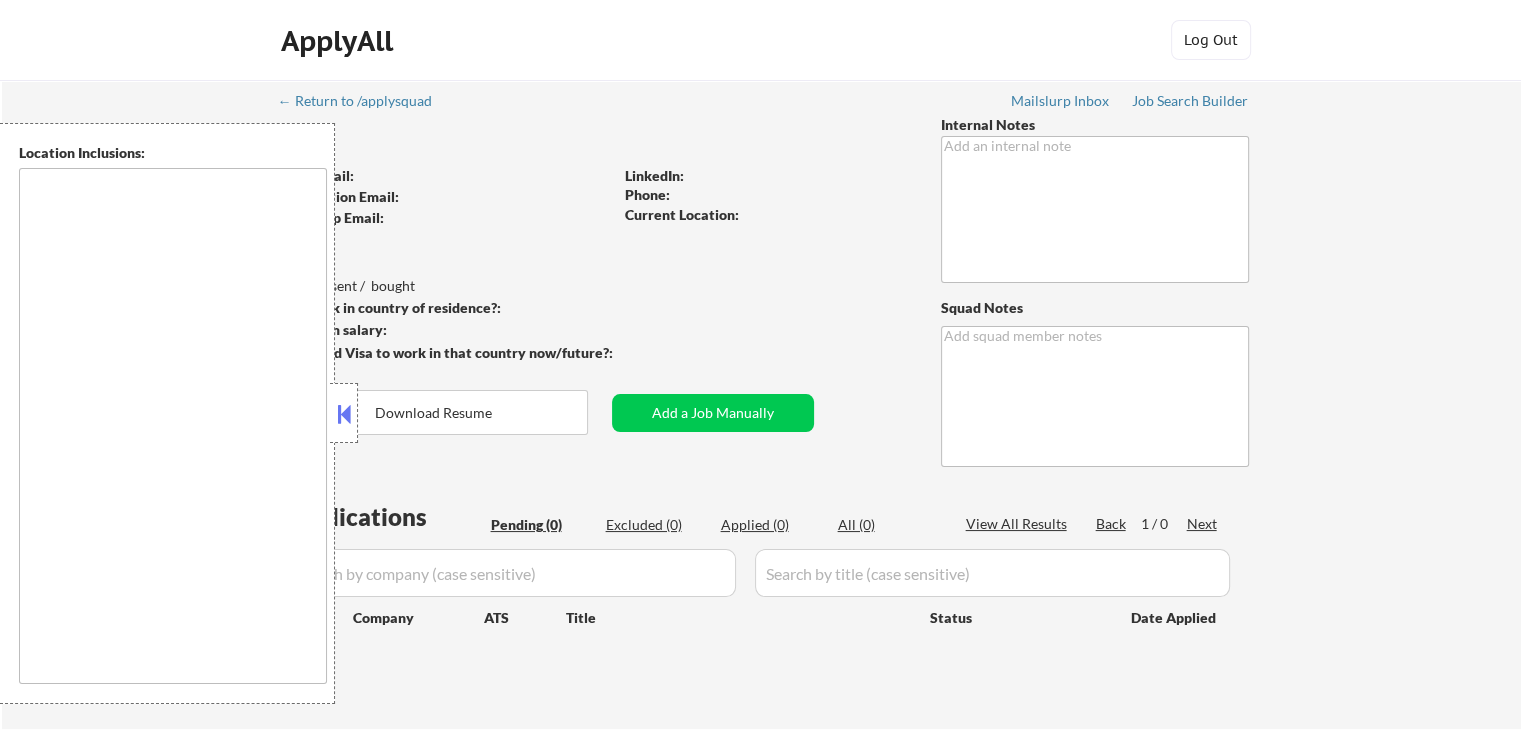 drag, startPoint x: 349, startPoint y: 414, endPoint x: 432, endPoint y: 427, distance: 84.0119 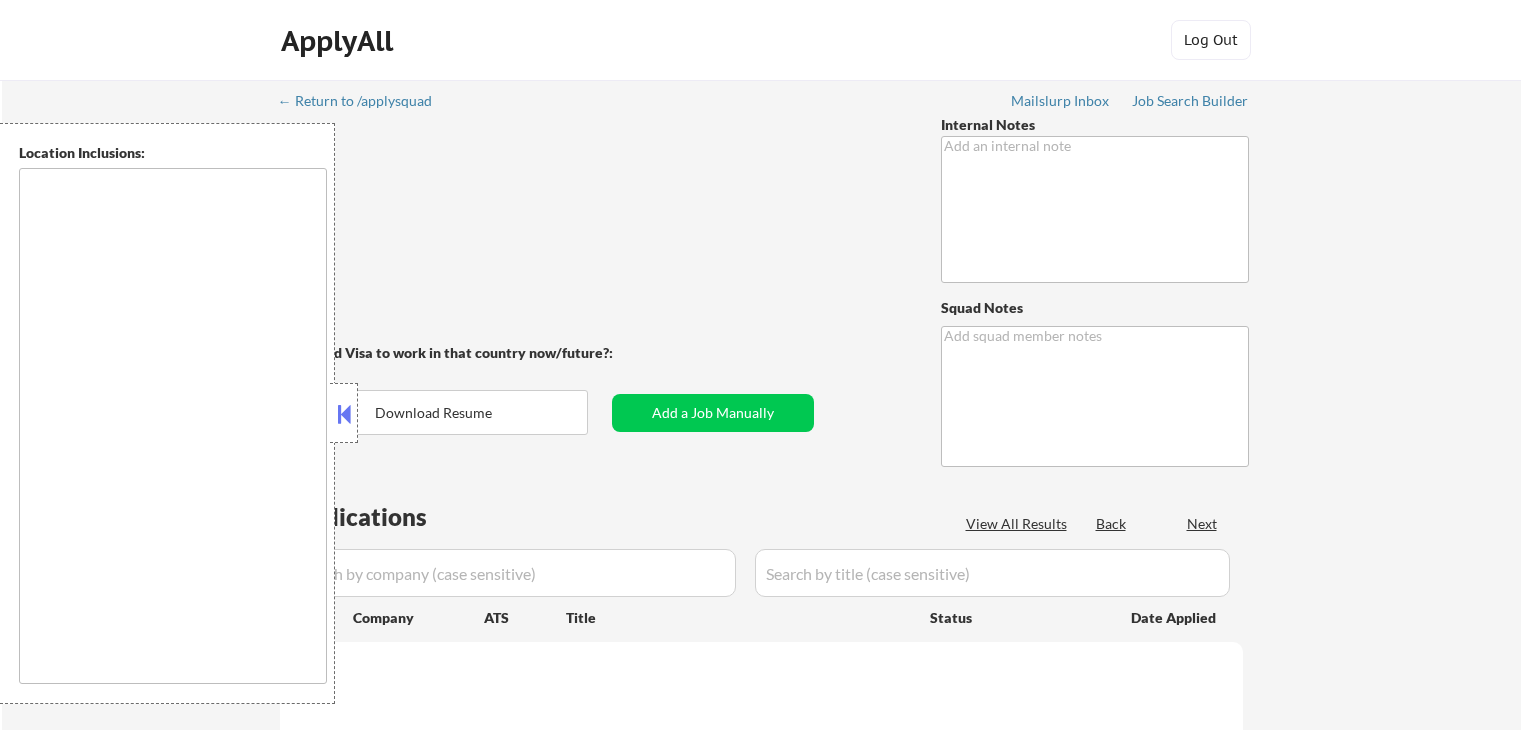 scroll, scrollTop: 0, scrollLeft: 0, axis: both 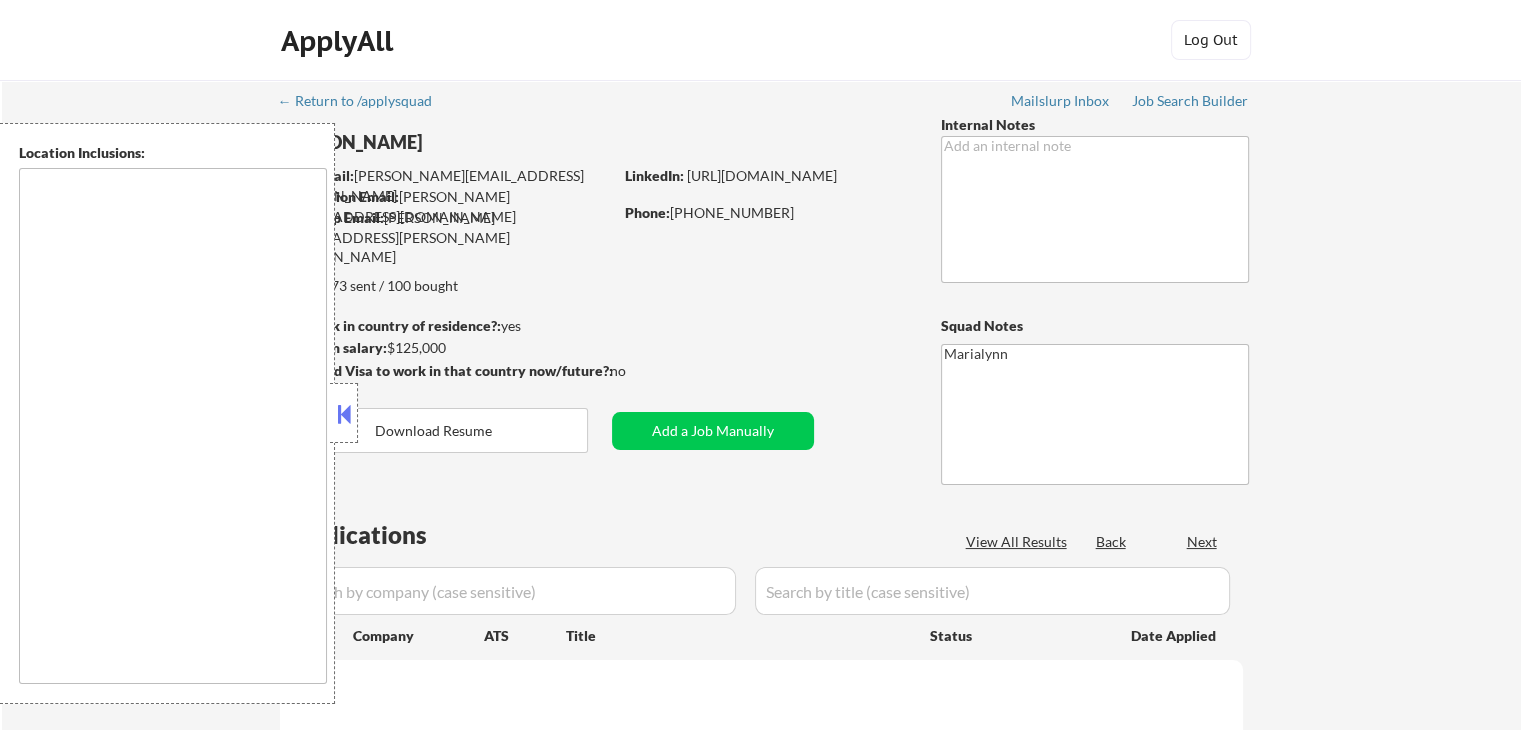 type on "[GEOGRAPHIC_DATA], [GEOGRAPHIC_DATA]   [GEOGRAPHIC_DATA], [GEOGRAPHIC_DATA]   [GEOGRAPHIC_DATA], [GEOGRAPHIC_DATA]   [GEOGRAPHIC_DATA], [GEOGRAPHIC_DATA]   [GEOGRAPHIC_DATA], [GEOGRAPHIC_DATA]   [GEOGRAPHIC_DATA], [GEOGRAPHIC_DATA]   [GEOGRAPHIC_DATA], [GEOGRAPHIC_DATA]   [GEOGRAPHIC_DATA], [GEOGRAPHIC_DATA]   [GEOGRAPHIC_DATA], [GEOGRAPHIC_DATA]   [GEOGRAPHIC_DATA], [GEOGRAPHIC_DATA], [GEOGRAPHIC_DATA]   [GEOGRAPHIC_DATA], [GEOGRAPHIC_DATA]   [GEOGRAPHIC_DATA], [GEOGRAPHIC_DATA], [GEOGRAPHIC_DATA]   [GEOGRAPHIC_DATA], [GEOGRAPHIC_DATA]   [GEOGRAPHIC_DATA], [GEOGRAPHIC_DATA]   [GEOGRAPHIC_DATA], [GEOGRAPHIC_DATA]   [GEOGRAPHIC_DATA], [GEOGRAPHIC_DATA]   [GEOGRAPHIC_DATA], [GEOGRAPHIC_DATA]   [GEOGRAPHIC_DATA], [GEOGRAPHIC_DATA]" 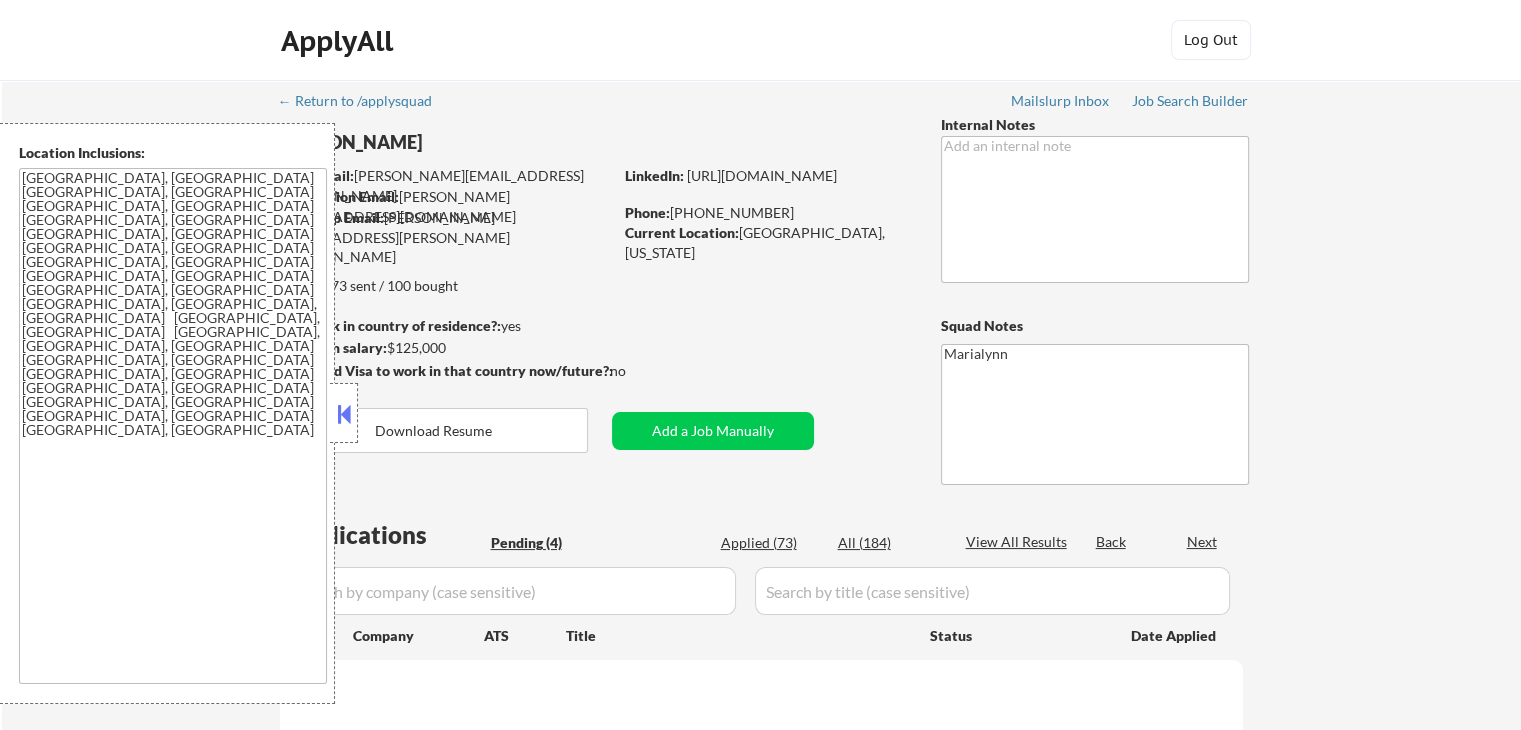 select on ""pending"" 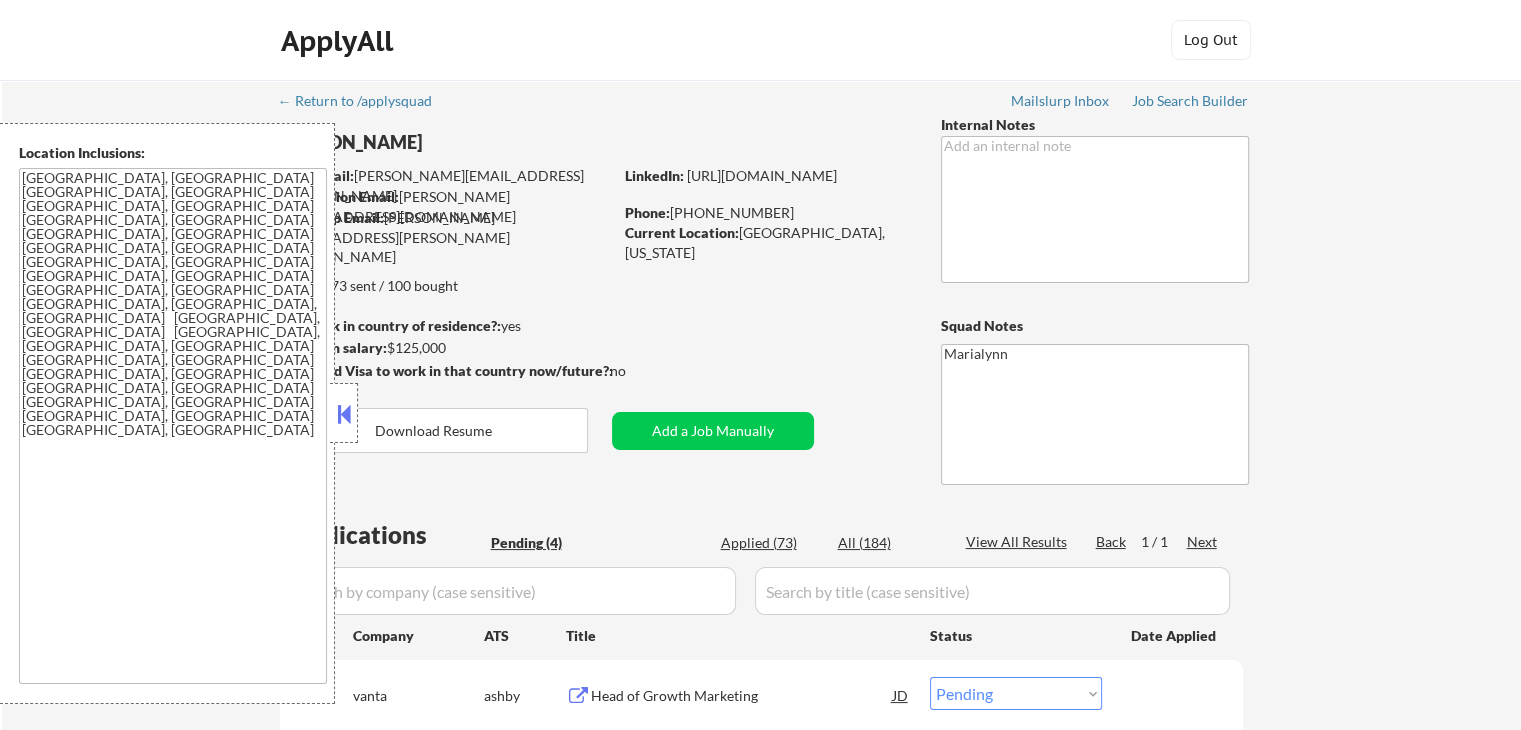 click at bounding box center (344, 414) 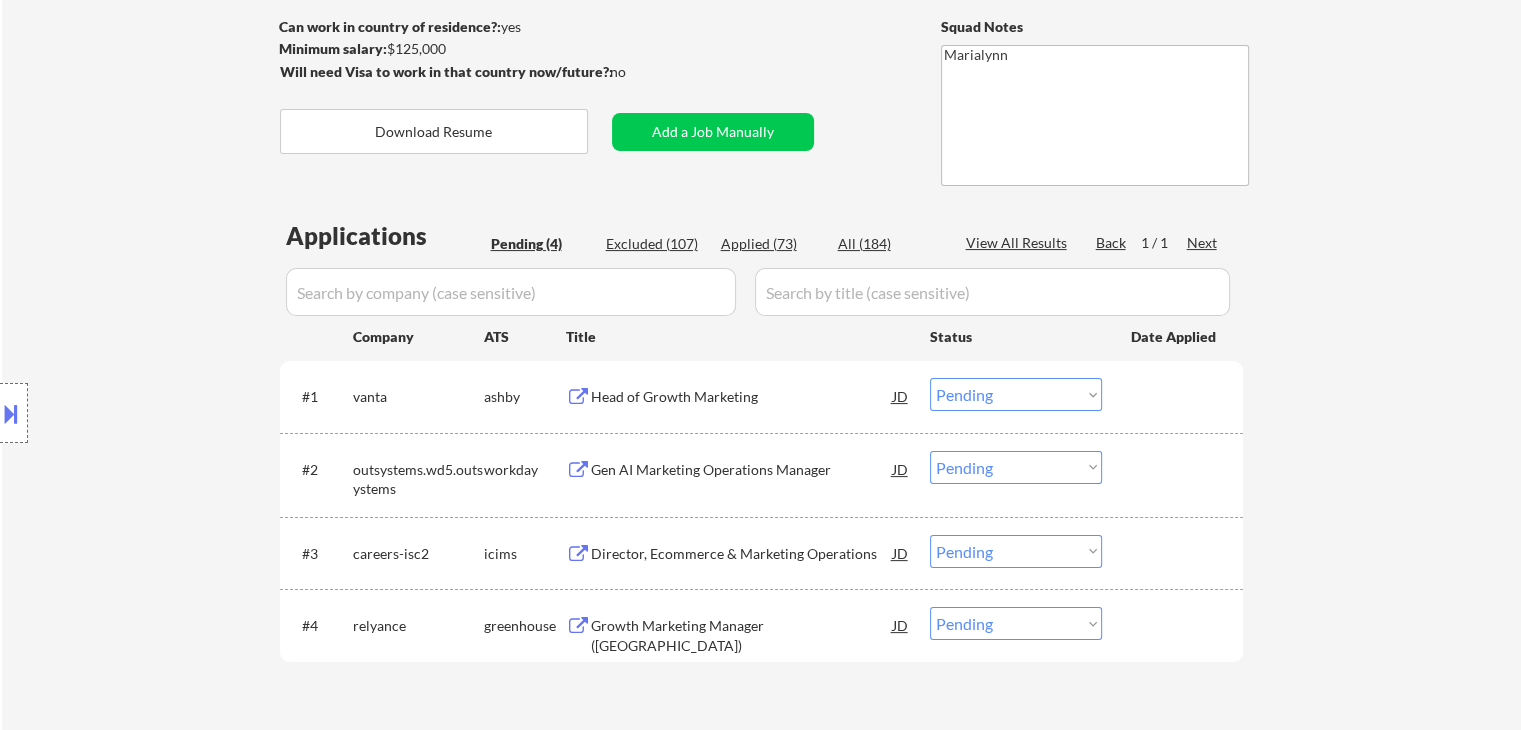 scroll, scrollTop: 300, scrollLeft: 0, axis: vertical 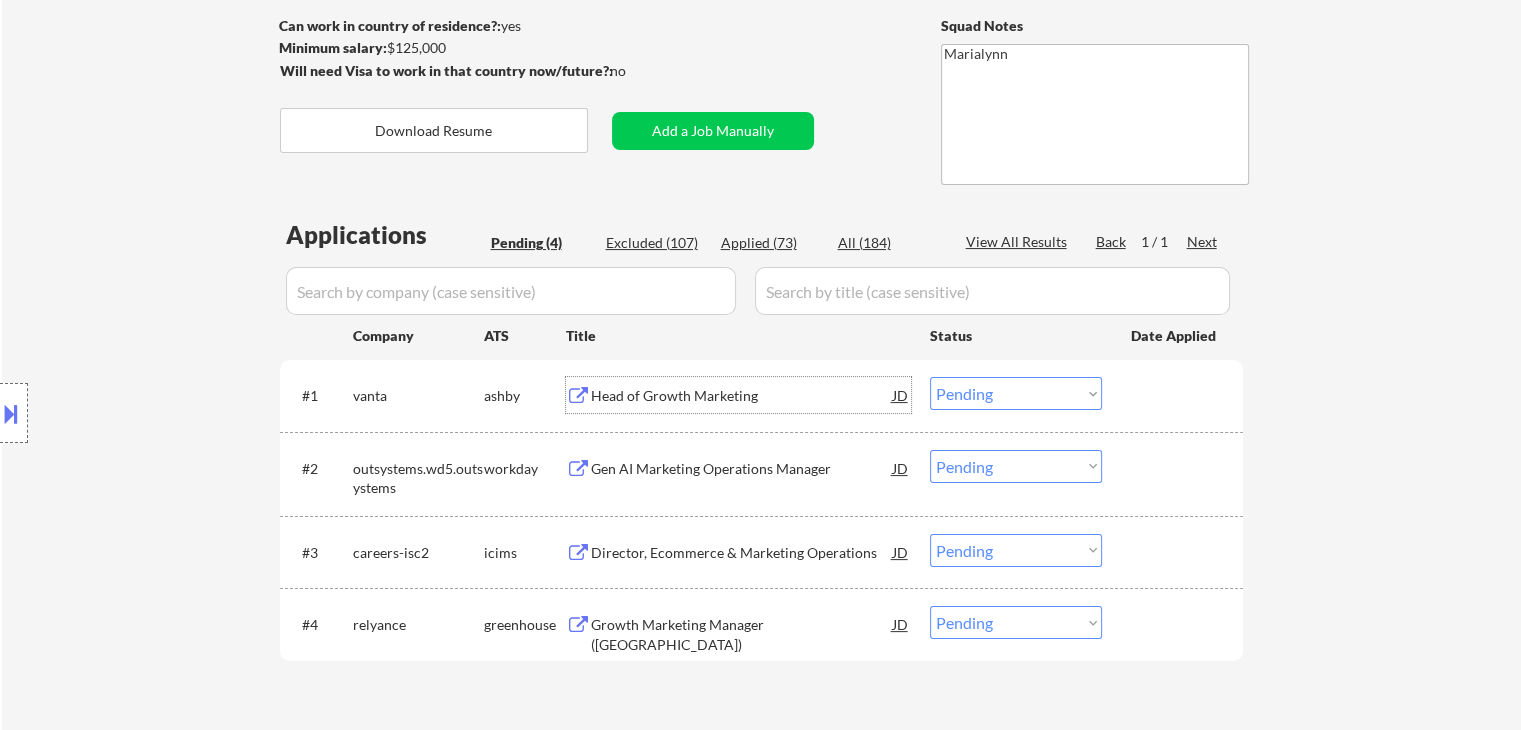 click on "Head of Growth Marketing" at bounding box center [742, 396] 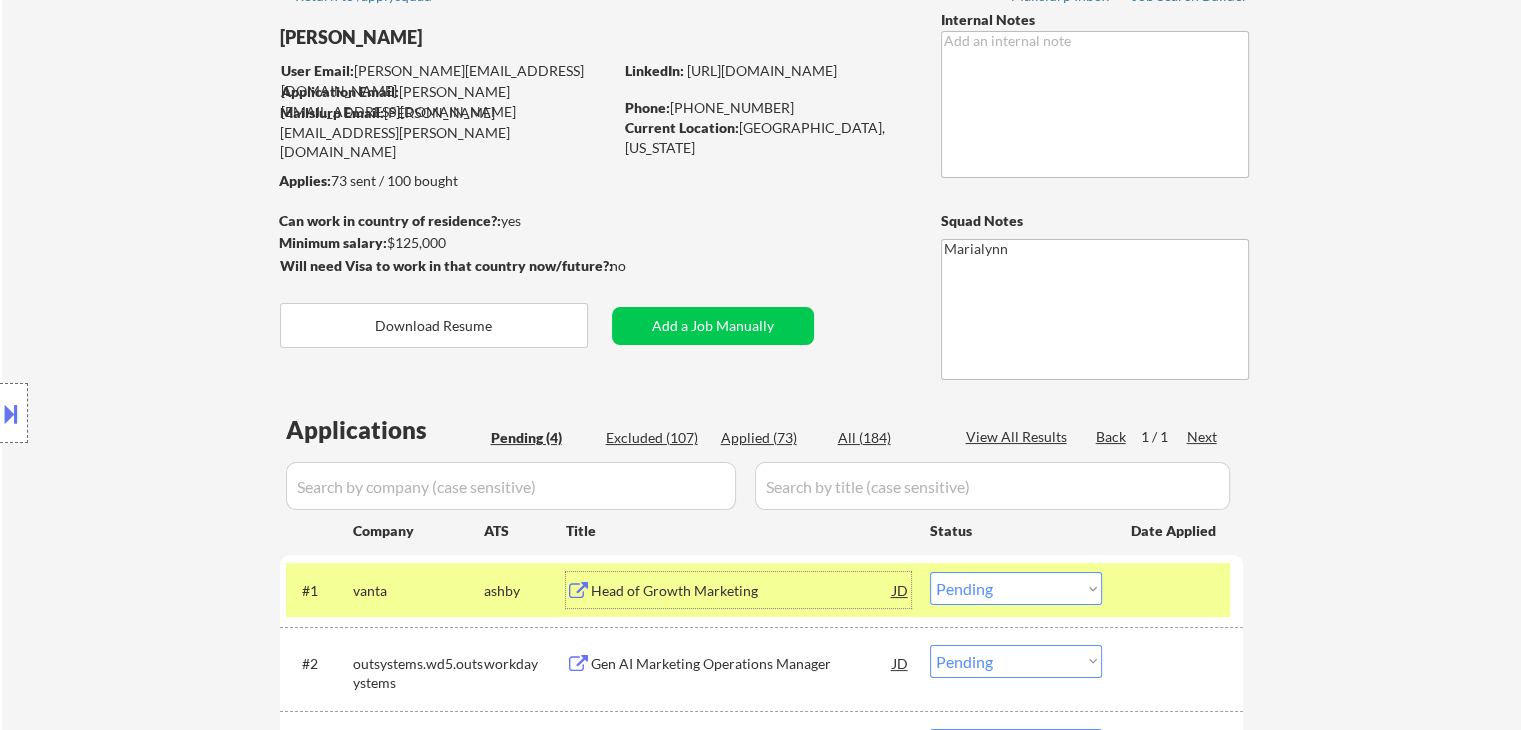 scroll, scrollTop: 0, scrollLeft: 0, axis: both 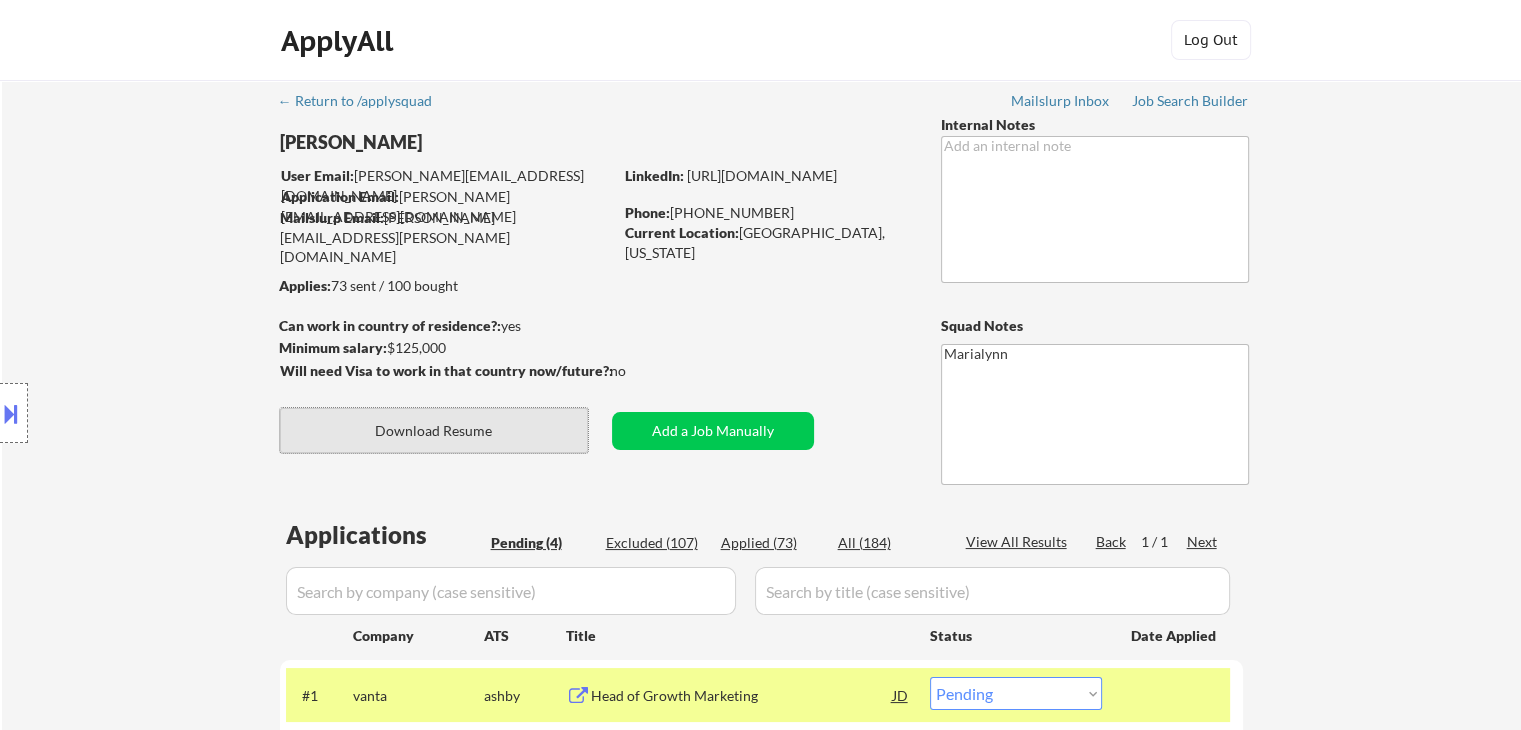 click on "Download Resume" at bounding box center (434, 430) 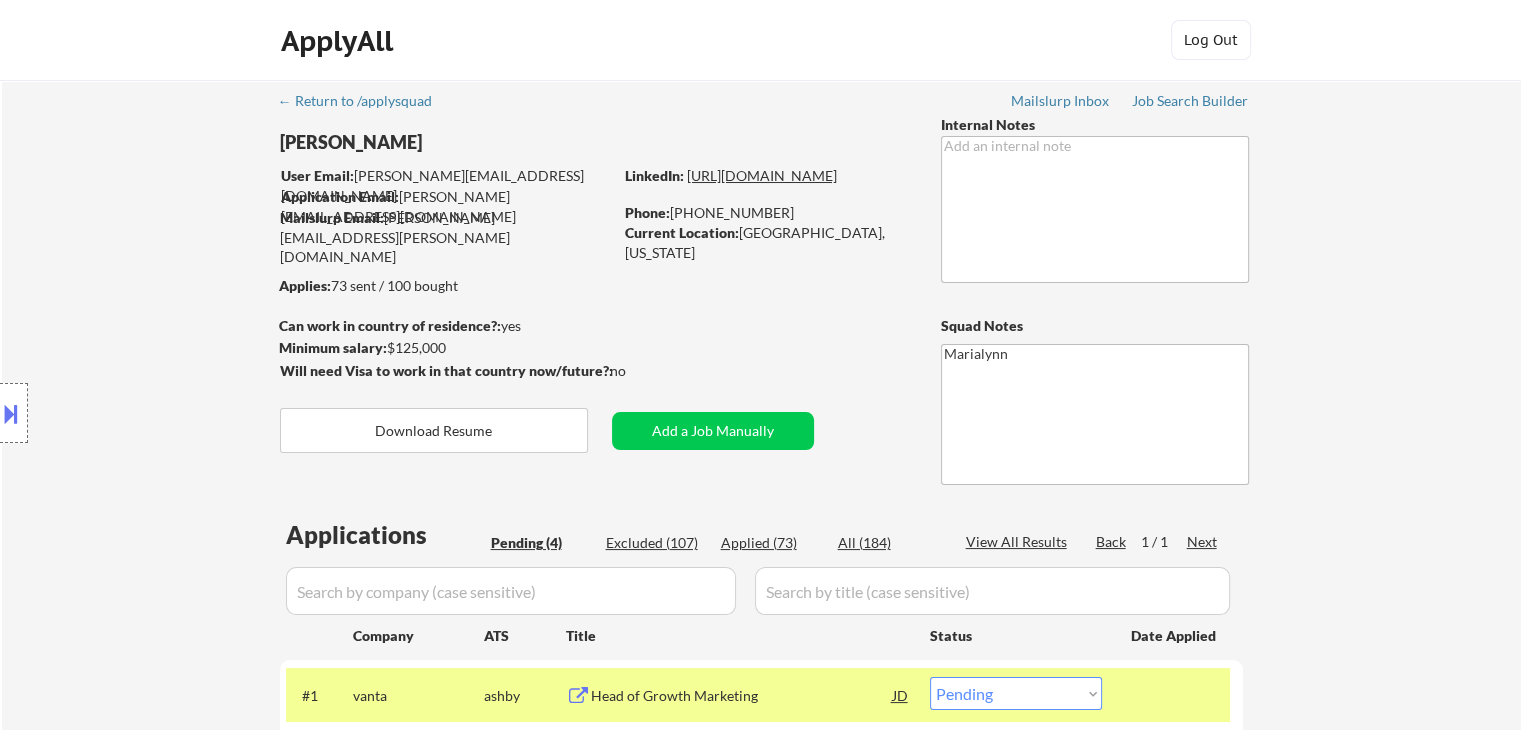 click on "[URL][DOMAIN_NAME]" at bounding box center (762, 175) 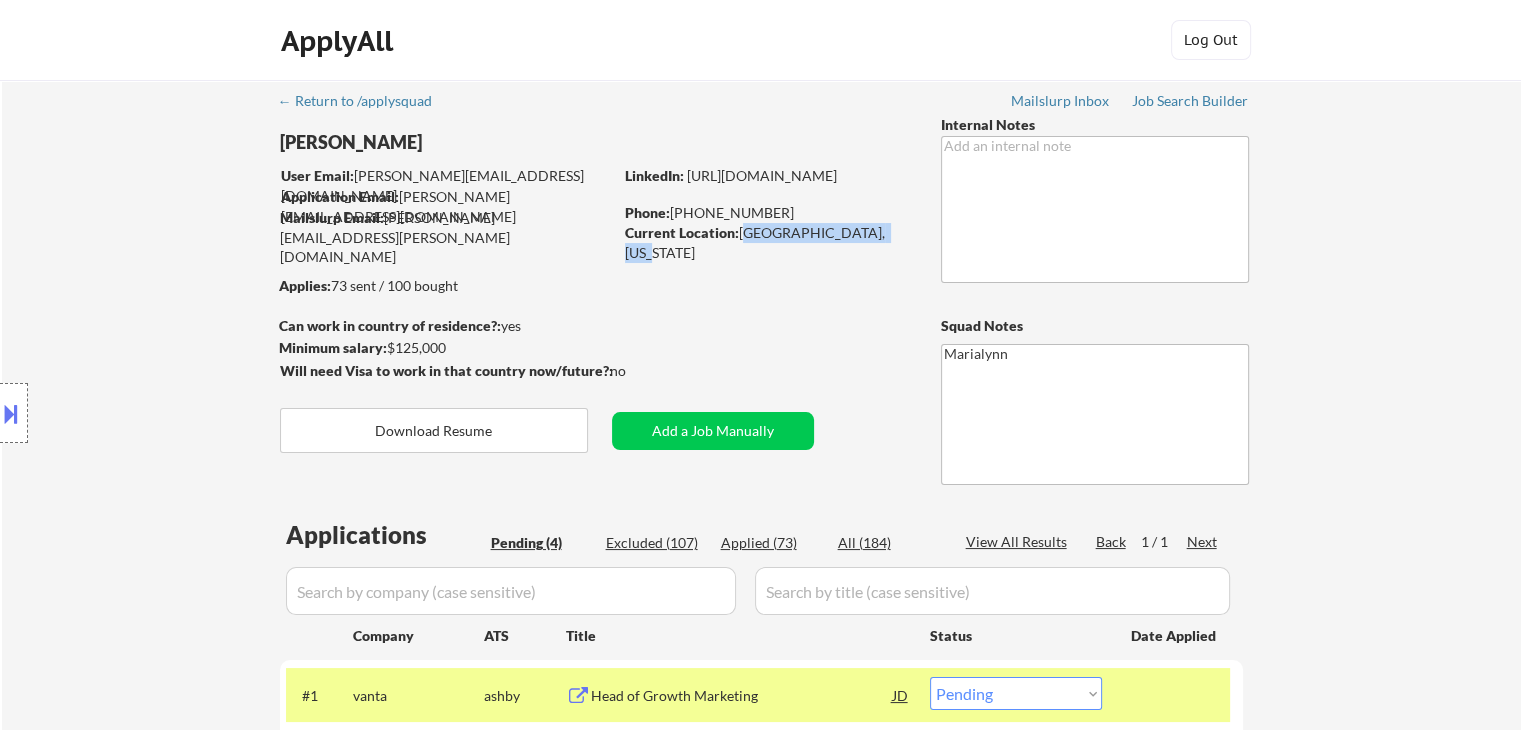 drag, startPoint x: 739, startPoint y: 237, endPoint x: 896, endPoint y: 235, distance: 157.01274 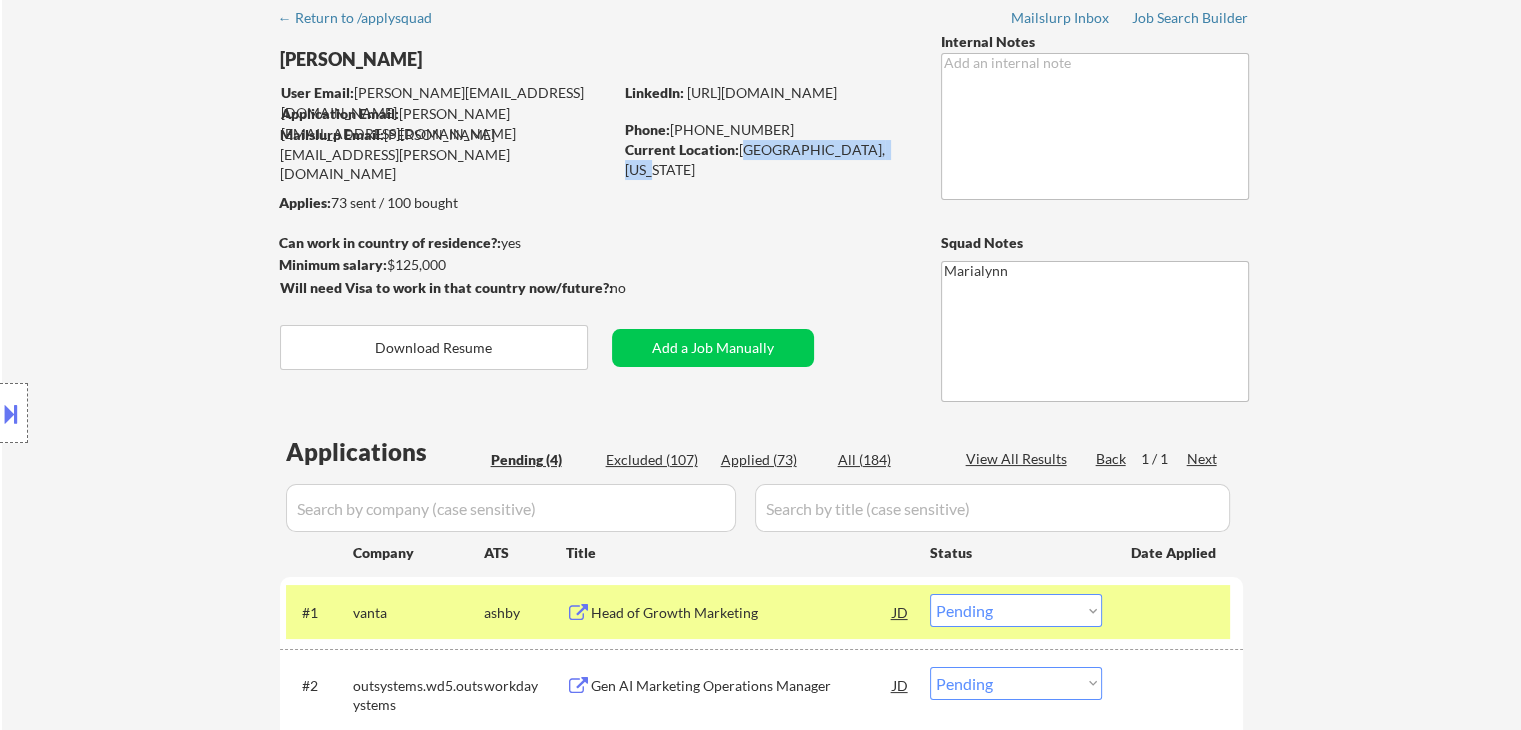 scroll, scrollTop: 200, scrollLeft: 0, axis: vertical 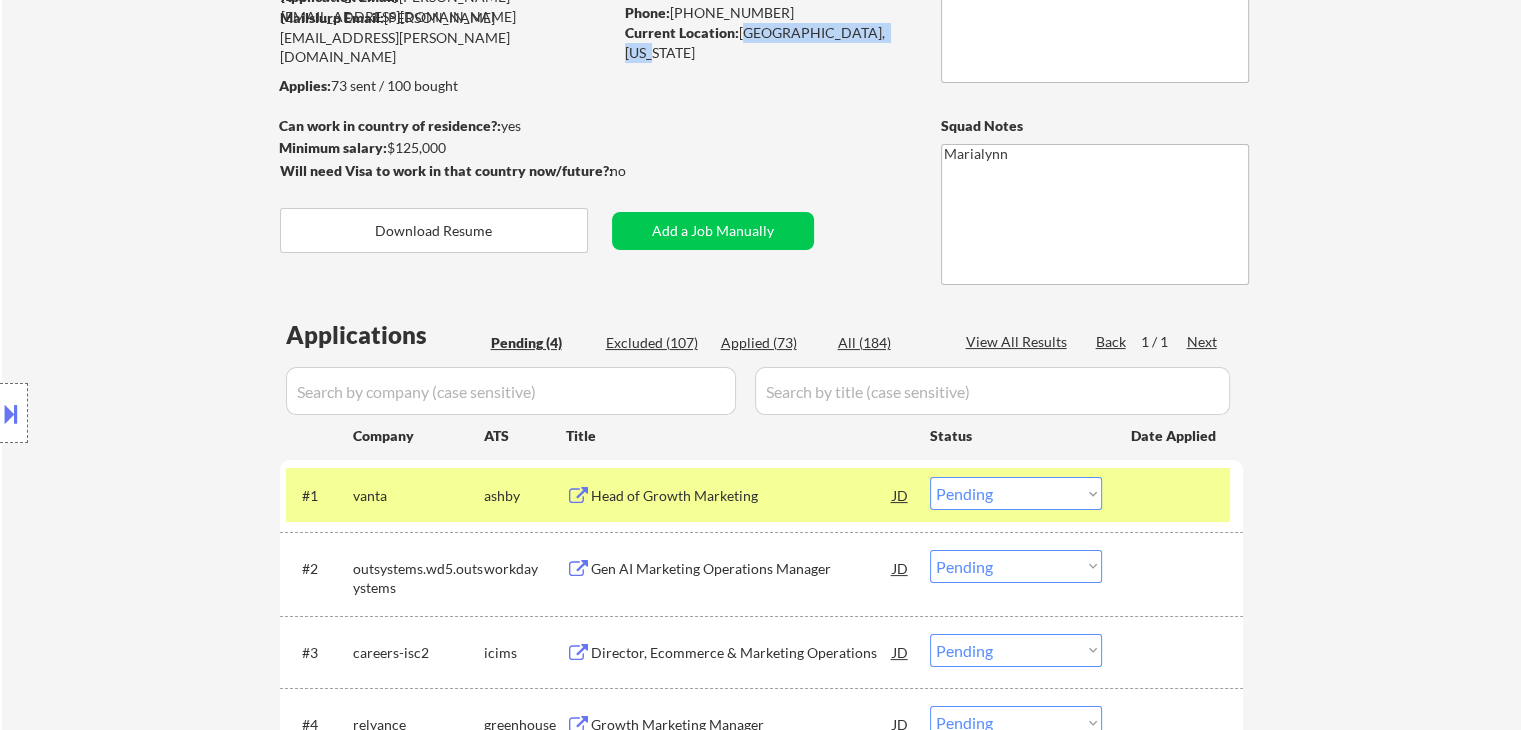 click on "Choose an option... Pending Applied Excluded (Questions) Excluded (Expired) Excluded (Location) Excluded (Bad Match) Excluded (Blocklist) Excluded (Salary) Excluded (Other)" at bounding box center [1016, 493] 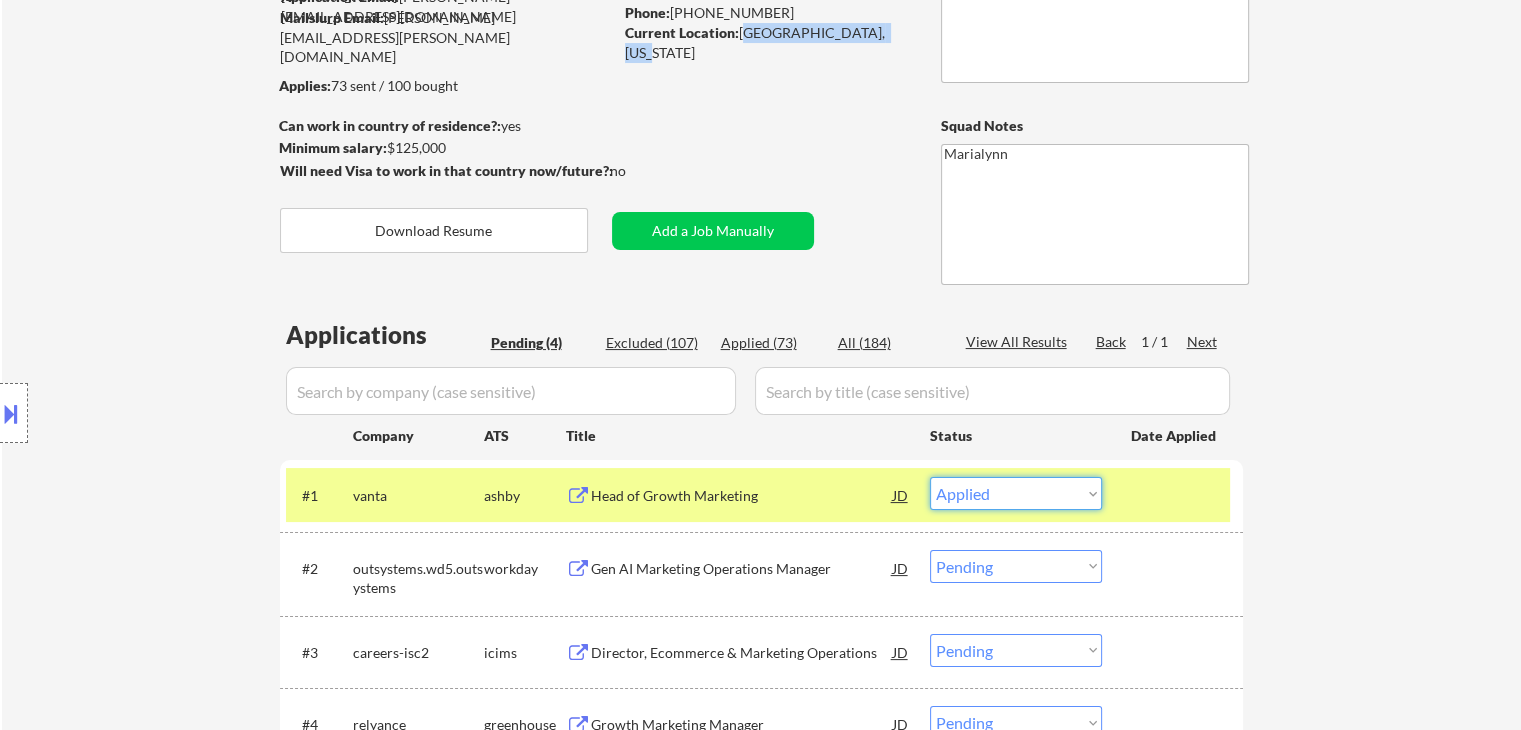 click on "Choose an option... Pending Applied Excluded (Questions) Excluded (Expired) Excluded (Location) Excluded (Bad Match) Excluded (Blocklist) Excluded (Salary) Excluded (Other)" at bounding box center [1016, 493] 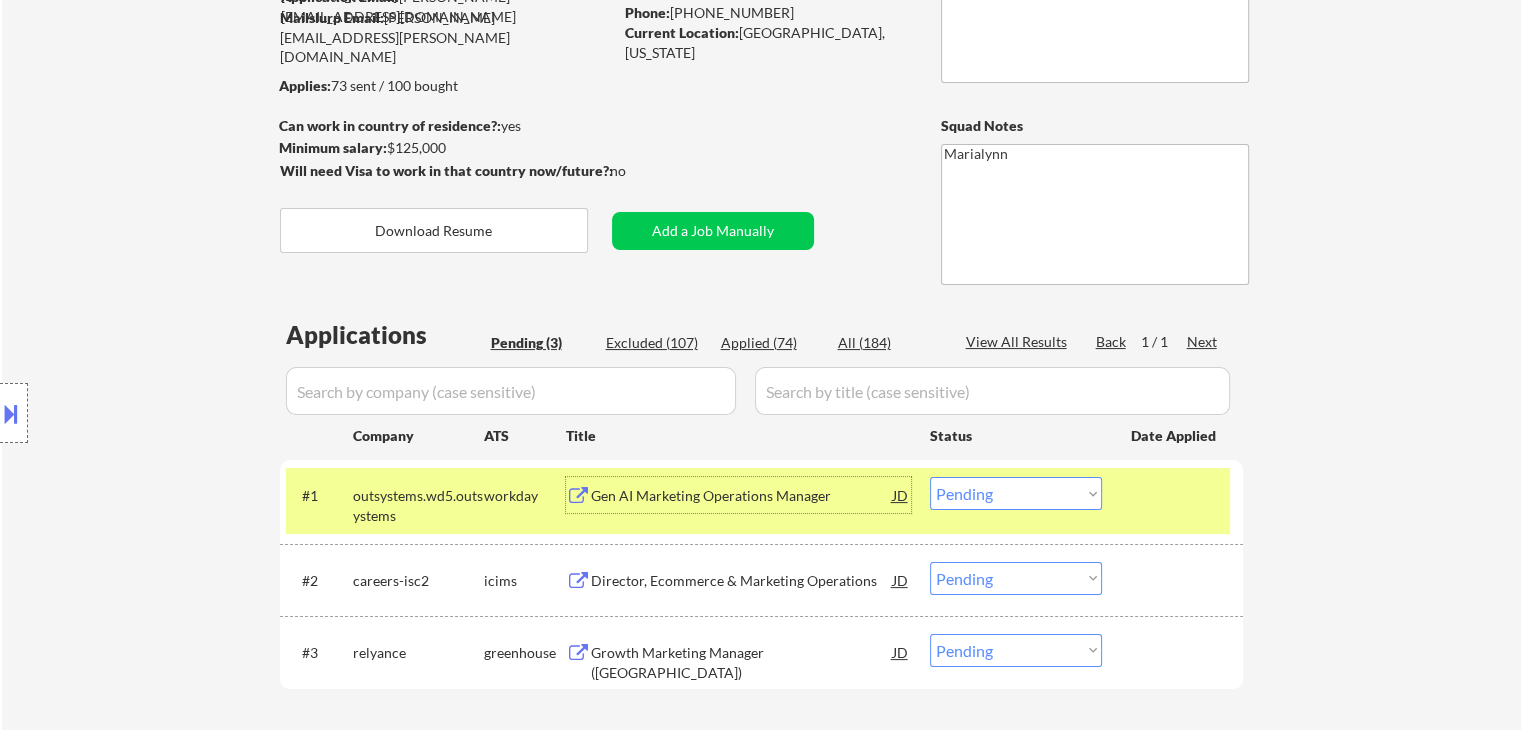 click on "Gen AI Marketing Operations Manager" at bounding box center [742, 496] 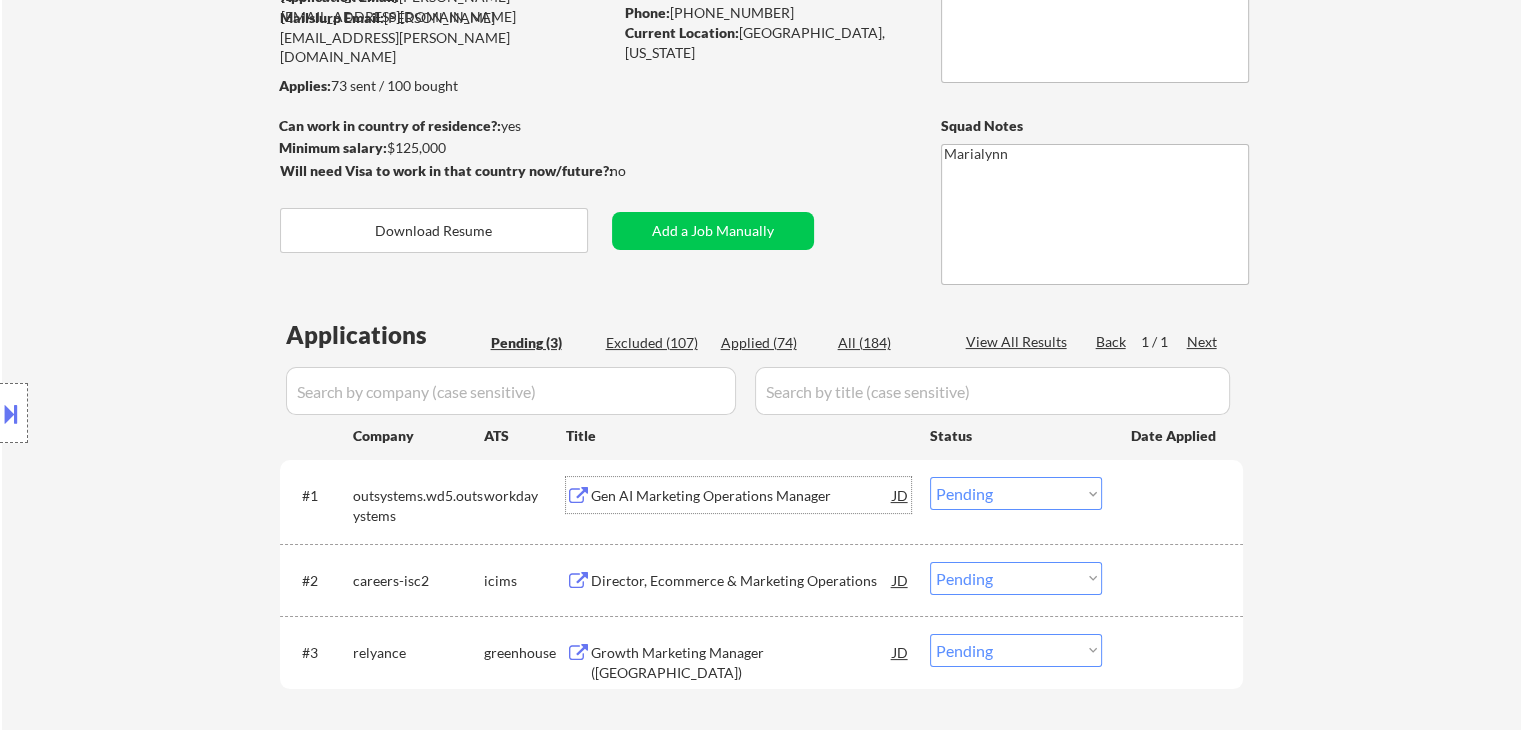 scroll, scrollTop: 100, scrollLeft: 0, axis: vertical 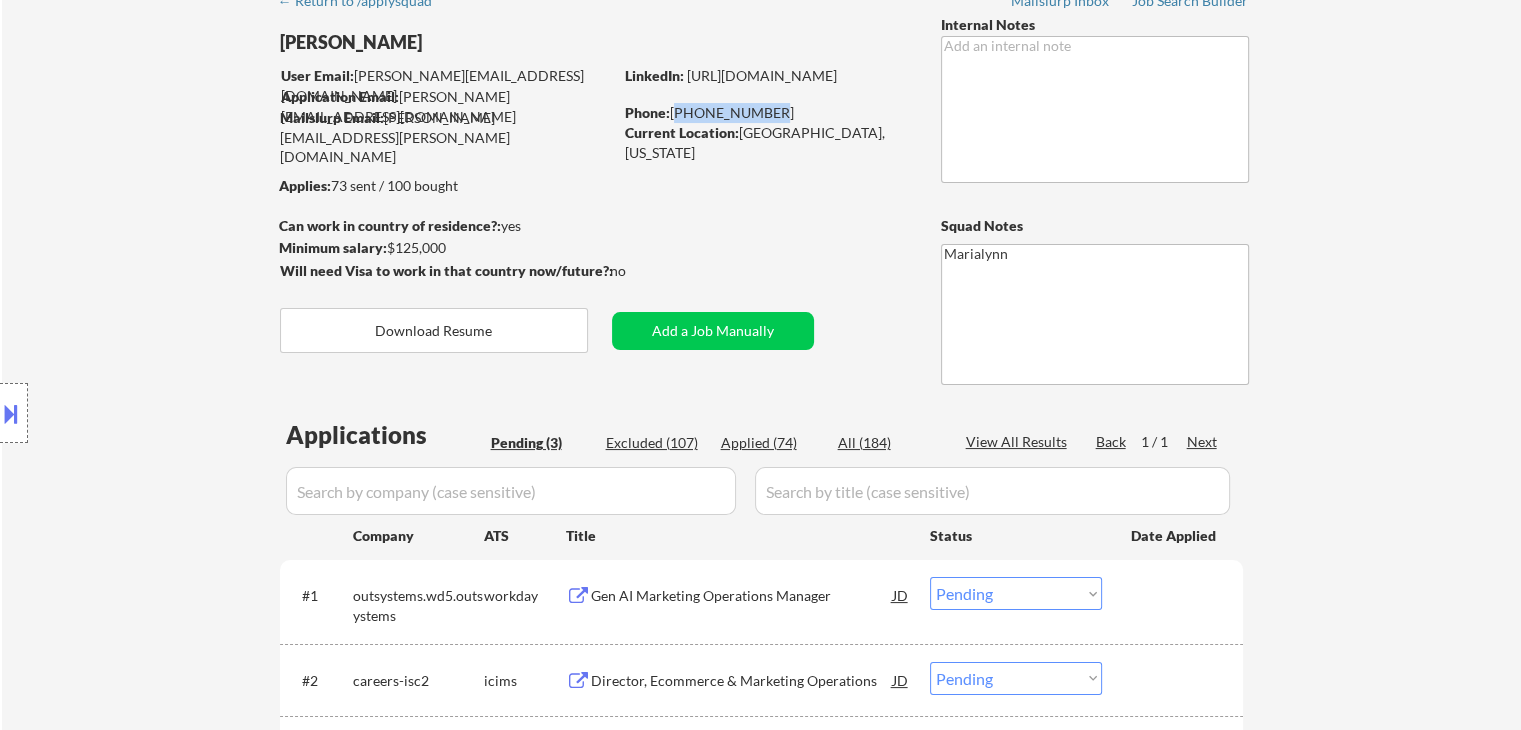 drag, startPoint x: 672, startPoint y: 113, endPoint x: 772, endPoint y: 119, distance: 100.17984 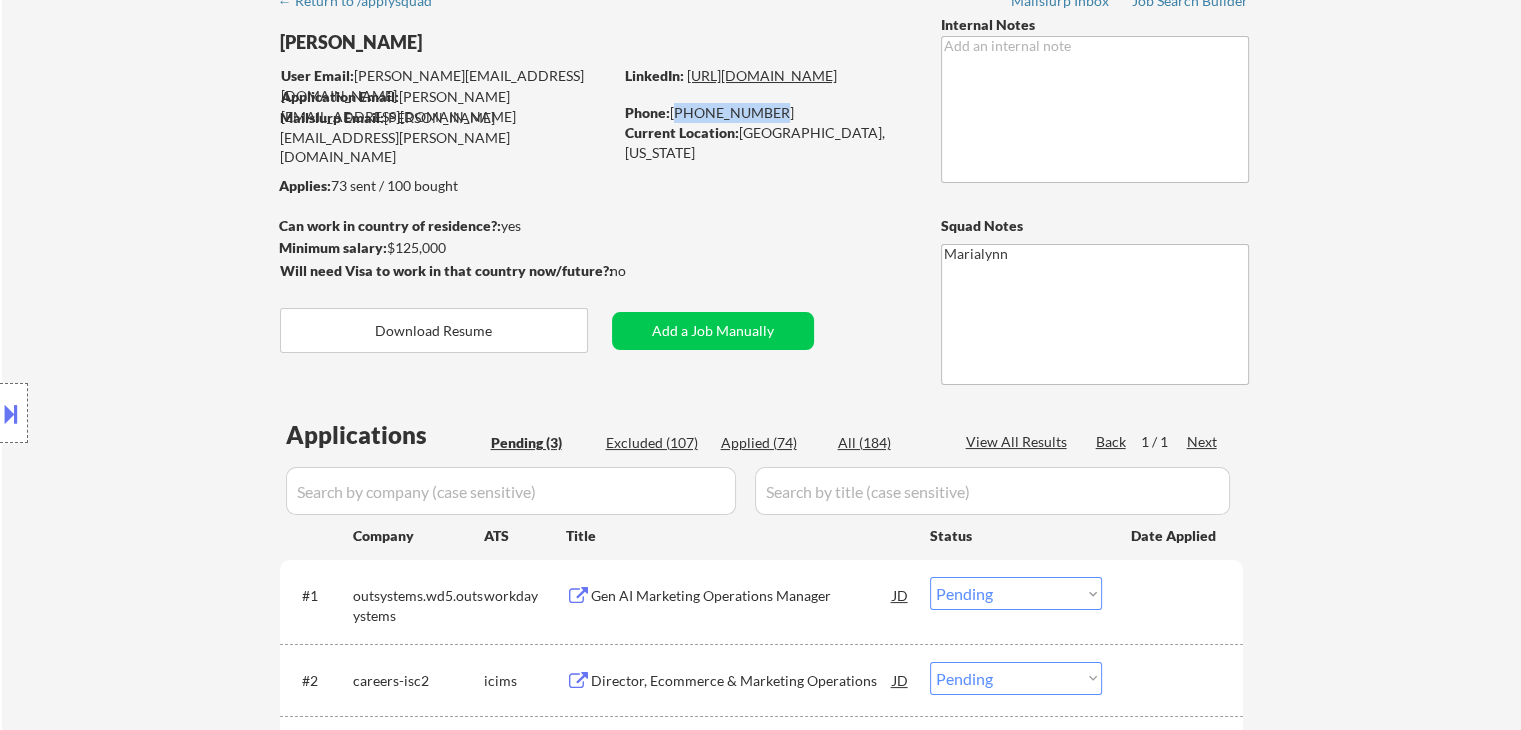 copy on "[PHONE_NUMBER]" 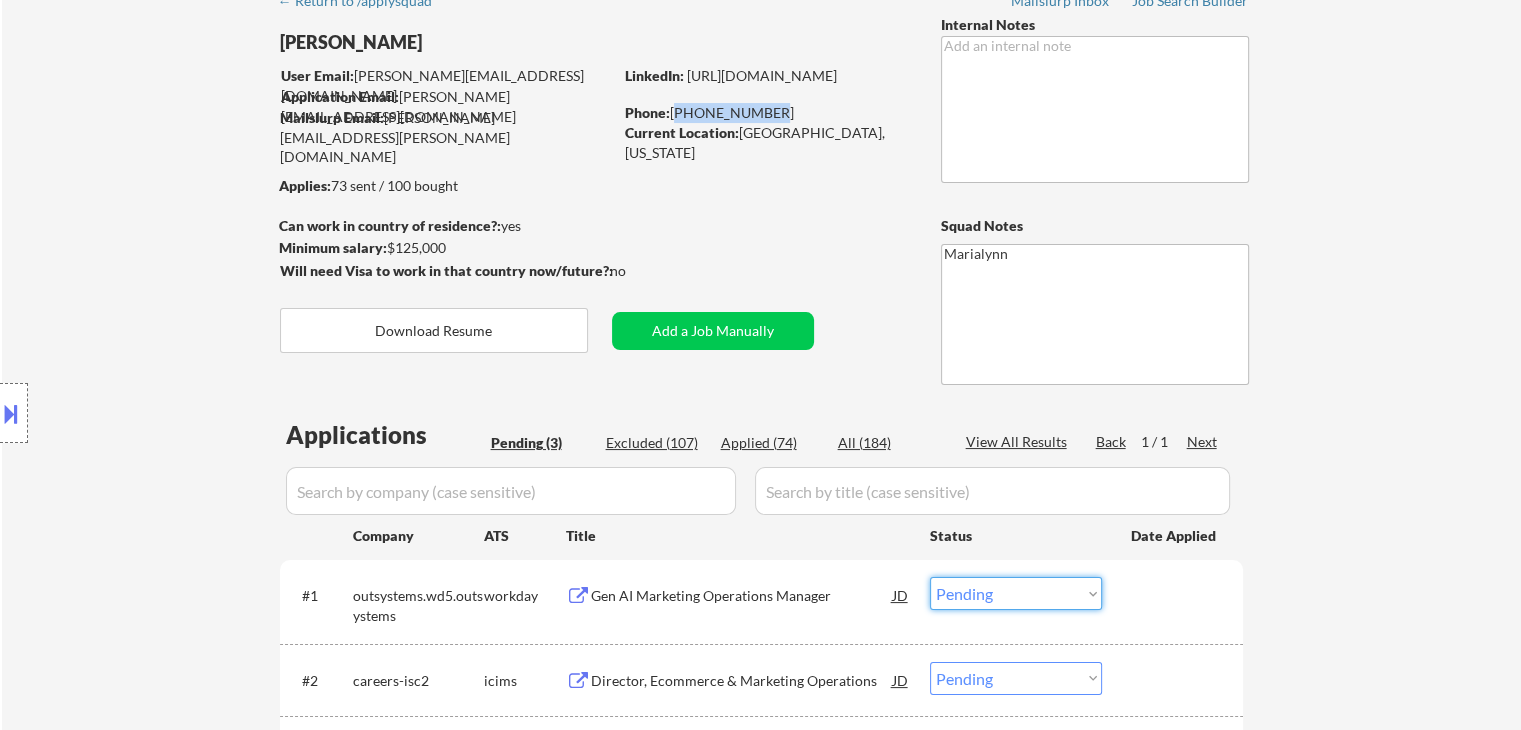 drag, startPoint x: 989, startPoint y: 596, endPoint x: 989, endPoint y: 585, distance: 11 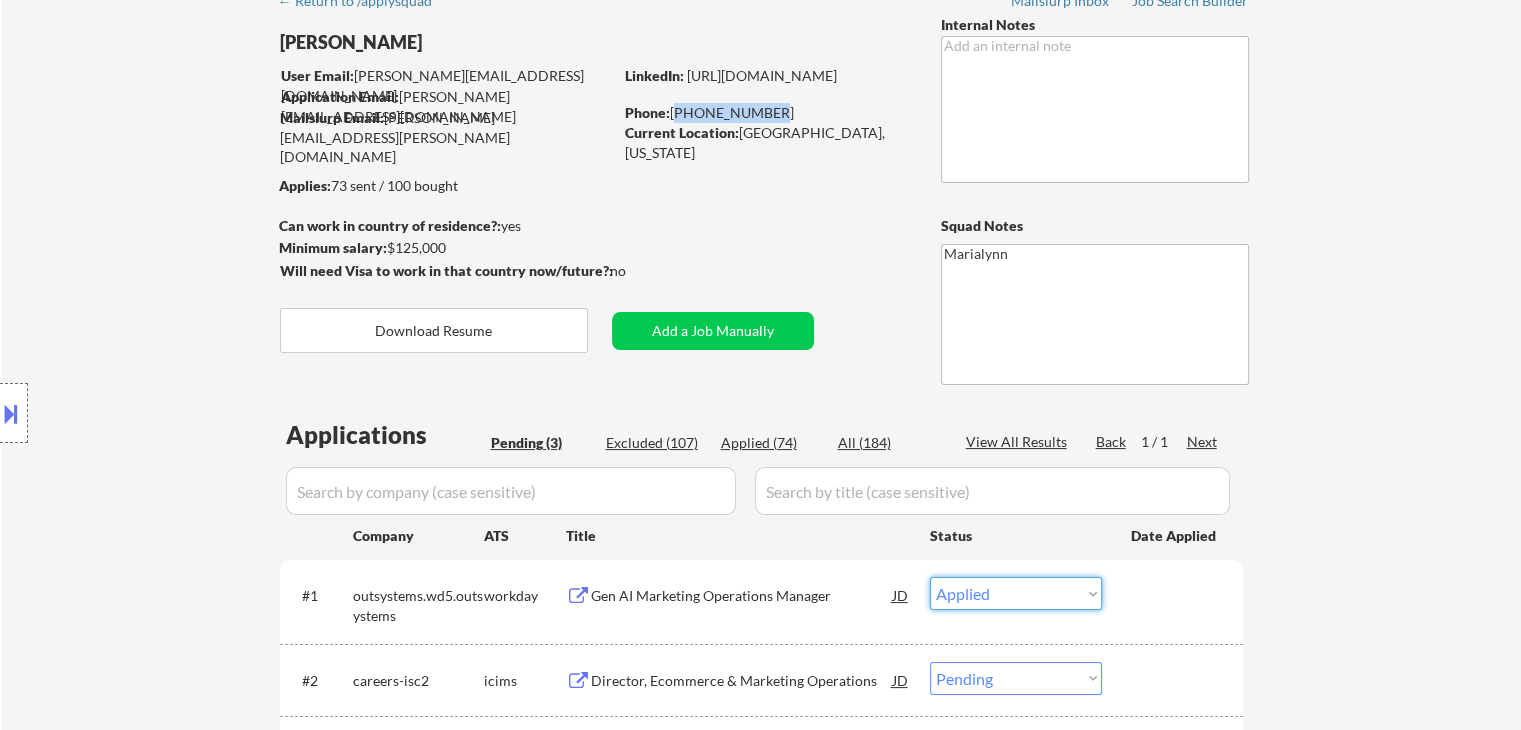 click on "Choose an option... Pending Applied Excluded (Questions) Excluded (Expired) Excluded (Location) Excluded (Bad Match) Excluded (Blocklist) Excluded (Salary) Excluded (Other)" at bounding box center [1016, 593] 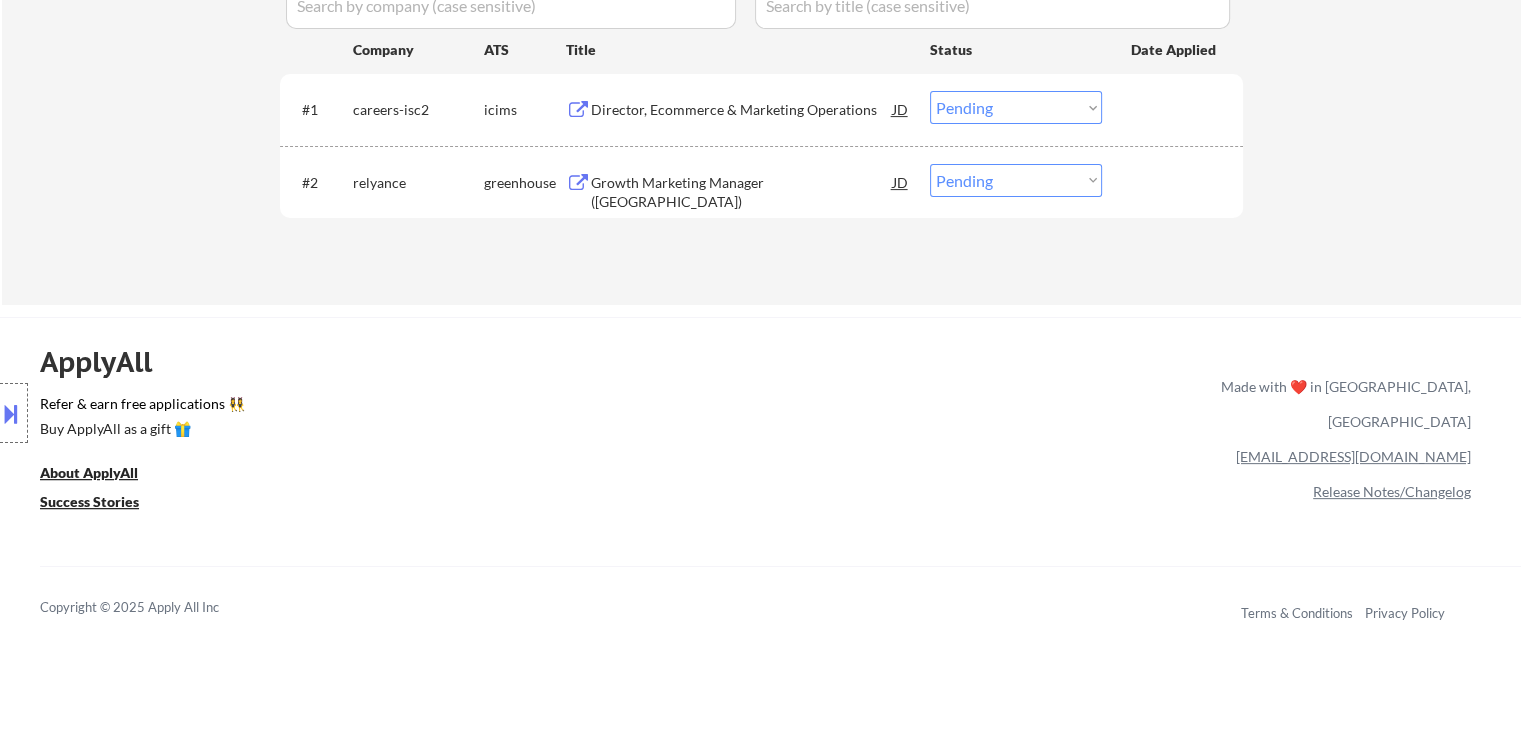 scroll, scrollTop: 400, scrollLeft: 0, axis: vertical 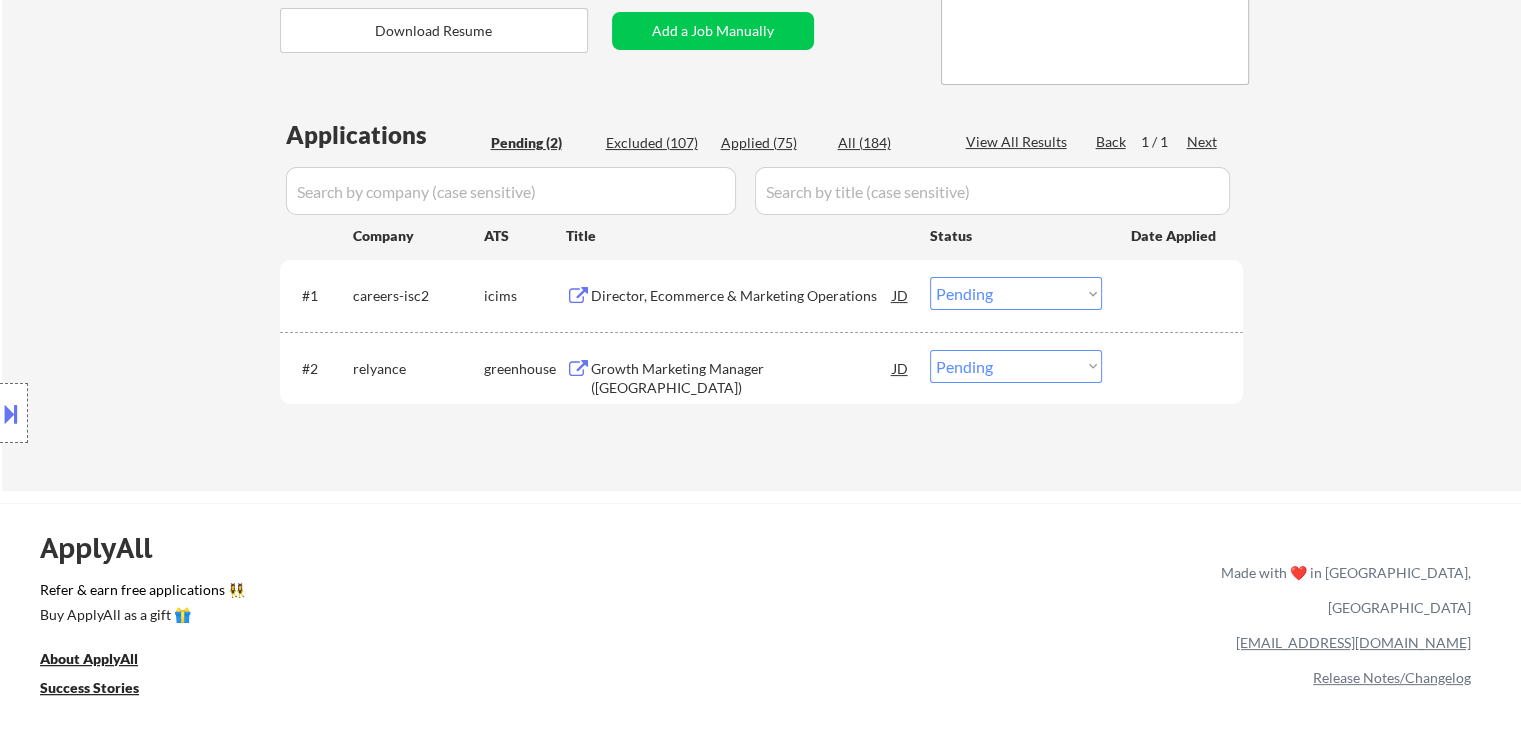 click on "Director, Ecommerce & Marketing Operations" at bounding box center [742, 296] 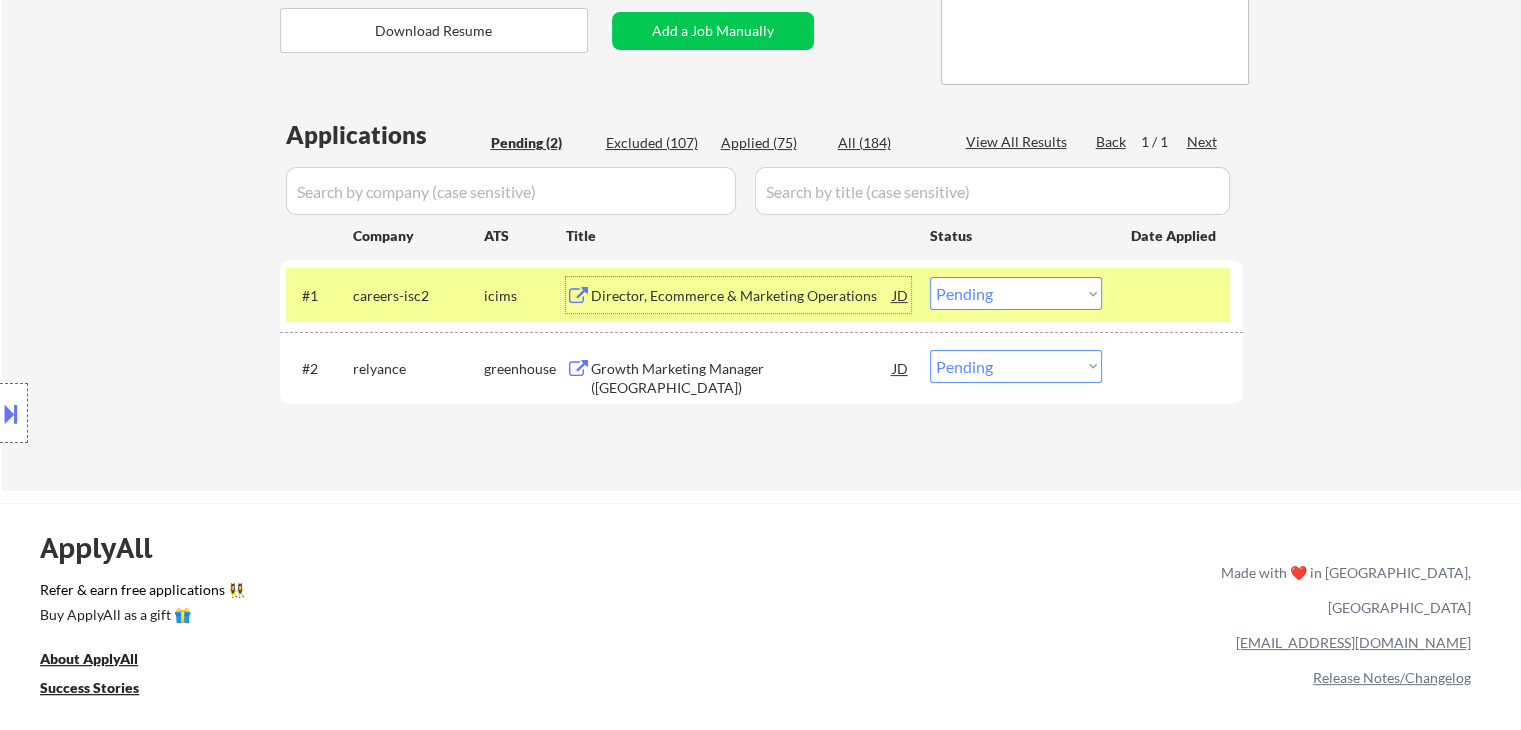 click on "Choose an option... Pending Applied Excluded (Questions) Excluded (Expired) Excluded (Location) Excluded (Bad Match) Excluded (Blocklist) Excluded (Salary) Excluded (Other)" at bounding box center (1016, 293) 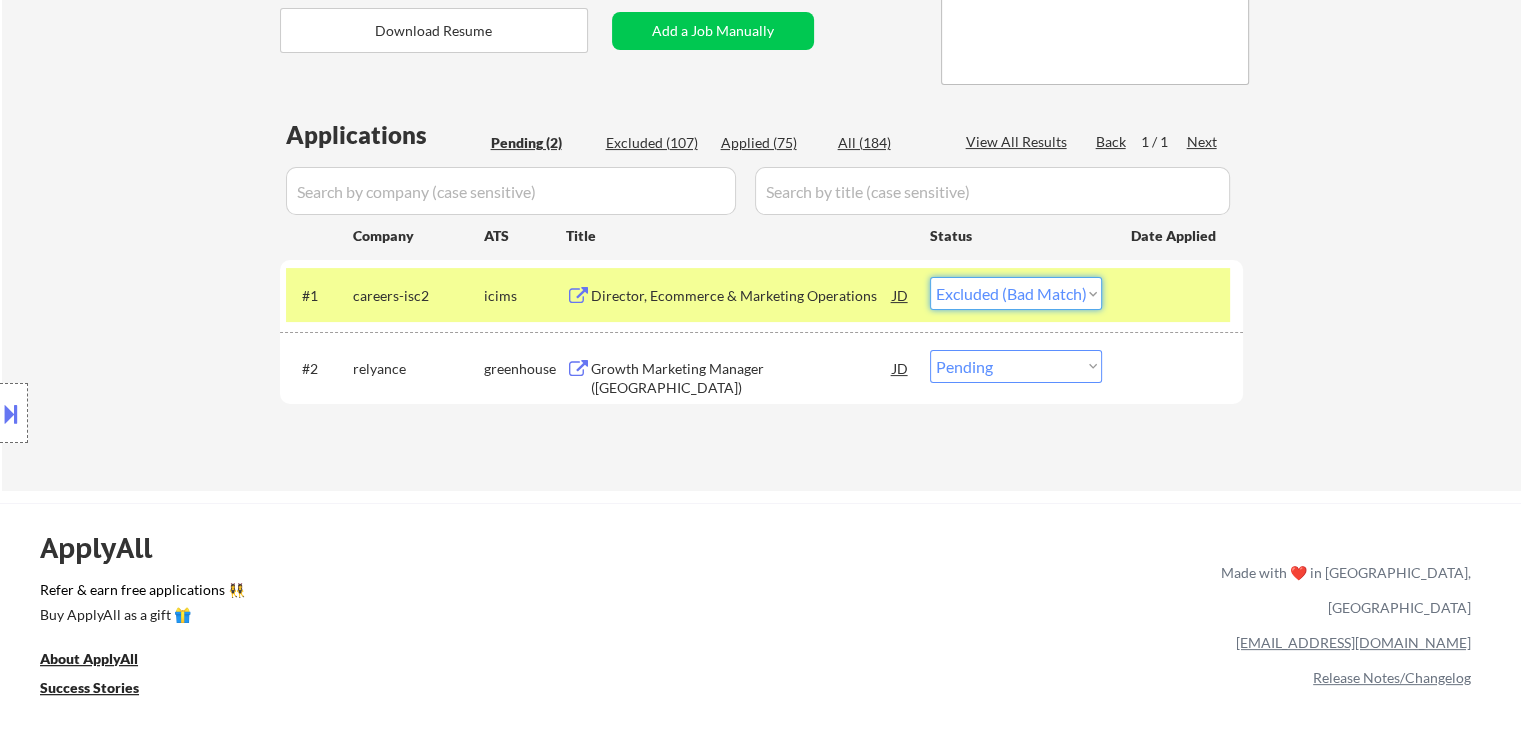 click on "Choose an option... Pending Applied Excluded (Questions) Excluded (Expired) Excluded (Location) Excluded (Bad Match) Excluded (Blocklist) Excluded (Salary) Excluded (Other)" at bounding box center (1016, 293) 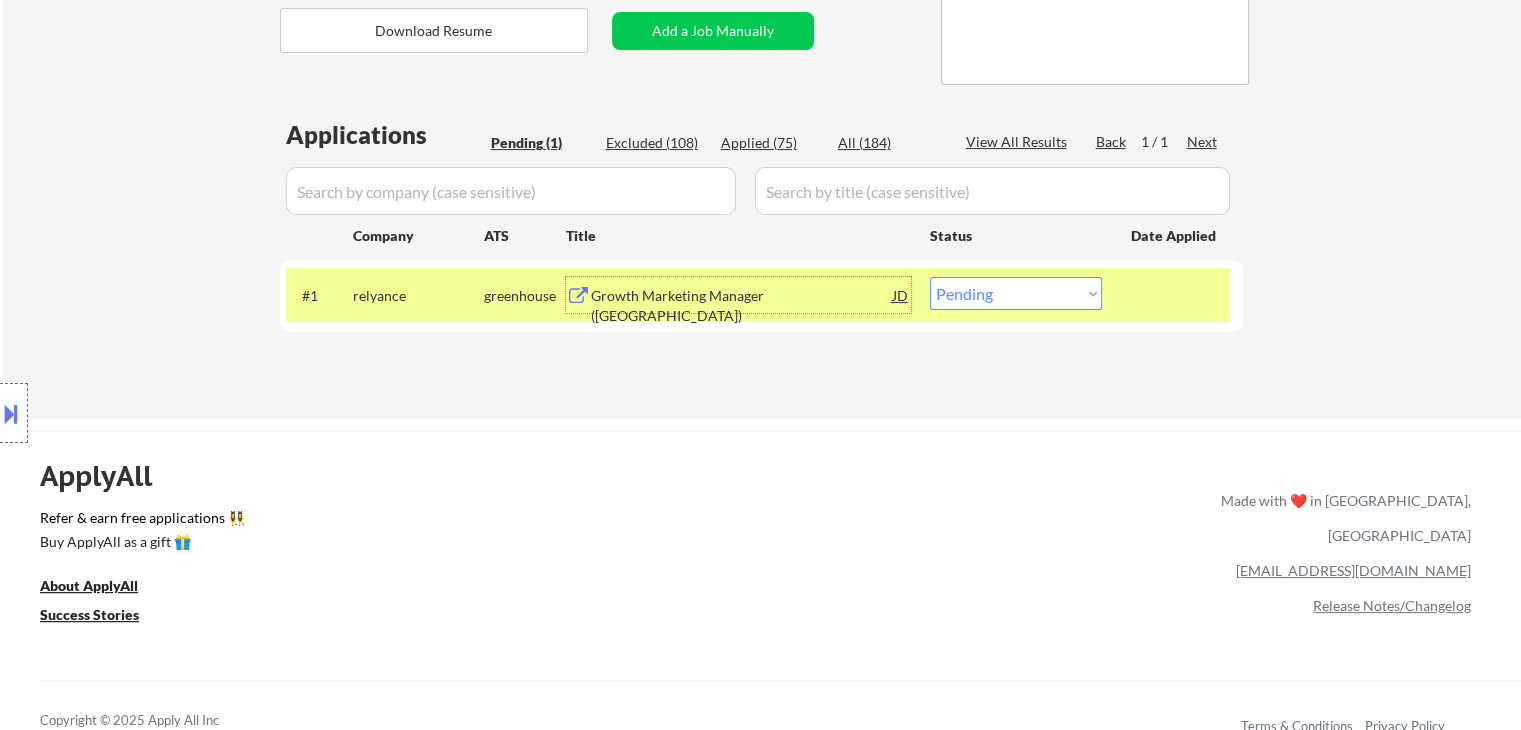 click on "Growth Marketing Manager ([GEOGRAPHIC_DATA])" at bounding box center [742, 305] 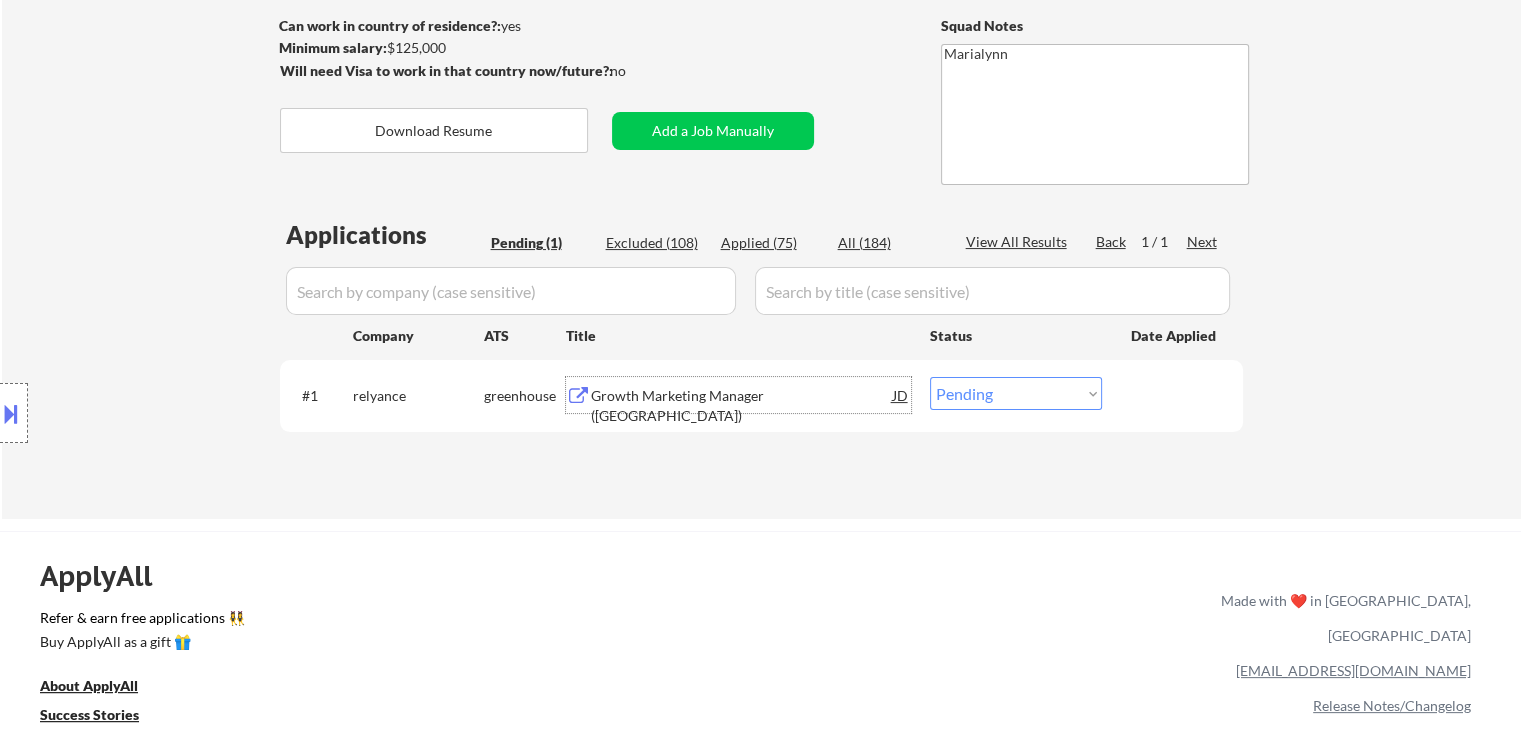 scroll, scrollTop: 200, scrollLeft: 0, axis: vertical 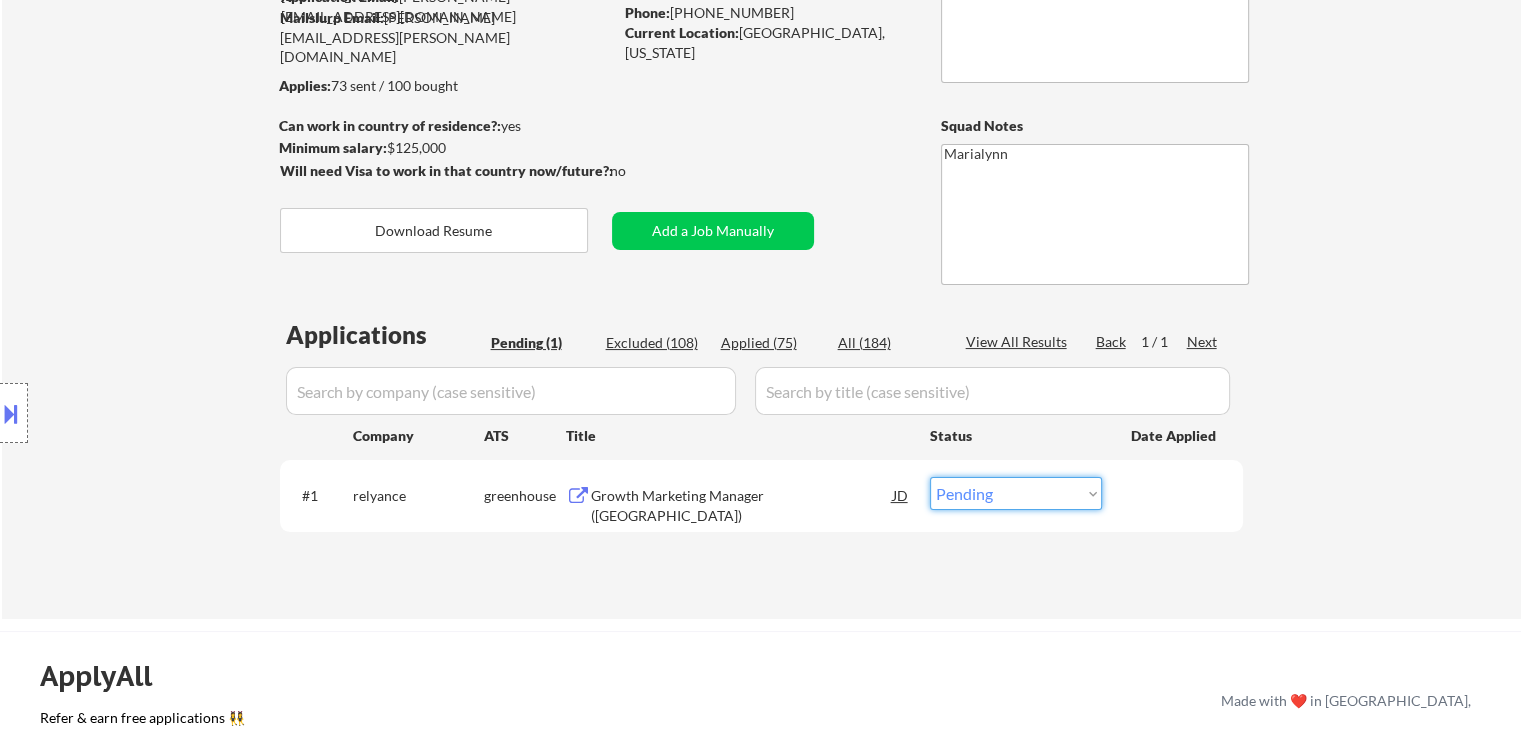 click on "Choose an option... Pending Applied Excluded (Questions) Excluded (Expired) Excluded (Location) Excluded (Bad Match) Excluded (Blocklist) Excluded (Salary) Excluded (Other)" at bounding box center [1016, 493] 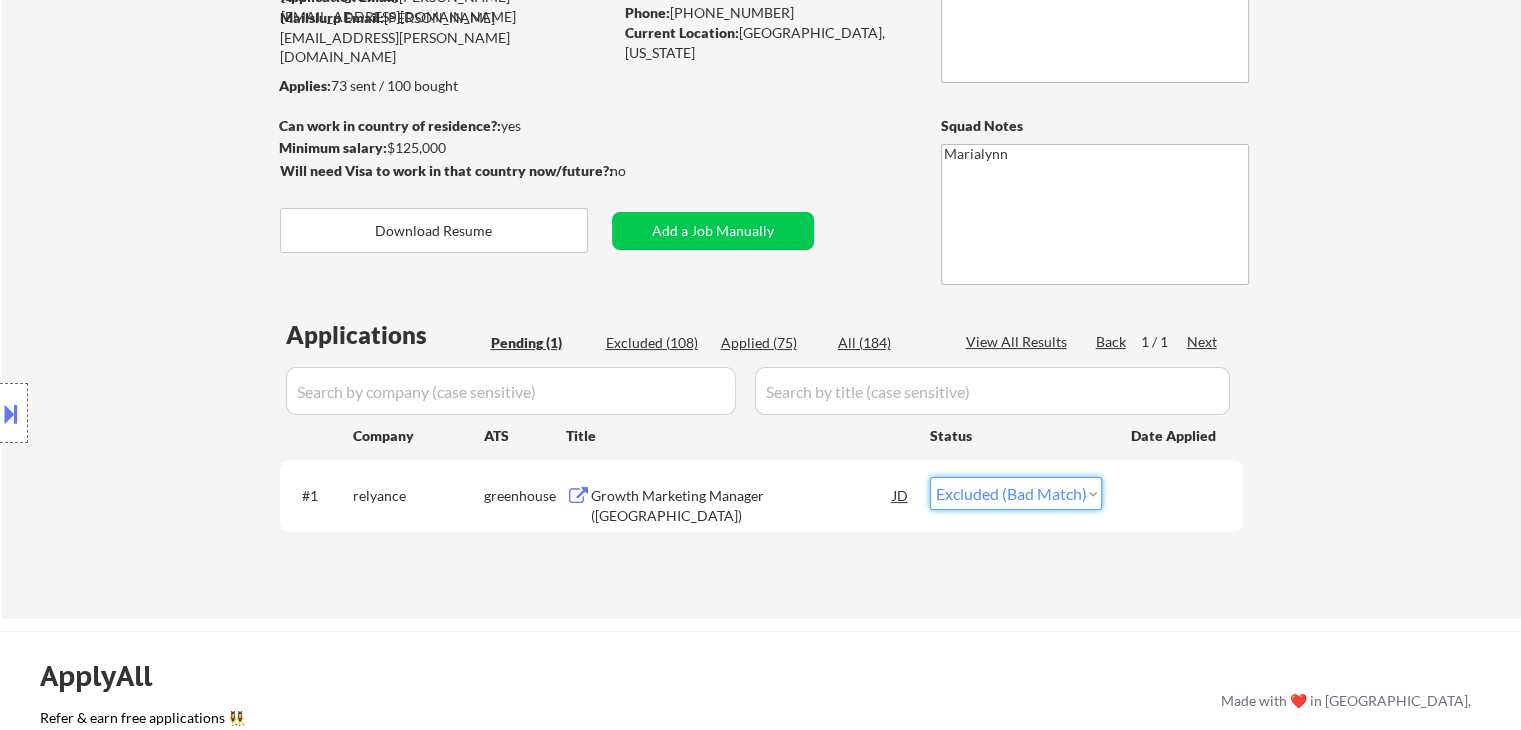 click on "Choose an option... Pending Applied Excluded (Questions) Excluded (Expired) Excluded (Location) Excluded (Bad Match) Excluded (Blocklist) Excluded (Salary) Excluded (Other)" at bounding box center [1016, 493] 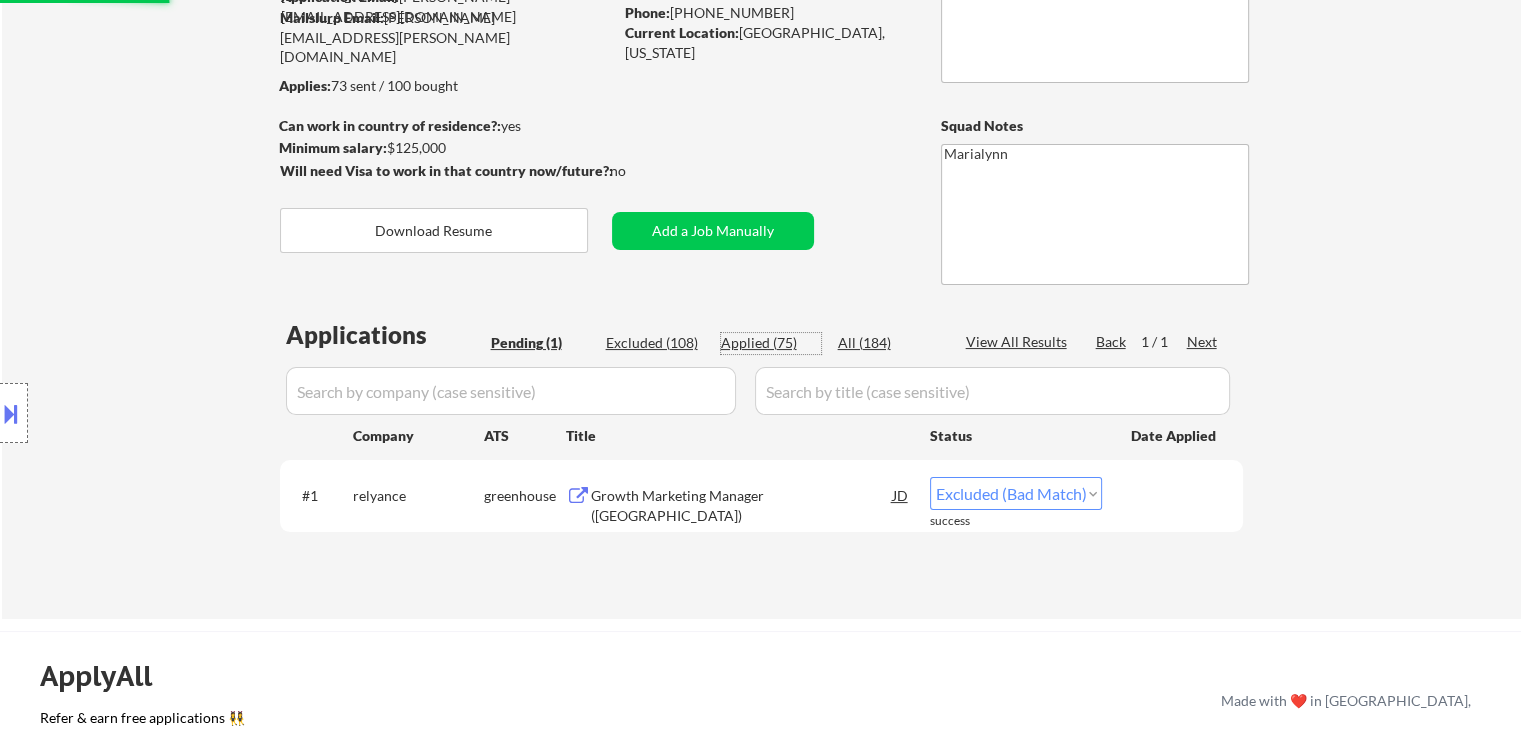 click on "Applied (75)" at bounding box center [771, 343] 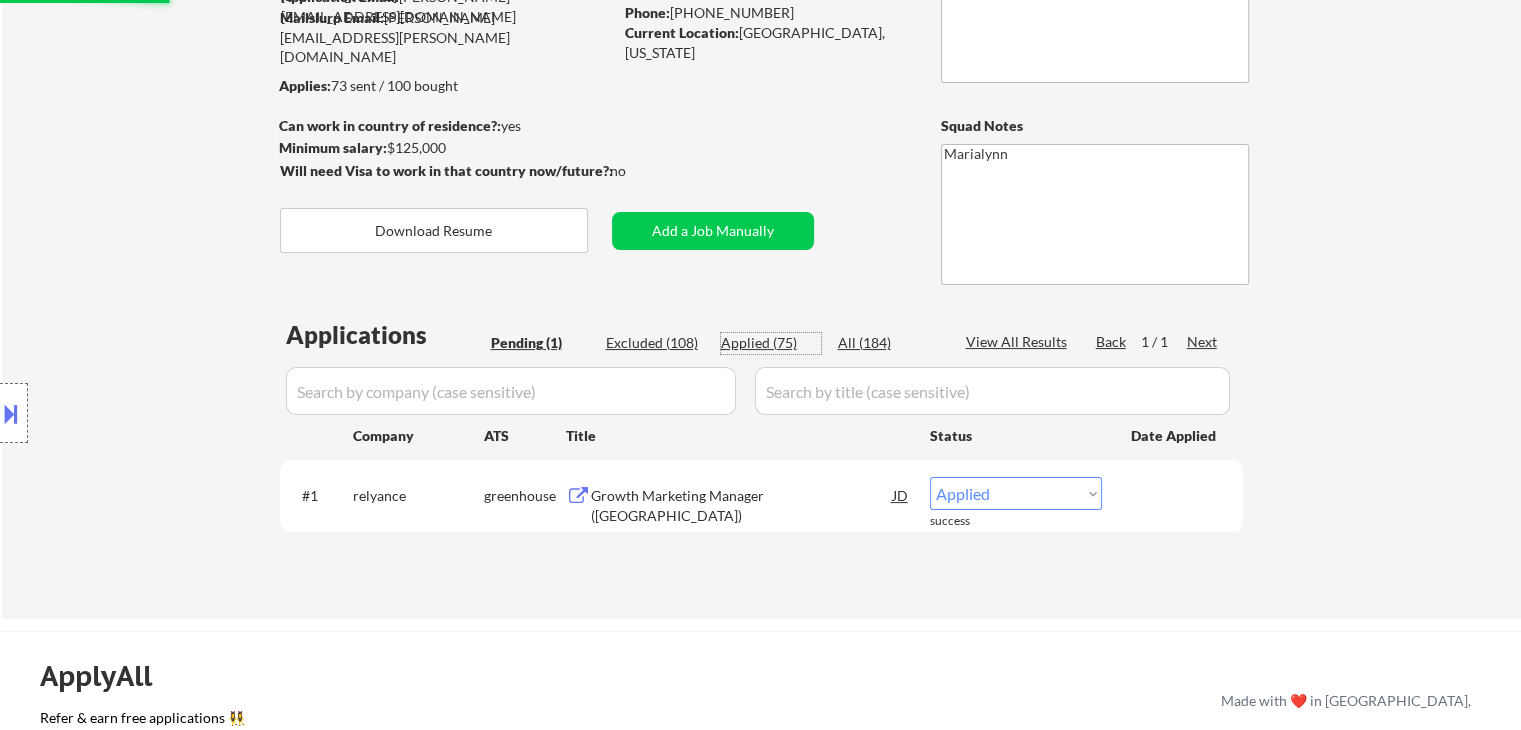 select on ""applied"" 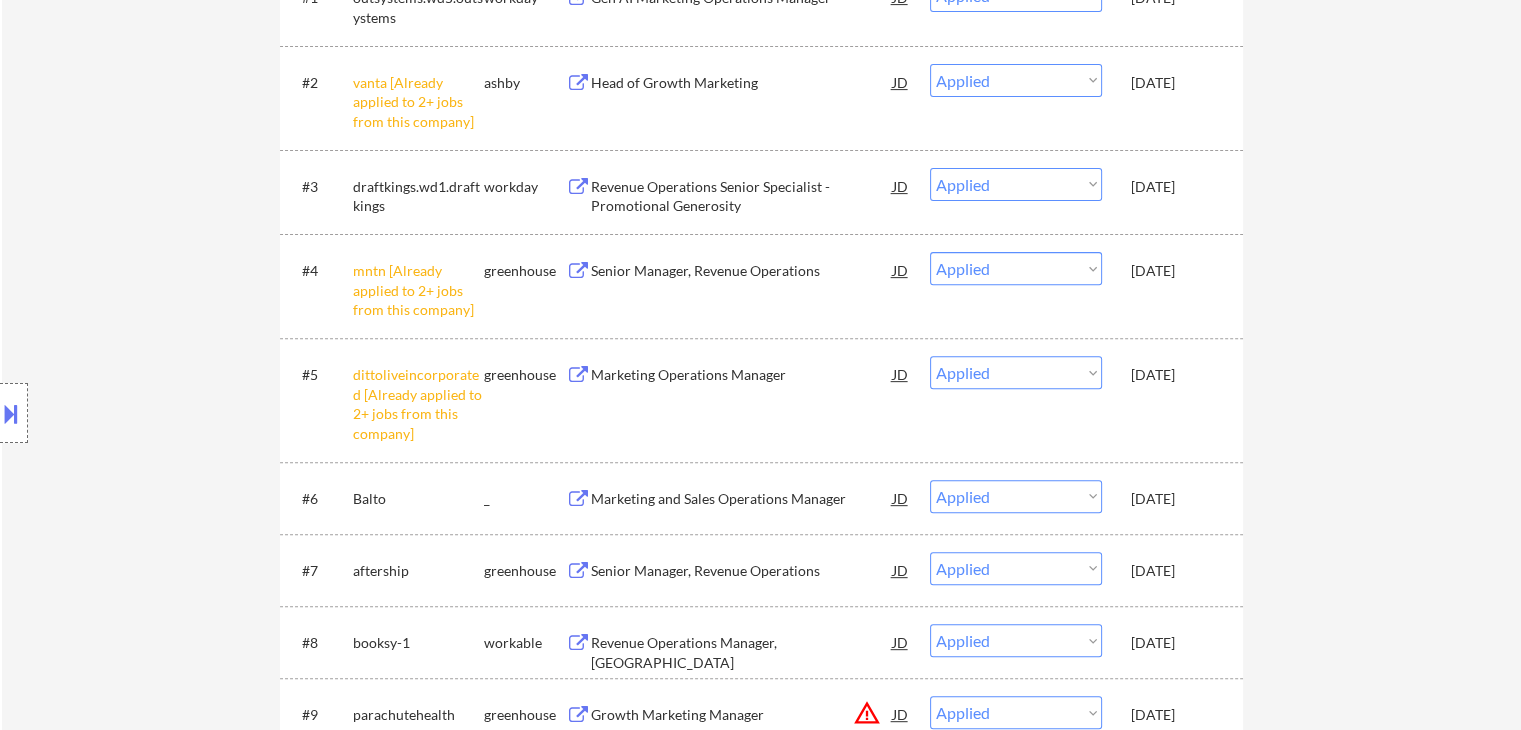 scroll, scrollTop: 700, scrollLeft: 0, axis: vertical 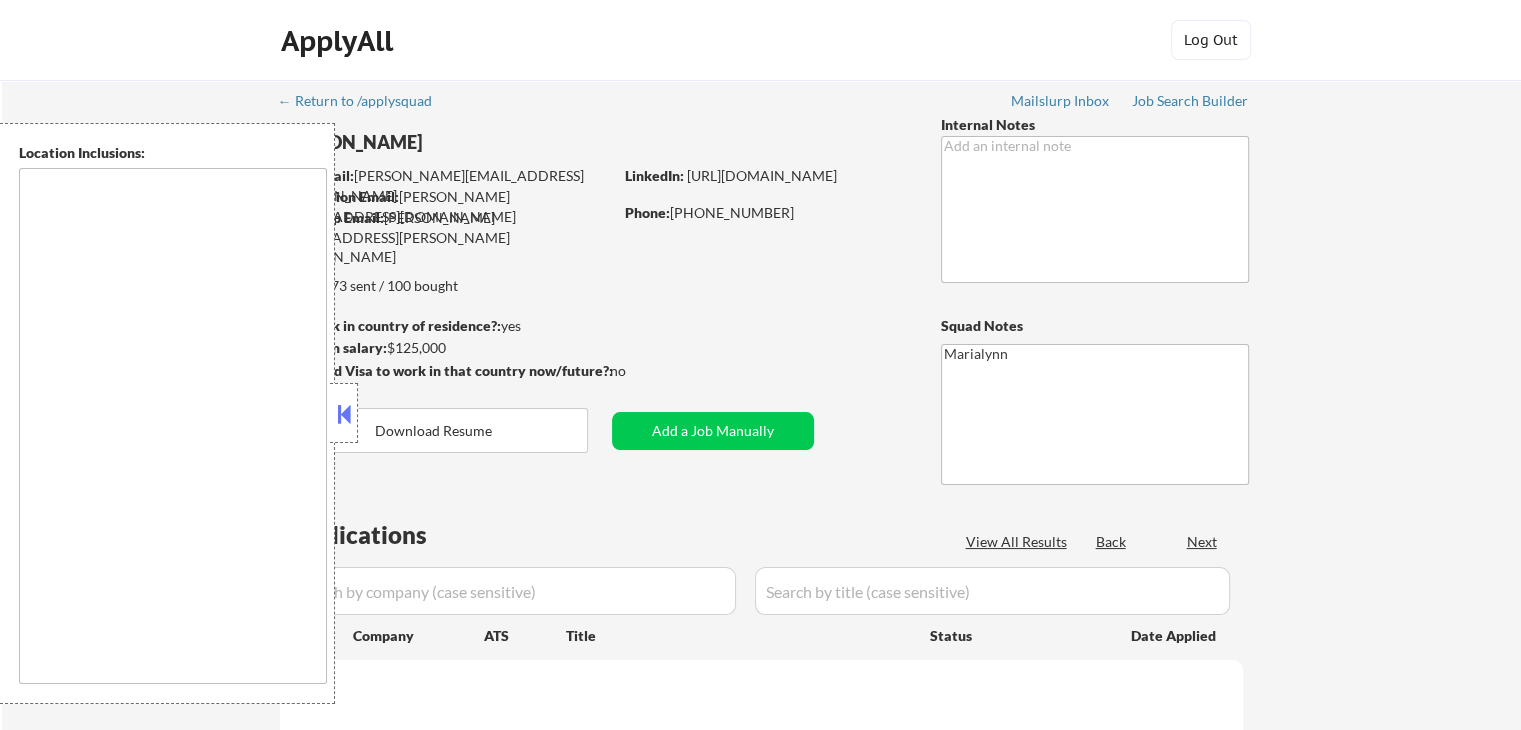 type on "[GEOGRAPHIC_DATA], [GEOGRAPHIC_DATA]   [GEOGRAPHIC_DATA], [GEOGRAPHIC_DATA]   [GEOGRAPHIC_DATA], [GEOGRAPHIC_DATA]   [GEOGRAPHIC_DATA], [GEOGRAPHIC_DATA]   [GEOGRAPHIC_DATA], [GEOGRAPHIC_DATA]   [GEOGRAPHIC_DATA], [GEOGRAPHIC_DATA]   [GEOGRAPHIC_DATA], [GEOGRAPHIC_DATA]   [GEOGRAPHIC_DATA], [GEOGRAPHIC_DATA]   [GEOGRAPHIC_DATA], [GEOGRAPHIC_DATA]   [GEOGRAPHIC_DATA], [GEOGRAPHIC_DATA], [GEOGRAPHIC_DATA]   [GEOGRAPHIC_DATA], [GEOGRAPHIC_DATA]   [GEOGRAPHIC_DATA], [GEOGRAPHIC_DATA], [GEOGRAPHIC_DATA]   [GEOGRAPHIC_DATA], [GEOGRAPHIC_DATA]   [GEOGRAPHIC_DATA], [GEOGRAPHIC_DATA]   [GEOGRAPHIC_DATA], [GEOGRAPHIC_DATA]   [GEOGRAPHIC_DATA], [GEOGRAPHIC_DATA]   [GEOGRAPHIC_DATA], [GEOGRAPHIC_DATA]   [GEOGRAPHIC_DATA], [GEOGRAPHIC_DATA]" 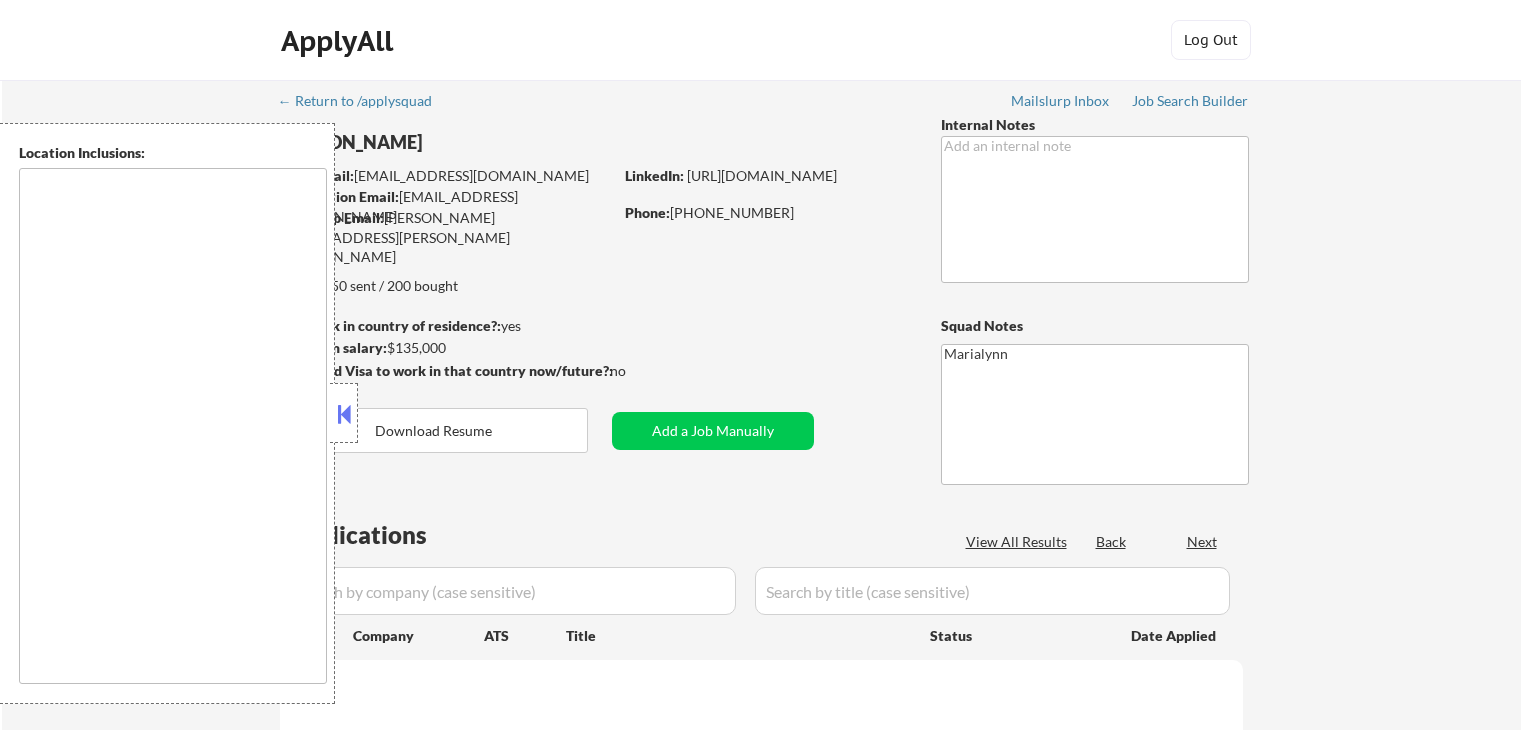 scroll, scrollTop: 0, scrollLeft: 0, axis: both 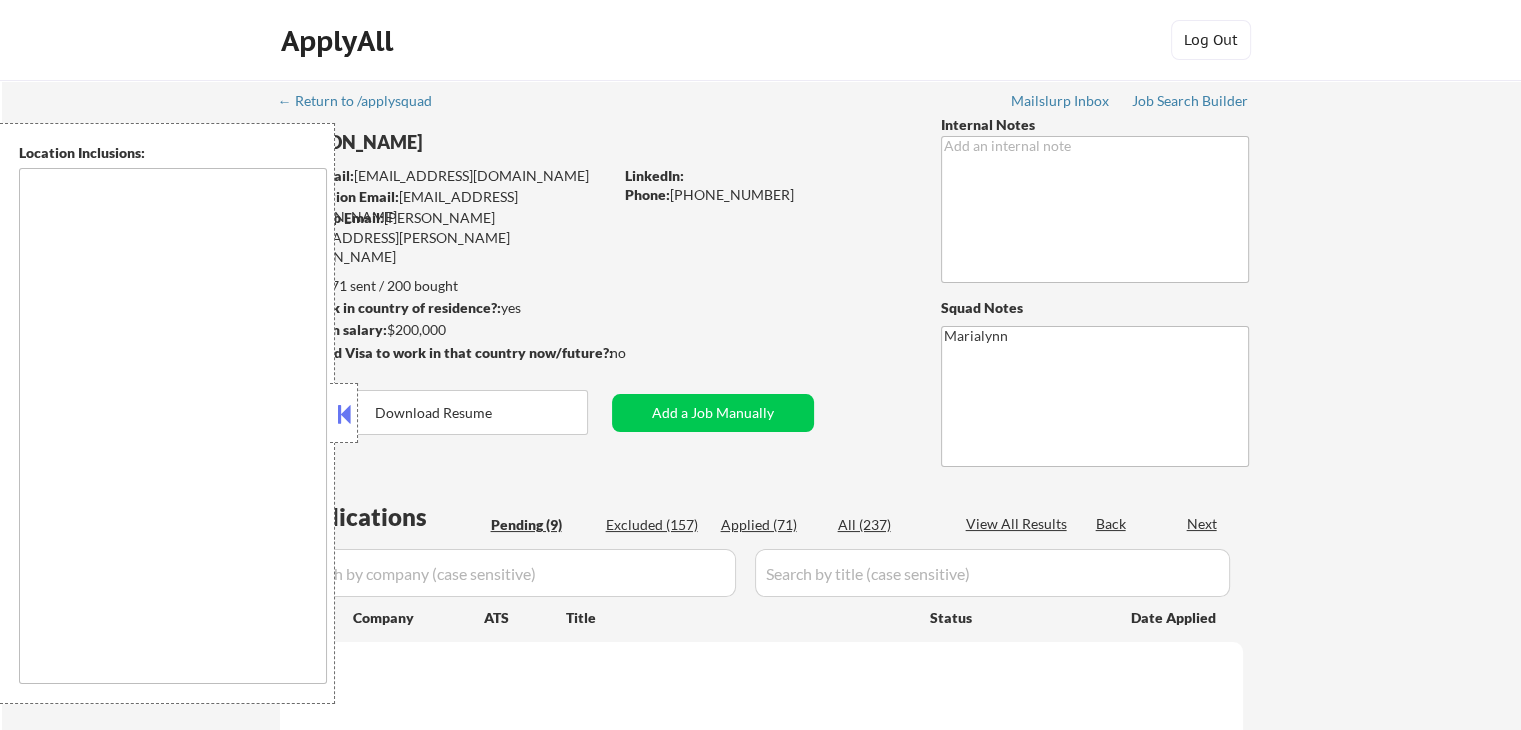 select on ""pending"" 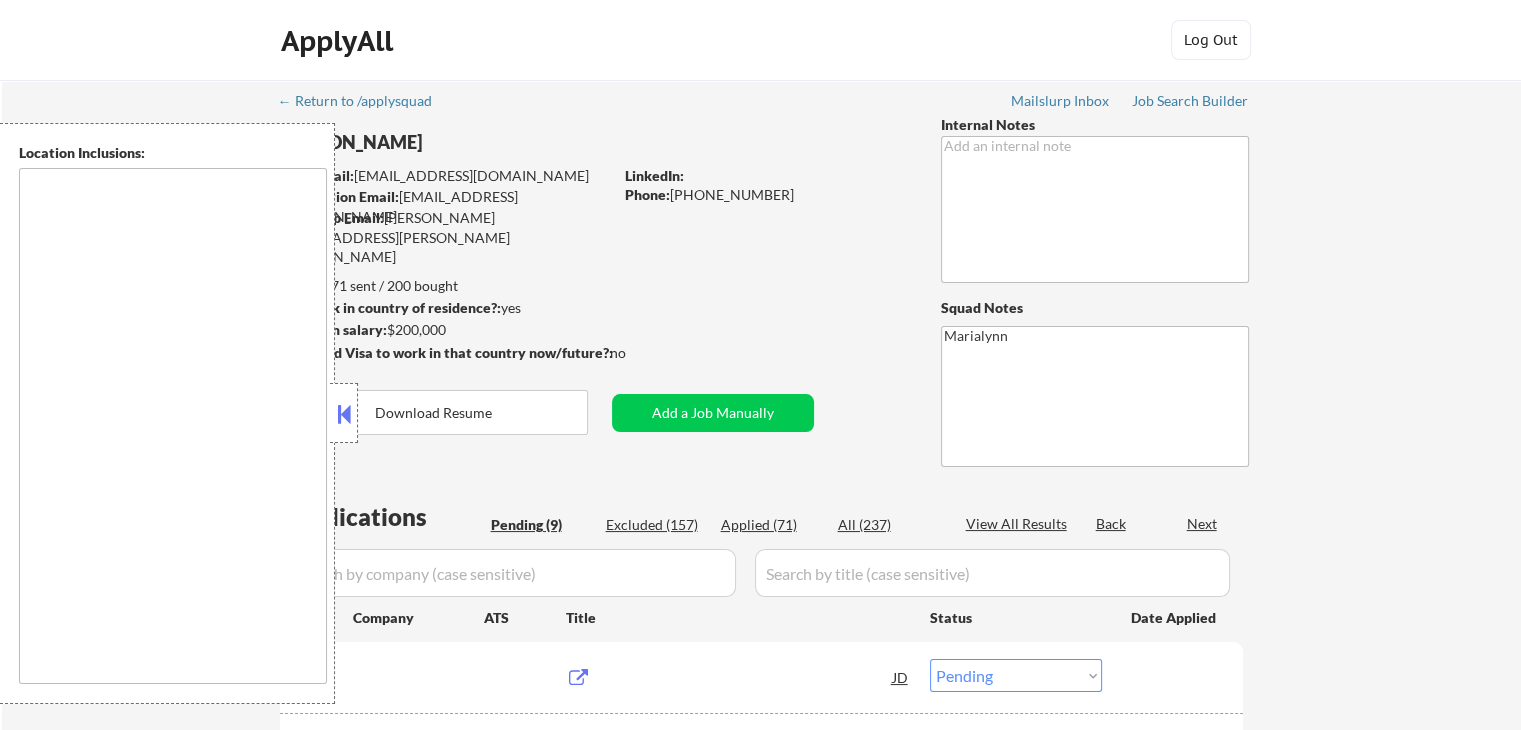 type on "[GEOGRAPHIC_DATA], [GEOGRAPHIC_DATA]   [GEOGRAPHIC_DATA], [GEOGRAPHIC_DATA], [GEOGRAPHIC_DATA]   [GEOGRAPHIC_DATA], [GEOGRAPHIC_DATA]   [GEOGRAPHIC_DATA], [GEOGRAPHIC_DATA]   [GEOGRAPHIC_DATA], [GEOGRAPHIC_DATA]   [GEOGRAPHIC_DATA], [GEOGRAPHIC_DATA], [GEOGRAPHIC_DATA], [GEOGRAPHIC_DATA]   [GEOGRAPHIC_DATA], [GEOGRAPHIC_DATA]   [GEOGRAPHIC_DATA], [GEOGRAPHIC_DATA], [GEOGRAPHIC_DATA]   [GEOGRAPHIC_DATA], [GEOGRAPHIC_DATA], [GEOGRAPHIC_DATA], [GEOGRAPHIC_DATA], [GEOGRAPHIC_DATA]   [GEOGRAPHIC_DATA], [GEOGRAPHIC_DATA], [GEOGRAPHIC_DATA]   [GEOGRAPHIC_DATA], [GEOGRAPHIC_DATA], [GEOGRAPHIC_DATA]   [GEOGRAPHIC_DATA], [GEOGRAPHIC_DATA]   [PERSON_NAME][GEOGRAPHIC_DATA], [GEOGRAPHIC_DATA]   [GEOGRAPHIC_DATA], [GEOGRAPHIC_DATA], [GEOGRAPHIC_DATA], [GEOGRAPHIC_DATA], [GEOGRAPHIC_DATA]   [GEOGRAPHIC_DATA], [GEOGRAPHIC_DATA]   [GEOGRAPHIC_DATA], [GEOGRAPHIC_DATA][PERSON_NAME], [GEOGRAPHIC_DATA], [GEOGRAPHIC_DATA]   [GEOGRAPHIC_DATA], [GEOGRAPHIC_DATA]   [GEOGRAPHIC_DATA], [GEOGRAPHIC_DATA]   [GEOGRAPHIC_DATA], [GEOGRAPHIC_DATA], [GEOGRAPHIC_DATA]   [GEOGRAPHIC_DATA], [GEOGRAPHIC_DATA], [GEOGRAPHIC_DATA], [GEOGRAPHIC_DATA], [GEOGRAPHIC_DATA]   [GEOGRAPHIC_DATA], [GEOGRAPHIC_DATA]   [GEOGRAPHIC_DATA], [GEOGRAPHIC_DATA]   [GEOGRAPHIC_DATA], [GEOGRAPHIC_DATA]   [GEOGRAPHIC_DATA], [GEOGRAPHIC_DATA]   [GEOGRAPHIC_DATA], [GEOGRAPHIC_DATA], [GEOGRAPHIC_DATA]   [GEOGRAPHIC_DATA], [GEOGRAPHIC_DATA]   [GEOGRAPHIC_DATA], [GEOGRAPHIC_DATA], [GEOGRAPHIC_DATA]   [GEOGRAPHIC_DATA], [GEOGRAPHIC_DATA]   [GEOGRAPHIC_DATA], [GEOGRAPHIC_DATA], [GEOGRAPHIC_DATA]   [GEOGRAPHIC_DATA], [GEOGRAPHIC_DATA]   [GEOGRAPHIC_DATA], [GEOGRAPHIC_DATA], [GEOGRAPHIC_DATA]   [PERSON_NAME][GEOGRAPHIC_DATA], [GEOGRAPHIC_DATA]   [GEOGRAPHIC_DATA], [GEOGRAPHIC_DATA]   [GEOGRAPHIC_DATA], [GEOGRAPHIC_DATA]   [GEOGRAPHIC_DATA], [GEOGRAPHIC_DATA]   [GEOGRAPHIC_DATA], [GEOGRAPHIC_DATA], [GEOGRAPHIC_DATA], [GEOGRAPHIC_DATA]   [GEOGRAPHIC_DATA], [GEOGRAPHIC_DATA]   [GEOGRAPHIC_DATA], [GEOGRAPHIC_DATA]   [GEOGRAPHIC_DATA], [GEOGRAPHIC_DATA]..." 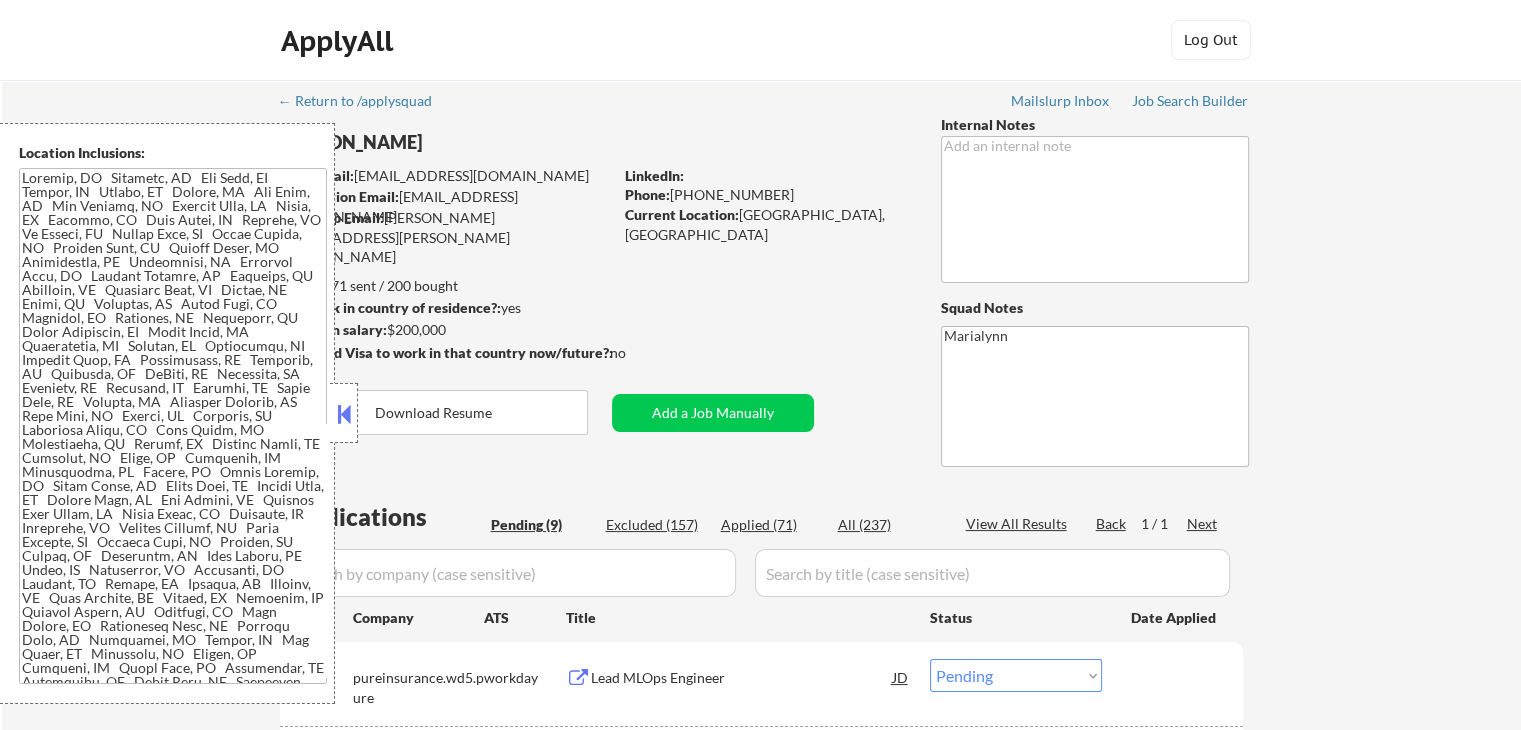 drag, startPoint x: 340, startPoint y: 412, endPoint x: 332, endPoint y: 421, distance: 12.0415945 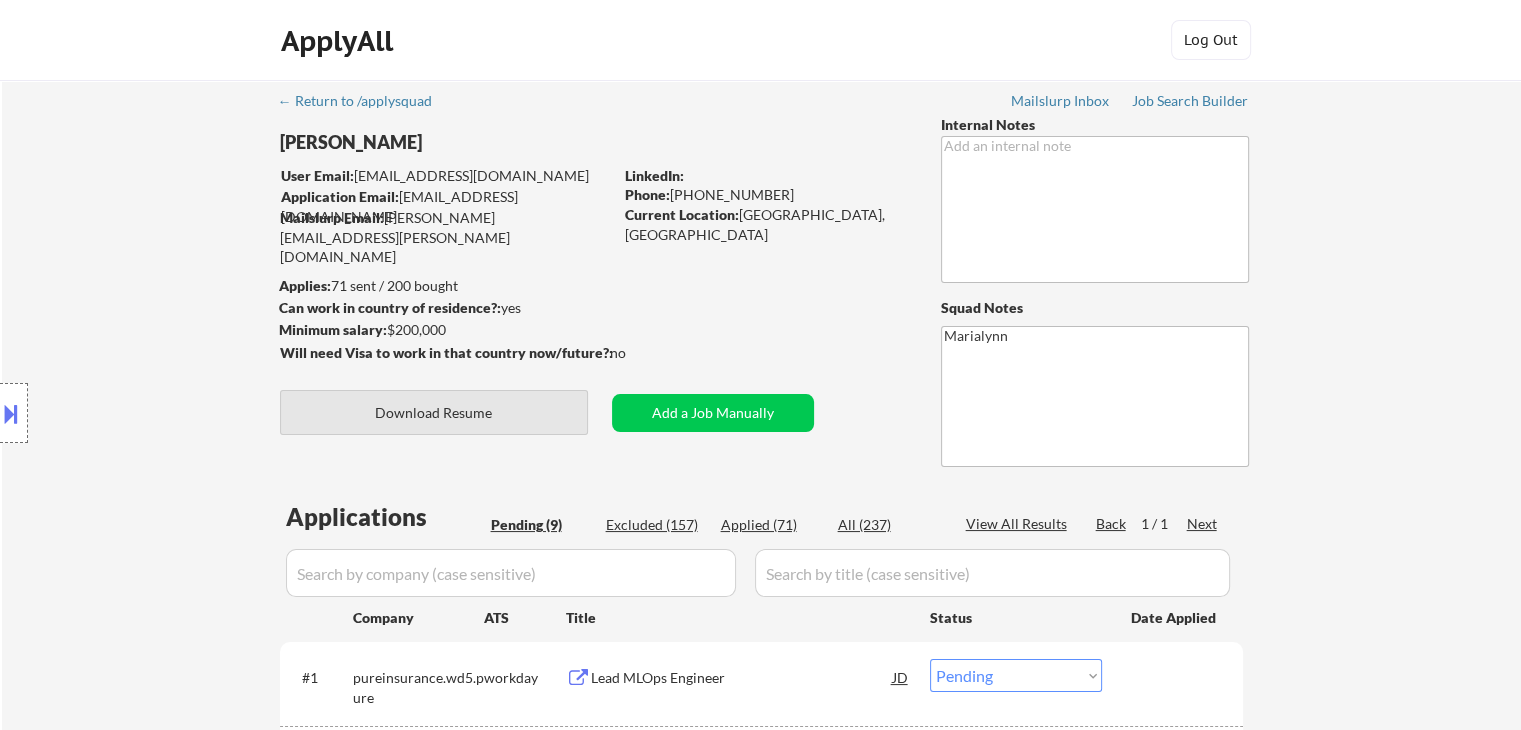 click on "Download Resume" at bounding box center [434, 412] 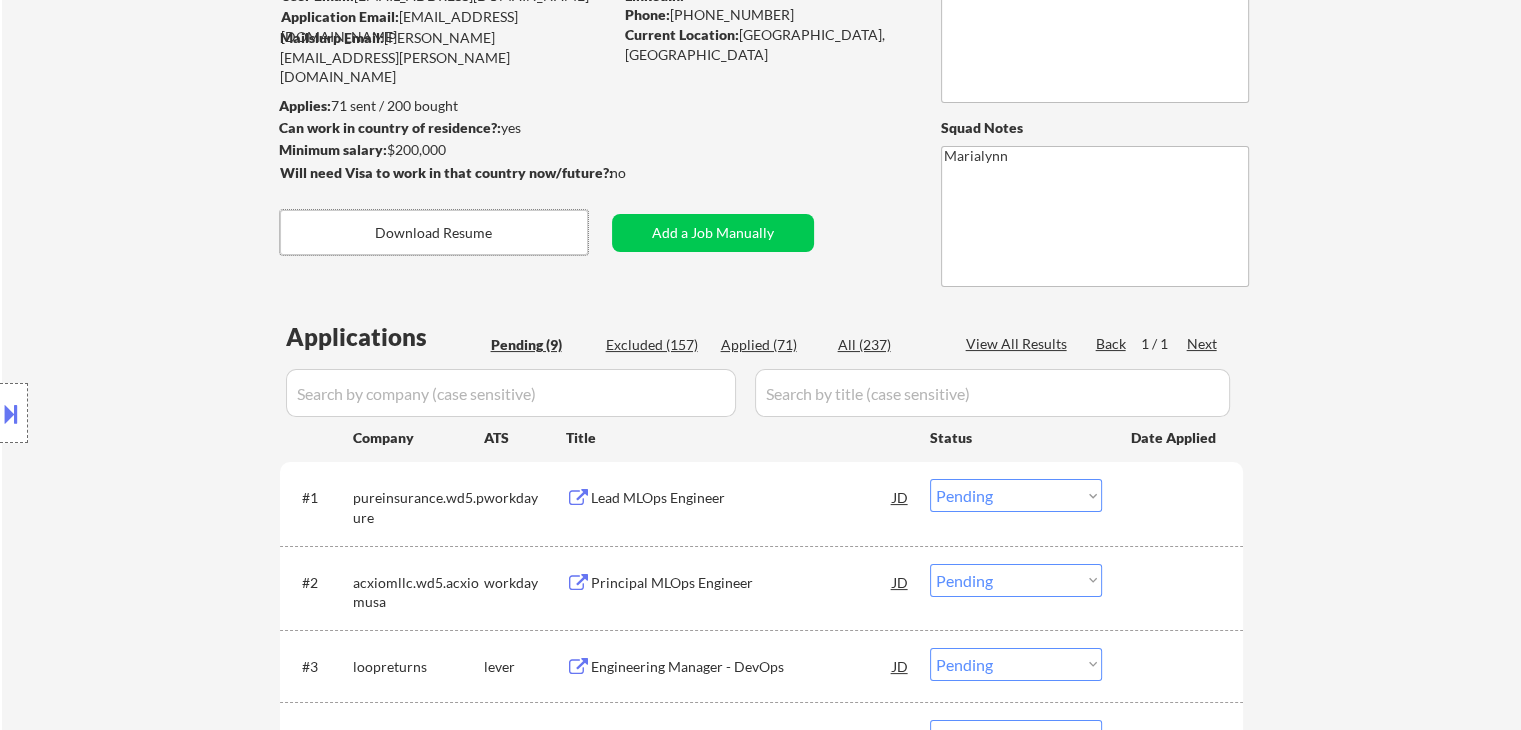 scroll, scrollTop: 300, scrollLeft: 0, axis: vertical 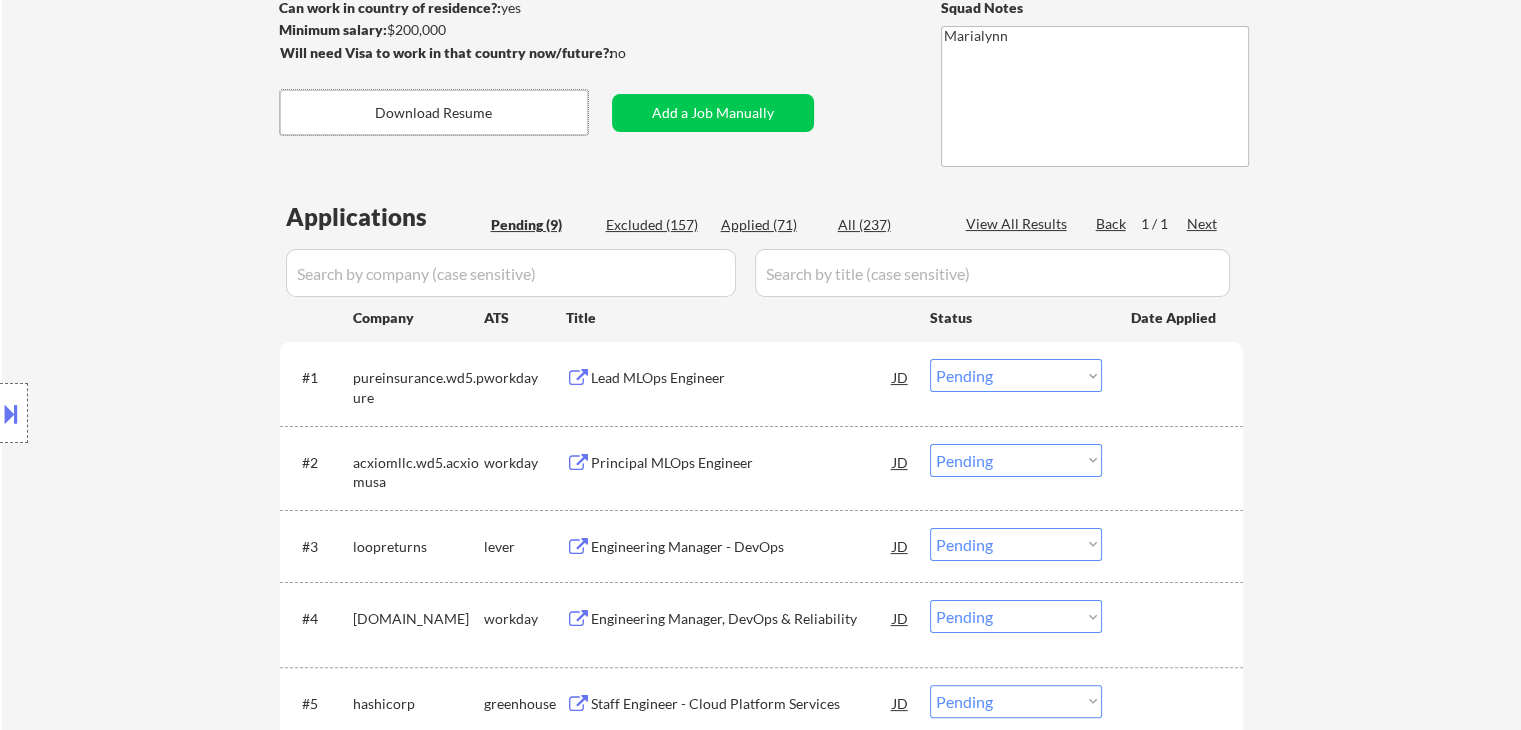 click on "Lead MLOps Engineer" at bounding box center [742, 378] 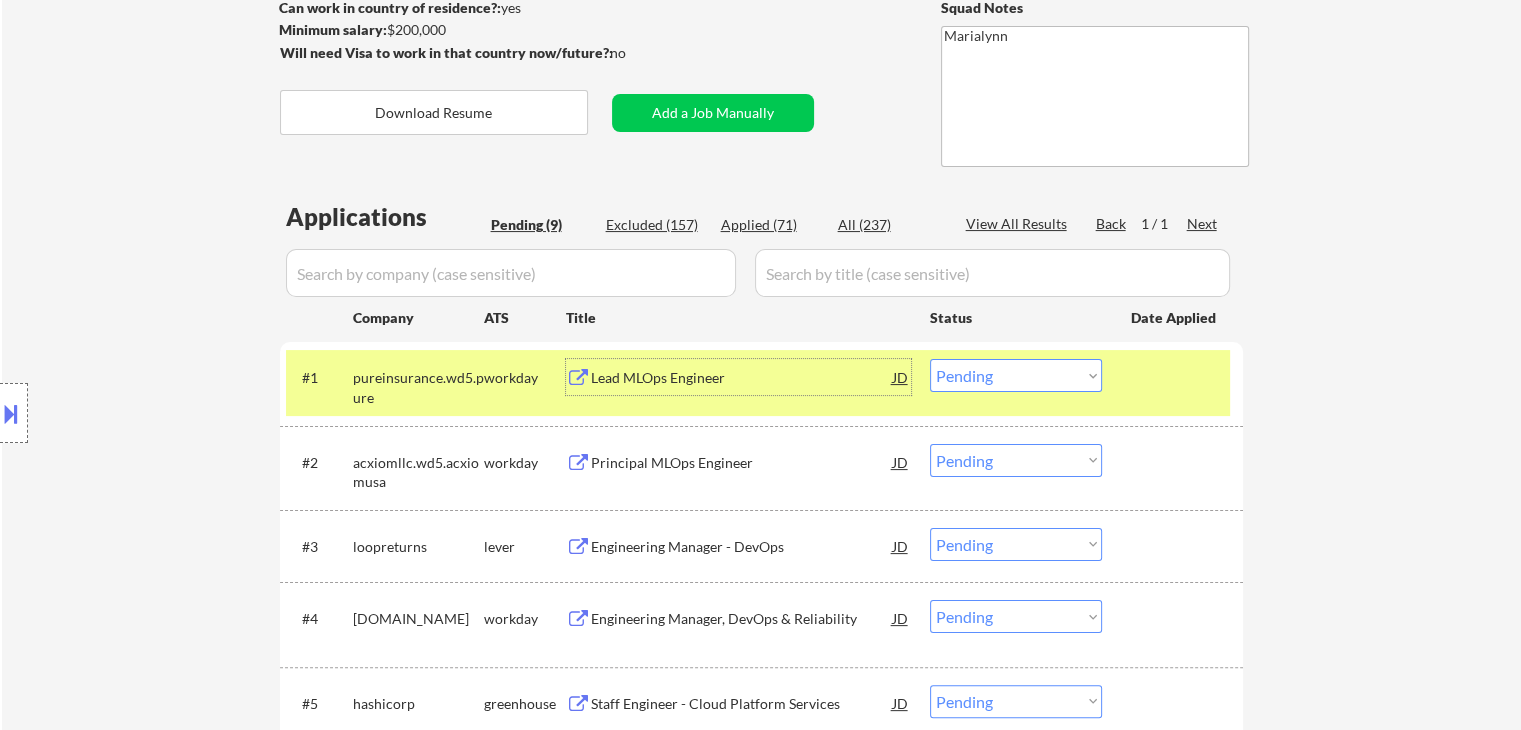 drag, startPoint x: 1011, startPoint y: 373, endPoint x: 1012, endPoint y: 389, distance: 16.03122 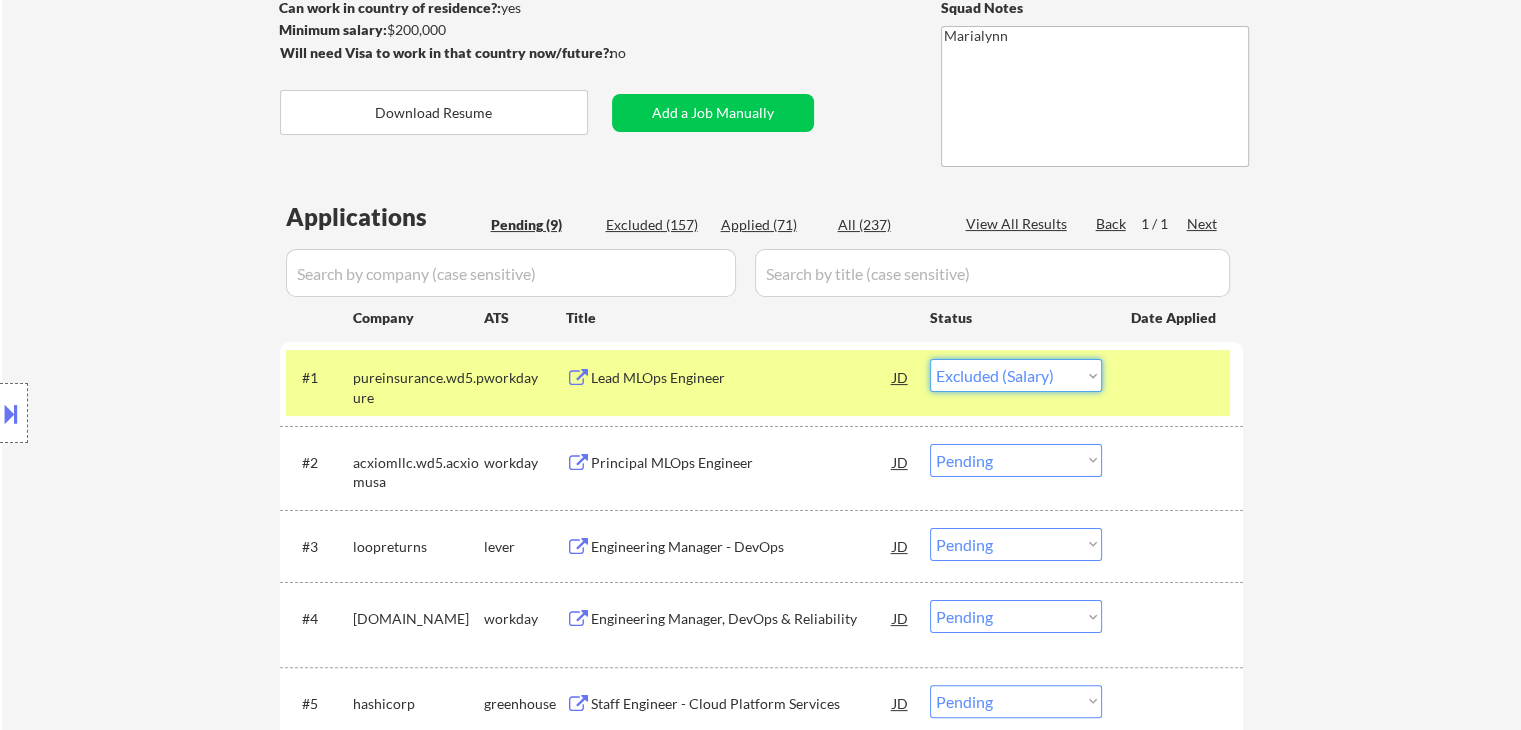 click on "Choose an option... Pending Applied Excluded (Questions) Excluded (Expired) Excluded (Location) Excluded (Bad Match) Excluded (Blocklist) Excluded (Salary) Excluded (Other)" at bounding box center [1016, 375] 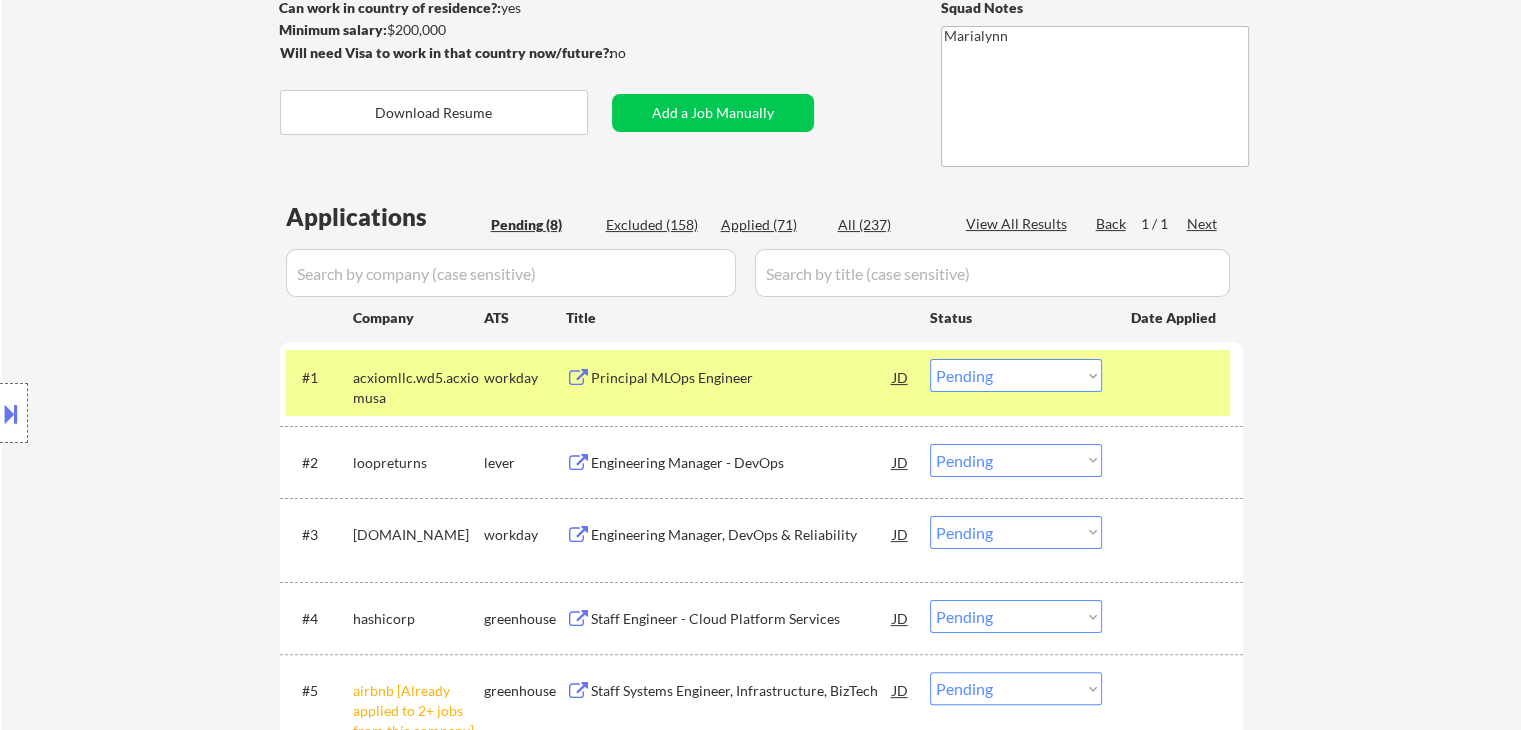 click on "Principal MLOps Engineer" at bounding box center [742, 378] 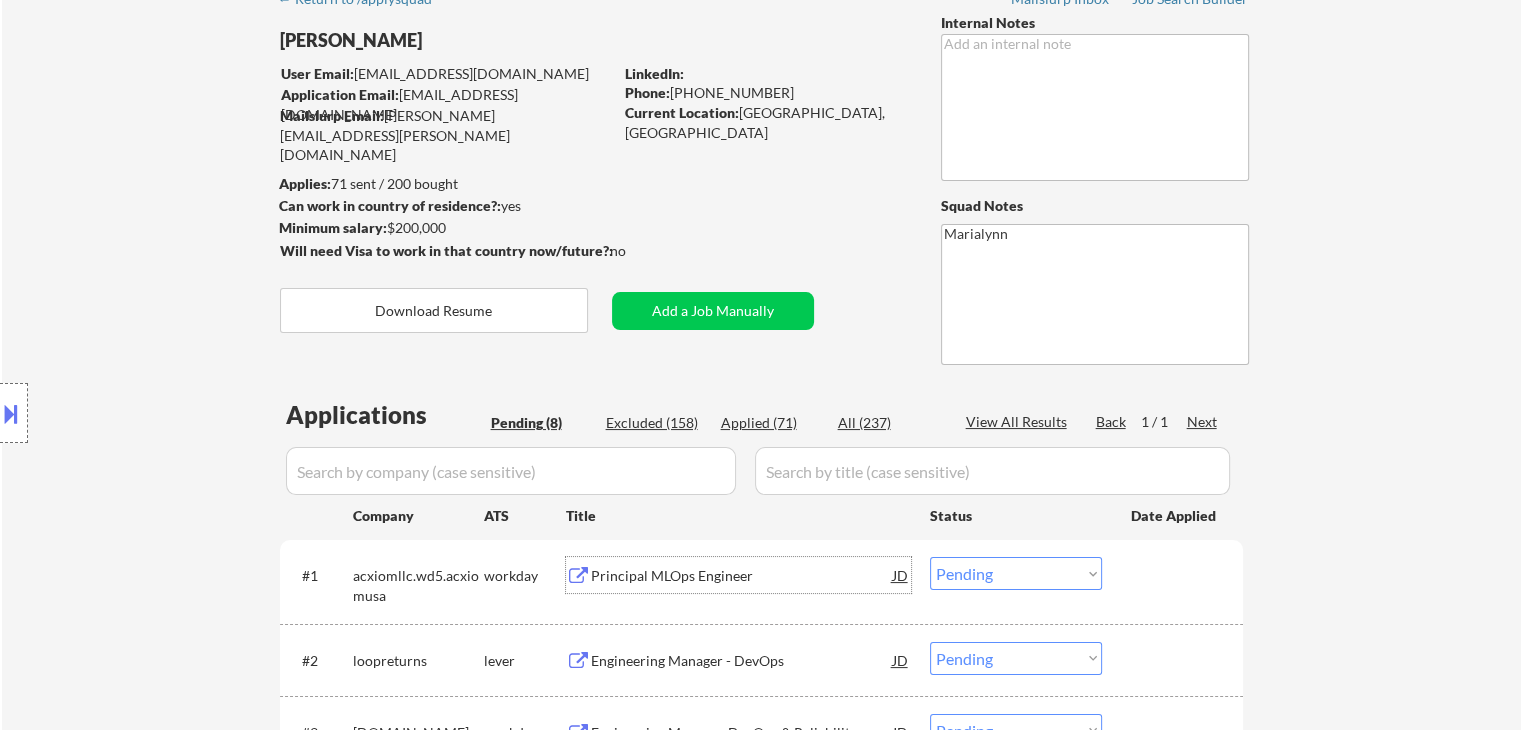 scroll, scrollTop: 0, scrollLeft: 0, axis: both 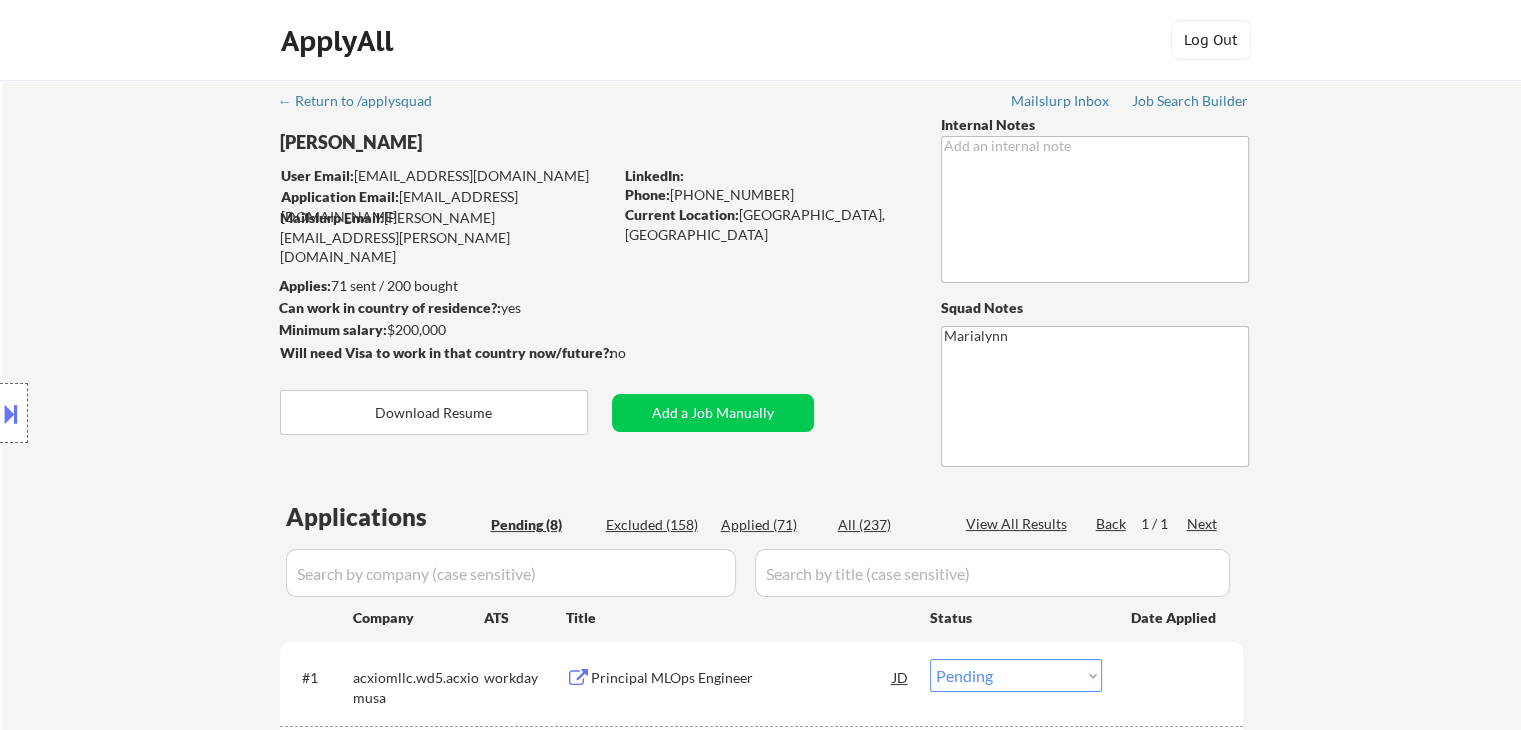drag, startPoint x: 684, startPoint y: 191, endPoint x: 795, endPoint y: 192, distance: 111.0045 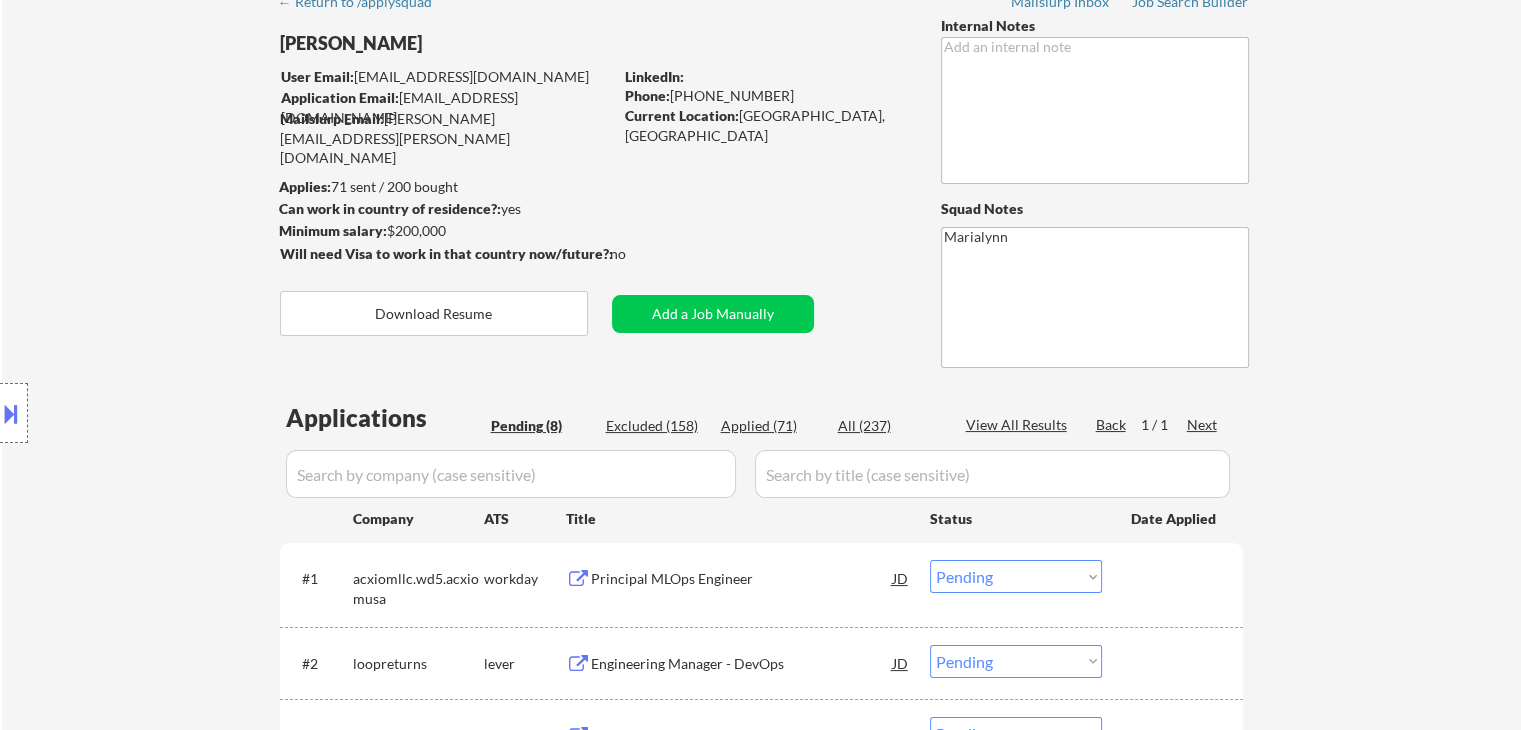 scroll, scrollTop: 200, scrollLeft: 0, axis: vertical 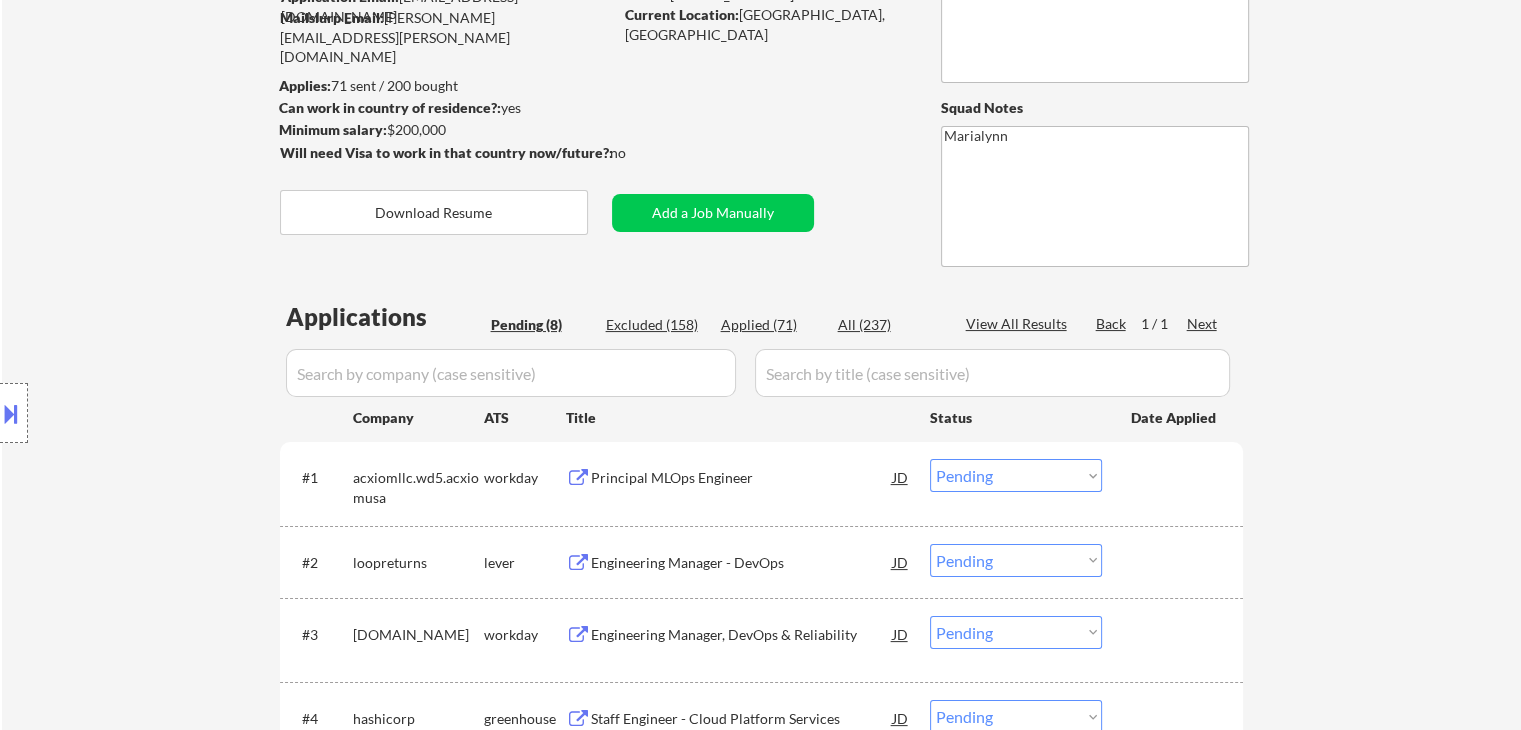 click on "Choose an option... Pending Applied Excluded (Questions) Excluded (Expired) Excluded (Location) Excluded (Bad Match) Excluded (Blocklist) Excluded (Salary) Excluded (Other)" at bounding box center (1016, 475) 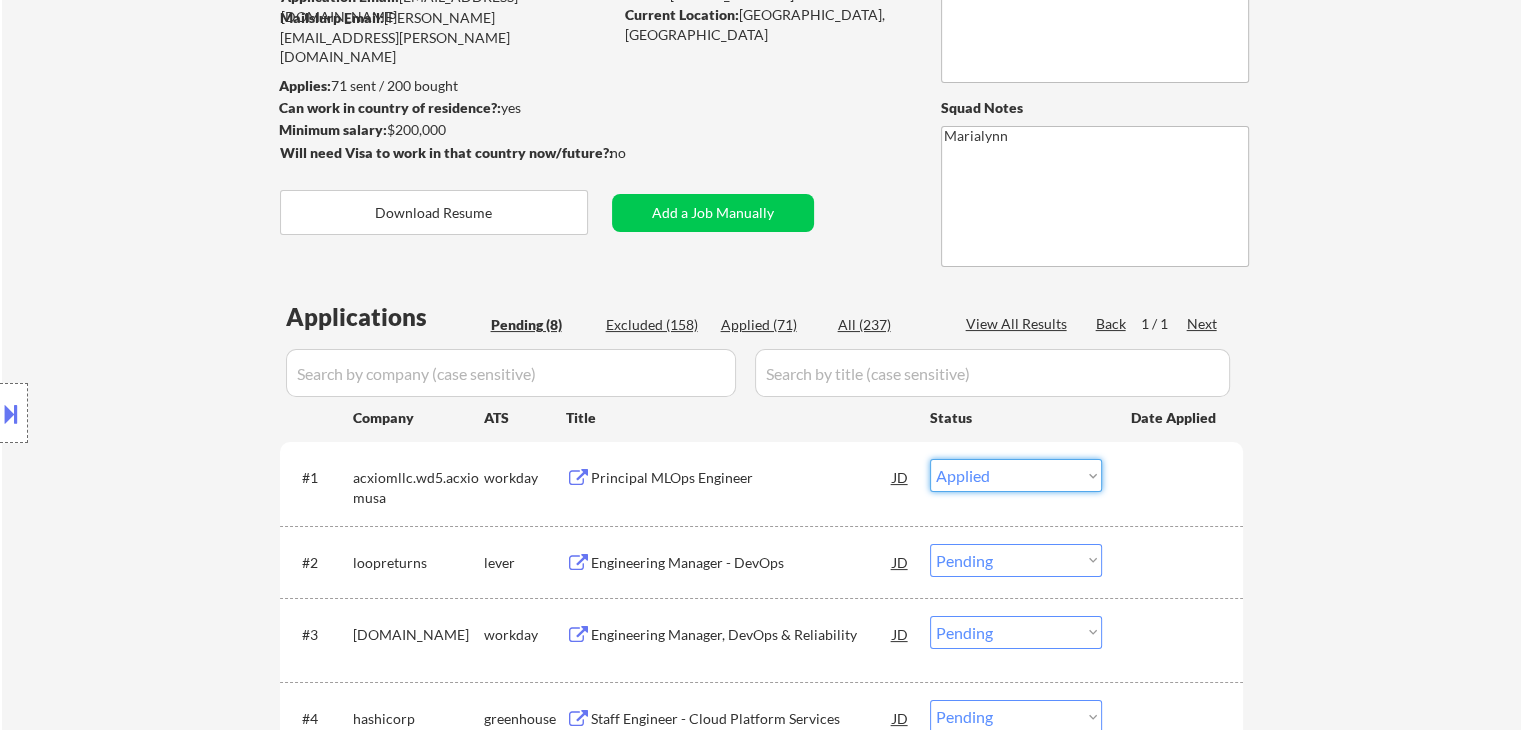 click on "Choose an option... Pending Applied Excluded (Questions) Excluded (Expired) Excluded (Location) Excluded (Bad Match) Excluded (Blocklist) Excluded (Salary) Excluded (Other)" at bounding box center [1016, 475] 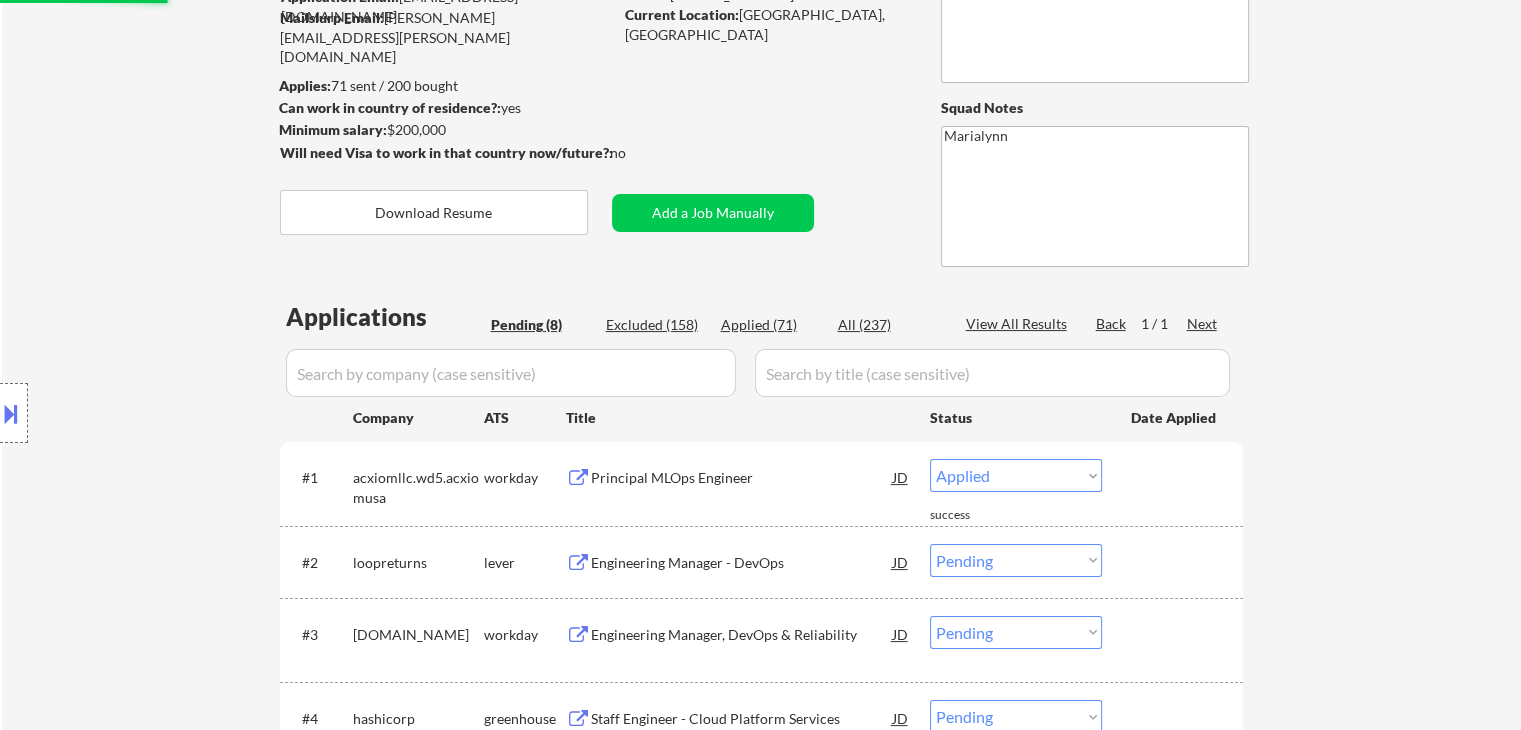 select on ""pending"" 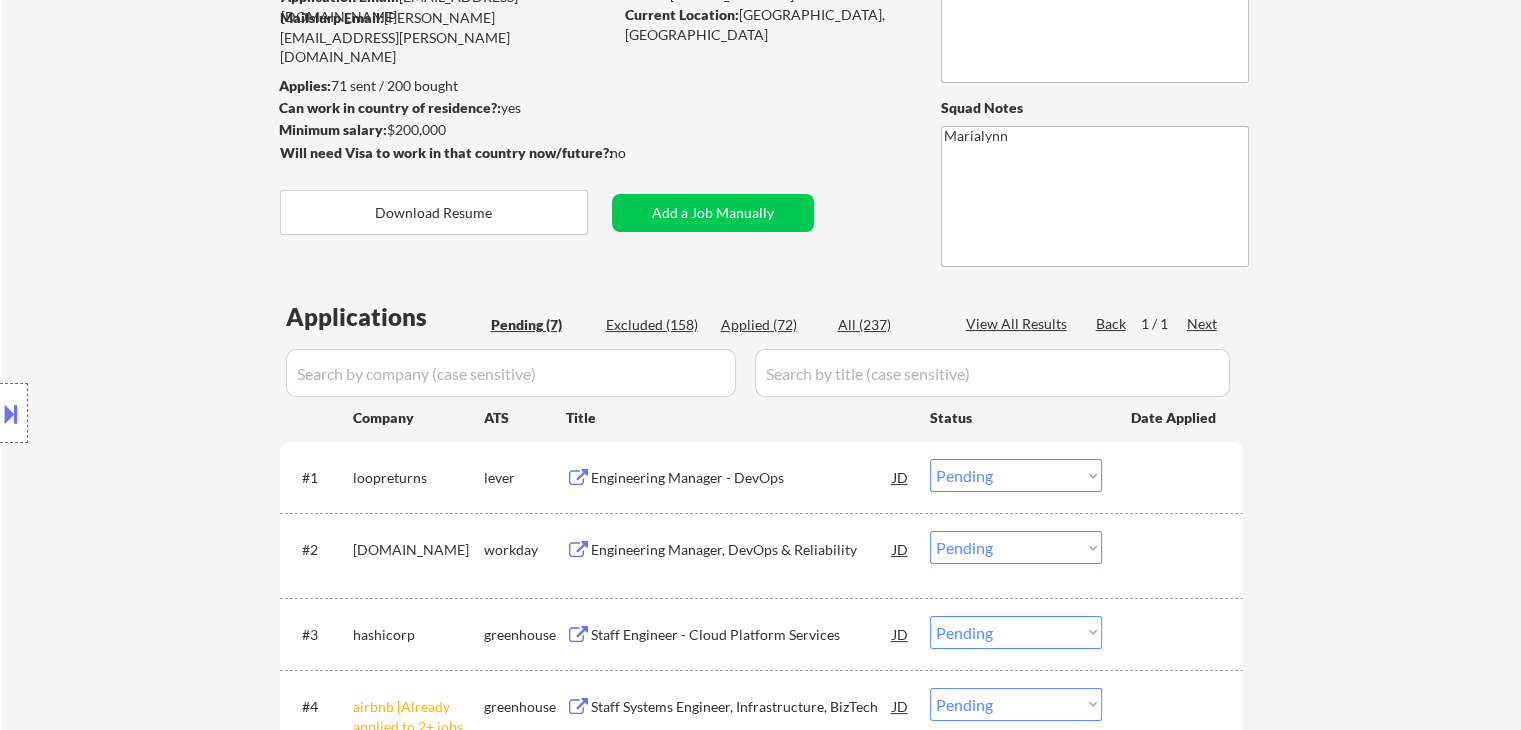 scroll, scrollTop: 700, scrollLeft: 0, axis: vertical 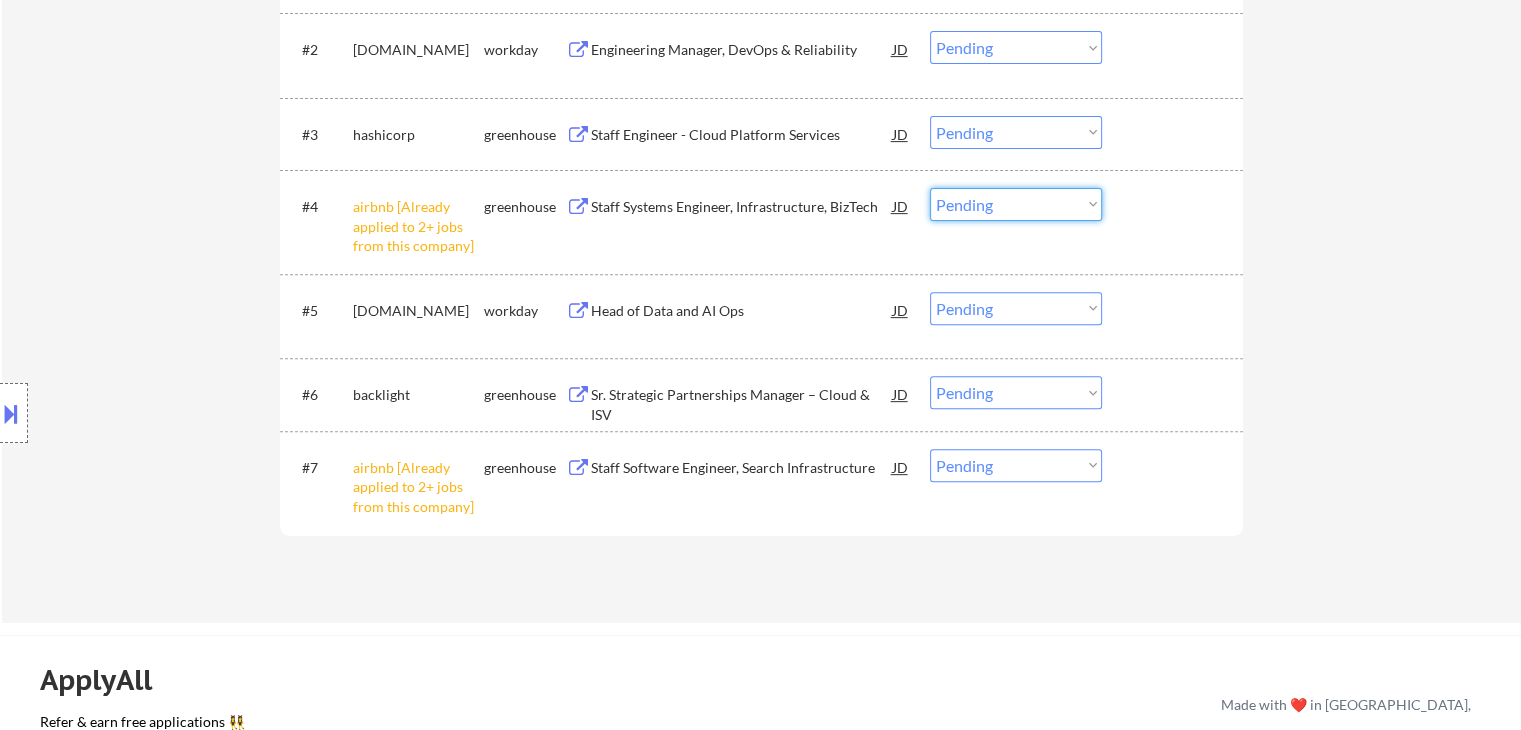 click on "Choose an option... Pending Applied Excluded (Questions) Excluded (Expired) Excluded (Location) Excluded (Bad Match) Excluded (Blocklist) Excluded (Salary) Excluded (Other)" at bounding box center [1016, 204] 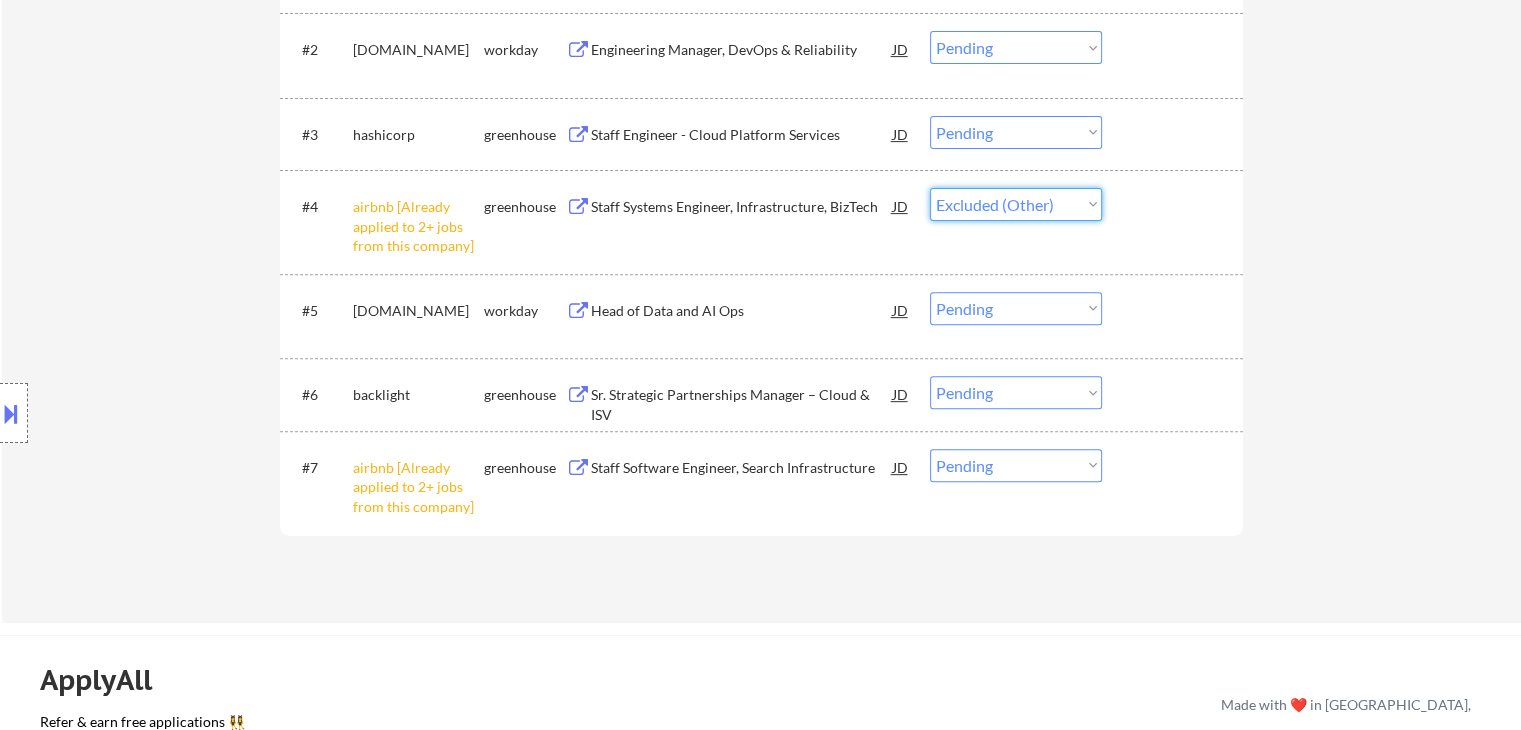 click on "Choose an option... Pending Applied Excluded (Questions) Excluded (Expired) Excluded (Location) Excluded (Bad Match) Excluded (Blocklist) Excluded (Salary) Excluded (Other)" at bounding box center [1016, 204] 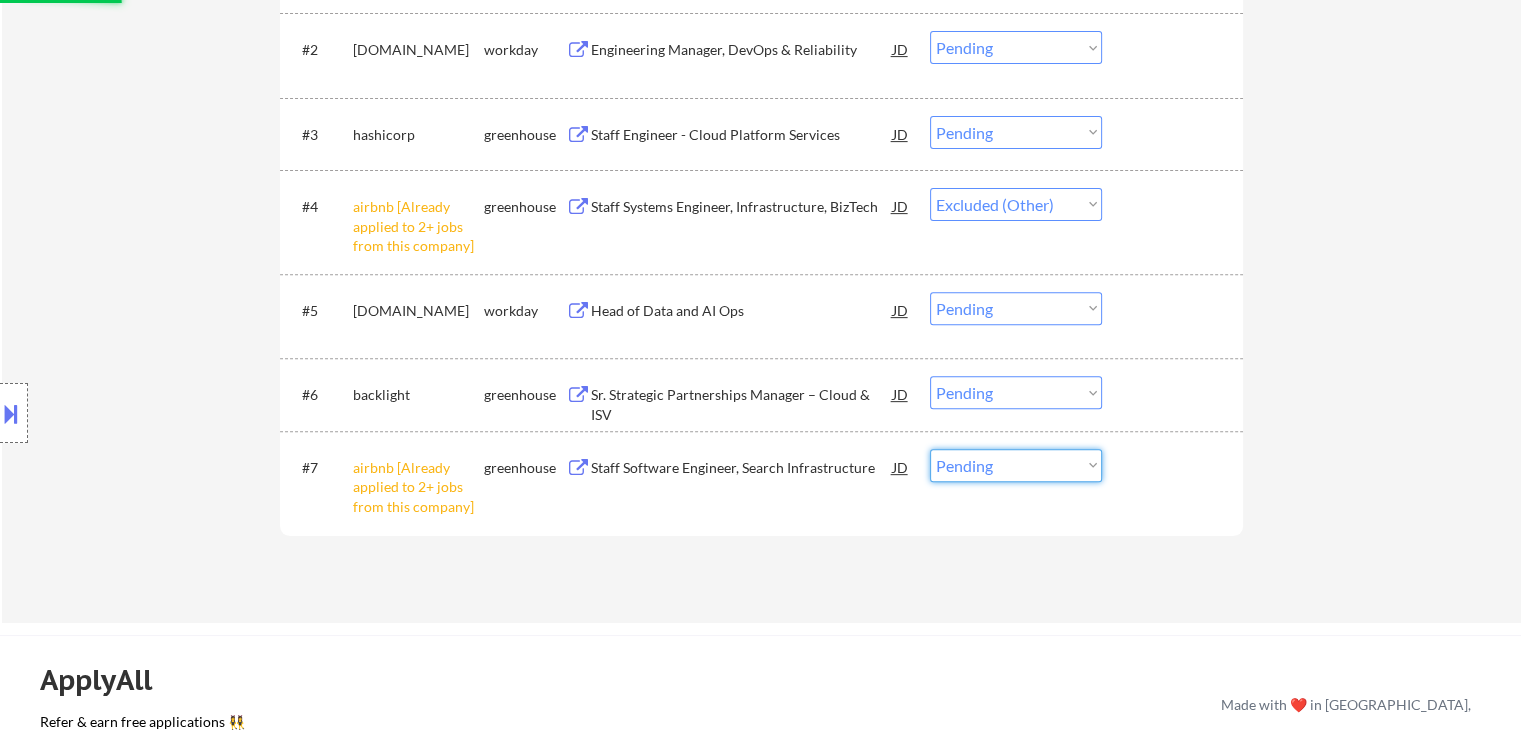 click on "Choose an option... Pending Applied Excluded (Questions) Excluded (Expired) Excluded (Location) Excluded (Bad Match) Excluded (Blocklist) Excluded (Salary) Excluded (Other)" at bounding box center (1016, 465) 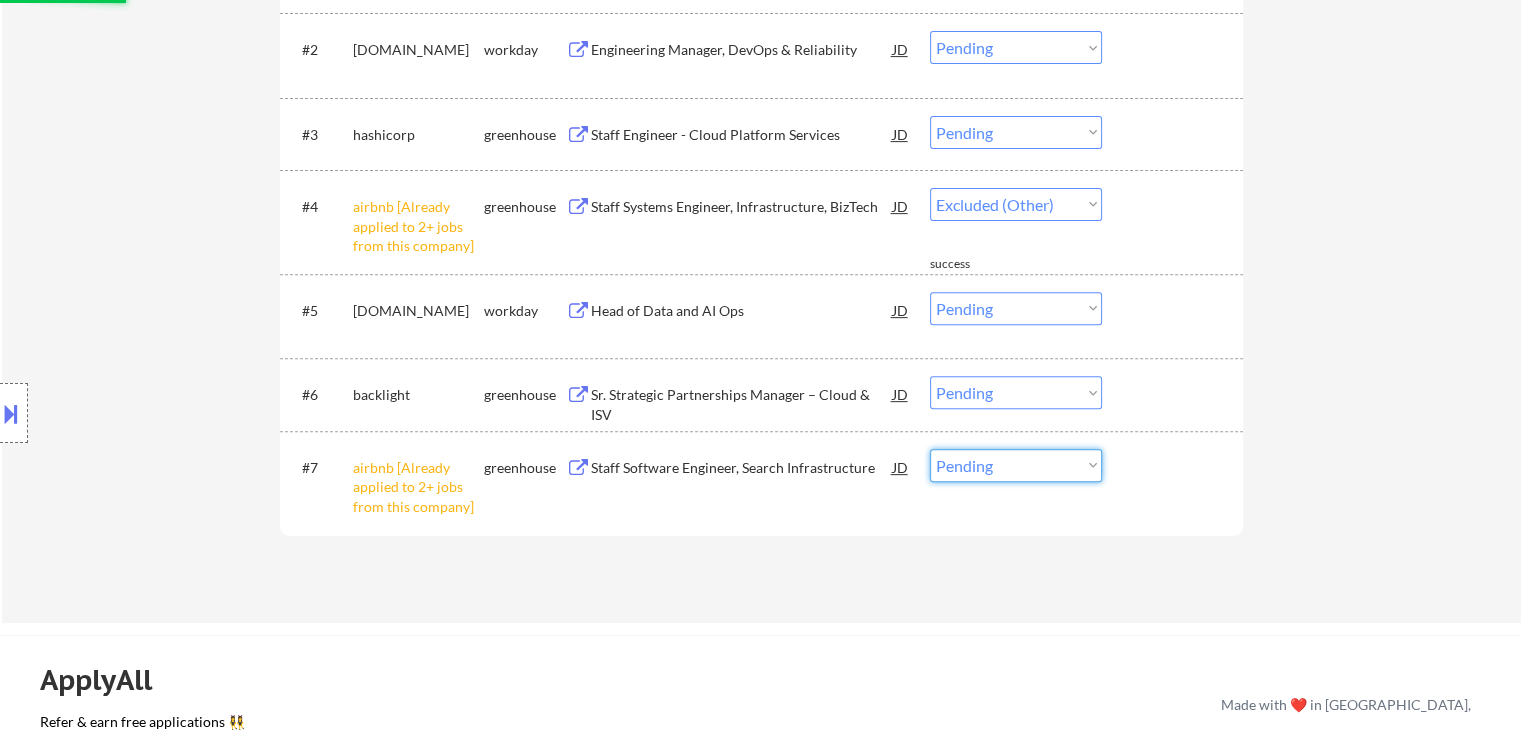select on ""excluded__other_"" 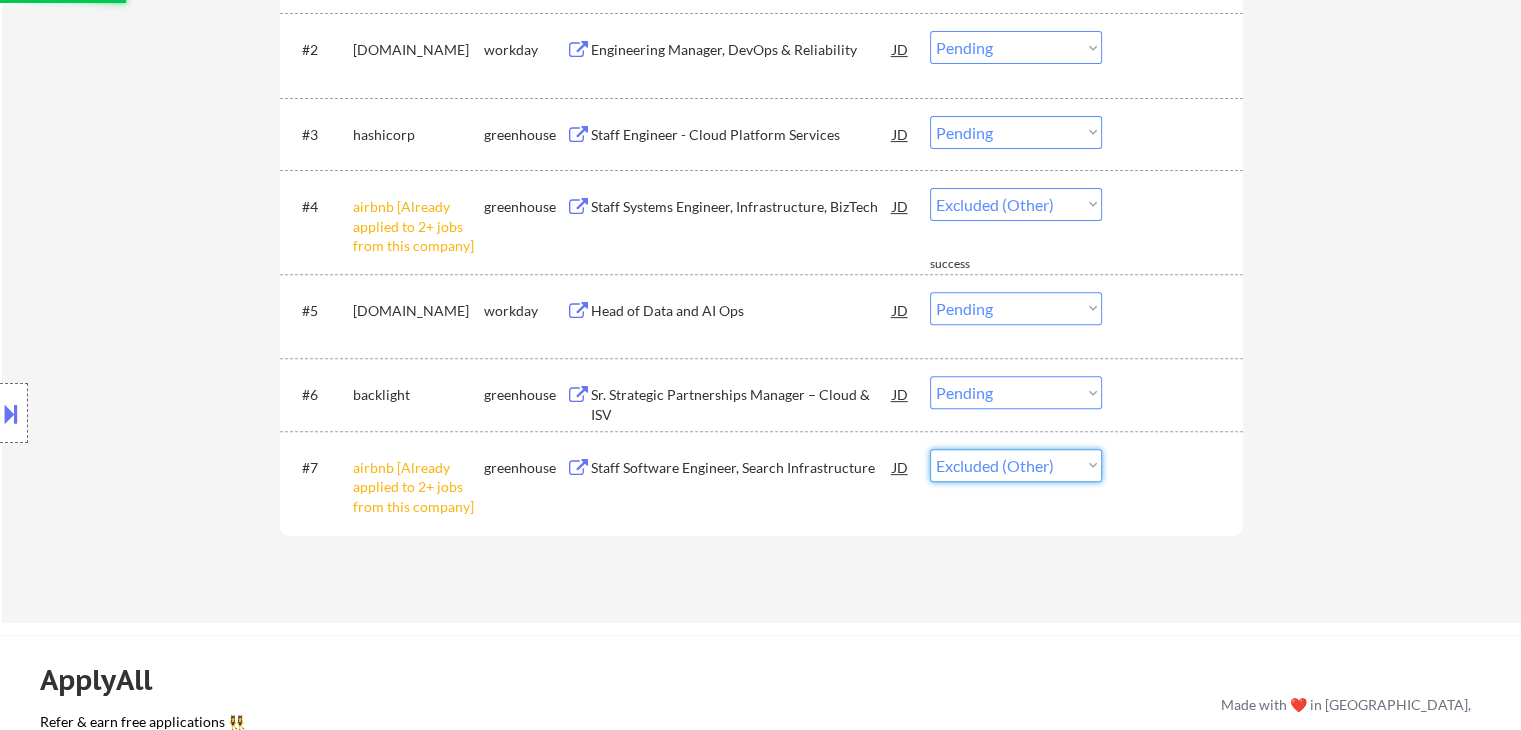 click on "Choose an option... Pending Applied Excluded (Questions) Excluded (Expired) Excluded (Location) Excluded (Bad Match) Excluded (Blocklist) Excluded (Salary) Excluded (Other)" at bounding box center (1016, 465) 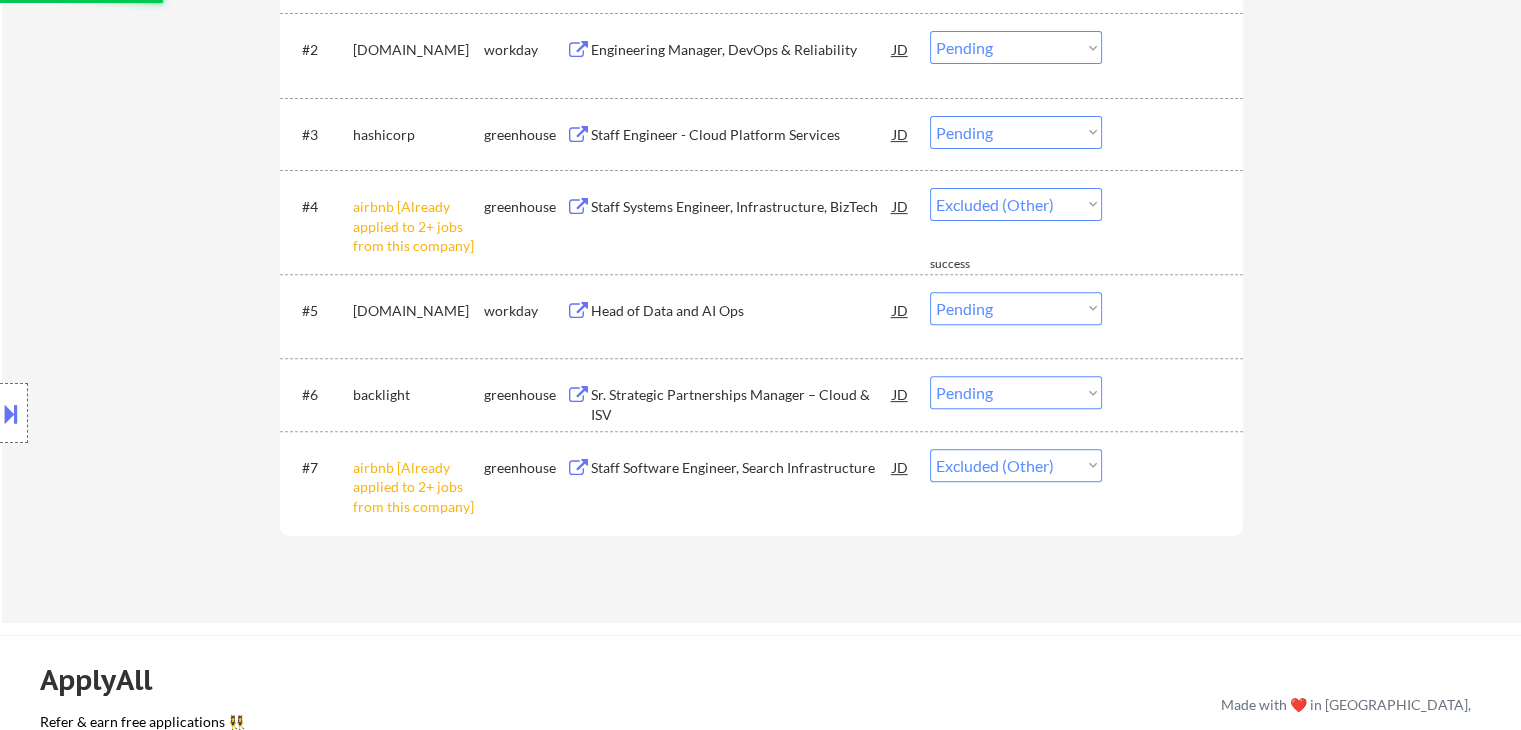 select on ""pending"" 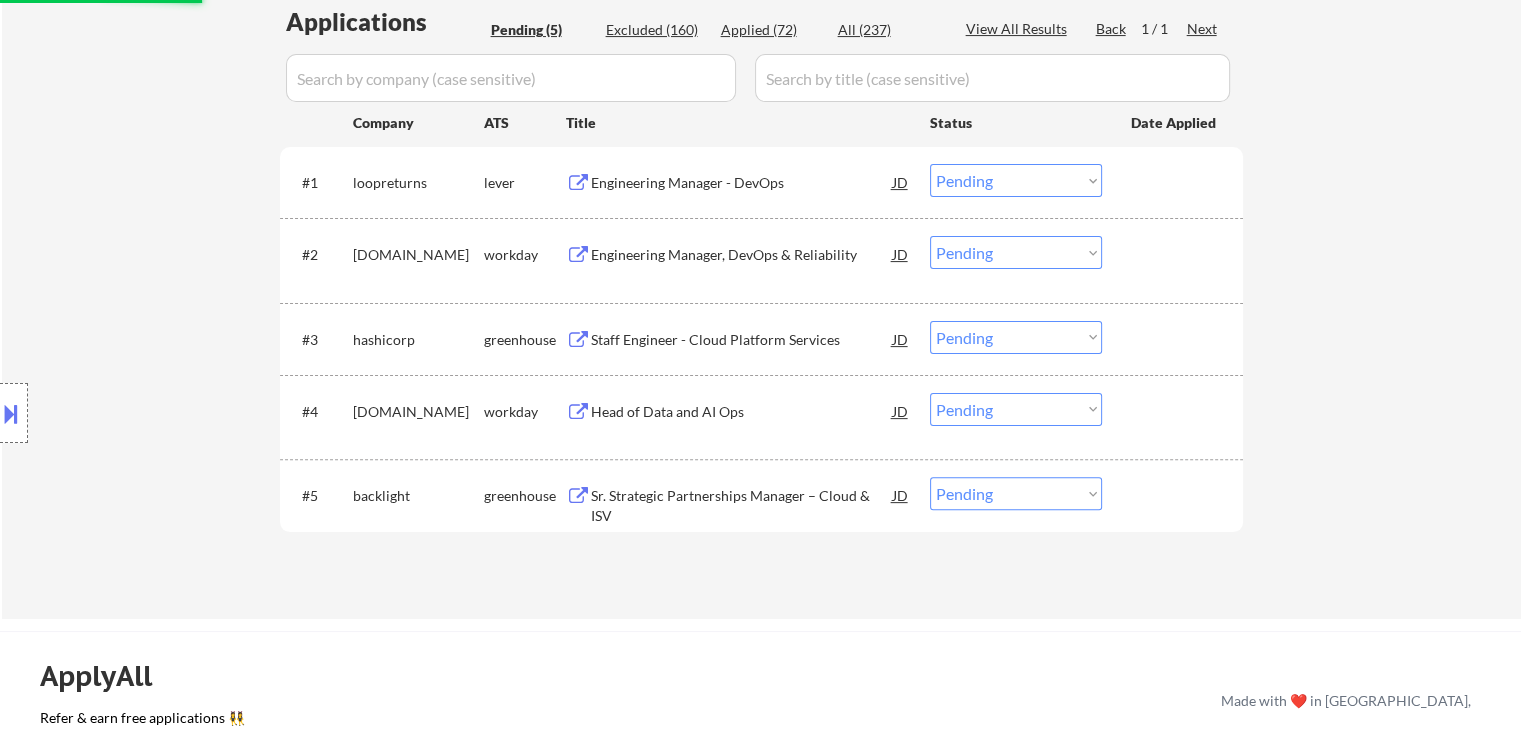 scroll, scrollTop: 300, scrollLeft: 0, axis: vertical 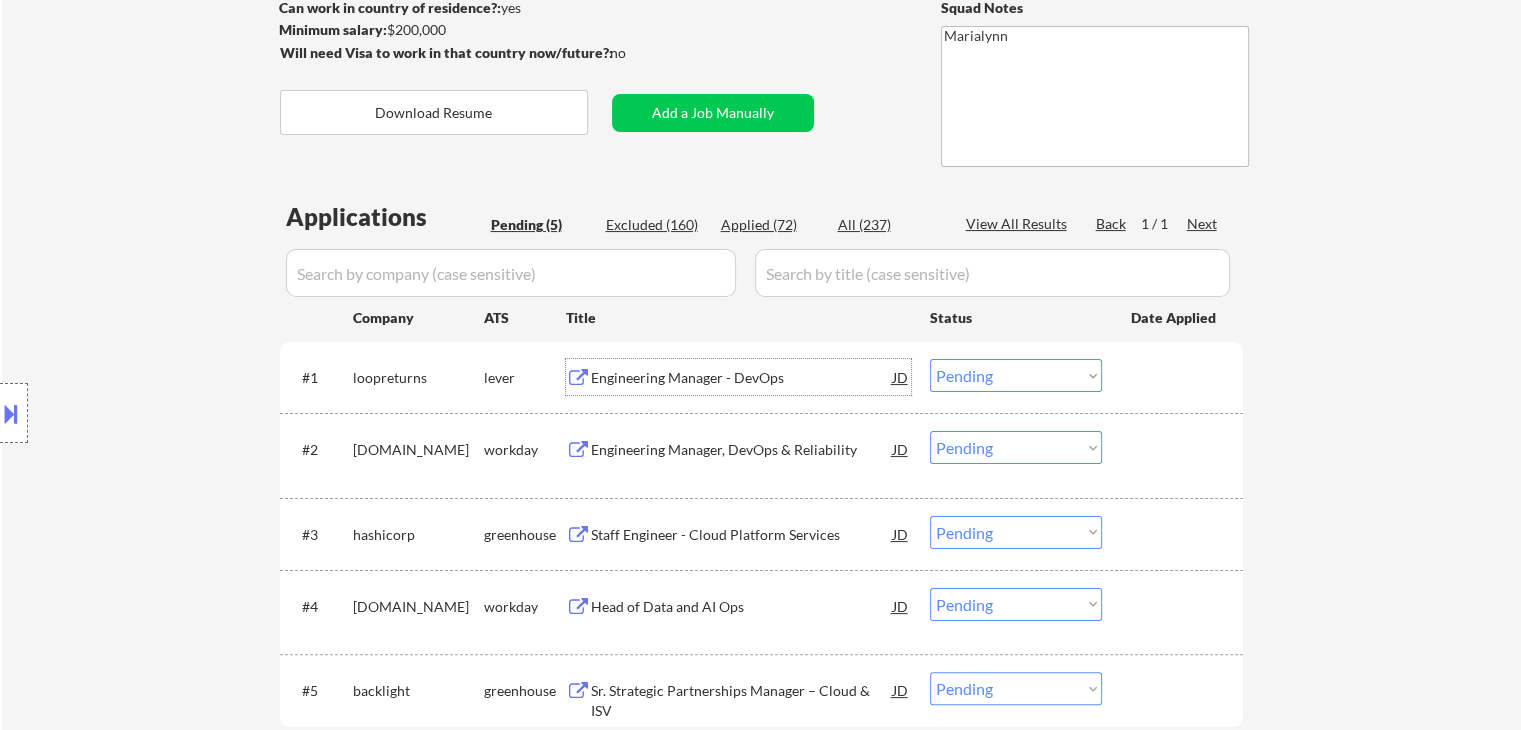 click on "Engineering Manager - DevOps" at bounding box center [742, 378] 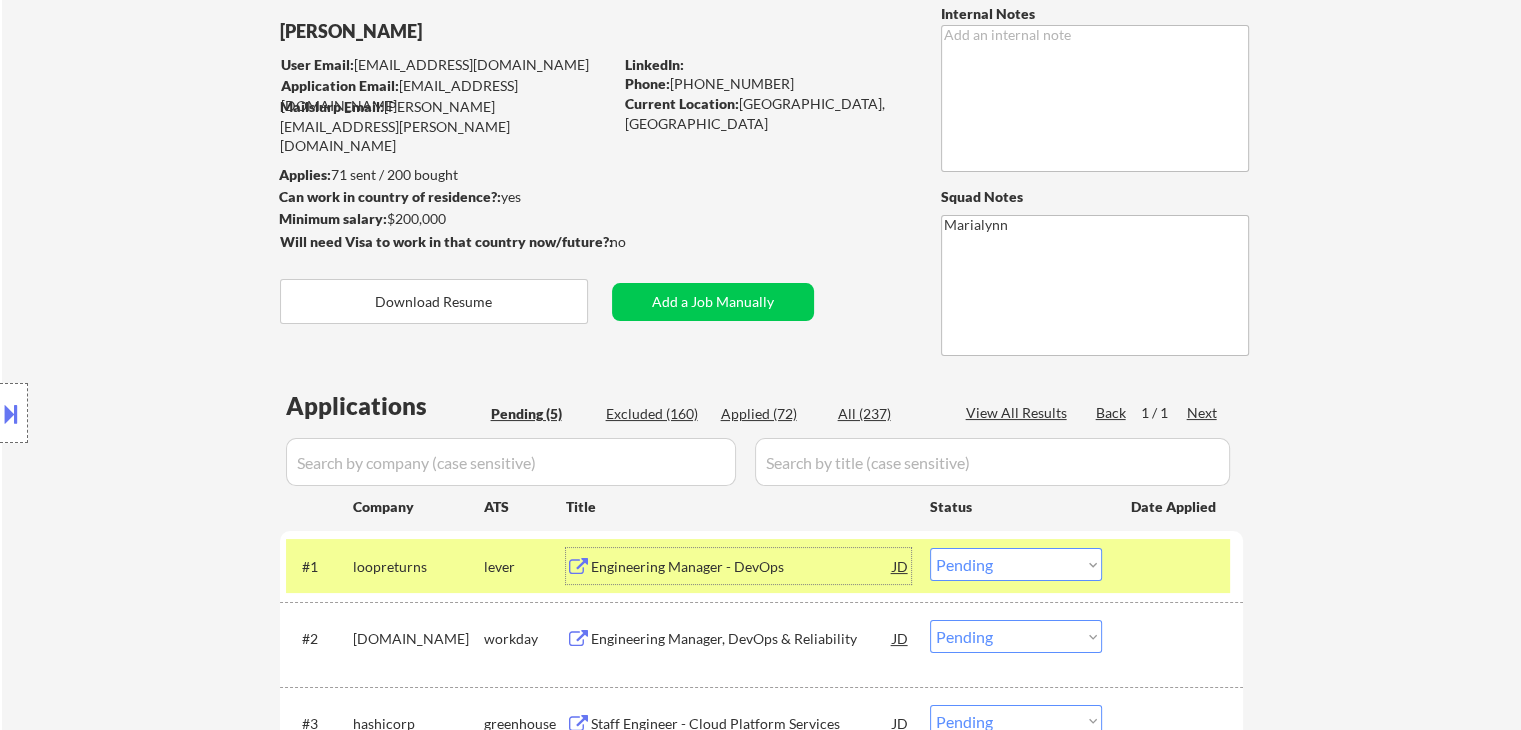 scroll, scrollTop: 0, scrollLeft: 0, axis: both 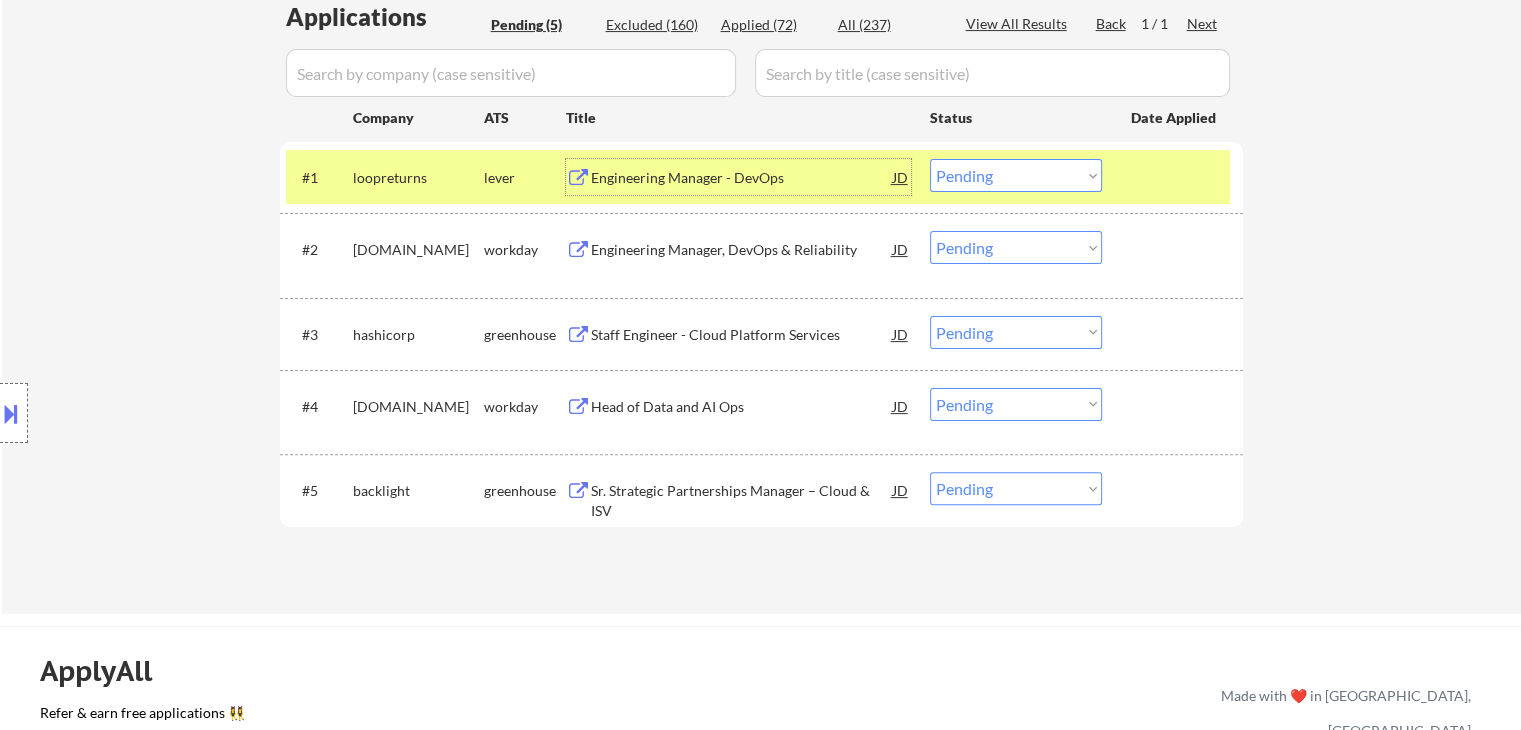 click on "Choose an option... Pending Applied Excluded (Questions) Excluded (Expired) Excluded (Location) Excluded (Bad Match) Excluded (Blocklist) Excluded (Salary) Excluded (Other)" at bounding box center (1016, 175) 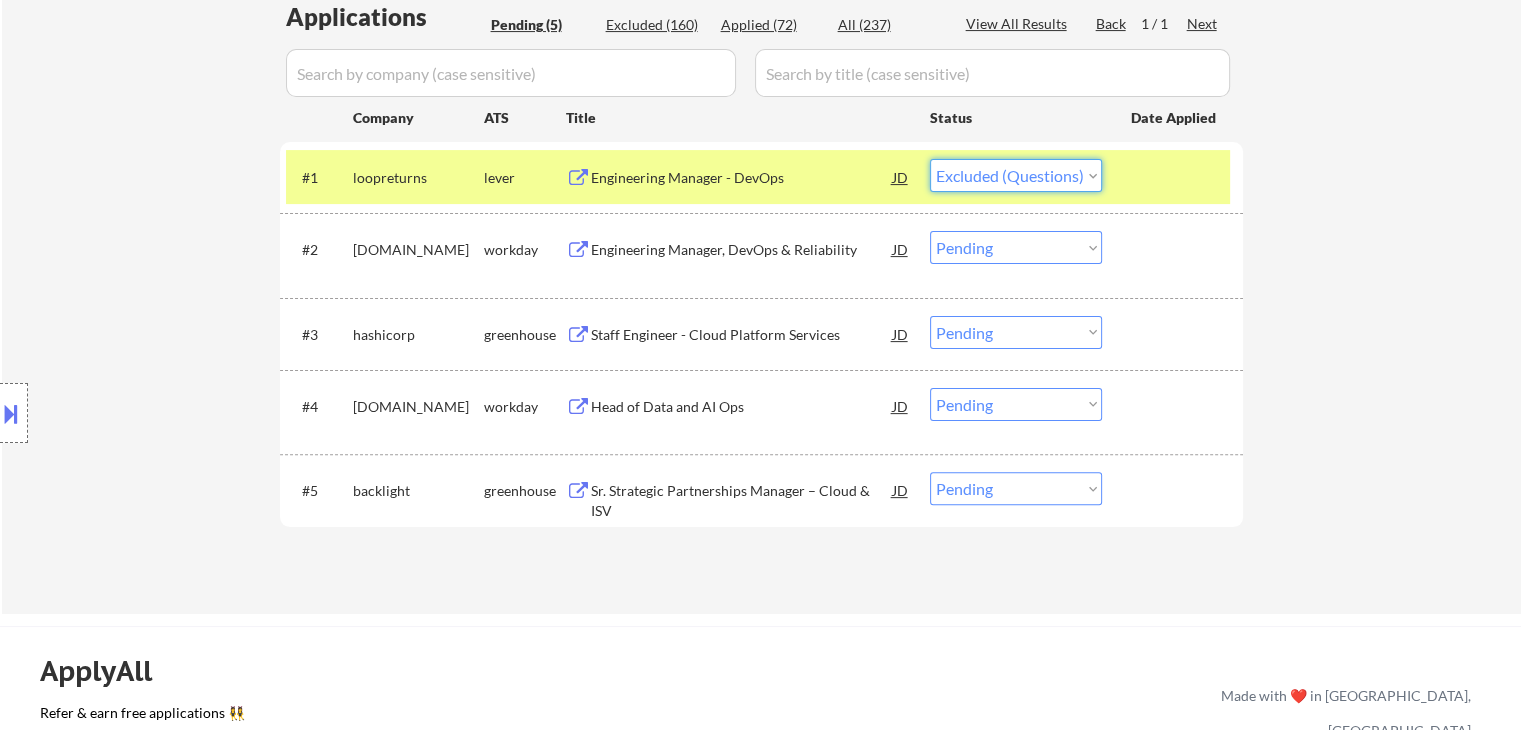 click on "Choose an option... Pending Applied Excluded (Questions) Excluded (Expired) Excluded (Location) Excluded (Bad Match) Excluded (Blocklist) Excluded (Salary) Excluded (Other)" at bounding box center (1016, 175) 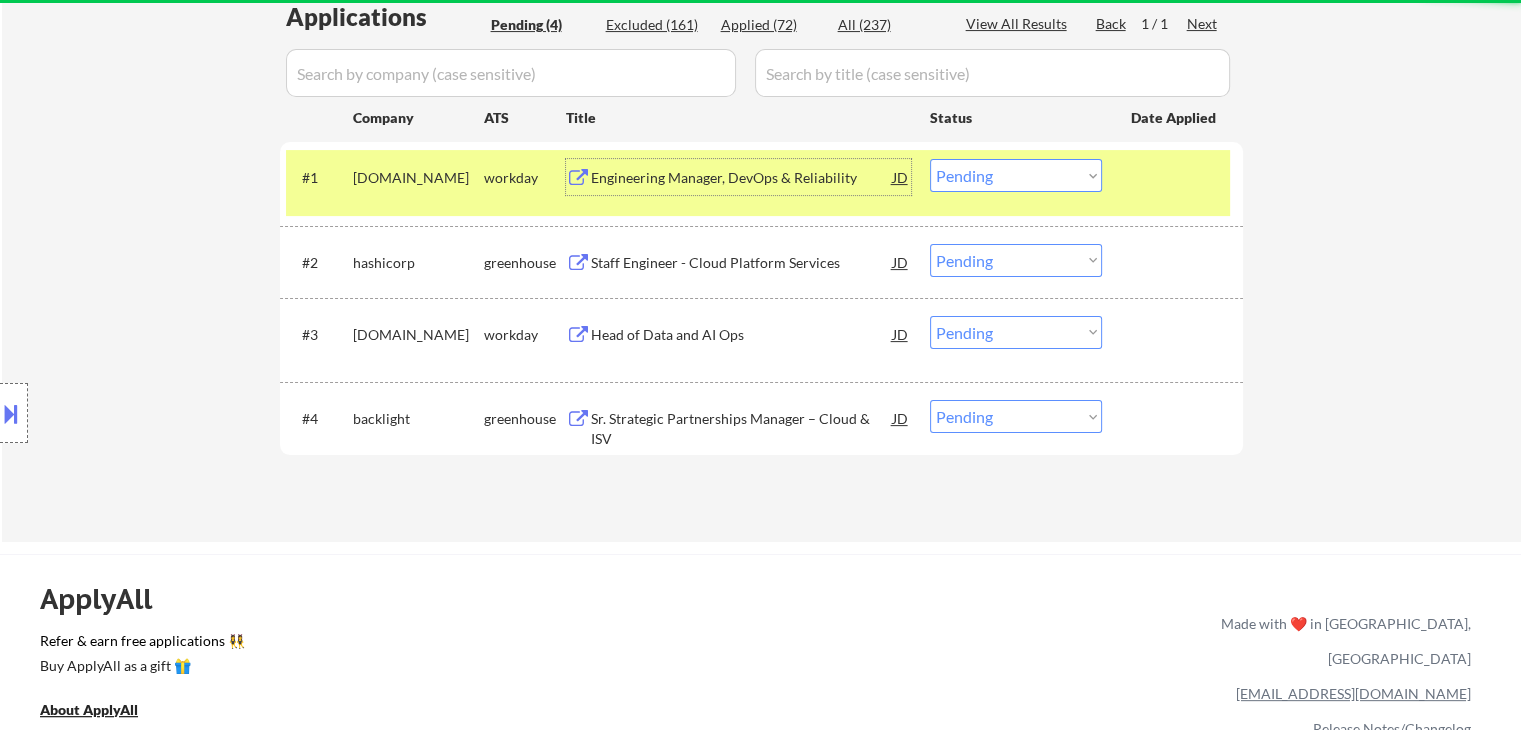 click on "Engineering Manager, DevOps & Reliability" at bounding box center [742, 178] 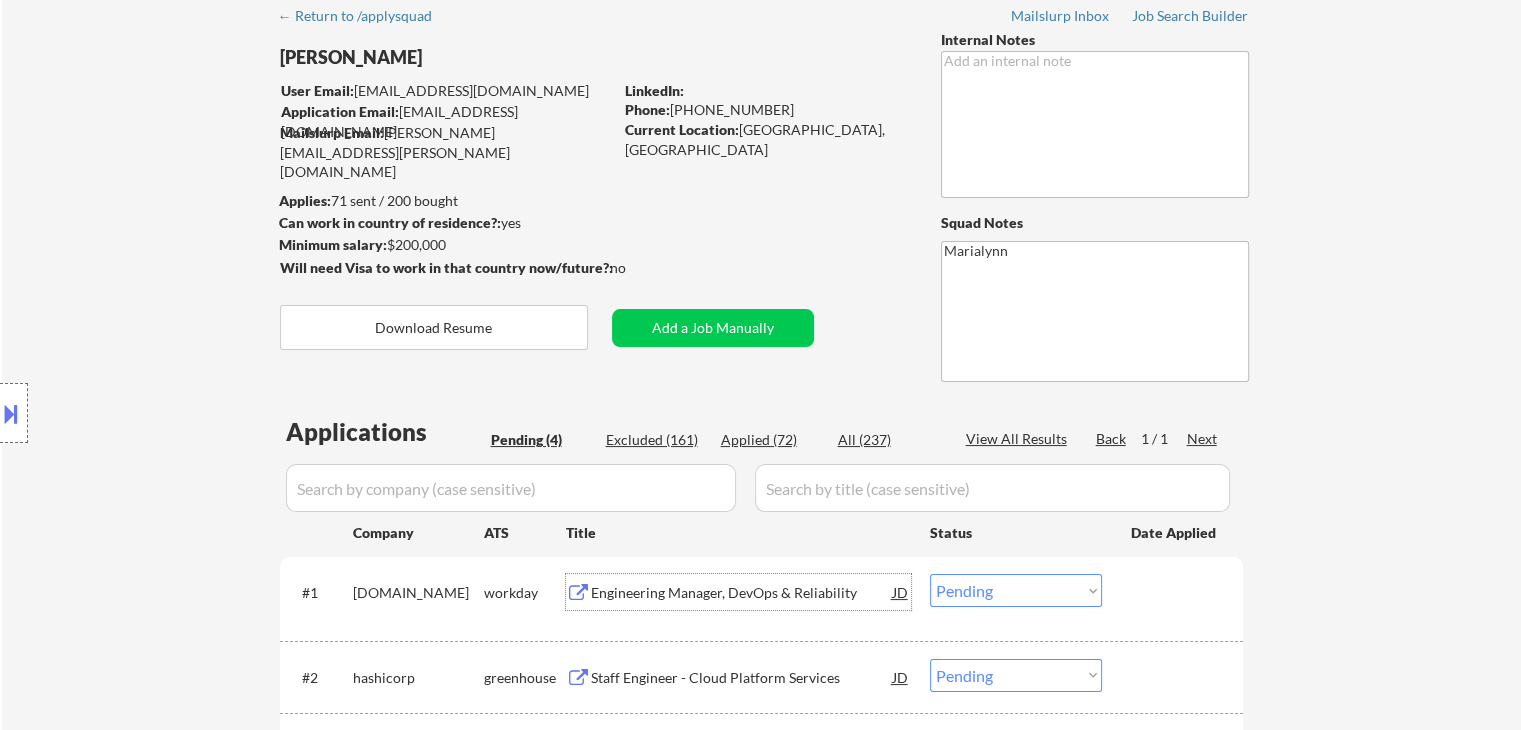 scroll, scrollTop: 0, scrollLeft: 0, axis: both 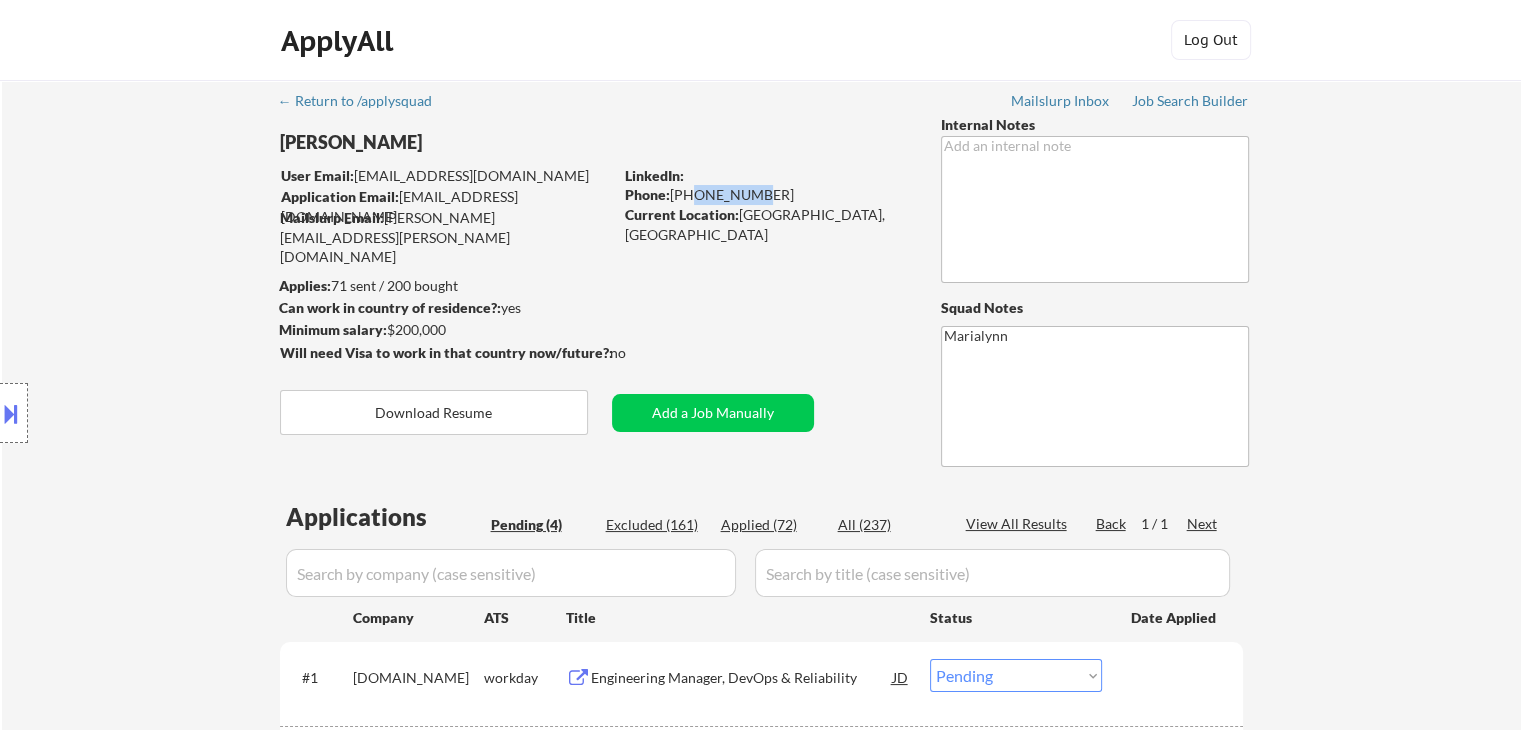 drag, startPoint x: 680, startPoint y: 190, endPoint x: 740, endPoint y: 197, distance: 60.40695 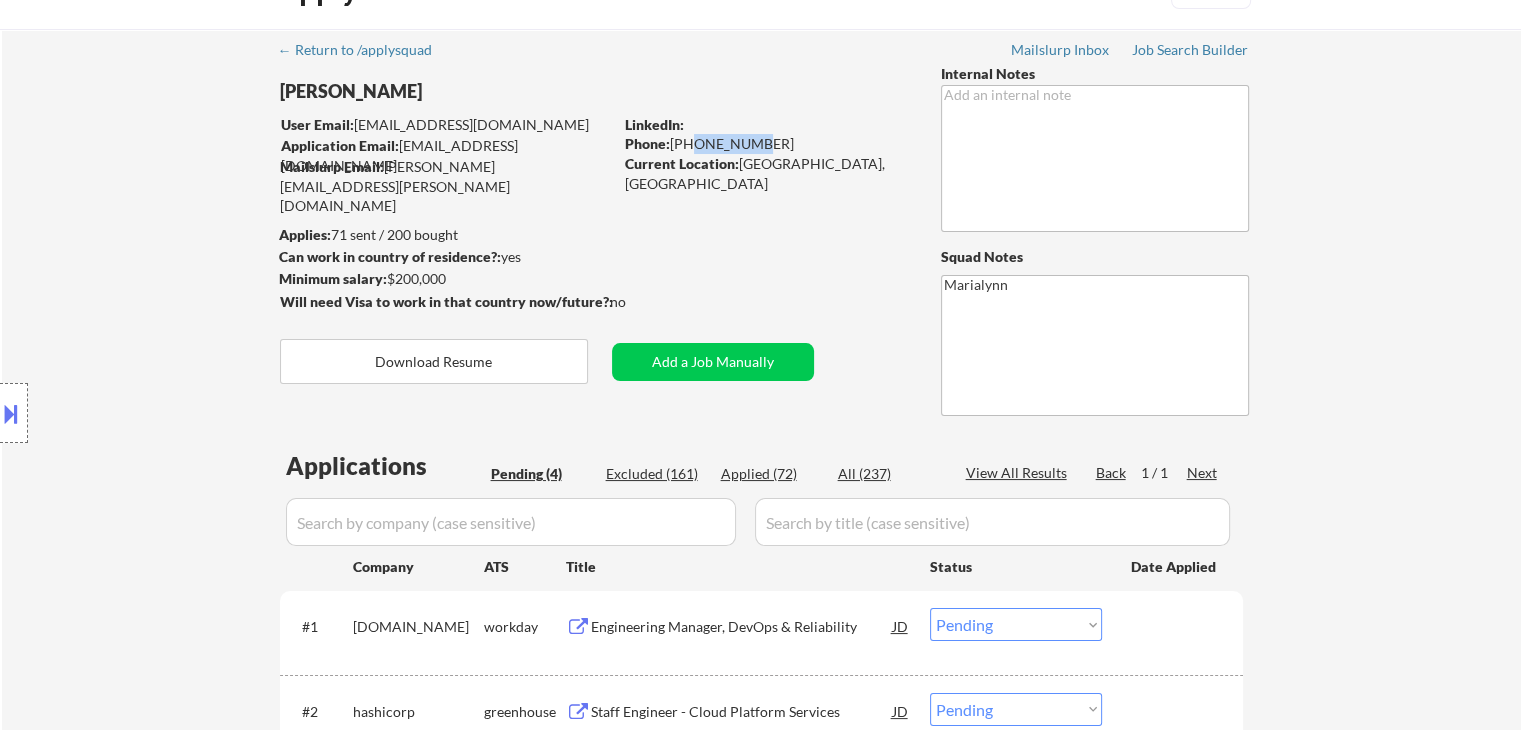 scroll, scrollTop: 100, scrollLeft: 0, axis: vertical 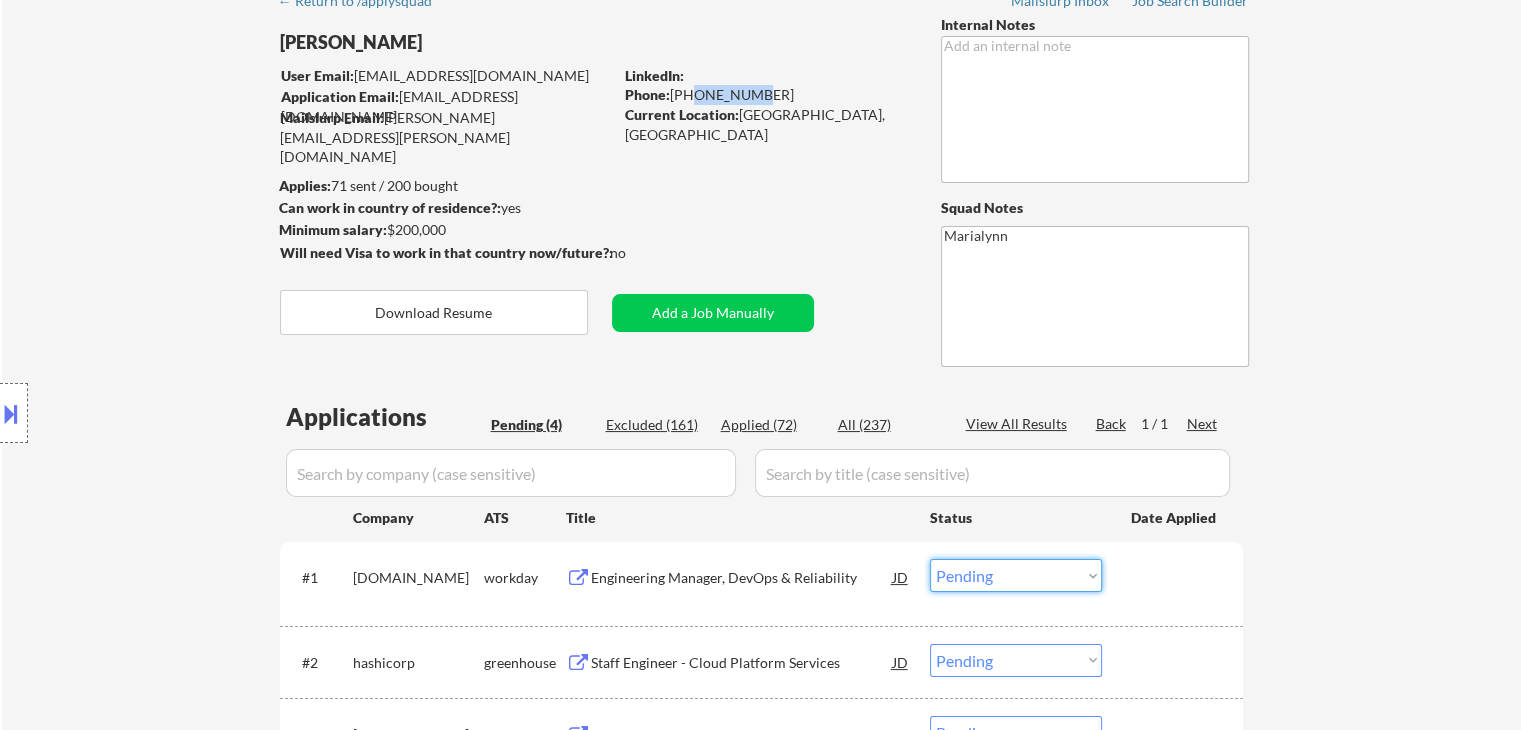 click on "Choose an option... Pending Applied Excluded (Questions) Excluded (Expired) Excluded (Location) Excluded (Bad Match) Excluded (Blocklist) Excluded (Salary) Excluded (Other)" at bounding box center (1016, 575) 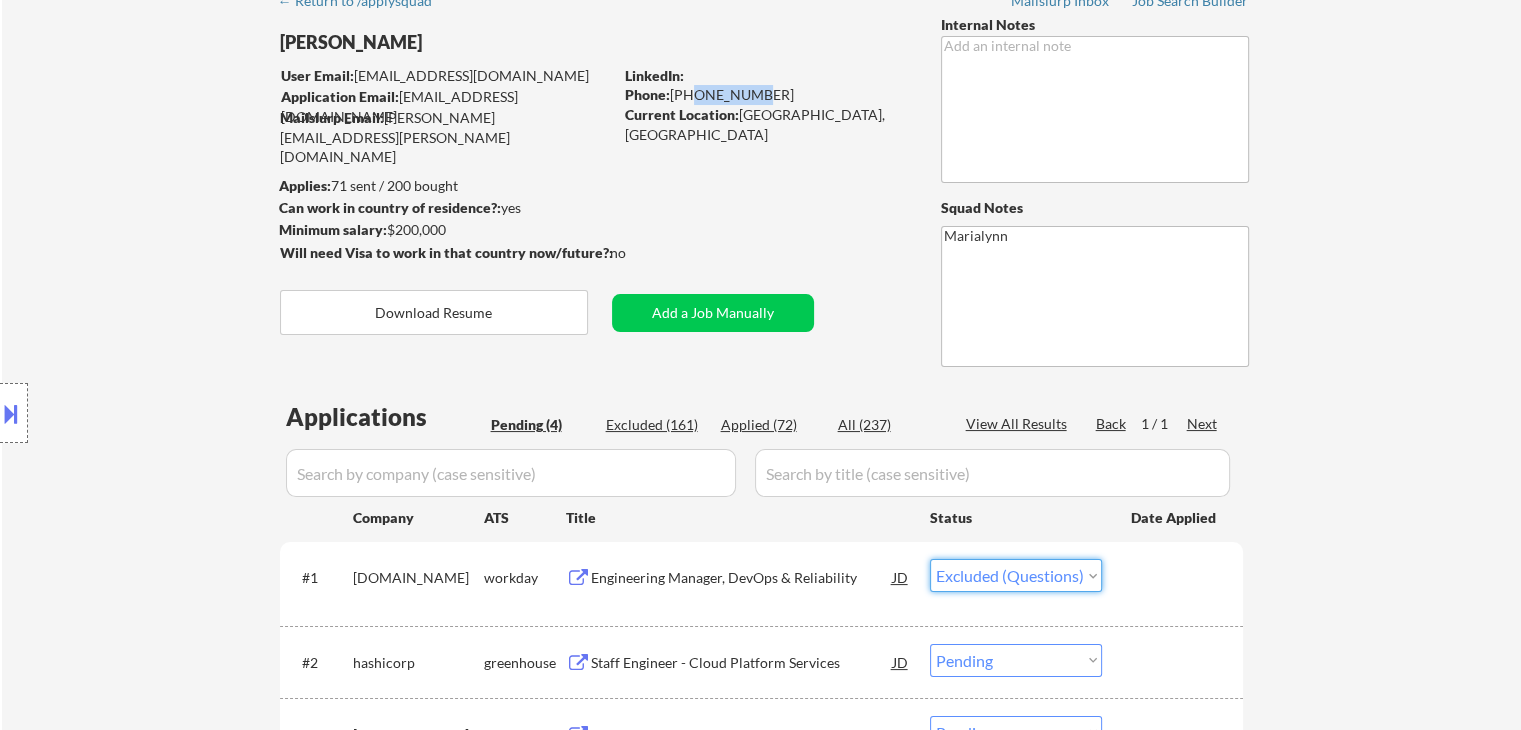 click on "Choose an option... Pending Applied Excluded (Questions) Excluded (Expired) Excluded (Location) Excluded (Bad Match) Excluded (Blocklist) Excluded (Salary) Excluded (Other)" at bounding box center [1016, 575] 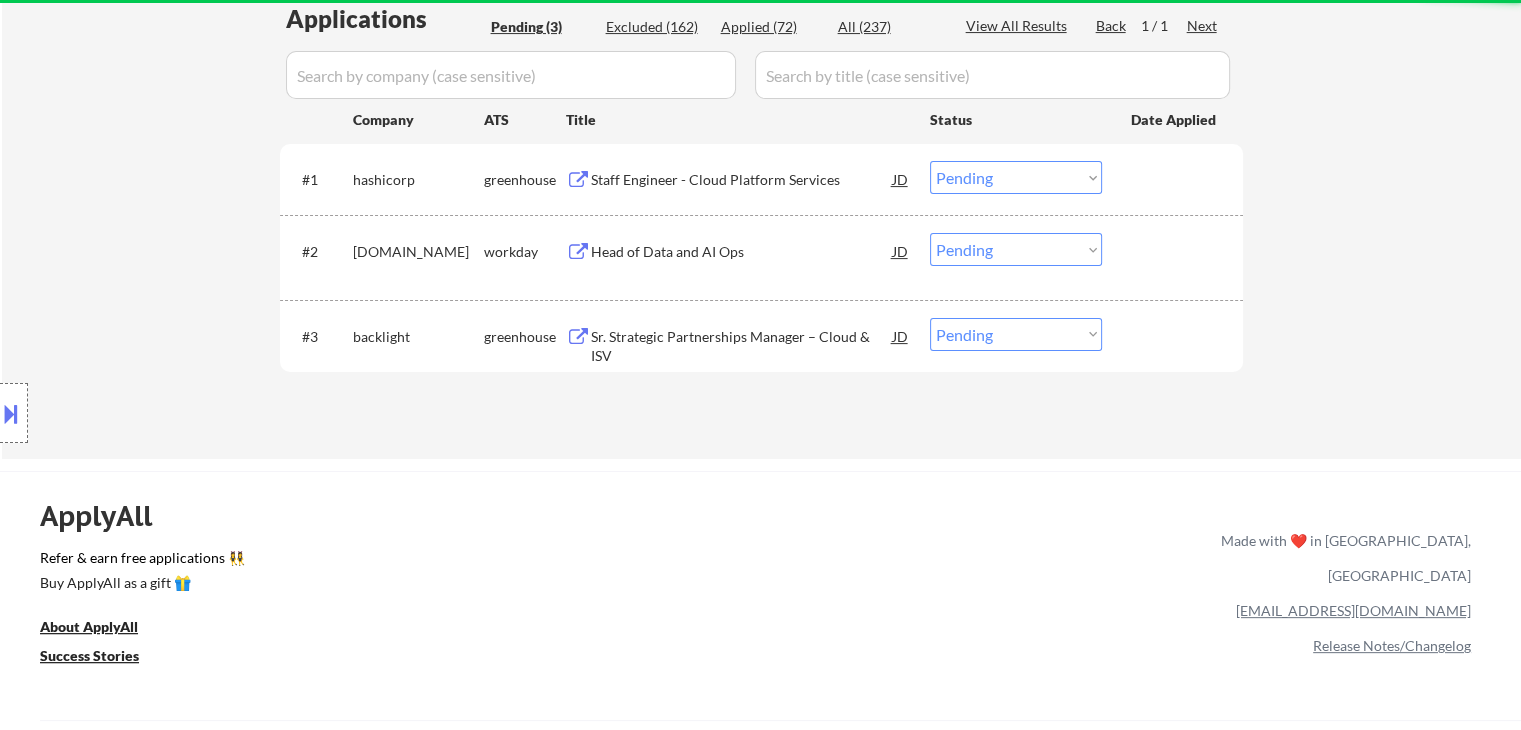 scroll, scrollTop: 500, scrollLeft: 0, axis: vertical 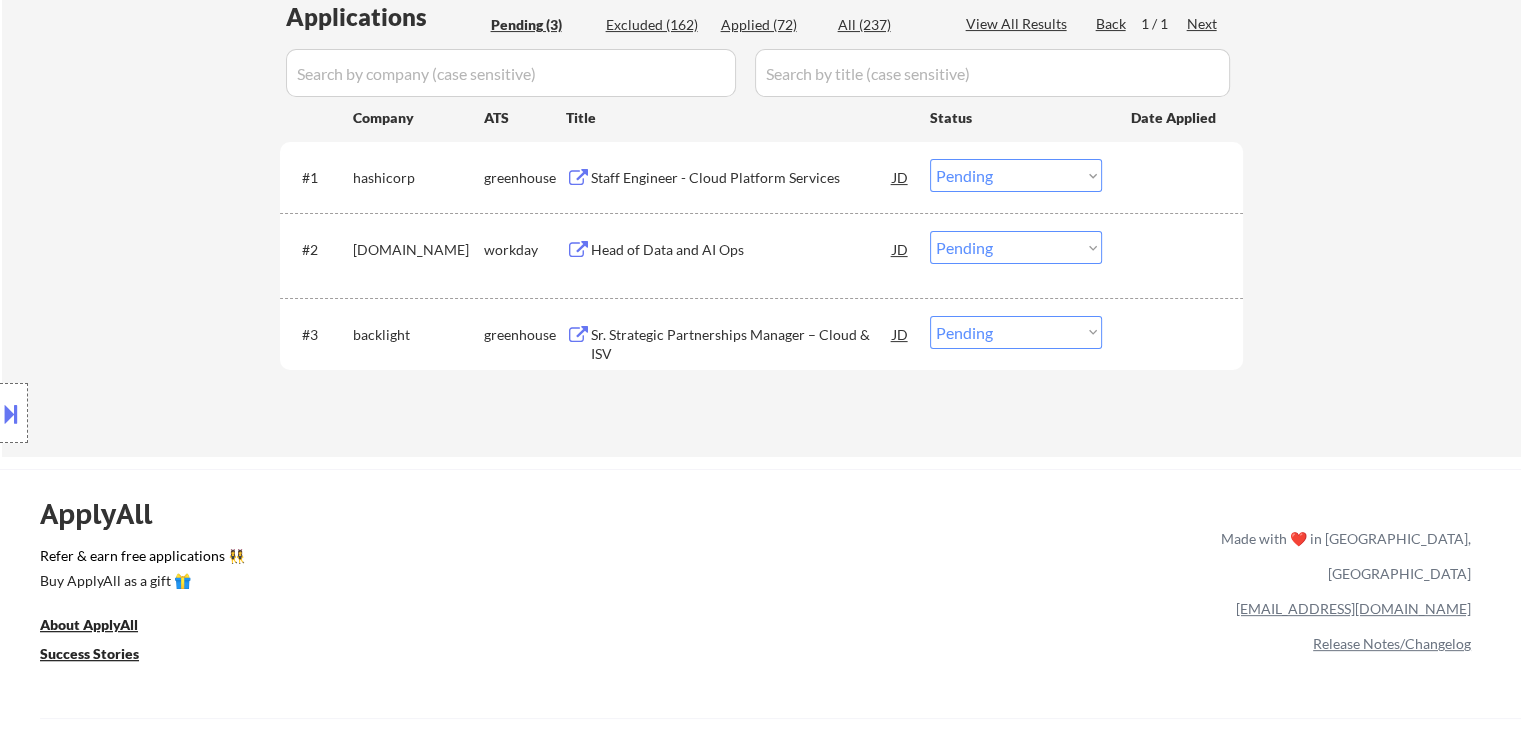 click on "Staff Engineer - Cloud Platform Services" at bounding box center [742, 178] 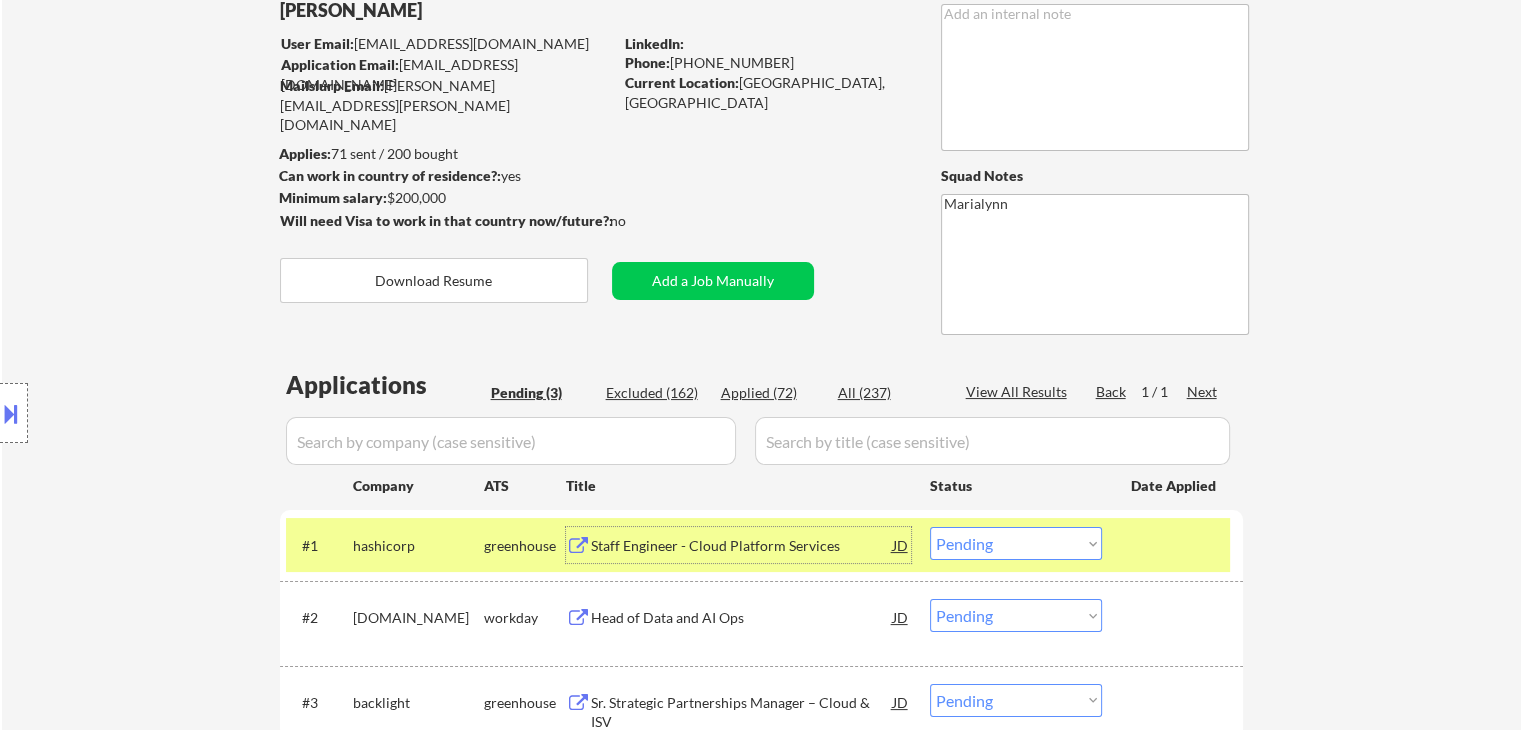 scroll, scrollTop: 300, scrollLeft: 0, axis: vertical 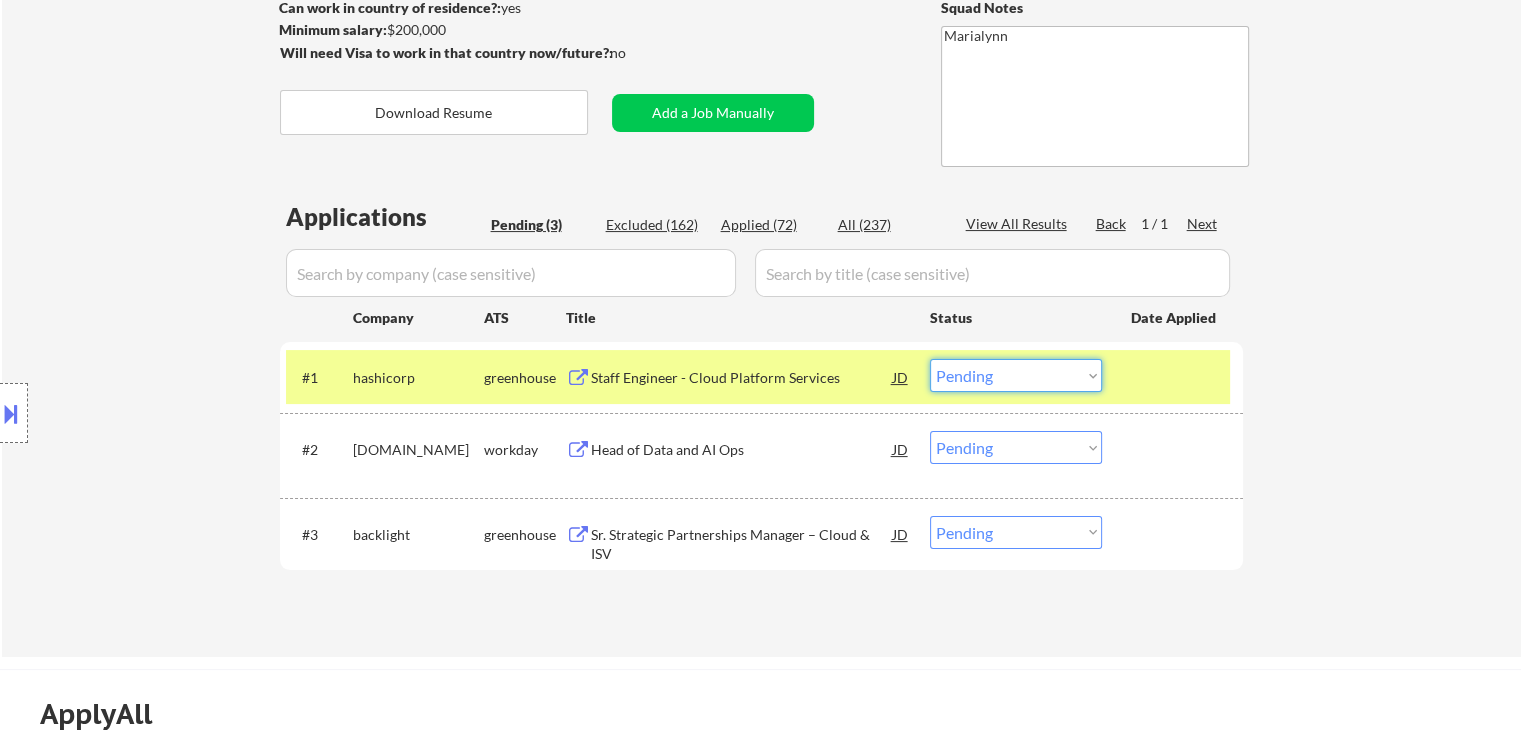 drag, startPoint x: 992, startPoint y: 374, endPoint x: 994, endPoint y: 389, distance: 15.132746 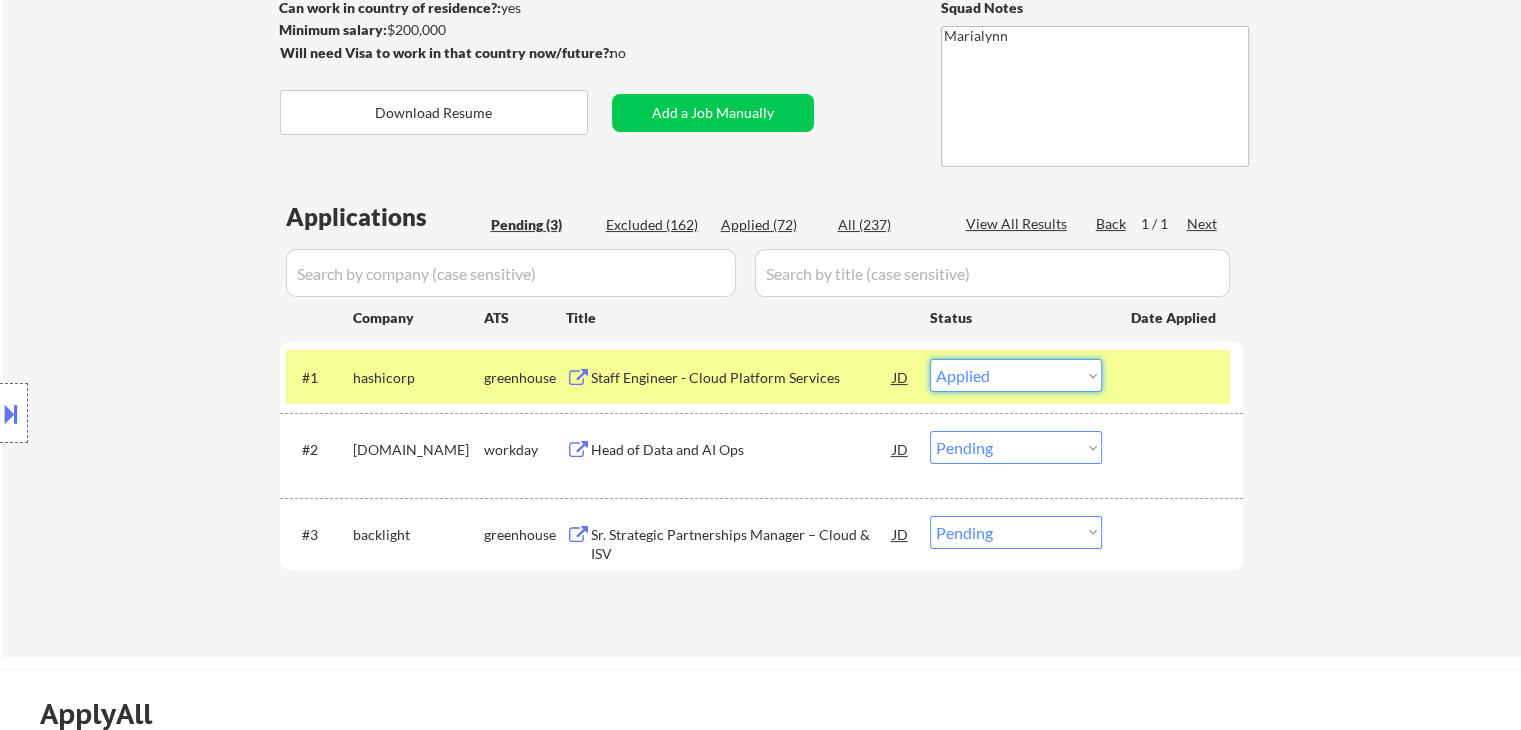 click on "Choose an option... Pending Applied Excluded (Questions) Excluded (Expired) Excluded (Location) Excluded (Bad Match) Excluded (Blocklist) Excluded (Salary) Excluded (Other)" at bounding box center (1016, 375) 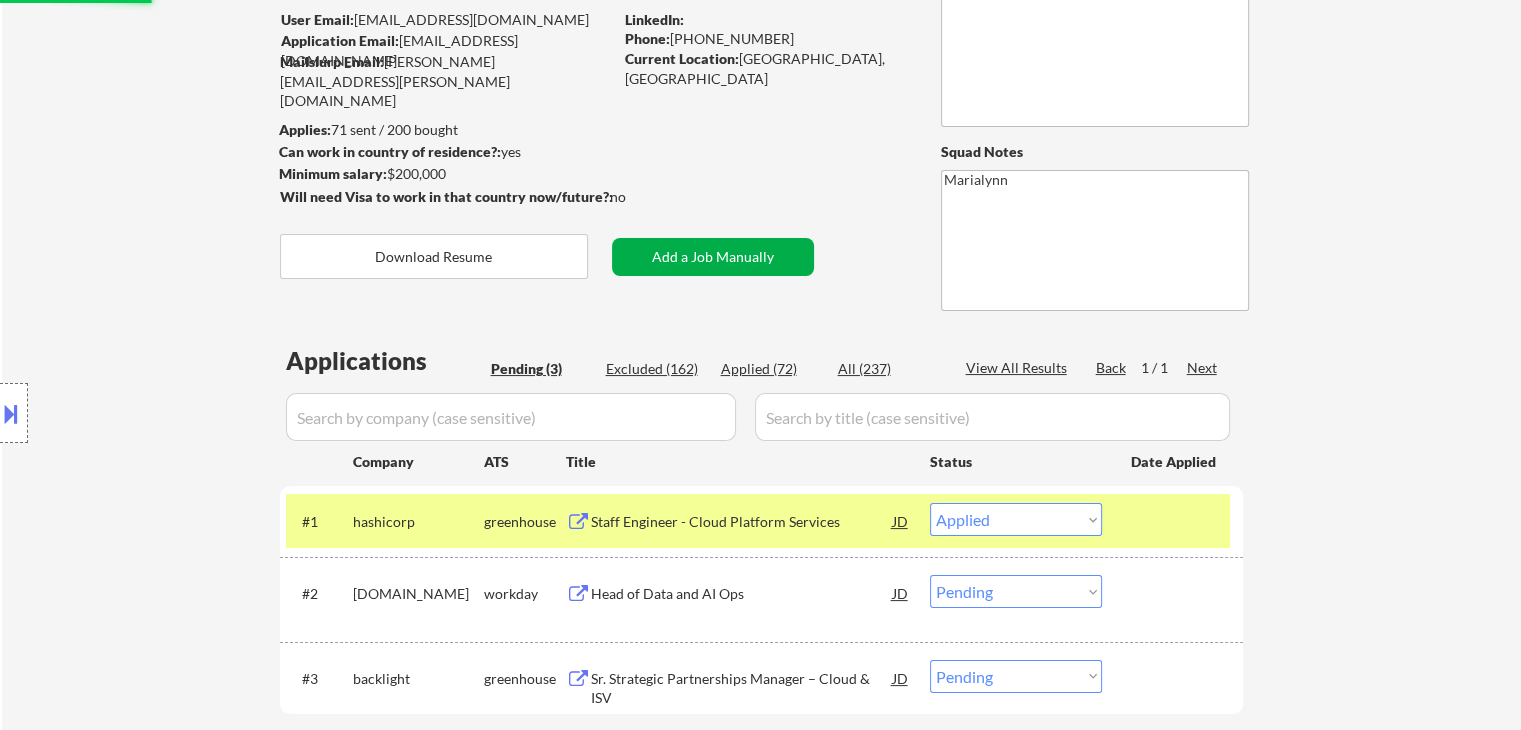 scroll, scrollTop: 300, scrollLeft: 0, axis: vertical 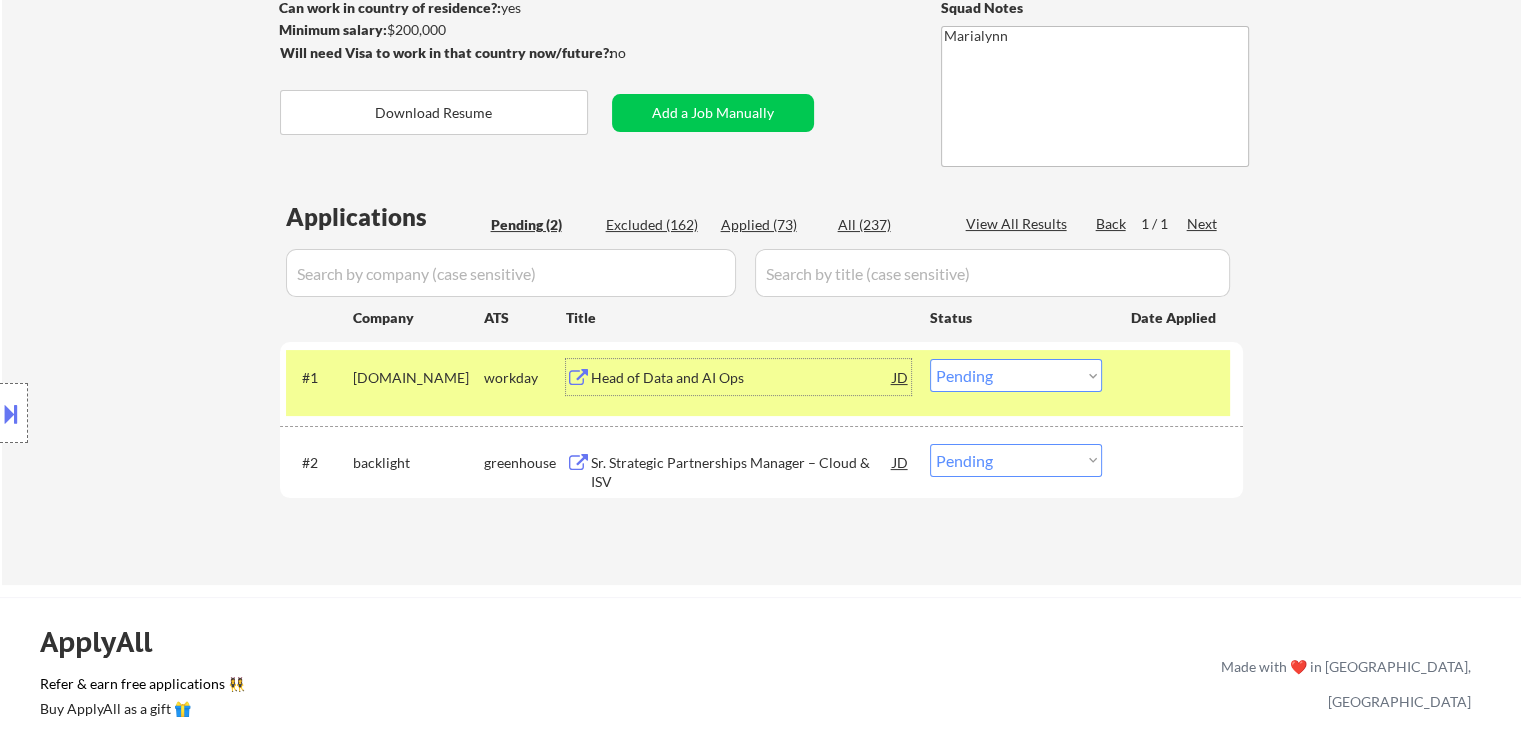 click on "Head of Data and AI Ops" at bounding box center (742, 378) 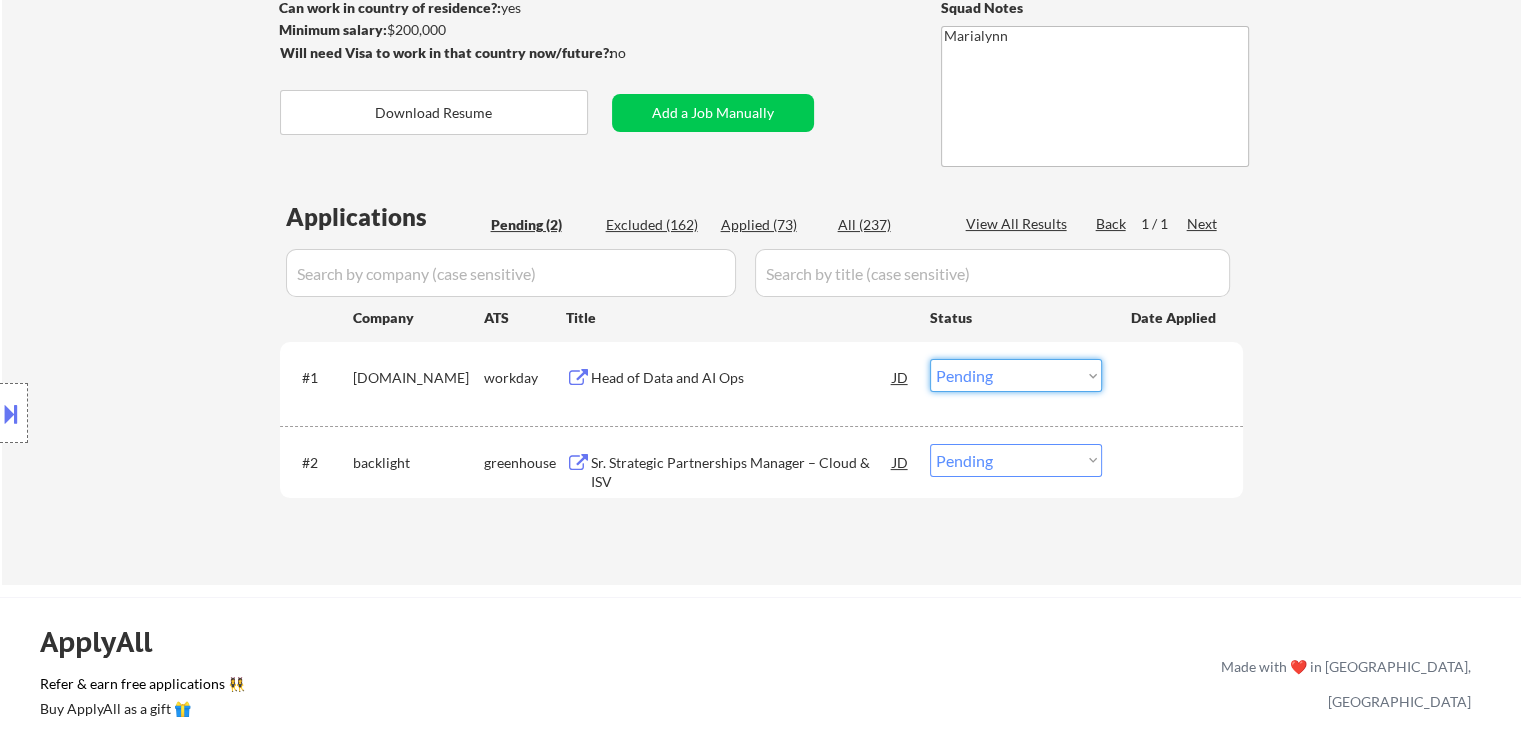 click on "Choose an option... Pending Applied Excluded (Questions) Excluded (Expired) Excluded (Location) Excluded (Bad Match) Excluded (Blocklist) Excluded (Salary) Excluded (Other)" at bounding box center (1016, 375) 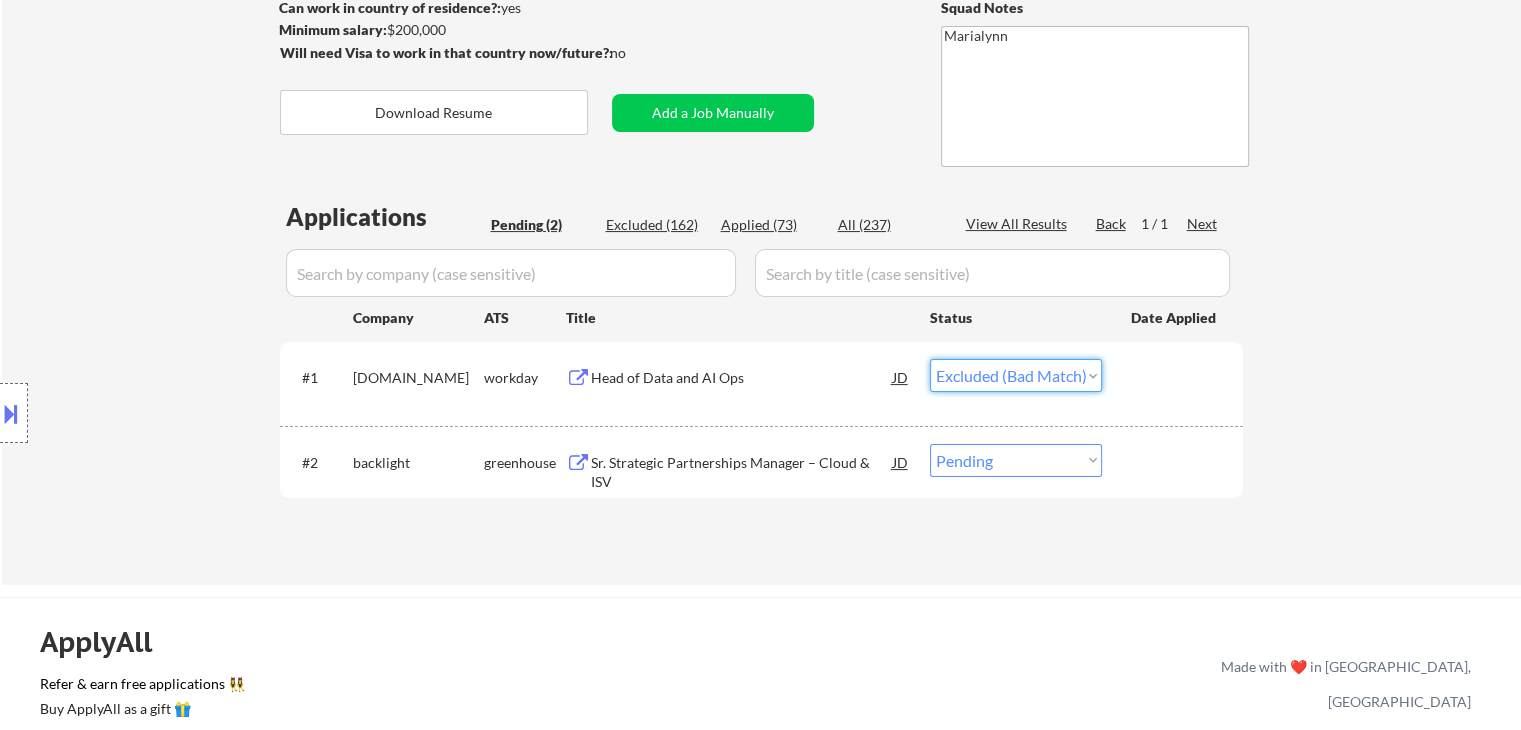click on "Choose an option... Pending Applied Excluded (Questions) Excluded (Expired) Excluded (Location) Excluded (Bad Match) Excluded (Blocklist) Excluded (Salary) Excluded (Other)" at bounding box center (1016, 375) 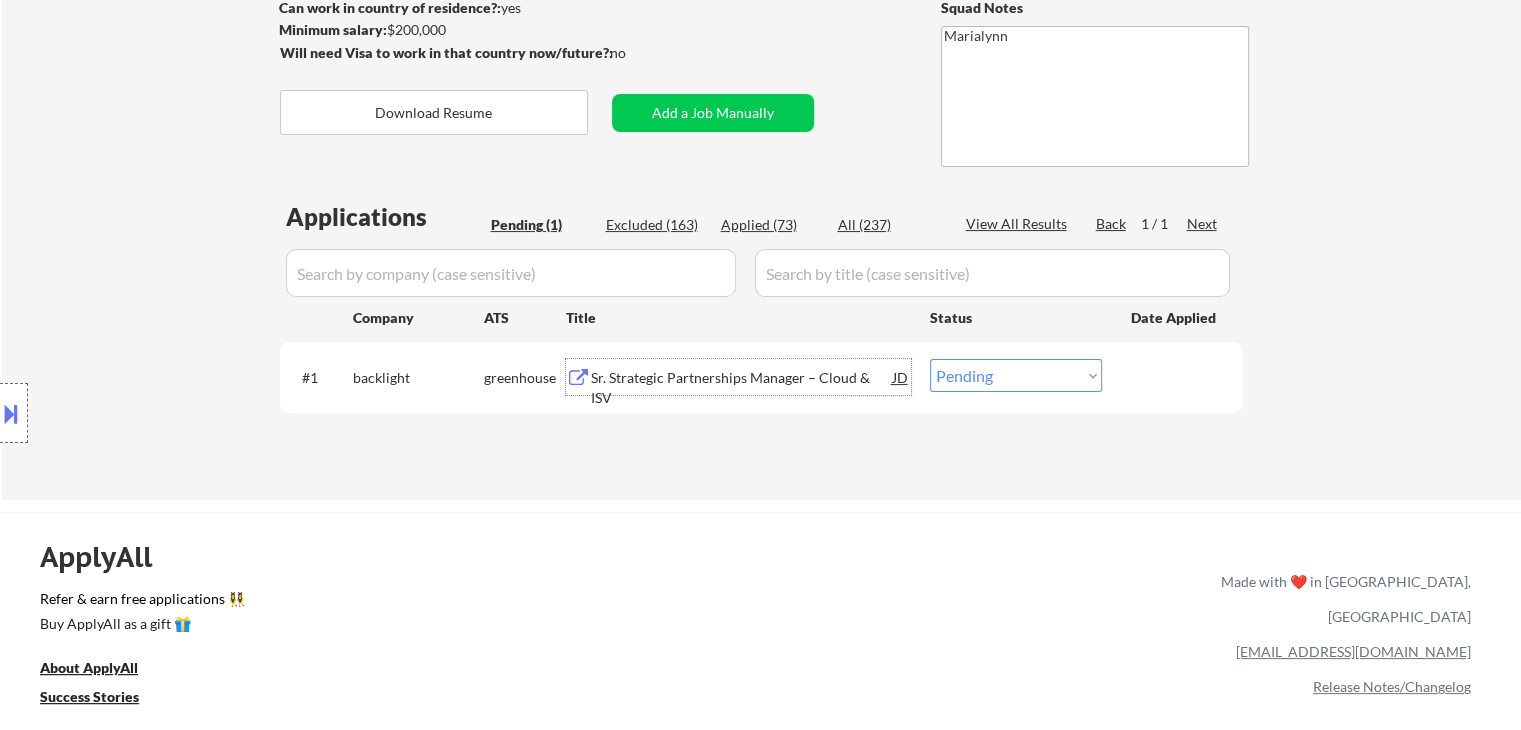 click on "Sr. Strategic Partnerships Manager – Cloud & ISV" at bounding box center (742, 387) 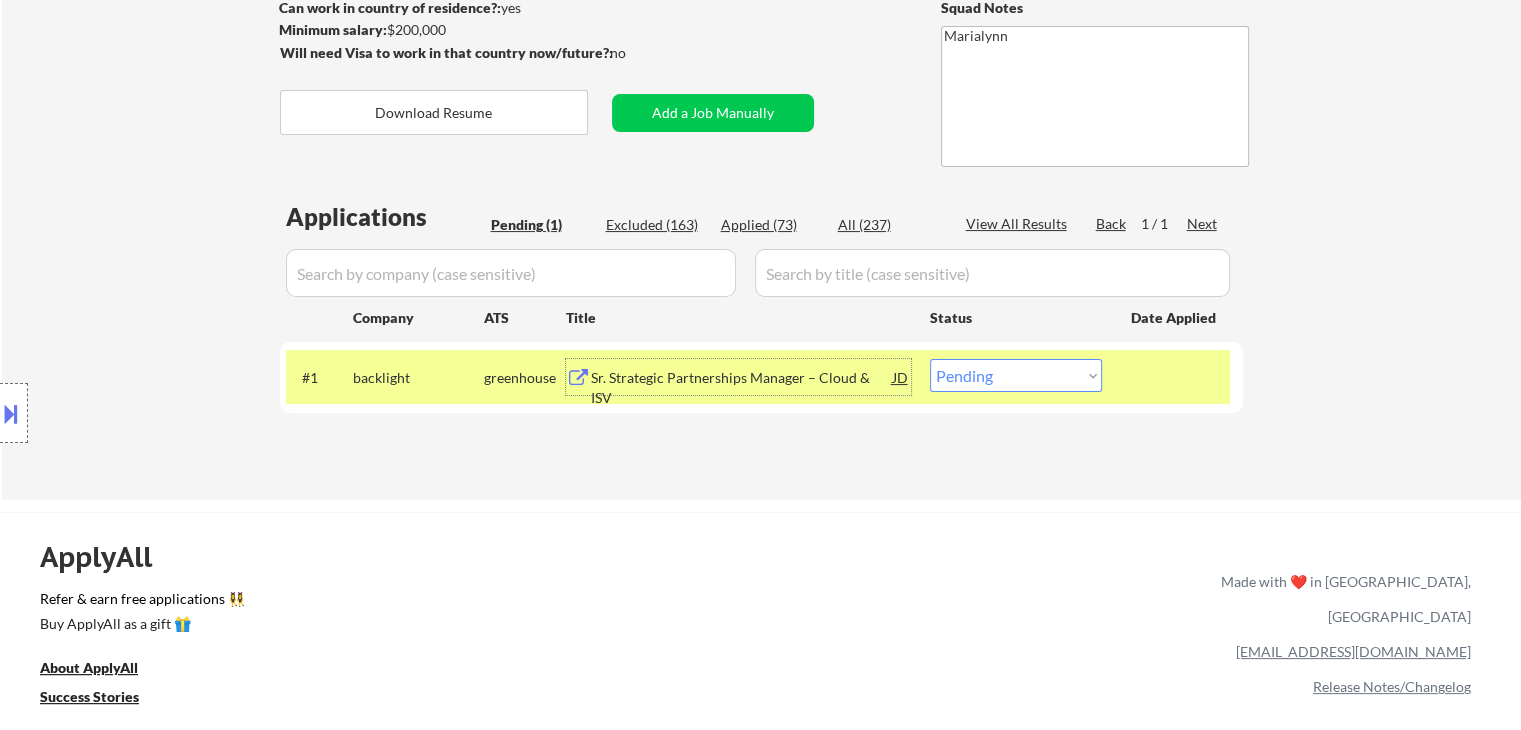 drag, startPoint x: 996, startPoint y: 366, endPoint x: 1028, endPoint y: 388, distance: 38.832977 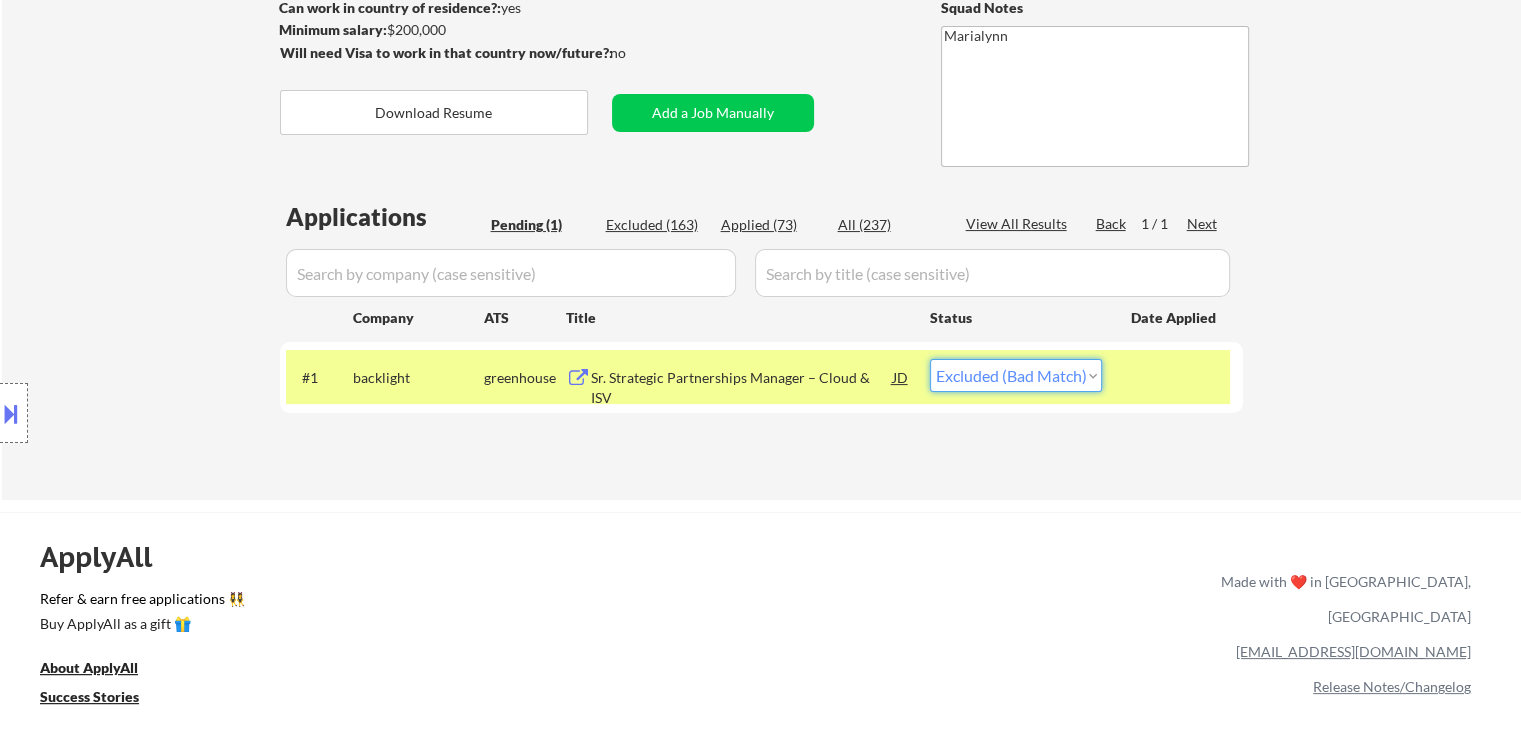 click on "Choose an option... Pending Applied Excluded (Questions) Excluded (Expired) Excluded (Location) Excluded (Bad Match) Excluded (Blocklist) Excluded (Salary) Excluded (Other)" at bounding box center [1016, 375] 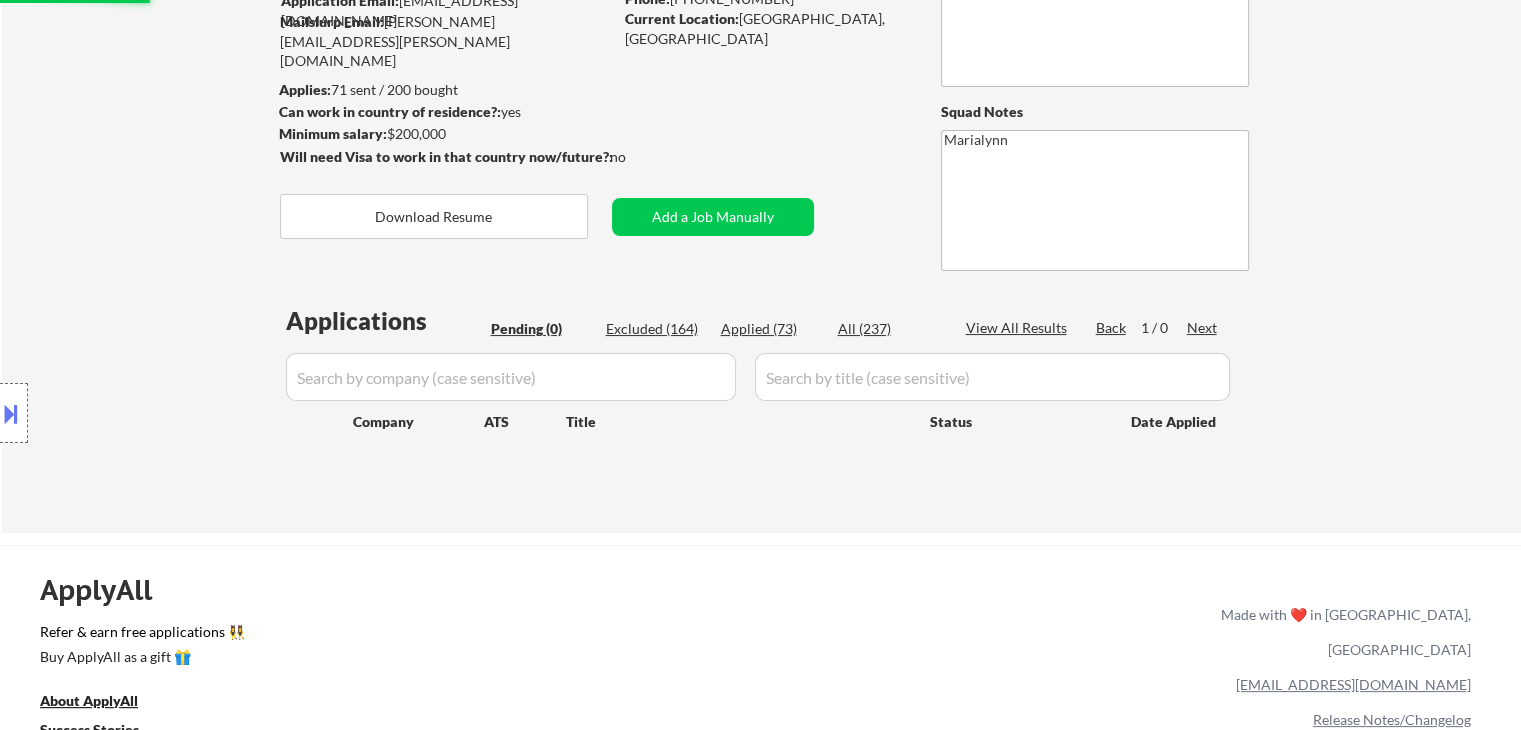 scroll, scrollTop: 100, scrollLeft: 0, axis: vertical 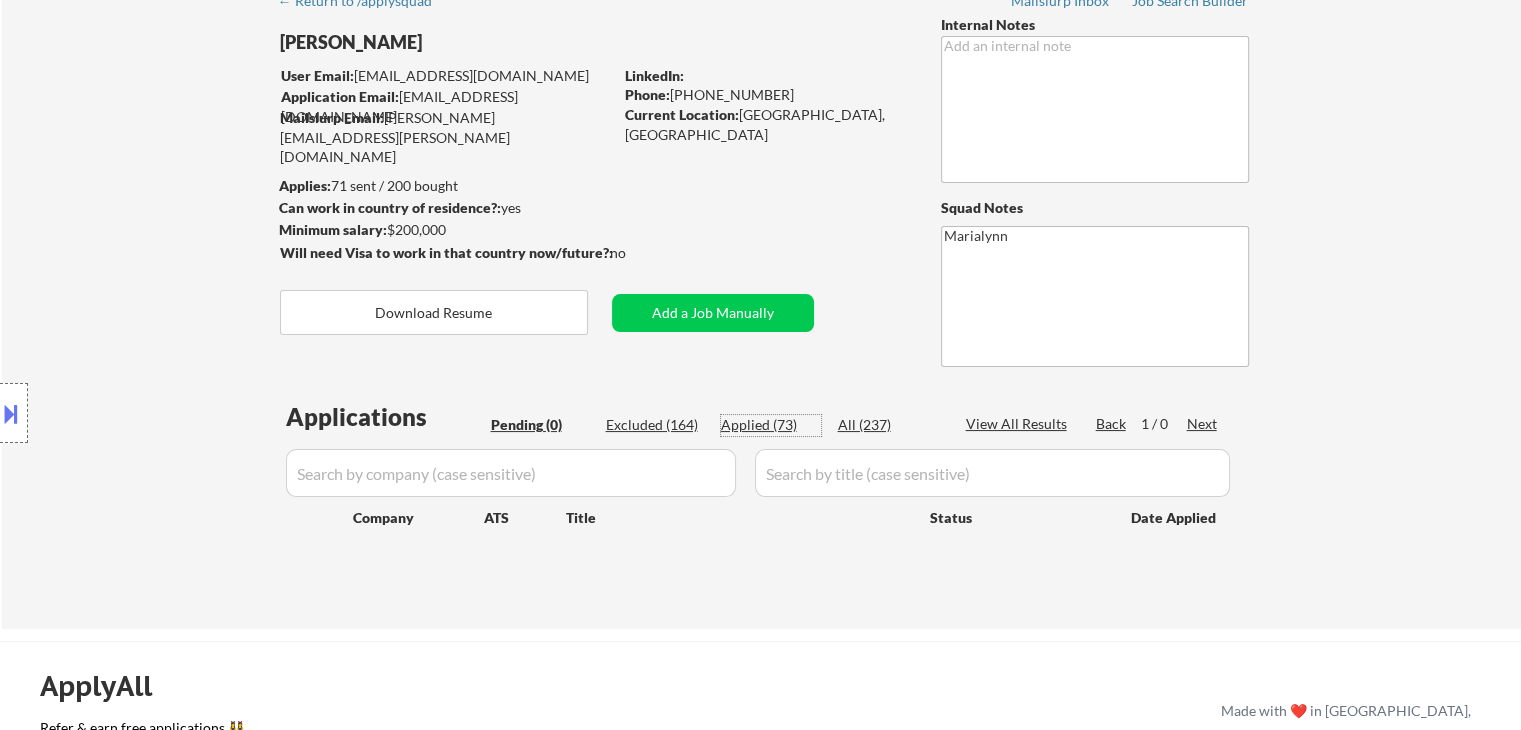 drag, startPoint x: 779, startPoint y: 421, endPoint x: 757, endPoint y: 437, distance: 27.202942 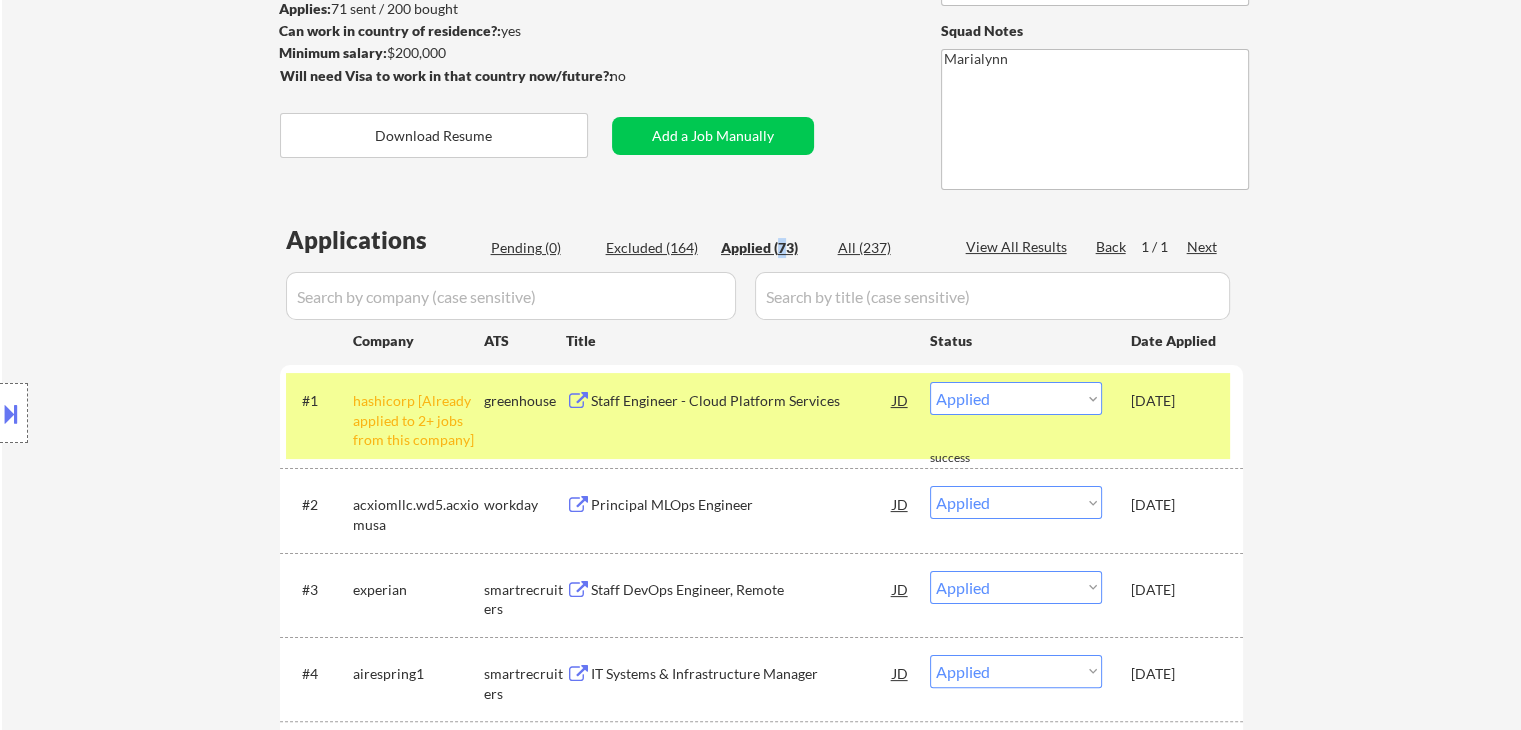 scroll, scrollTop: 400, scrollLeft: 0, axis: vertical 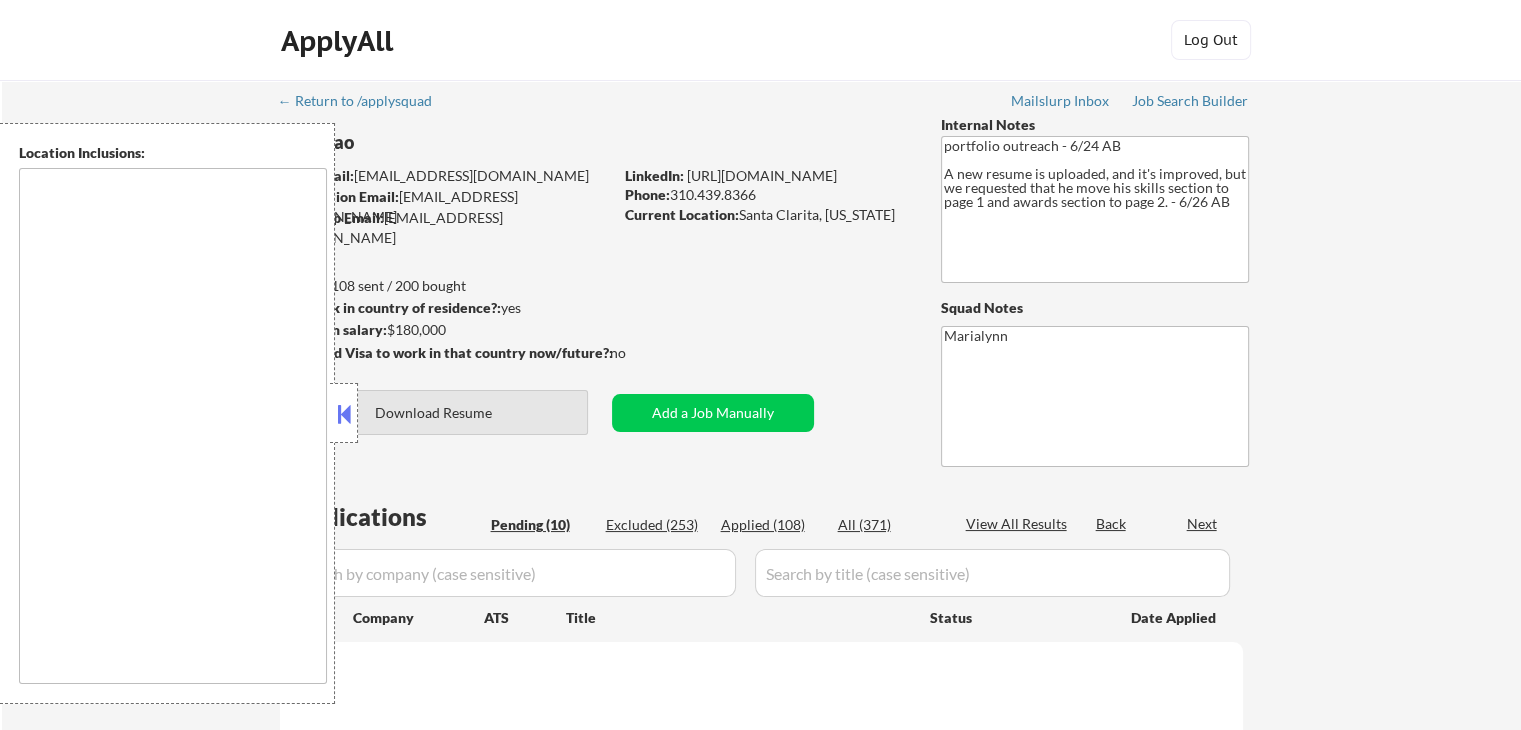 select on ""pending"" 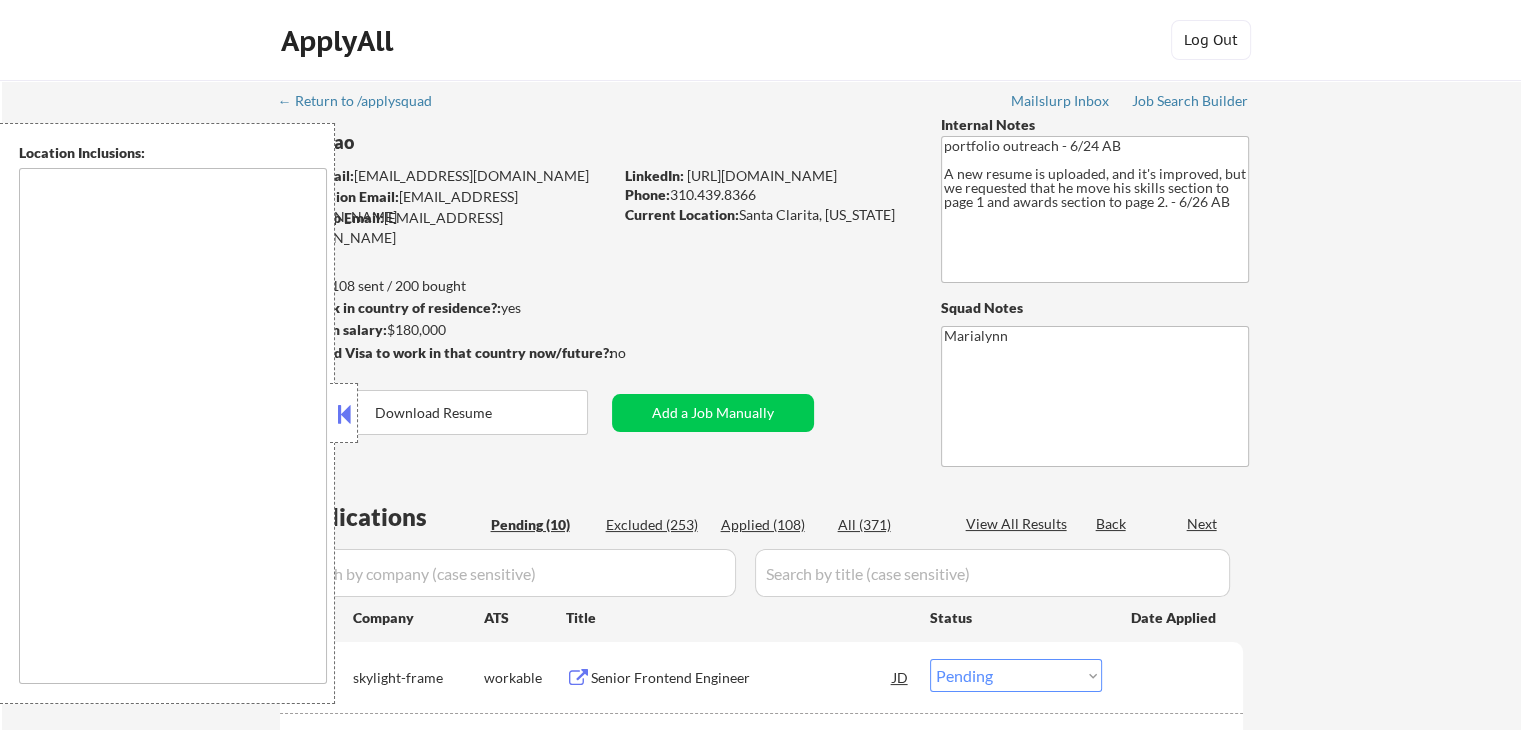 click at bounding box center [344, 413] 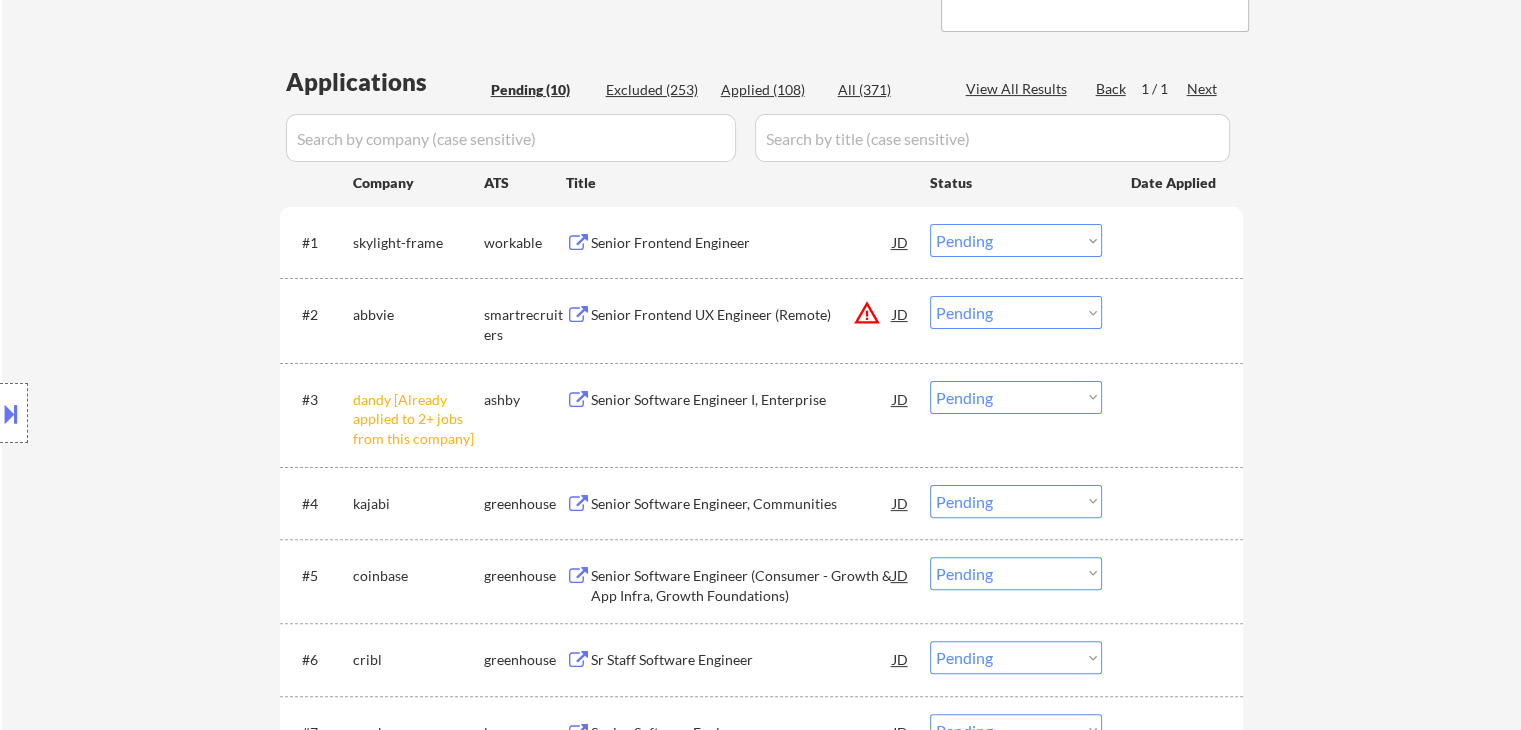 scroll, scrollTop: 400, scrollLeft: 0, axis: vertical 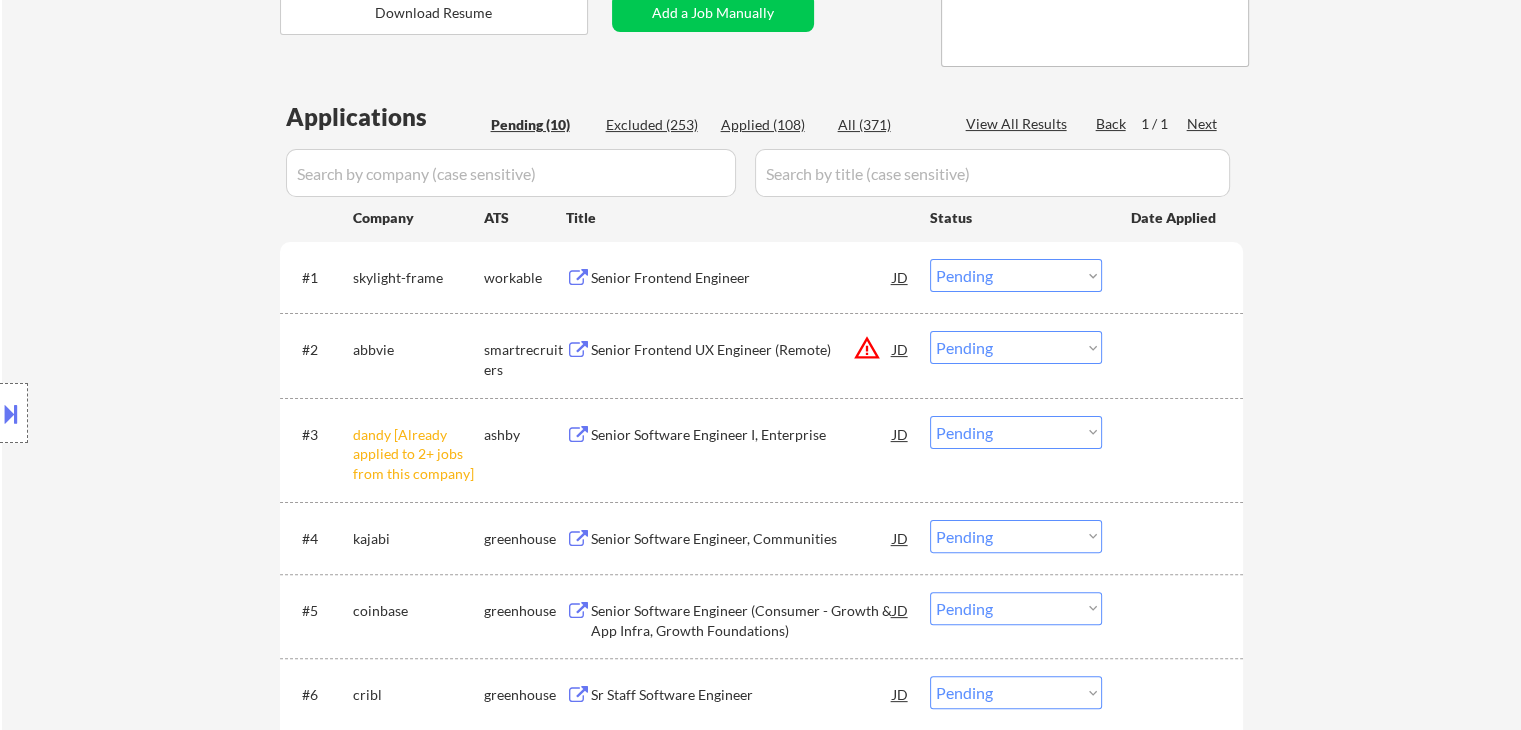 click on "Choose an option... Pending Applied Excluded (Questions) Excluded (Expired) Excluded (Location) Excluded (Bad Match) Excluded (Blocklist) Excluded (Salary) Excluded (Other)" at bounding box center (1016, 432) 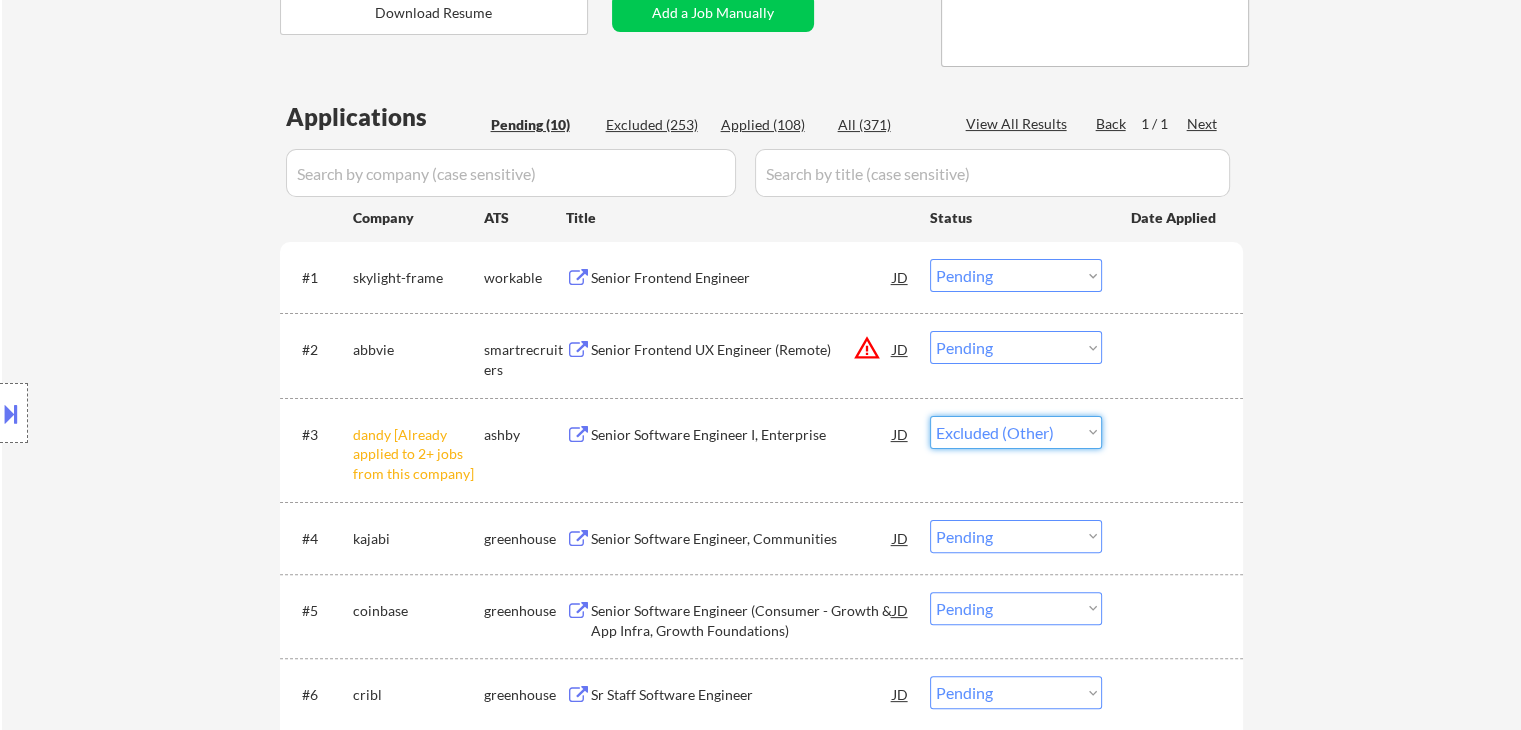 click on "Choose an option... Pending Applied Excluded (Questions) Excluded (Expired) Excluded (Location) Excluded (Bad Match) Excluded (Blocklist) Excluded (Salary) Excluded (Other)" at bounding box center [1016, 432] 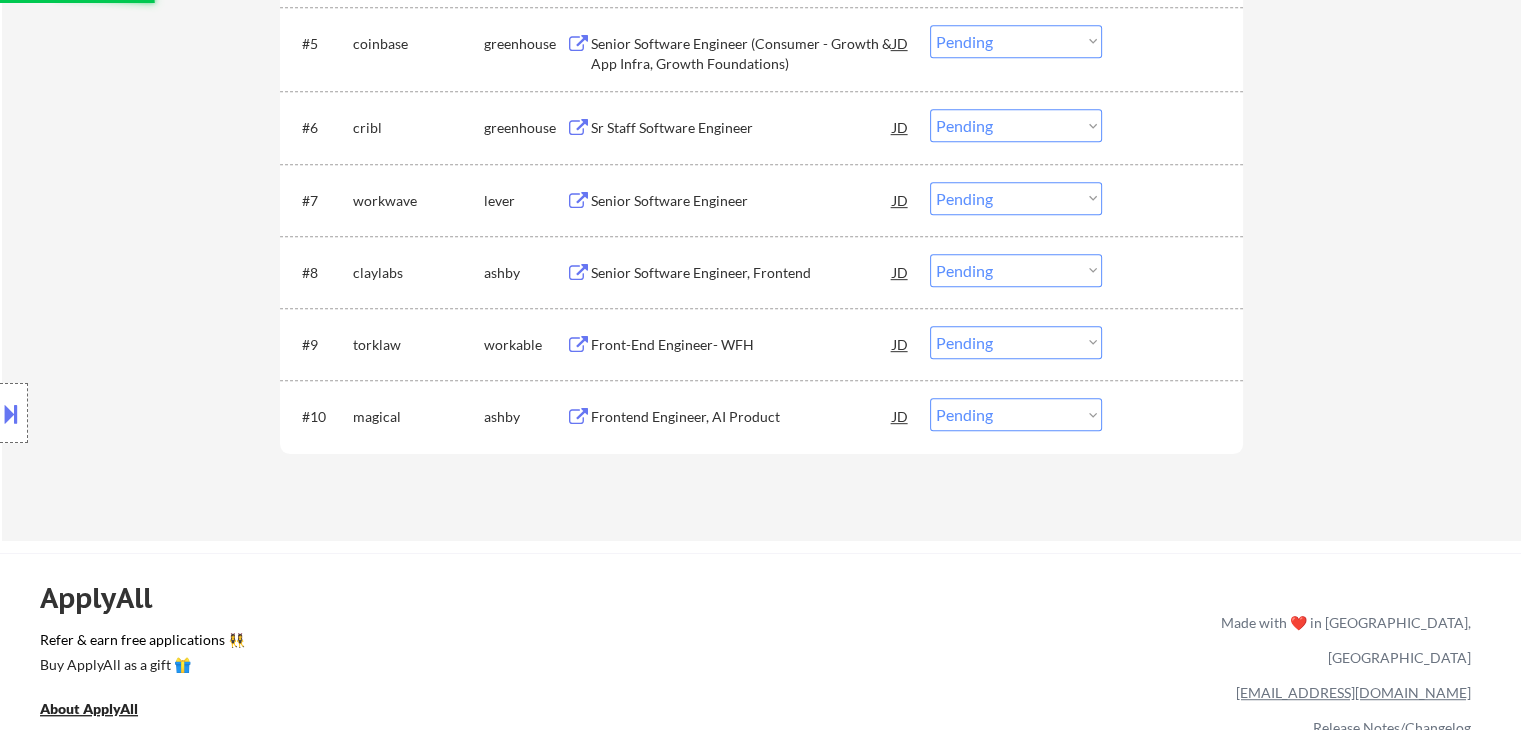 select on ""pending"" 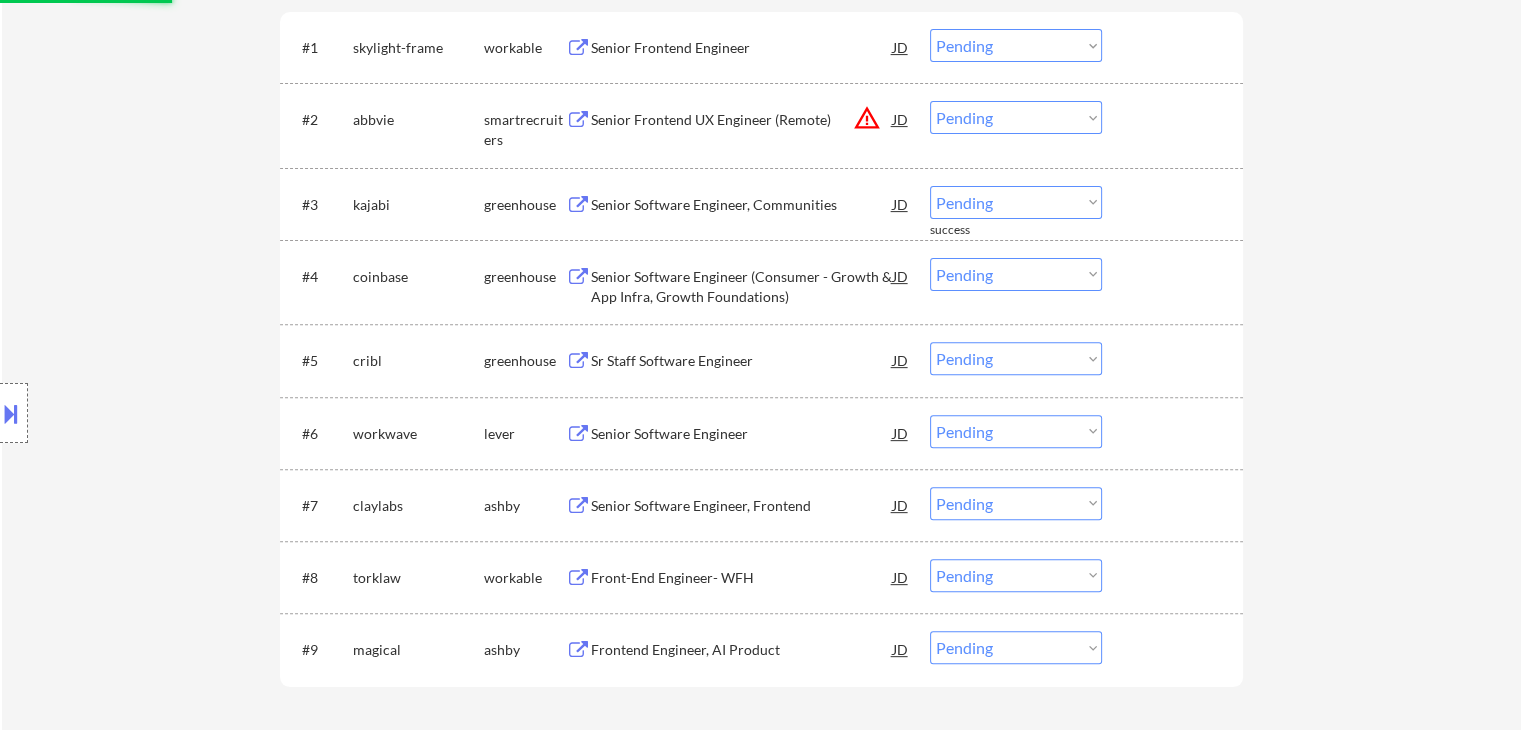scroll, scrollTop: 500, scrollLeft: 0, axis: vertical 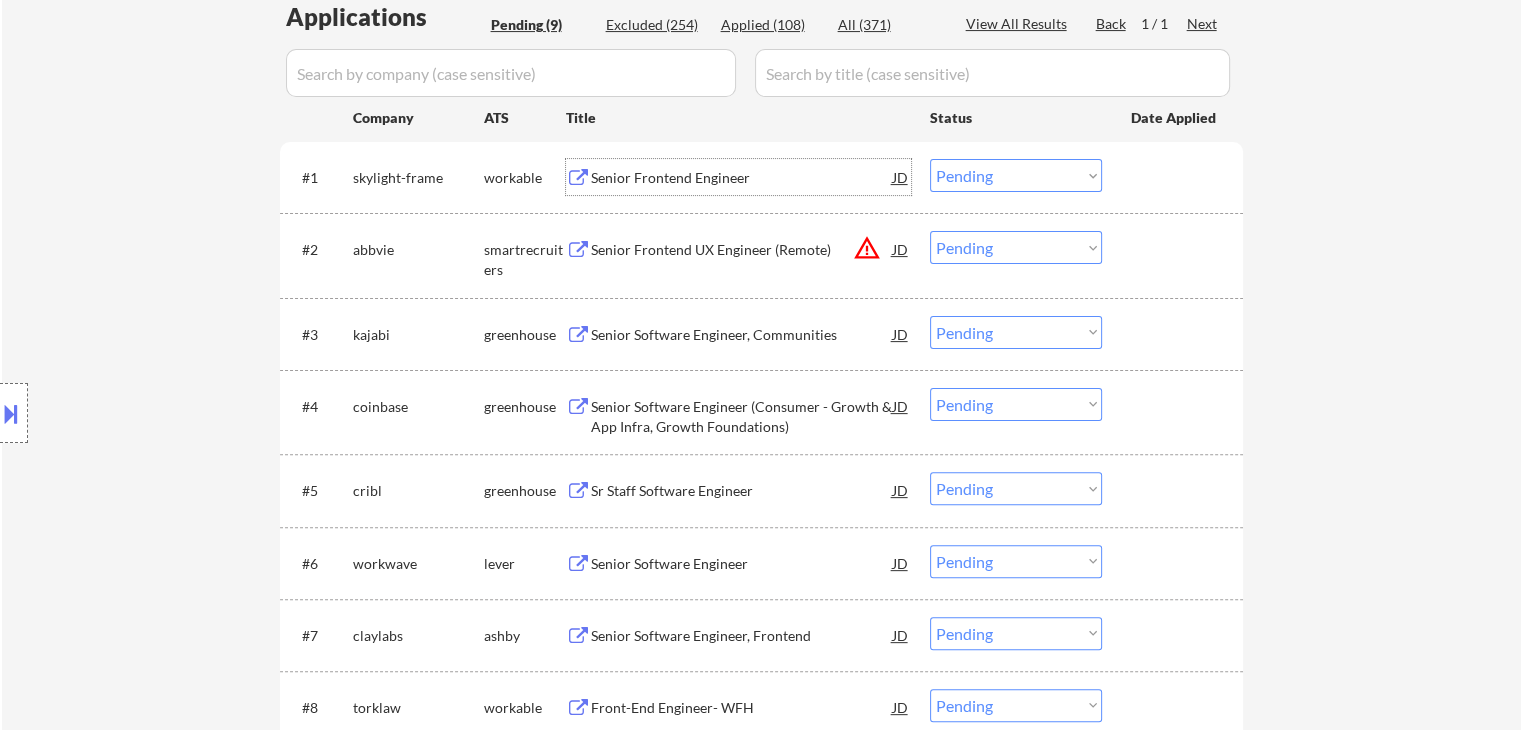click on "Senior Frontend Engineer" at bounding box center [742, 178] 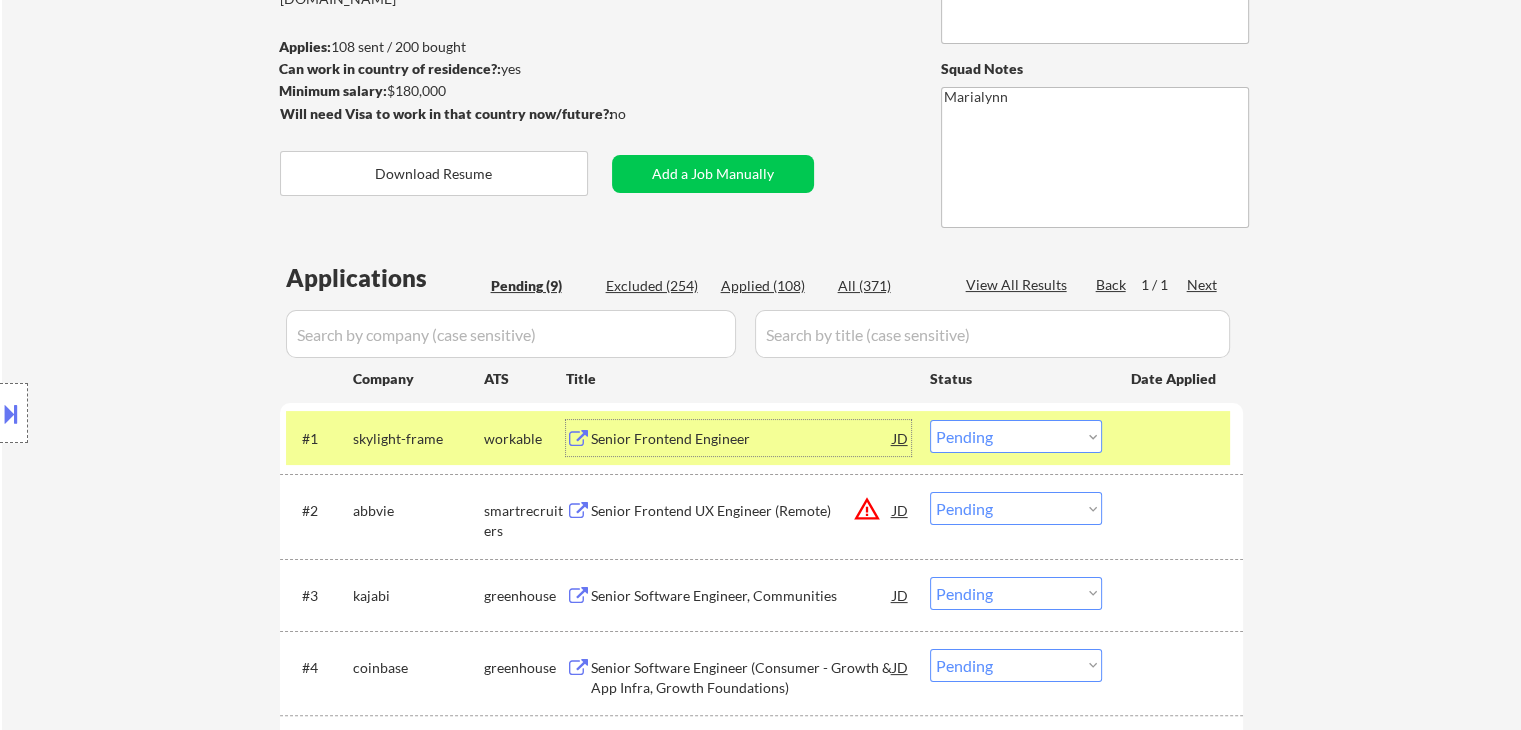 scroll, scrollTop: 0, scrollLeft: 0, axis: both 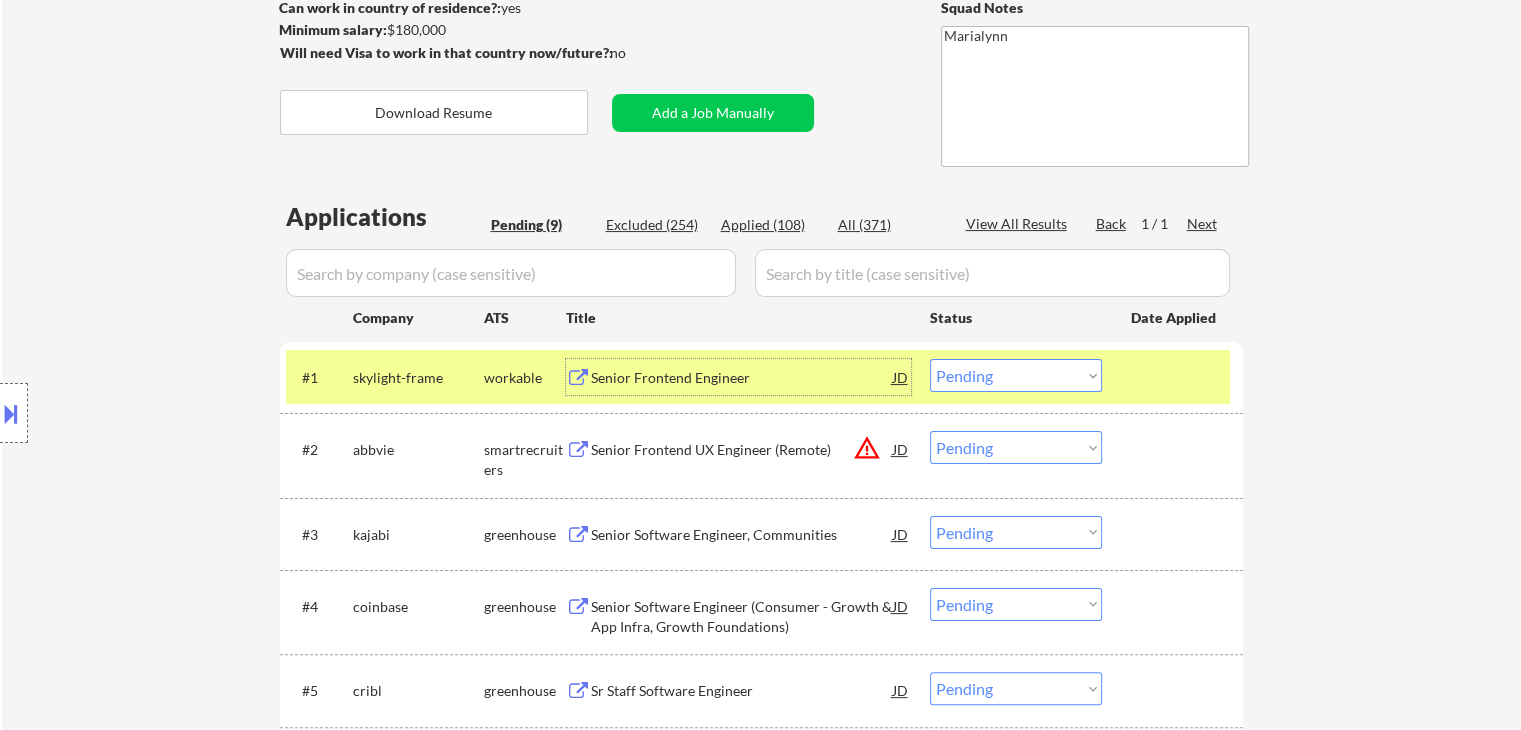 click on "Choose an option... Pending Applied Excluded (Questions) Excluded (Expired) Excluded (Location) Excluded (Bad Match) Excluded (Blocklist) Excluded (Salary) Excluded (Other)" at bounding box center (1016, 375) 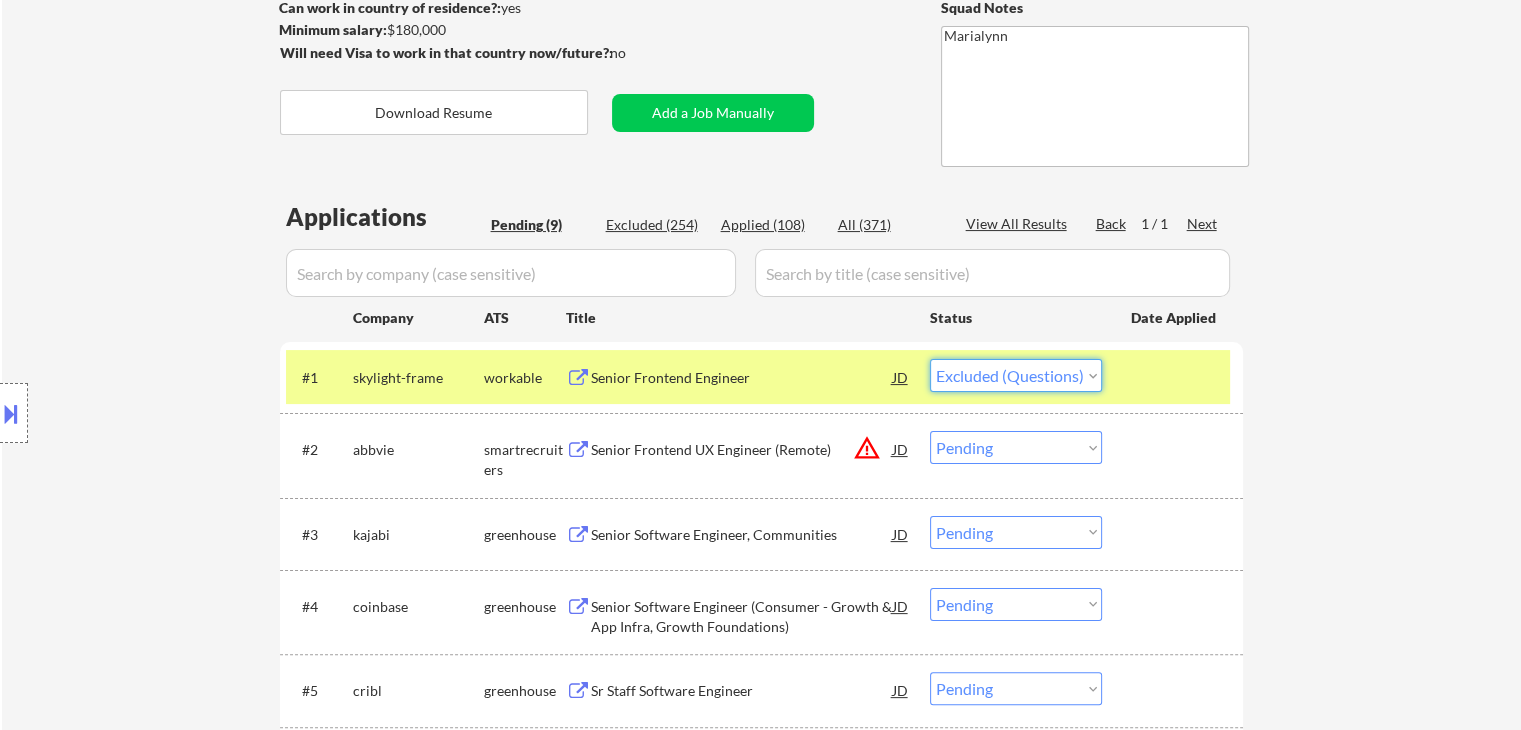 click on "Choose an option... Pending Applied Excluded (Questions) Excluded (Expired) Excluded (Location) Excluded (Bad Match) Excluded (Blocklist) Excluded (Salary) Excluded (Other)" at bounding box center (1016, 375) 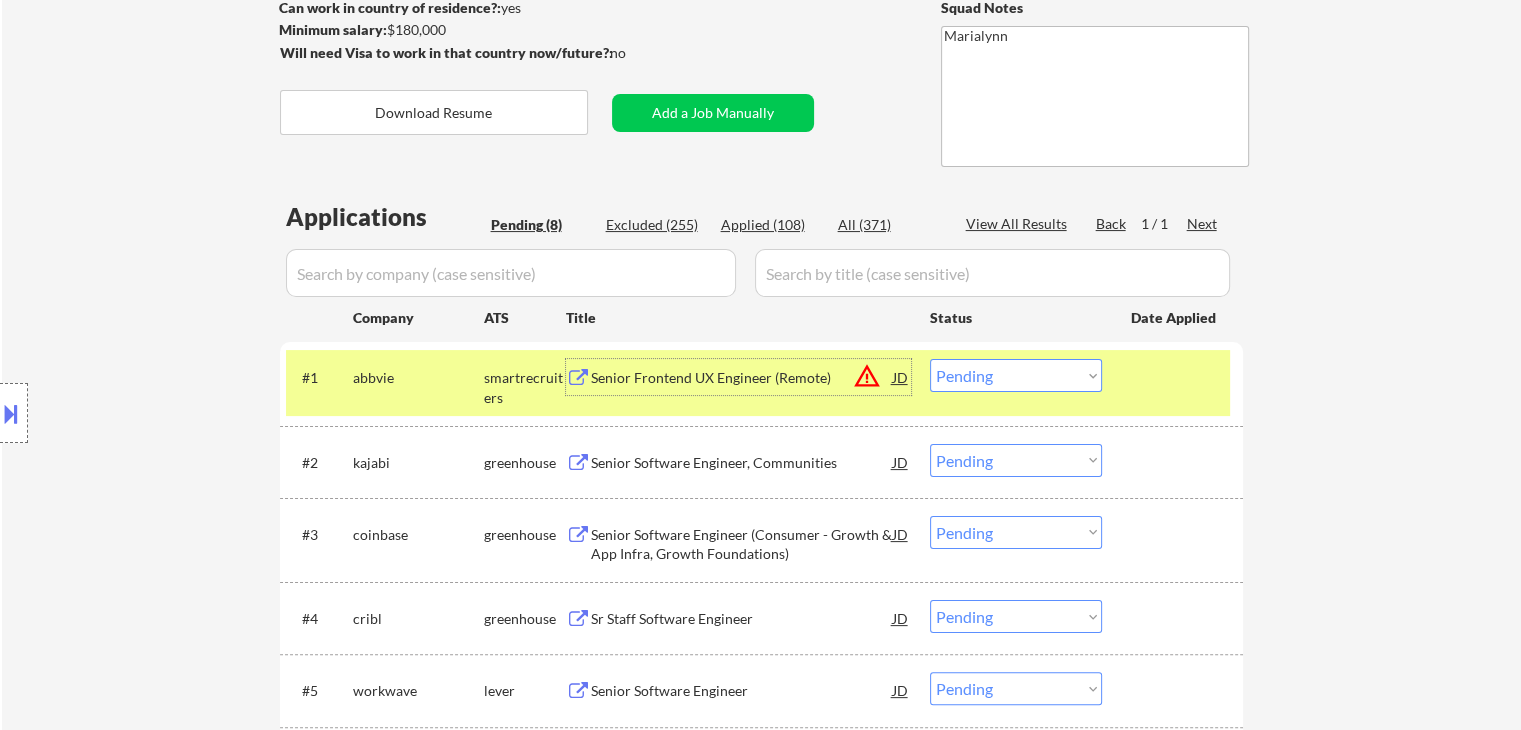 click on "Senior Frontend UX Engineer (Remote)" at bounding box center [742, 378] 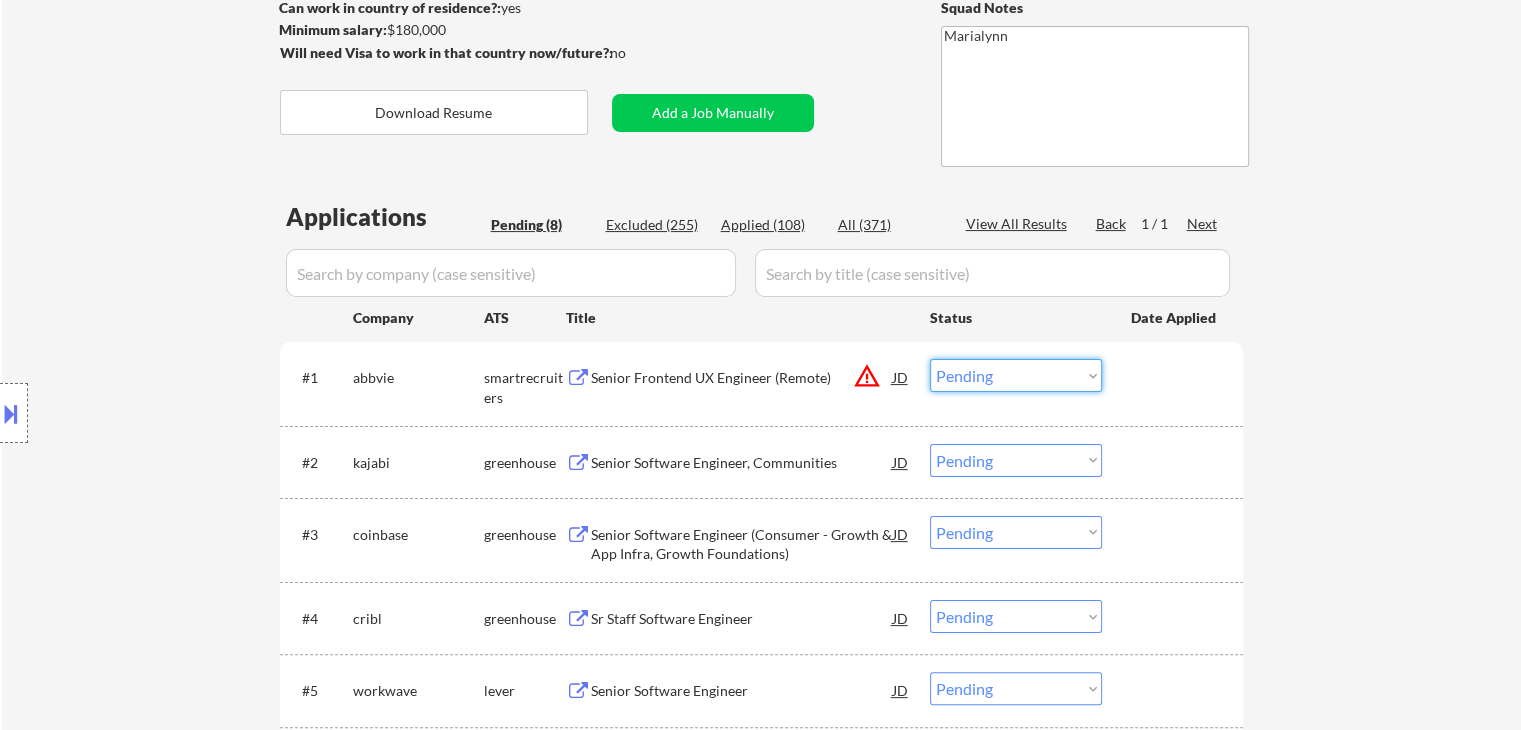 click on "Choose an option... Pending Applied Excluded (Questions) Excluded (Expired) Excluded (Location) Excluded (Bad Match) Excluded (Blocklist) Excluded (Salary) Excluded (Other)" at bounding box center [1016, 375] 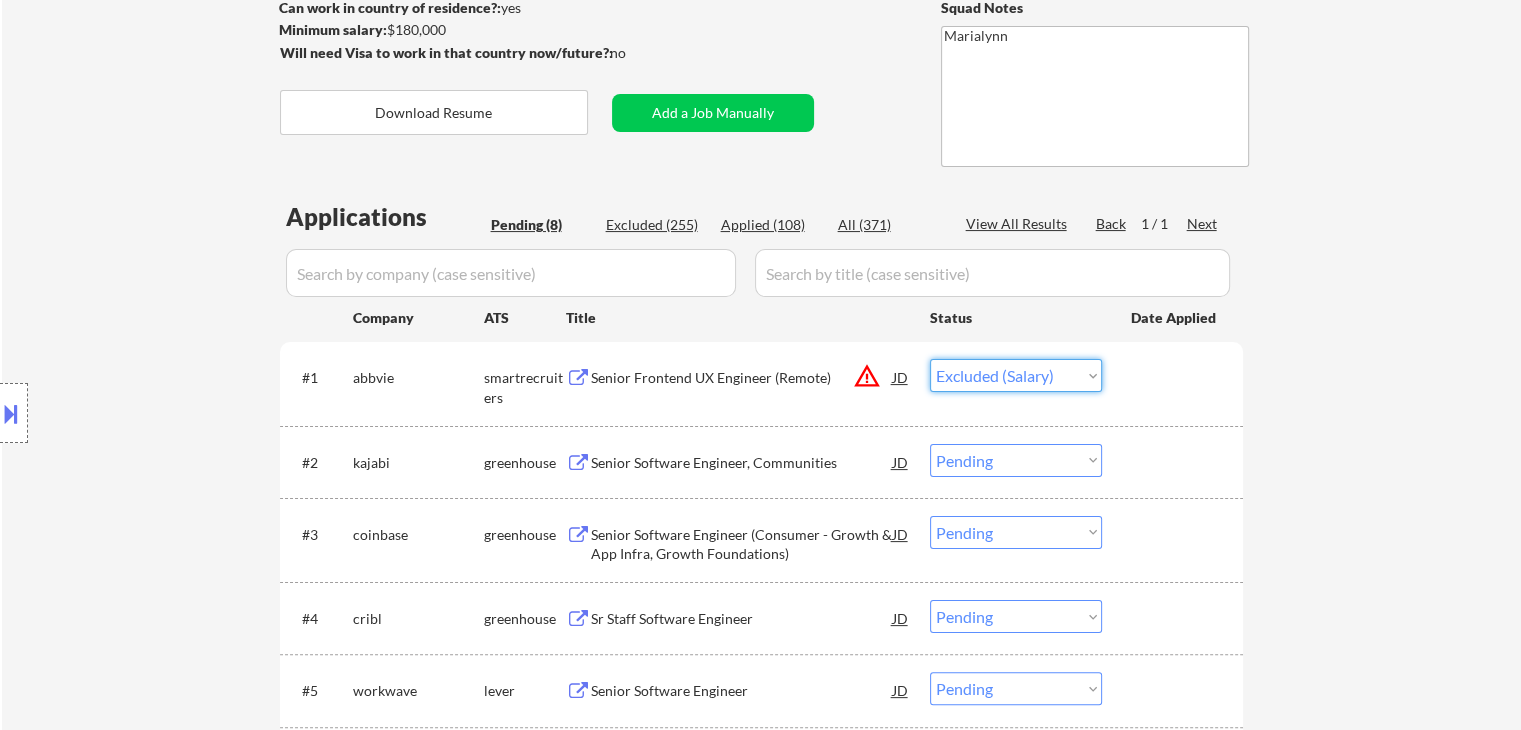 click on "Choose an option... Pending Applied Excluded (Questions) Excluded (Expired) Excluded (Location) Excluded (Bad Match) Excluded (Blocklist) Excluded (Salary) Excluded (Other)" at bounding box center (1016, 375) 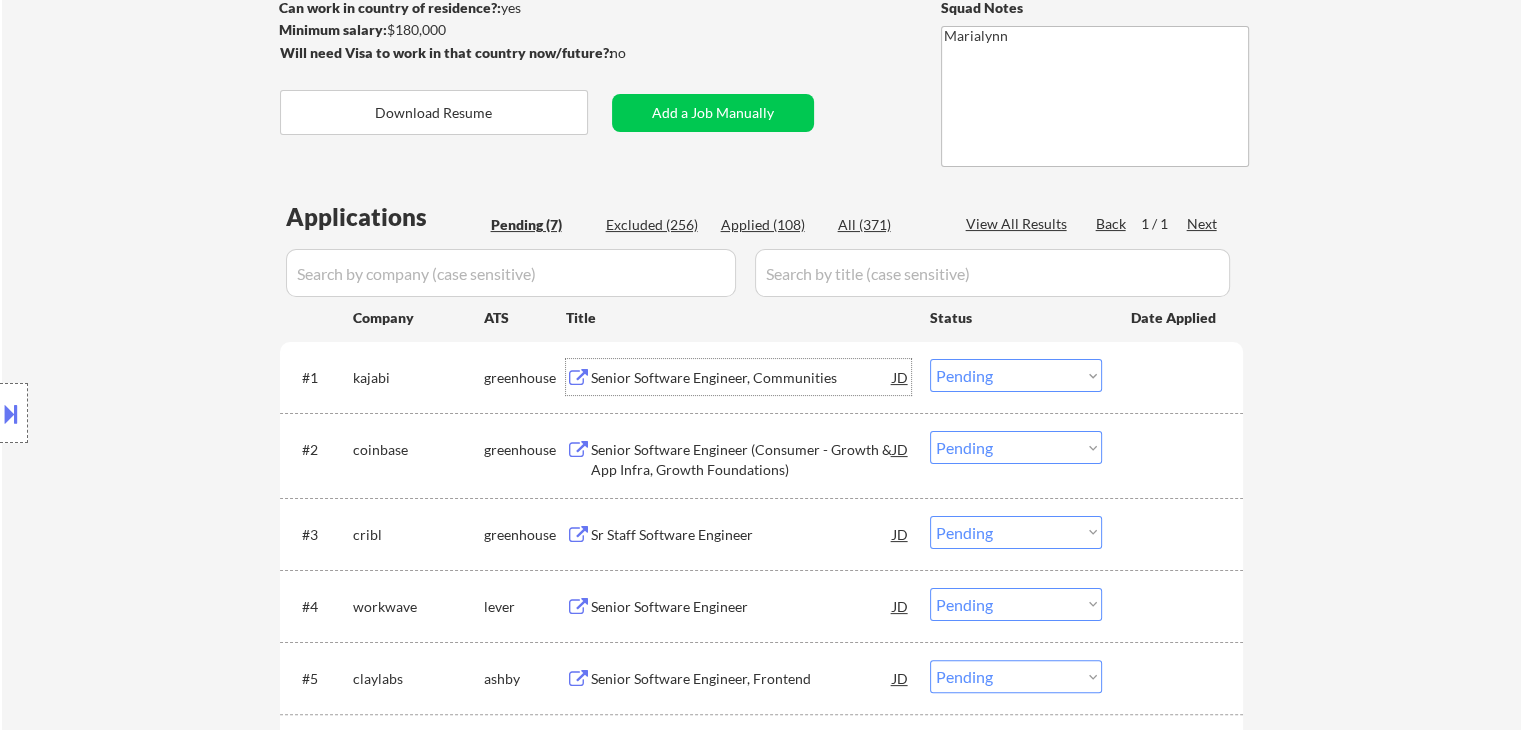 click on "Senior Software Engineer, Communities" at bounding box center [742, 378] 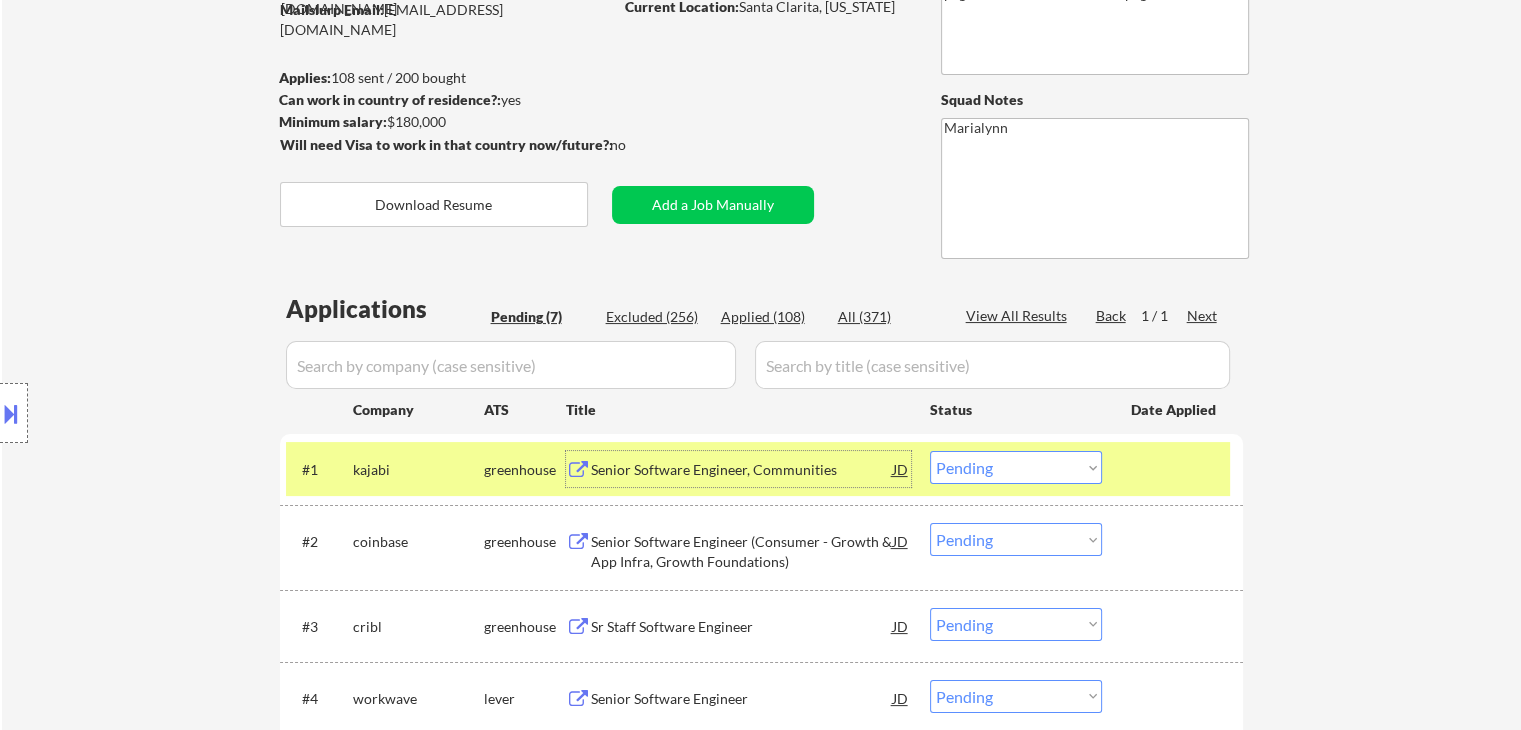 scroll, scrollTop: 100, scrollLeft: 0, axis: vertical 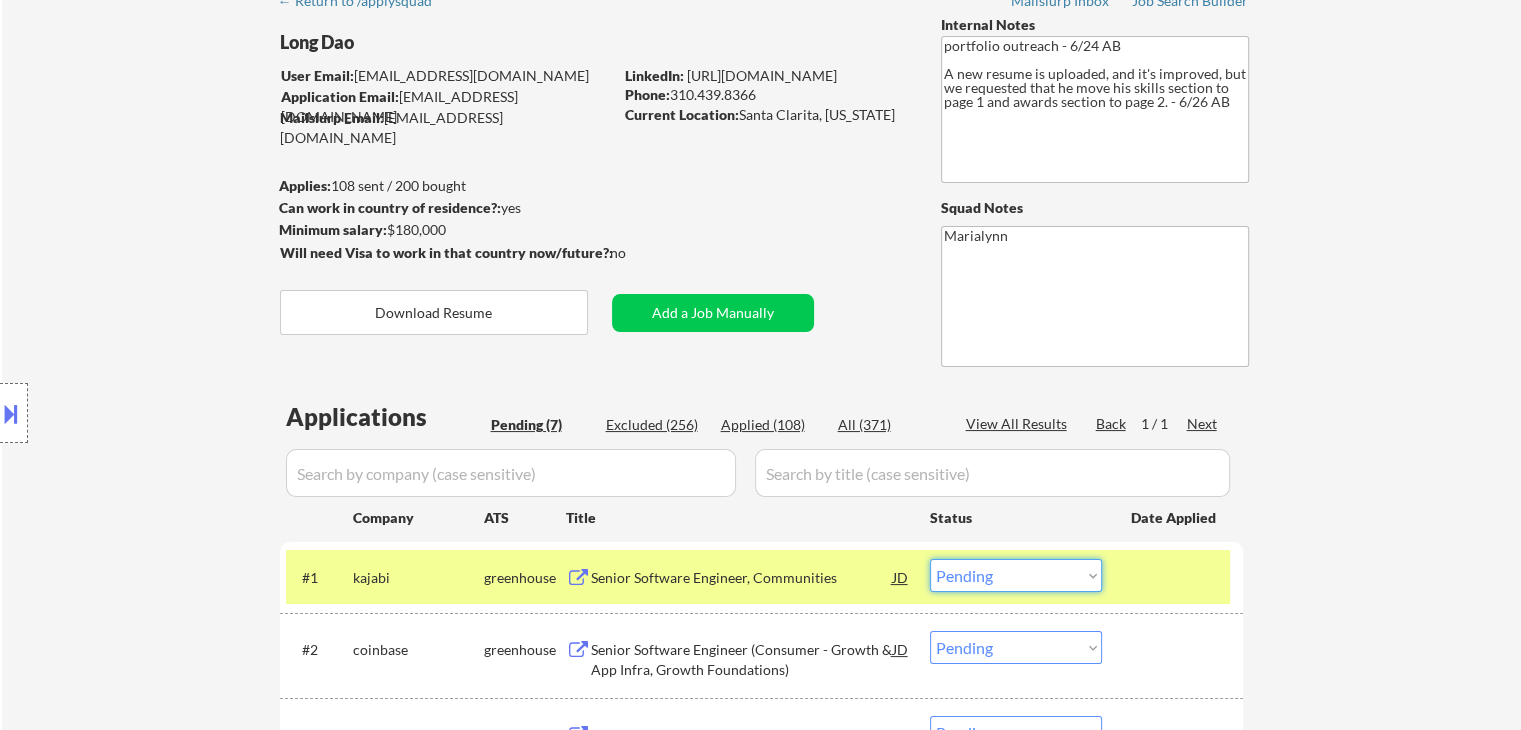 click on "Choose an option... Pending Applied Excluded (Questions) Excluded (Expired) Excluded (Location) Excluded (Bad Match) Excluded (Blocklist) Excluded (Salary) Excluded (Other)" at bounding box center [1016, 575] 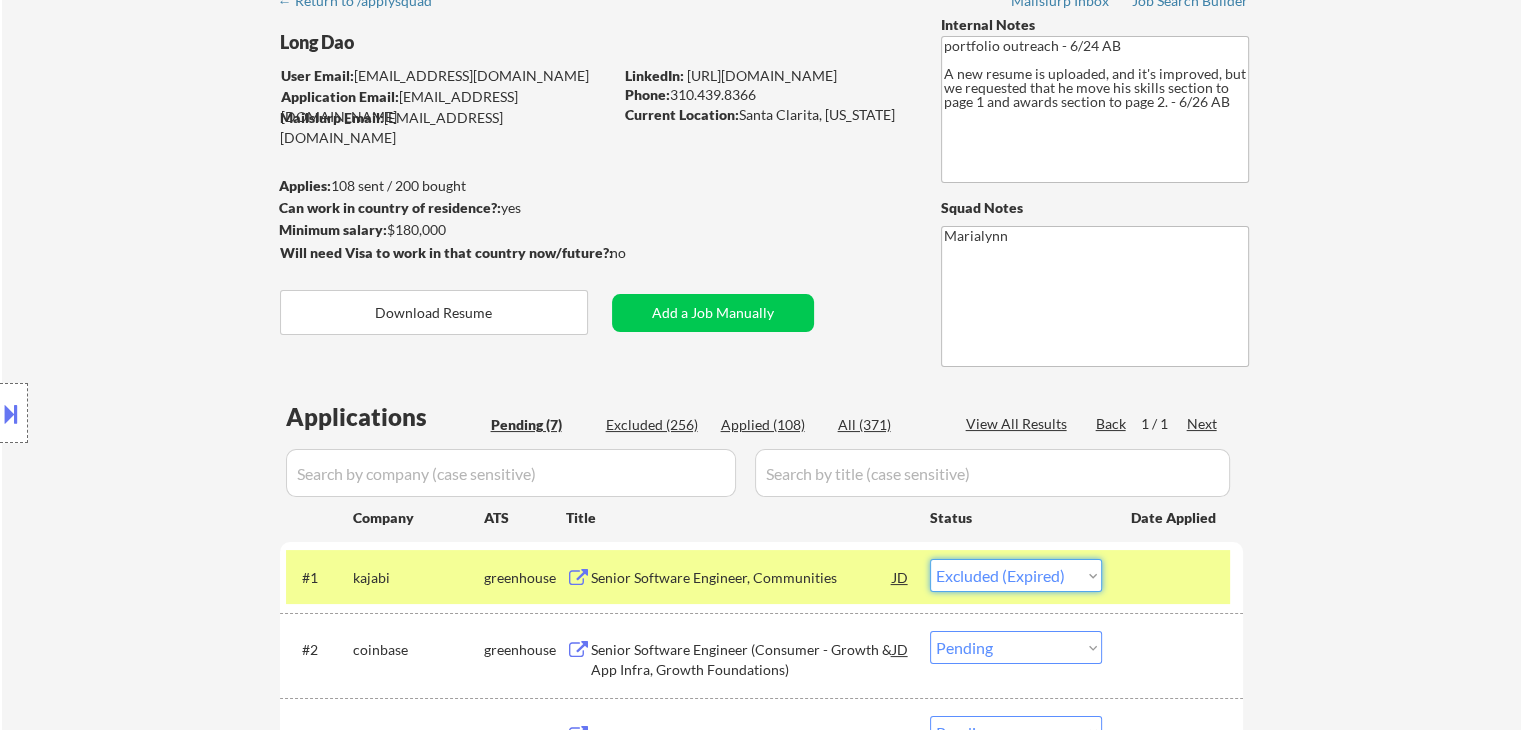 click on "Choose an option... Pending Applied Excluded (Questions) Excluded (Expired) Excluded (Location) Excluded (Bad Match) Excluded (Blocklist) Excluded (Salary) Excluded (Other)" at bounding box center (1016, 575) 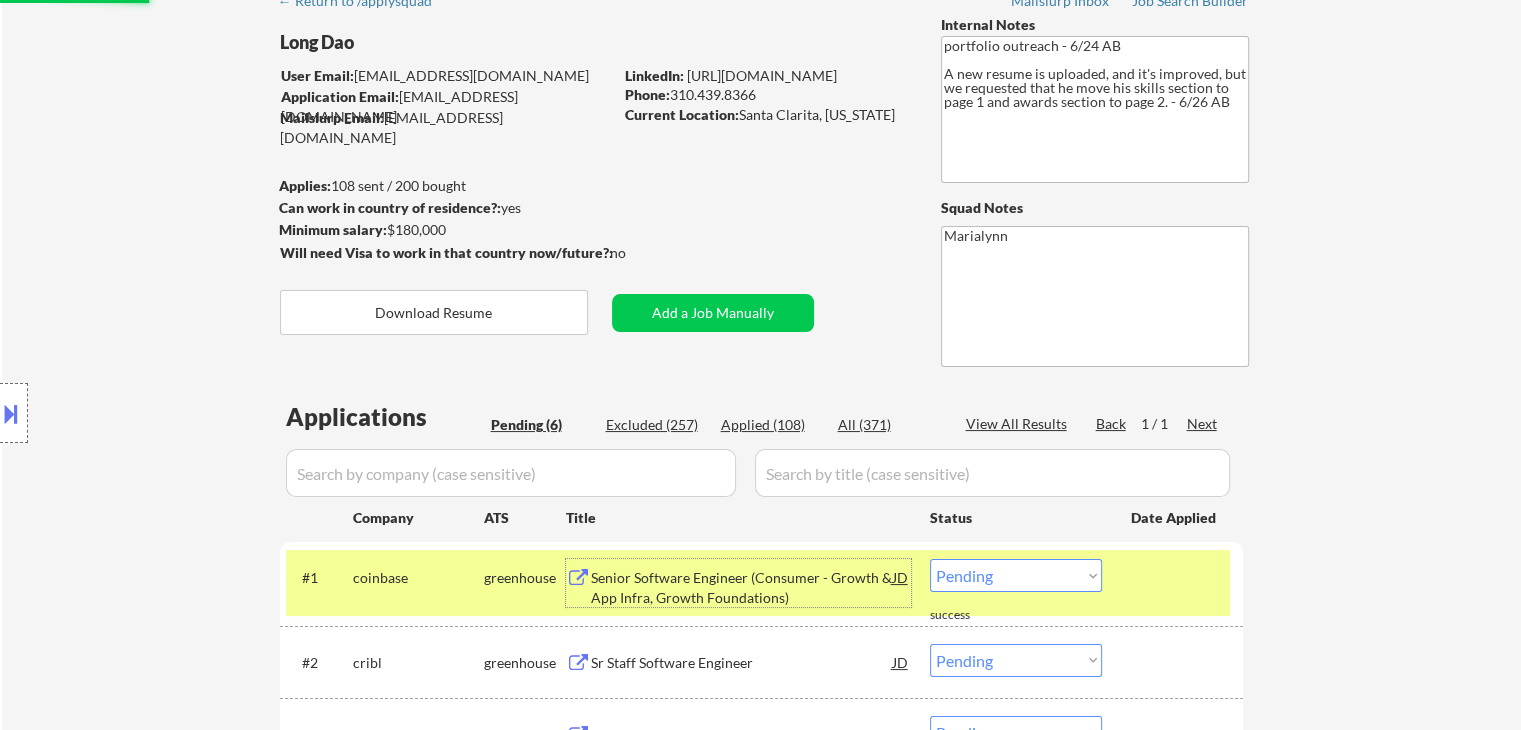click on "Senior Software Engineer (Consumer - Growth & App Infra, Growth Foundations)" at bounding box center [742, 587] 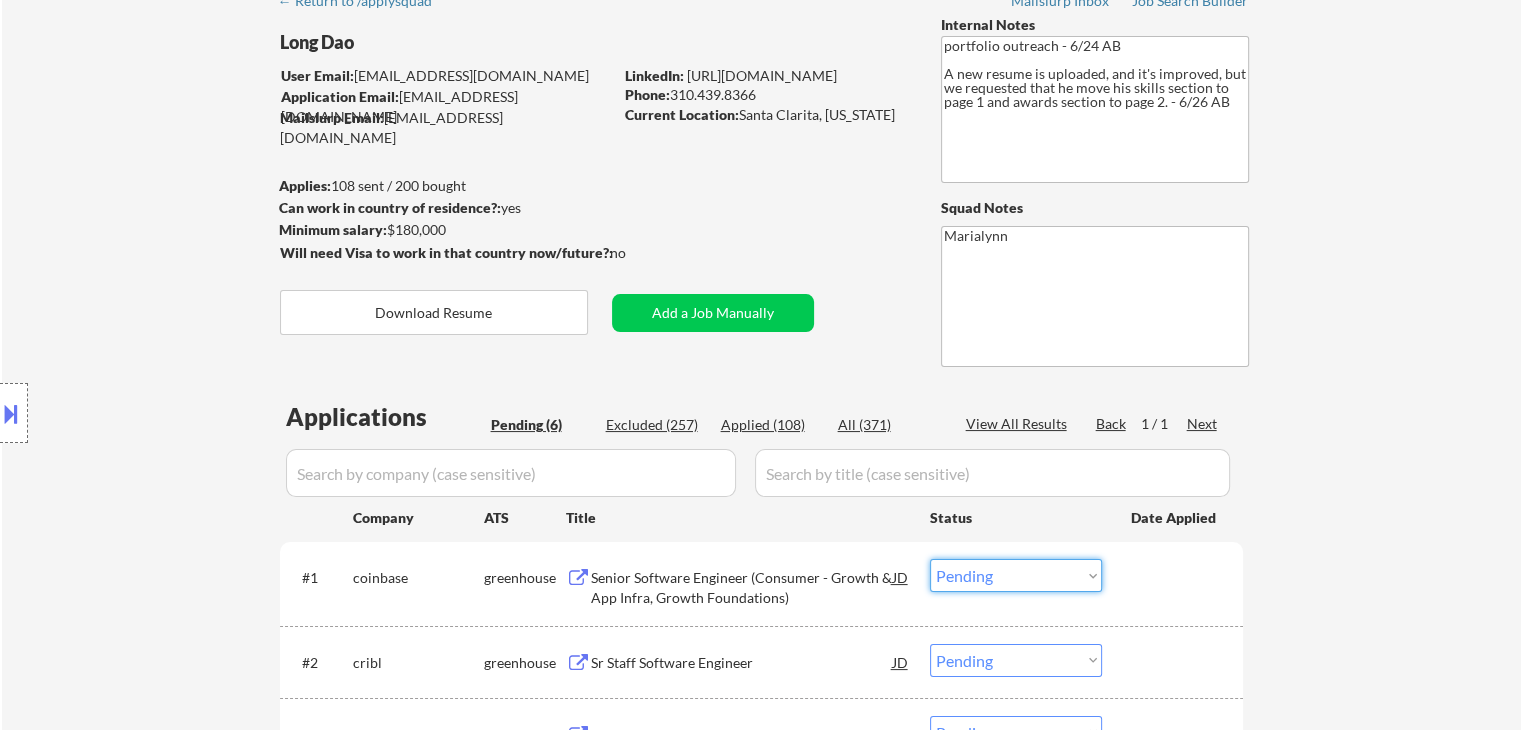 click on "Choose an option... Pending Applied Excluded (Questions) Excluded (Expired) Excluded (Location) Excluded (Bad Match) Excluded (Blocklist) Excluded (Salary) Excluded (Other)" at bounding box center (1016, 575) 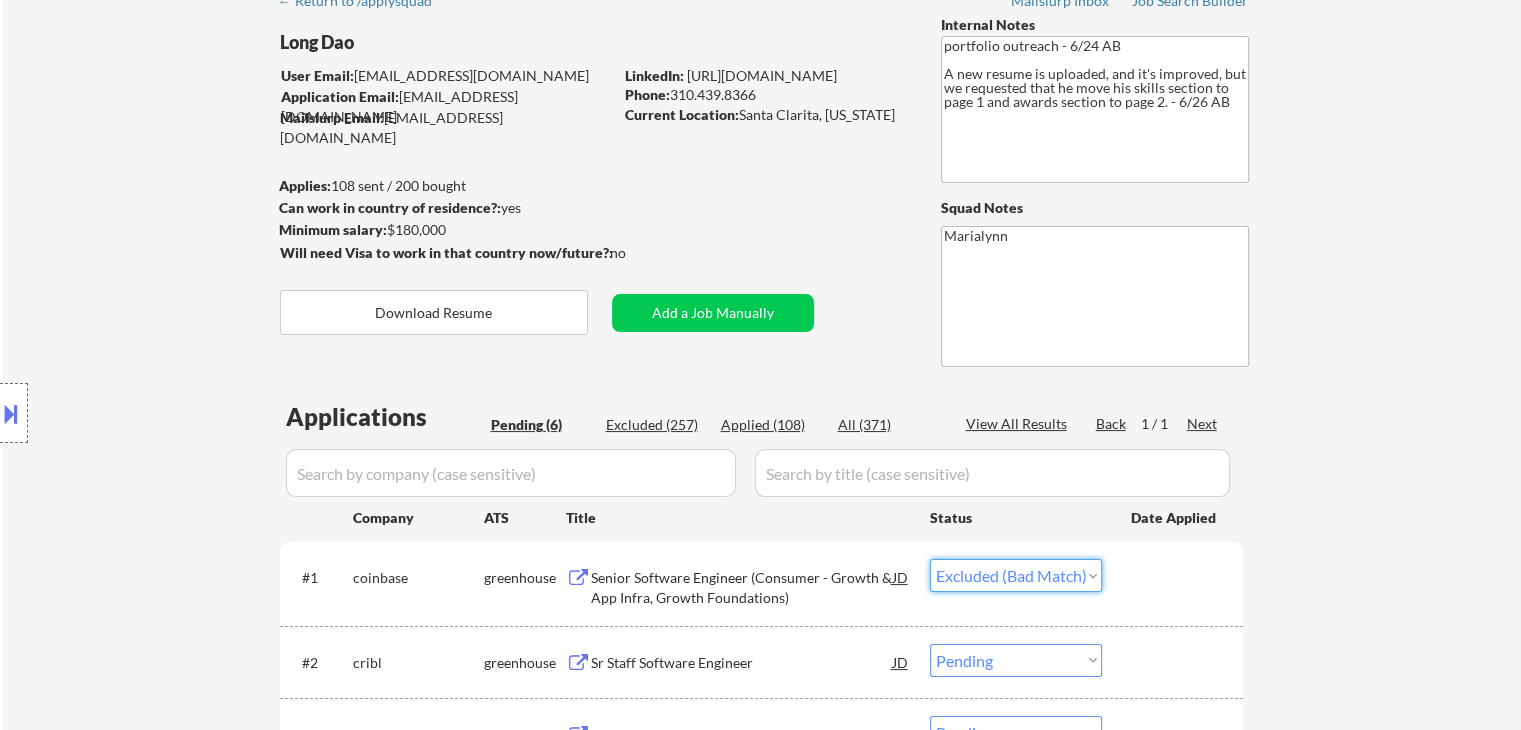 click on "Choose an option... Pending Applied Excluded (Questions) Excluded (Expired) Excluded (Location) Excluded (Bad Match) Excluded (Blocklist) Excluded (Salary) Excluded (Other)" at bounding box center [1016, 575] 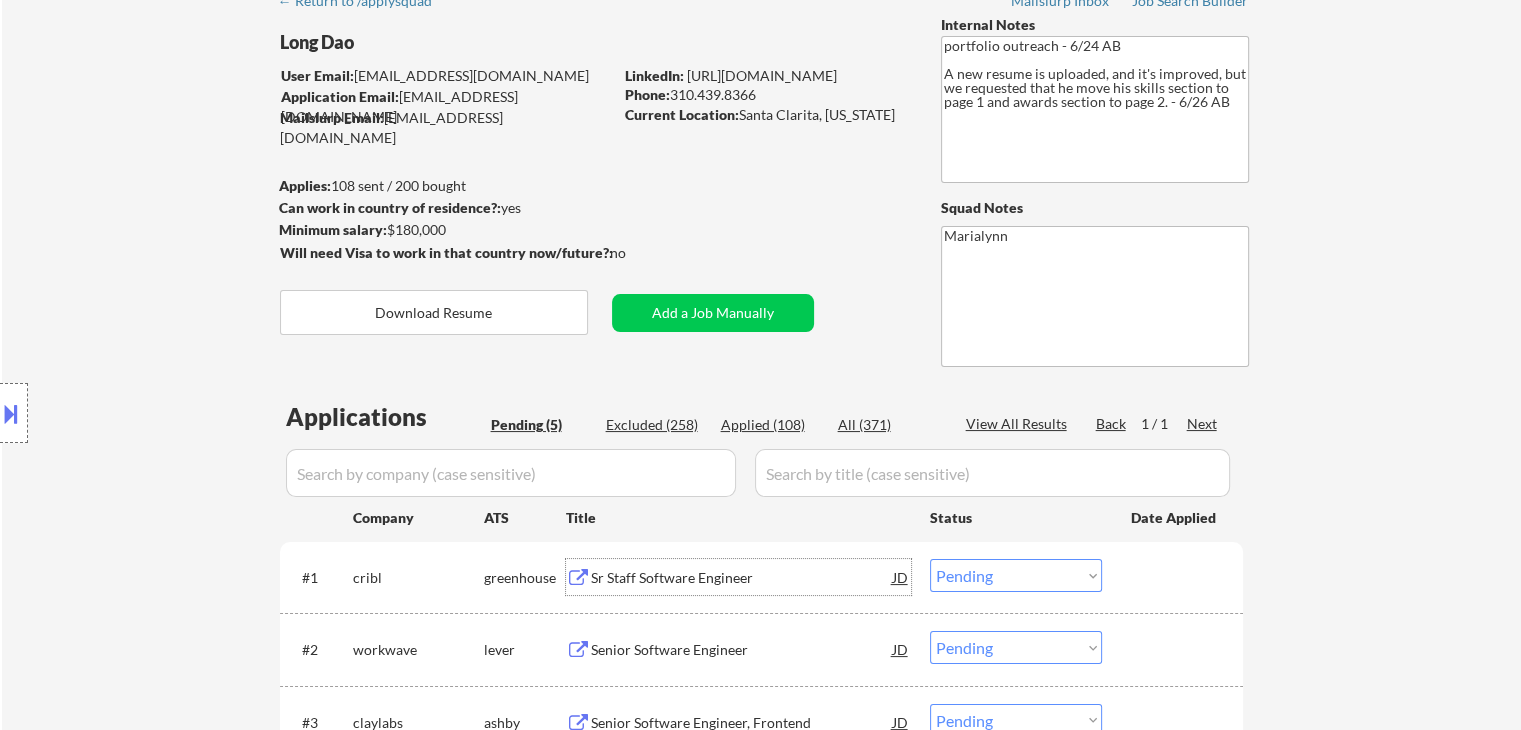 click on "Sr Staff Software Engineer" at bounding box center (742, 578) 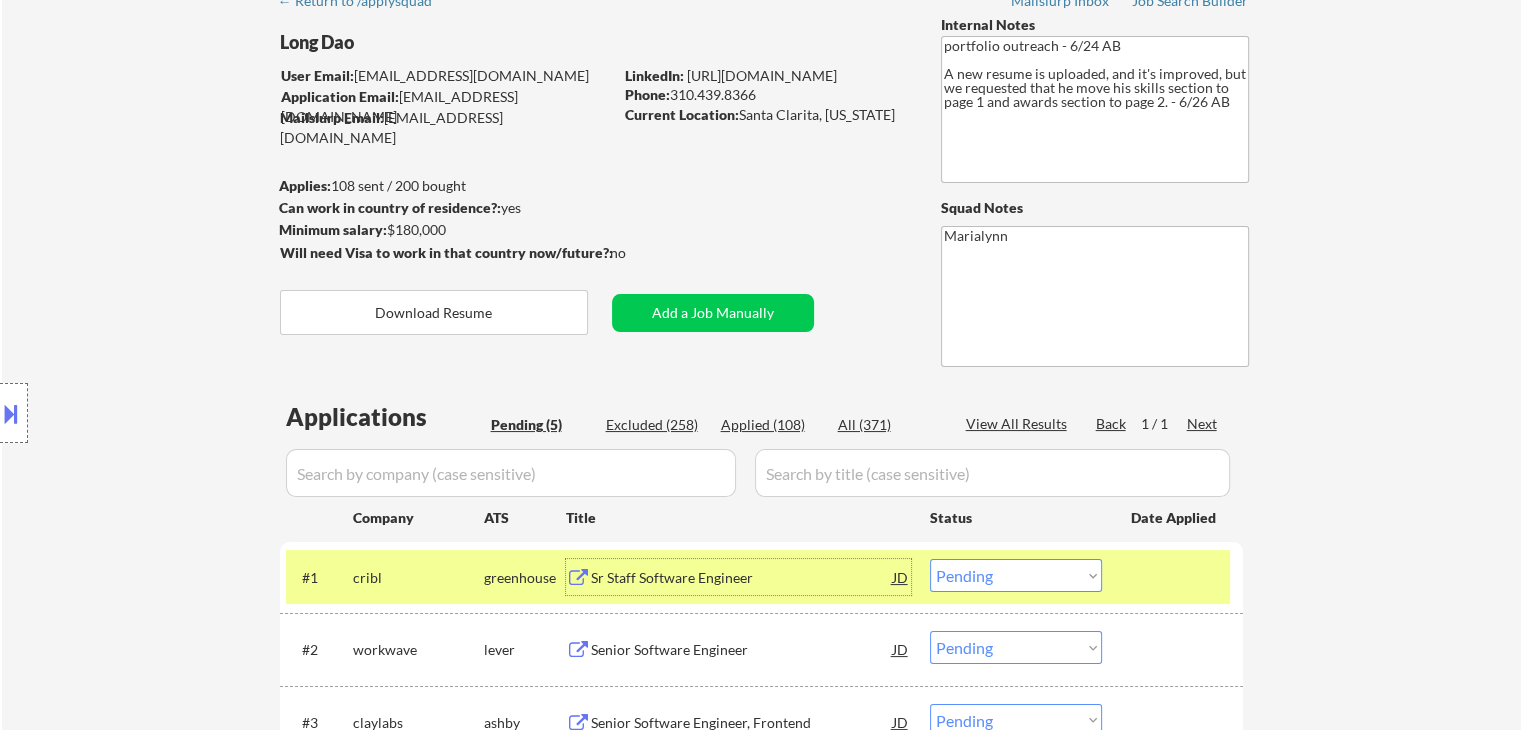 click on "Choose an option... Pending Applied Excluded (Questions) Excluded (Expired) Excluded (Location) Excluded (Bad Match) Excluded (Blocklist) Excluded (Salary) Excluded (Other)" at bounding box center (1016, 575) 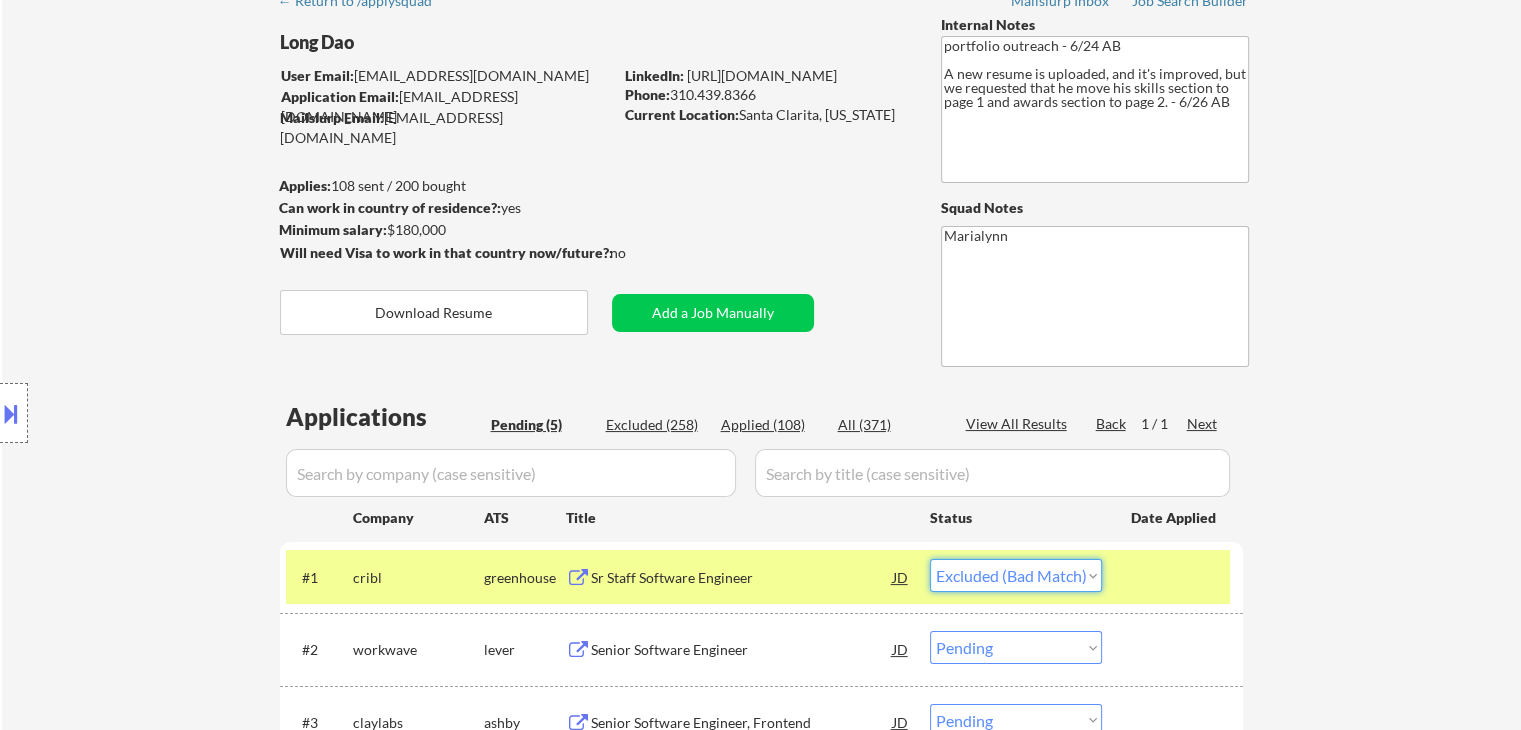 click on "Choose an option... Pending Applied Excluded (Questions) Excluded (Expired) Excluded (Location) Excluded (Bad Match) Excluded (Blocklist) Excluded (Salary) Excluded (Other)" at bounding box center (1016, 575) 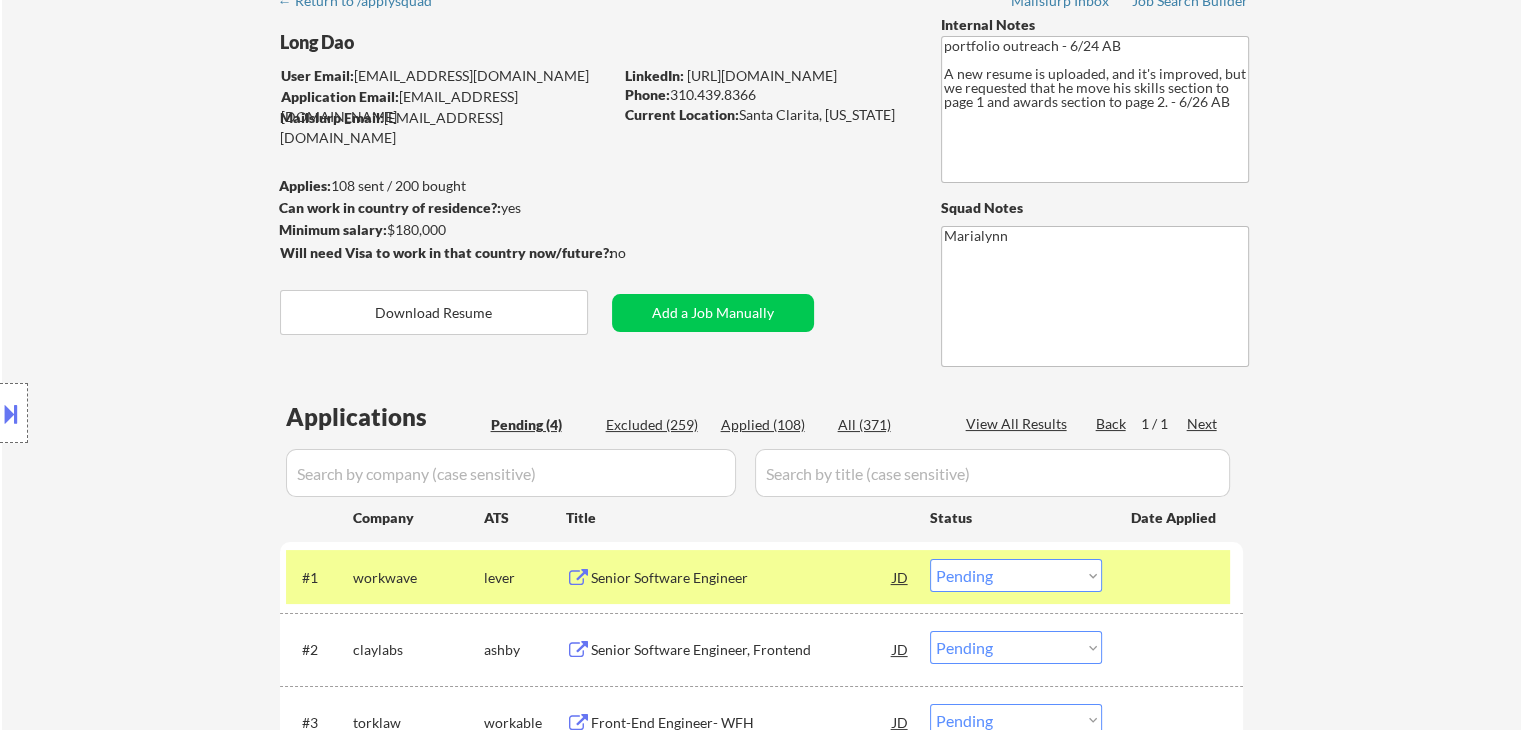 click on "Senior Software Engineer" at bounding box center (742, 578) 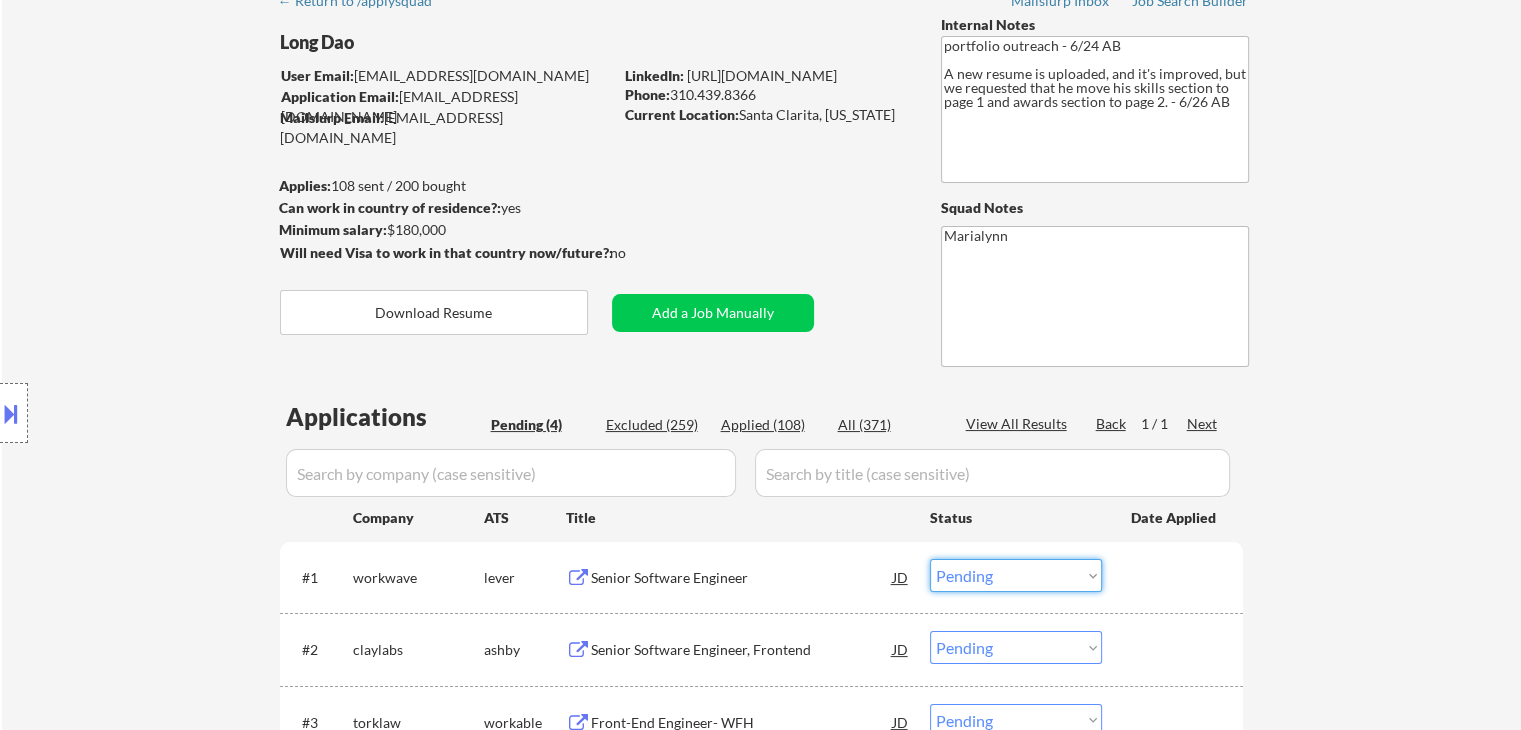 click on "Choose an option... Pending Applied Excluded (Questions) Excluded (Expired) Excluded (Location) Excluded (Bad Match) Excluded (Blocklist) Excluded (Salary) Excluded (Other)" at bounding box center [1016, 575] 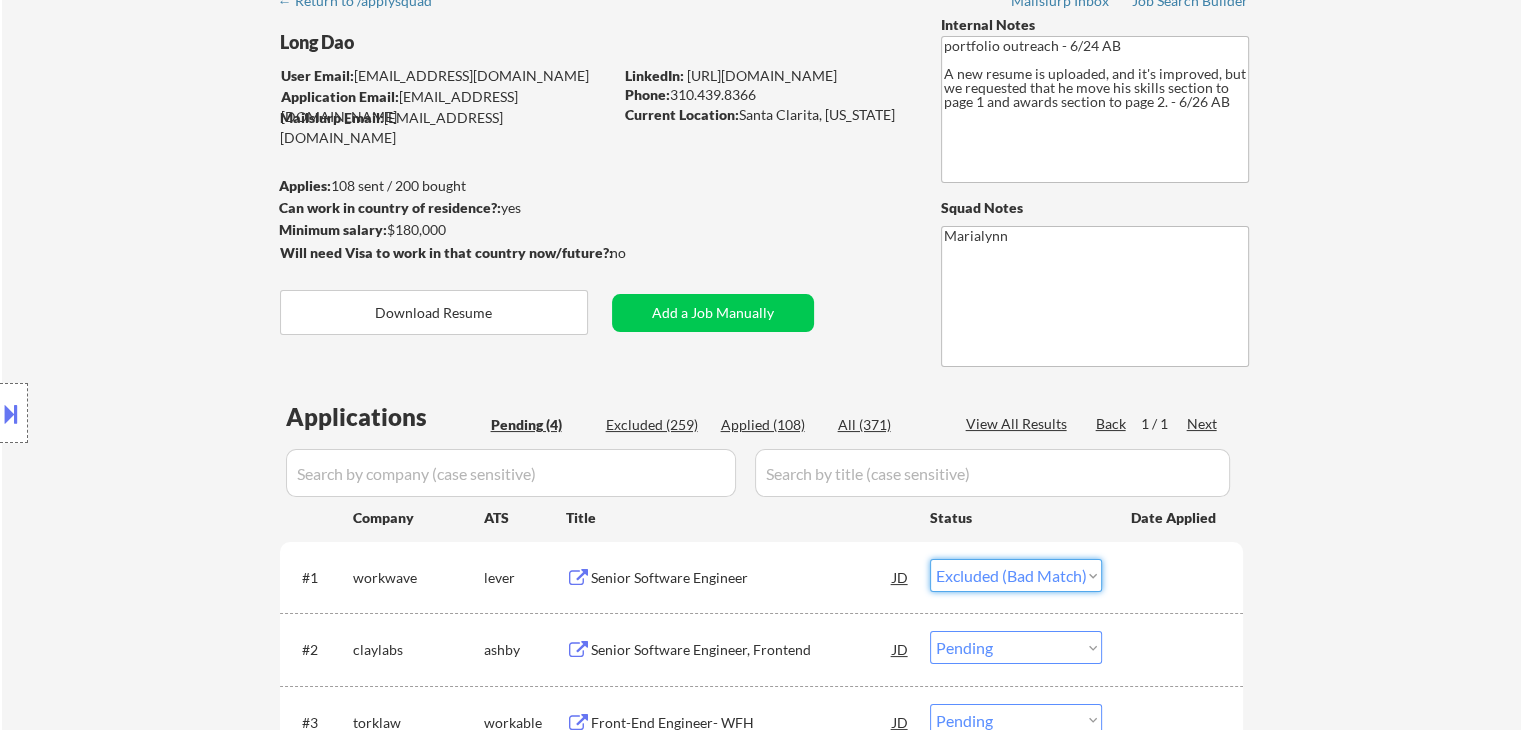 click on "Choose an option... Pending Applied Excluded (Questions) Excluded (Expired) Excluded (Location) Excluded (Bad Match) Excluded (Blocklist) Excluded (Salary) Excluded (Other)" at bounding box center (1016, 575) 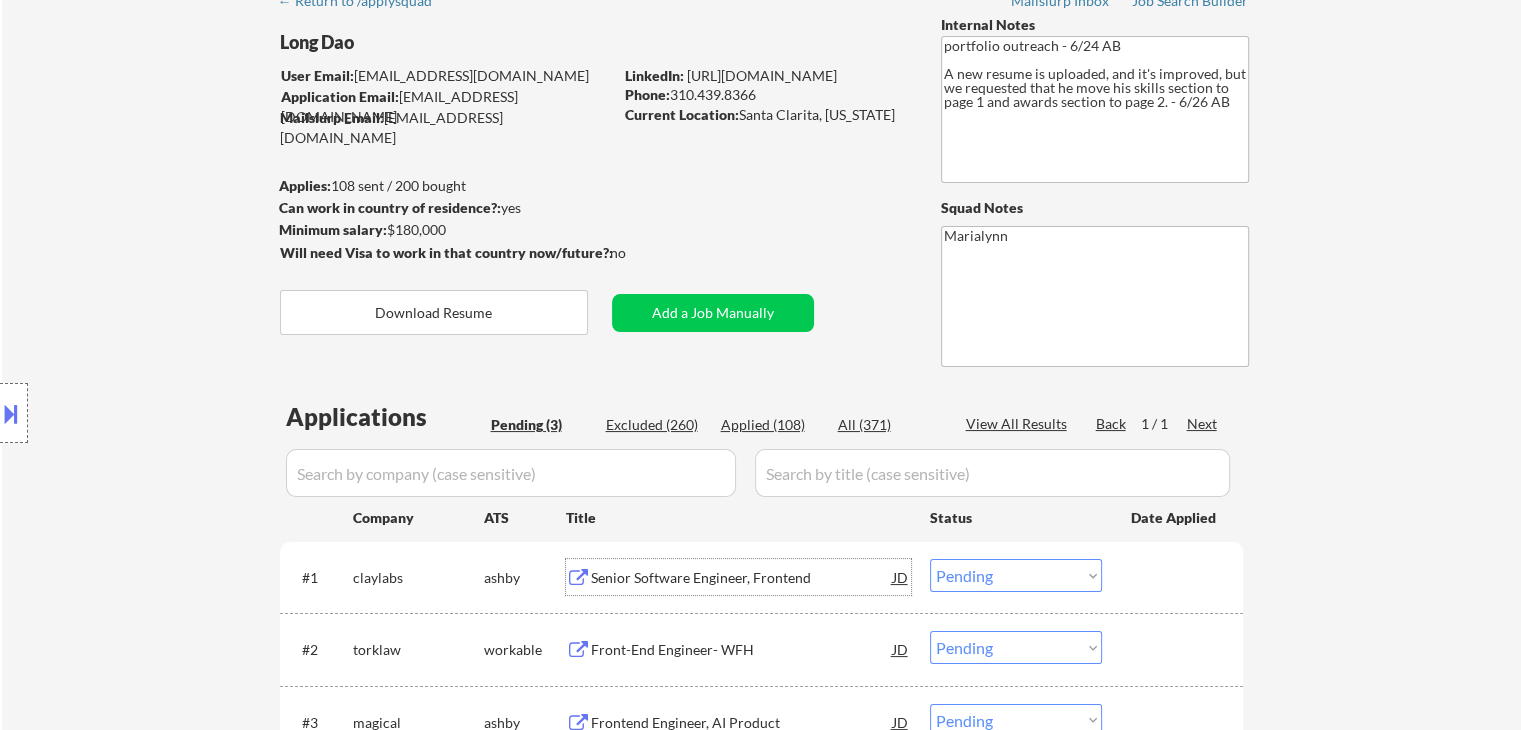 click on "Senior Software Engineer, Frontend" at bounding box center [742, 578] 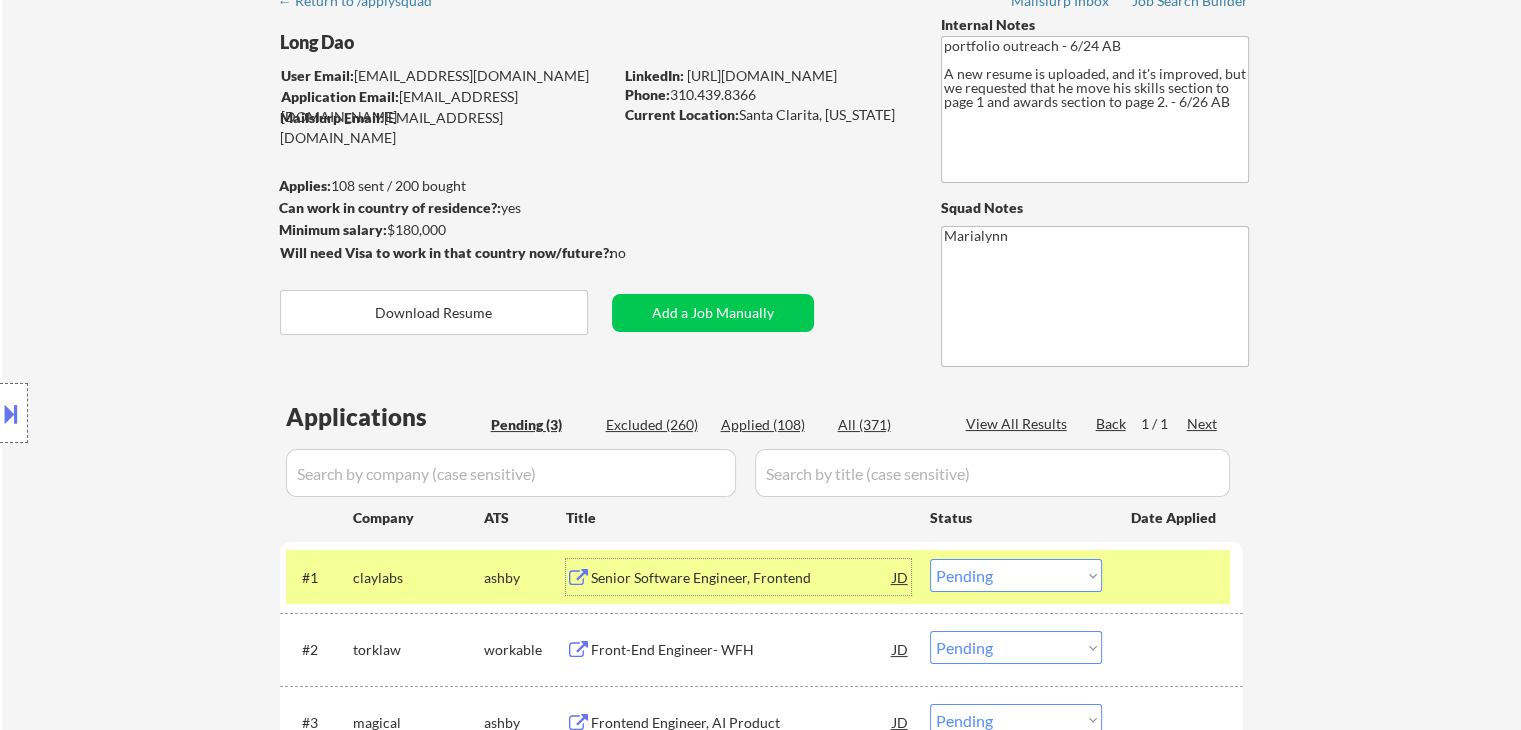 click on "Choose an option... Pending Applied Excluded (Questions) Excluded (Expired) Excluded (Location) Excluded (Bad Match) Excluded (Blocklist) Excluded (Salary) Excluded (Other)" at bounding box center (1016, 575) 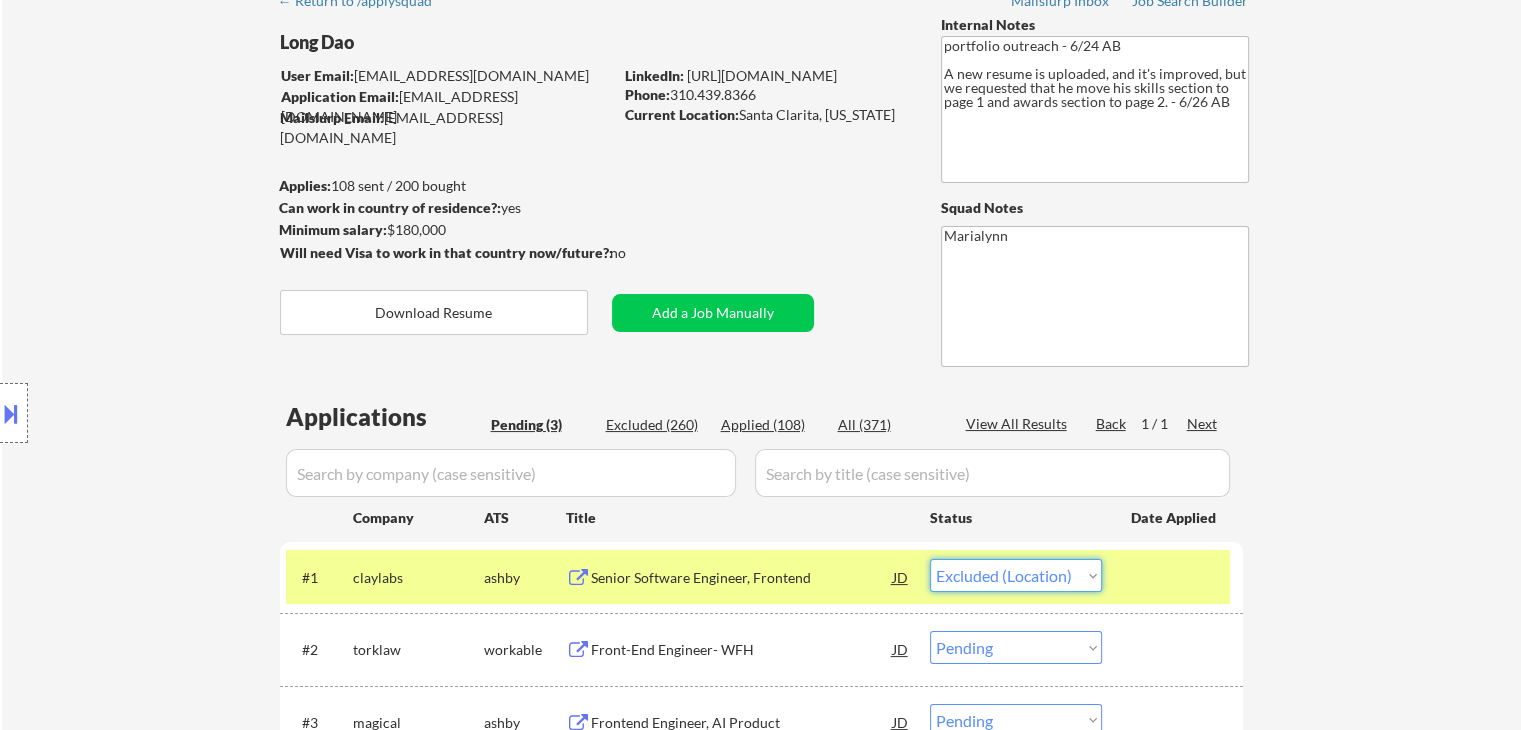 click on "Choose an option... Pending Applied Excluded (Questions) Excluded (Expired) Excluded (Location) Excluded (Bad Match) Excluded (Blocklist) Excluded (Salary) Excluded (Other)" at bounding box center [1016, 575] 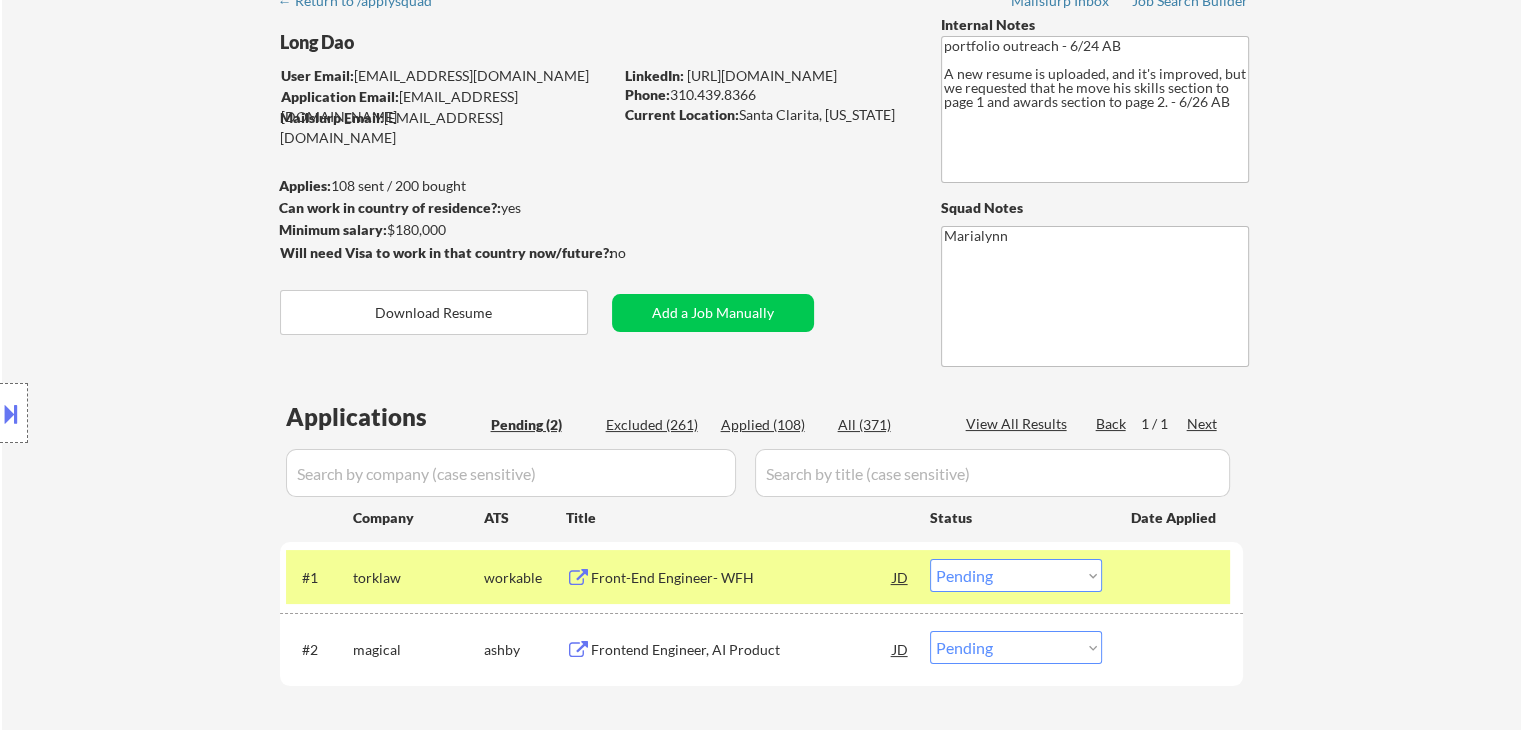 click on "Front-End Engineer- WFH" at bounding box center (742, 578) 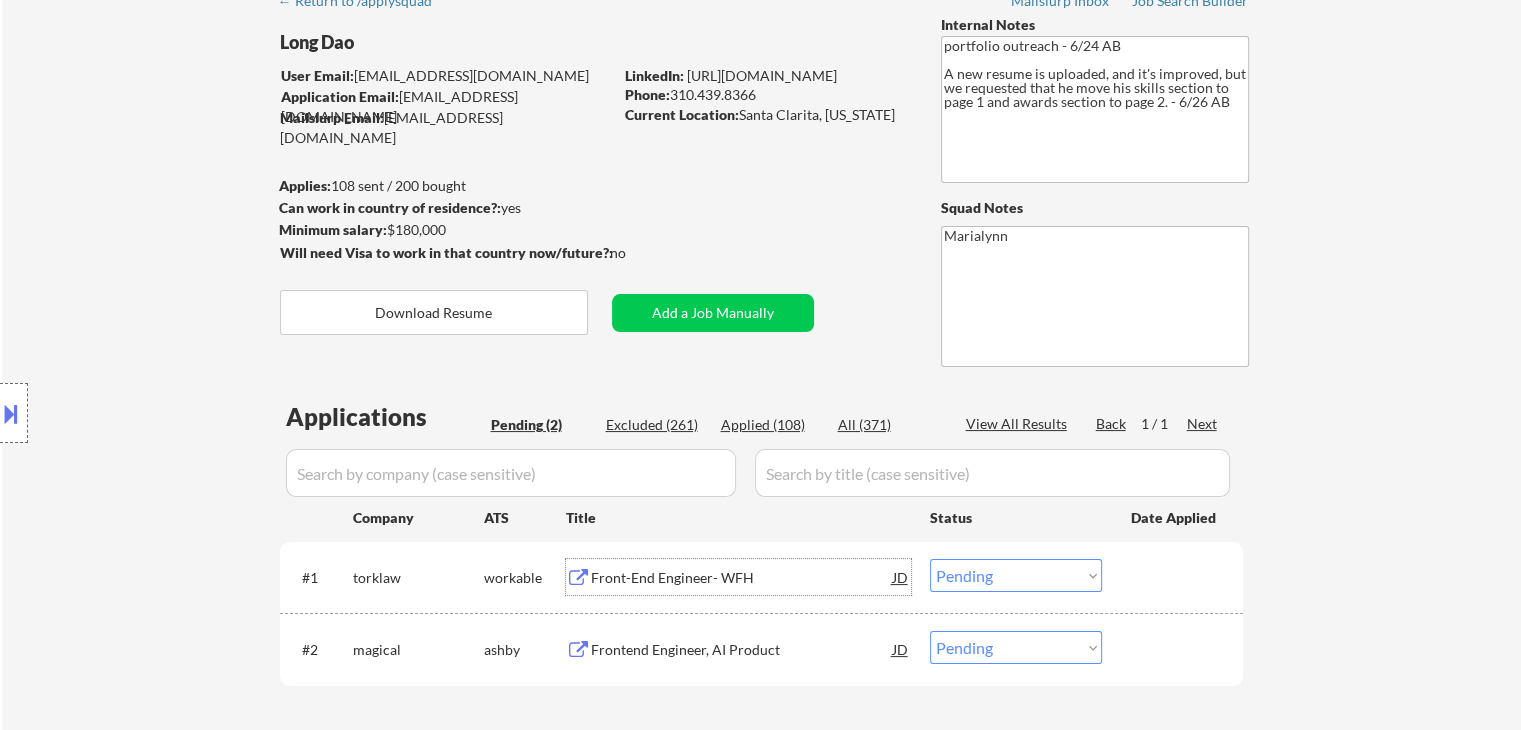 drag, startPoint x: 971, startPoint y: 581, endPoint x: 981, endPoint y: 572, distance: 13.453624 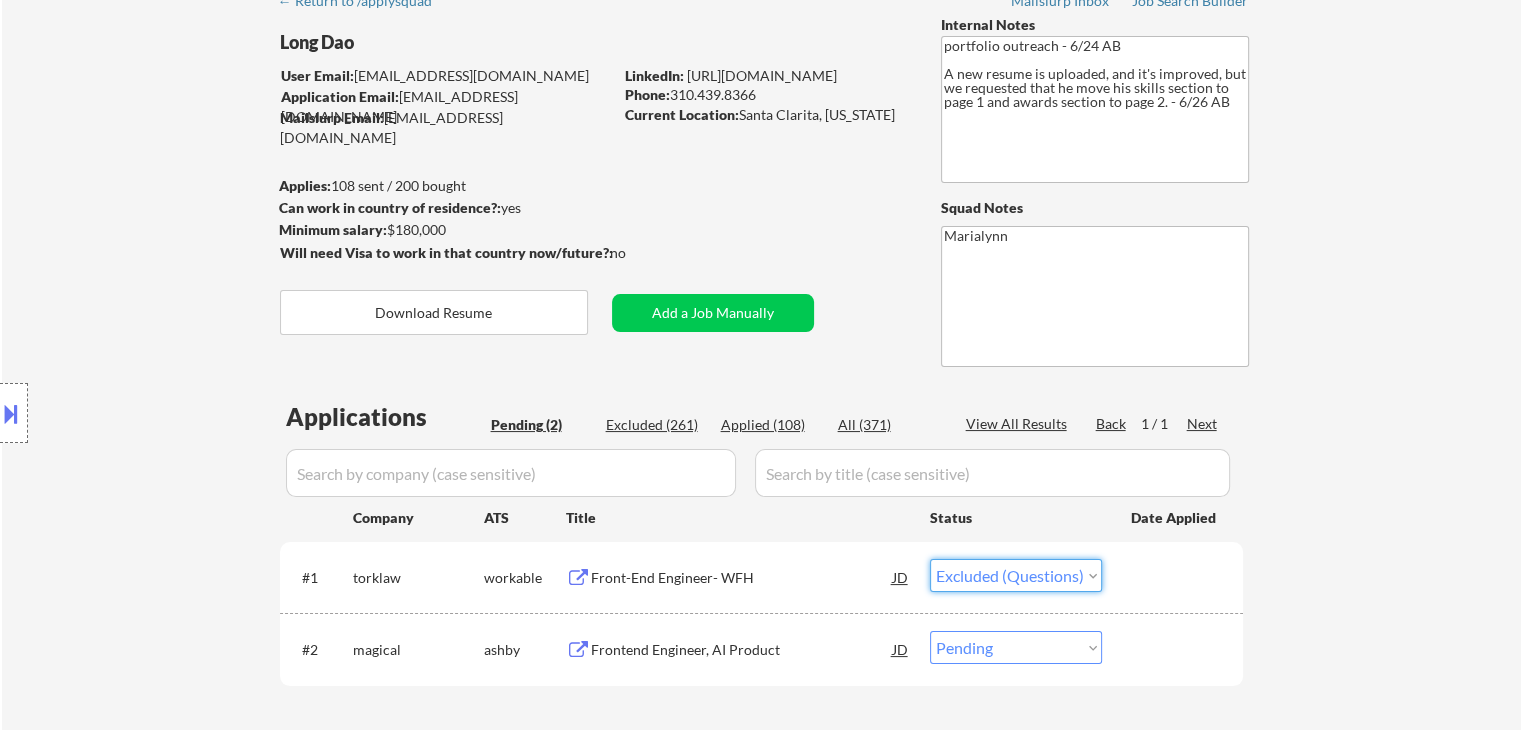 click on "Choose an option... Pending Applied Excluded (Questions) Excluded (Expired) Excluded (Location) Excluded (Bad Match) Excluded (Blocklist) Excluded (Salary) Excluded (Other)" at bounding box center (1016, 575) 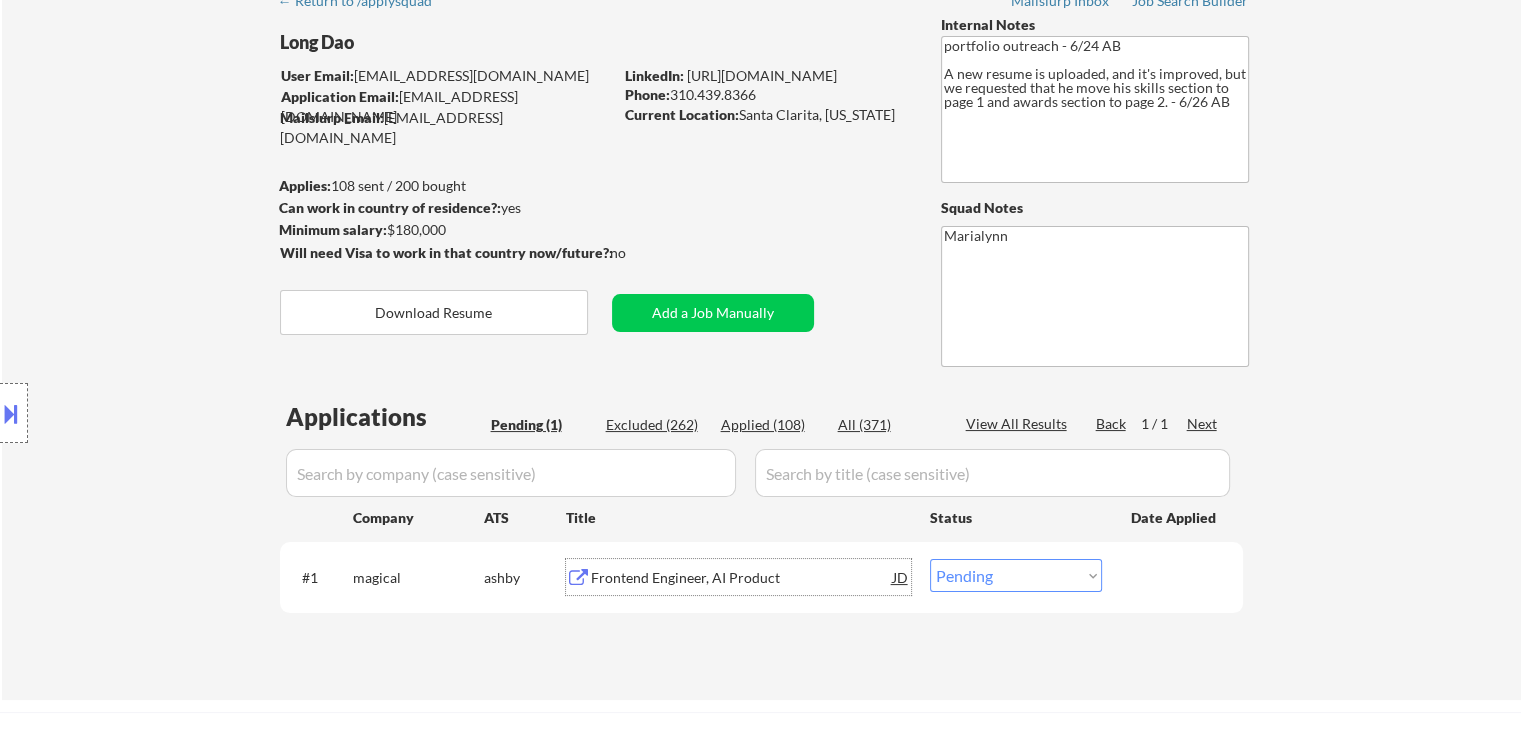click on "Frontend Engineer, AI Product" at bounding box center [742, 578] 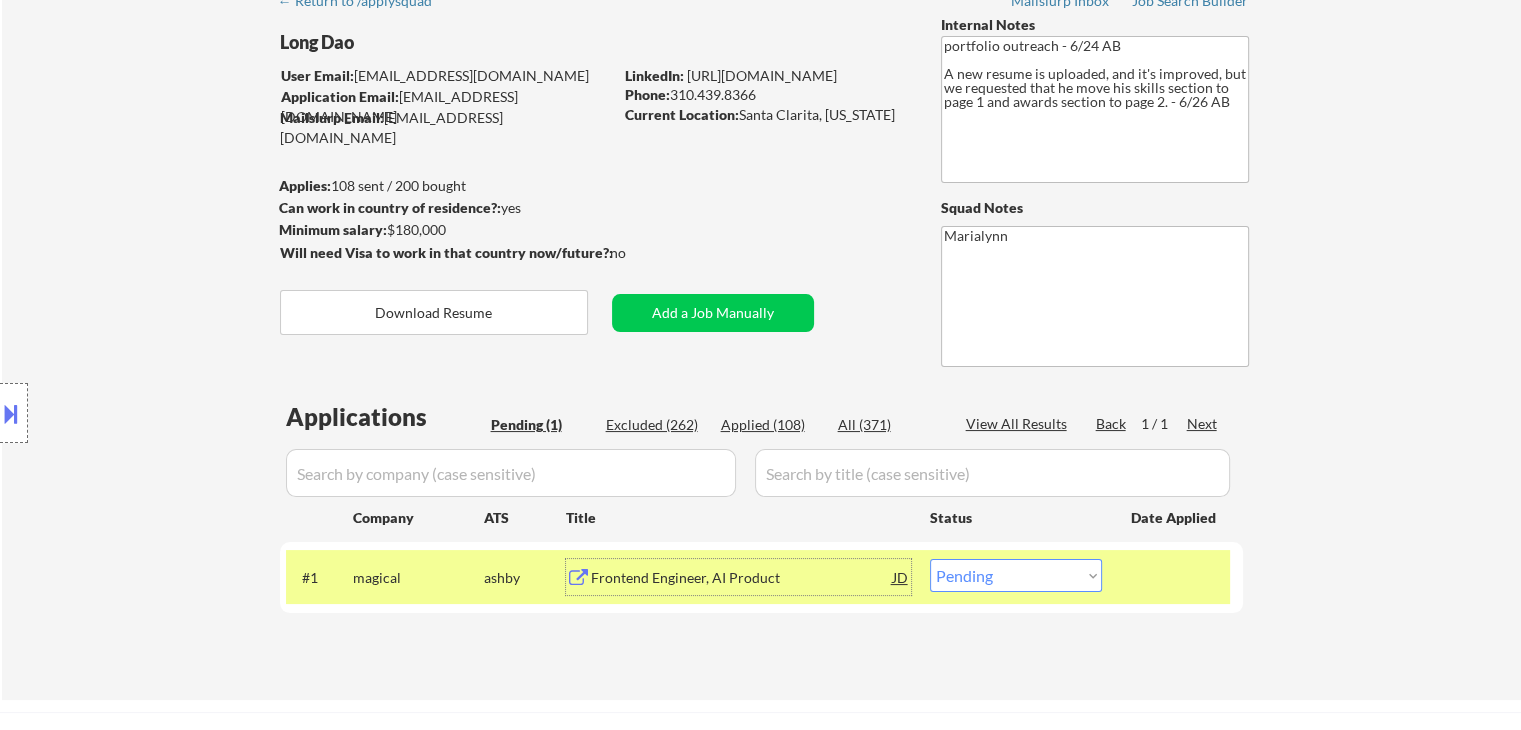 click on "Choose an option... Pending Applied Excluded (Questions) Excluded (Expired) Excluded (Location) Excluded (Bad Match) Excluded (Blocklist) Excluded (Salary) Excluded (Other)" at bounding box center [1016, 575] 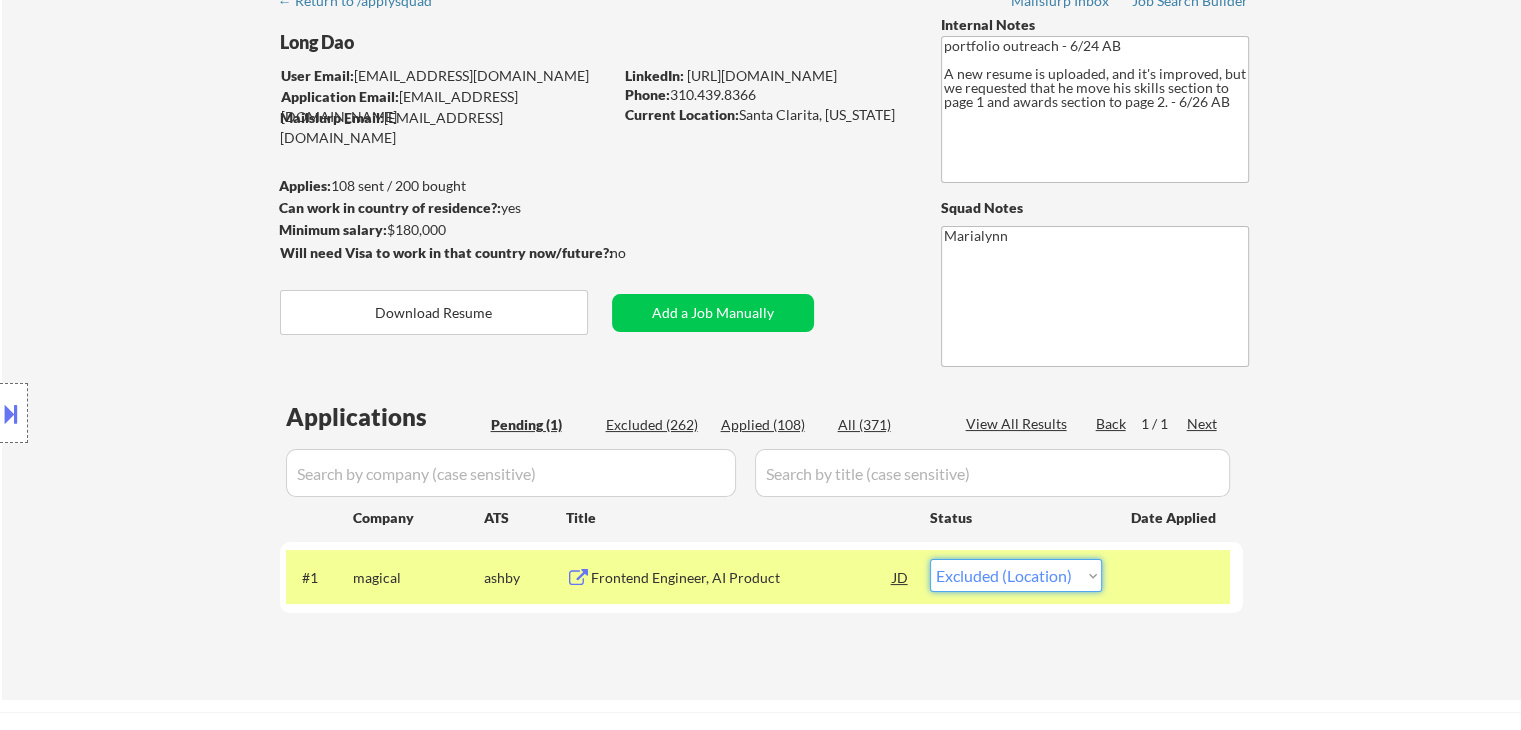click on "Choose an option... Pending Applied Excluded (Questions) Excluded (Expired) Excluded (Location) Excluded (Bad Match) Excluded (Blocklist) Excluded (Salary) Excluded (Other)" at bounding box center (1016, 575) 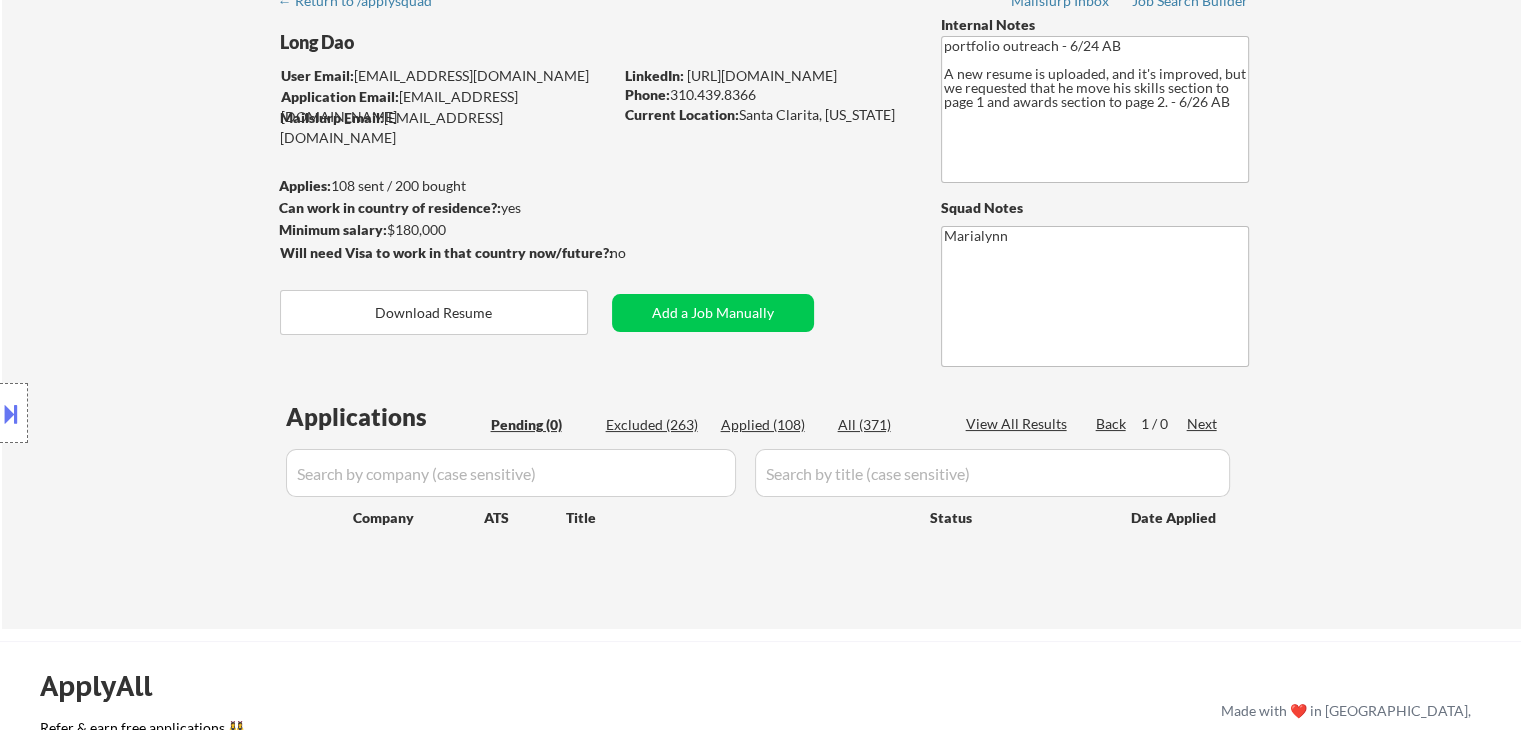 click on "Applied (108)" at bounding box center (771, 425) 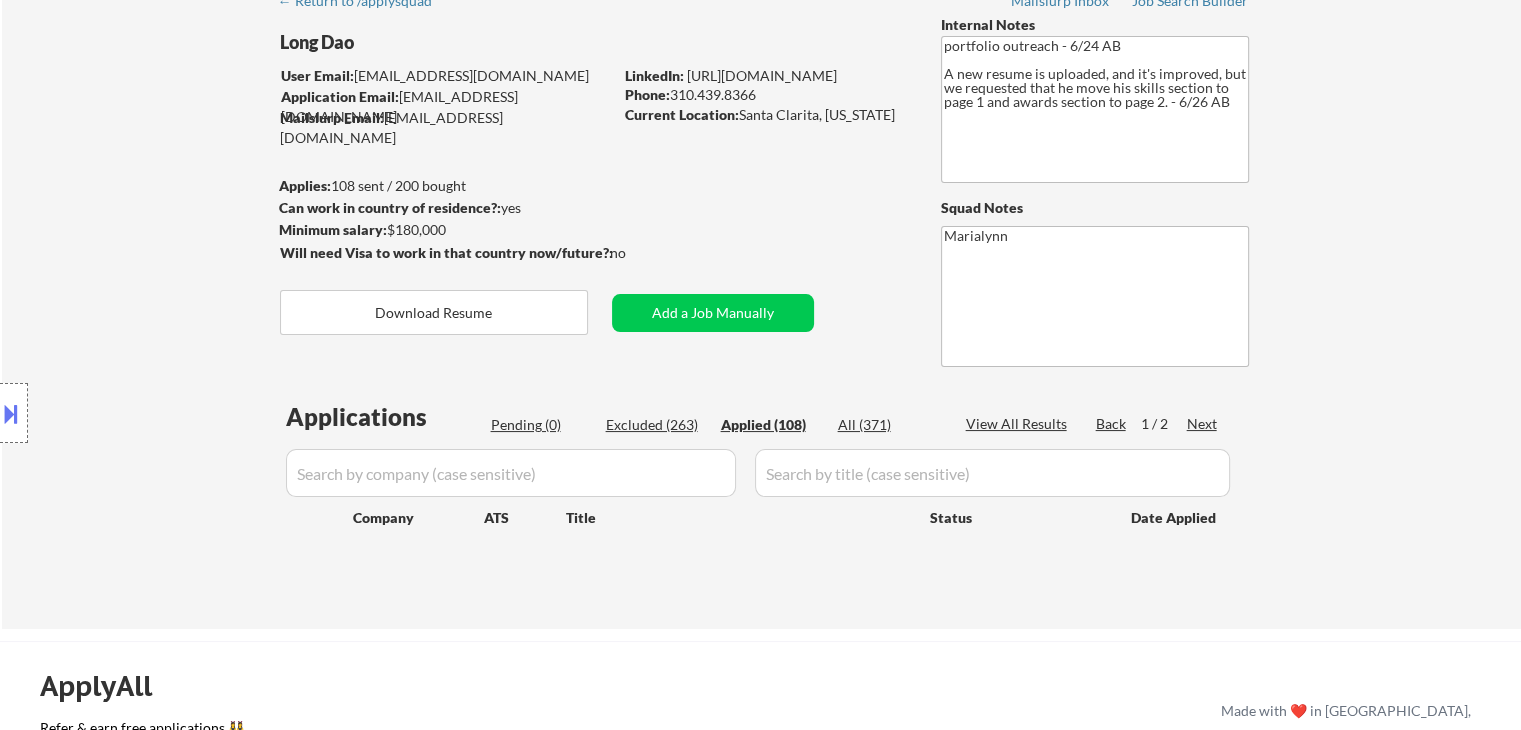 select on ""applied"" 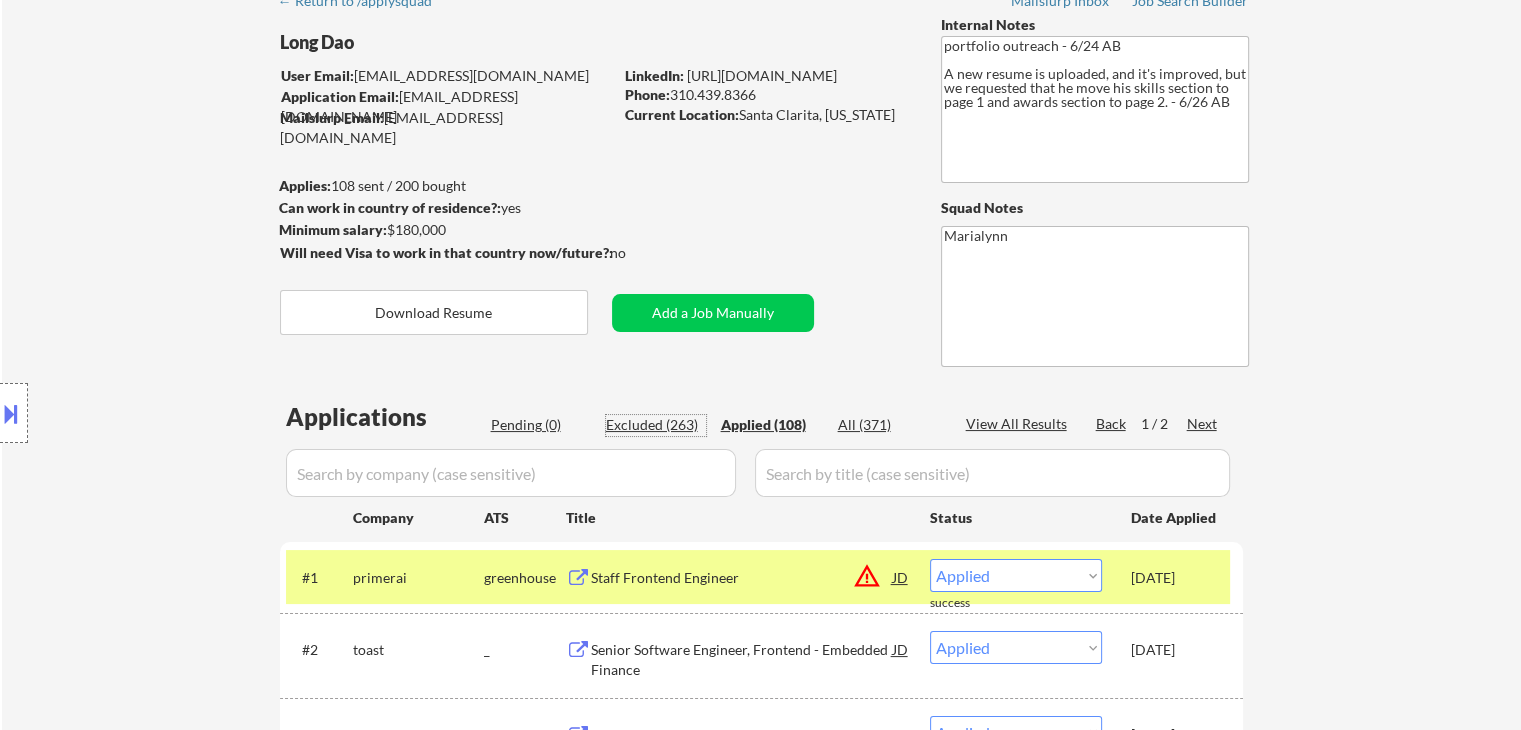 click on "Excluded (263)" at bounding box center (656, 425) 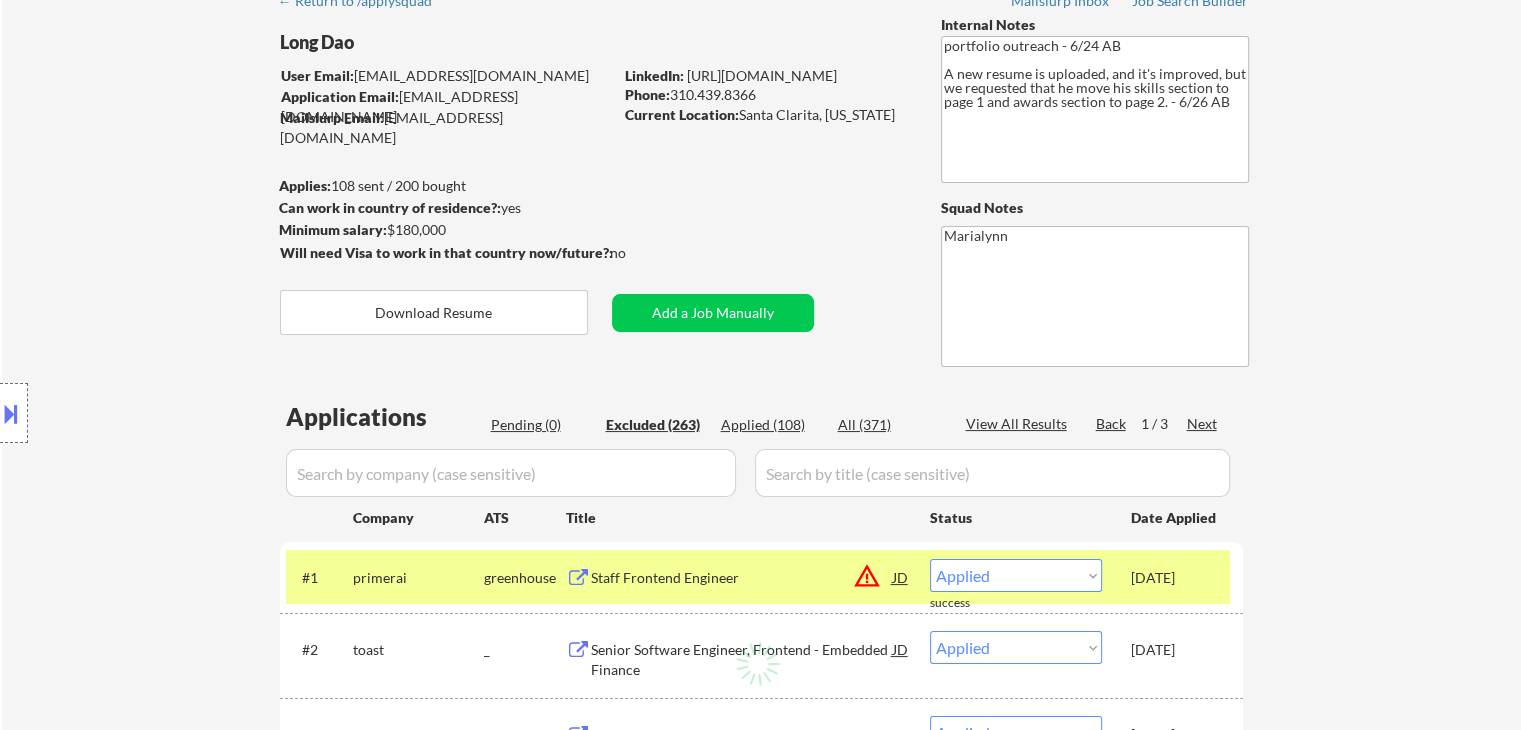 select on ""excluded"" 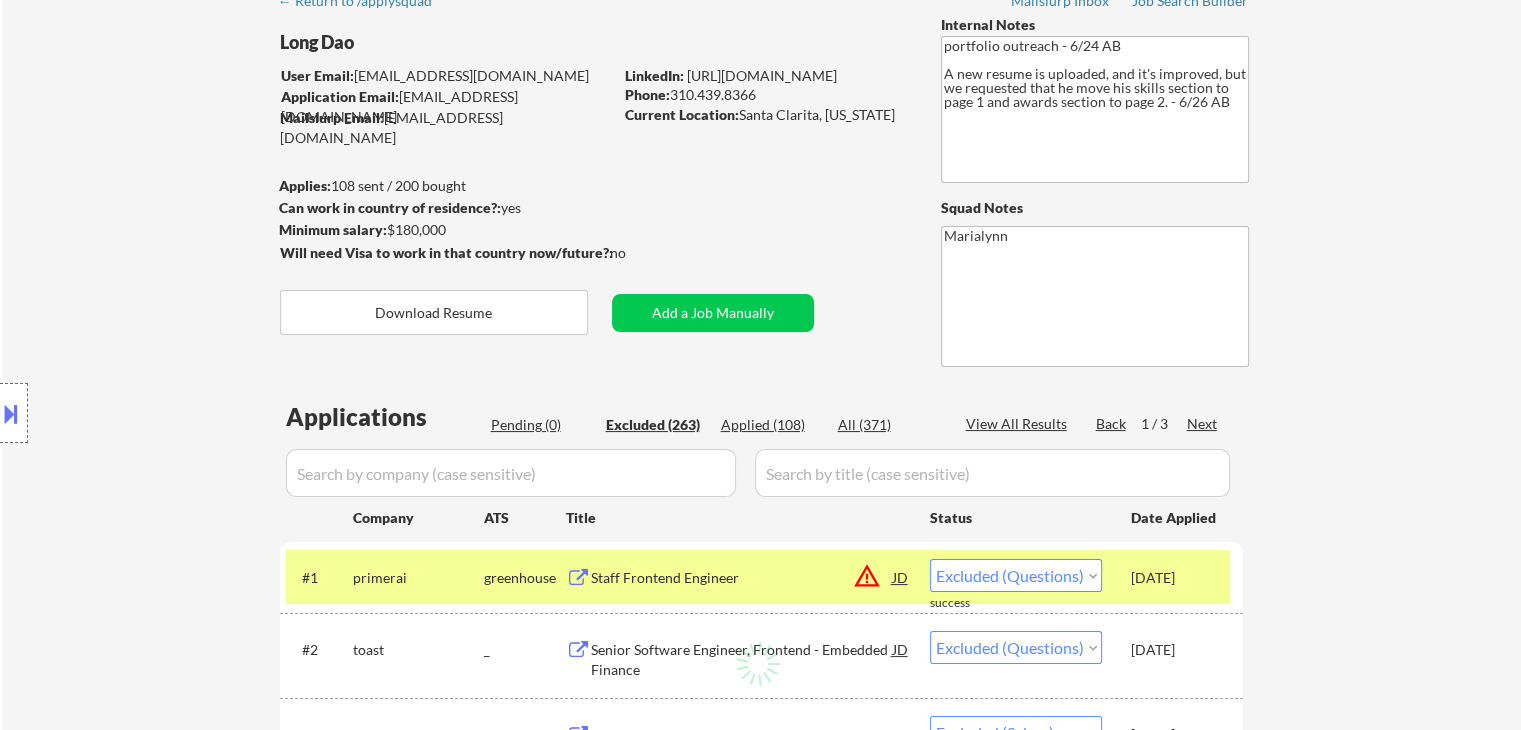 select on ""excluded__bad_match_"" 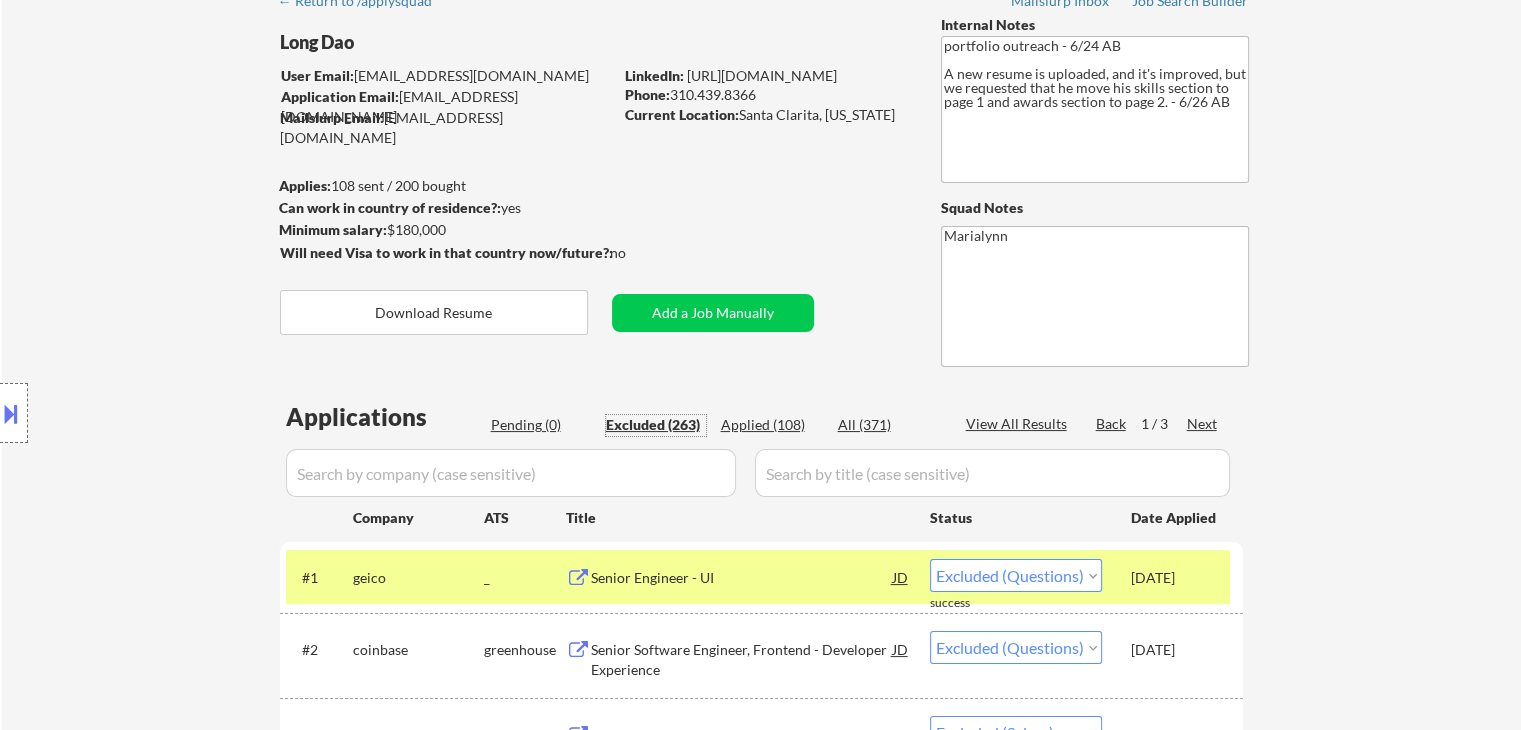 click at bounding box center (511, 473) 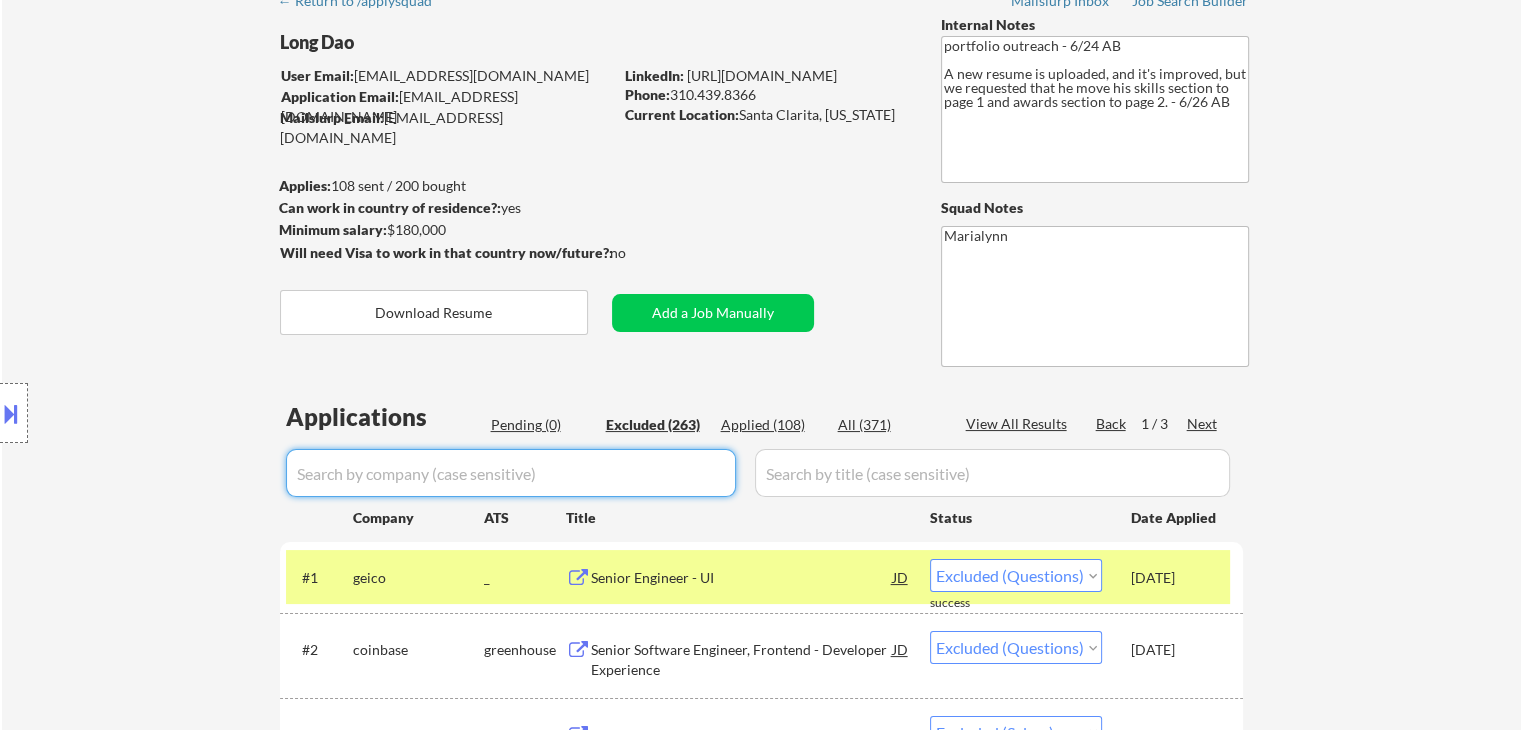 paste on "TorkLaw" 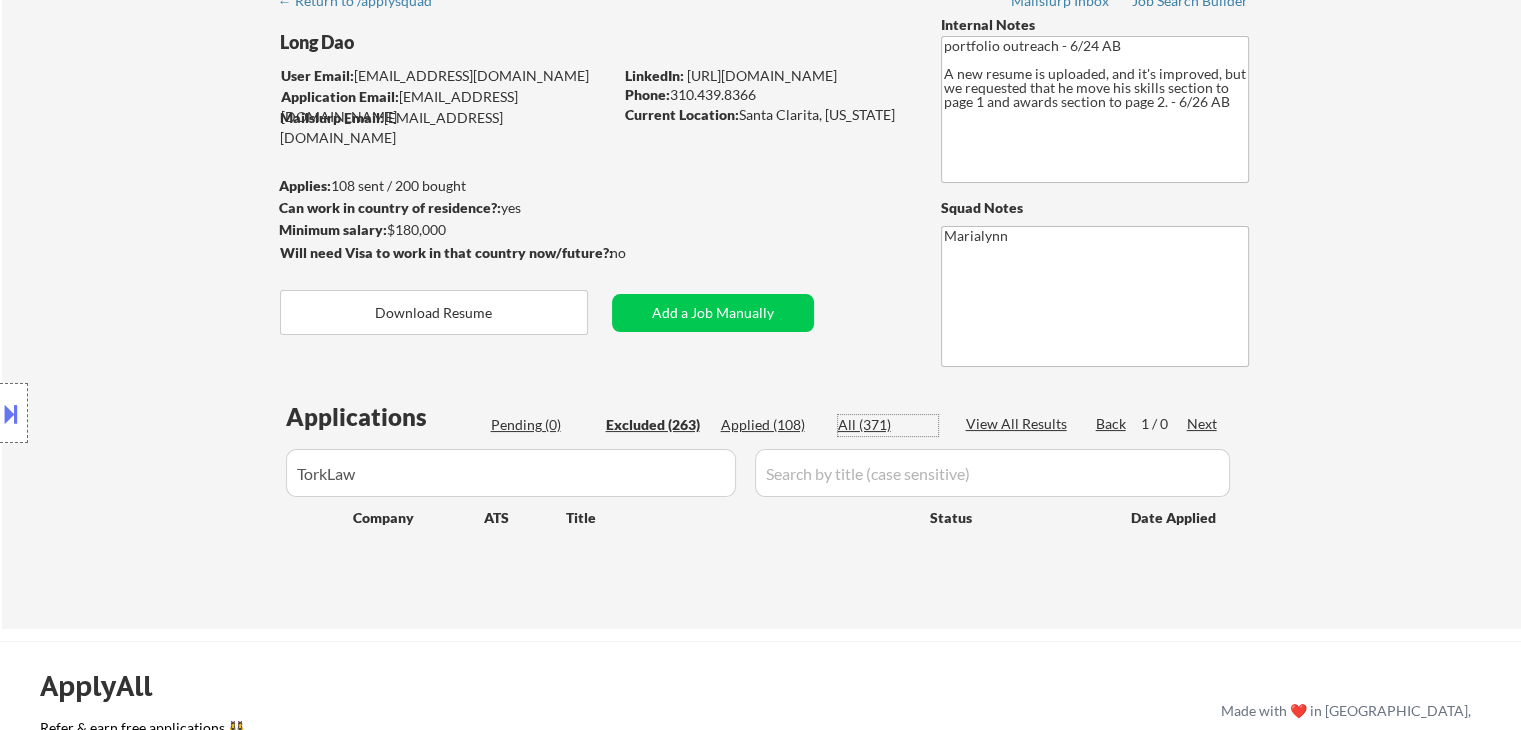 click on "All (371)" at bounding box center (888, 425) 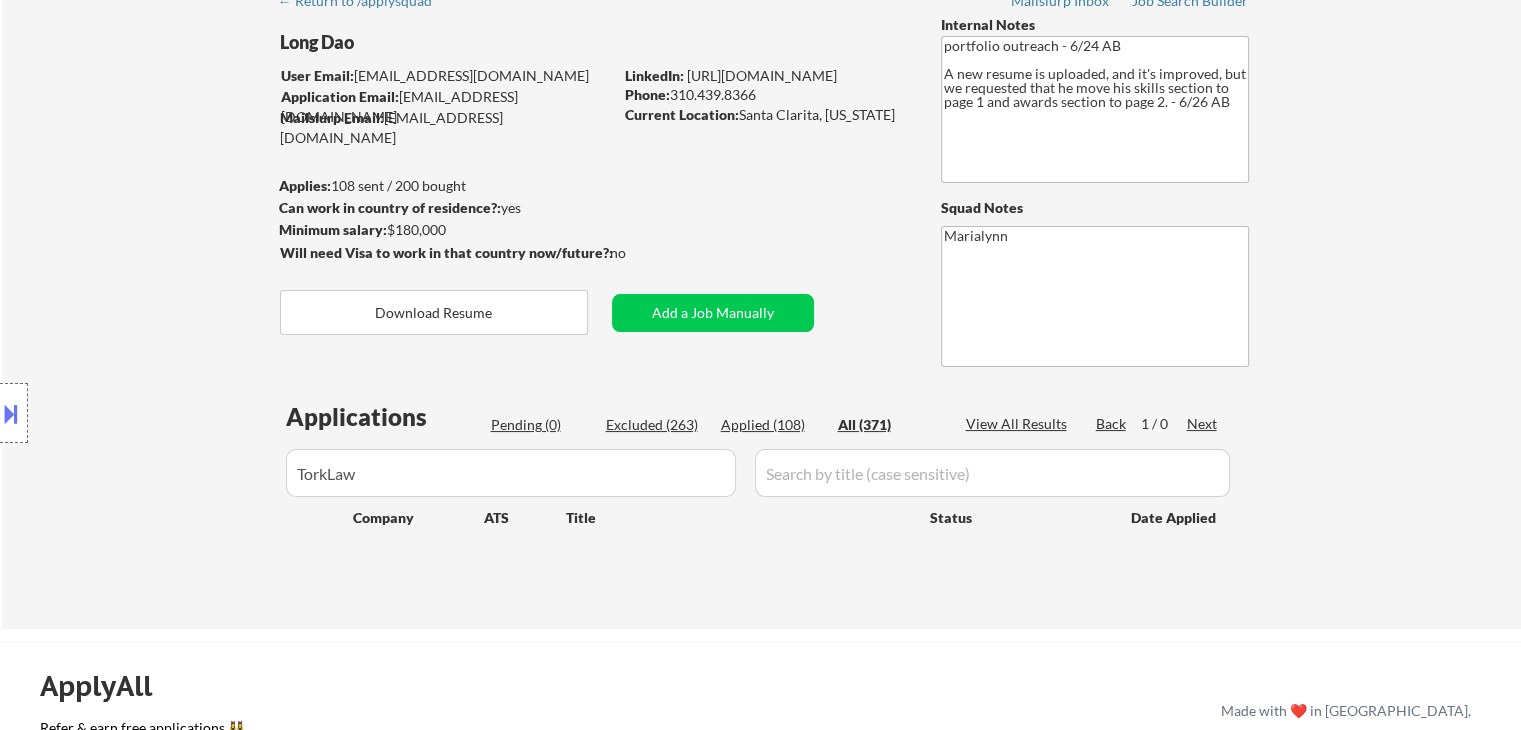 click on "Location Inclusions:" at bounding box center (179, 413) 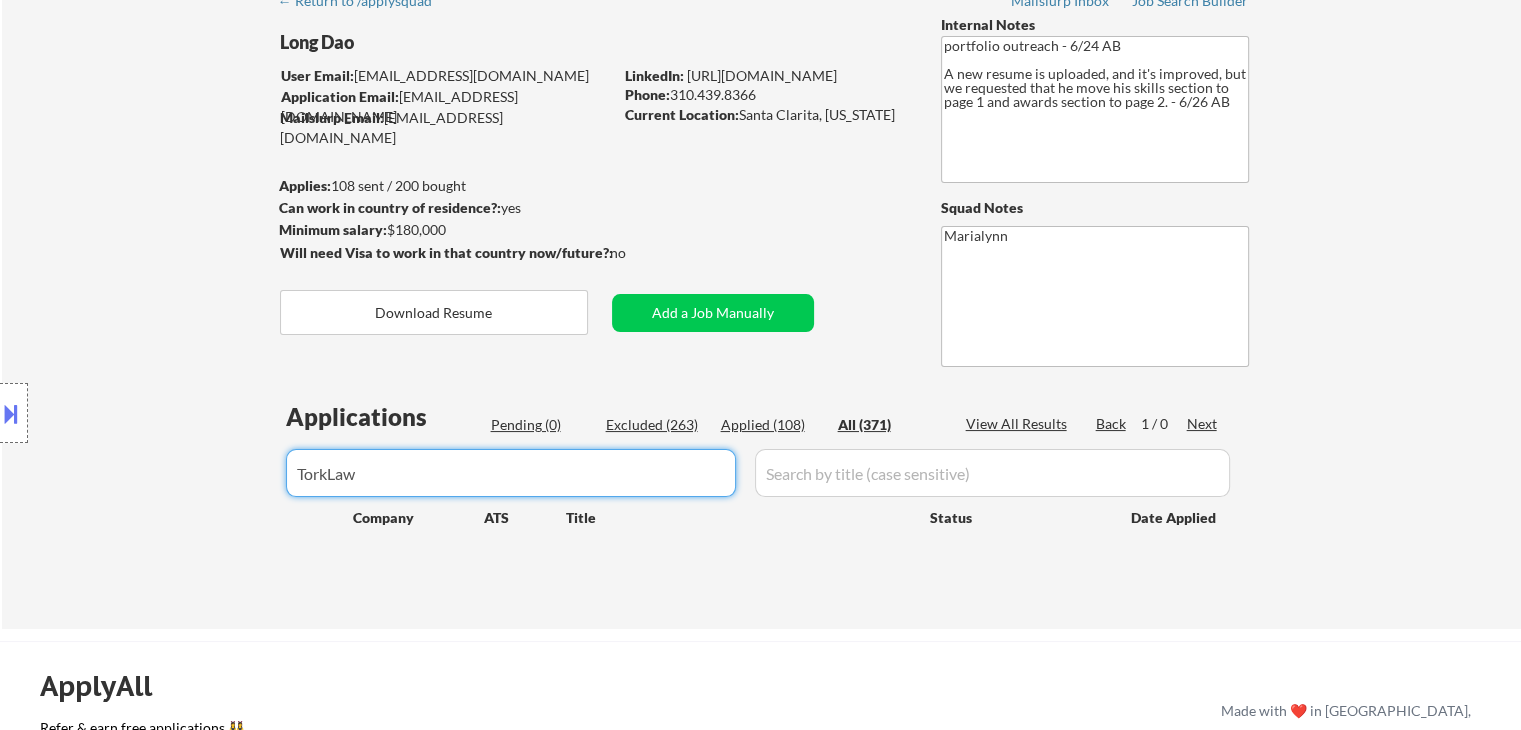 click at bounding box center (511, 473) 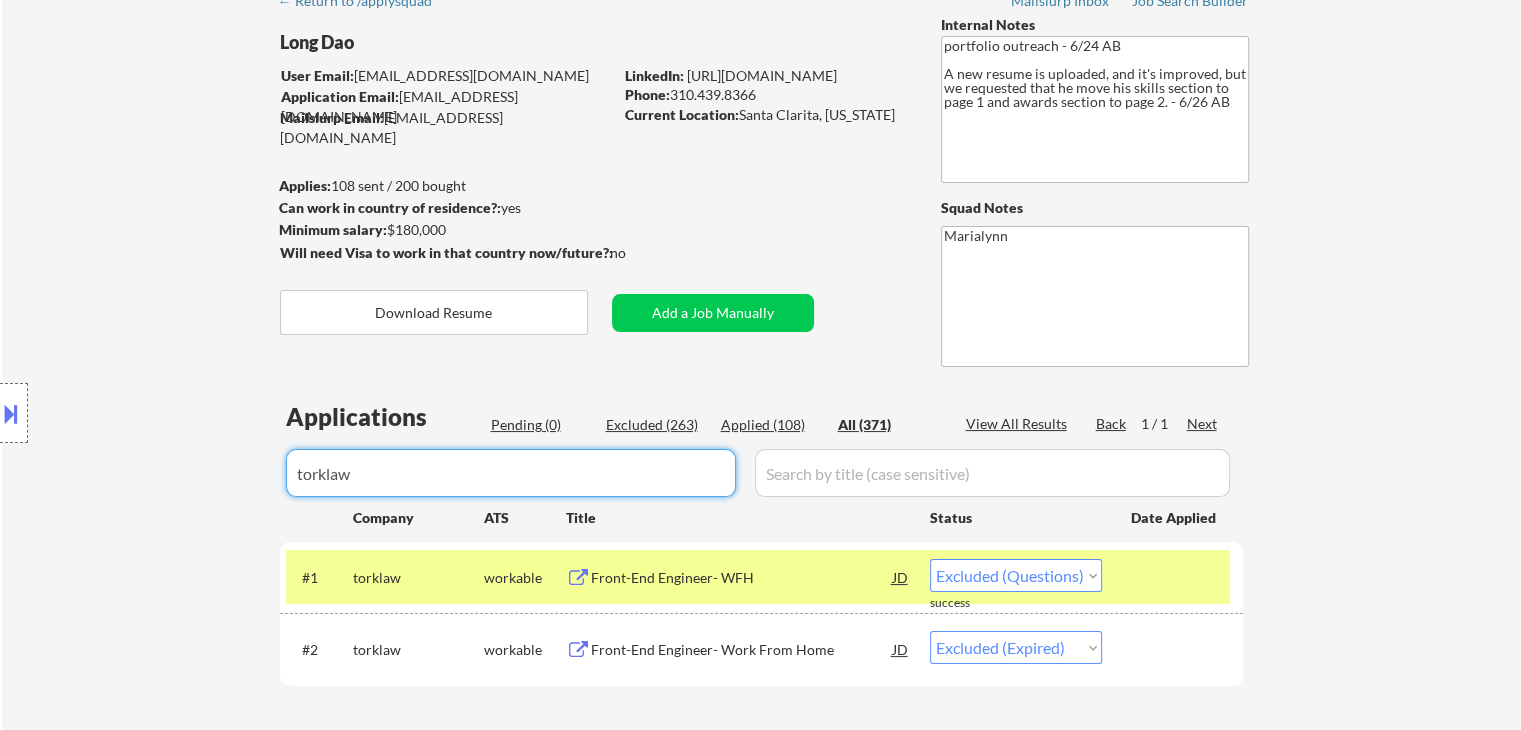 scroll, scrollTop: 200, scrollLeft: 0, axis: vertical 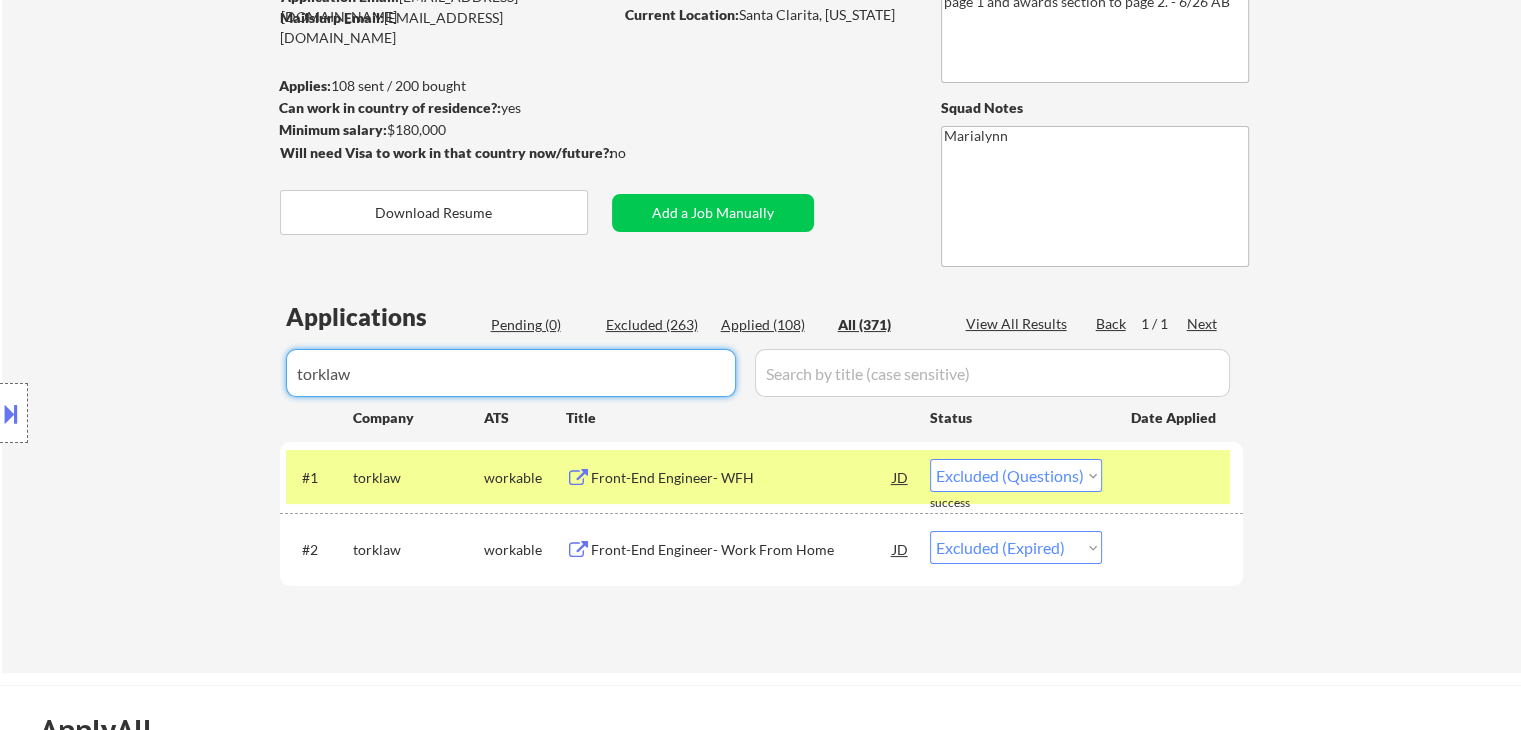 drag, startPoint x: 382, startPoint y: 371, endPoint x: 0, endPoint y: 347, distance: 382.75317 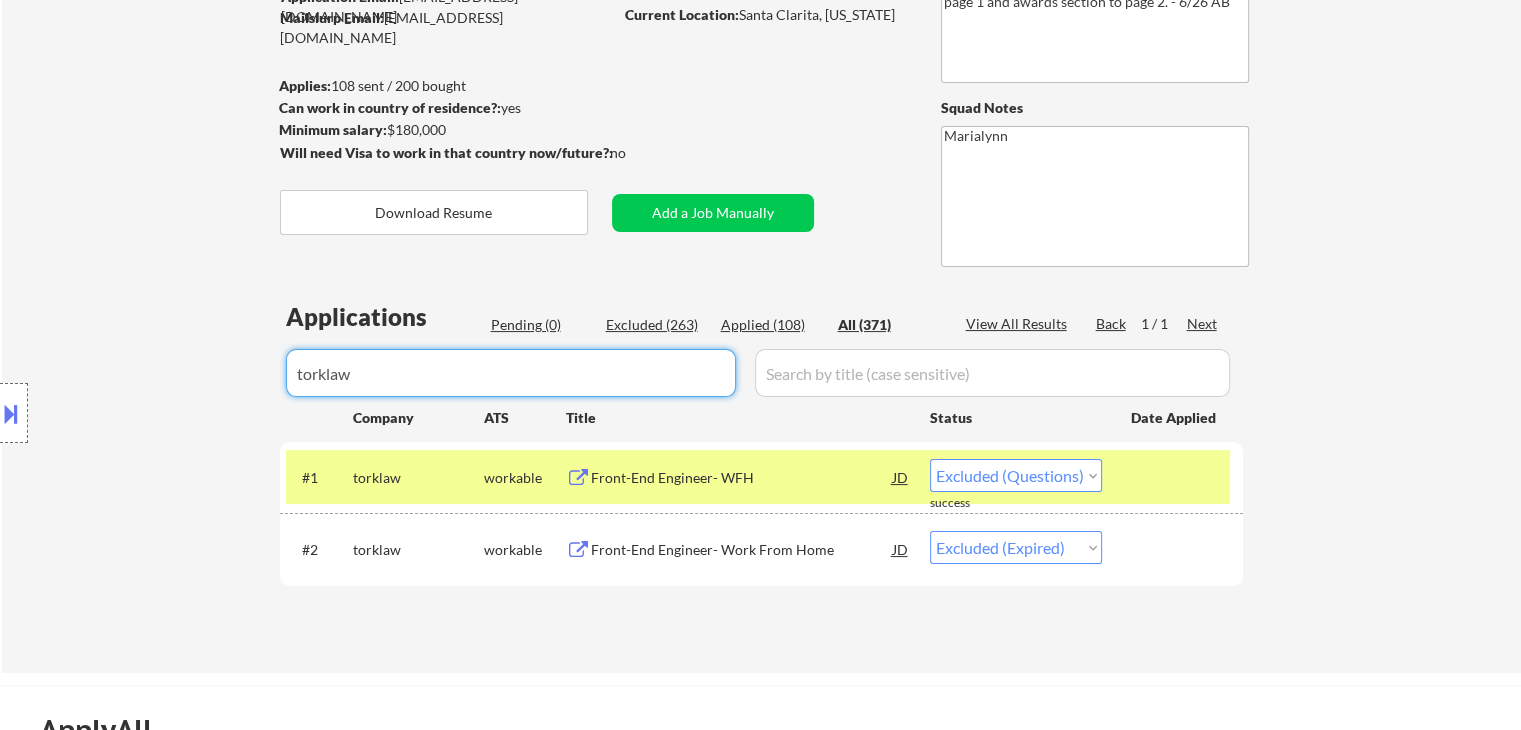 click on "← Return to /applysquad Mailslurp Inbox Job Search Builder Long Dao User Email:  longebane@gmail.com Application Email:  longdaoresume@studiodao.com Mailslurp Email:  long.dao@mailflux.com LinkedIn:   https://www.linkedin.com/in/long-d/
Phone:  310.439.8366 Current Location:  Santa Clarita, California Applies:  108 sent / 200 bought Internal Notes portfolio outreach - 6/24 AB
A new resume is uploaded, and it's improved, but we requested that he move his skills section to page 1 and awards section to page 2. - 6/26 AB Can work in country of residence?:  yes Squad Notes Minimum salary:  $180,000 Will need Visa to work in that country now/future?:   no Download Resume Add a Job Manually Marialynn Applications Pending (0) Excluded (263) Applied (108) All (371) View All Results Back 1 / 1
Next Company ATS Title Status Date Applied #1 torklaw workable Front-End Engineer- WFH JD warning_amber Choose an option... Pending Applied Excluded (Questions) Excluded (Expired) Excluded (Location) Excluded (Salary)" at bounding box center (760, 165) 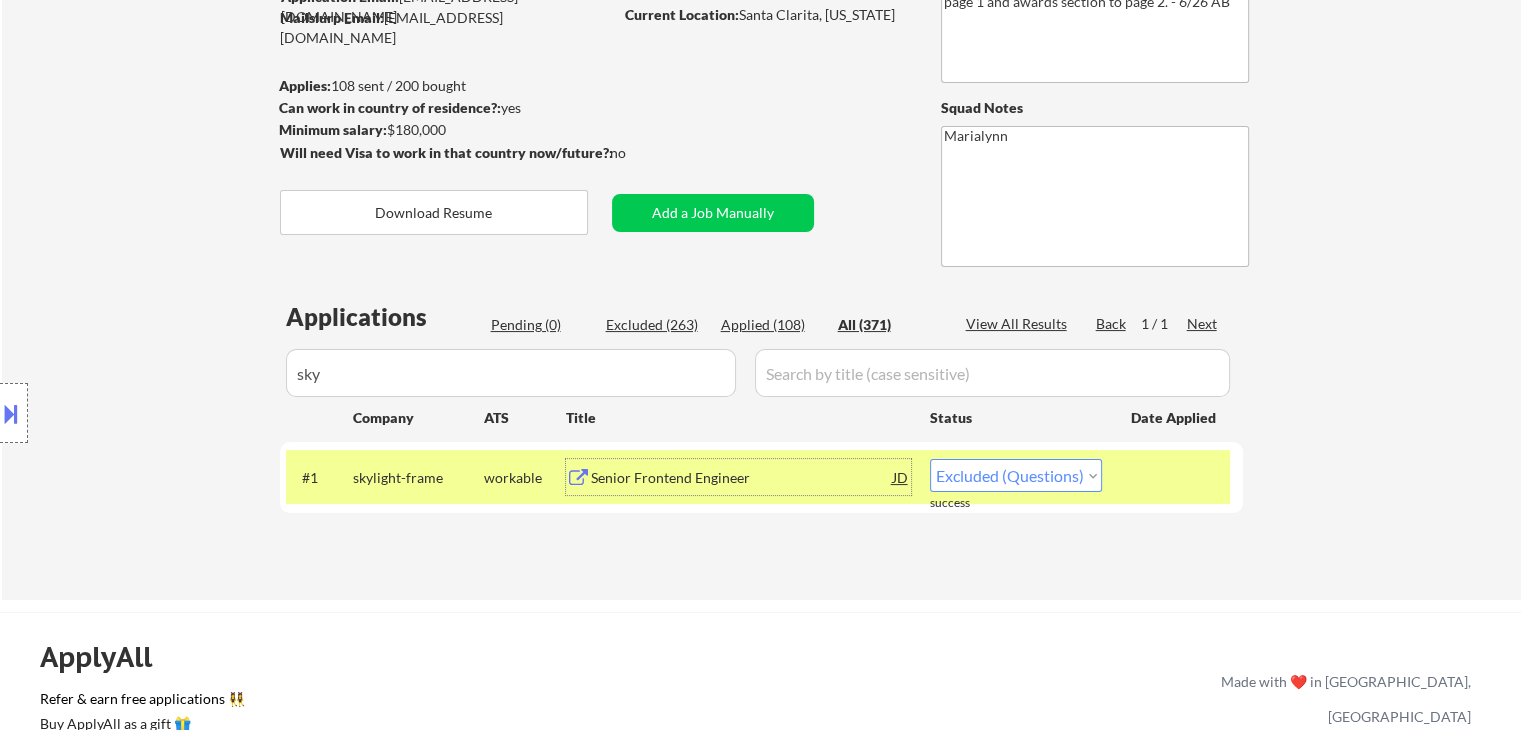 click on "Senior Frontend Engineer" at bounding box center (742, 478) 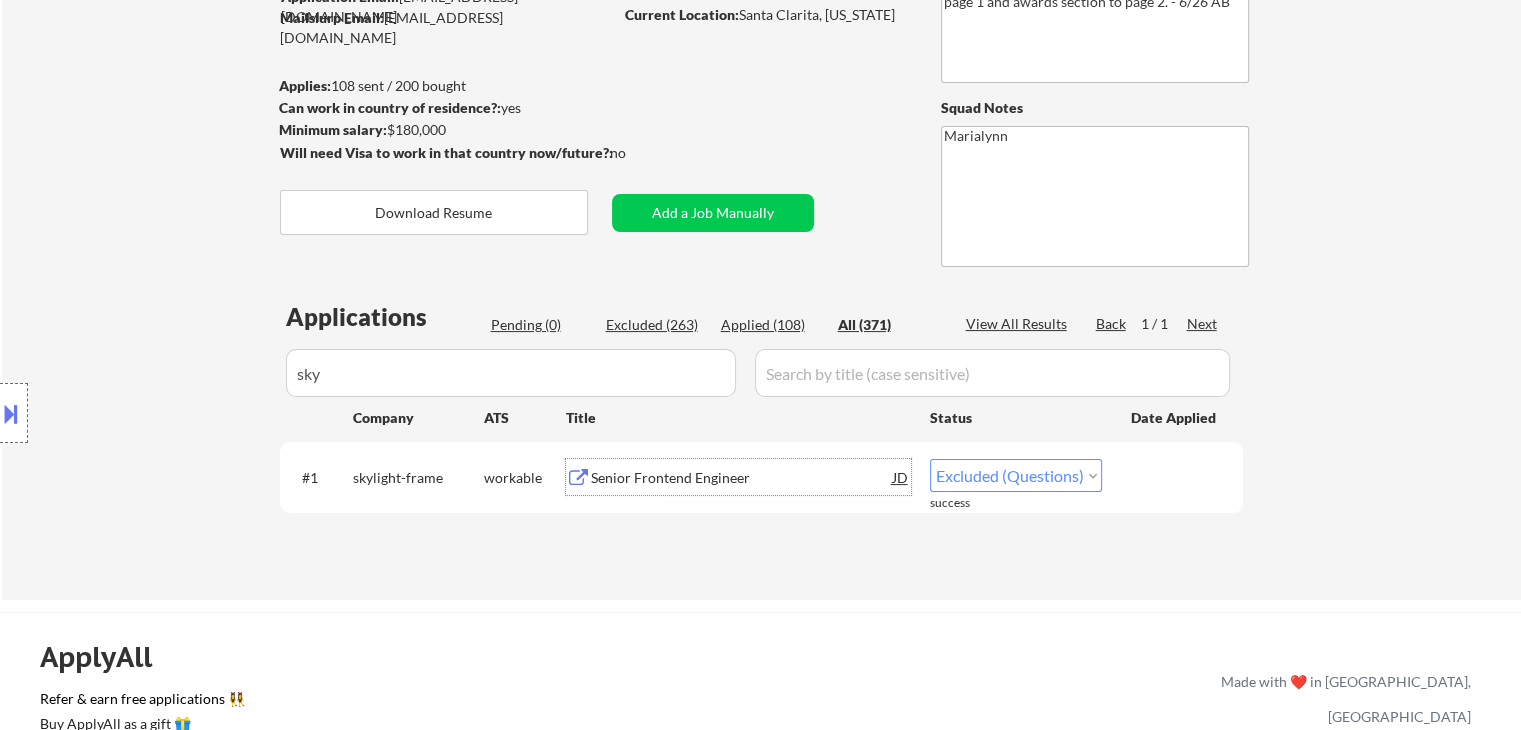 drag, startPoint x: 400, startPoint y: 381, endPoint x: 0, endPoint y: 380, distance: 400.00125 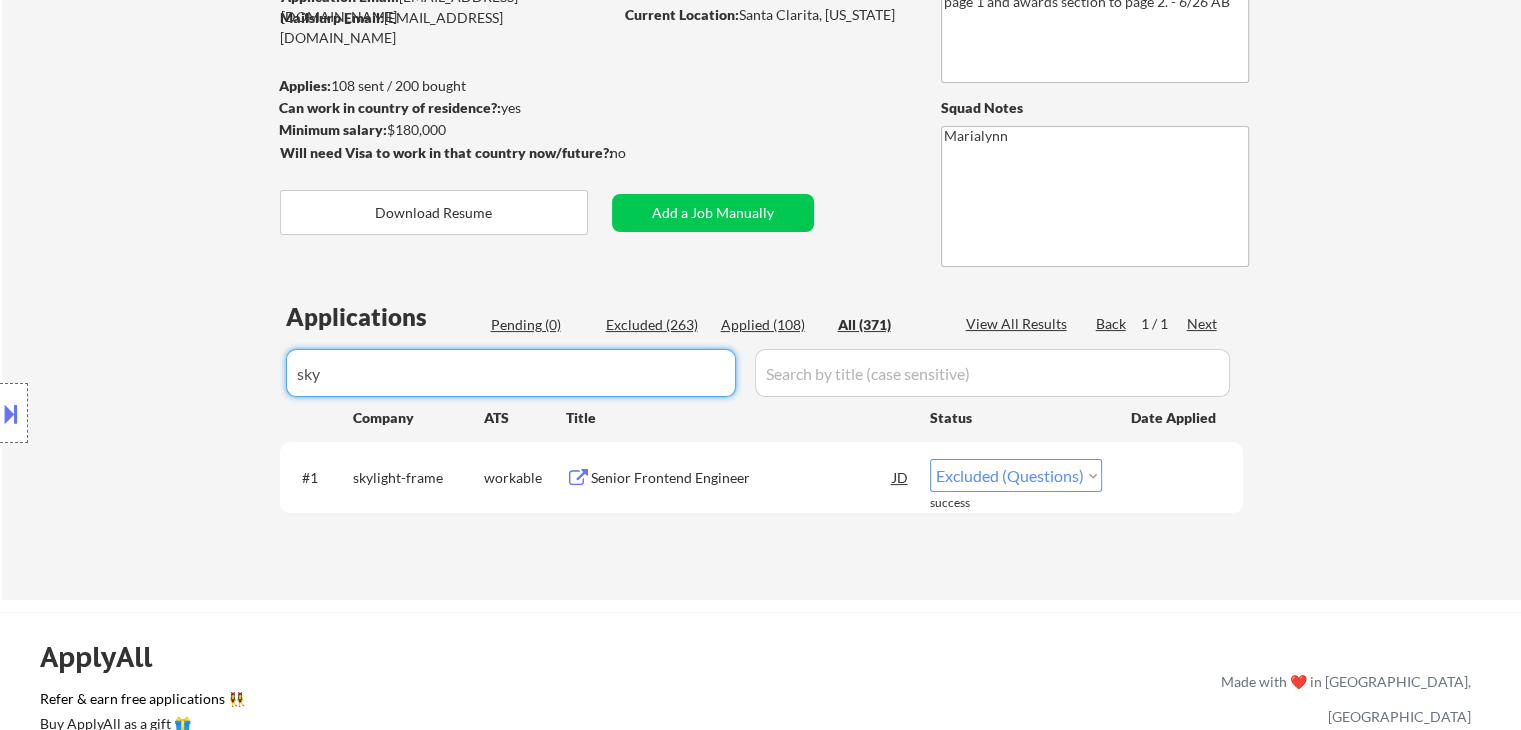 paste on "hubspot" 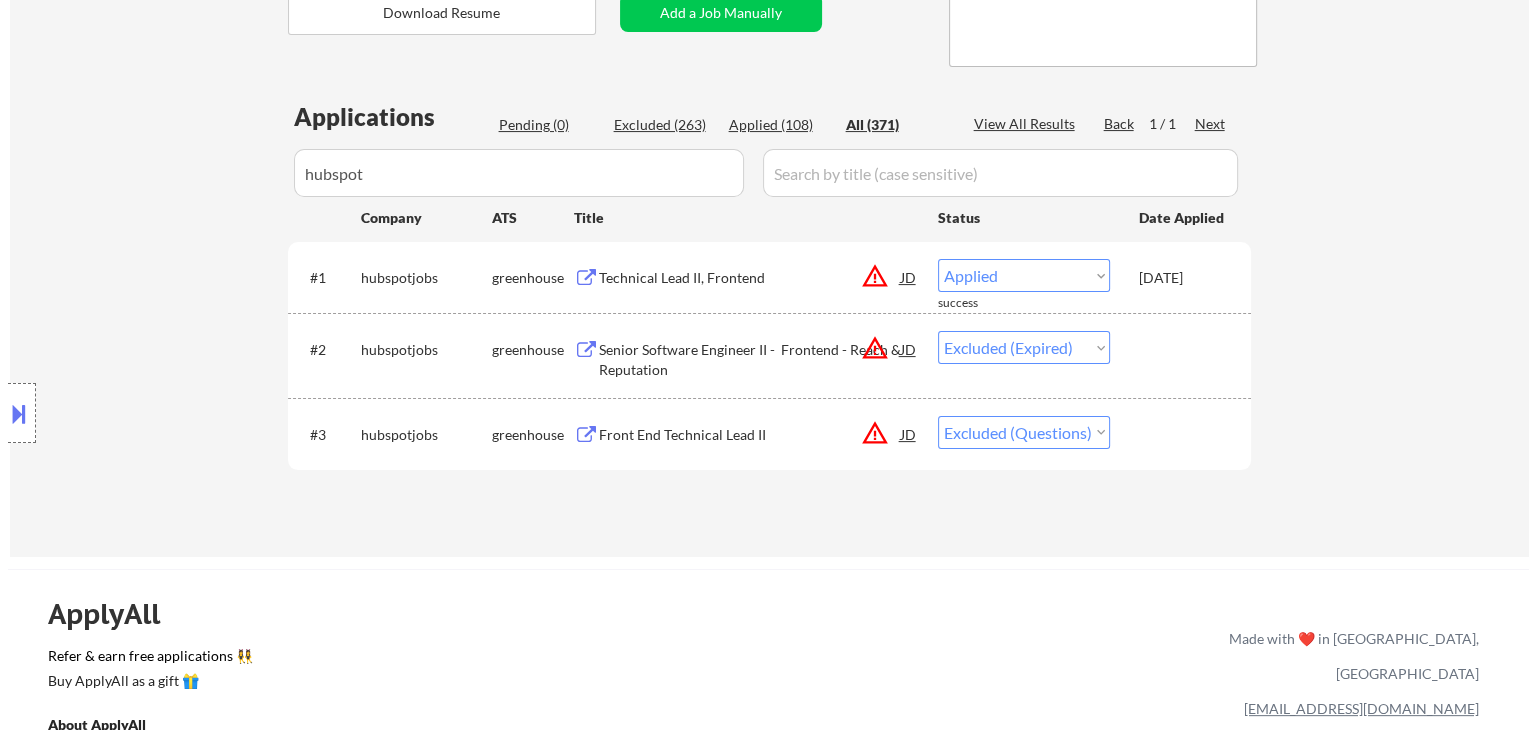 scroll, scrollTop: 100, scrollLeft: 0, axis: vertical 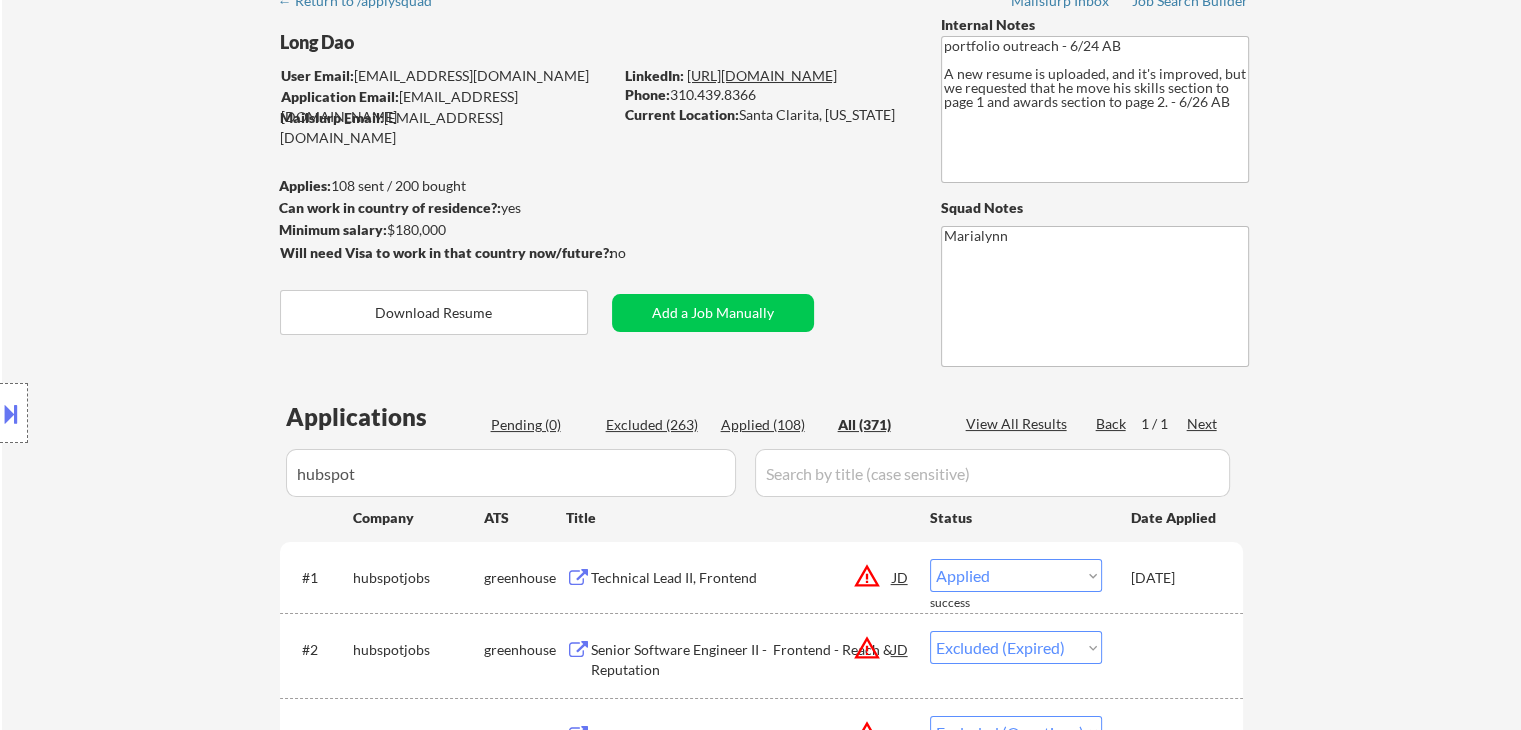 click on "https://www.linkedin.com/in/long-d/" at bounding box center [762, 75] 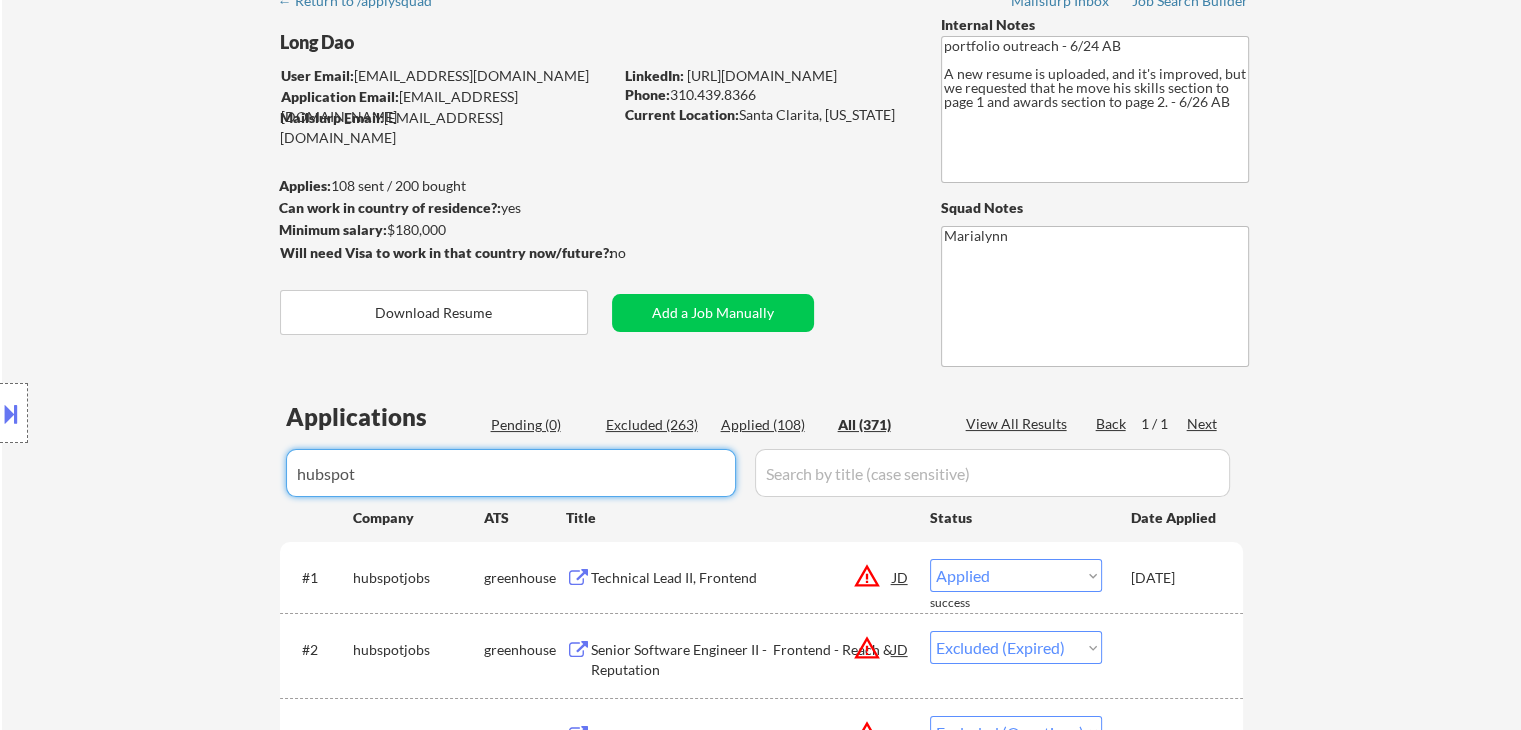 drag, startPoint x: 505, startPoint y: 480, endPoint x: 0, endPoint y: 395, distance: 512.1035 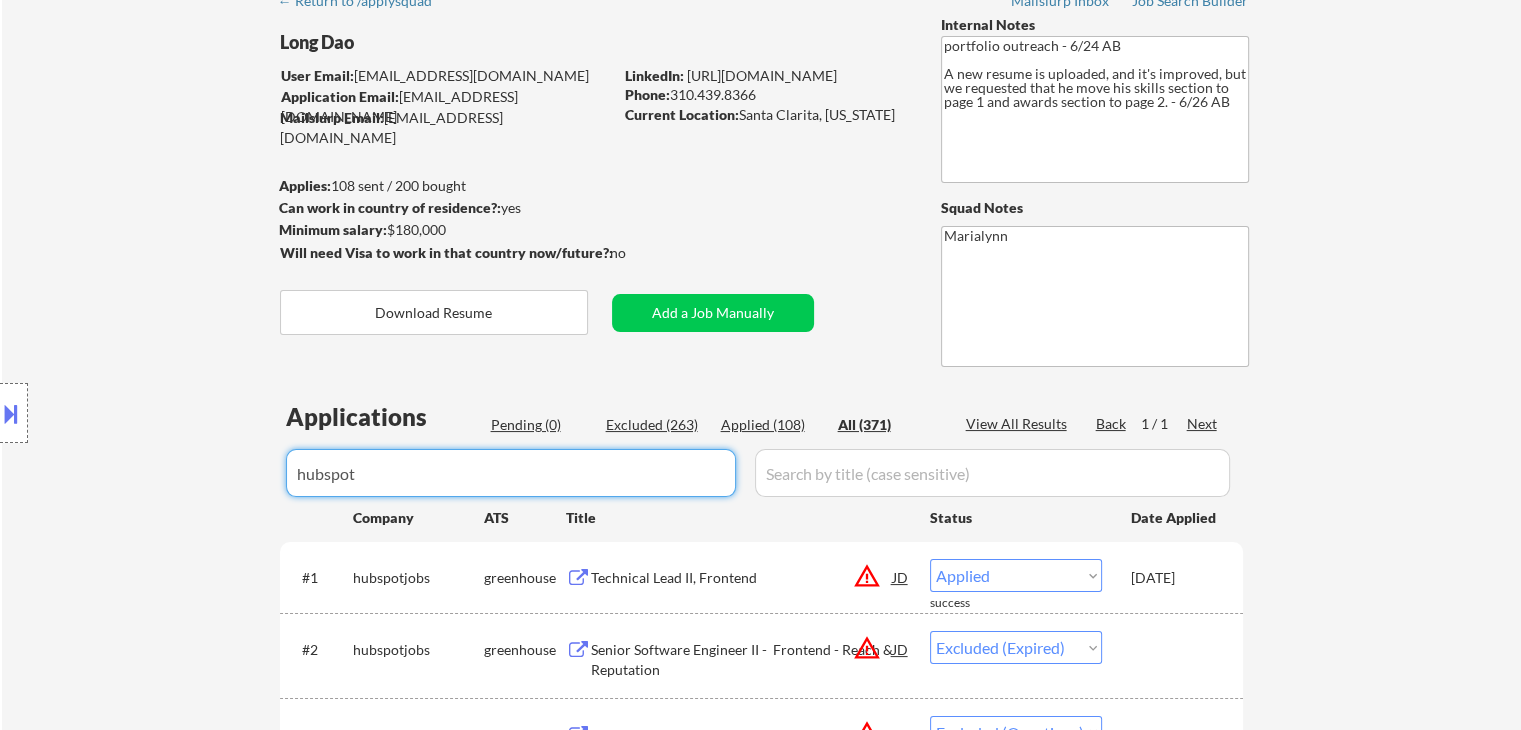 click on "← Return to /applysquad Mailslurp Inbox Job Search Builder Long Dao User Email:  longebane@gmail.com Application Email:  longdaoresume@studiodao.com Mailslurp Email:  long.dao@mailflux.com LinkedIn:   https://www.linkedin.com/in/long-d/
Phone:  310.439.8366 Current Location:  Santa Clarita, California Applies:  108 sent / 200 bought Internal Notes portfolio outreach - 6/24 AB
A new resume is uploaded, and it's improved, but we requested that he move his skills section to page 1 and awards section to page 2. - 6/26 AB Can work in country of residence?:  yes Squad Notes Minimum salary:  $180,000 Will need Visa to work in that country now/future?:   no Download Resume Add a Job Manually Marialynn Applications Pending (0) Excluded (263) Applied (108) All (371) View All Results Back 1 / 1
Next Company ATS Title Status Date Applied #1 hubspotjobs greenhouse Technical Lead II, Frontend JD warning_amber Choose an option... Pending Applied Excluded (Questions) Excluded (Expired) Excluded (Location) success" at bounding box center (760, 265) 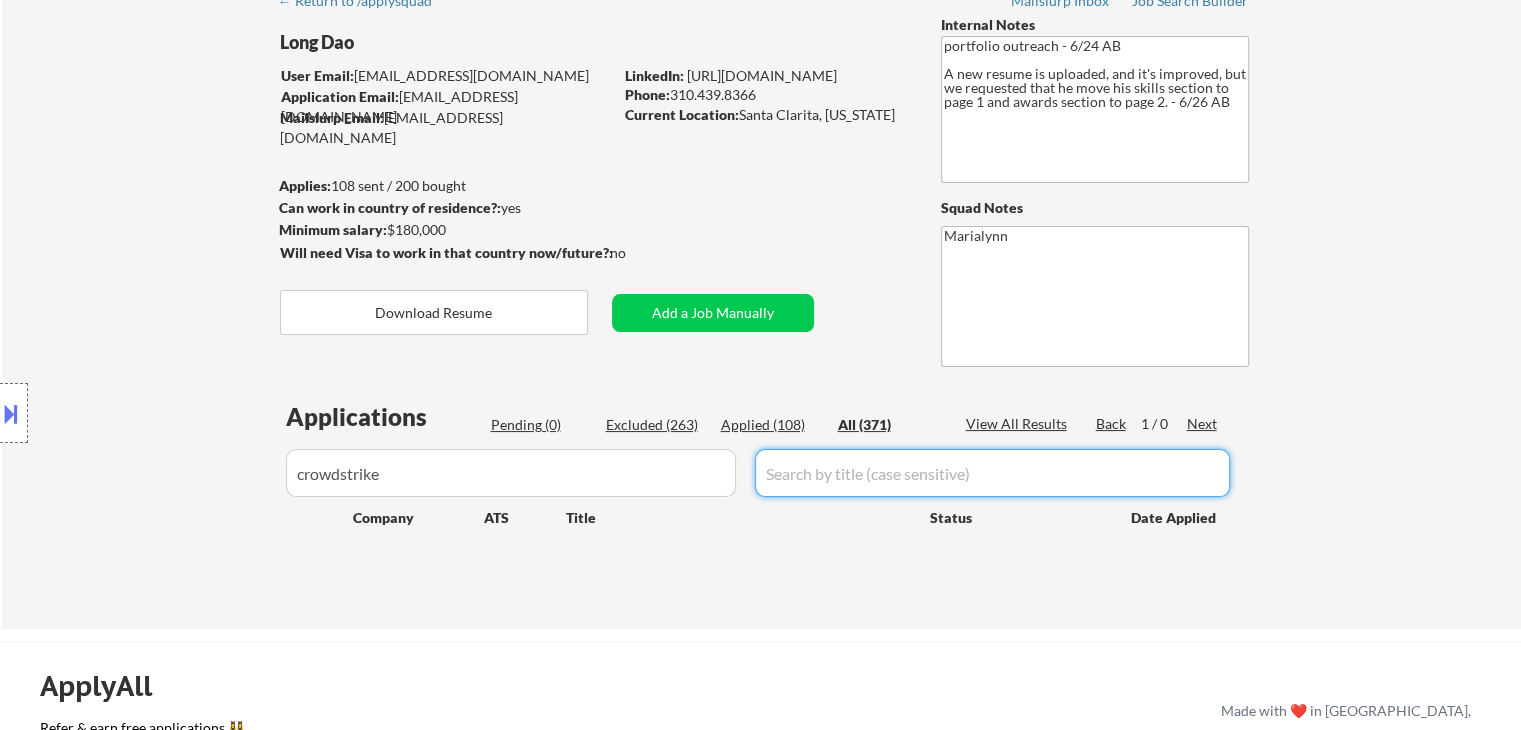 click at bounding box center (992, 473) 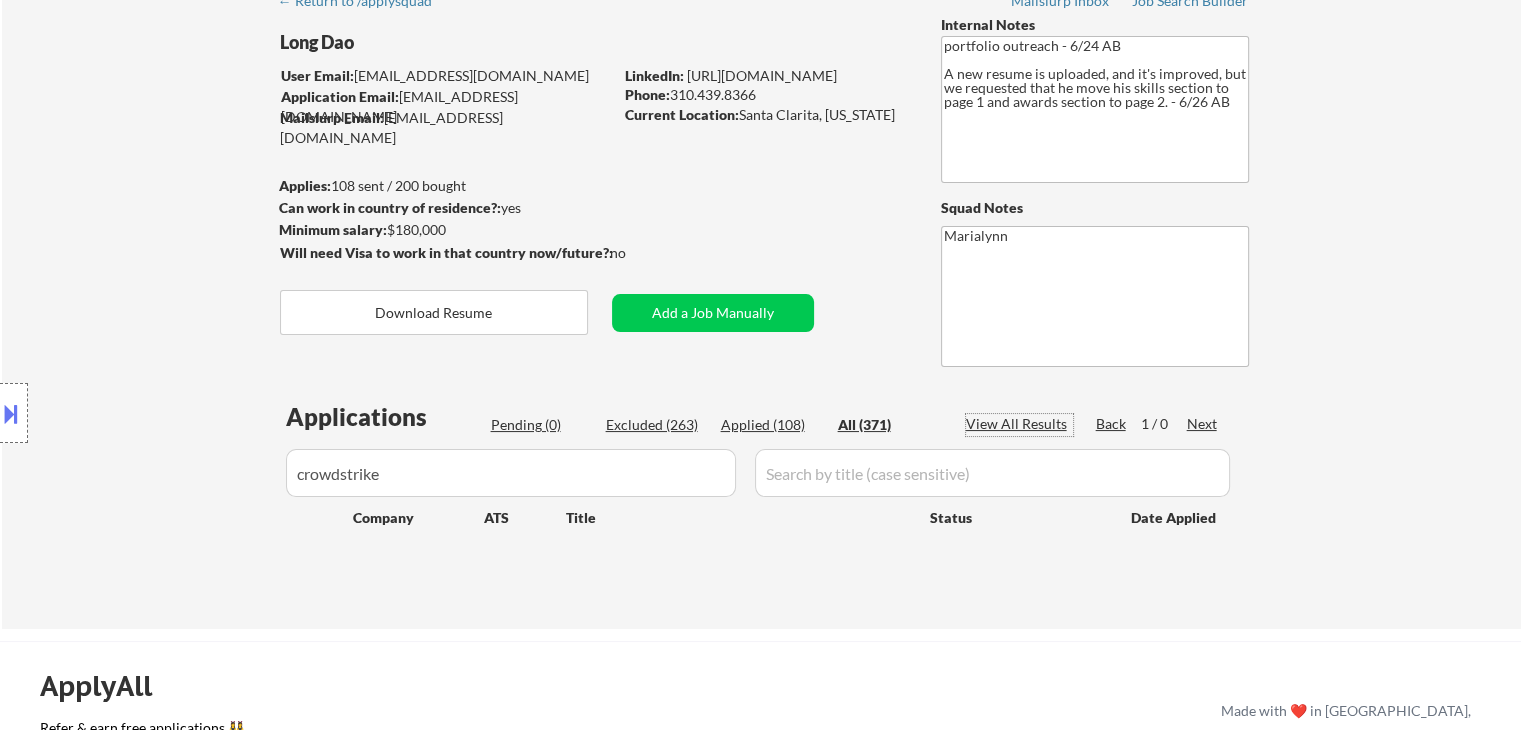 click on "View All Results" at bounding box center (1019, 424) 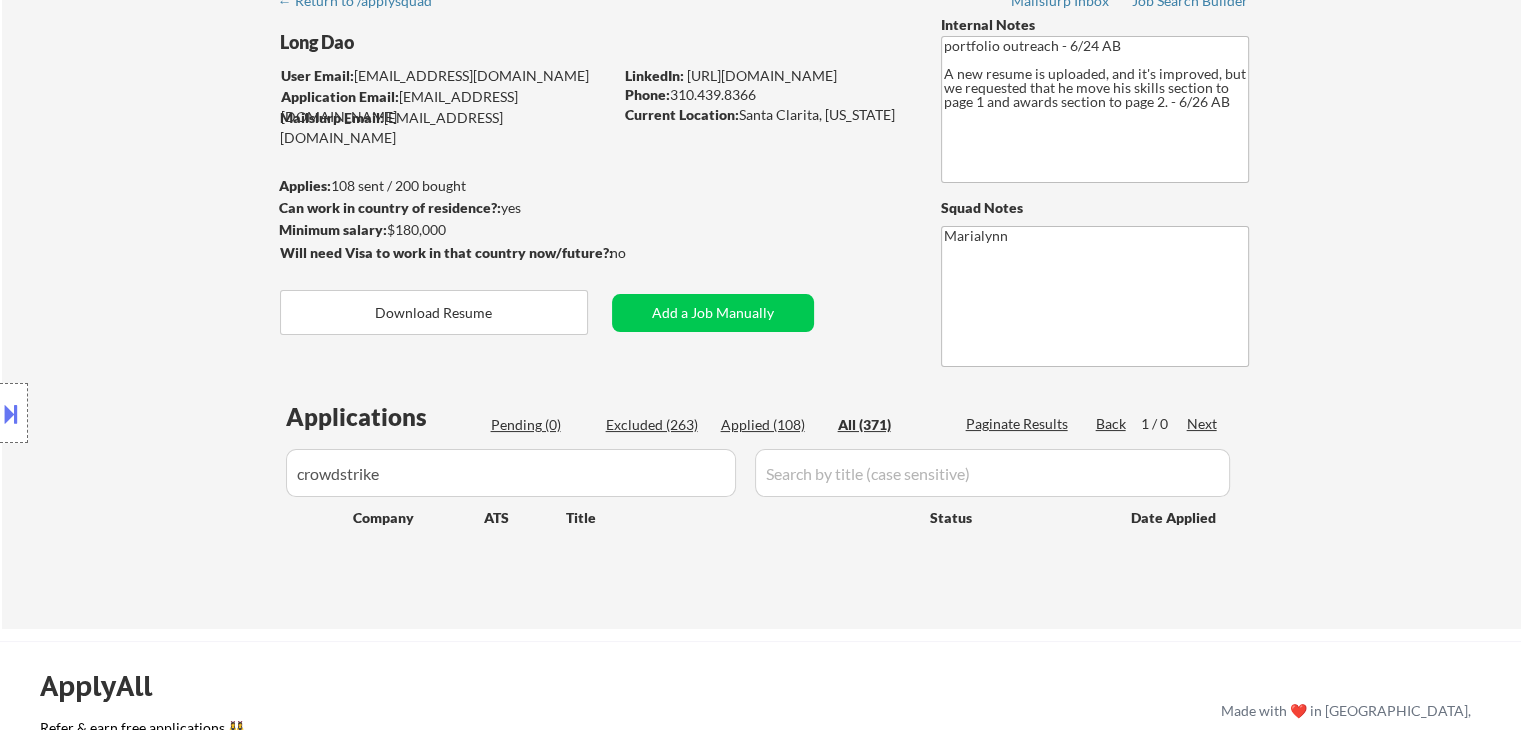 drag, startPoint x: 1010, startPoint y: 413, endPoint x: 992, endPoint y: 411, distance: 18.110771 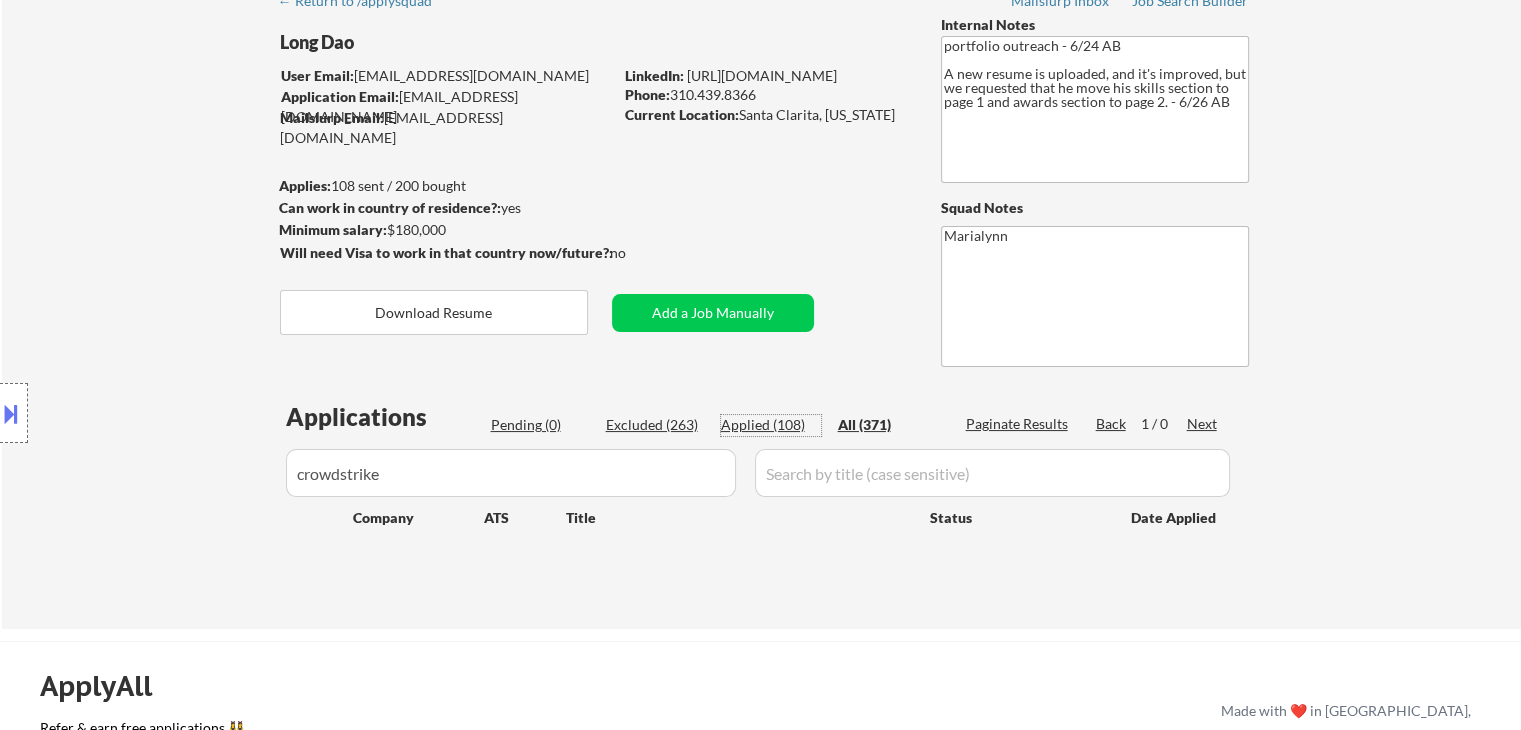 click on "Applied (108)" at bounding box center [771, 425] 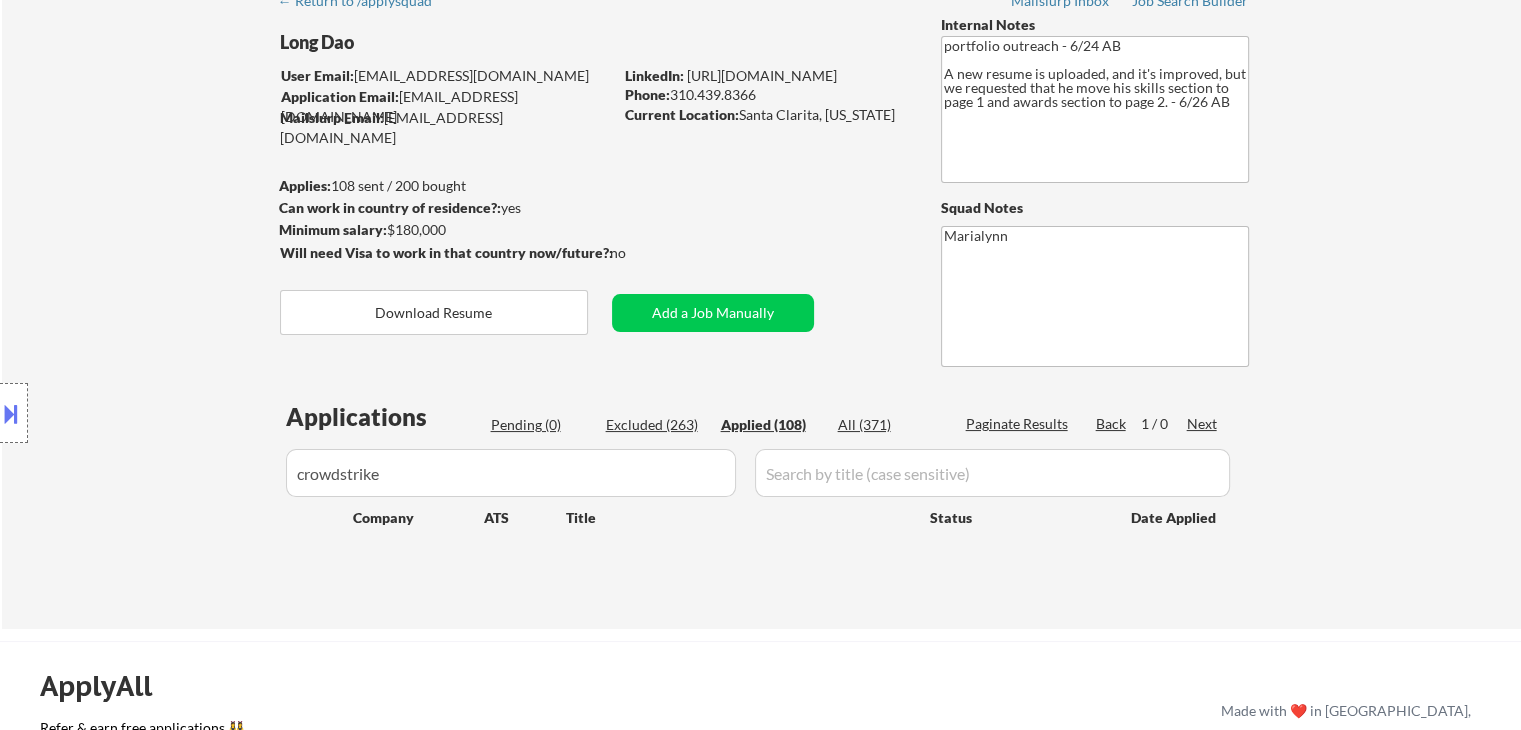 click on "All (371)" at bounding box center [888, 425] 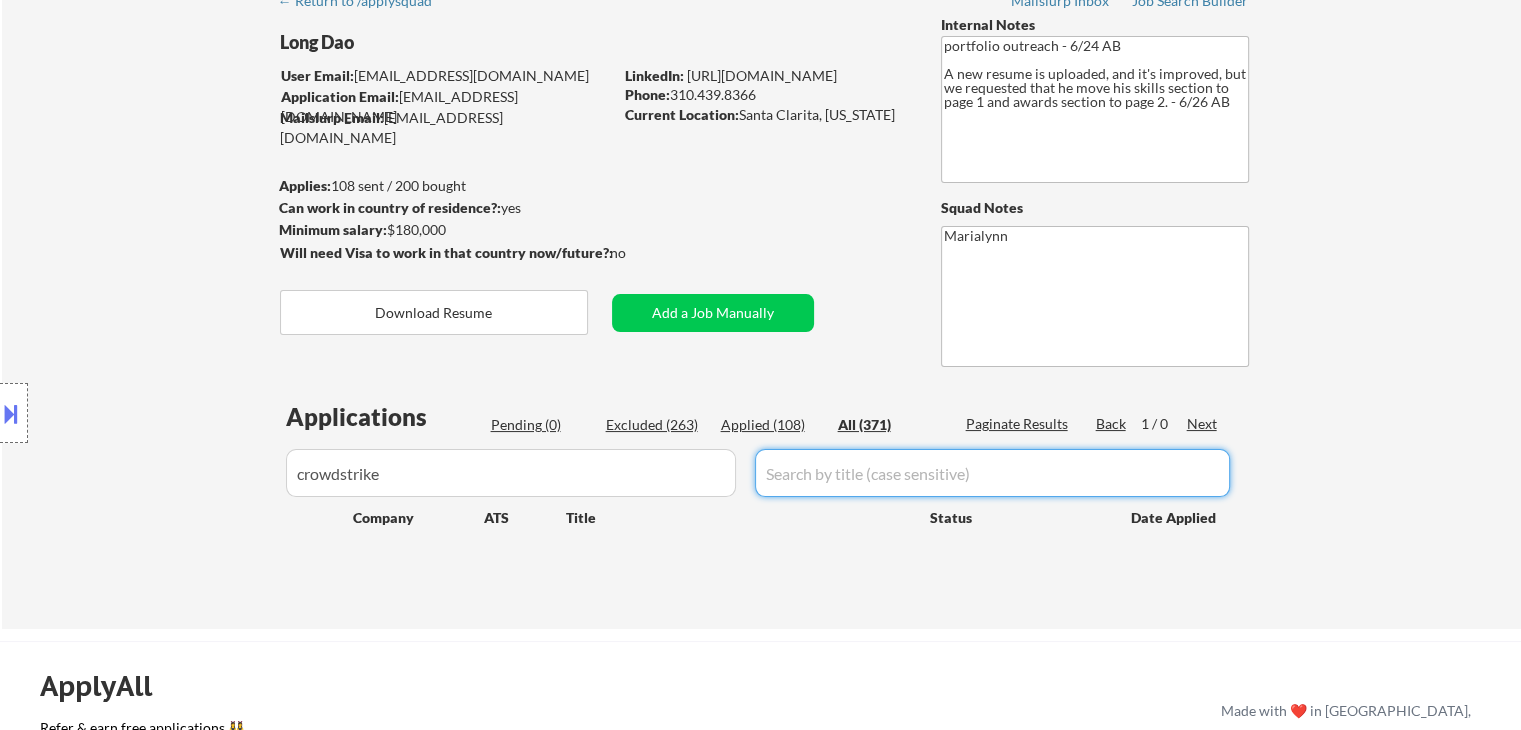 click at bounding box center [992, 473] 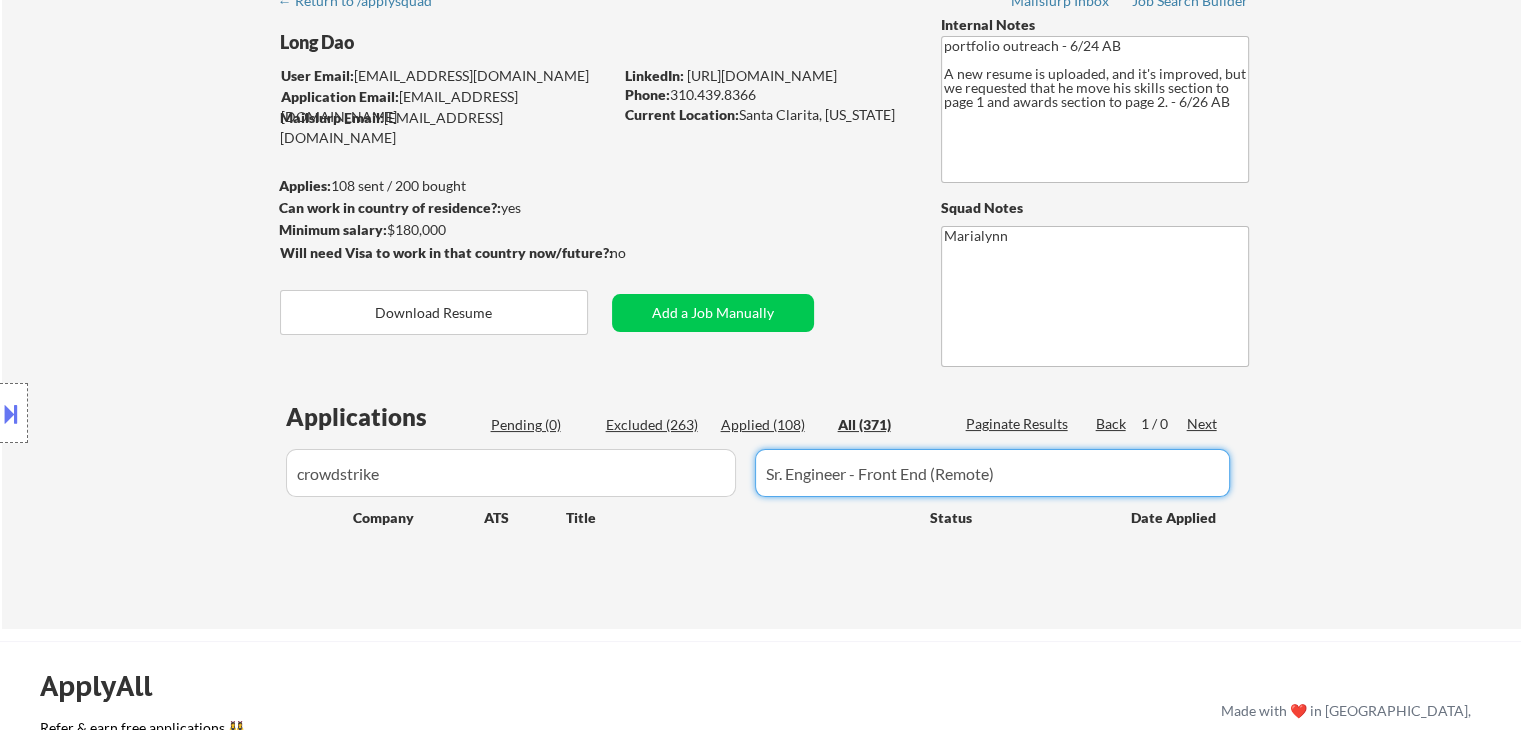 click on "All (371)" at bounding box center [888, 425] 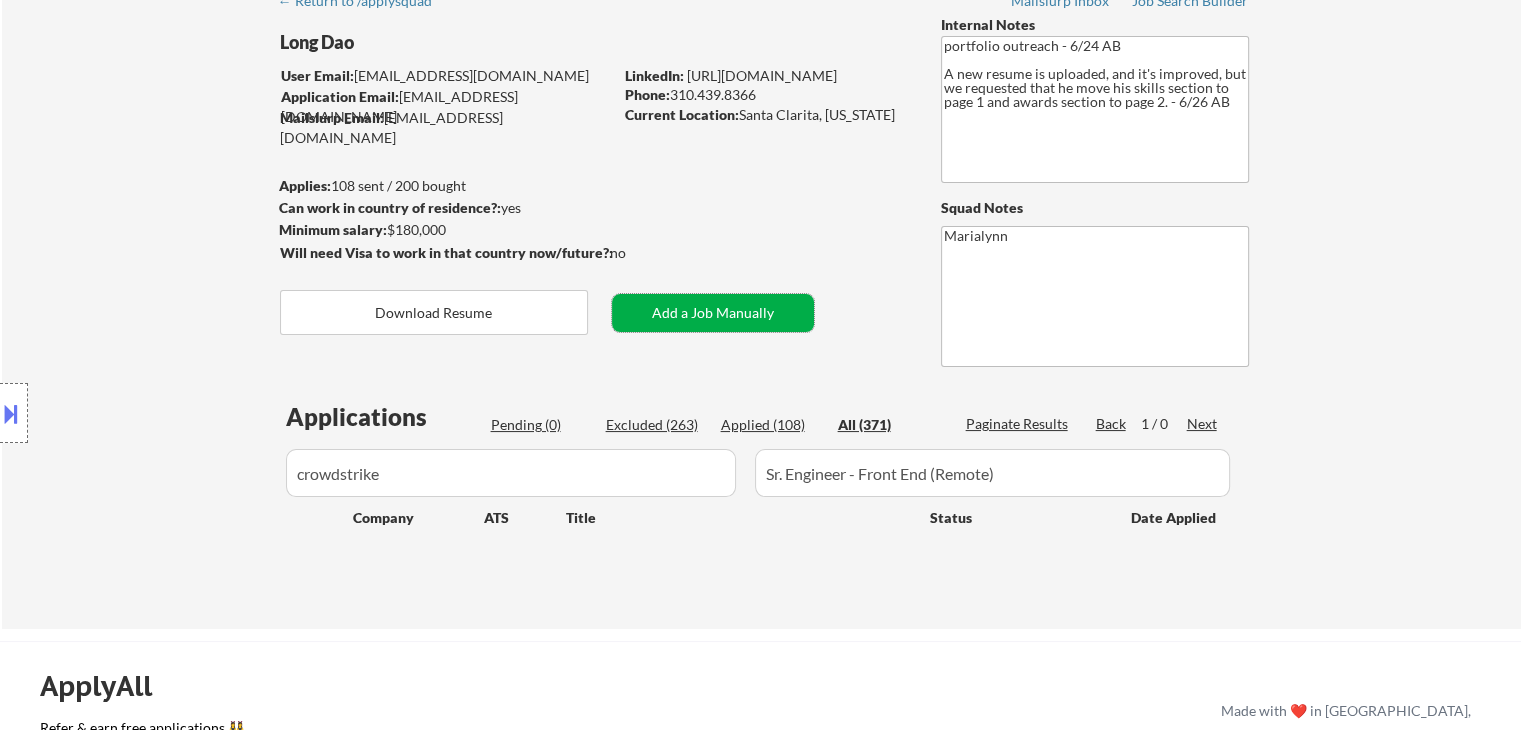click on "Add a Job Manually" at bounding box center [713, 313] 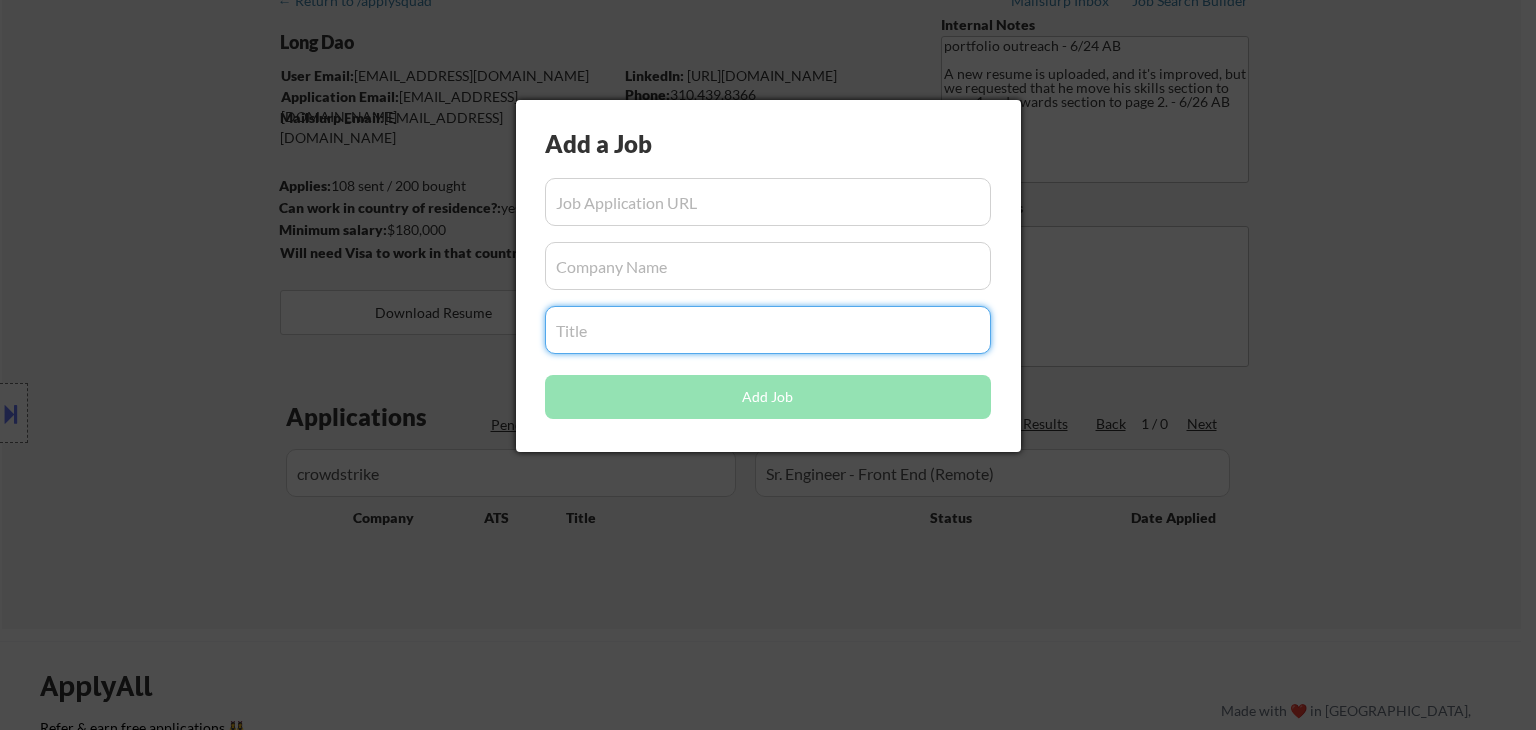 click at bounding box center (768, 330) 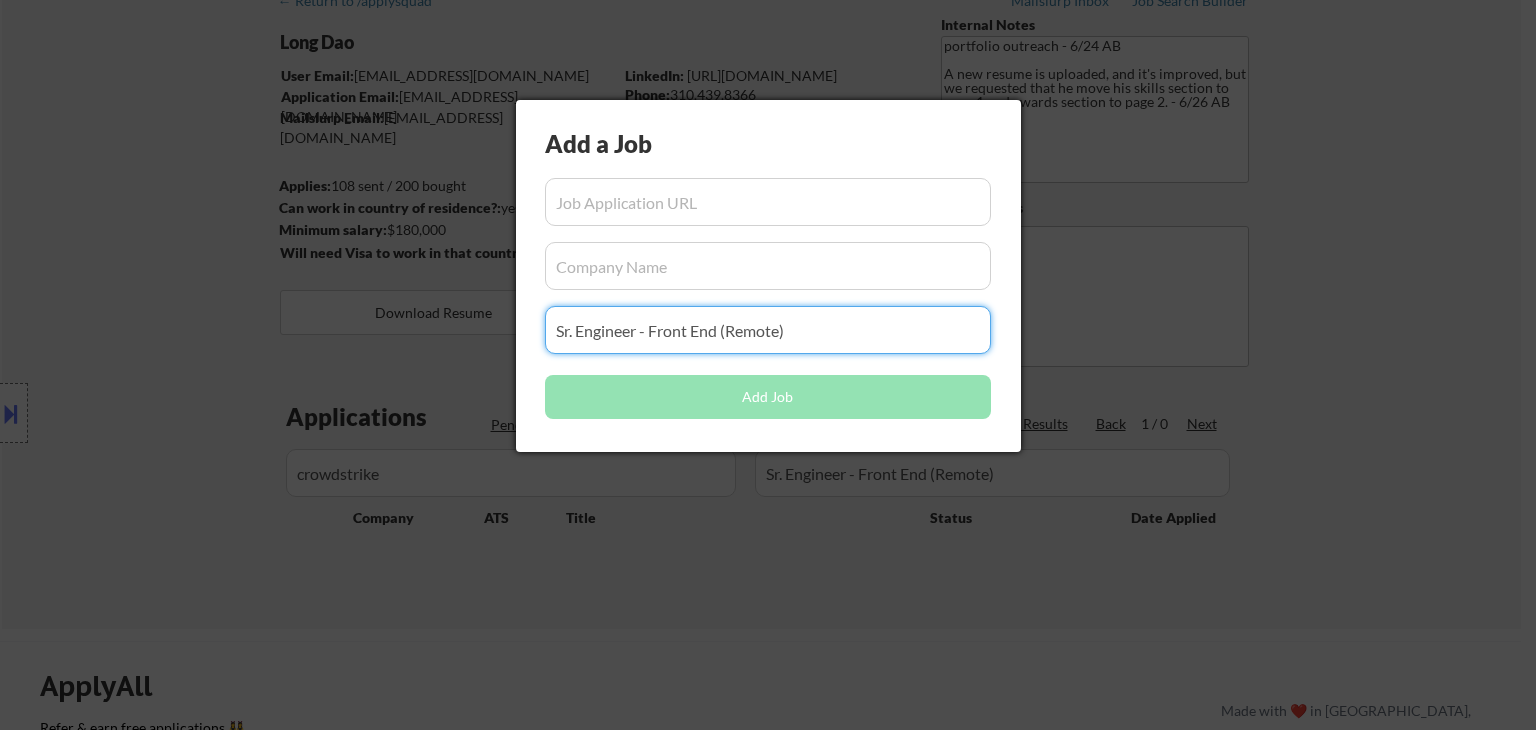 click at bounding box center [768, 365] 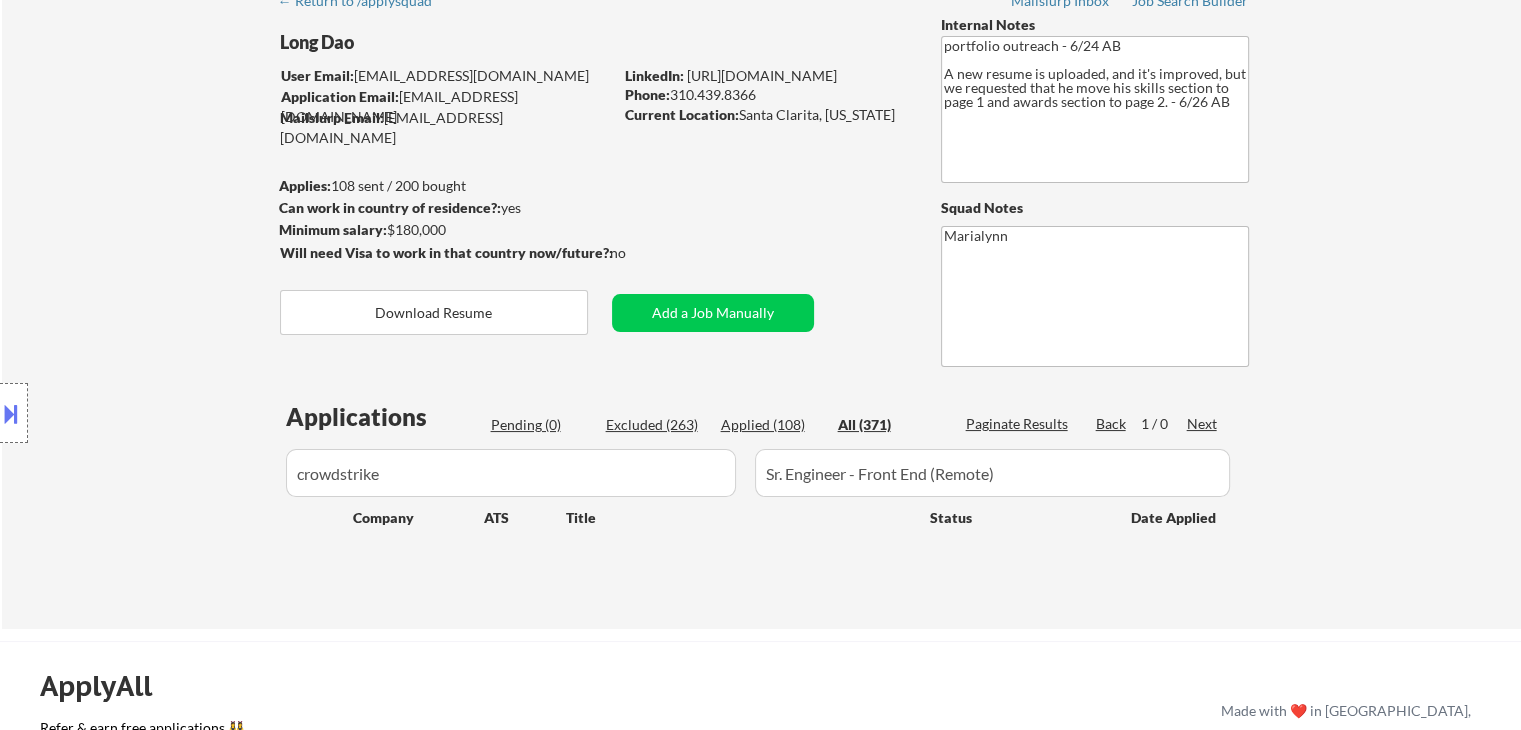 drag, startPoint x: 119, startPoint y: 466, endPoint x: 0, endPoint y: 443, distance: 121.20231 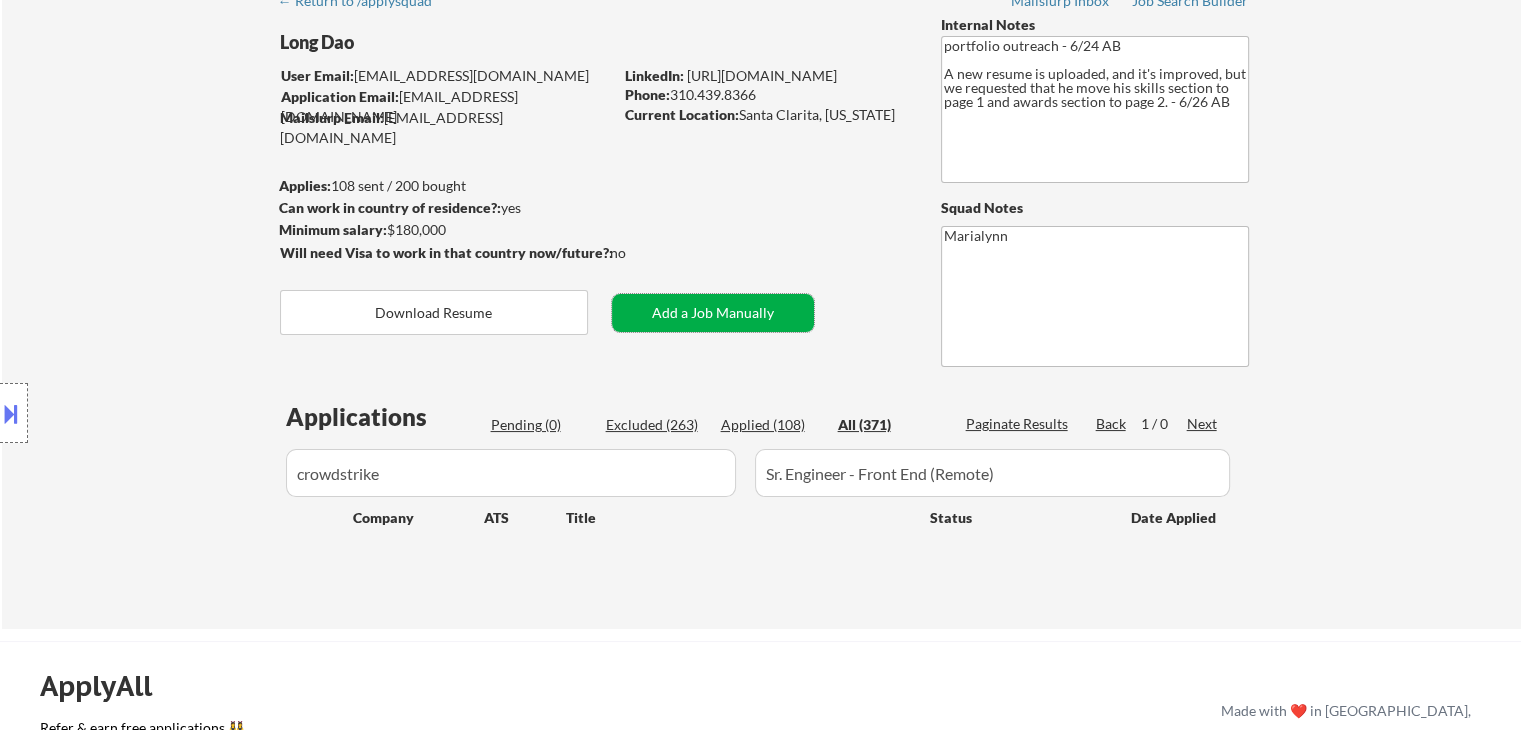 click on "Add a Job Manually" at bounding box center (713, 313) 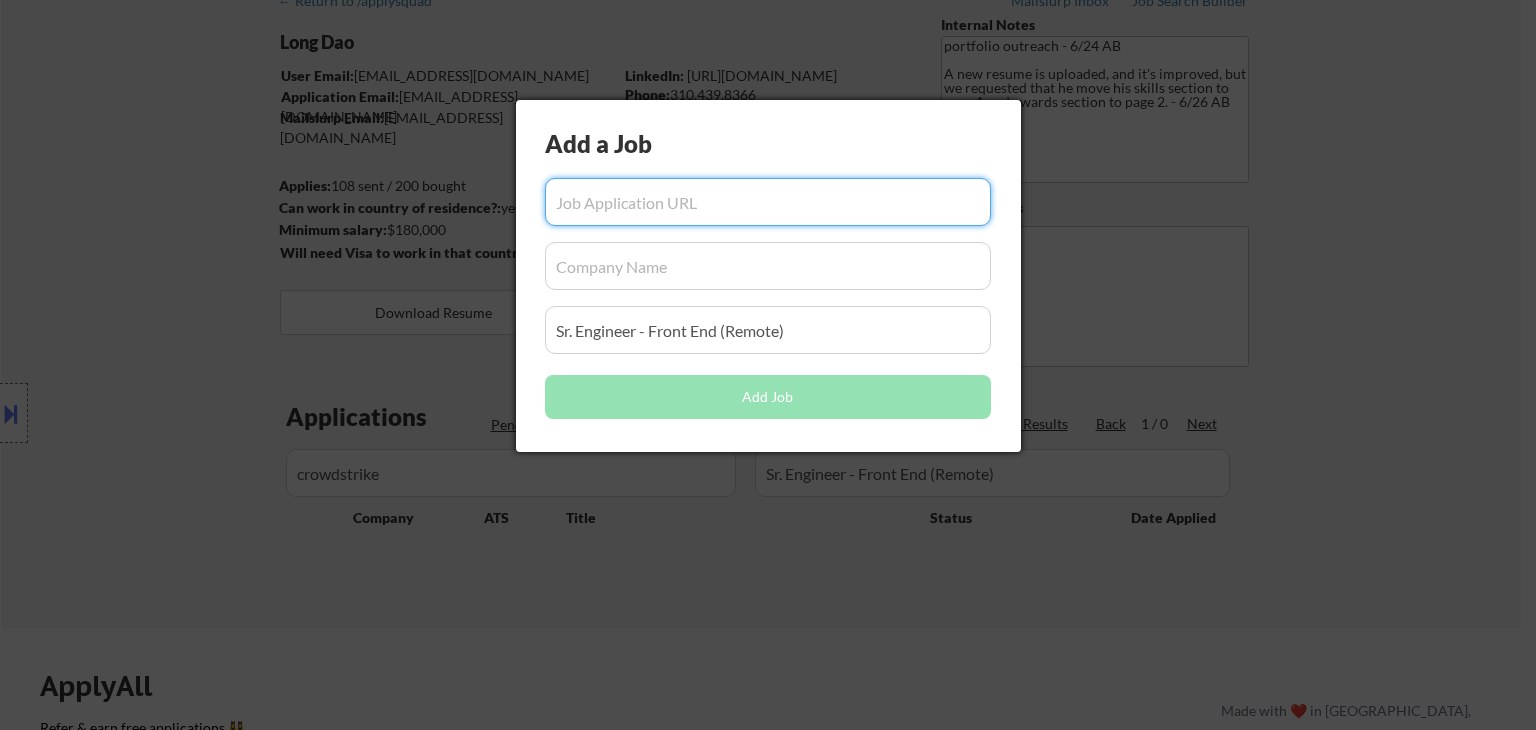 click at bounding box center [768, 266] 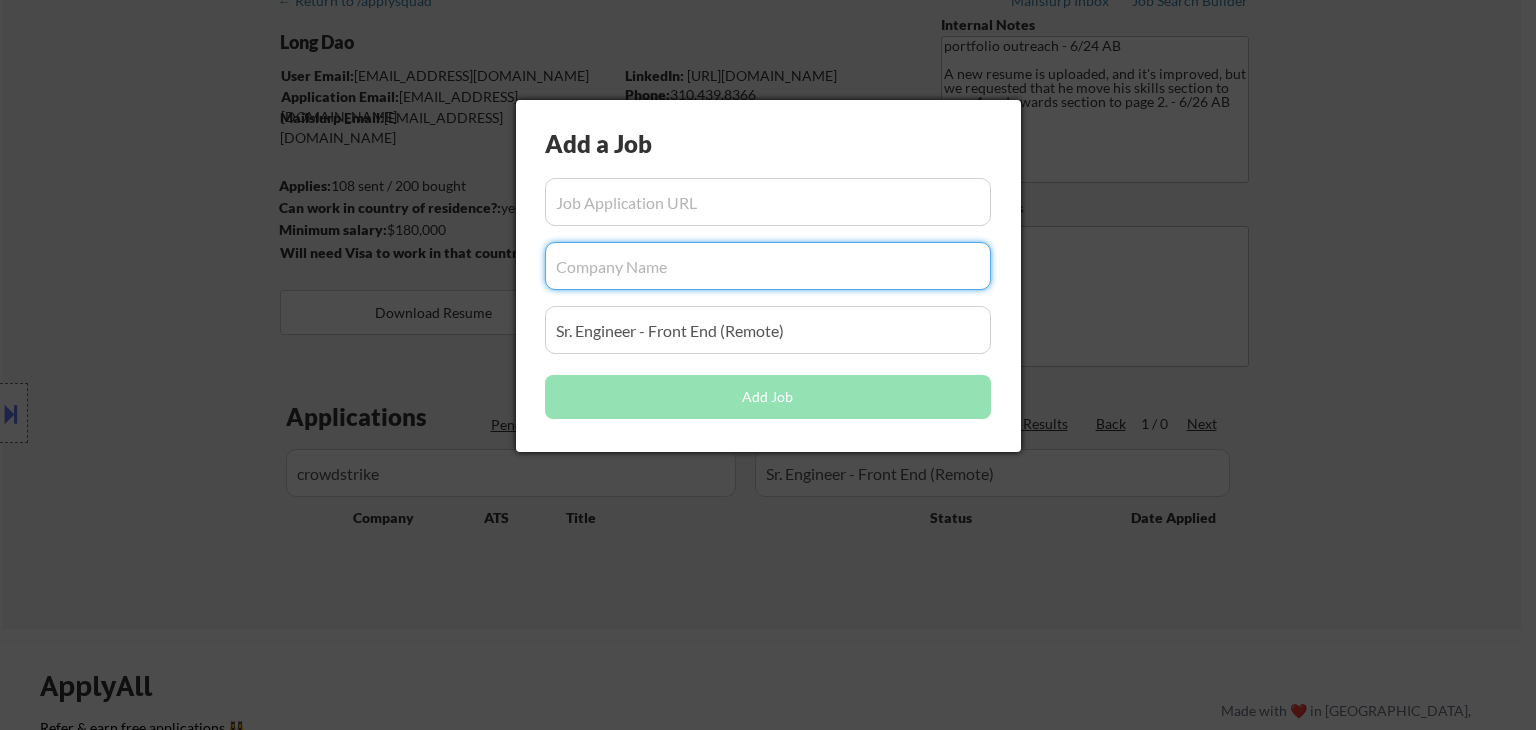 paste on "crowdstrike" 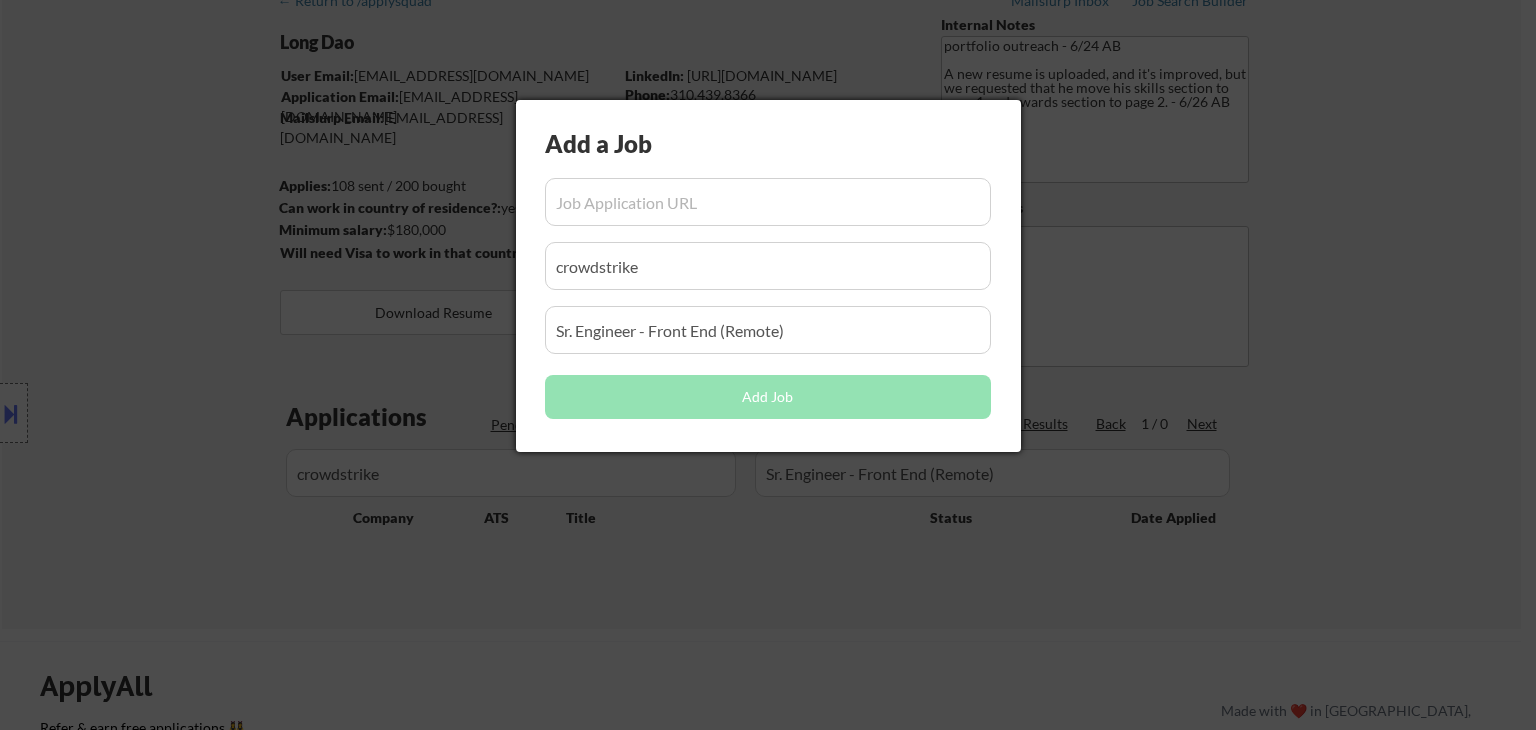 click at bounding box center (768, 365) 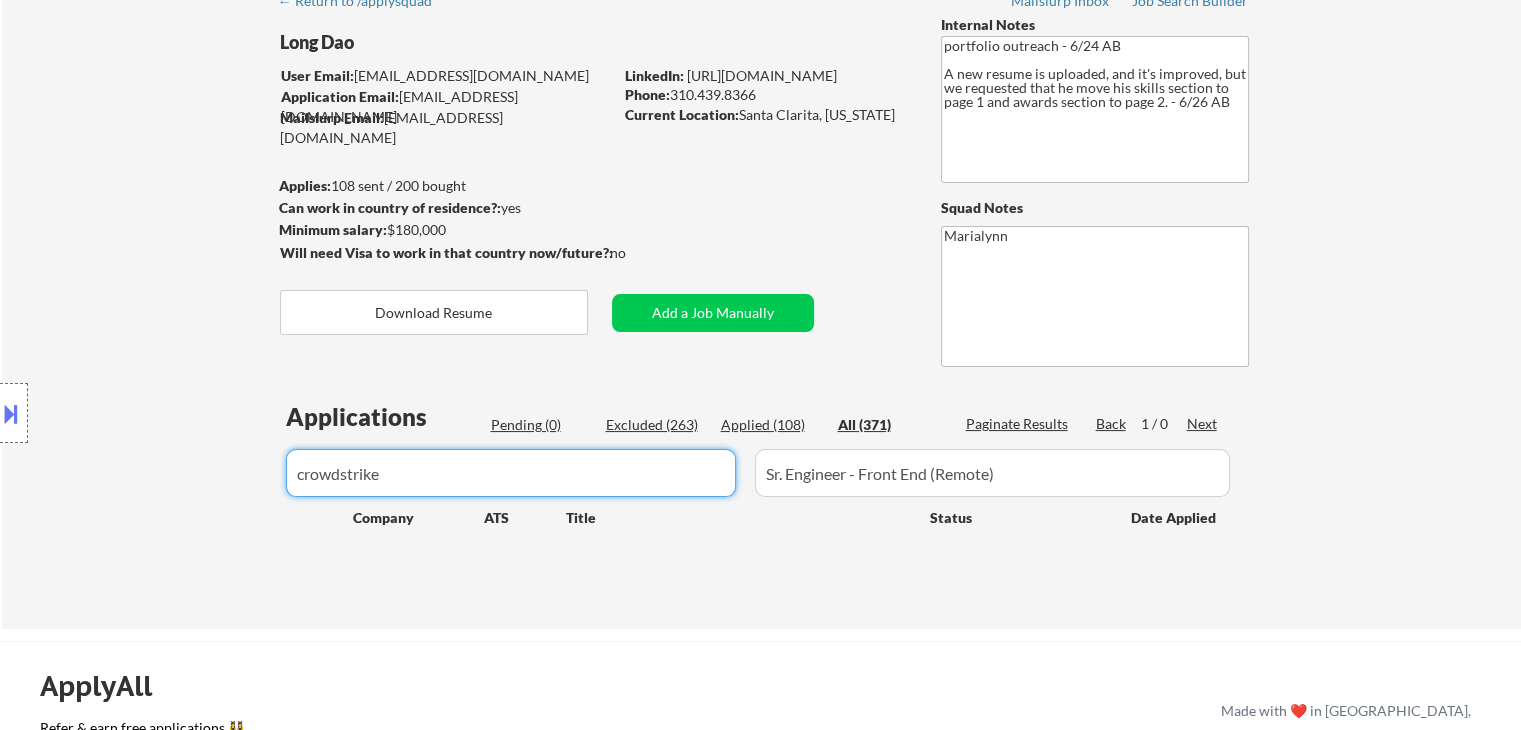 drag, startPoint x: 549, startPoint y: 474, endPoint x: 247, endPoint y: 474, distance: 302 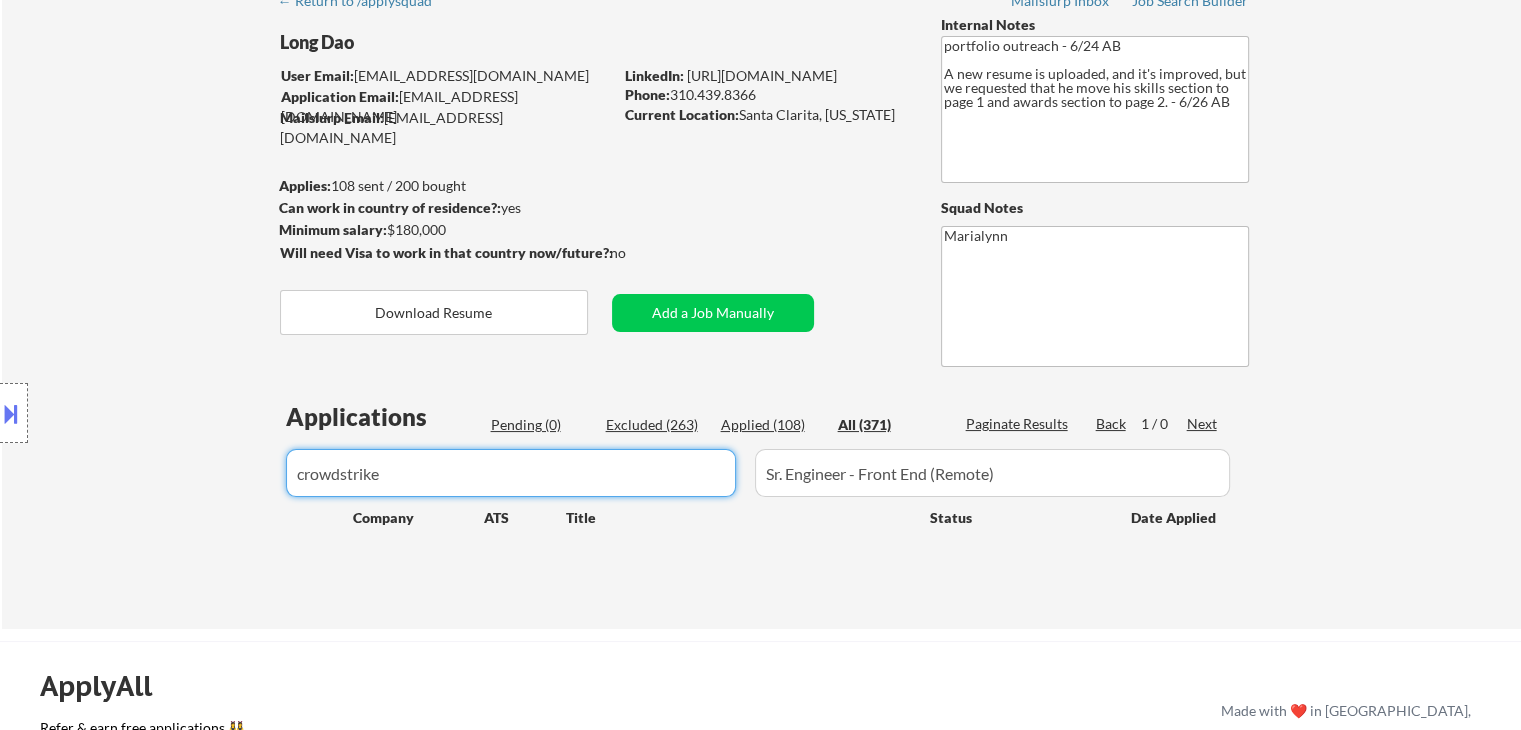 click on "← Return to /applysquad Mailslurp Inbox Job Search Builder Long Dao User Email:  longebane@gmail.com Application Email:  longdaoresume@studiodao.com Mailslurp Email:  long.dao@mailflux.com LinkedIn:   https://www.linkedin.com/in/long-d/
Phone:  310.439.8366 Current Location:  Santa Clarita, California Applies:  108 sent / 200 bought Internal Notes portfolio outreach - 6/24 AB
A new resume is uploaded, and it's improved, but we requested that he move his skills section to page 1 and awards section to page 2. - 6/26 AB Can work in country of residence?:  yes Squad Notes Minimum salary:  $180,000 Will need Visa to work in that country now/future?:   no Download Resume Add a Job Manually Marialynn Applications Pending (0) Excluded (263) Applied (108) All (371) Paginate Results Back 1 / 0
Next Company ATS Title Status Date Applied #1 hubspotjobs greenhouse Technical Lead II, Frontend JD warning_amber Choose an option... Pending Applied Excluded (Questions) Excluded (Expired) Excluded (Location) success" at bounding box center (760, 265) 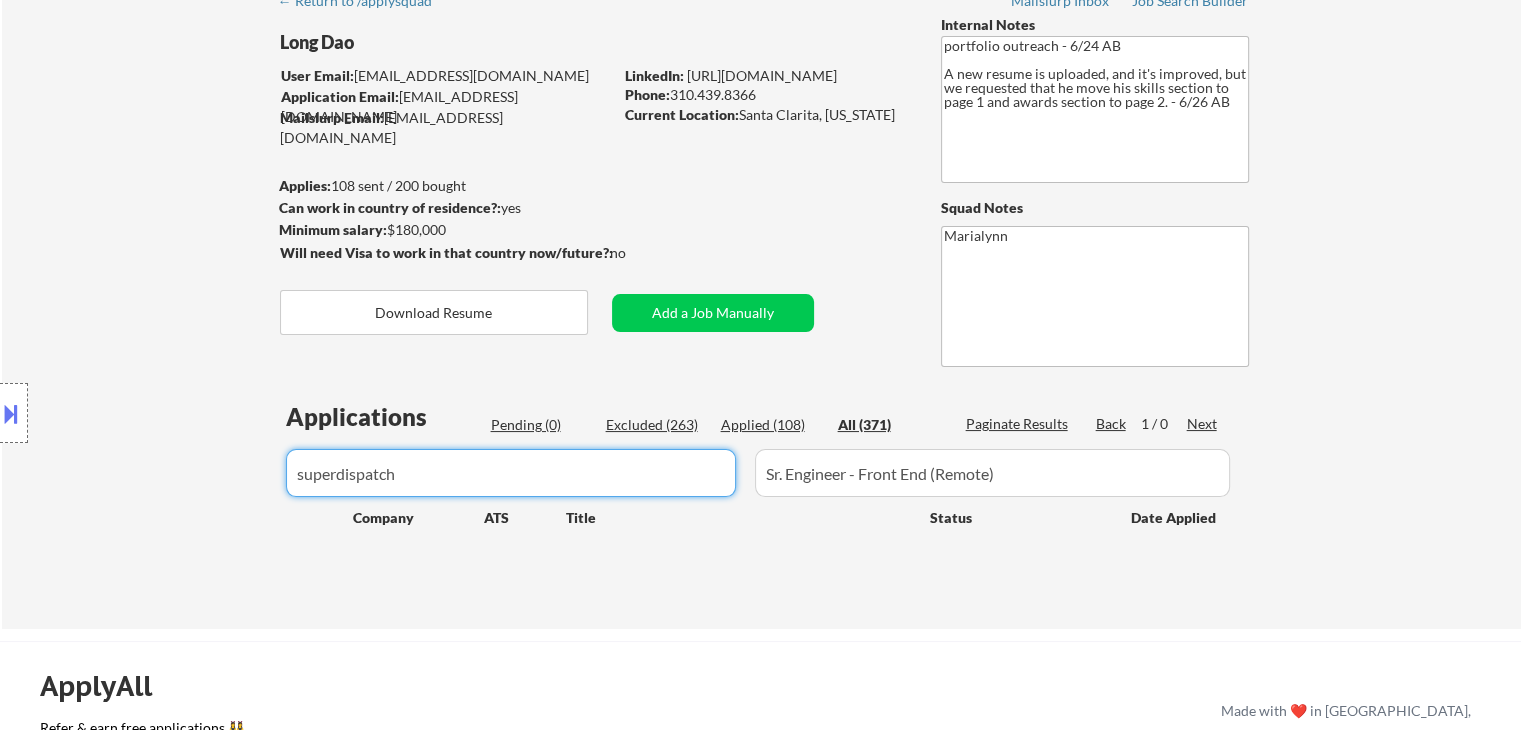 drag, startPoint x: 568, startPoint y: 467, endPoint x: 285, endPoint y: 467, distance: 283 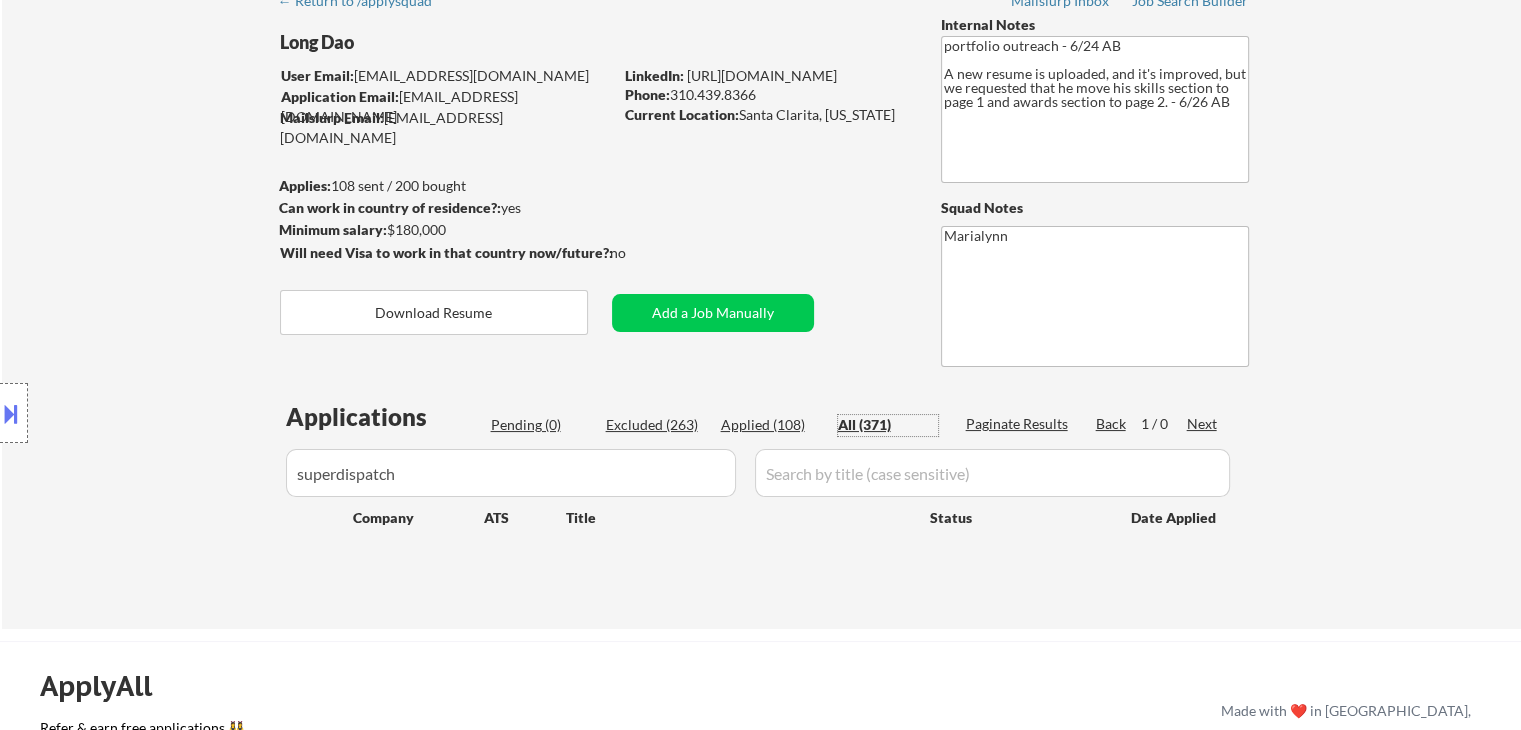 click on "All (371)" at bounding box center [888, 425] 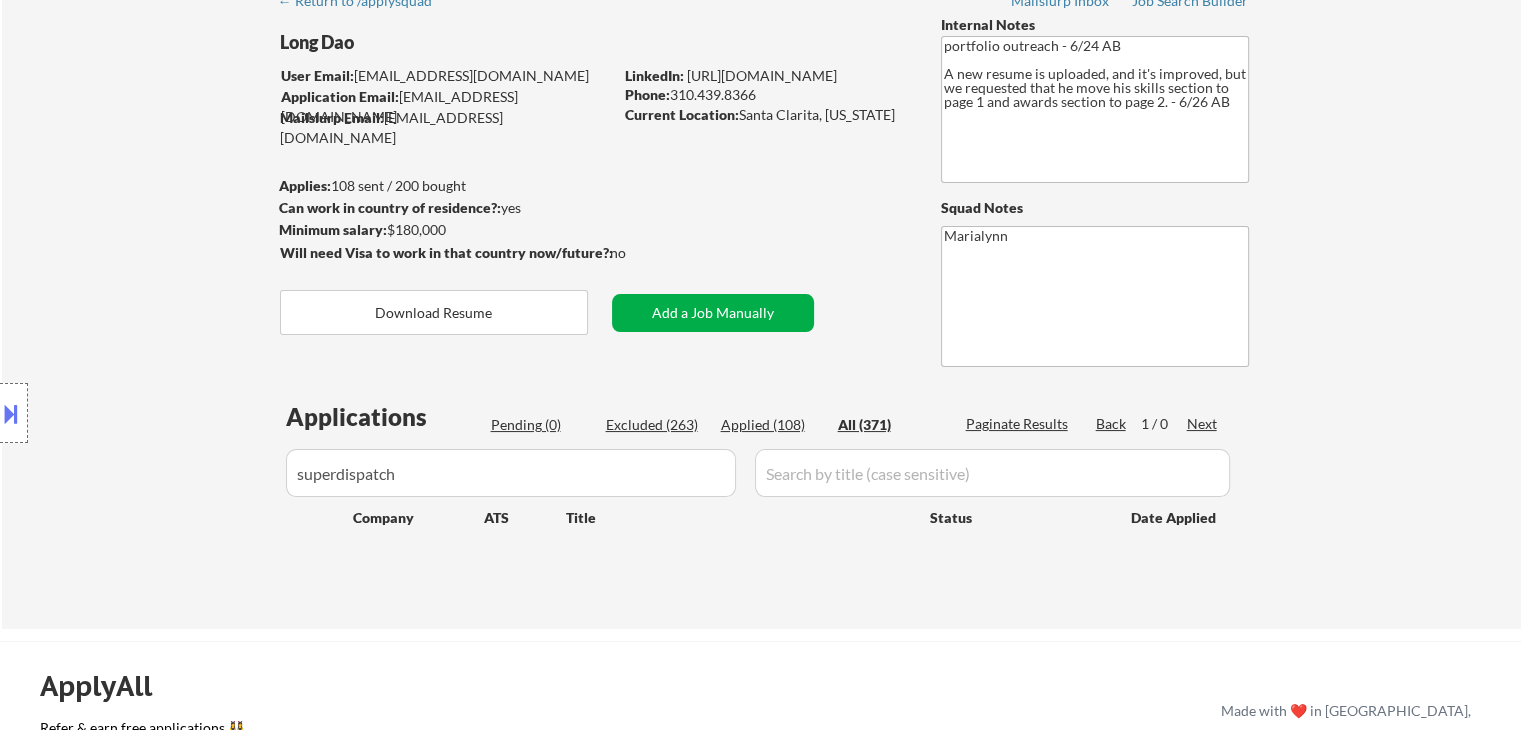 click on "Add a Job Manually" at bounding box center [713, 313] 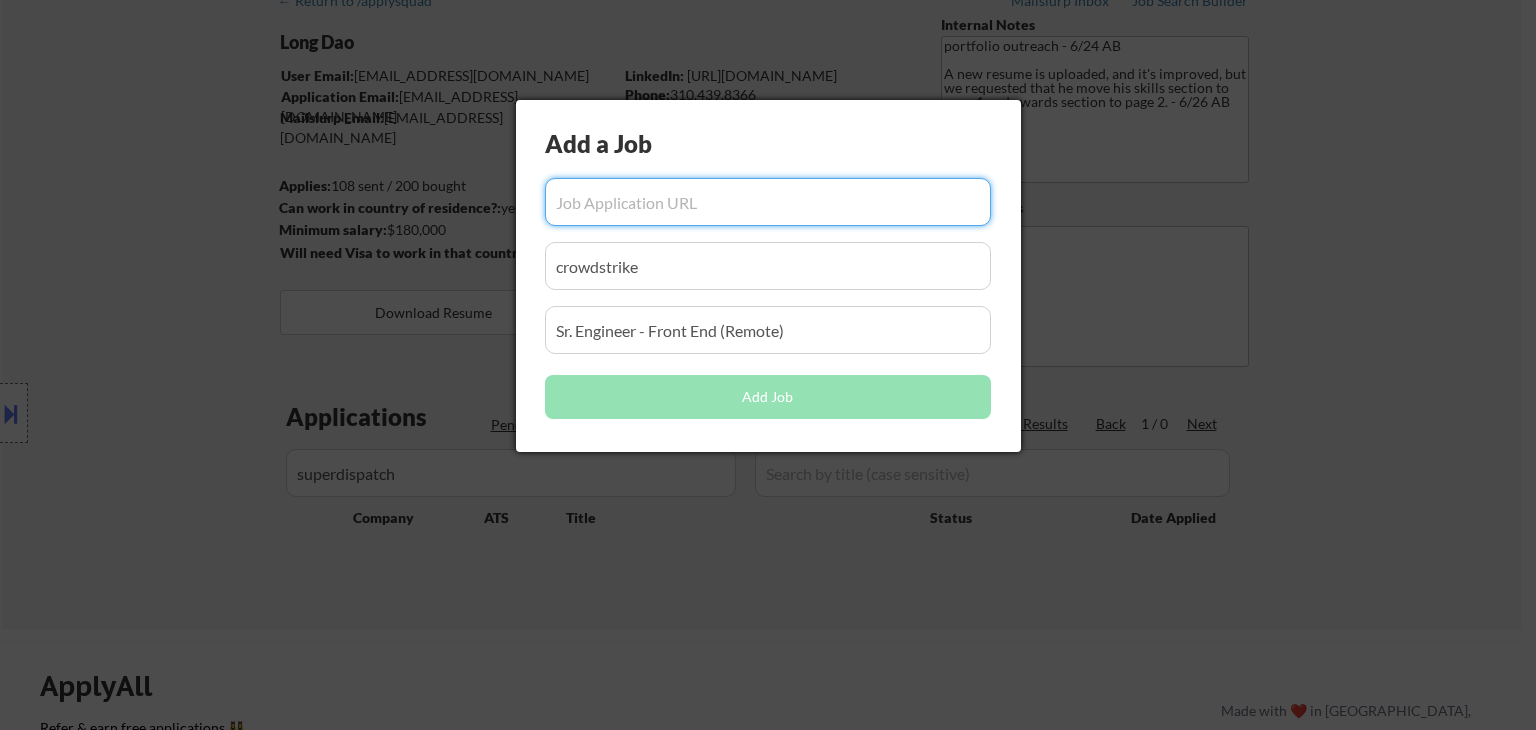 drag, startPoint x: 820, startPoint y: 338, endPoint x: 0, endPoint y: 356, distance: 820.1975 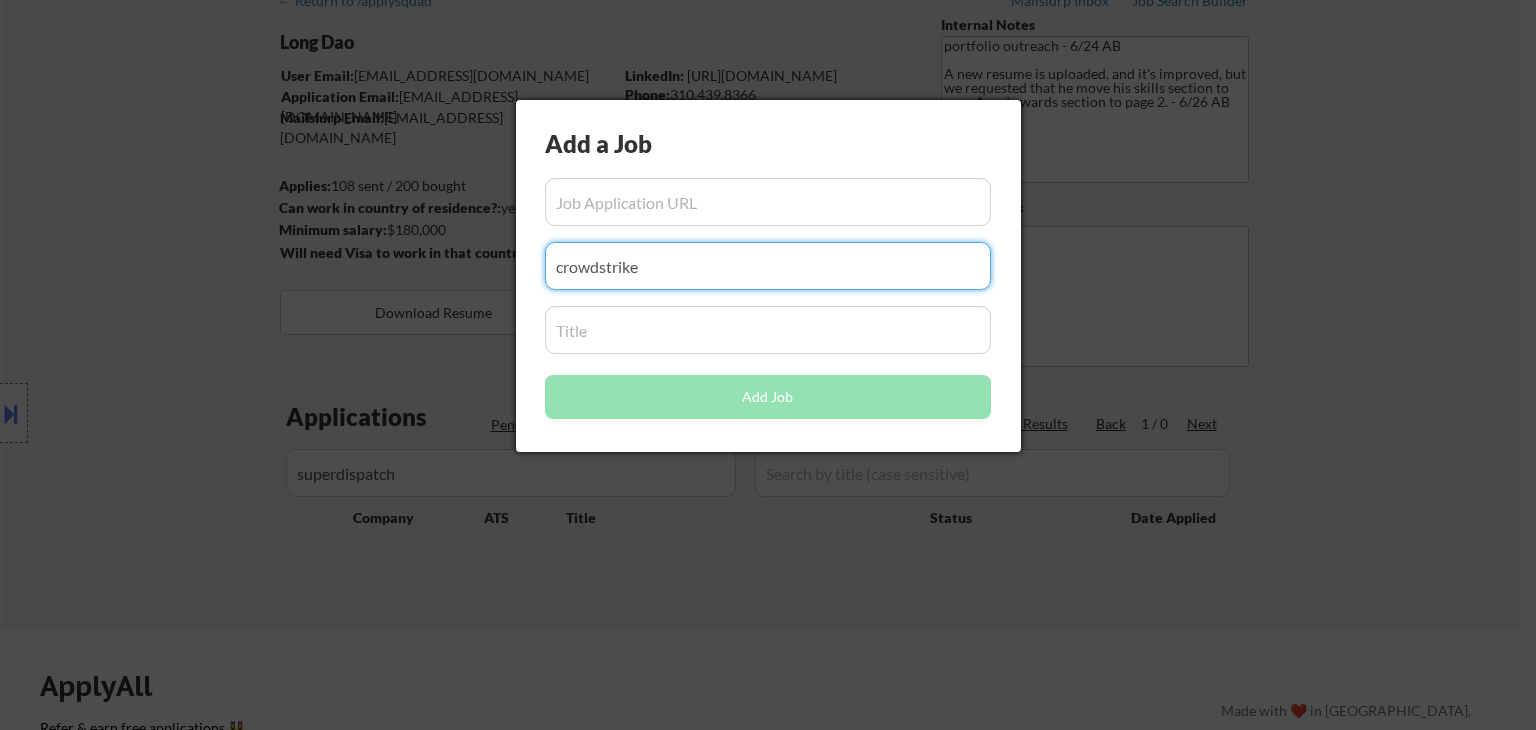 drag, startPoint x: 380, startPoint y: 302, endPoint x: 206, endPoint y: 303, distance: 174.00287 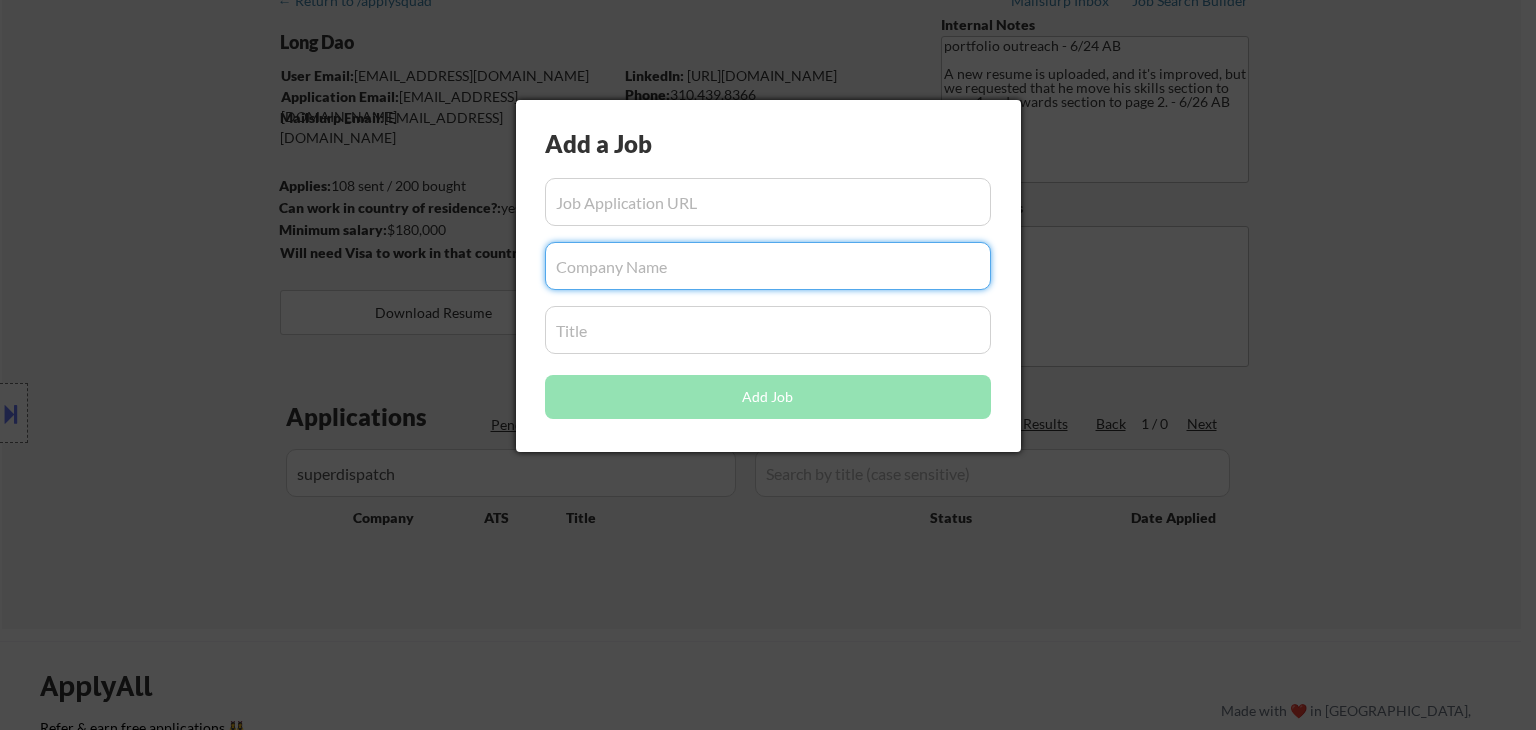 click at bounding box center (768, 365) 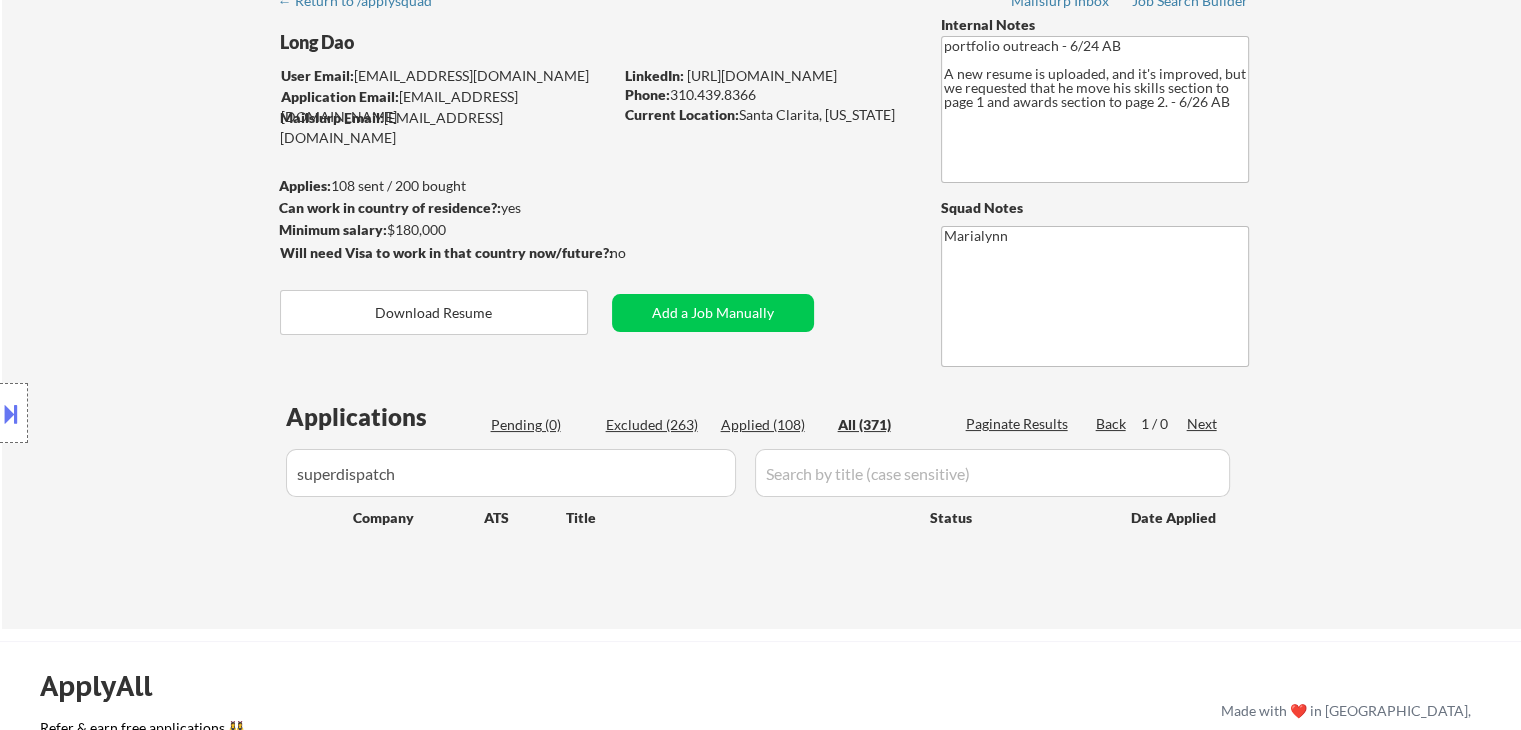 click on "All (371)" at bounding box center (888, 425) 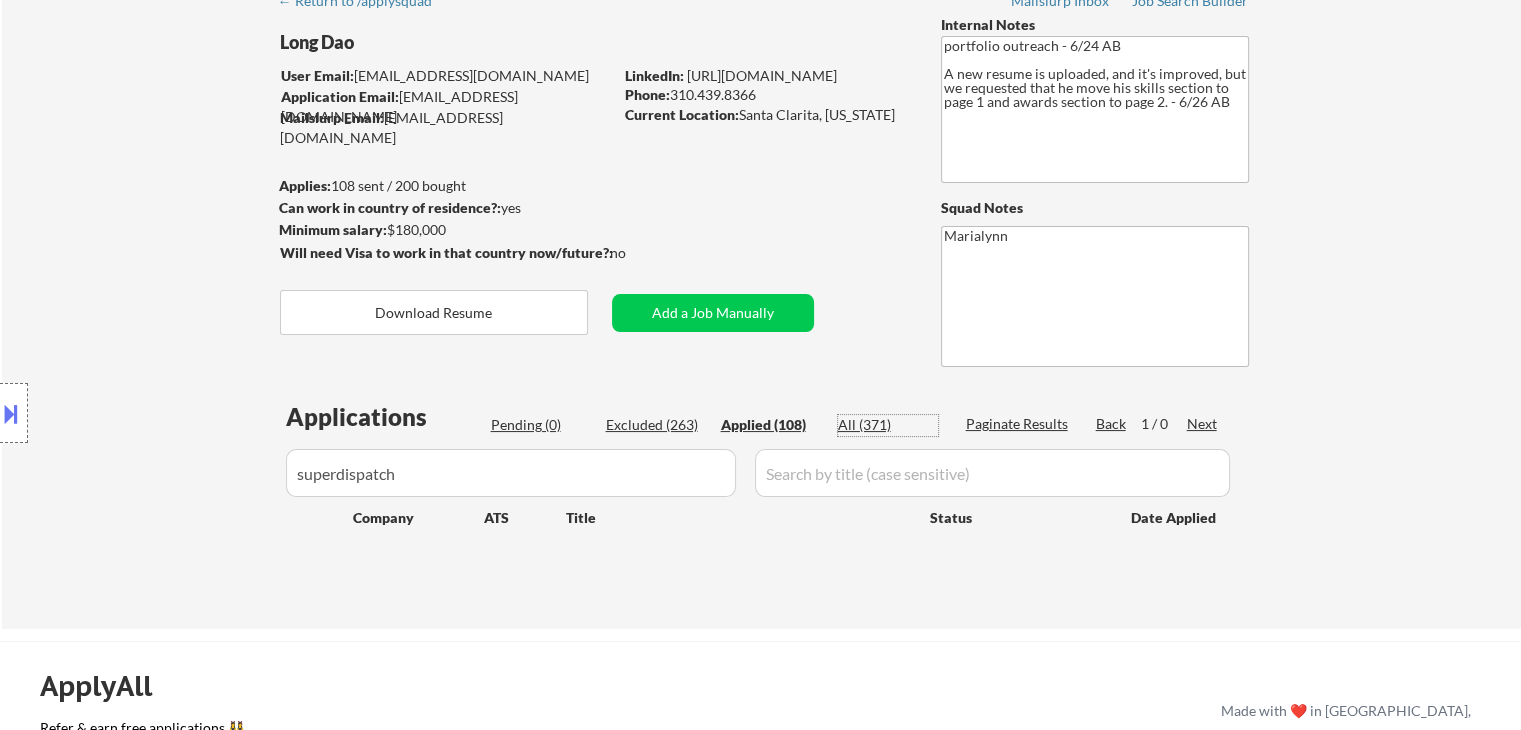 drag, startPoint x: 860, startPoint y: 421, endPoint x: 707, endPoint y: 421, distance: 153 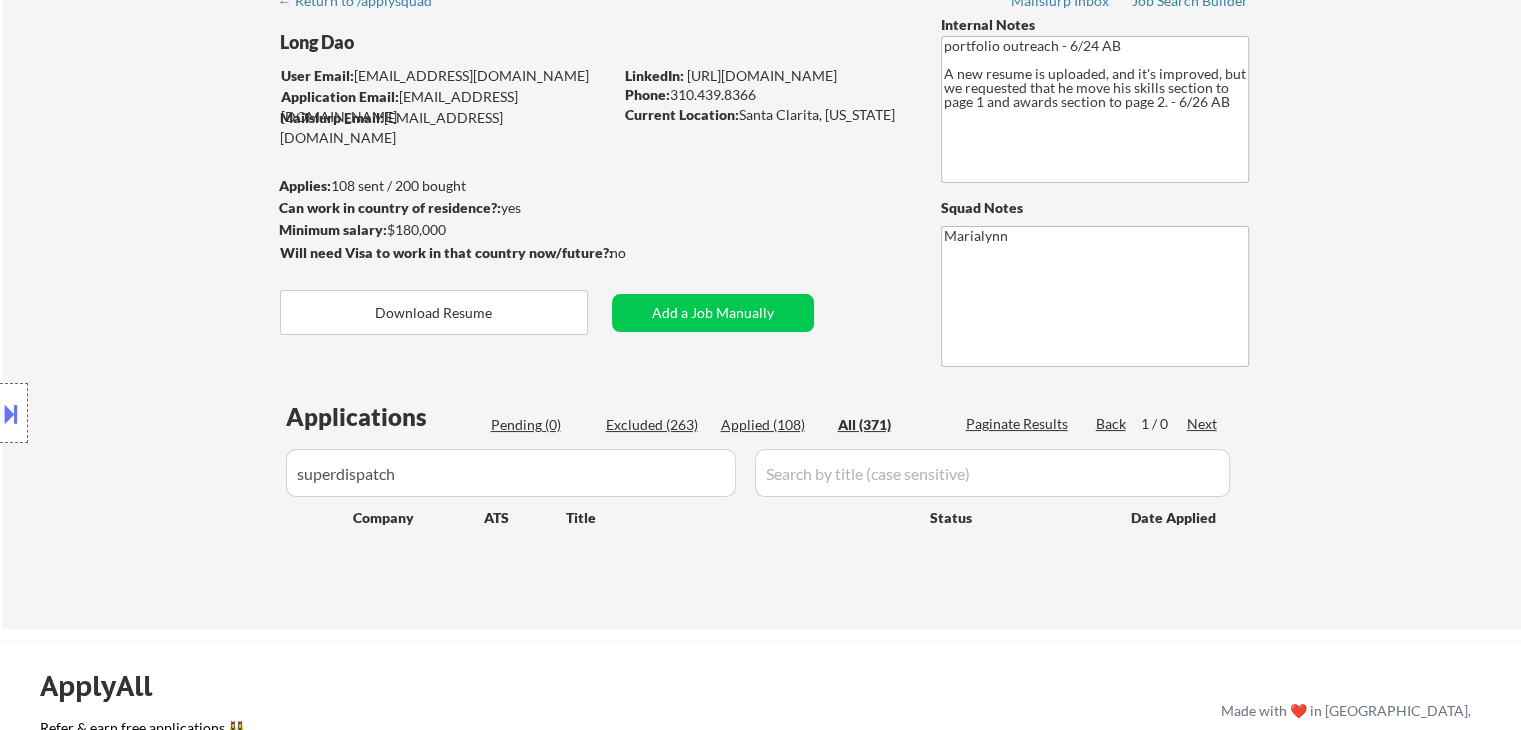 click at bounding box center [992, 473] 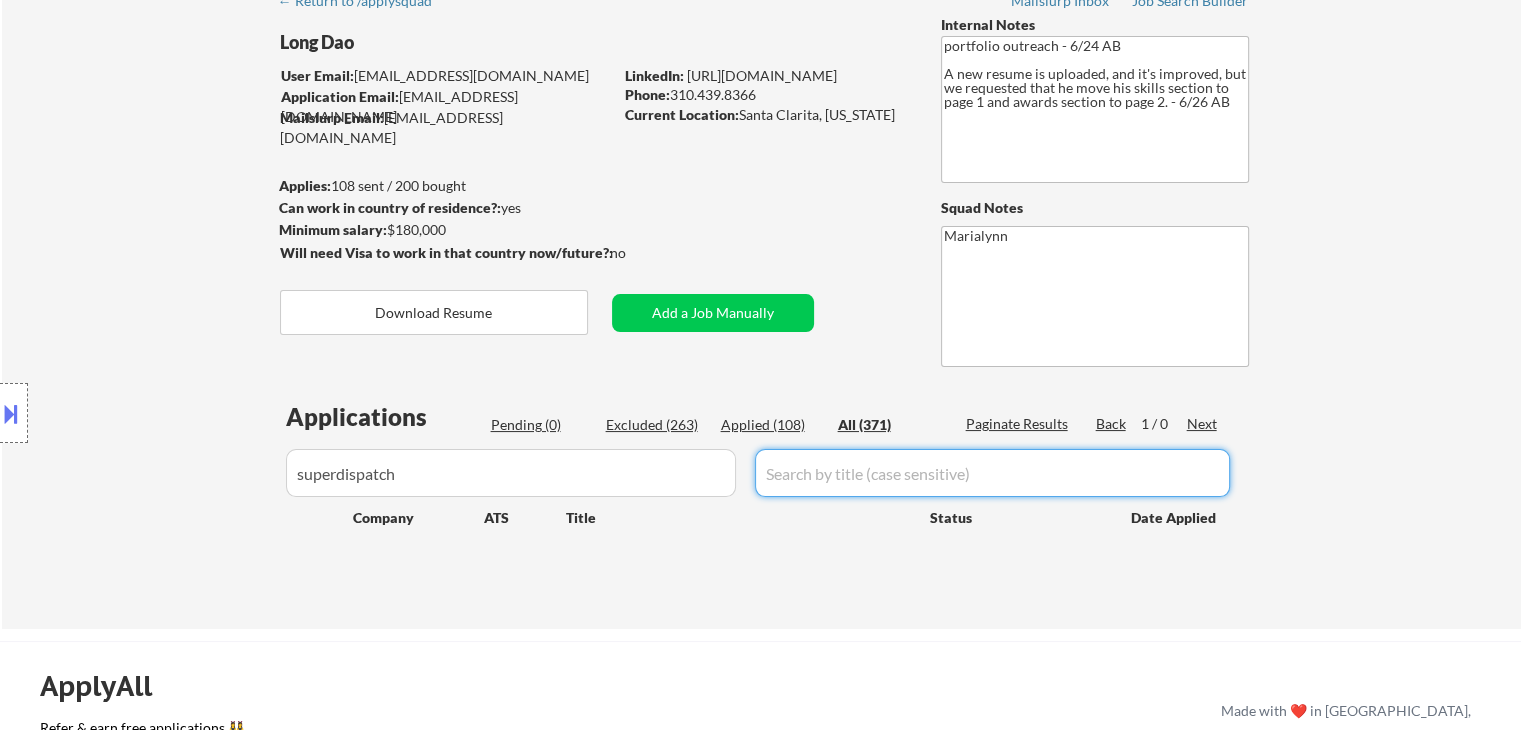 paste on "Senior Frontend Engineer (React.js)" 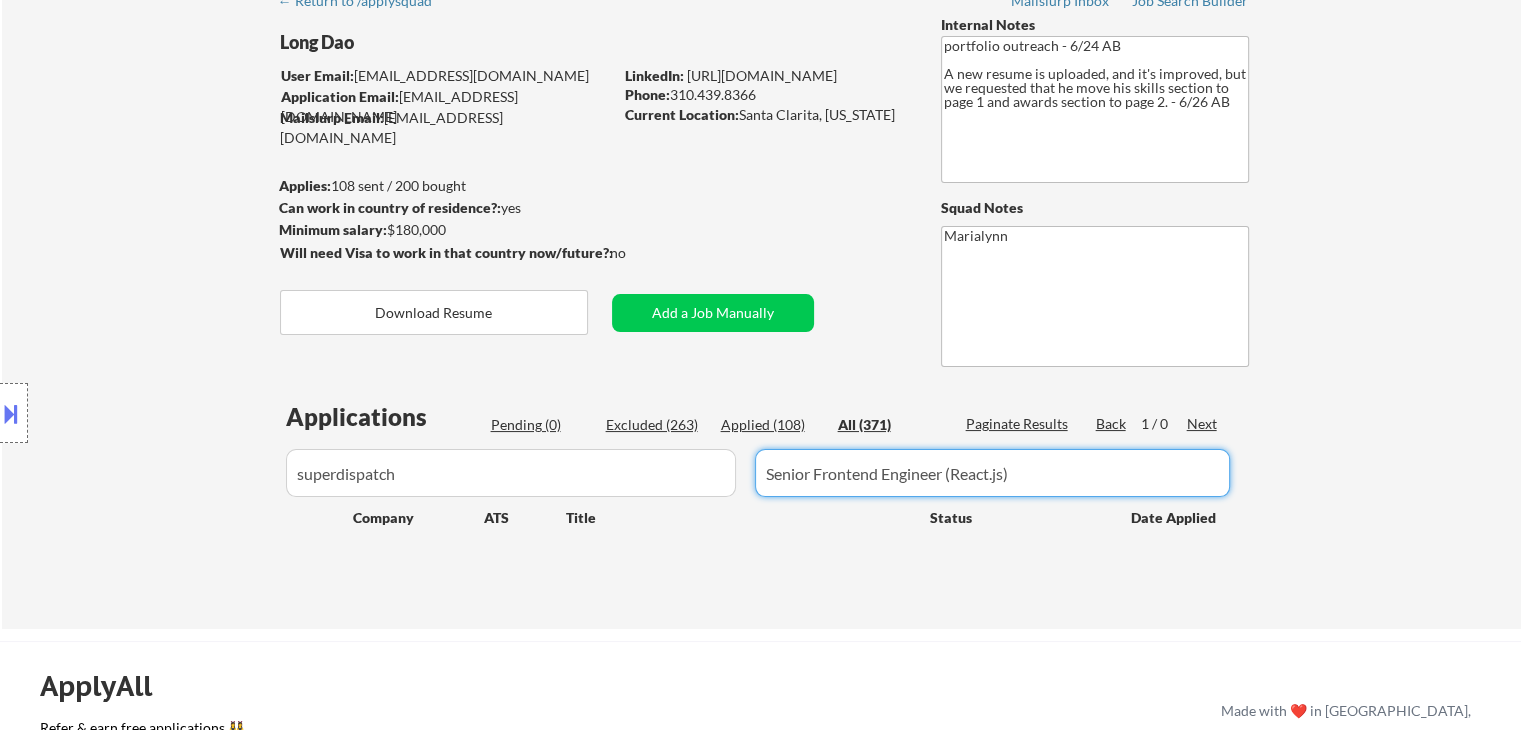 click on "Applied (108)" at bounding box center (771, 425) 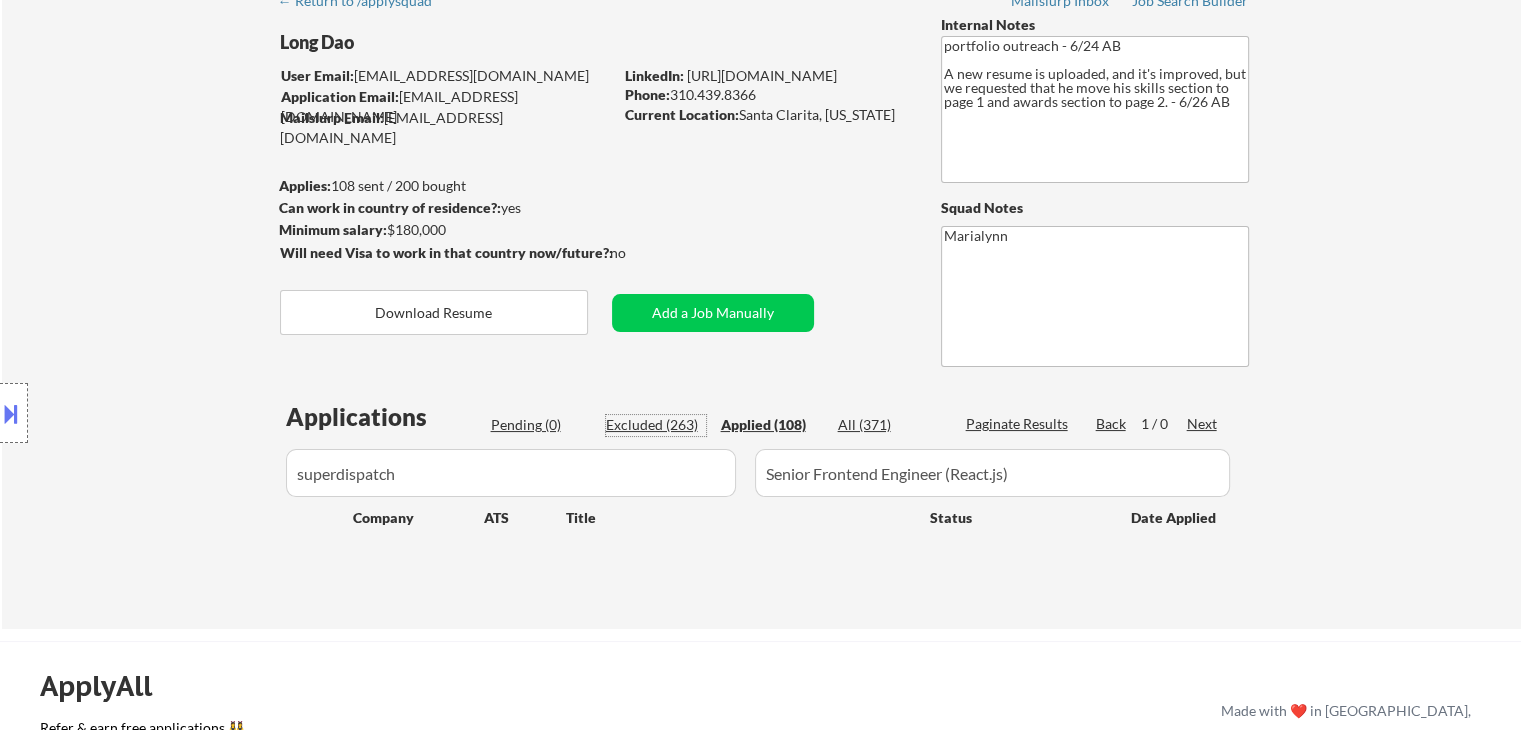 drag, startPoint x: 667, startPoint y: 417, endPoint x: 762, endPoint y: 417, distance: 95 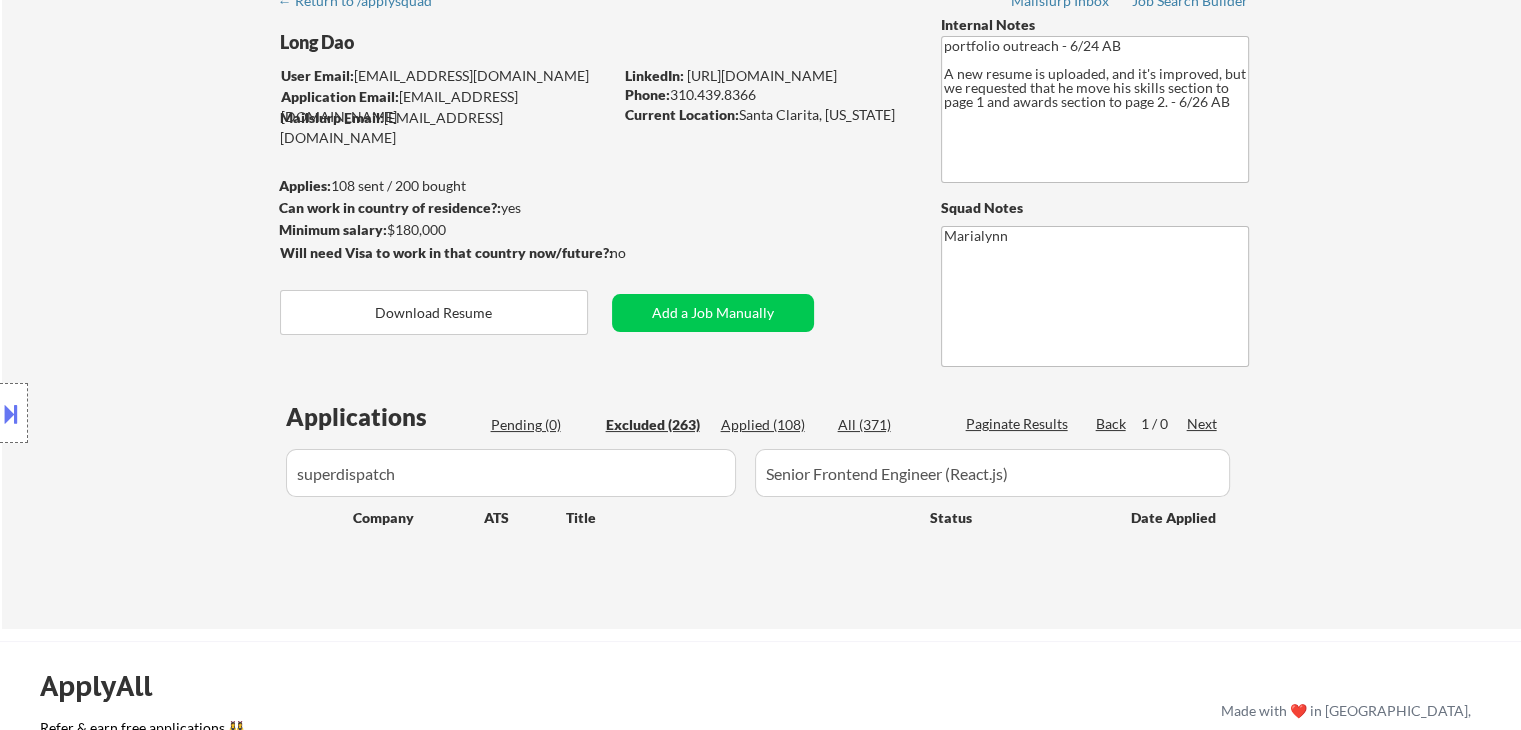 click on "All (371)" at bounding box center [888, 425] 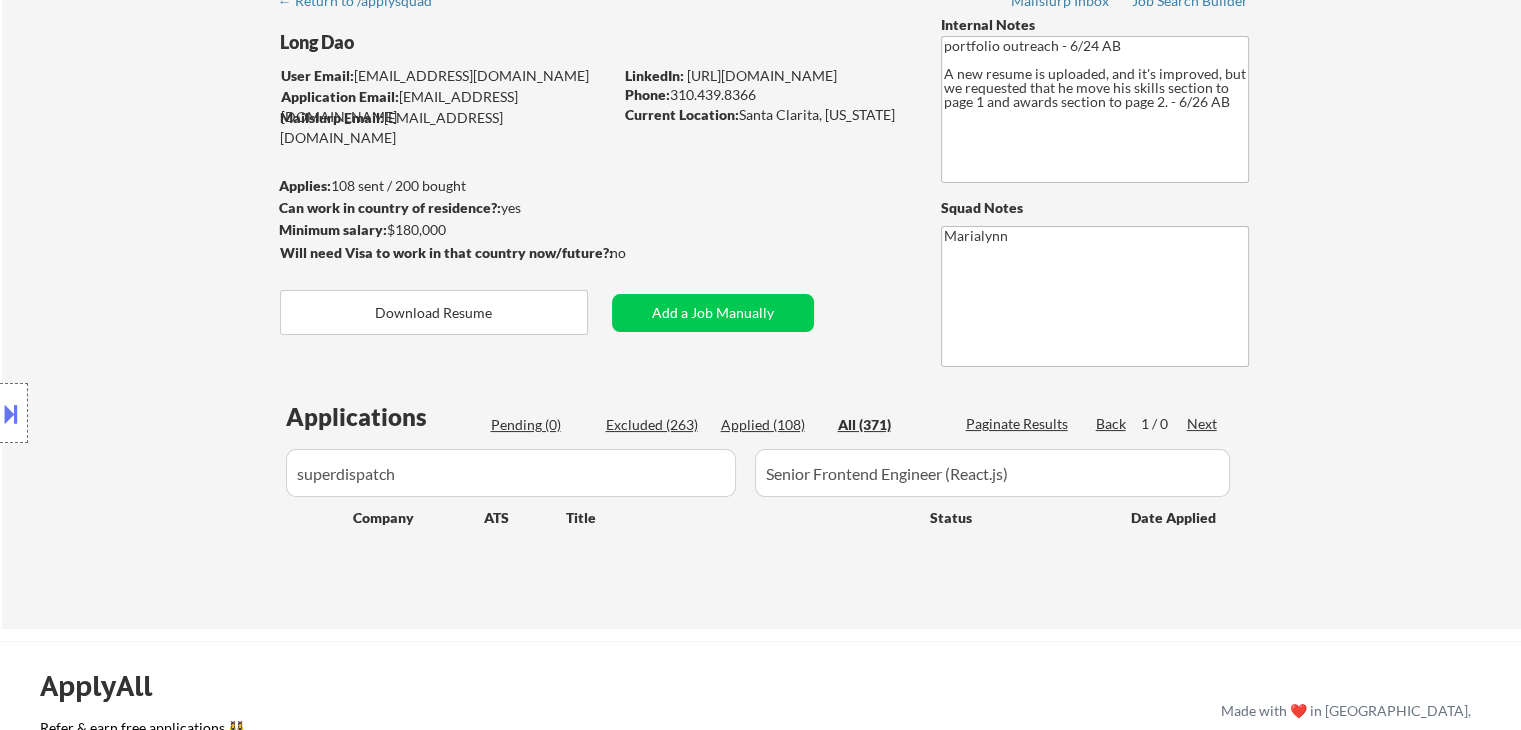click on "All (371)" at bounding box center [888, 425] 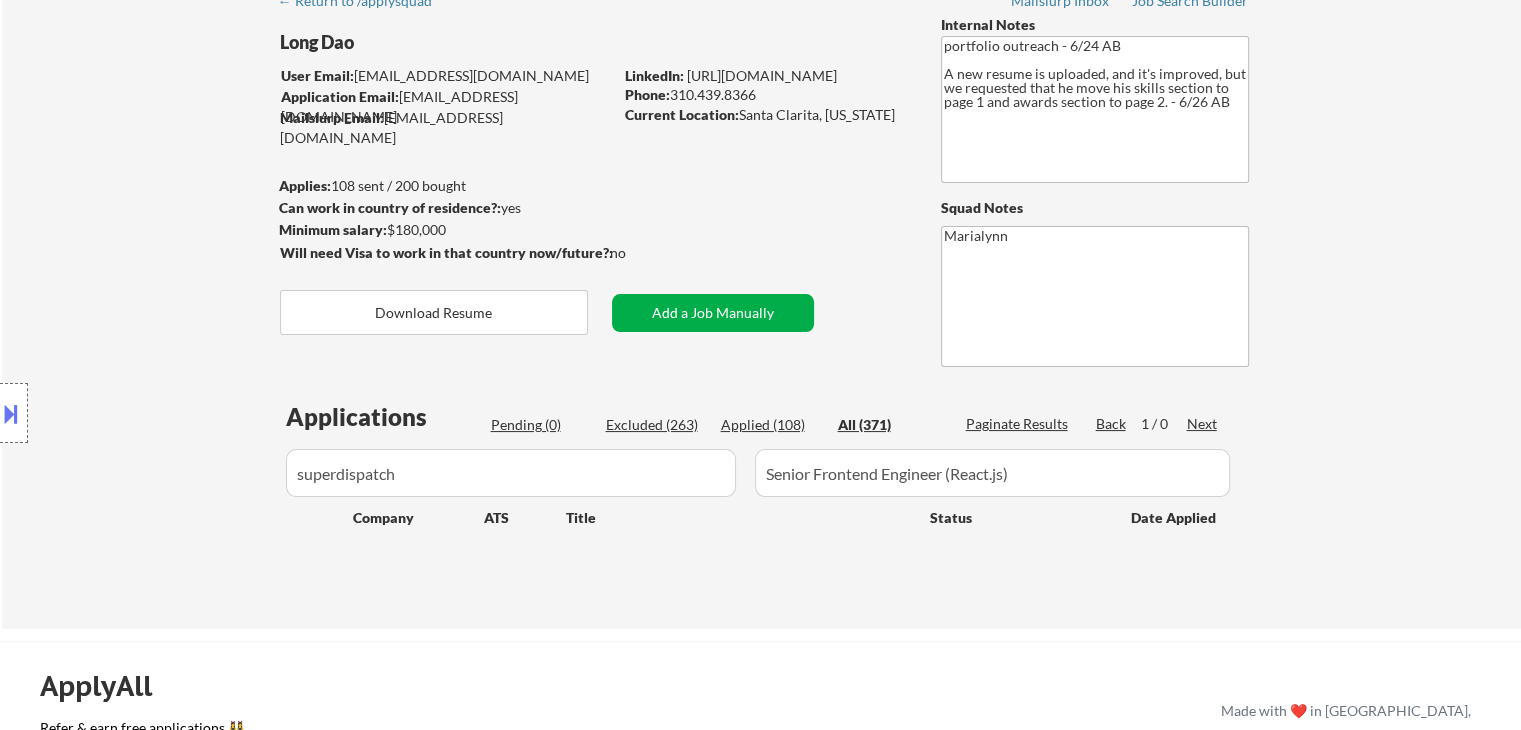 click on "Add a Job Manually" at bounding box center (713, 313) 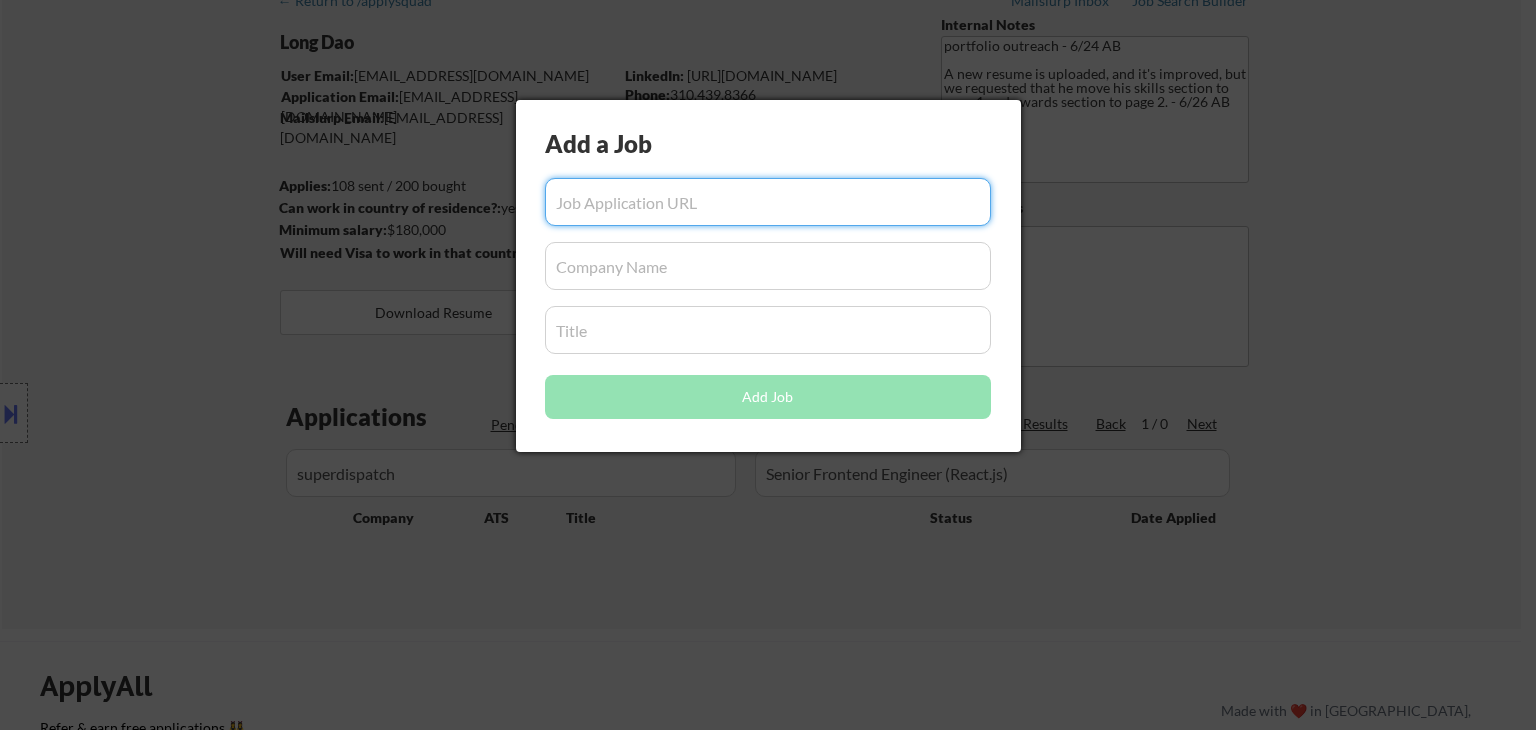 click at bounding box center [768, 330] 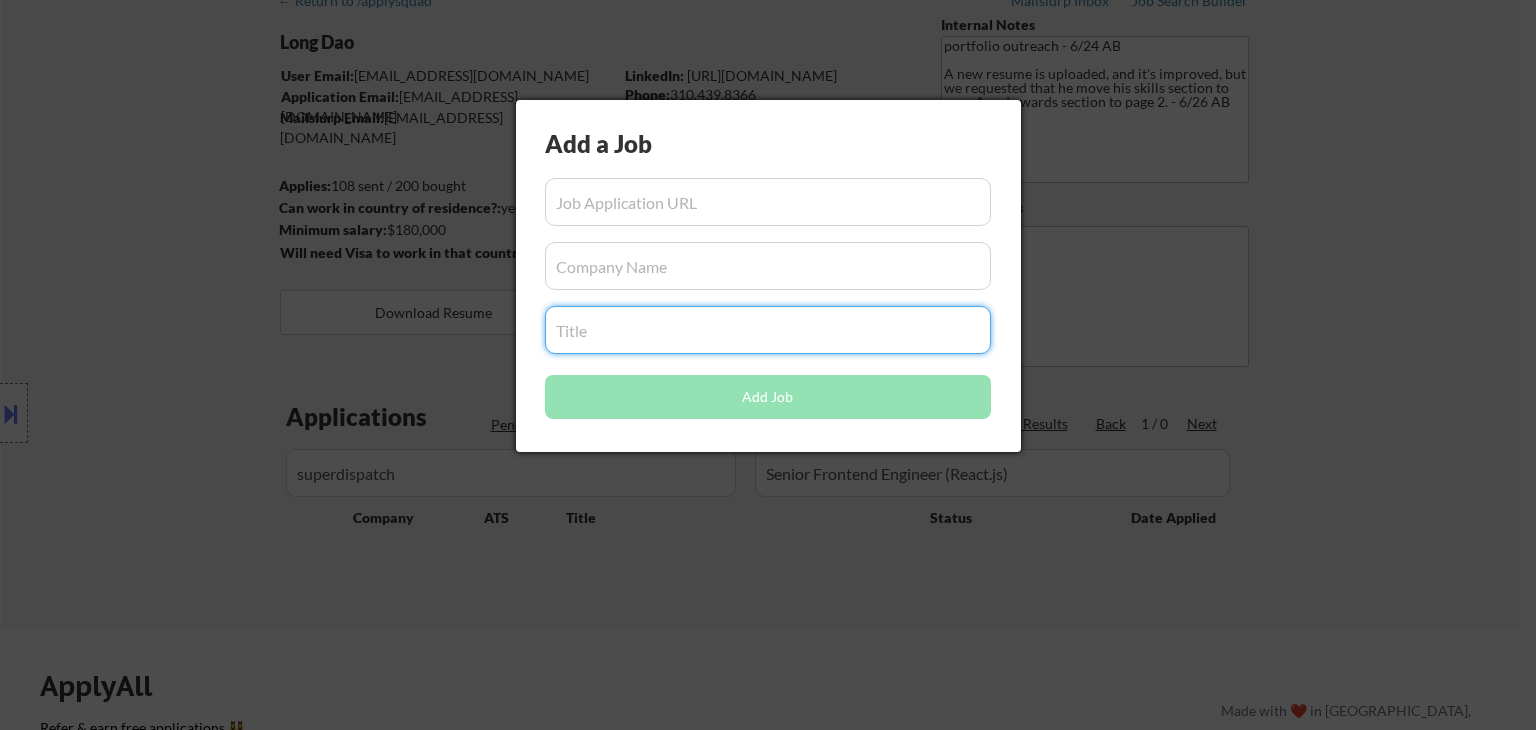 paste on "Senior Frontend Engineer (React.js)" 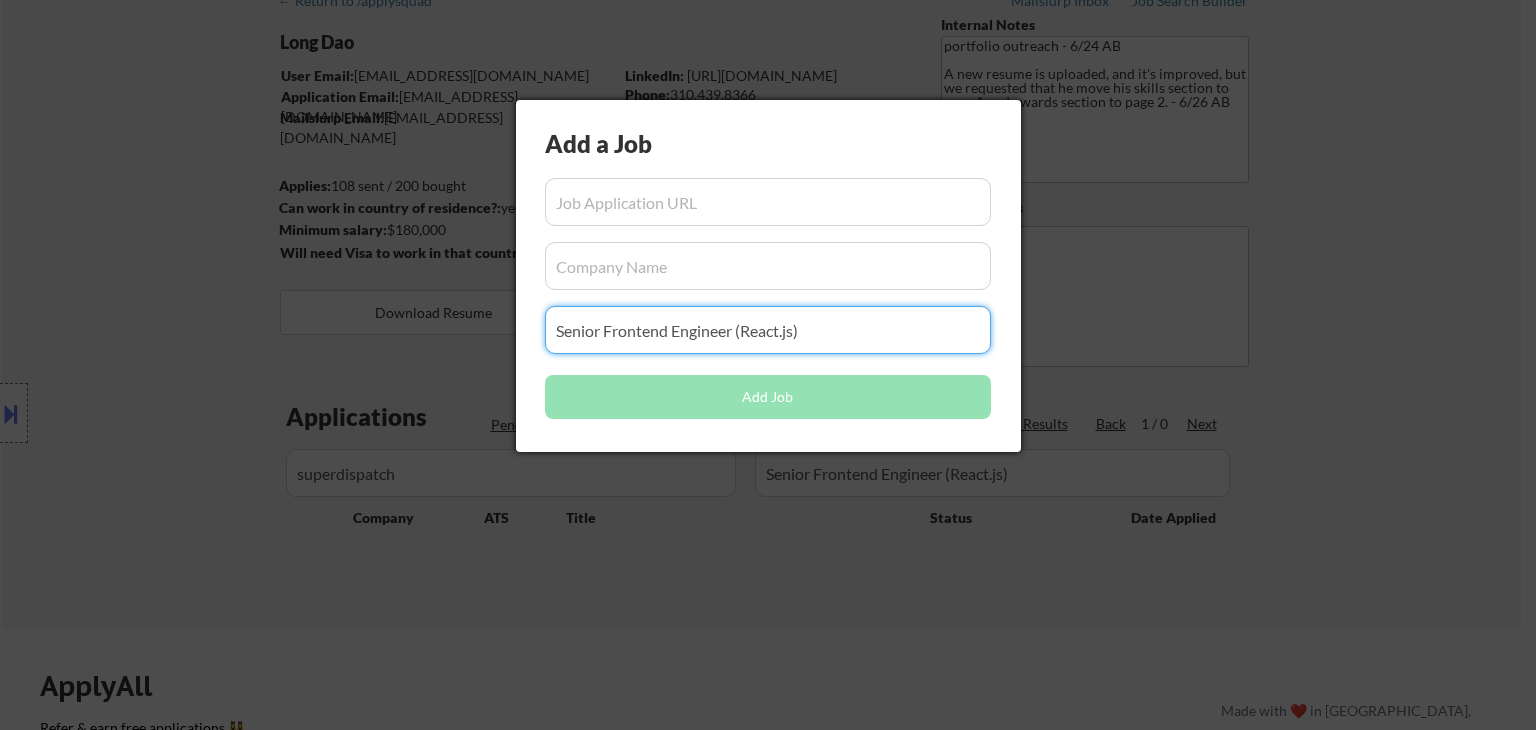 click at bounding box center [768, 266] 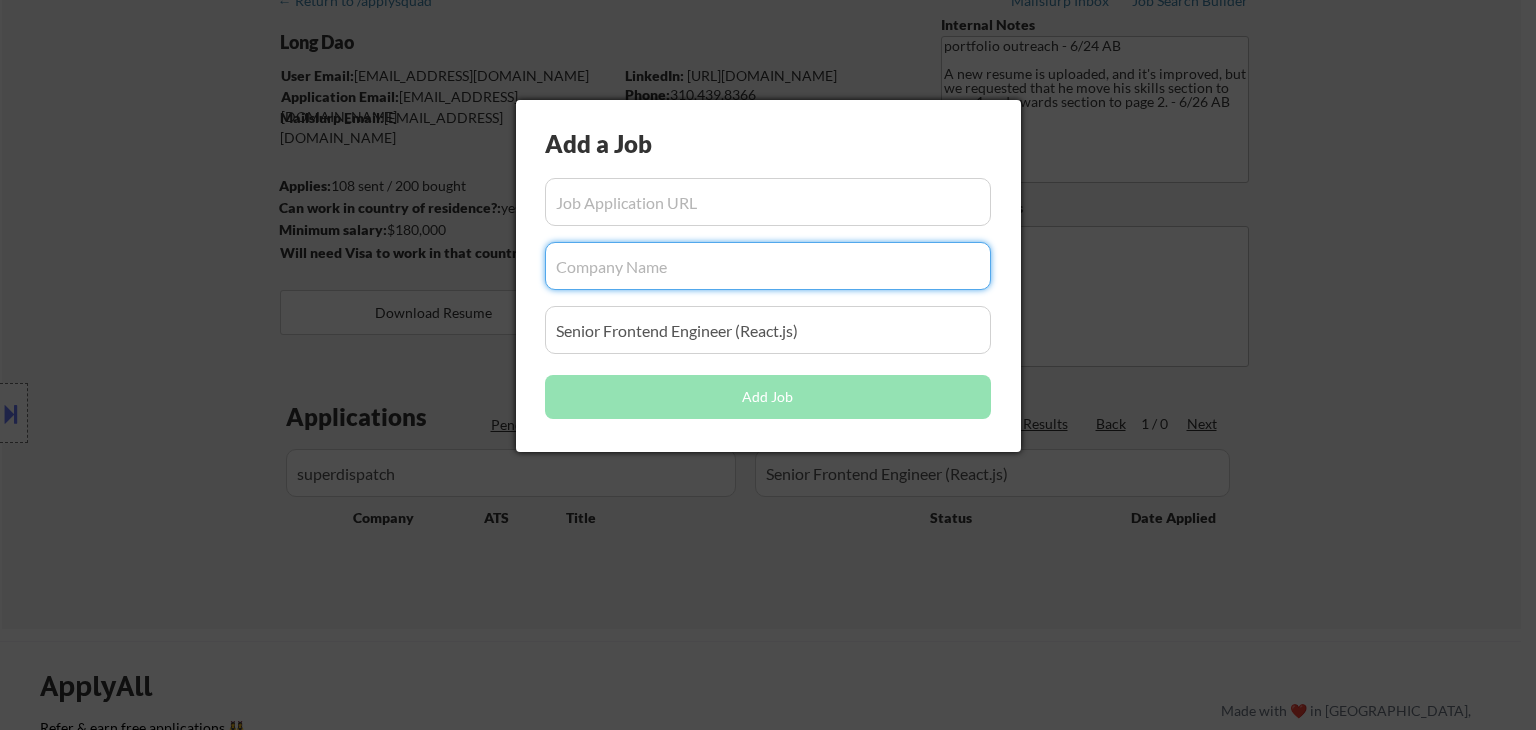 click at bounding box center [768, 365] 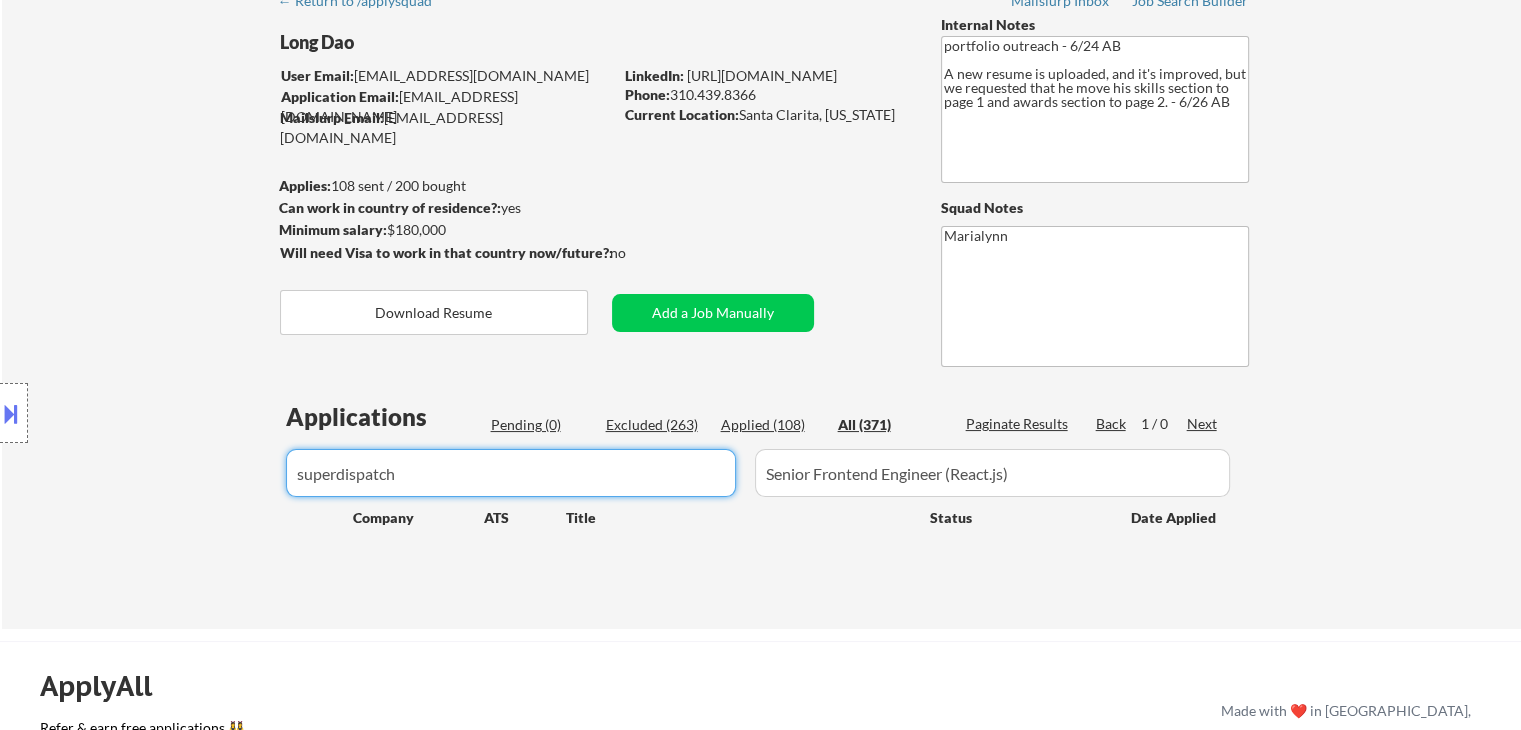 drag, startPoint x: 443, startPoint y: 472, endPoint x: 0, endPoint y: 472, distance: 443 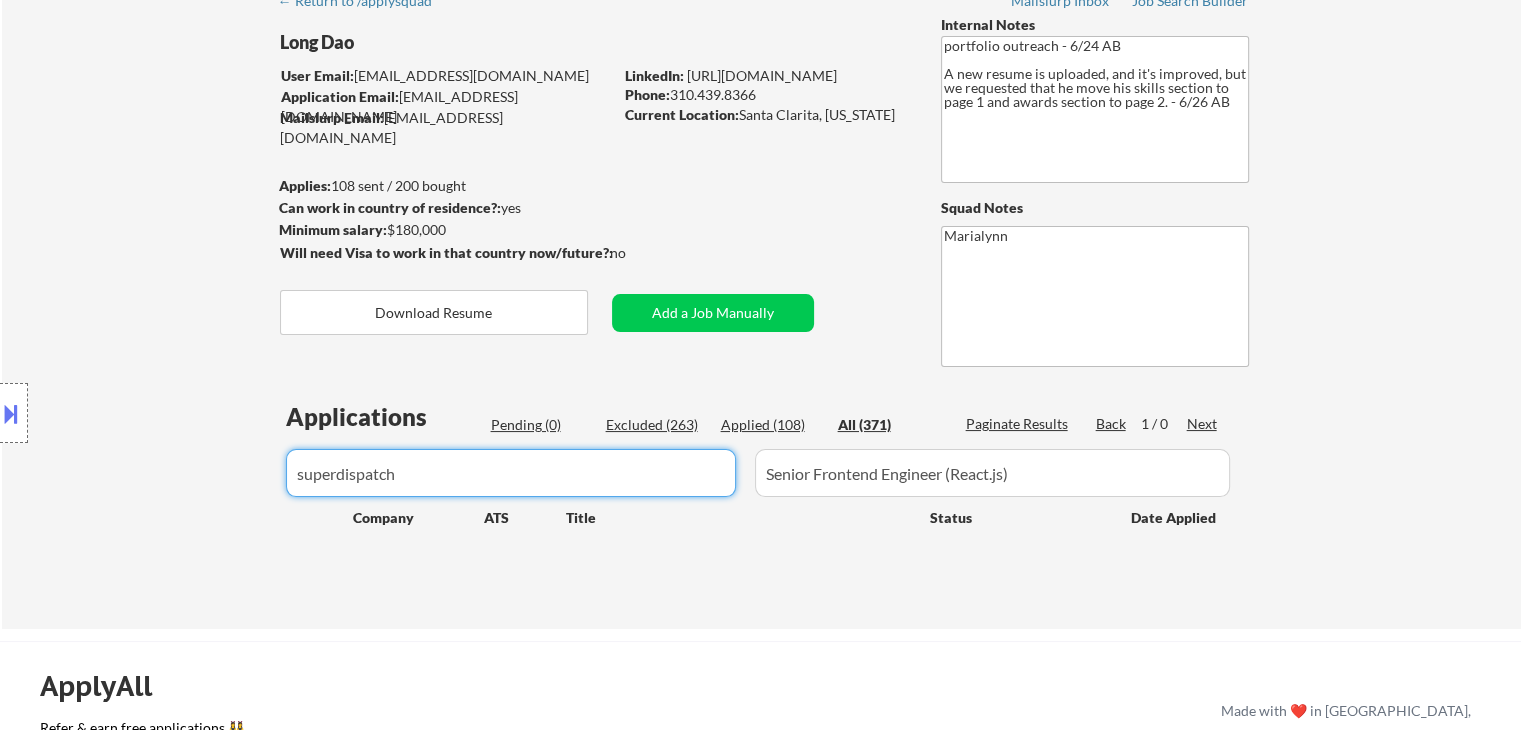 click on "← Return to /applysquad Mailslurp Inbox Job Search Builder Long Dao User Email:  longebane@gmail.com Application Email:  longdaoresume@studiodao.com Mailslurp Email:  long.dao@mailflux.com LinkedIn:   https://www.linkedin.com/in/long-d/
Phone:  310.439.8366 Current Location:  Santa Clarita, California Applies:  108 sent / 200 bought Internal Notes portfolio outreach - 6/24 AB
A new resume is uploaded, and it's improved, but we requested that he move his skills section to page 1 and awards section to page 2. - 6/26 AB Can work in country of residence?:  yes Squad Notes Minimum salary:  $180,000 Will need Visa to work in that country now/future?:   no Download Resume Add a Job Manually Marialynn Applications Pending (0) Excluded (263) Applied (108) All (371) Paginate Results Back 1 / 0
Next Company ATS Title Status Date Applied #1 hubspotjobs greenhouse Technical Lead II, Frontend JD warning_amber Choose an option... Pending Applied Excluded (Questions) Excluded (Expired) Excluded (Location) success" at bounding box center [760, 265] 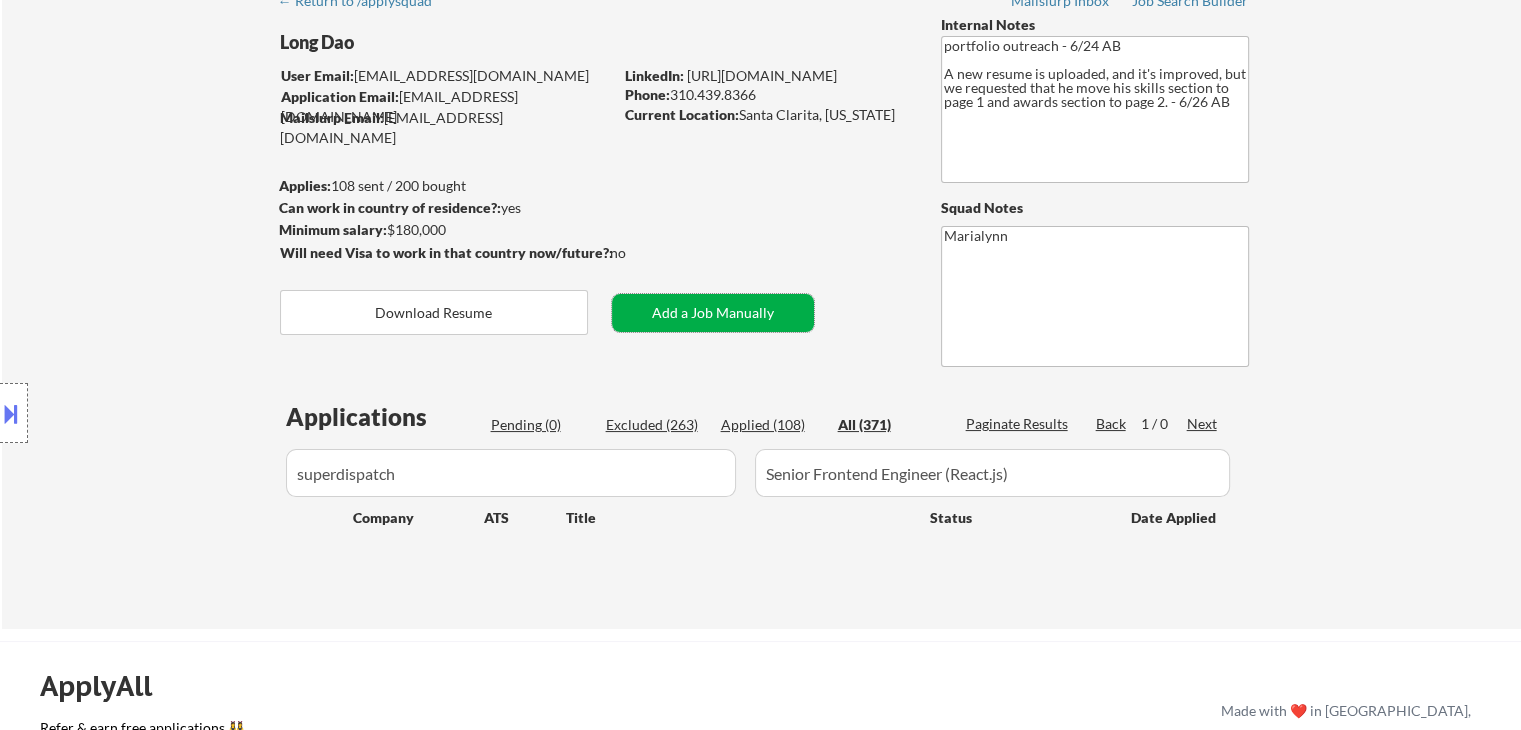 click on "Add a Job Manually" at bounding box center (713, 313) 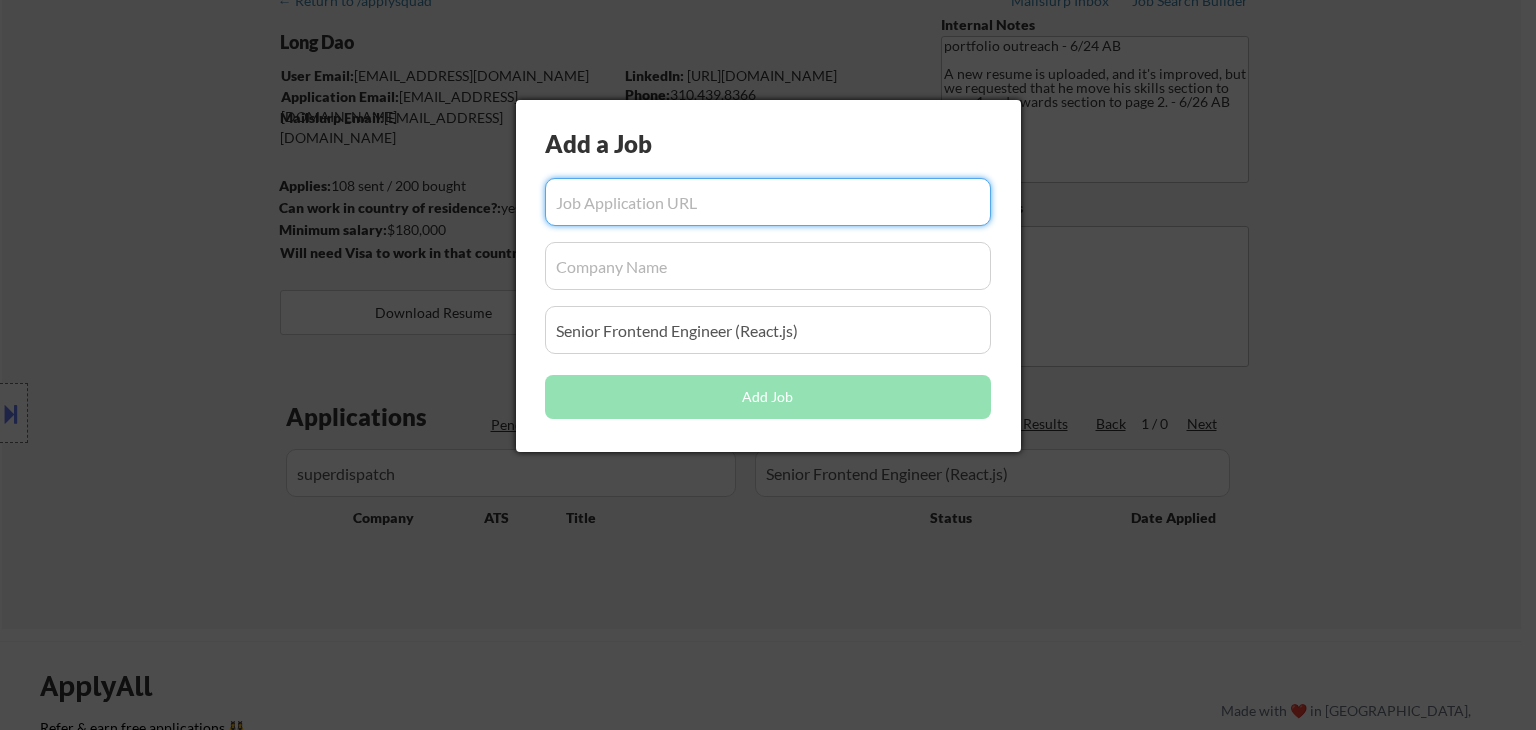 click at bounding box center [768, 266] 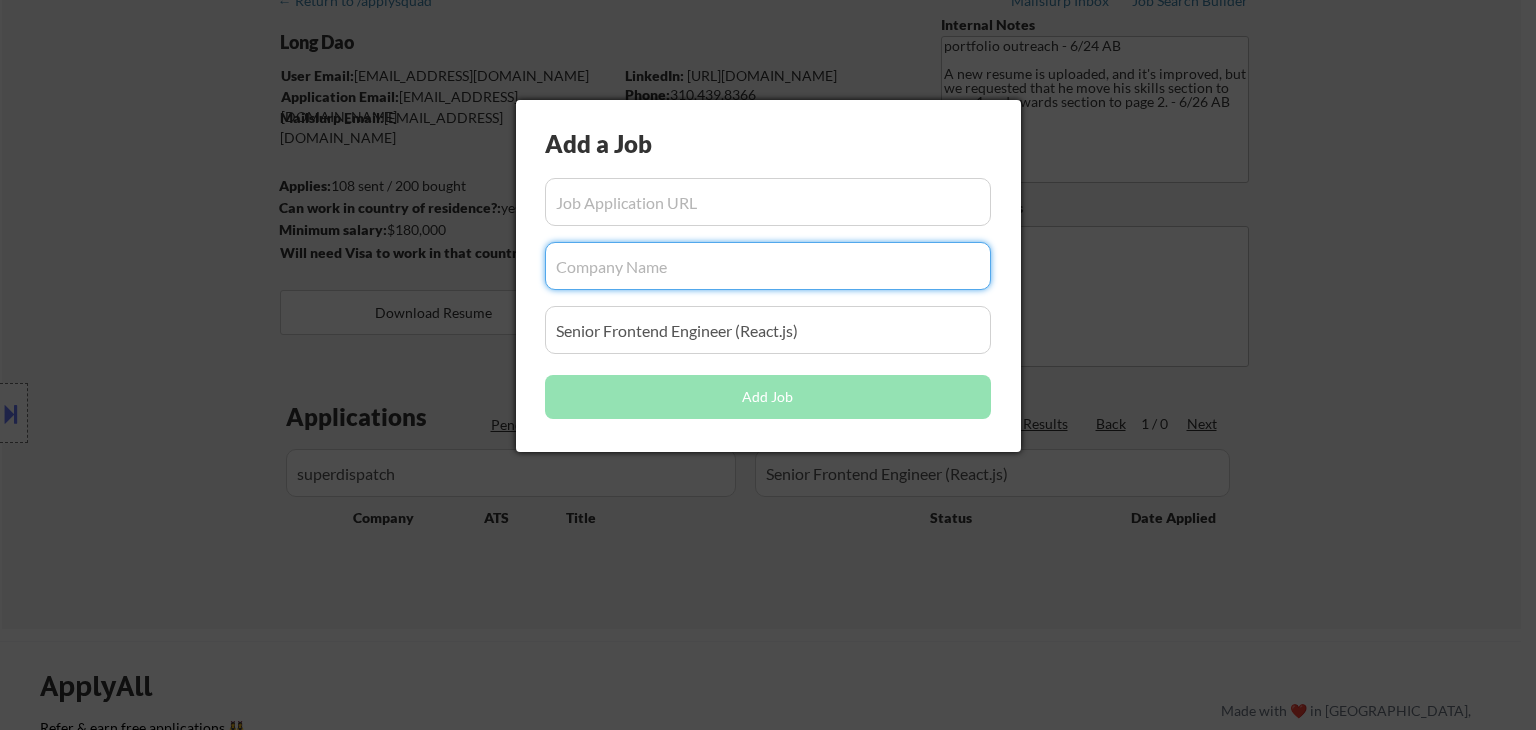 paste on "superdispatch" 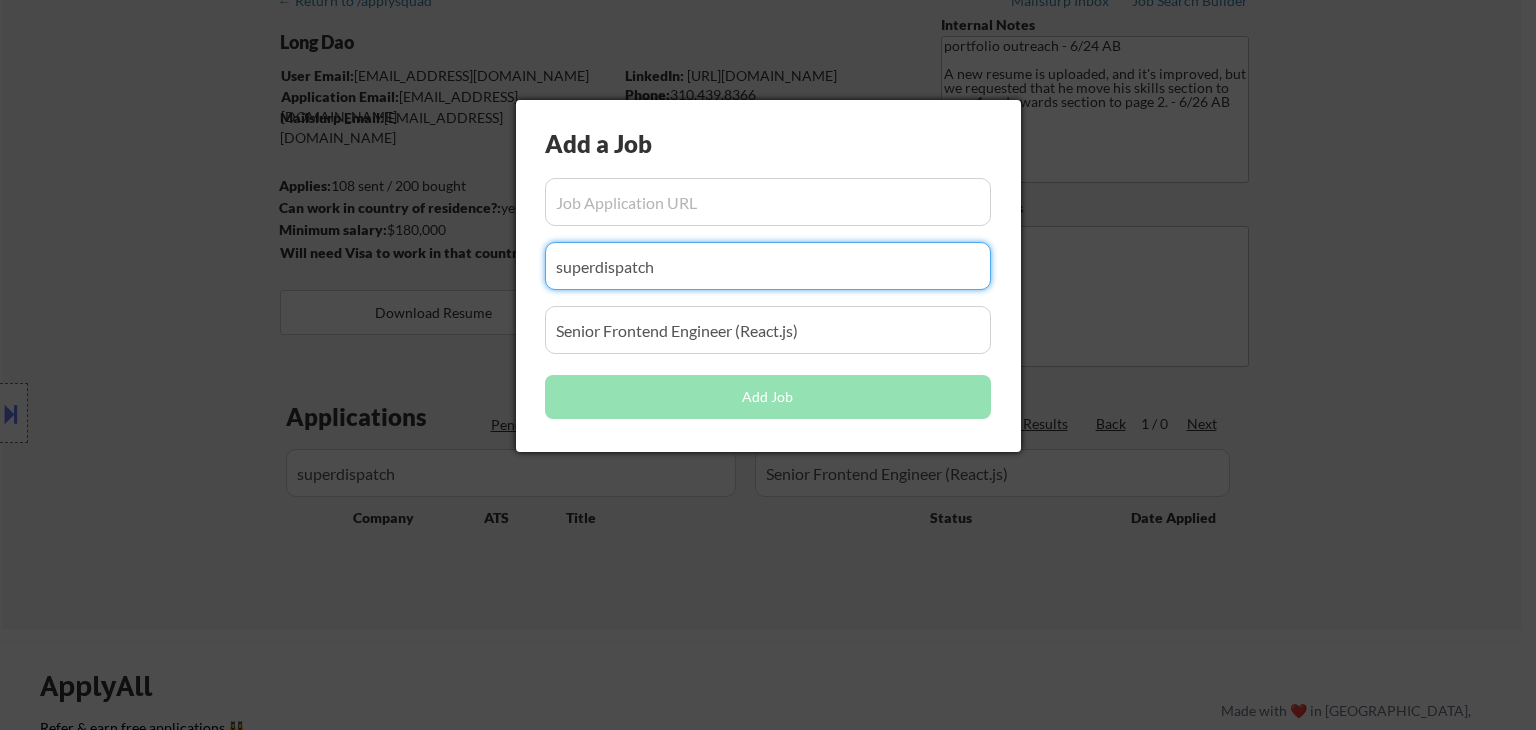 click at bounding box center (768, 365) 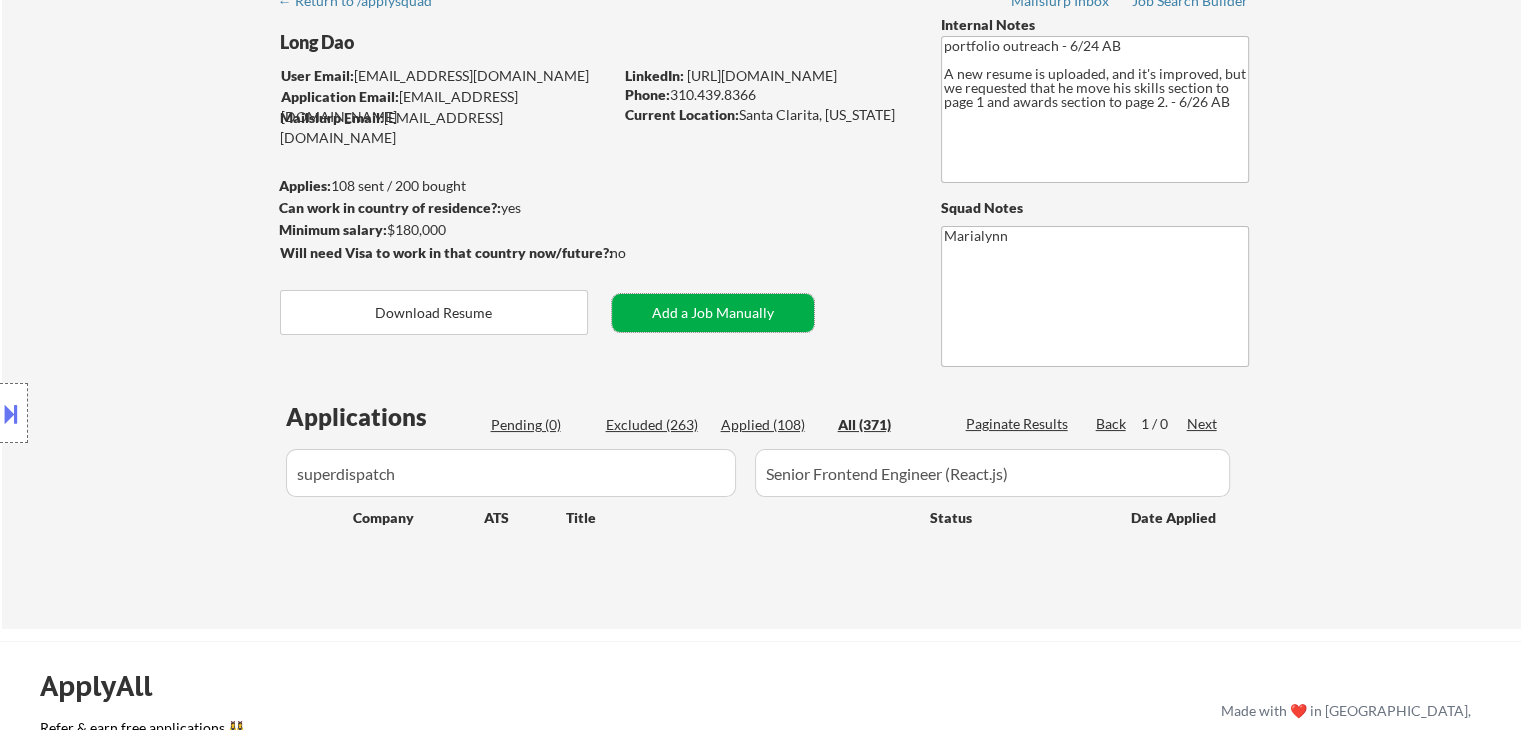 click on "Add a Job Manually" at bounding box center (713, 313) 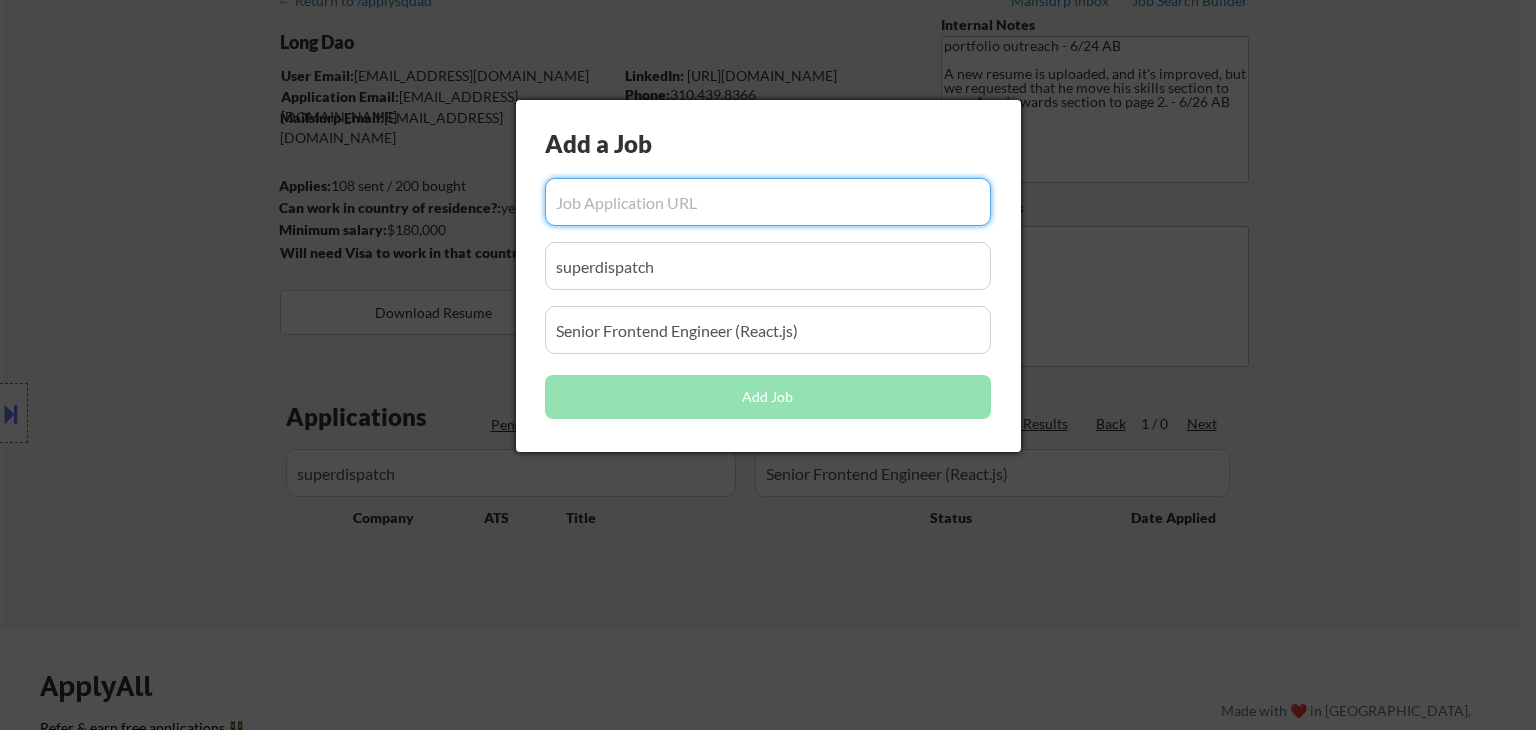 click at bounding box center (768, 202) 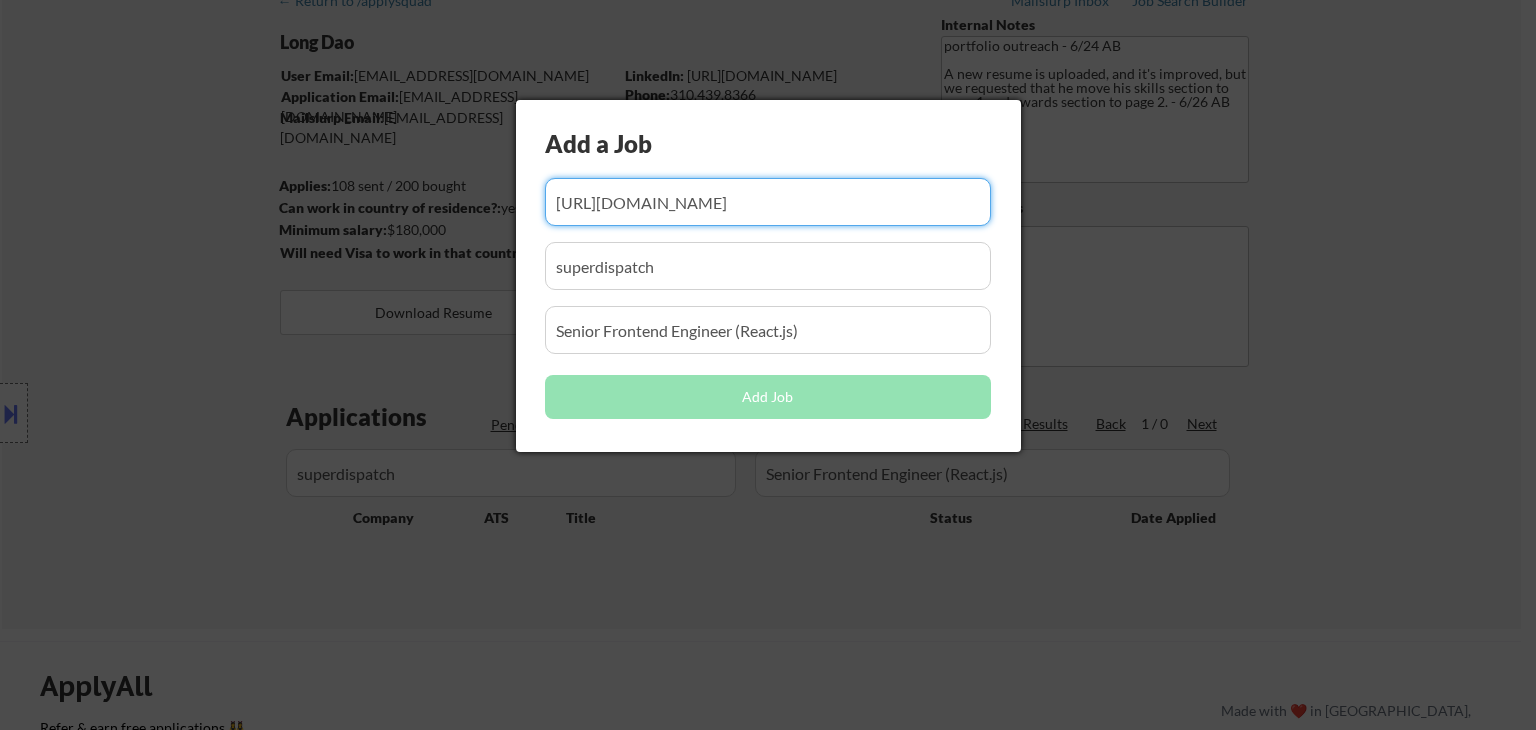 scroll, scrollTop: 0, scrollLeft: 0, axis: both 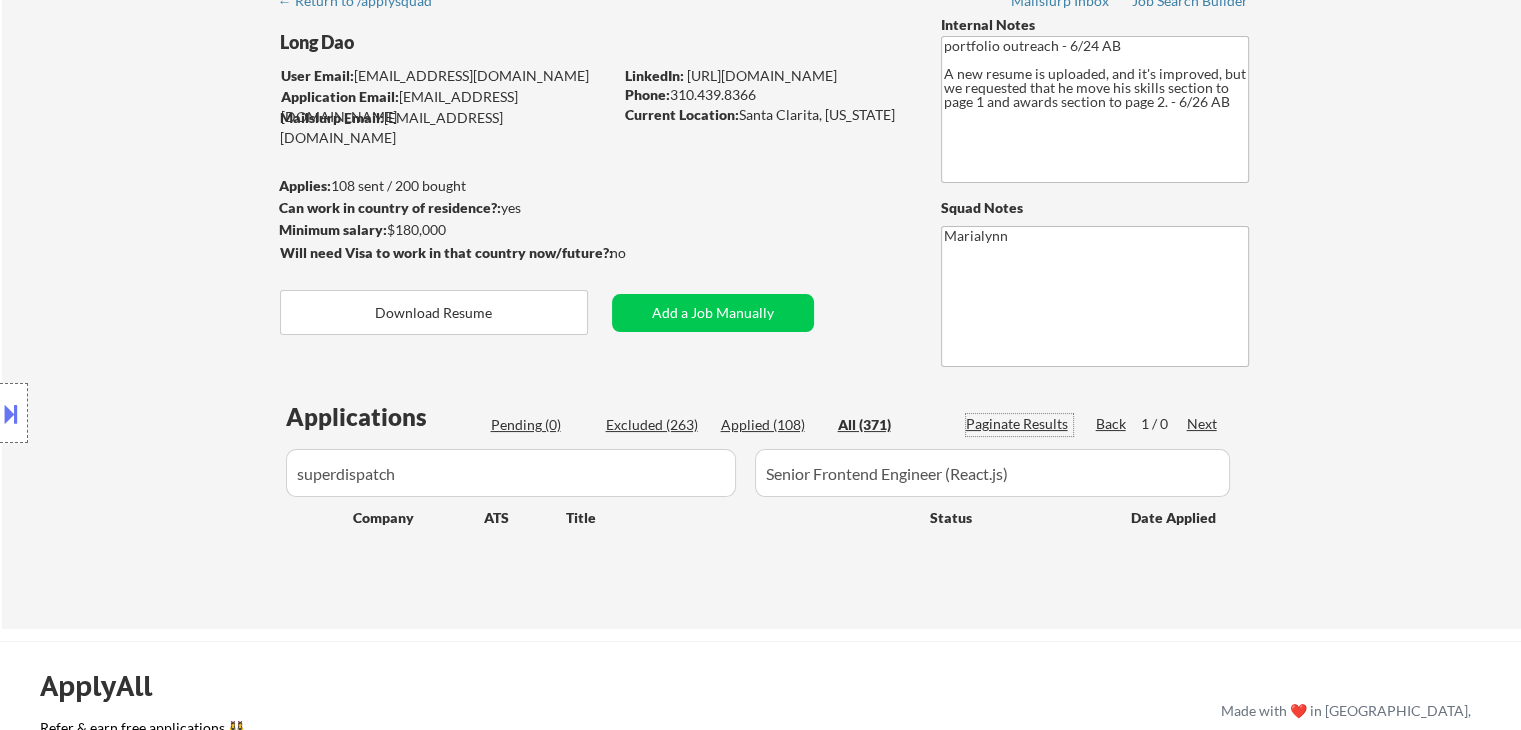 click on "Paginate Results" at bounding box center (1019, 424) 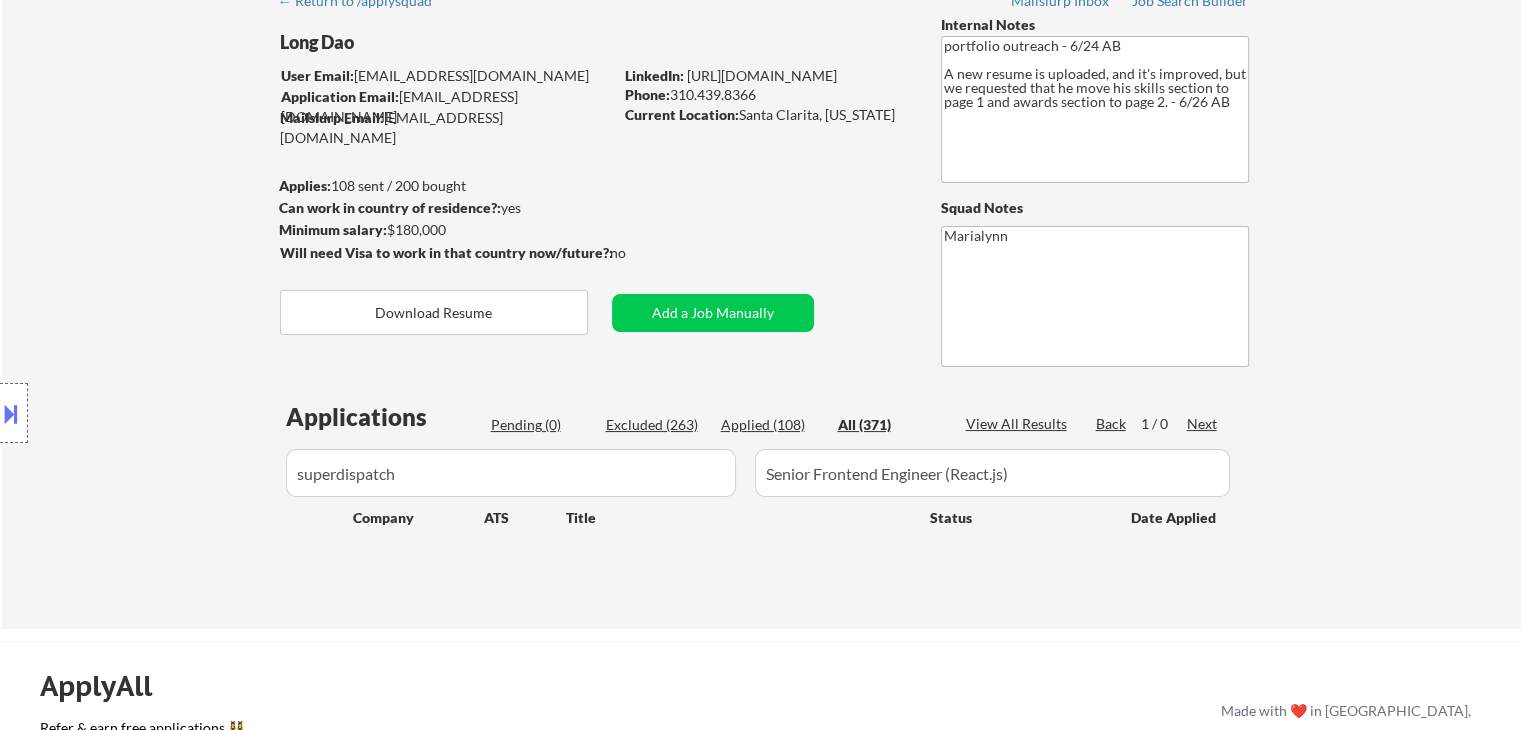 click on "View All Results" at bounding box center (1019, 424) 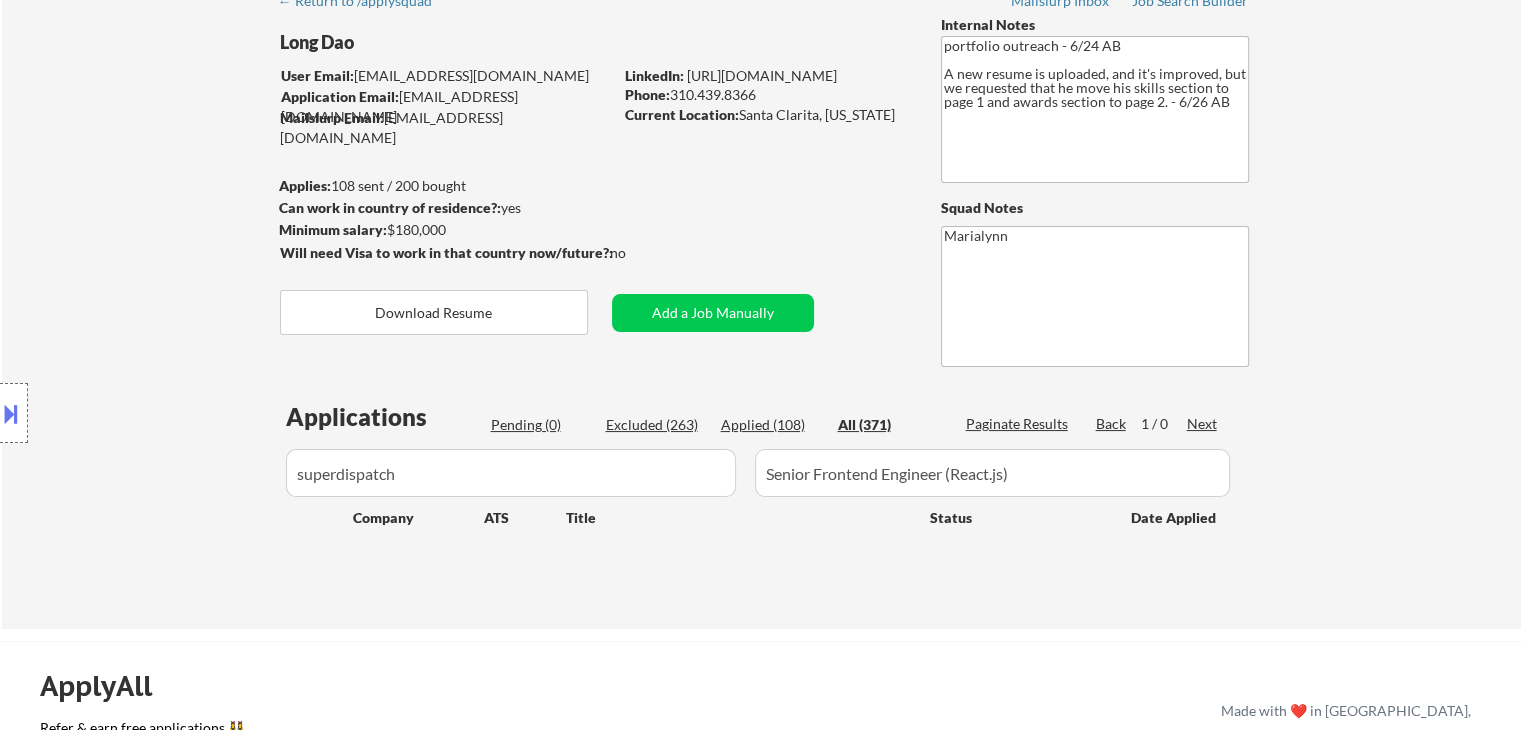 click on "Paginate Results" at bounding box center [1019, 424] 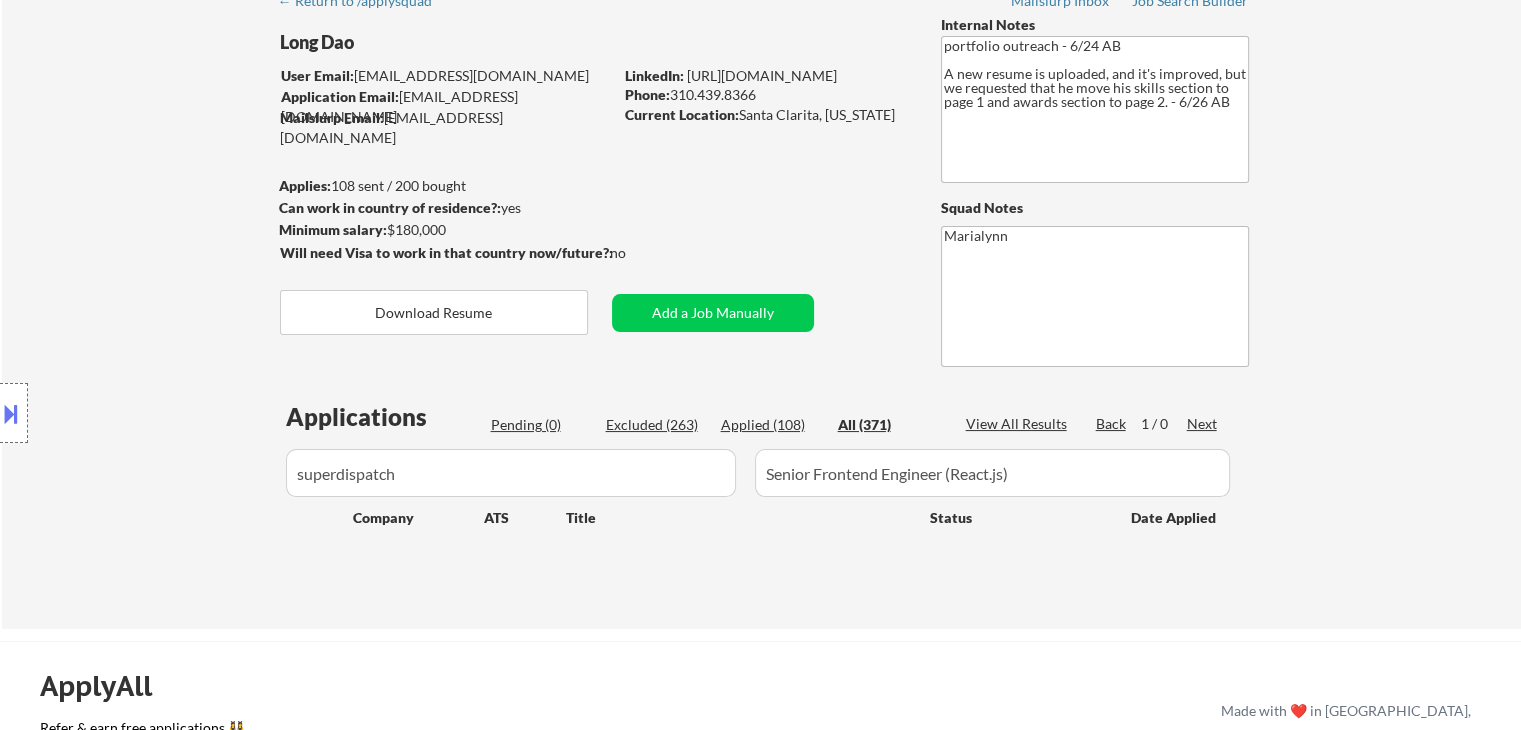 click on "Applied (108)" at bounding box center [771, 425] 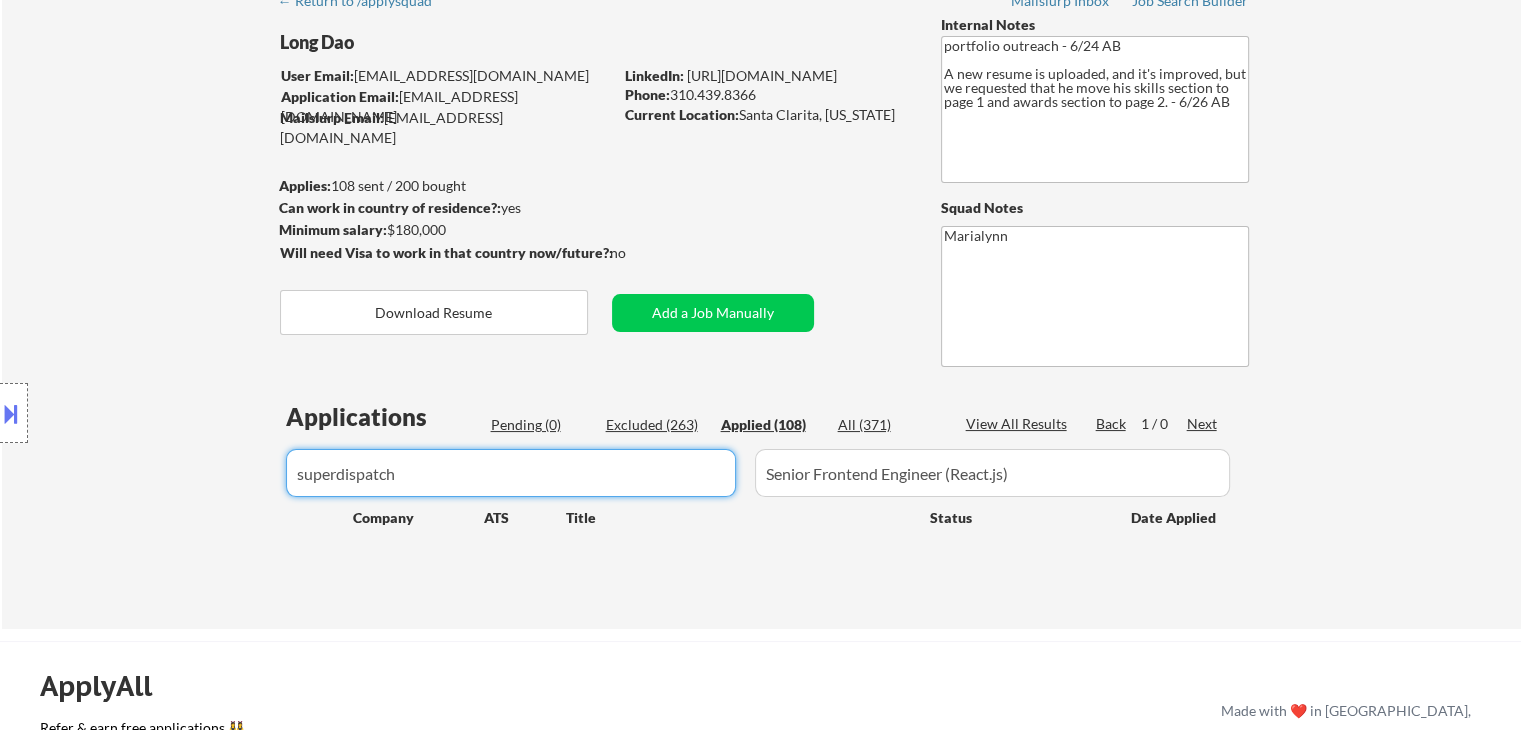 drag, startPoint x: 263, startPoint y: 481, endPoint x: 0, endPoint y: 501, distance: 263.75937 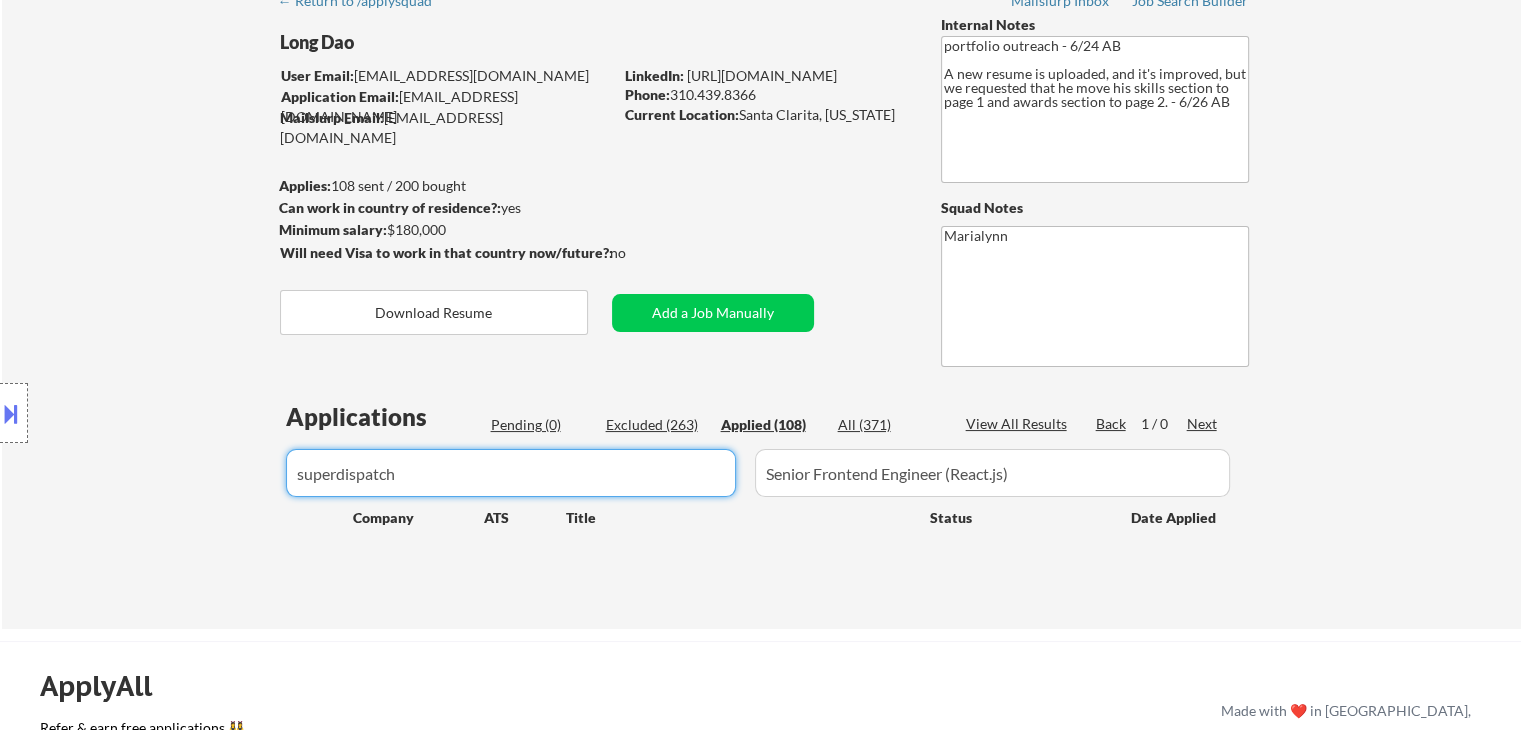 click on "← Return to /applysquad Mailslurp Inbox Job Search Builder Long Dao User Email:  longebane@gmail.com Application Email:  longdaoresume@studiodao.com Mailslurp Email:  long.dao@mailflux.com LinkedIn:   https://www.linkedin.com/in/long-d/
Phone:  310.439.8366 Current Location:  Santa Clarita, California Applies:  108 sent / 200 bought Internal Notes portfolio outreach - 6/24 AB
A new resume is uploaded, and it's improved, but we requested that he move his skills section to page 1 and awards section to page 2. - 6/26 AB Can work in country of residence?:  yes Squad Notes Minimum salary:  $180,000 Will need Visa to work in that country now/future?:   no Download Resume Add a Job Manually Marialynn Applications Pending (0) Excluded (263) Applied (108) All (371) View All Results Back 1 / 0
Next Company ATS Title Status Date Applied #1 hubspotjobs greenhouse Technical Lead II, Frontend JD warning_amber Choose an option... Pending Applied Excluded (Questions) Excluded (Expired) Excluded (Location) success" at bounding box center (760, 265) 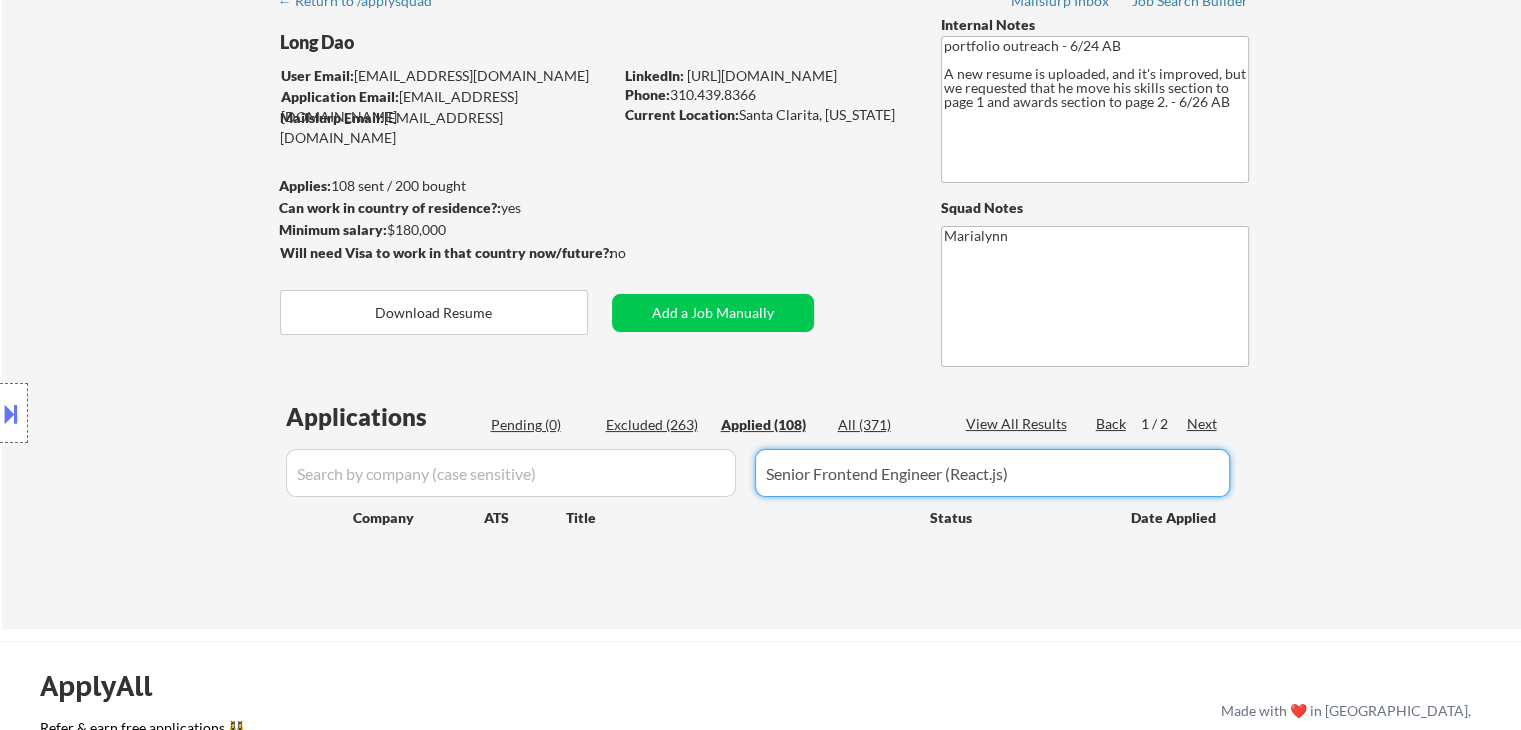 click on "Applications Pending (0) Excluded (263) Applied (108) All (371) View All Results Back 1 / 2
Next Company ATS Title Status Date Applied #1 hubspotjobs greenhouse Technical Lead II, Frontend JD warning_amber Choose an option... Pending Applied Excluded (Questions) Excluded (Expired) Excluded (Location) Excluded (Bad Match) Excluded (Blocklist) Excluded (Salary) Excluded (Other) Jul 1, 2025 success #2 hubspotjobs greenhouse Senior Software Engineer II -  Frontend - Reach & Reputation JD warning_amber Choose an option... Pending Applied Excluded (Questions) Excluded (Expired) Excluded (Location) Excluded (Bad Match) Excluded (Blocklist) Excluded (Salary) Excluded (Other) #3 hubspotjobs greenhouse Front End Technical Lead II JD warning_amber Choose an option... Pending Applied Excluded (Questions) Excluded (Expired) Excluded (Location) Excluded (Bad Match) Excluded (Blocklist) Excluded (Salary) Excluded (Other) success #4 jobs-bylight icims Front-End Senior Software Developer JD Choose an option... Pending #5 JD" at bounding box center (761, 495) 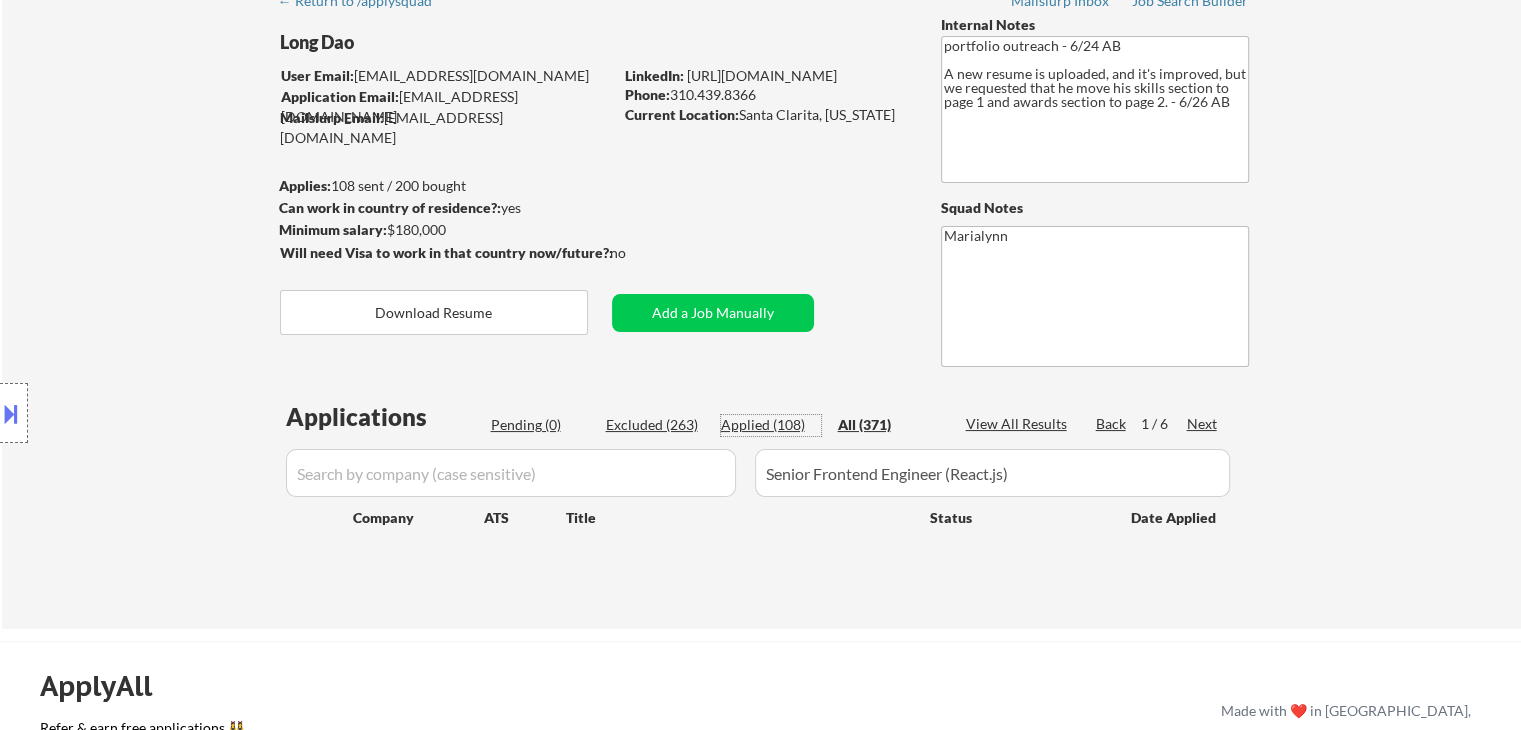 click on "Applied (108)" at bounding box center (771, 425) 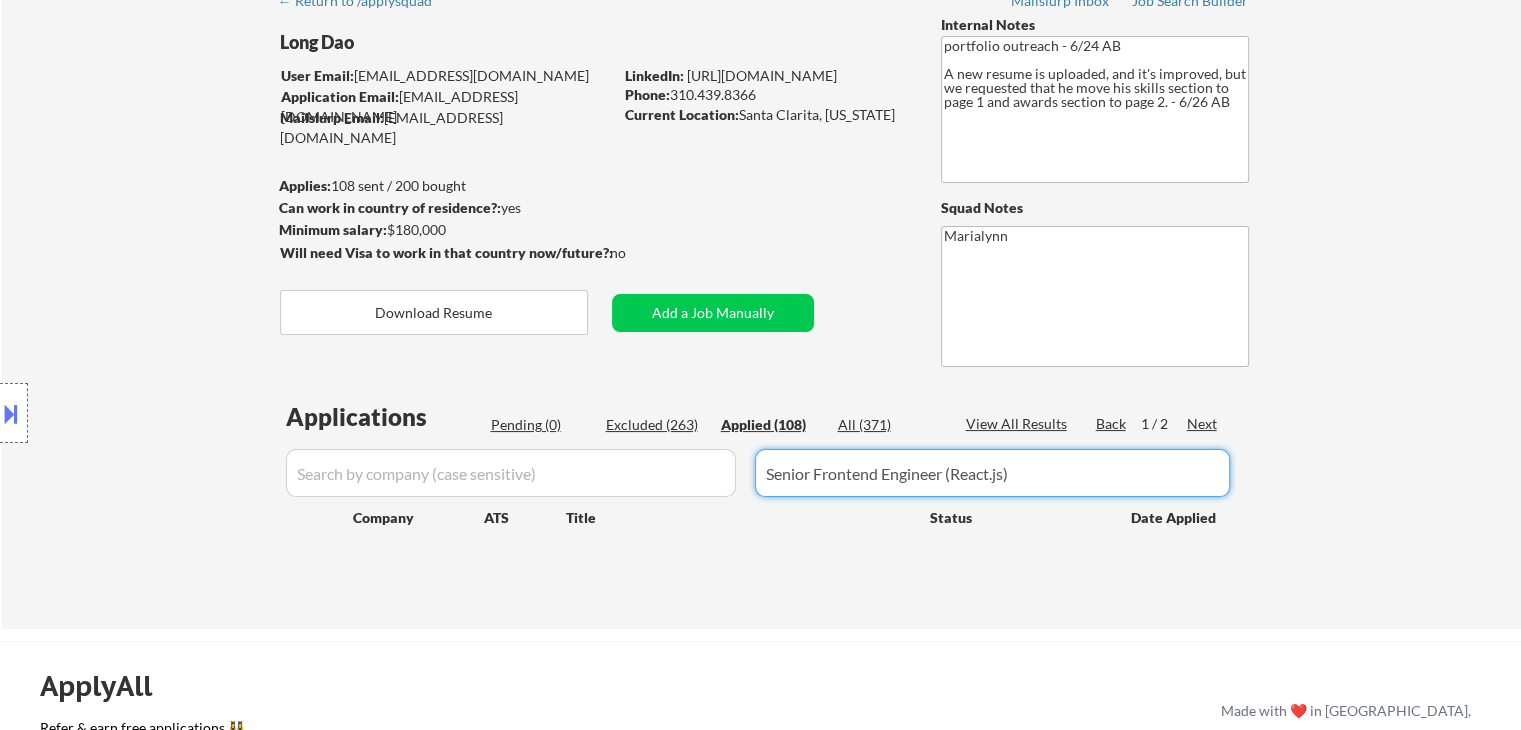 click at bounding box center (992, 473) 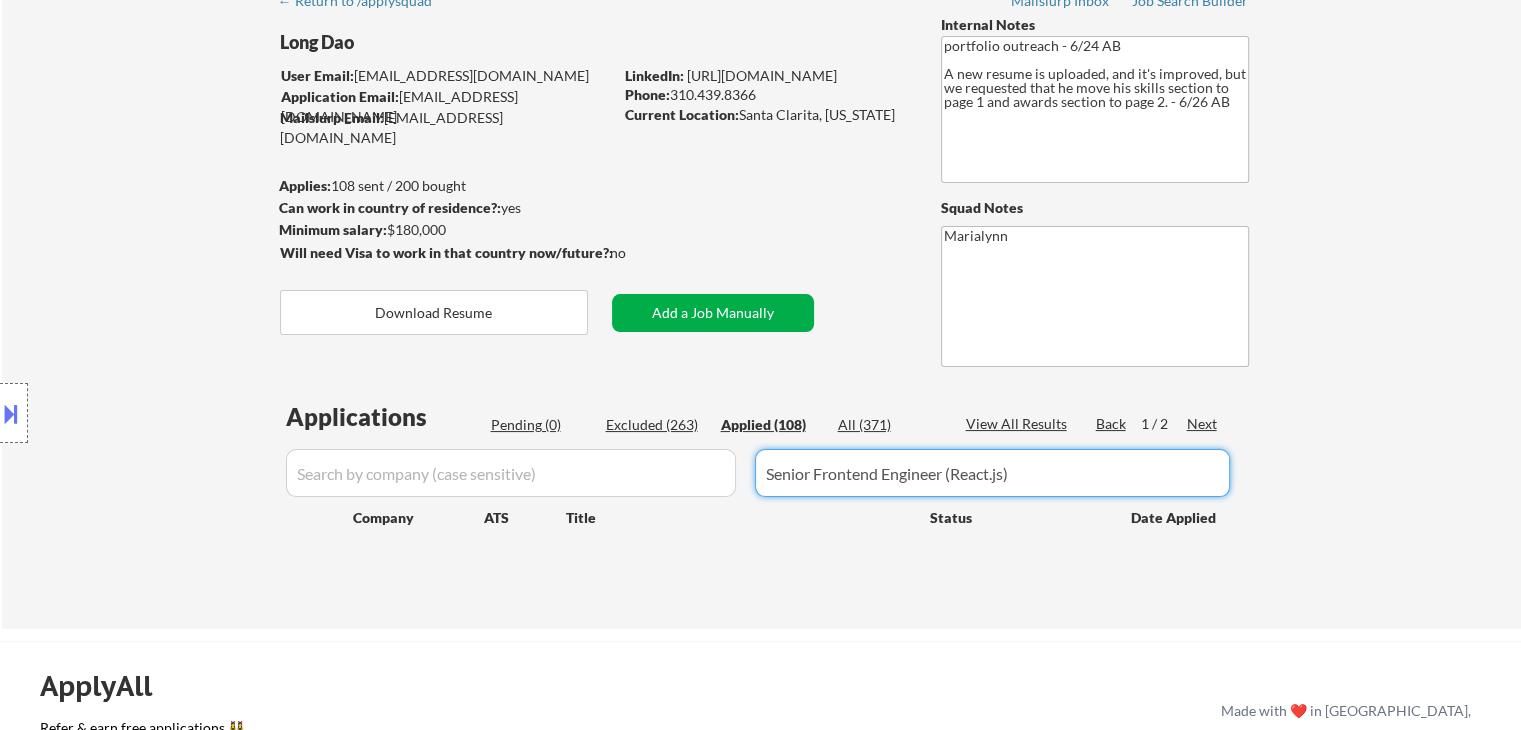 click on "Add a Job Manually" at bounding box center (713, 313) 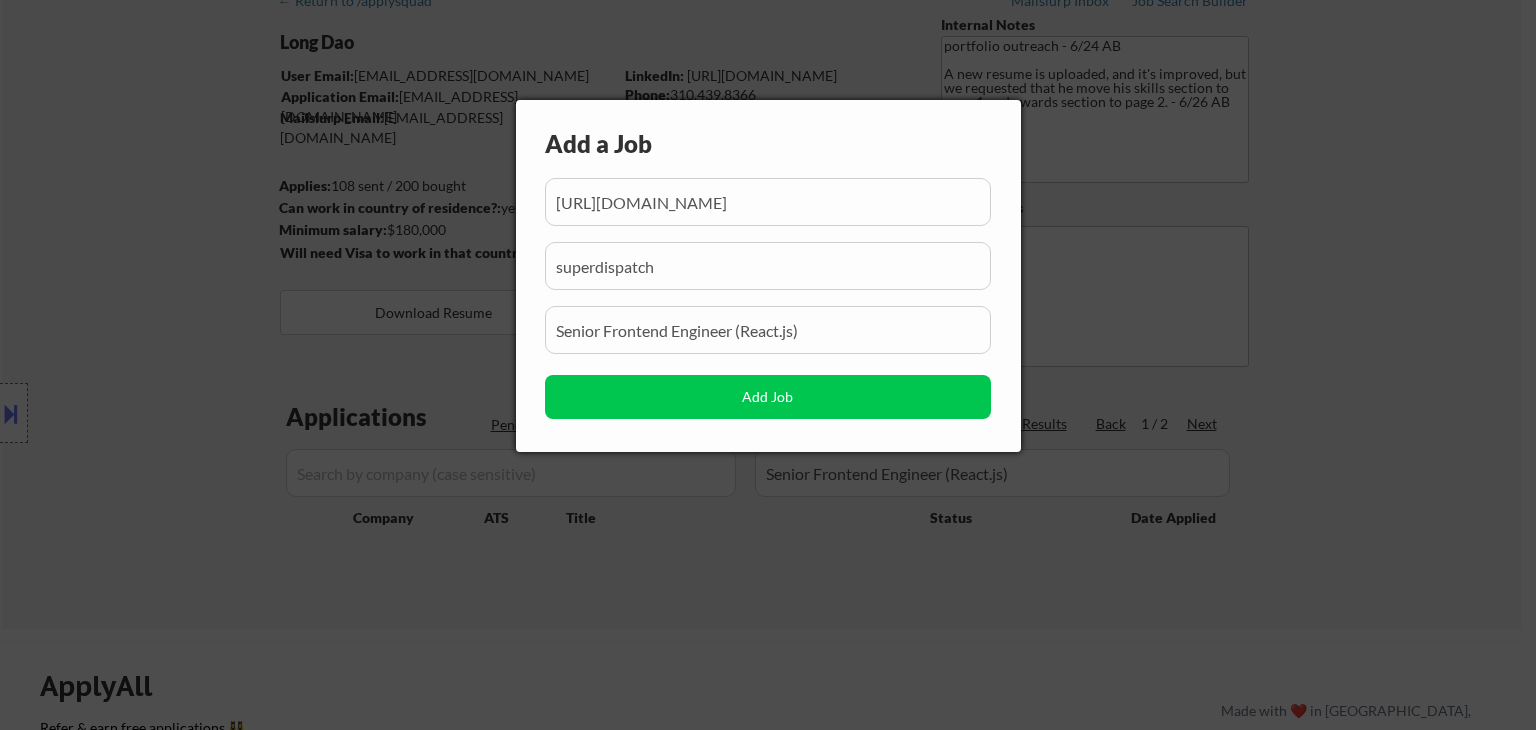 scroll, scrollTop: 0, scrollLeft: 164, axis: horizontal 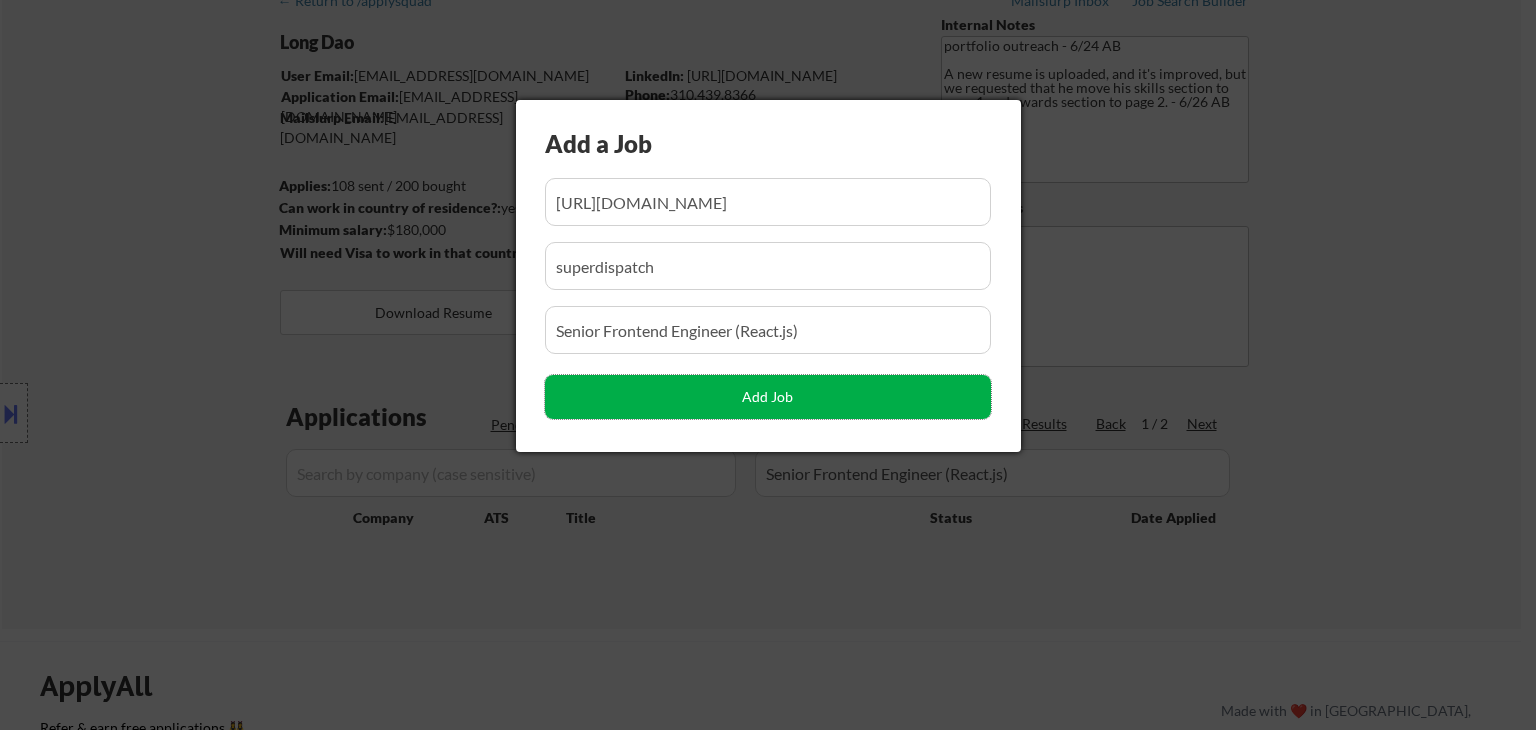 click on "Add Job" at bounding box center [768, 397] 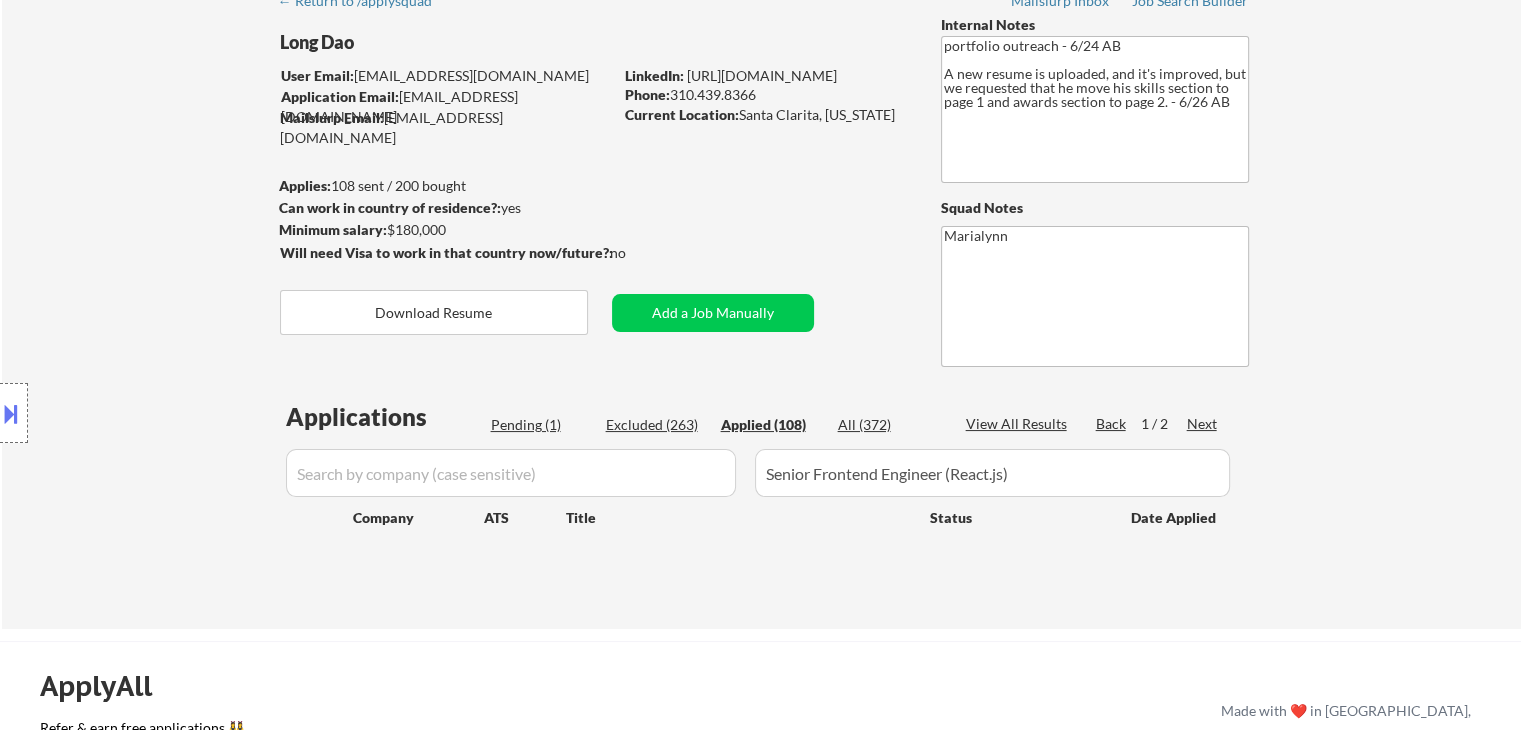 click on "Excluded (263)" at bounding box center (656, 425) 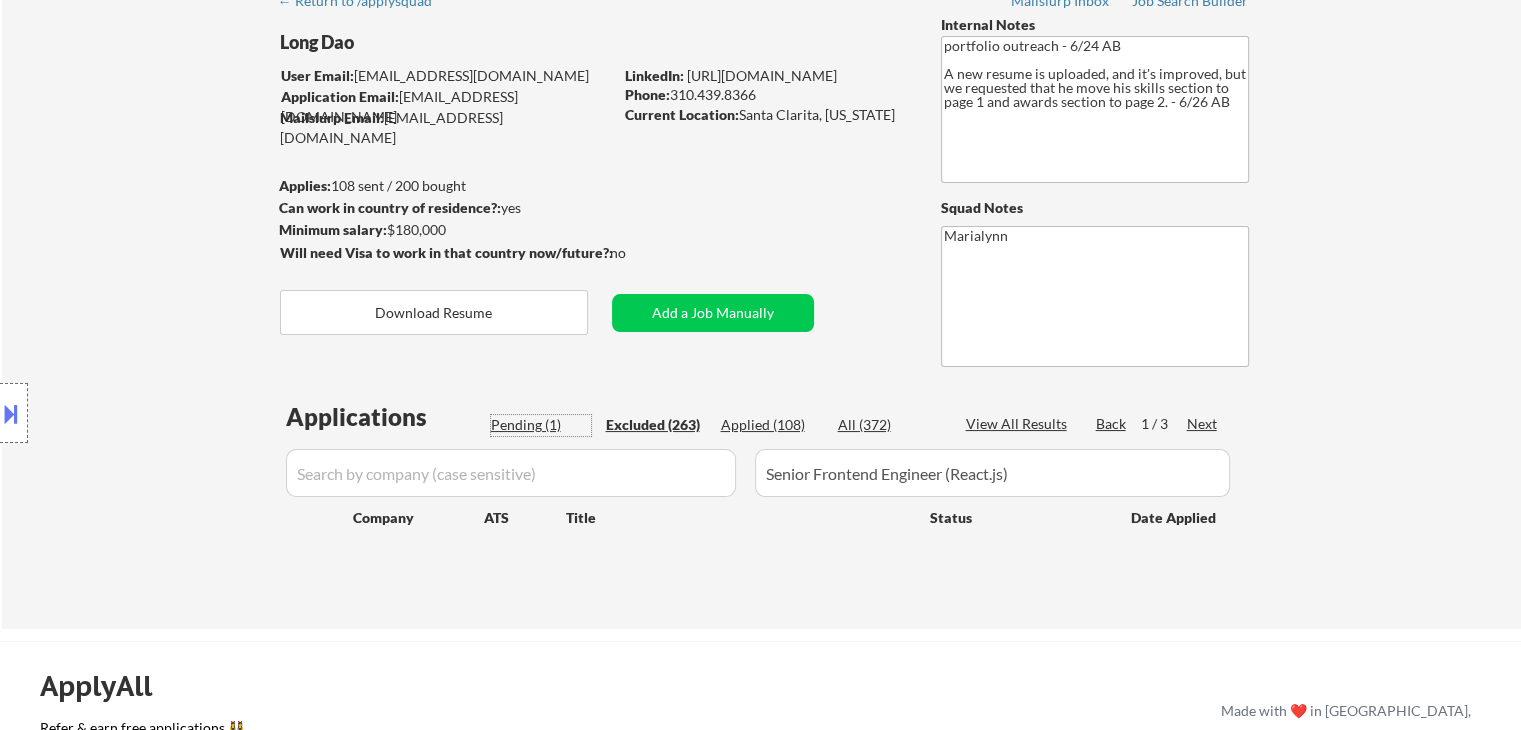 click on "Pending (1)" at bounding box center [541, 425] 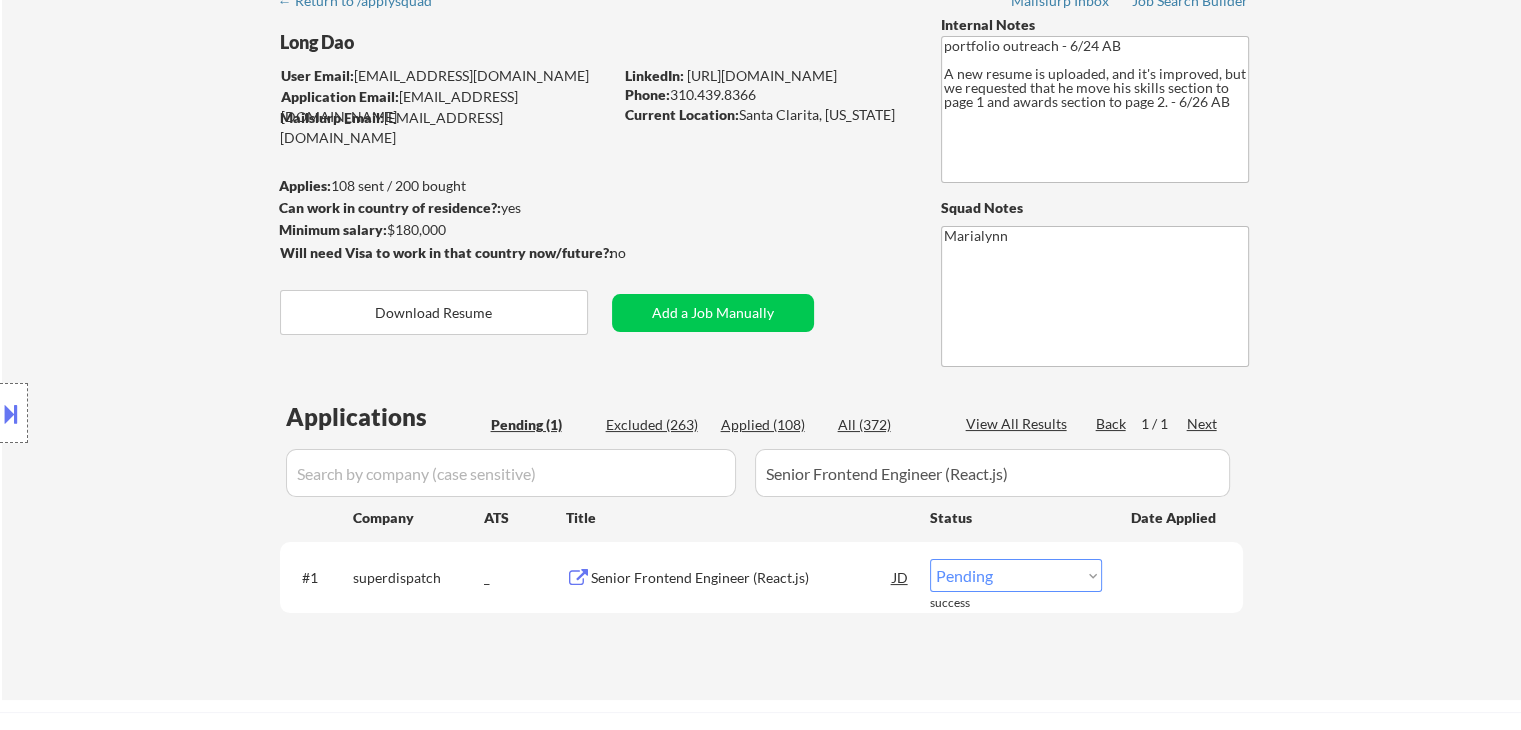 click on "Choose an option... Pending Applied Excluded (Questions) Excluded (Expired) Excluded (Location) Excluded (Bad Match) Excluded (Blocklist) Excluded (Salary) Excluded (Other)" at bounding box center (1016, 575) 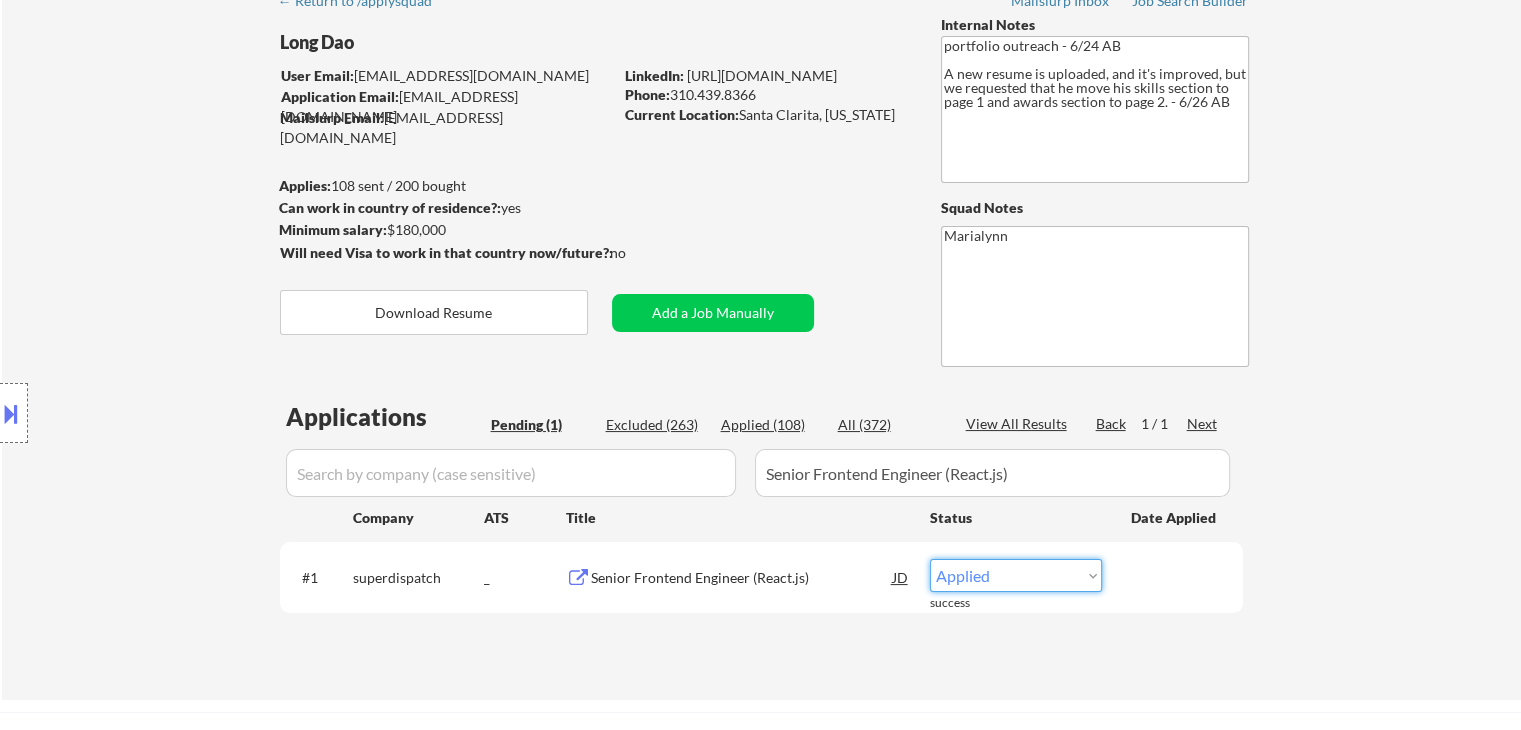 click on "Choose an option... Pending Applied Excluded (Questions) Excluded (Expired) Excluded (Location) Excluded (Bad Match) Excluded (Blocklist) Excluded (Salary) Excluded (Other)" at bounding box center (1016, 575) 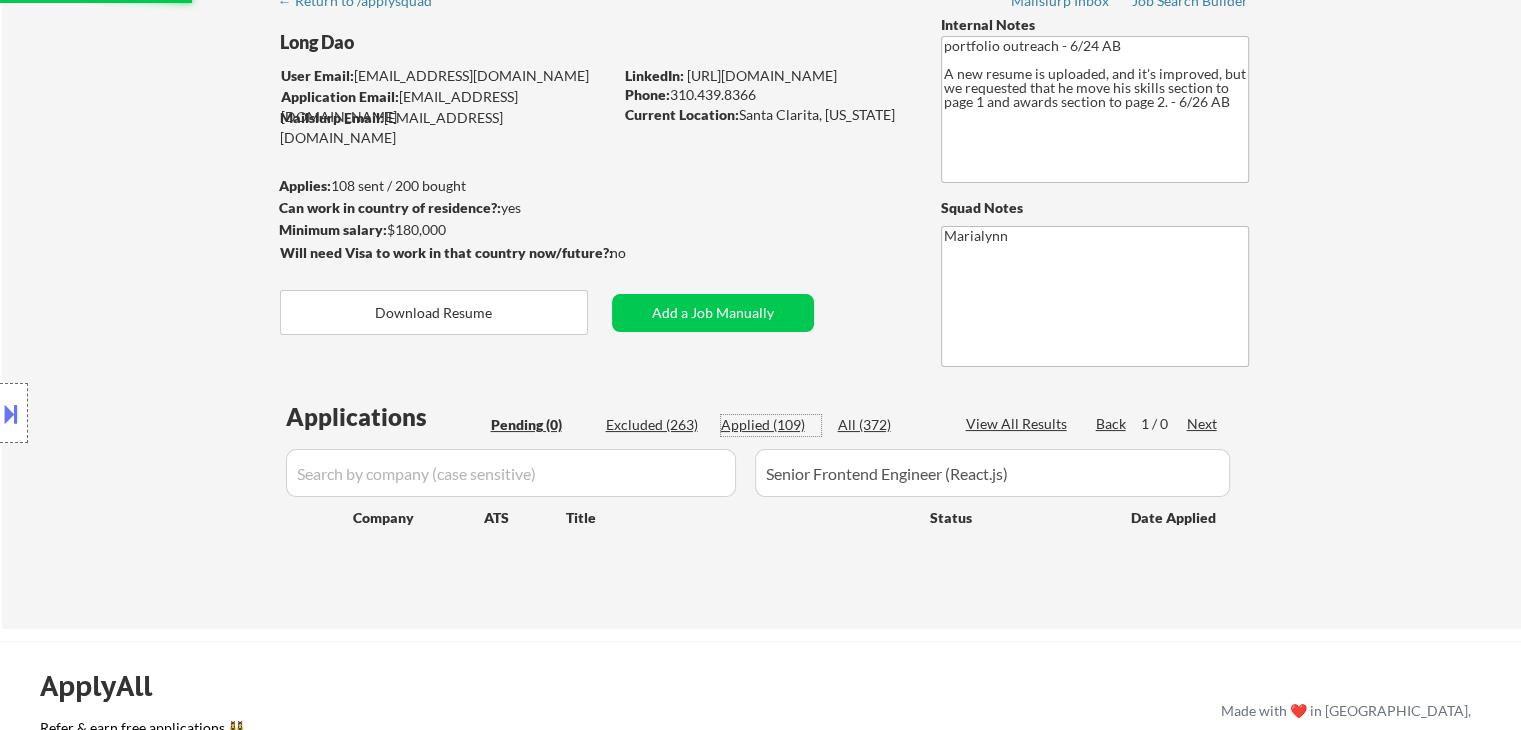 click on "Applied (109)" at bounding box center [771, 425] 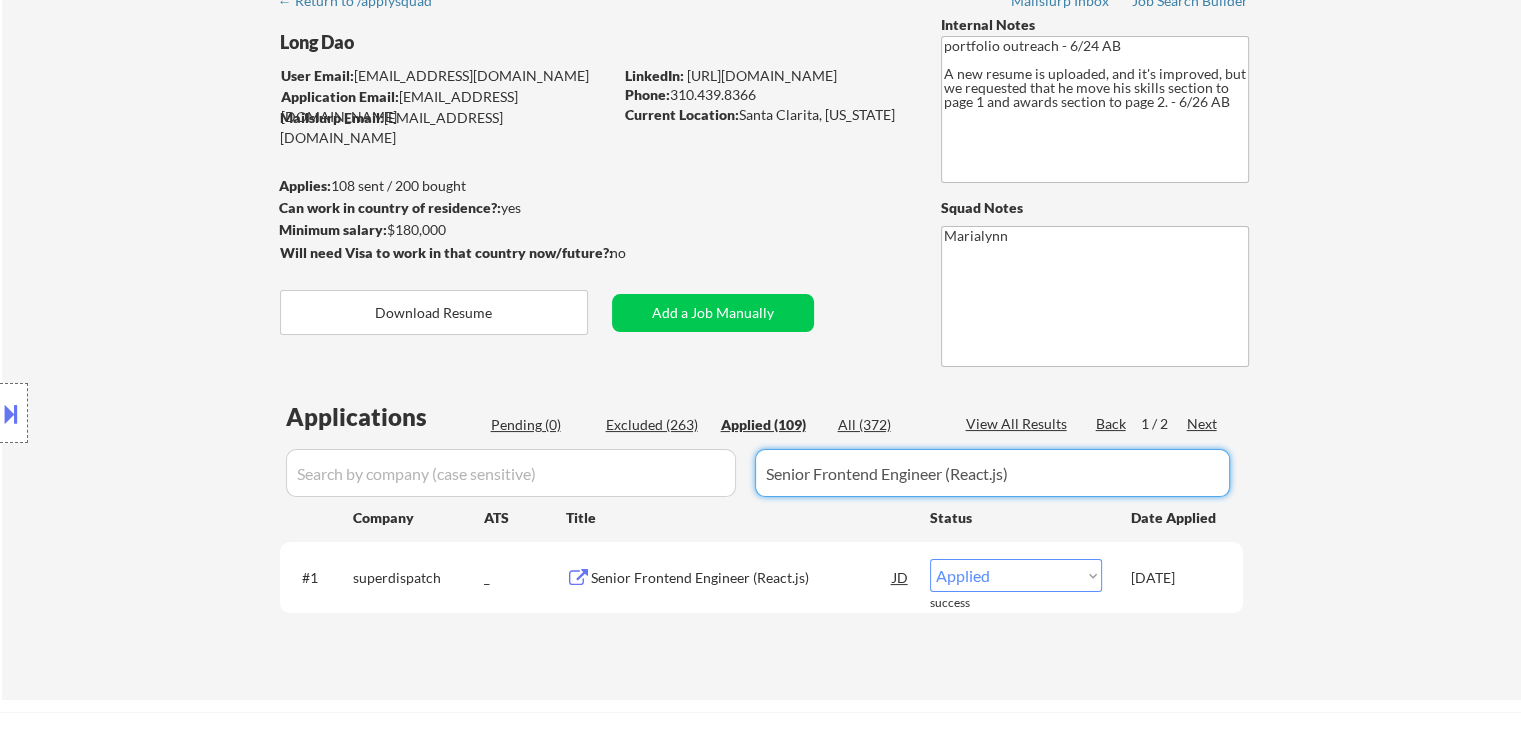 drag, startPoint x: 1047, startPoint y: 485, endPoint x: 504, endPoint y: 521, distance: 544.1921 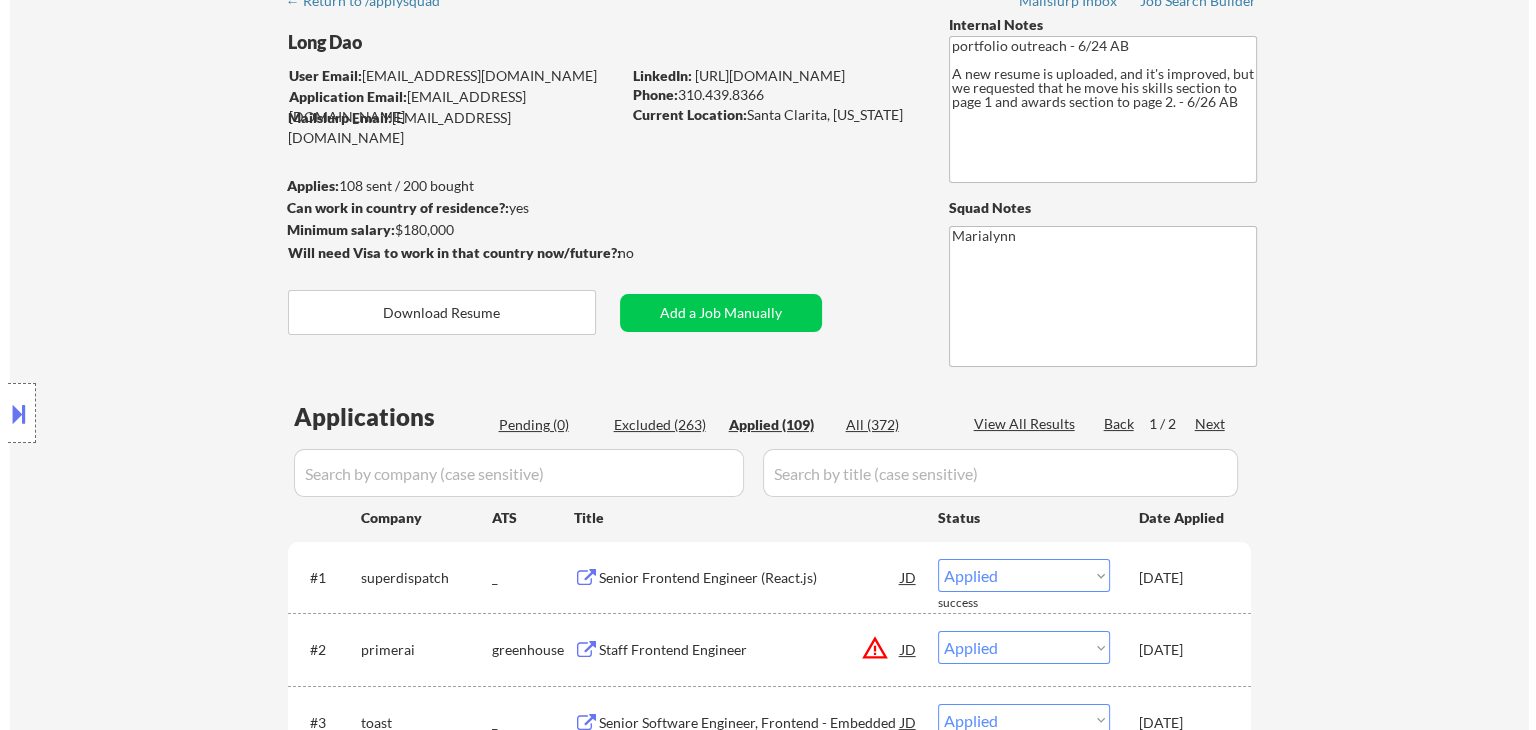 scroll, scrollTop: 300, scrollLeft: 0, axis: vertical 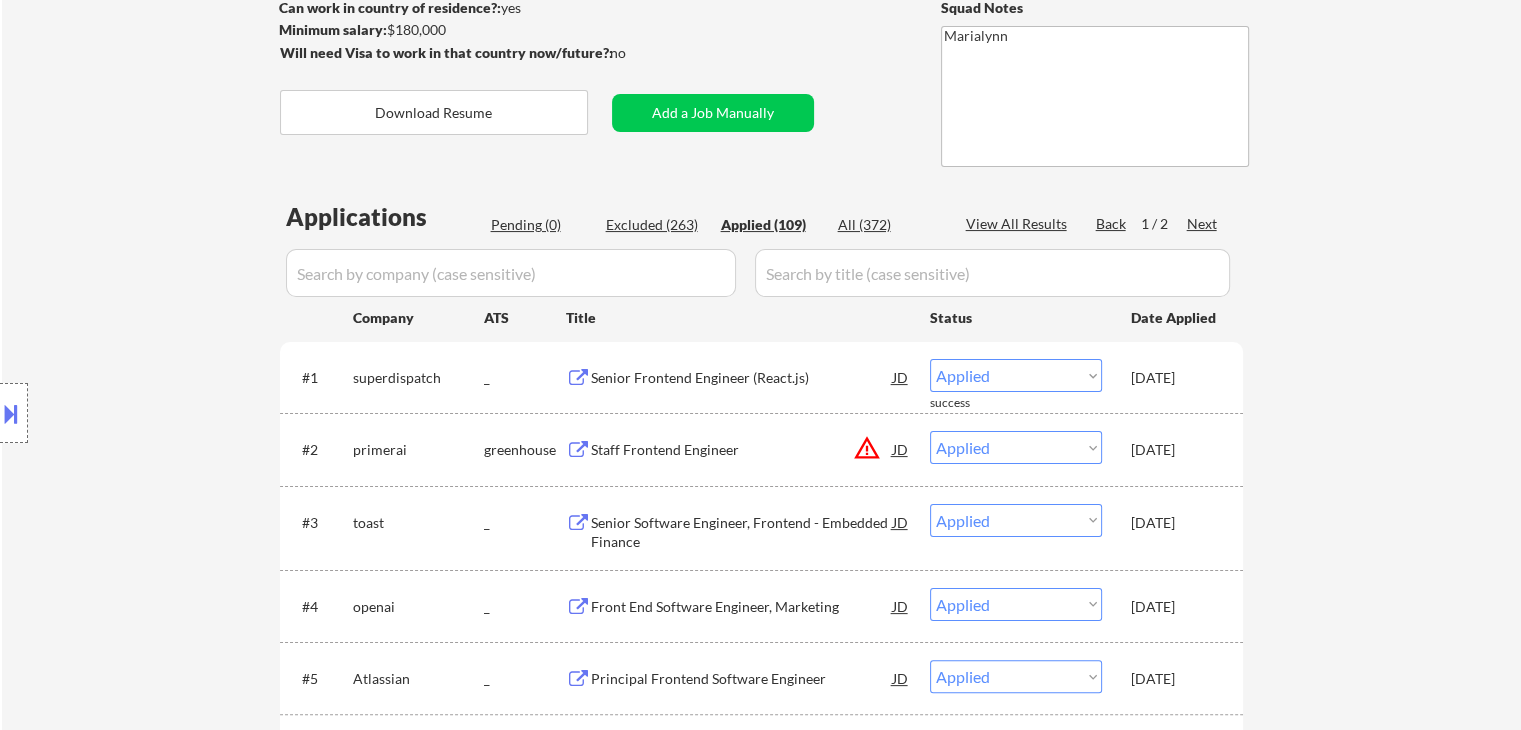click on "JD" at bounding box center (901, 377) 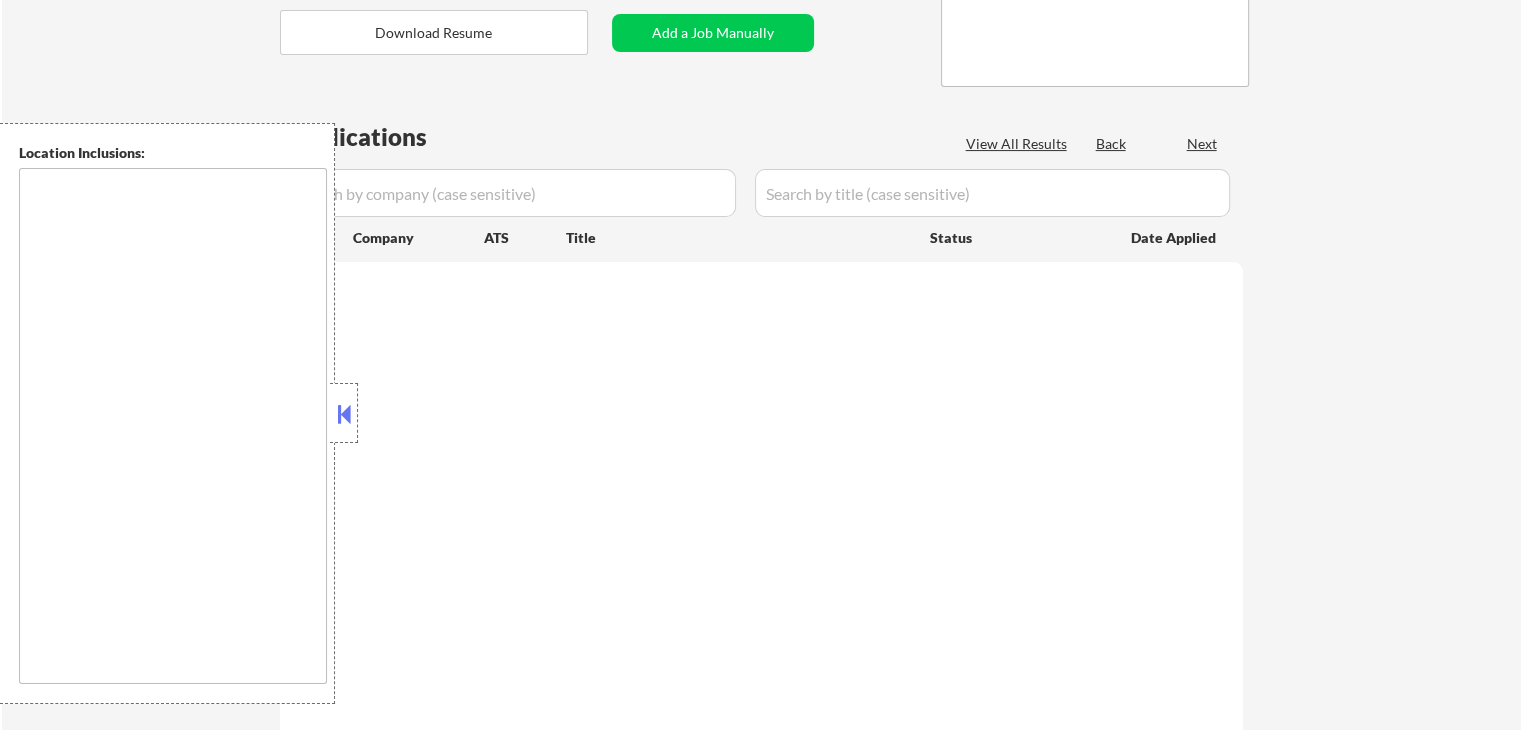 scroll, scrollTop: 380, scrollLeft: 0, axis: vertical 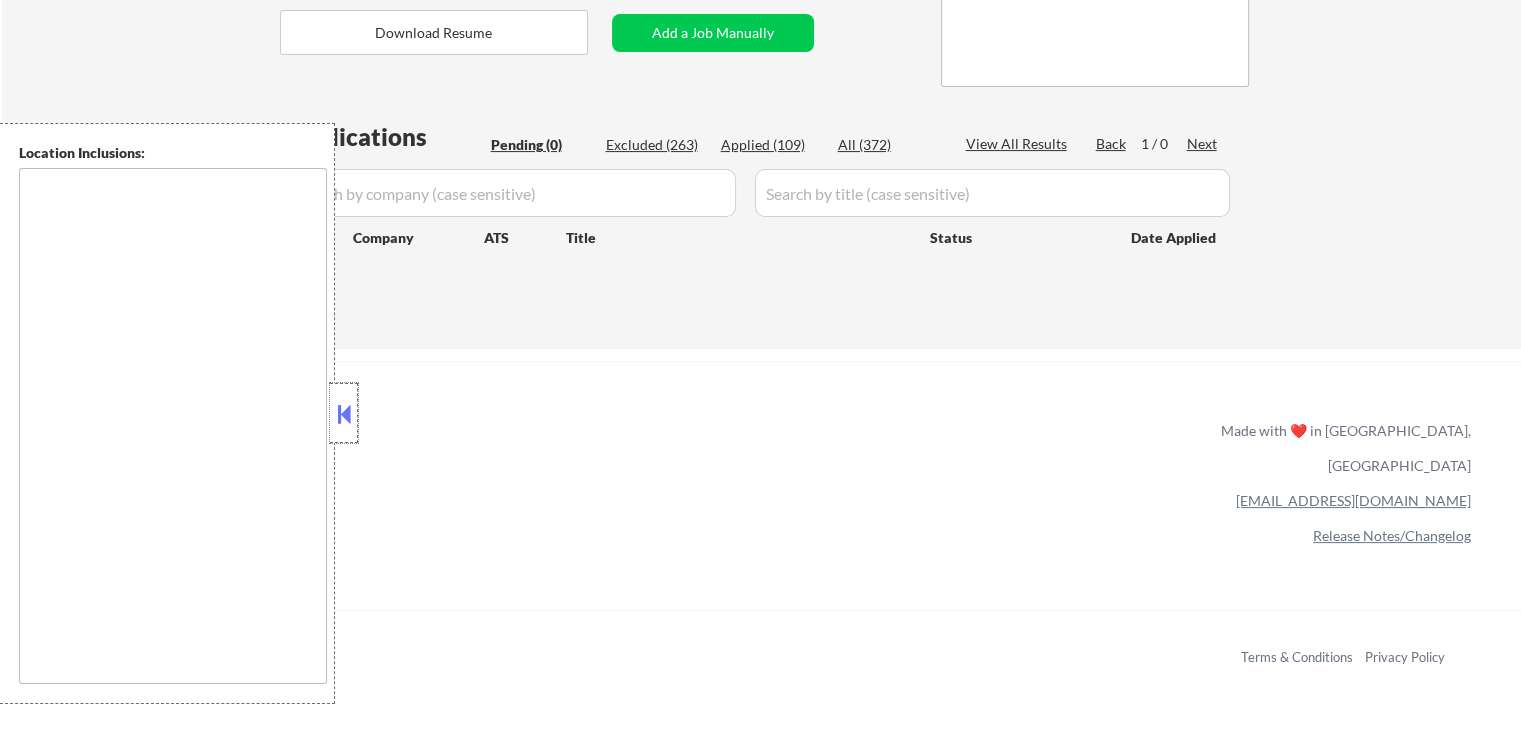 click at bounding box center (344, 413) 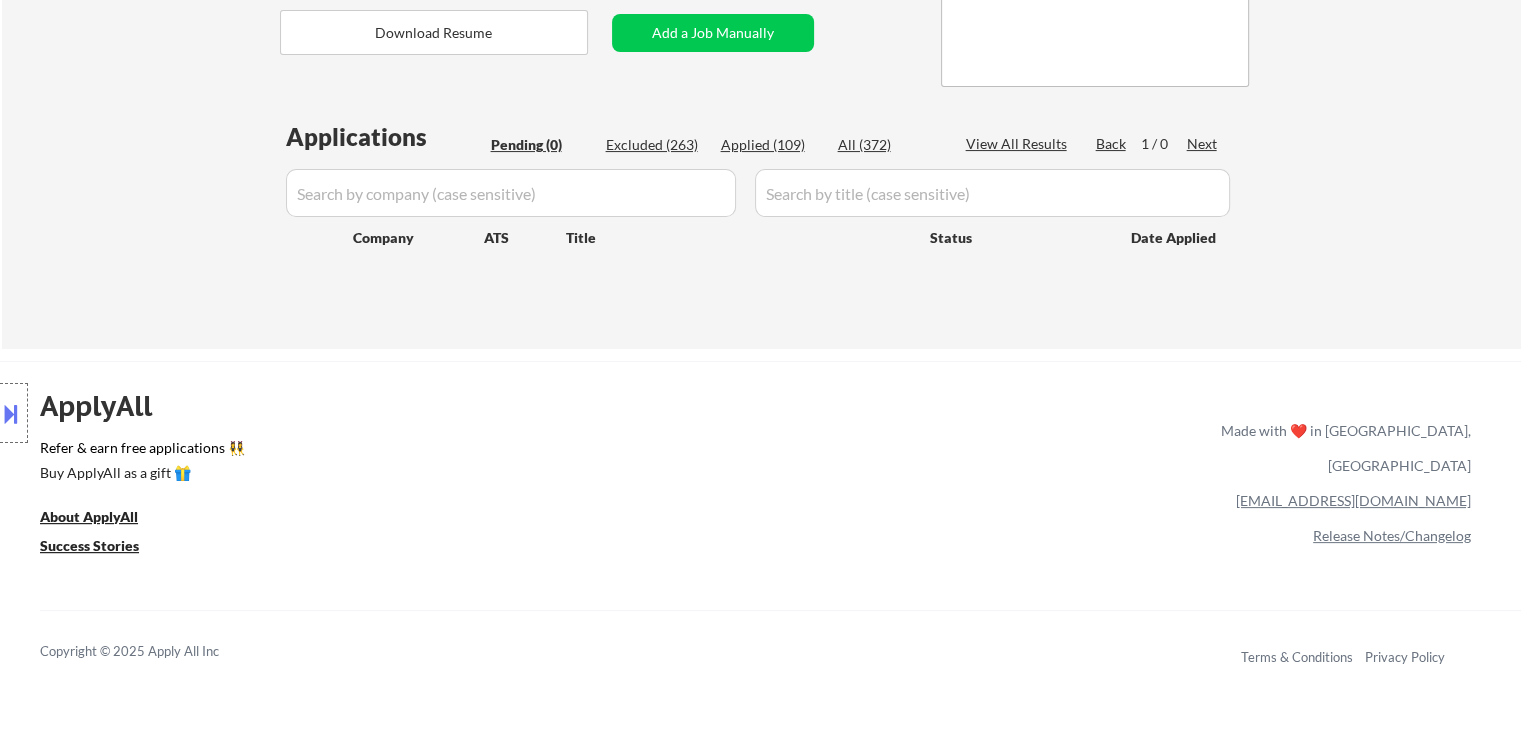 click on "Applied (109)" at bounding box center [771, 145] 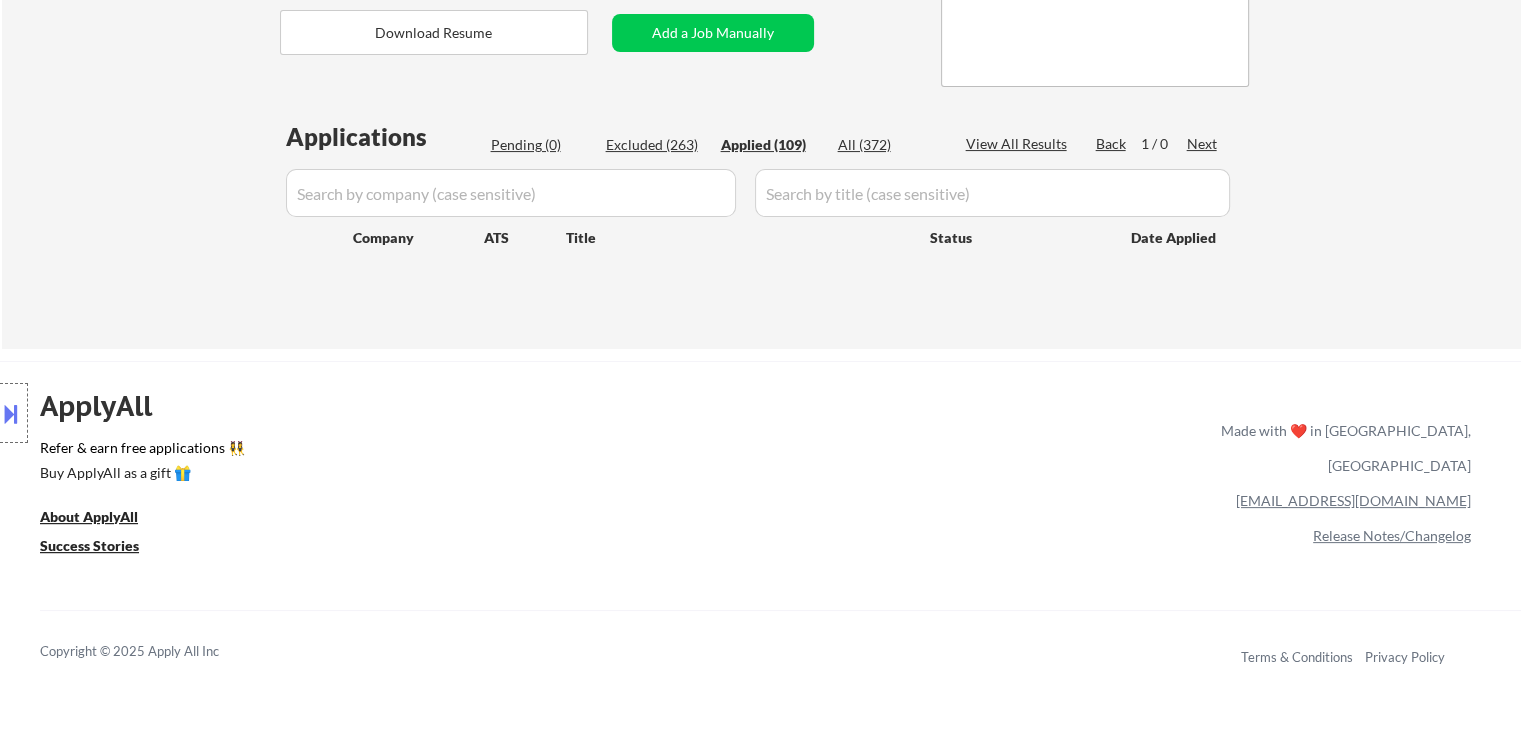 scroll, scrollTop: 300, scrollLeft: 0, axis: vertical 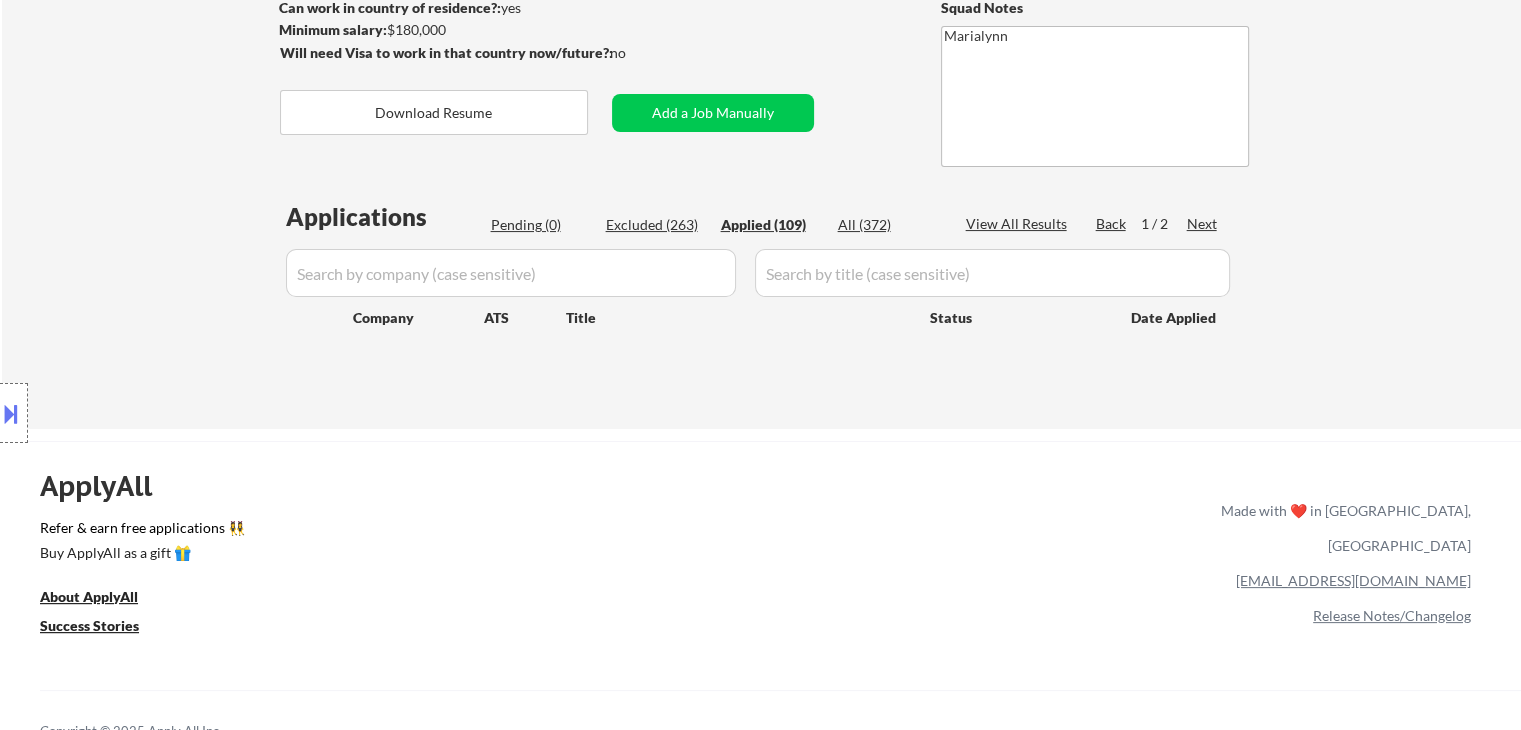 select on ""applied"" 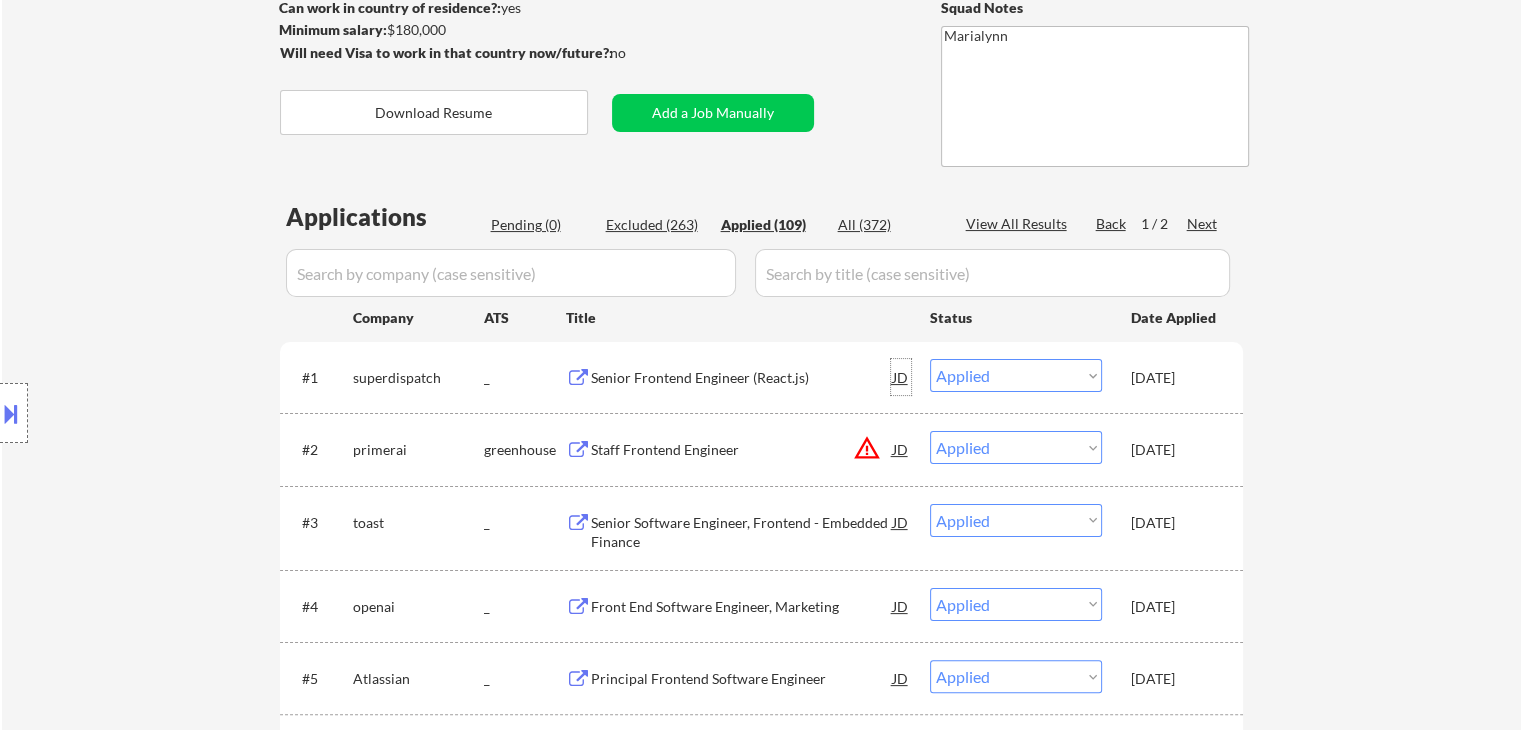 click on "JD" at bounding box center [901, 377] 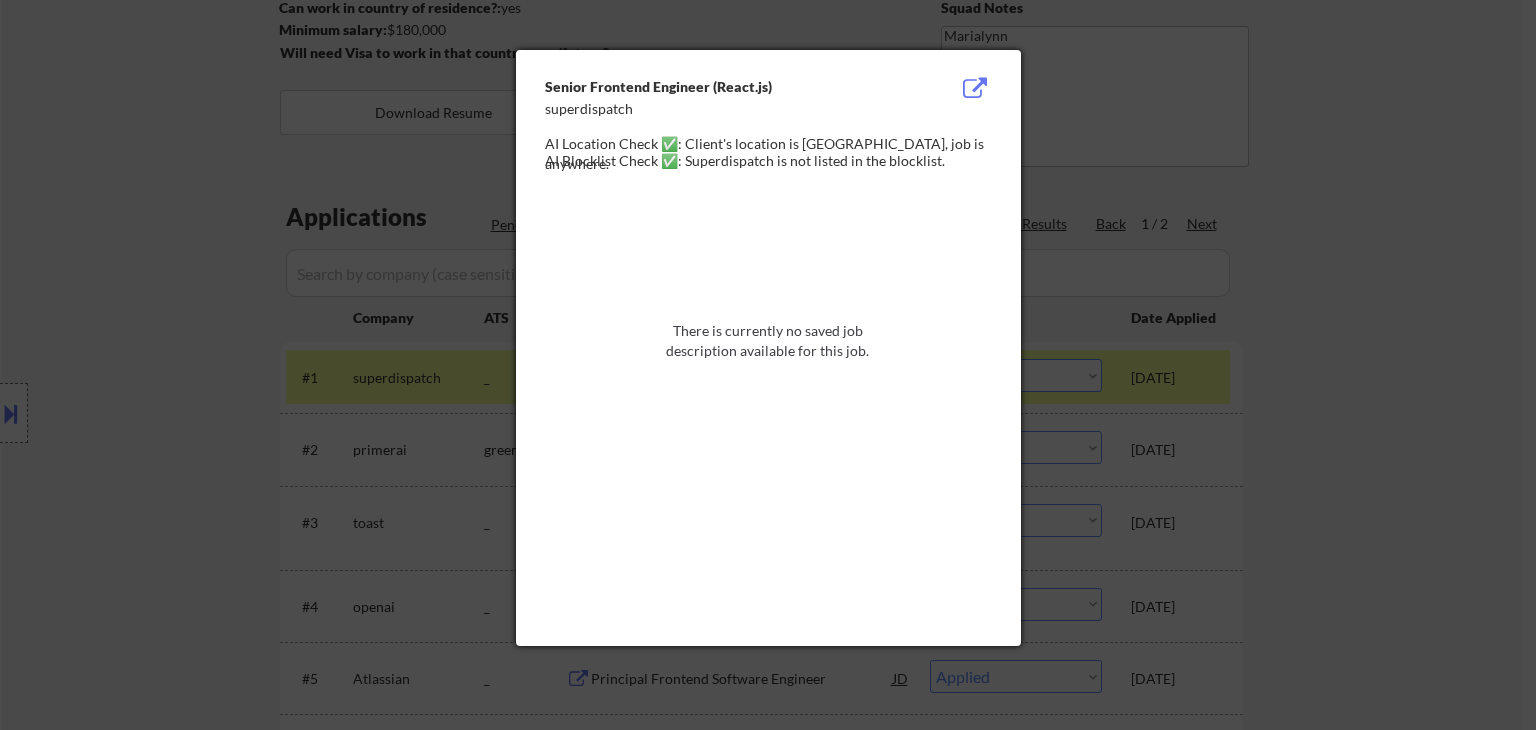 drag, startPoint x: 1431, startPoint y: 277, endPoint x: 1133, endPoint y: 376, distance: 314.01434 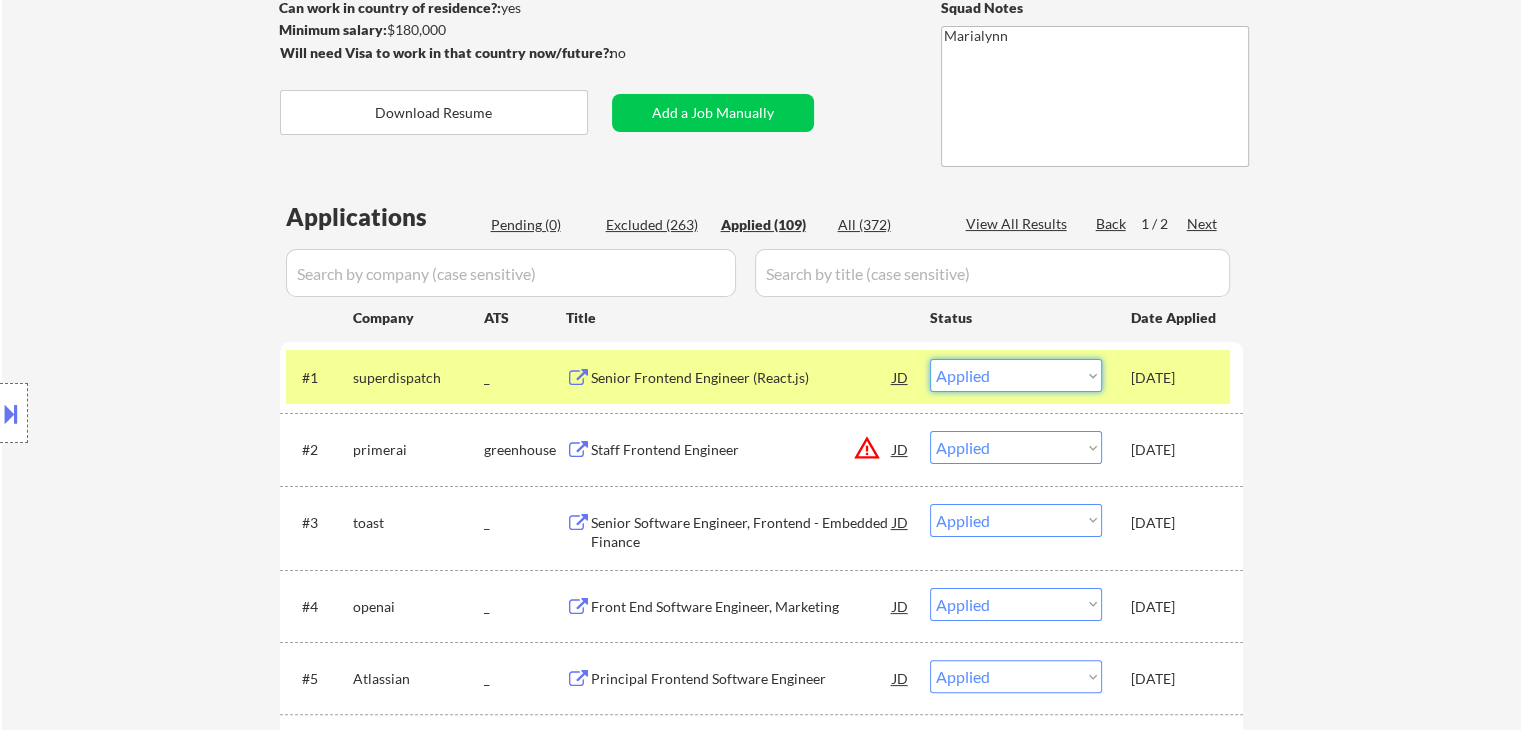 drag, startPoint x: 991, startPoint y: 369, endPoint x: 998, endPoint y: 379, distance: 12.206555 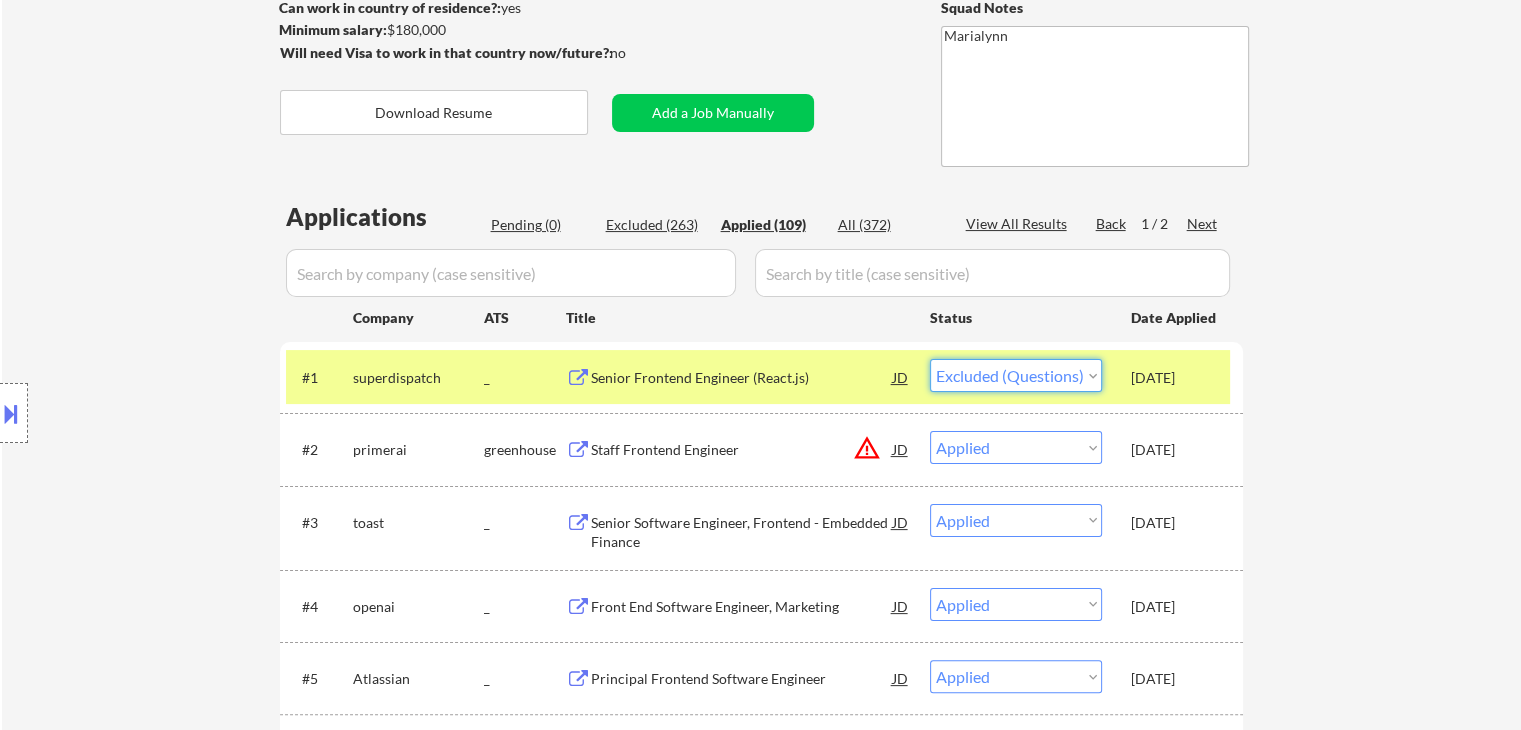 click on "Choose an option... Pending Applied Excluded (Questions) Excluded (Expired) Excluded (Location) Excluded (Bad Match) Excluded (Blocklist) Excluded (Salary) Excluded (Other)" at bounding box center [1016, 375] 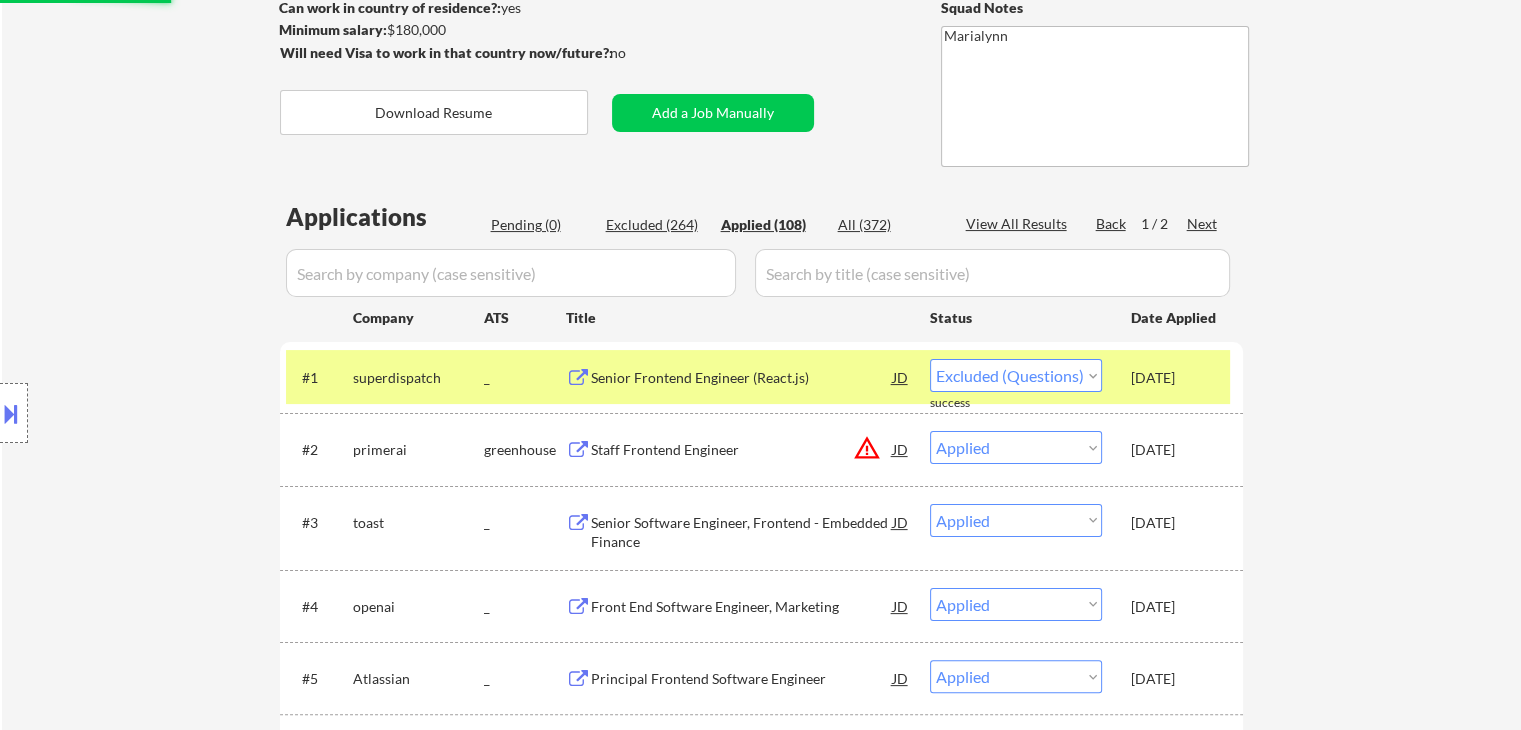 select on ""applied"" 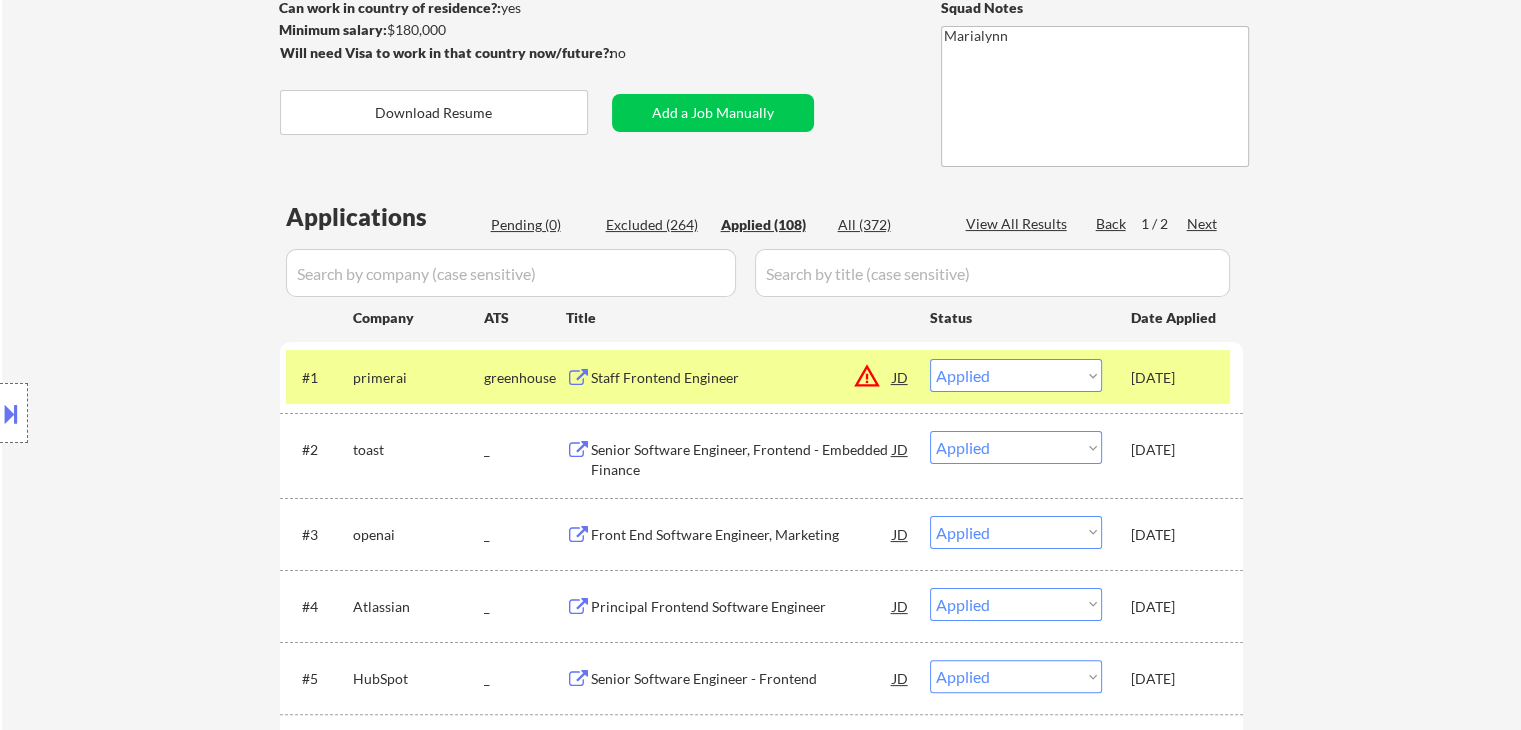 click at bounding box center [511, 273] 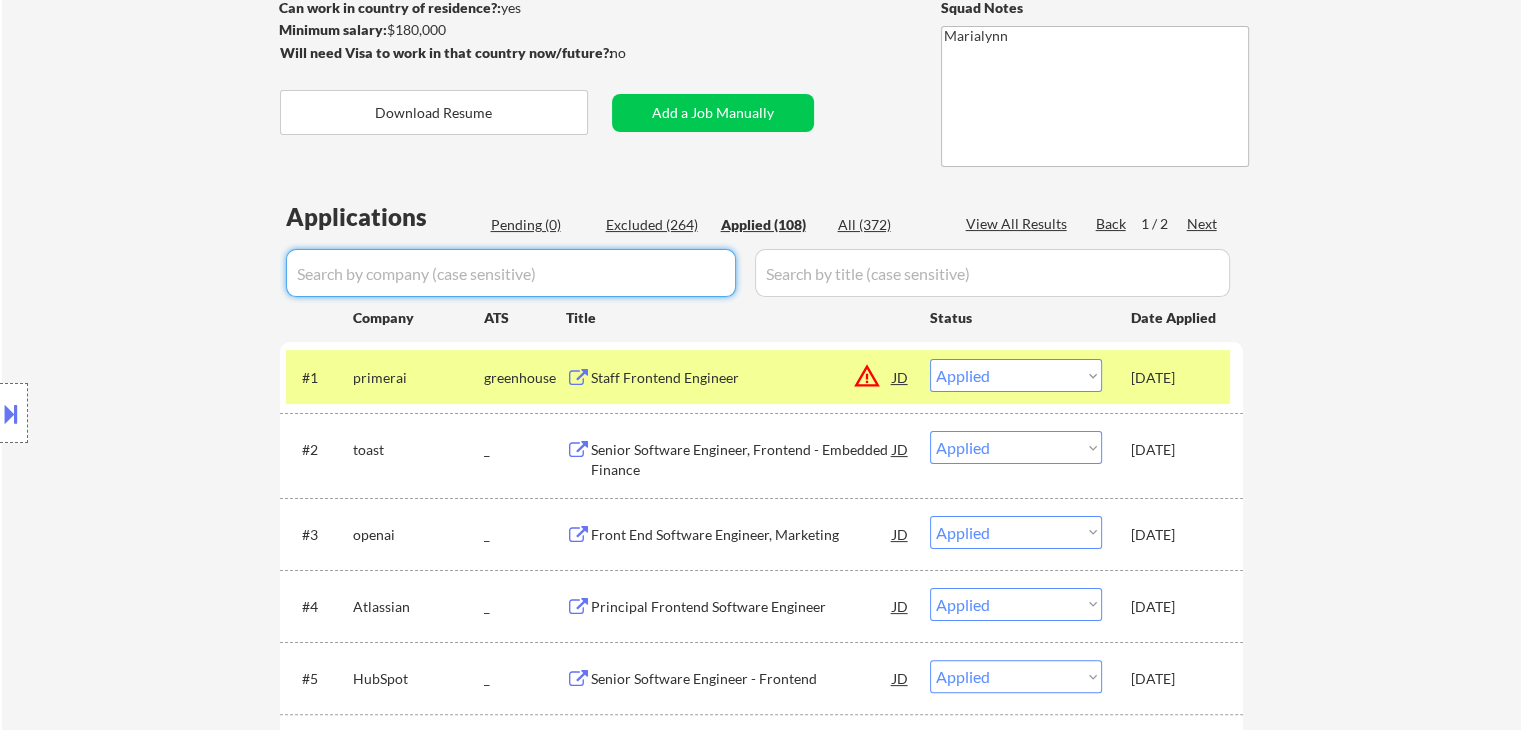 paste on "atlassian" 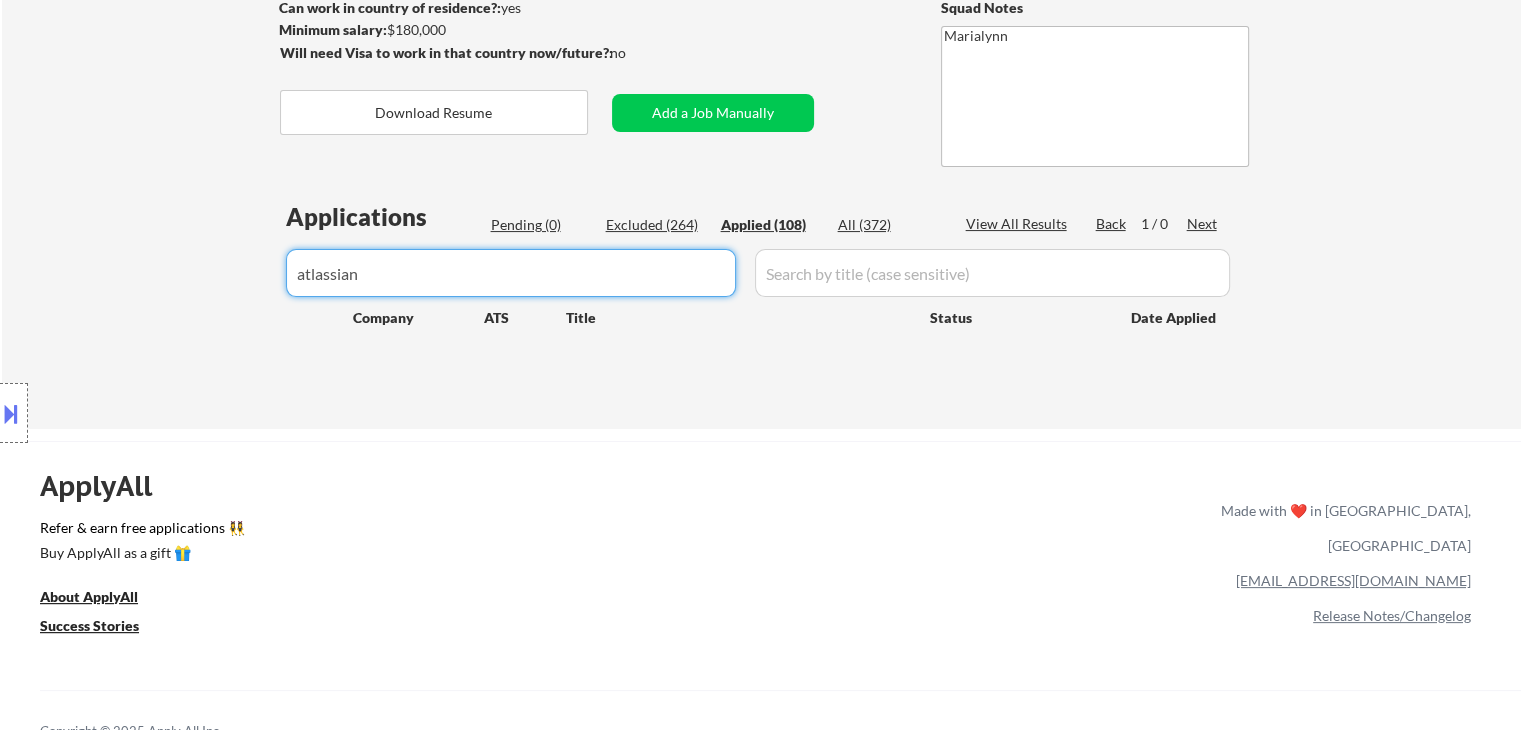 type on "atlassian" 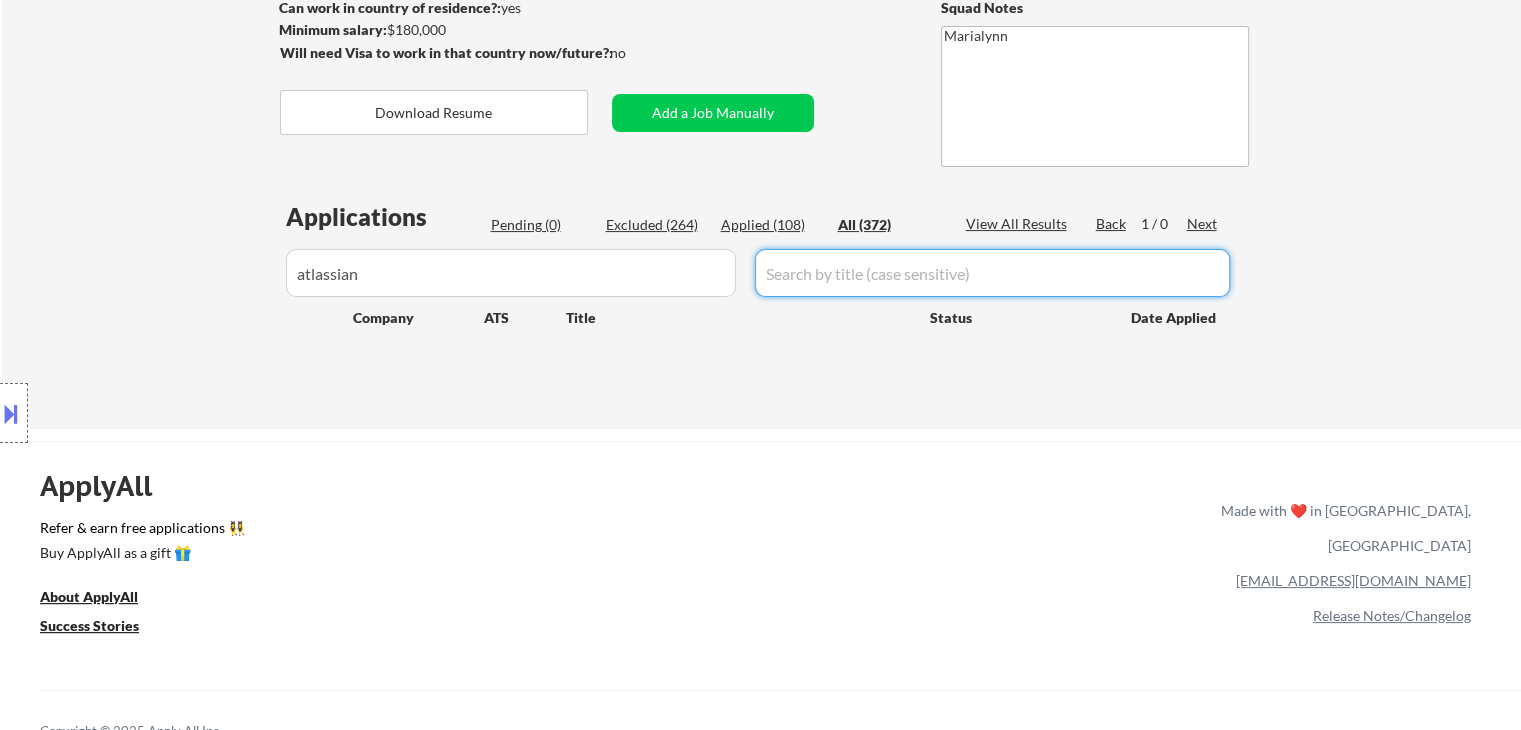 click at bounding box center (992, 273) 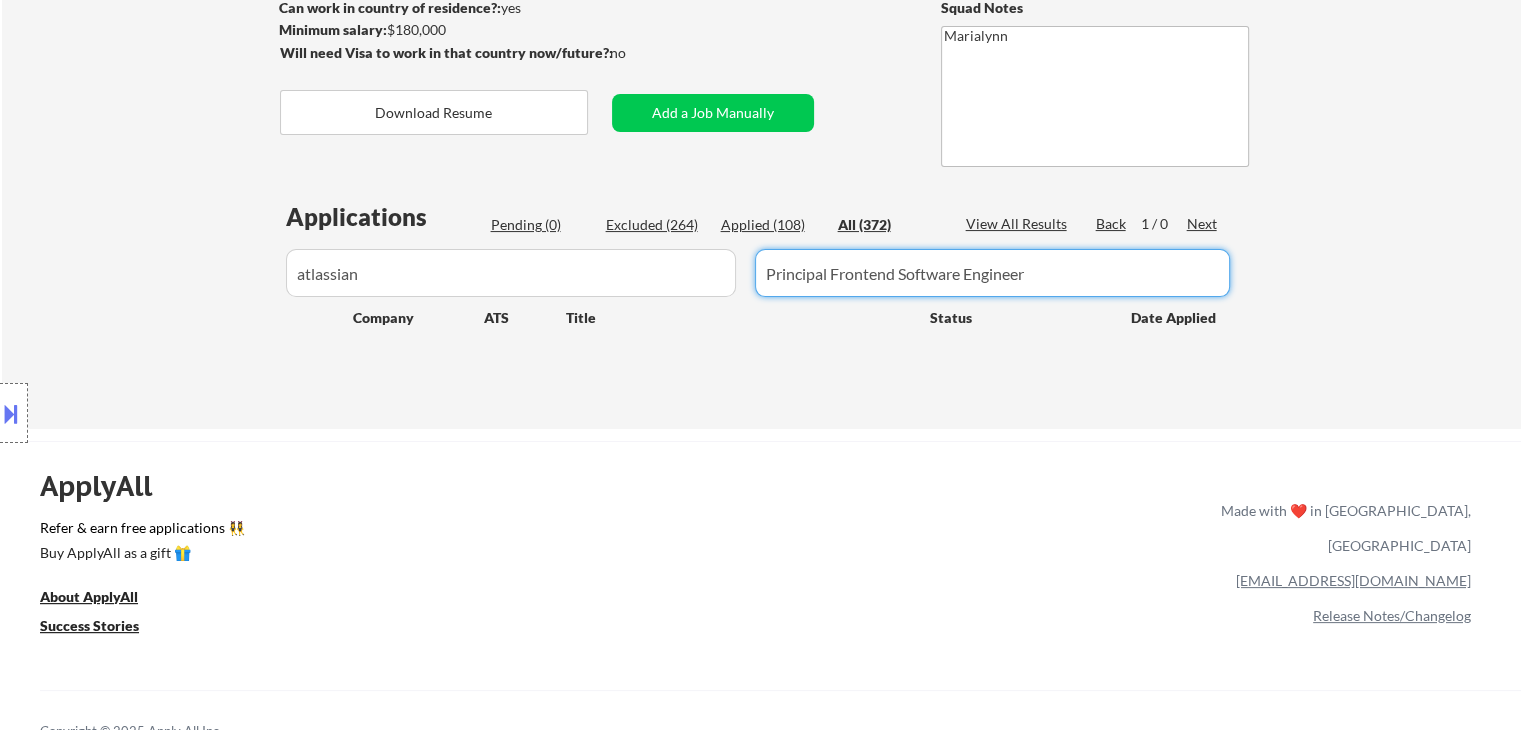 type on "Principal Frontend Software Engineer" 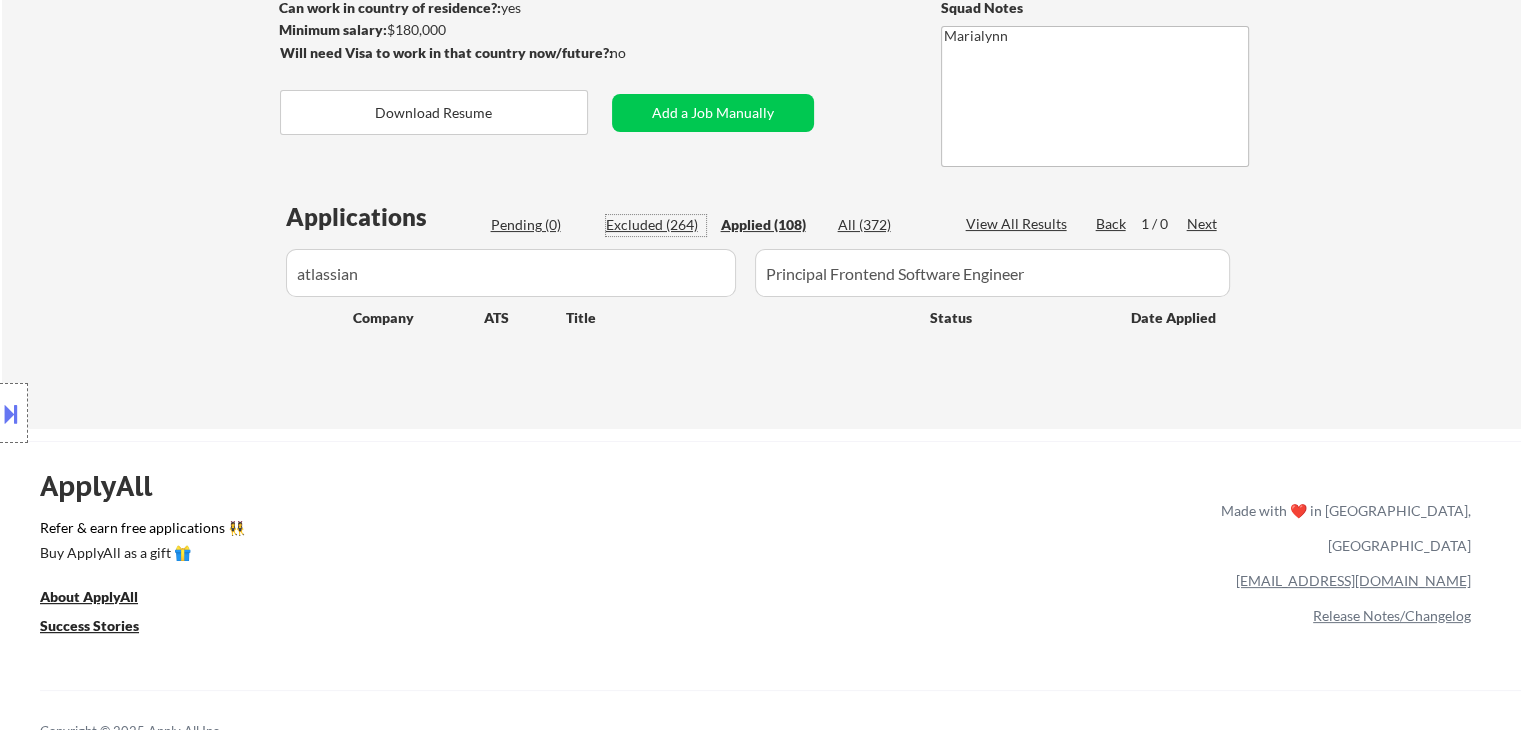 click on "Excluded (264)" at bounding box center [656, 225] 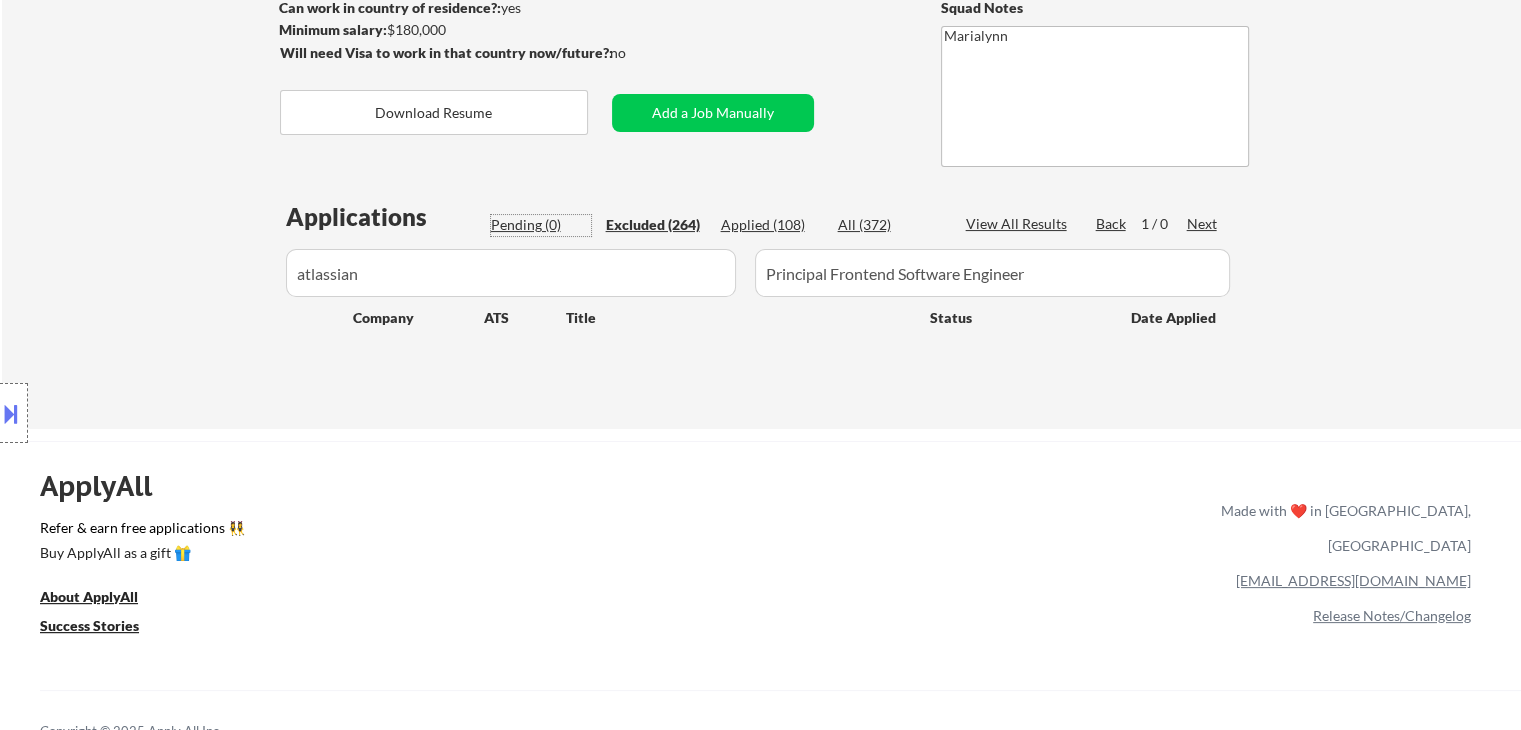 drag, startPoint x: 548, startPoint y: 230, endPoint x: 594, endPoint y: 226, distance: 46.173584 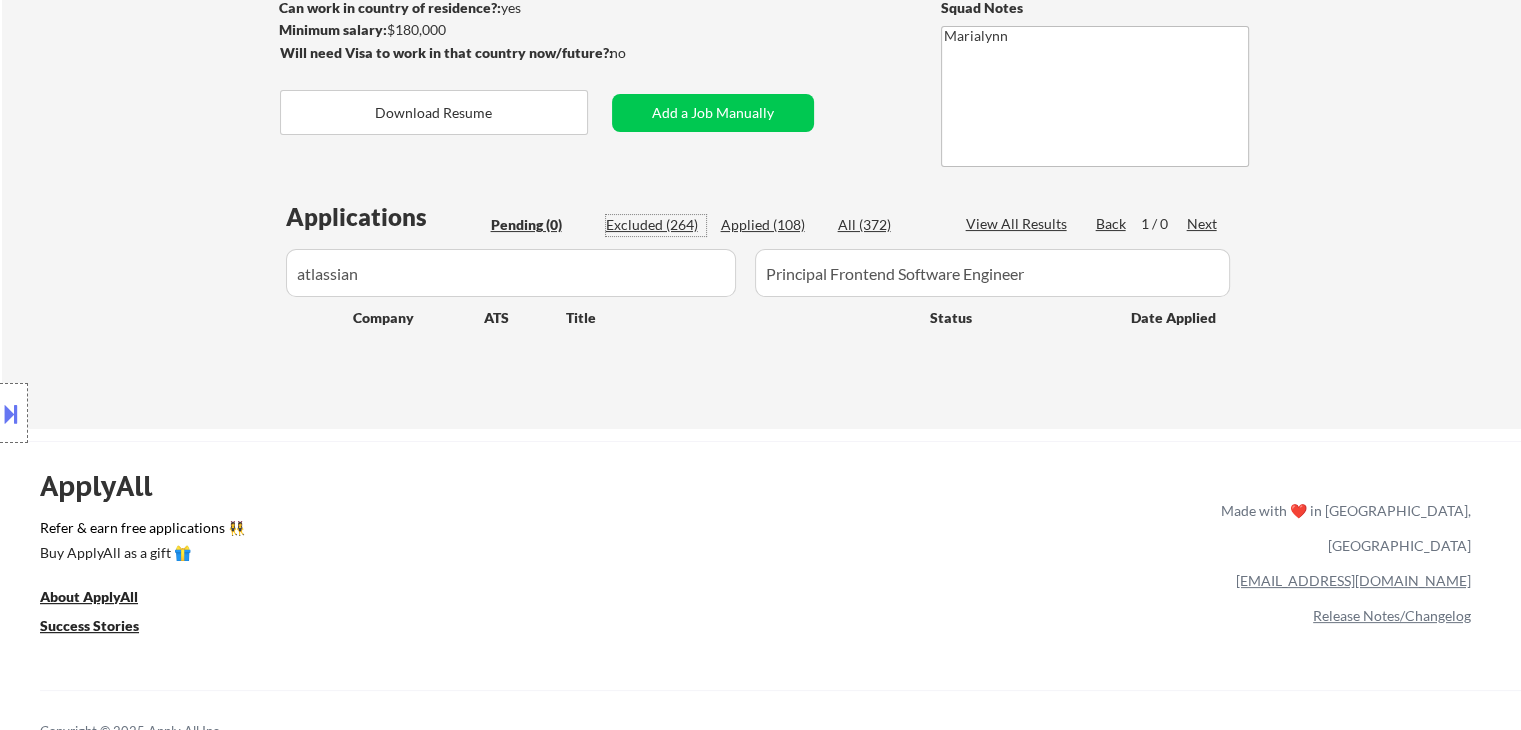 drag, startPoint x: 629, startPoint y: 222, endPoint x: 700, endPoint y: 225, distance: 71.063354 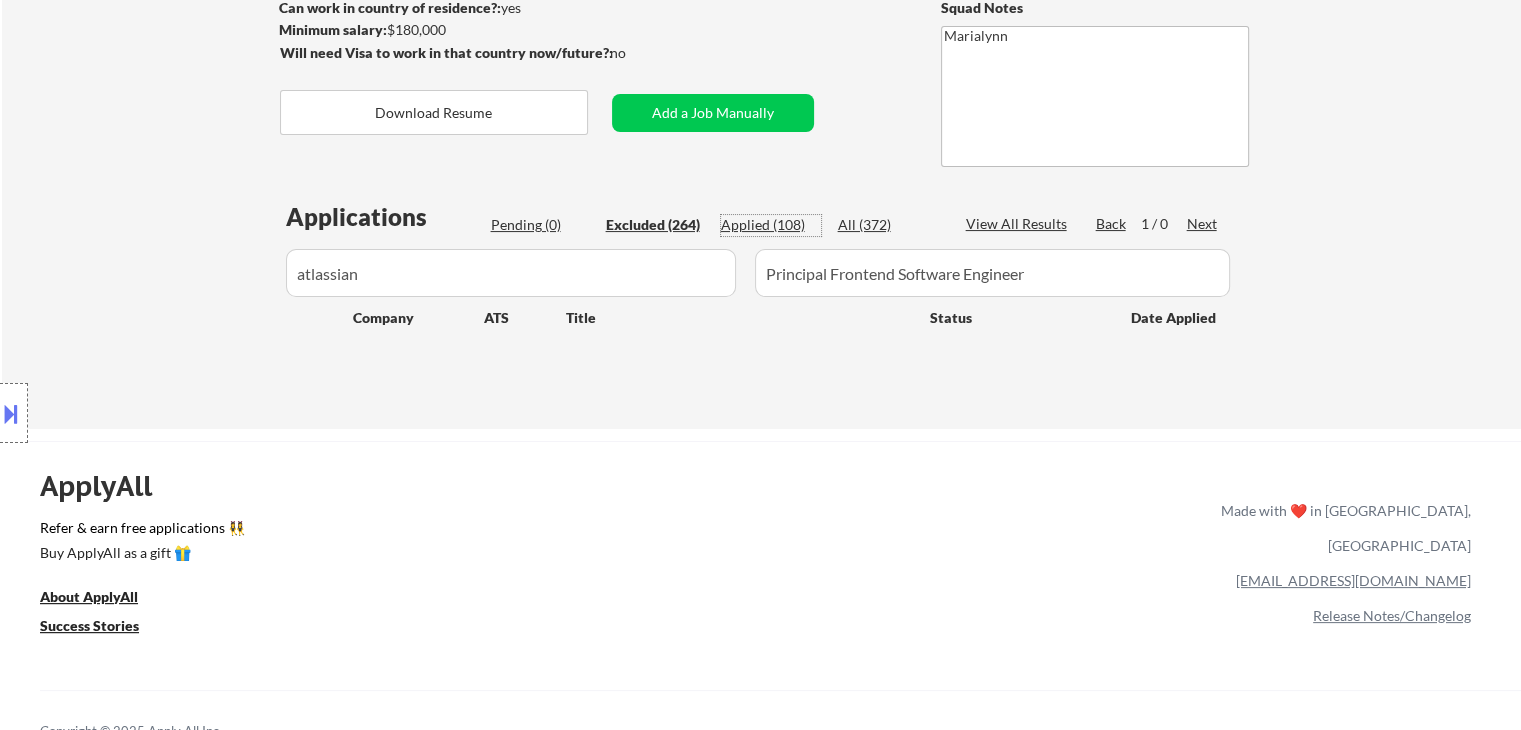drag, startPoint x: 750, startPoint y: 225, endPoint x: 762, endPoint y: 239, distance: 18.439089 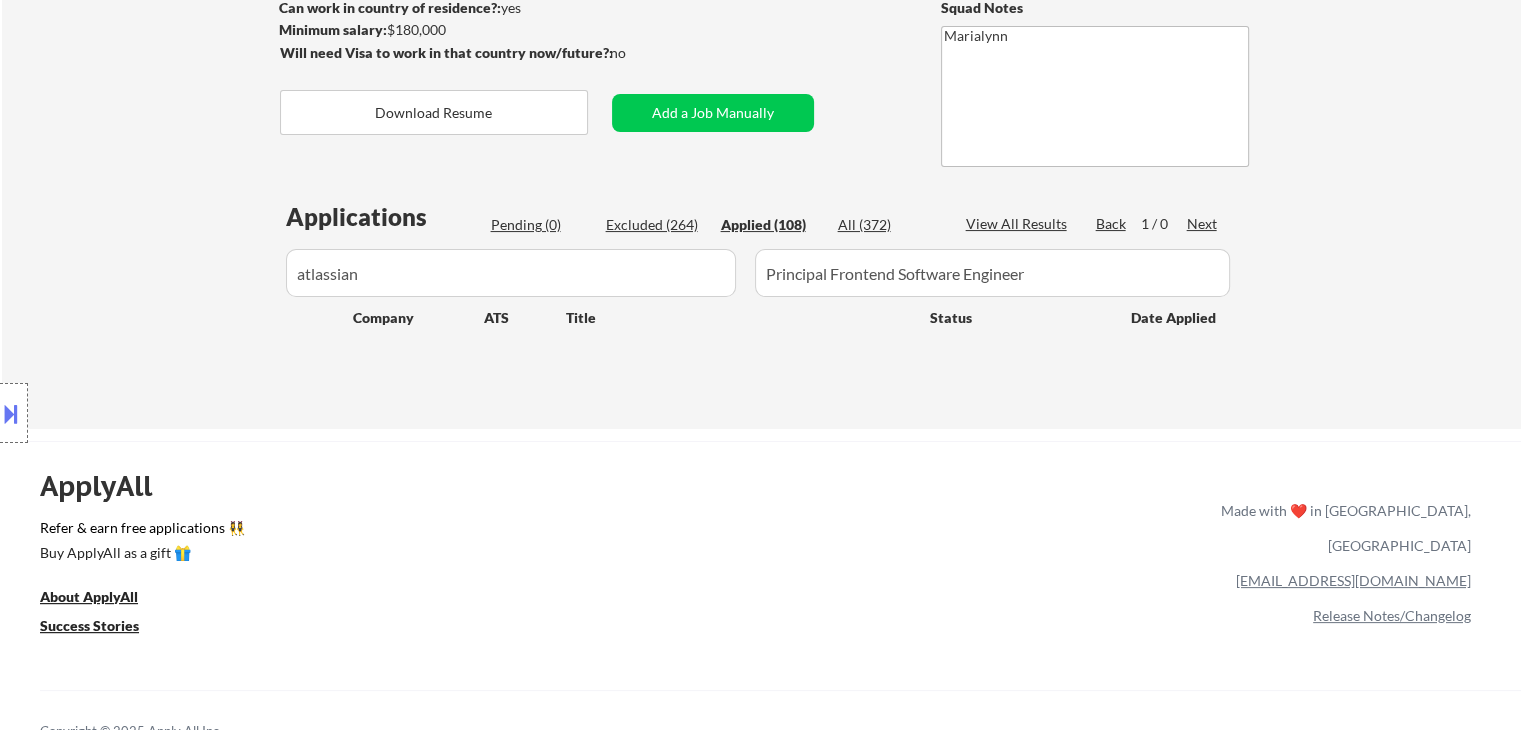click on "Applied (108)" at bounding box center (771, 225) 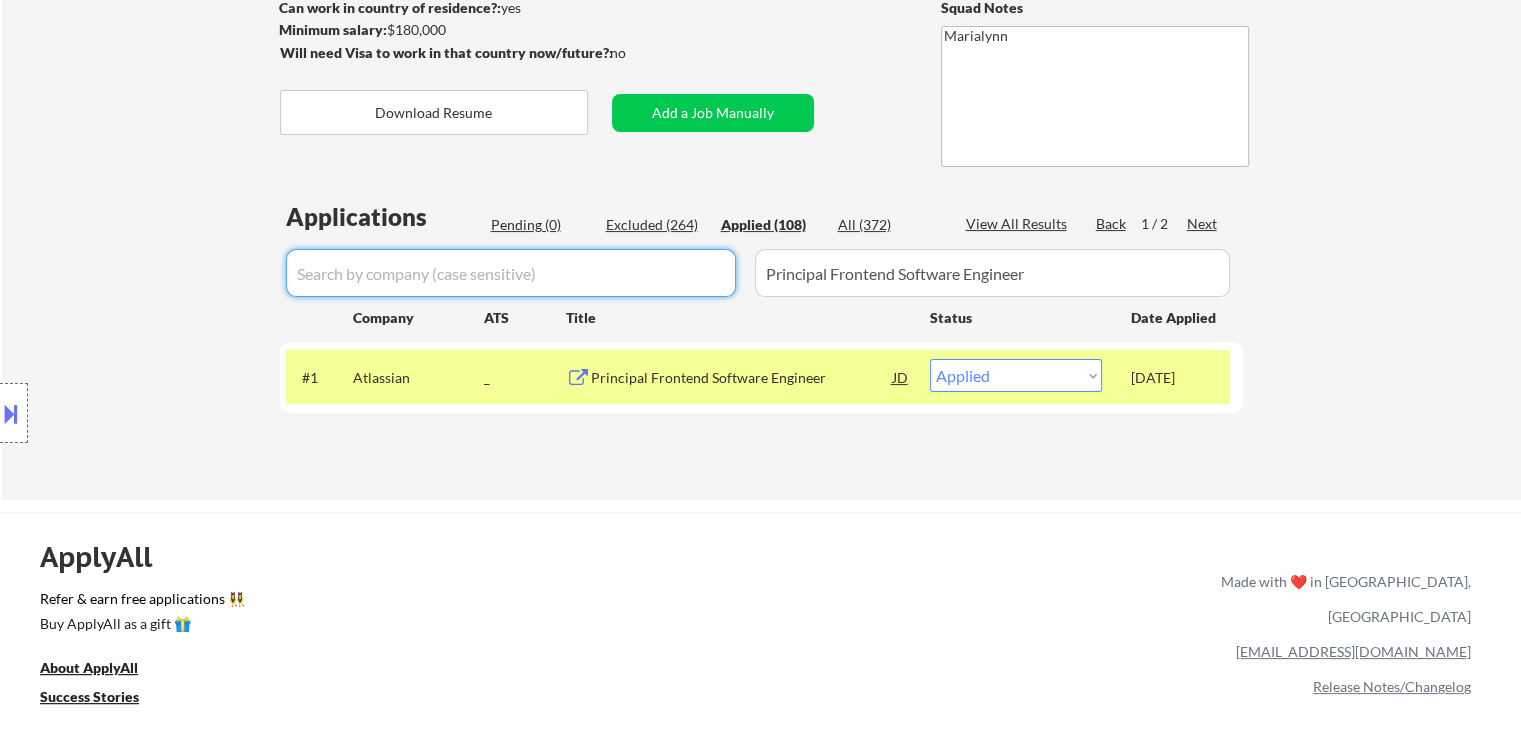 type 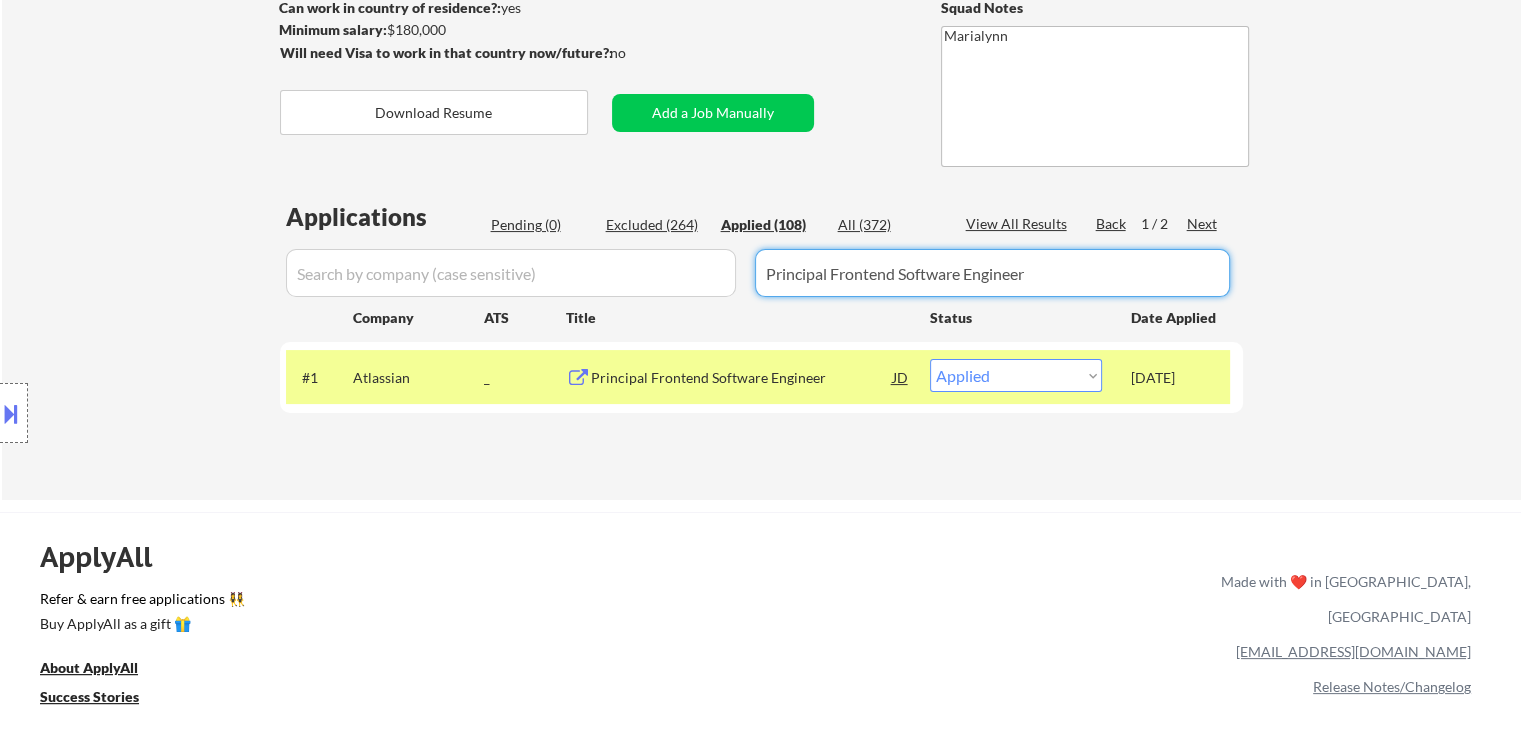 drag, startPoint x: 776, startPoint y: 274, endPoint x: 321, endPoint y: 273, distance: 455.0011 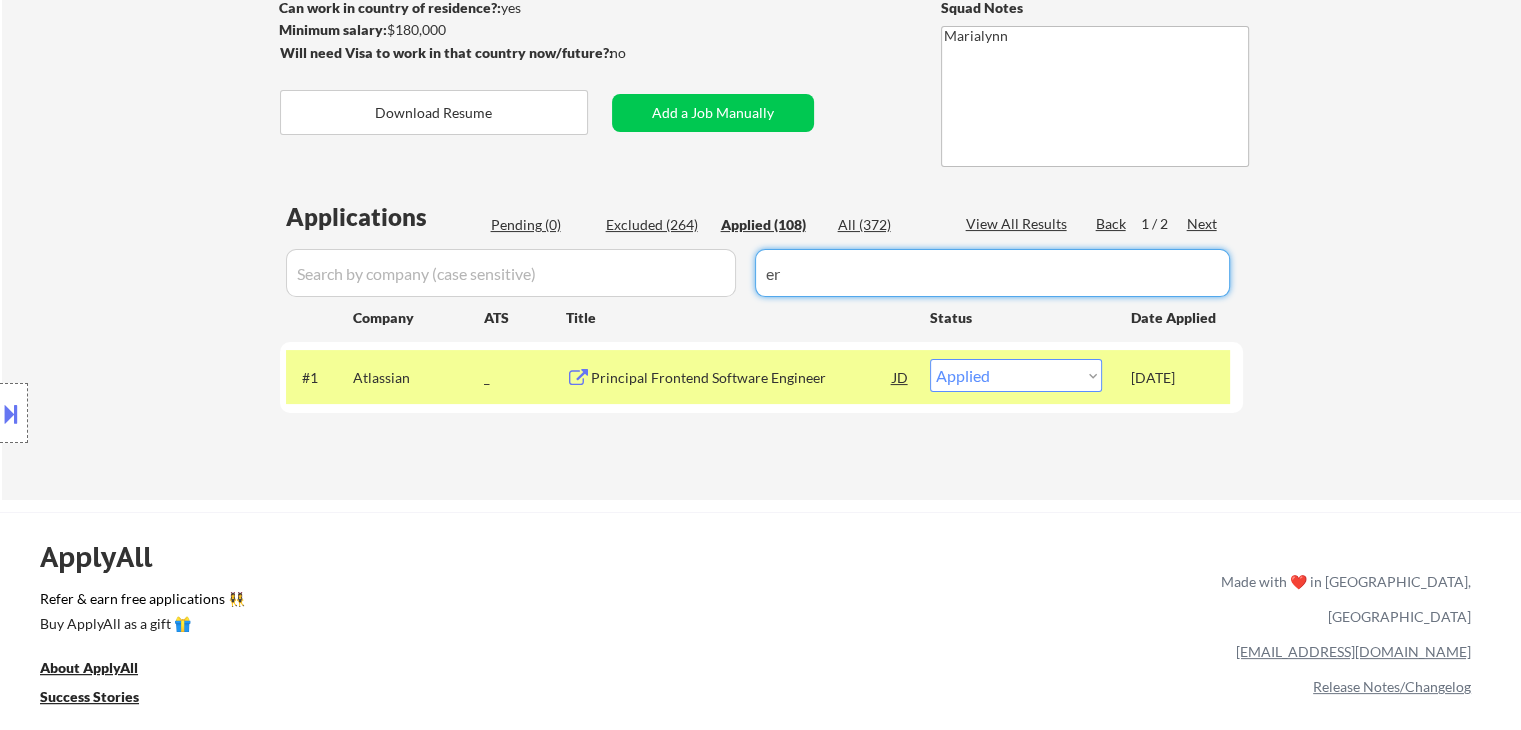 drag, startPoint x: 799, startPoint y: 292, endPoint x: 610, endPoint y: 342, distance: 195.50192 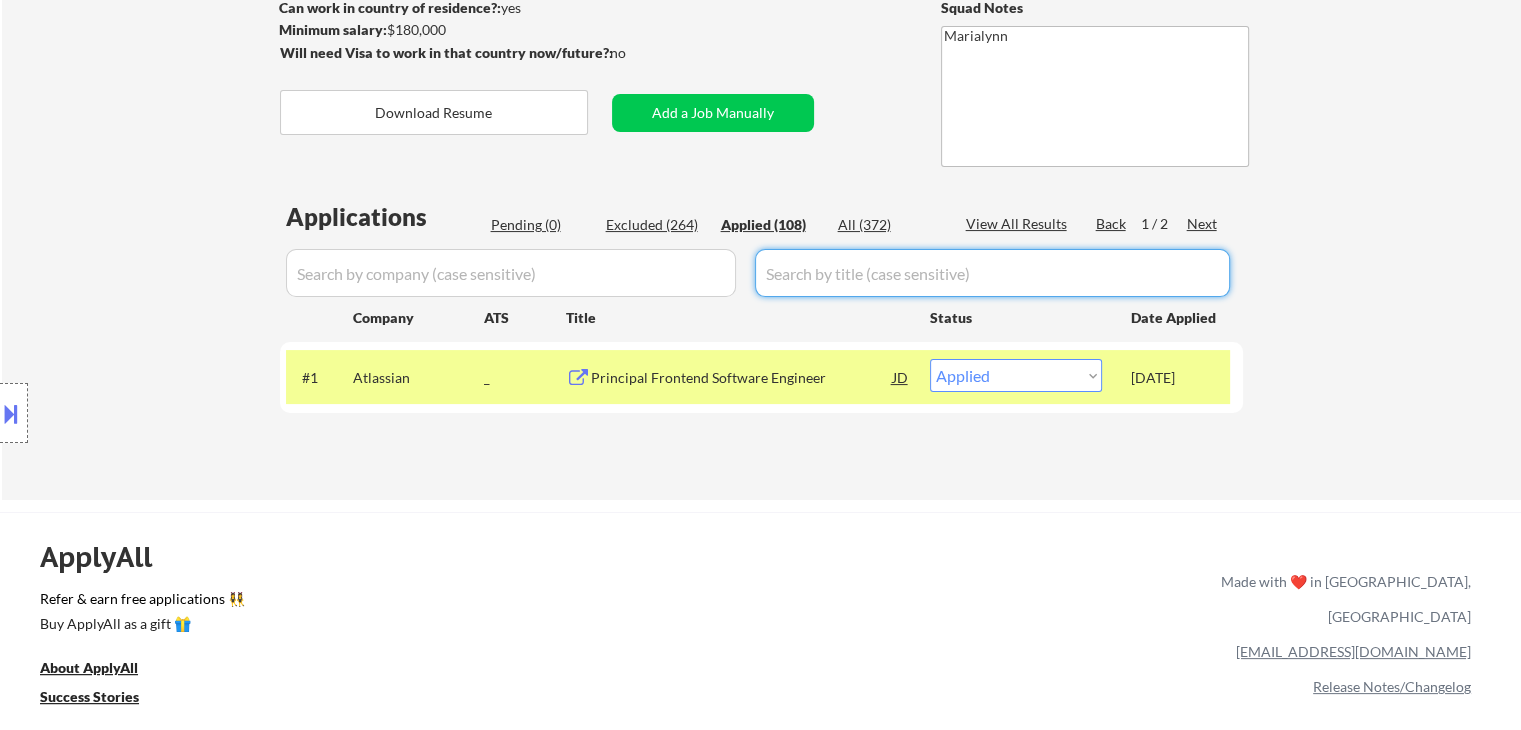 type 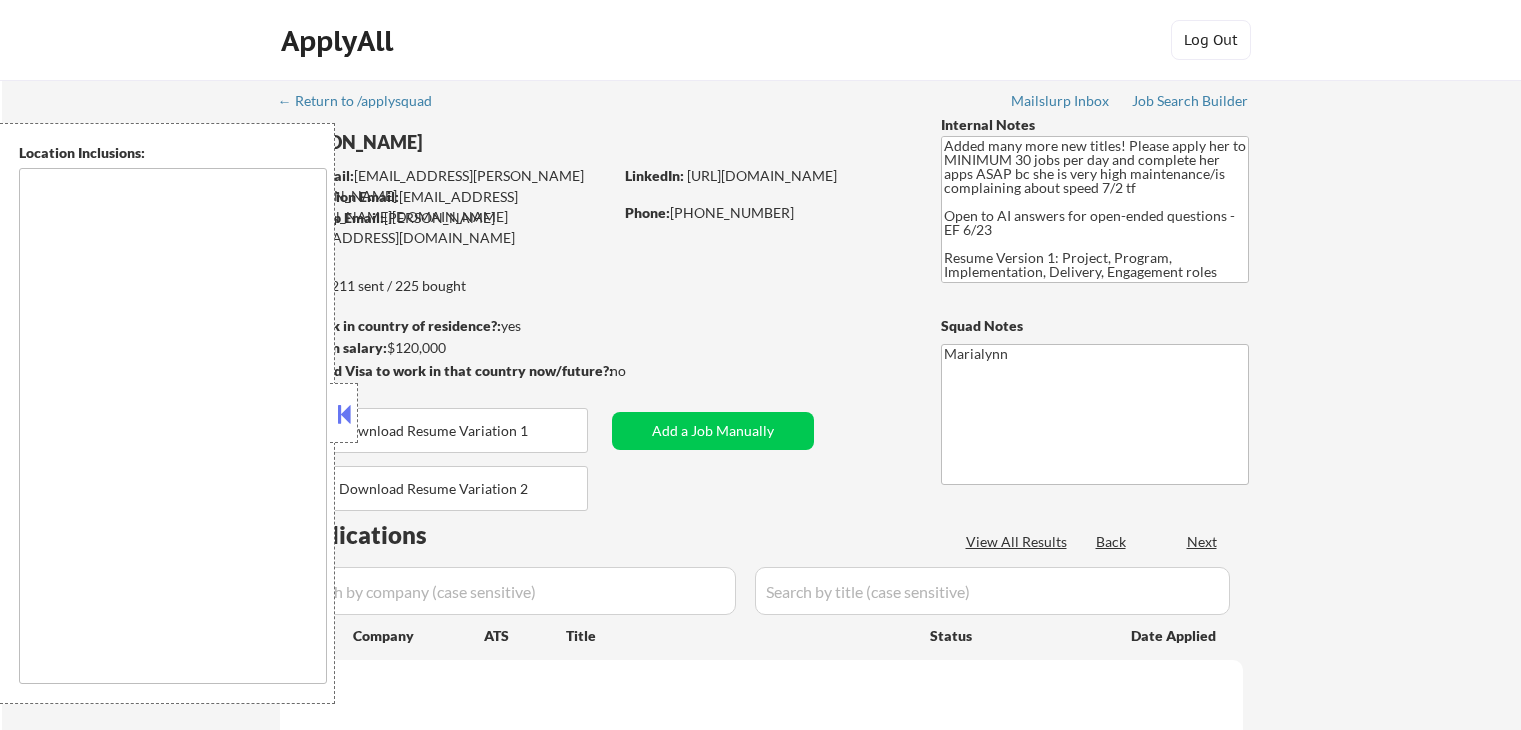 scroll, scrollTop: 0, scrollLeft: 0, axis: both 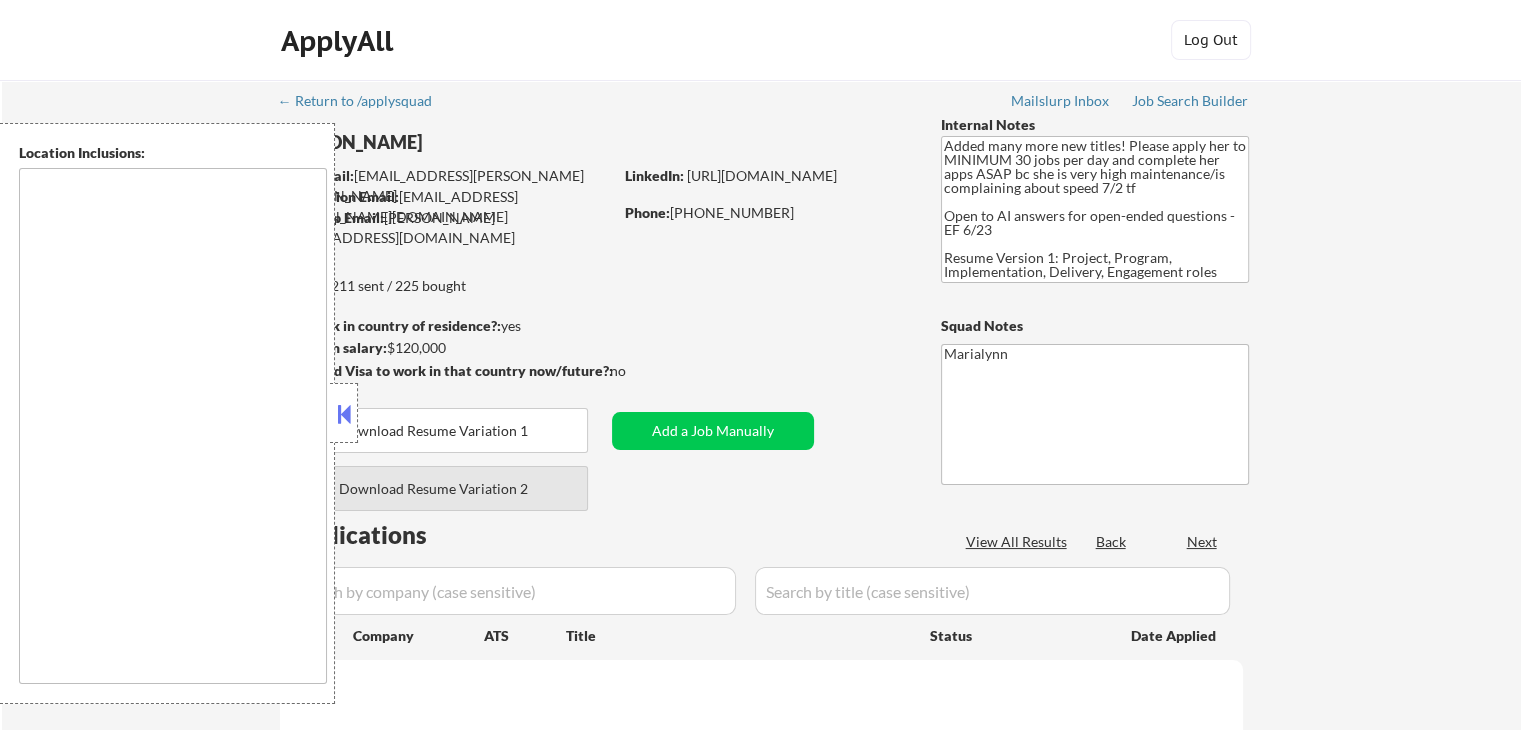 type on "[GEOGRAPHIC_DATA], [GEOGRAPHIC_DATA]   [GEOGRAPHIC_DATA], [GEOGRAPHIC_DATA]   [GEOGRAPHIC_DATA], [GEOGRAPHIC_DATA]   [GEOGRAPHIC_DATA], [GEOGRAPHIC_DATA]   [GEOGRAPHIC_DATA], [GEOGRAPHIC_DATA]   [GEOGRAPHIC_DATA], [GEOGRAPHIC_DATA]   [GEOGRAPHIC_DATA], [GEOGRAPHIC_DATA]   [GEOGRAPHIC_DATA], [GEOGRAPHIC_DATA]   [GEOGRAPHIC_DATA], [GEOGRAPHIC_DATA]   [GEOGRAPHIC_DATA], [GEOGRAPHIC_DATA]   [GEOGRAPHIC_DATA], [GEOGRAPHIC_DATA]   [US_STATE][GEOGRAPHIC_DATA], [GEOGRAPHIC_DATA]   [GEOGRAPHIC_DATA], [GEOGRAPHIC_DATA]   [GEOGRAPHIC_DATA], [GEOGRAPHIC_DATA]   [GEOGRAPHIC_DATA], [GEOGRAPHIC_DATA]   [GEOGRAPHIC_DATA], [GEOGRAPHIC_DATA]   [GEOGRAPHIC_DATA], [GEOGRAPHIC_DATA]   [GEOGRAPHIC_DATA], [GEOGRAPHIC_DATA]   [GEOGRAPHIC_DATA], [GEOGRAPHIC_DATA]   [GEOGRAPHIC_DATA], [GEOGRAPHIC_DATA]   [GEOGRAPHIC_DATA], [GEOGRAPHIC_DATA]   [GEOGRAPHIC_DATA], [GEOGRAPHIC_DATA]   [GEOGRAPHIC_DATA], [GEOGRAPHIC_DATA]   [GEOGRAPHIC_DATA], [GEOGRAPHIC_DATA]   [GEOGRAPHIC_DATA], [GEOGRAPHIC_DATA]   [GEOGRAPHIC_DATA], [GEOGRAPHIC_DATA]   [GEOGRAPHIC_DATA], [GEOGRAPHIC_DATA]   [GEOGRAPHIC_DATA], [GEOGRAPHIC_DATA]   [GEOGRAPHIC_DATA], [GEOGRAPHIC_DATA]   [GEOGRAPHIC_DATA], [GEOGRAPHIC_DATA]   [GEOGRAPHIC_DATA], [GEOGRAPHIC_DATA]   [GEOGRAPHIC_DATA], [GEOGRAPHIC_DATA]   [GEOGRAPHIC_DATA], [GEOGRAPHIC_DATA]   [GEOGRAPHIC_DATA], [GEOGRAPHIC_DATA]   [GEOGRAPHIC_DATA], [GEOGRAPHIC_DATA]   [GEOGRAPHIC_DATA], [GEOGRAPHIC_DATA]   [GEOGRAPHIC_DATA], [GEOGRAPHIC_DATA]   [GEOGRAPHIC_DATA], [GEOGRAPHIC_DATA]   [GEOGRAPHIC_DATA], [GEOGRAPHIC_DATA]   [GEOGRAPHIC_DATA], [GEOGRAPHIC_DATA]   [GEOGRAPHIC_DATA], [GEOGRAPHIC_DATA]   [US_STATE][GEOGRAPHIC_DATA], [GEOGRAPHIC_DATA]   [GEOGRAPHIC_DATA], [GEOGRAPHIC_DATA]   [GEOGRAPHIC_DATA], [GEOGRAPHIC_DATA]   [GEOGRAPHIC_DATA], [GEOGRAPHIC_DATA]   [GEOGRAPHIC_DATA], [GEOGRAPHIC_DATA]   [GEOGRAPHIC_DATA], [GEOGRAPHIC_DATA]   [PERSON_NAME][GEOGRAPHIC_DATA], [GEOGRAPHIC_DATA]   [GEOGRAPHIC_DATA], [GEOGRAPHIC_DATA]   [PERSON_NAME][GEOGRAPHIC_DATA], [GEOGRAPHIC_DATA]   [GEOGRAPHIC_DATA], [GEOGRAPHIC_DATA]   [PERSON_NAME][GEOGRAPHIC_DATA], [GEOGRAPHIC_DATA]   [GEOGRAPHIC_DATA], [GEOGRAPHIC_DATA]   [GEOGRAPHIC_DATA], [GEOGRAPHIC_DATA]   [GEOGRAPHIC_DATA], [GEOGRAPHIC_DATA]   [GEOGRAPHIC_DATA], [GEOGRAPHIC_DATA]   [GEOGRAPHIC_DATA], [US_STATE]   [GEOGRAPHIC_DATA], [GEOGRAPHIC_DATA]   Miss..." 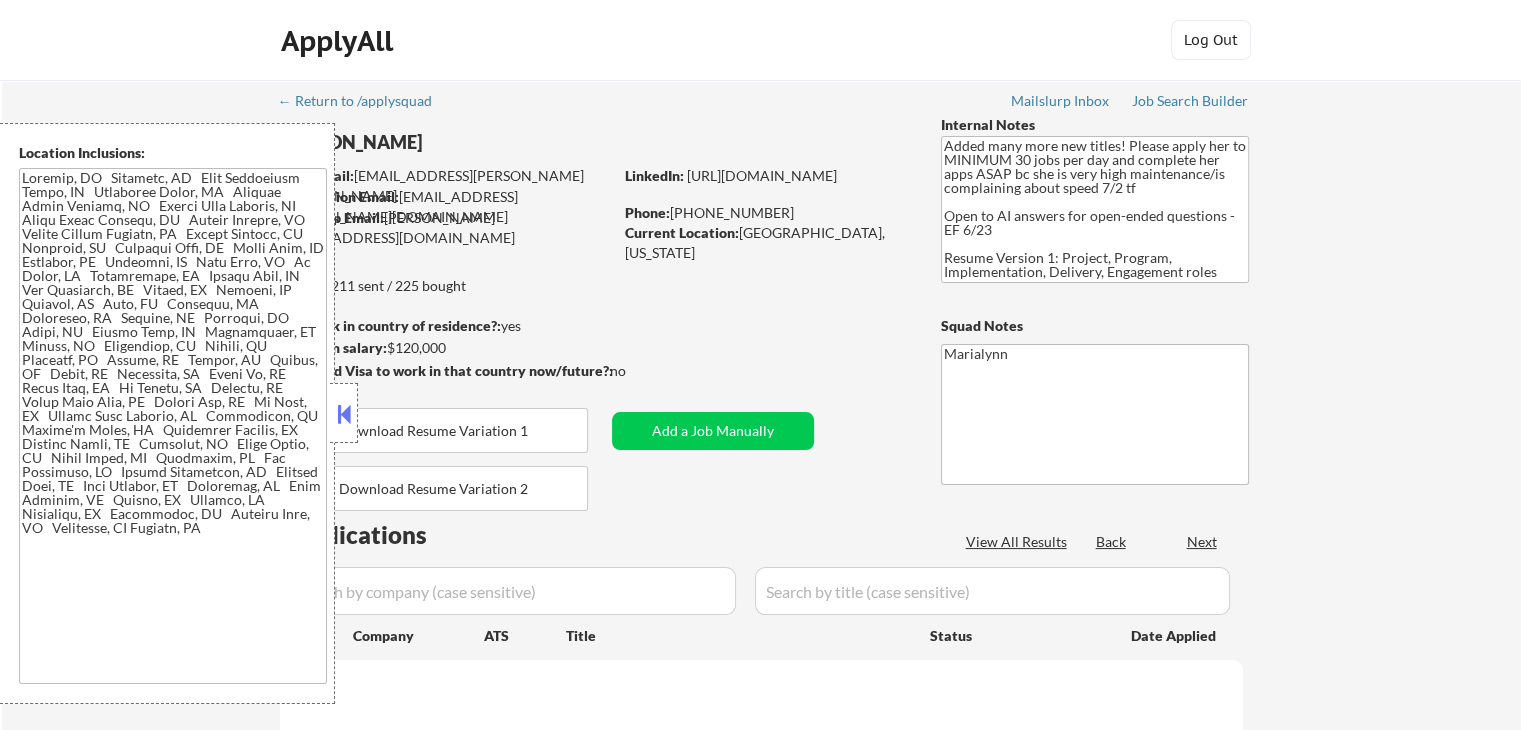 select on ""pending"" 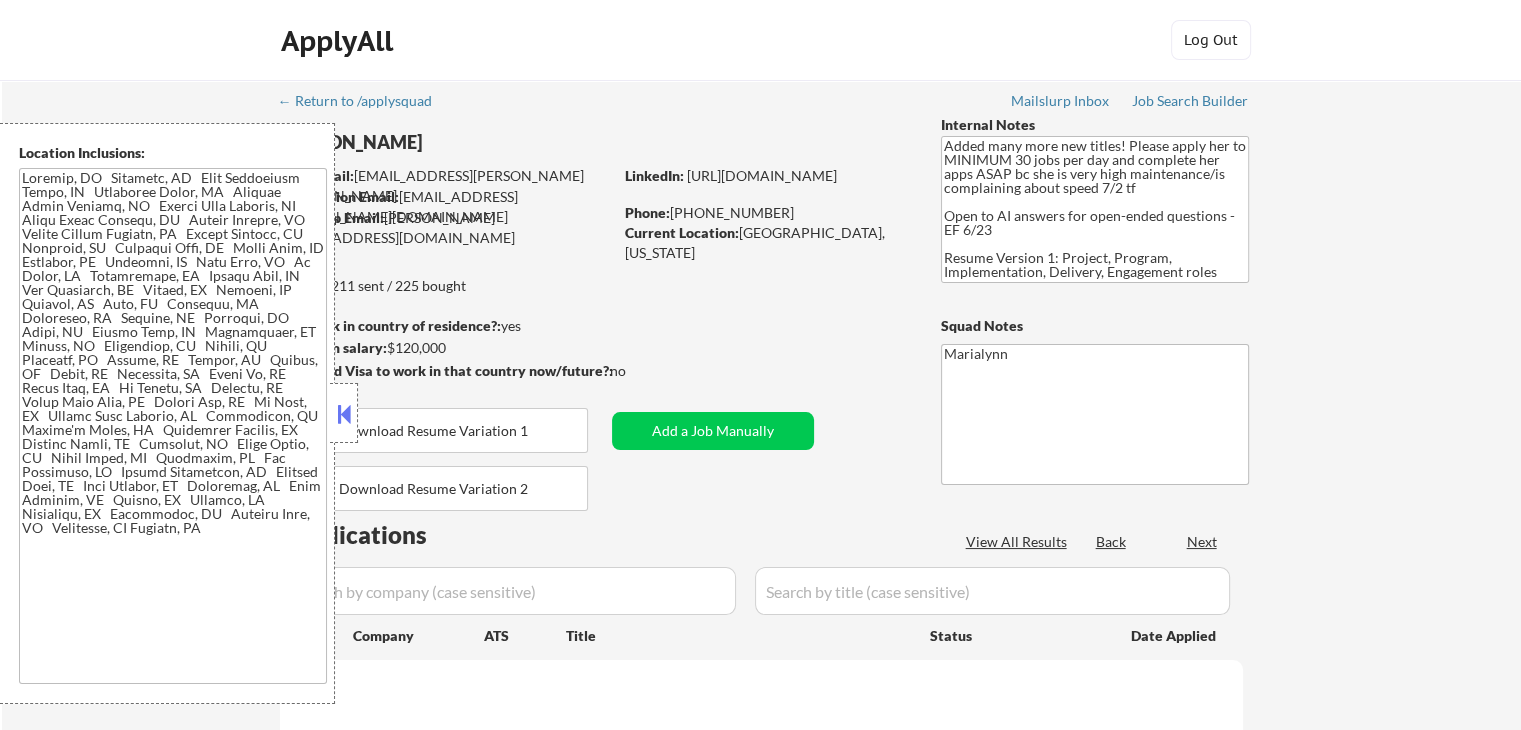 select on ""pending"" 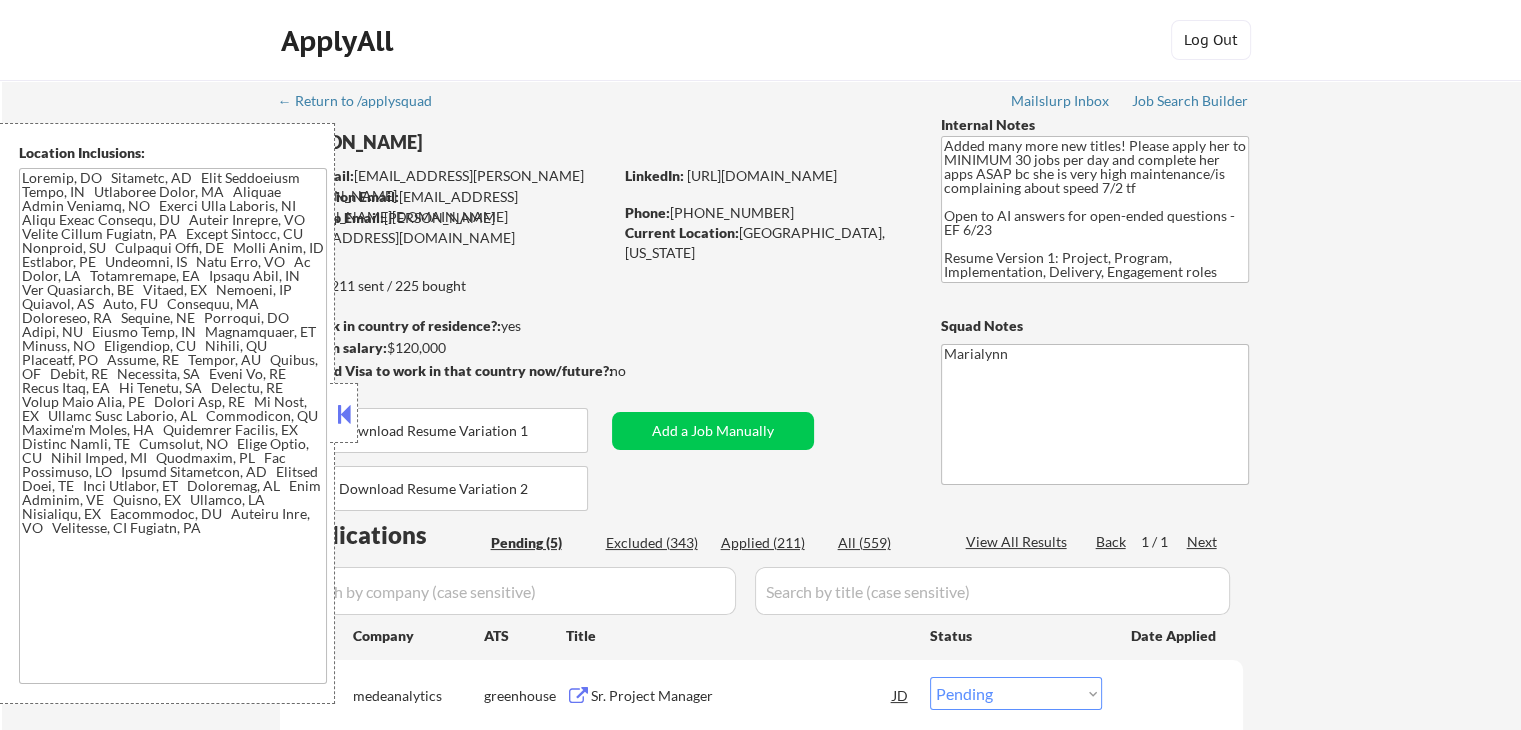 click at bounding box center (344, 414) 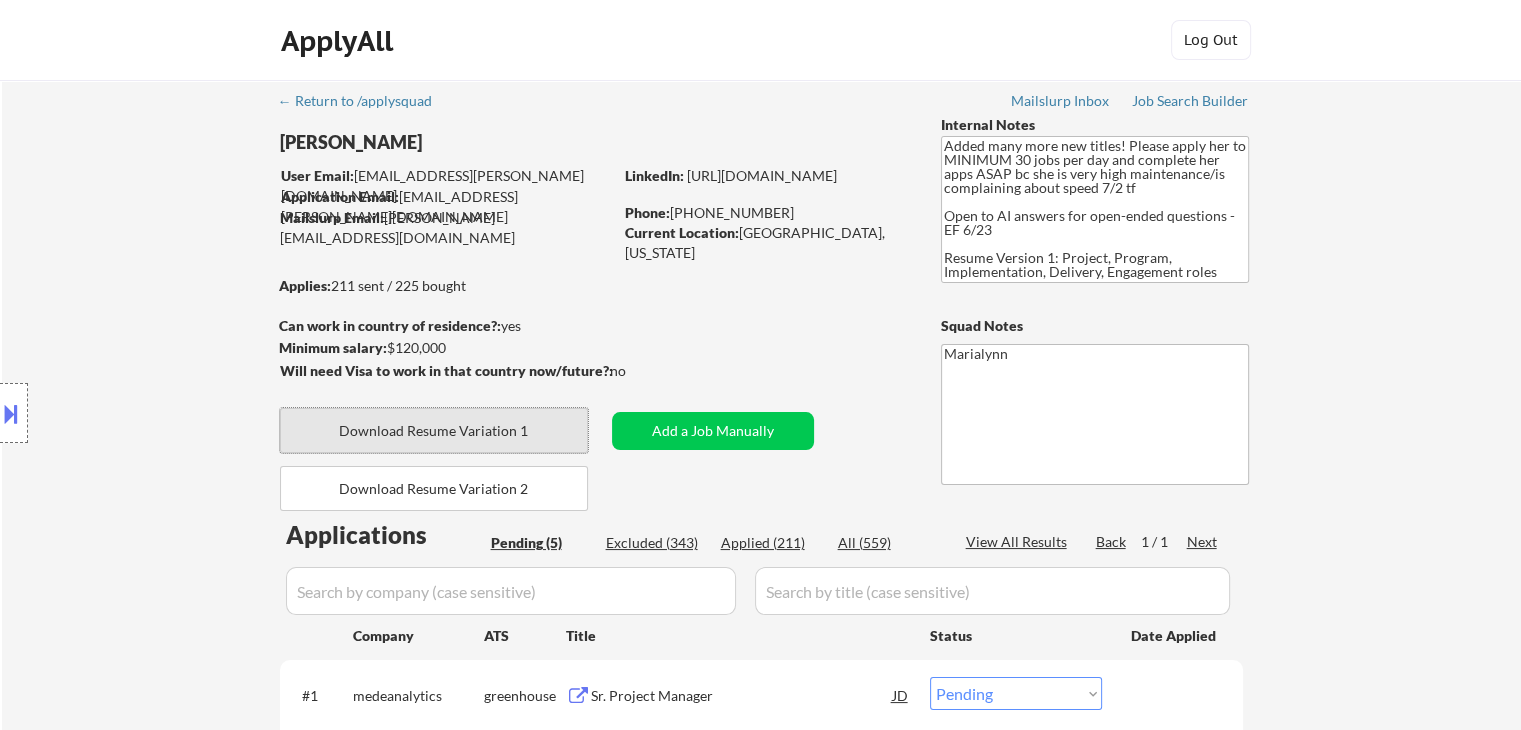 drag, startPoint x: 454, startPoint y: 422, endPoint x: 433, endPoint y: 325, distance: 99.24717 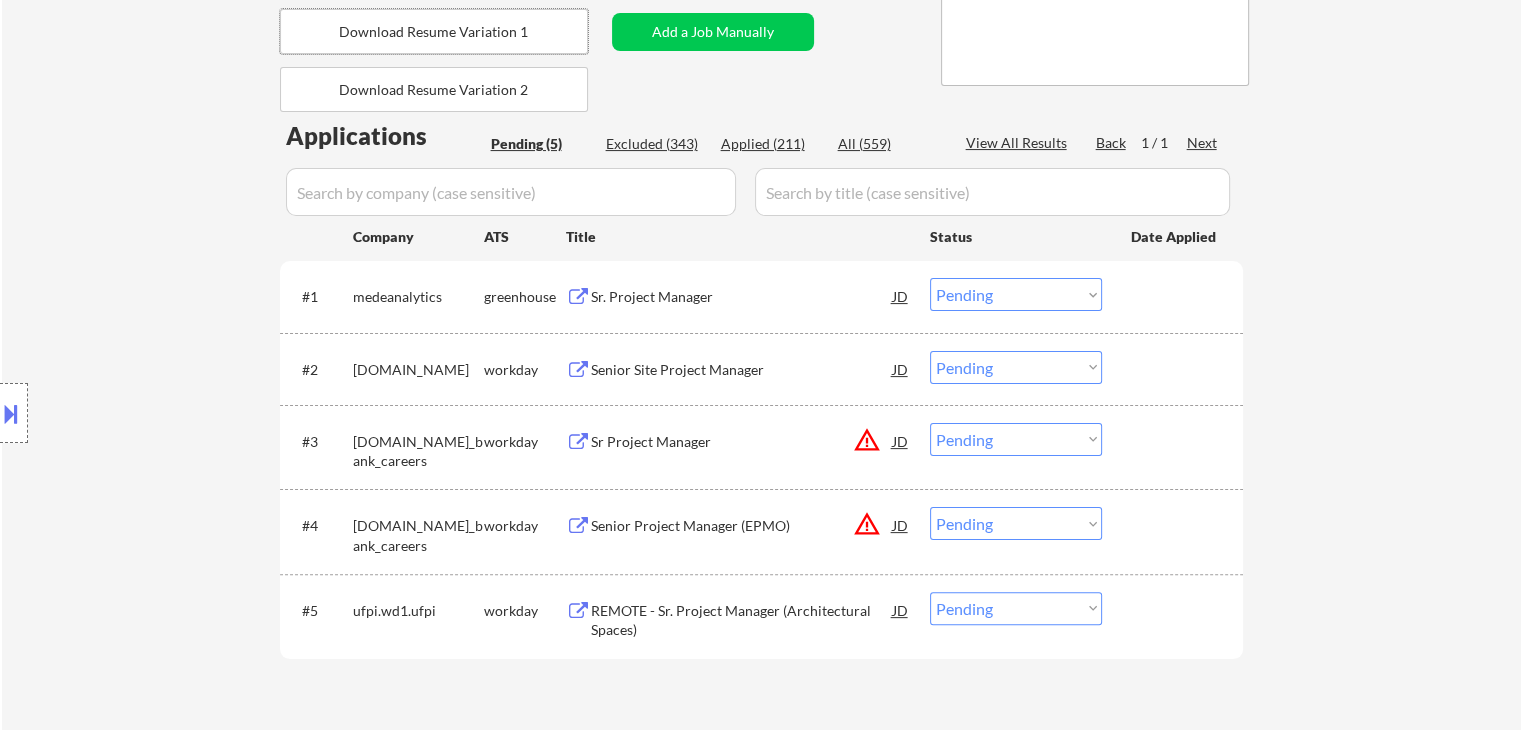 scroll, scrollTop: 400, scrollLeft: 0, axis: vertical 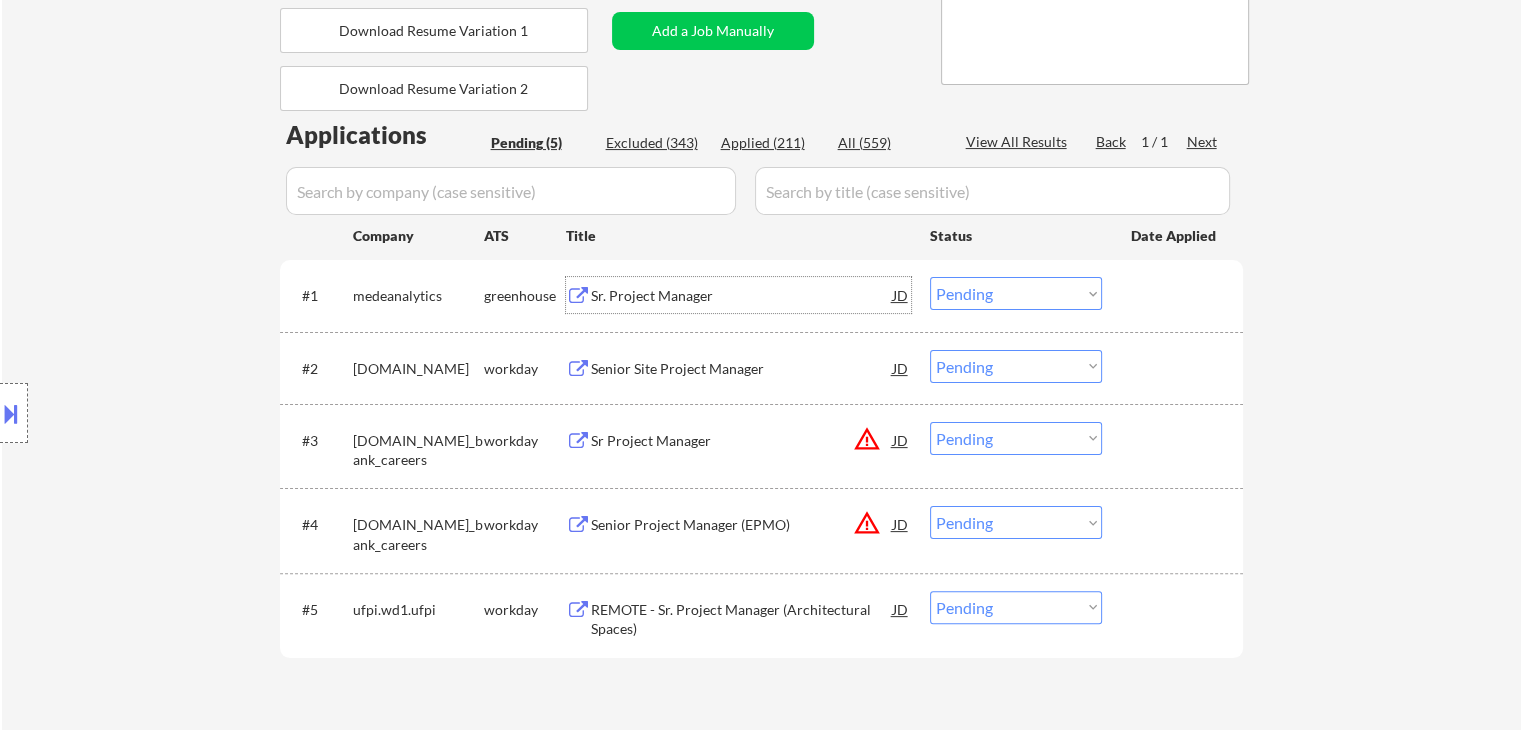 click on "Sr. Project Manager" at bounding box center [742, 296] 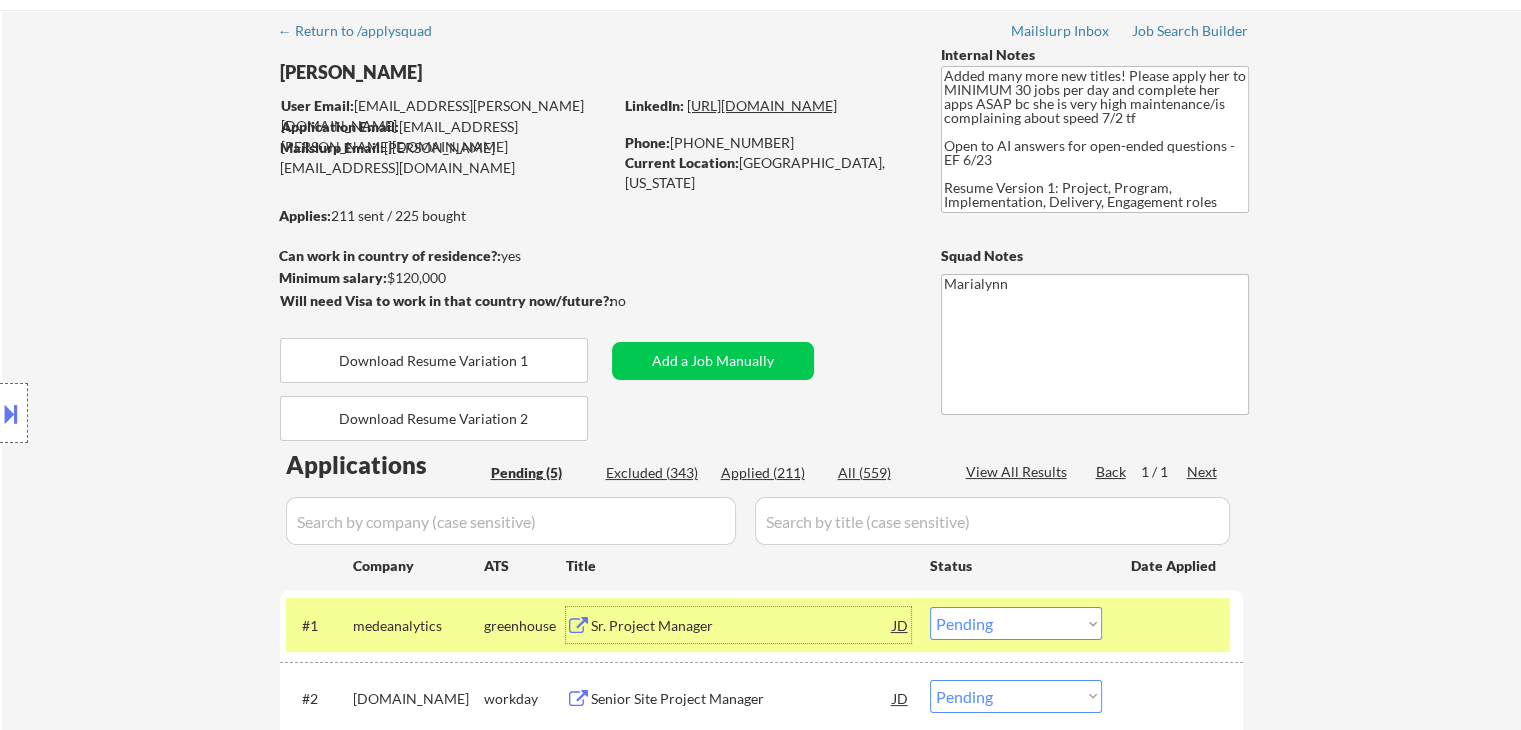 scroll, scrollTop: 0, scrollLeft: 0, axis: both 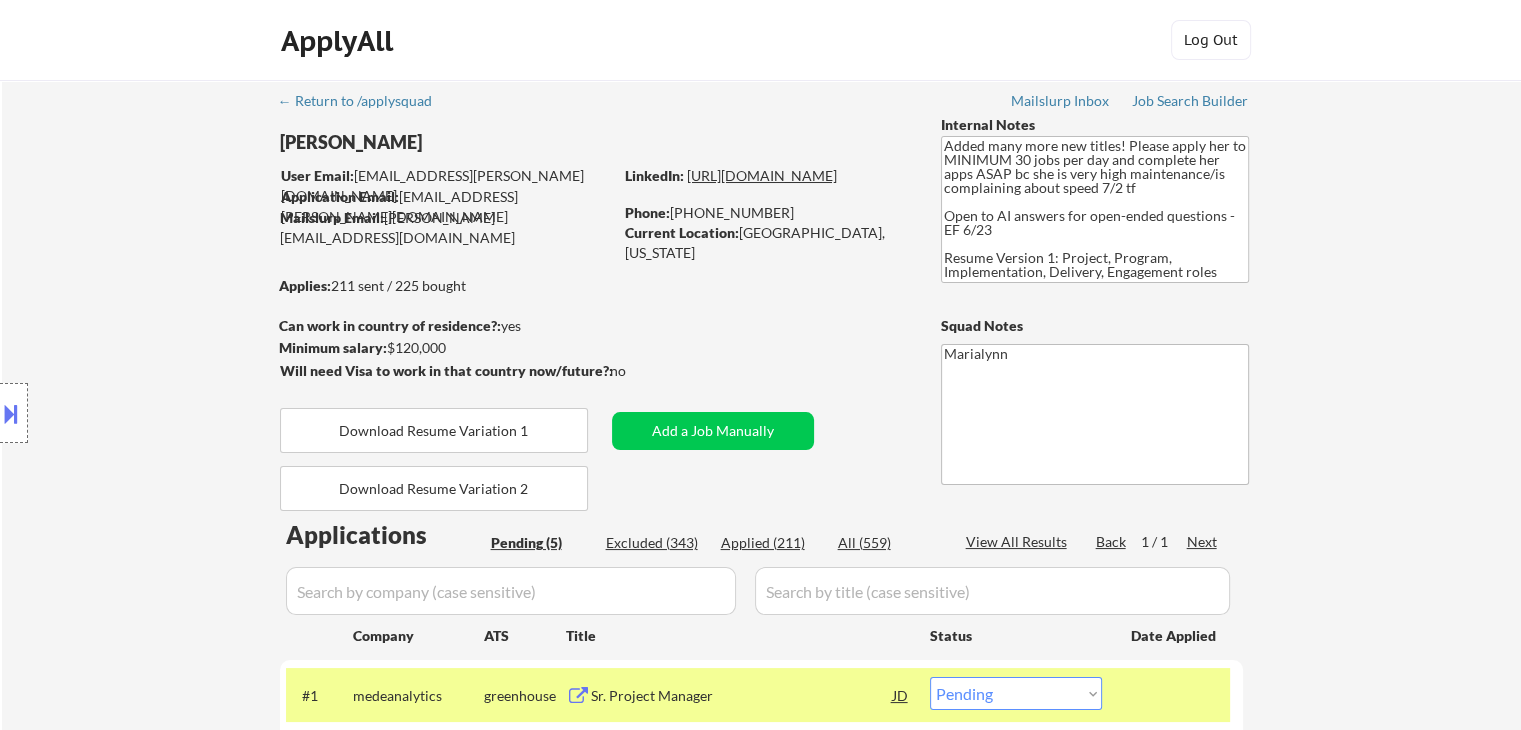 click on "[URL][DOMAIN_NAME]" at bounding box center [762, 175] 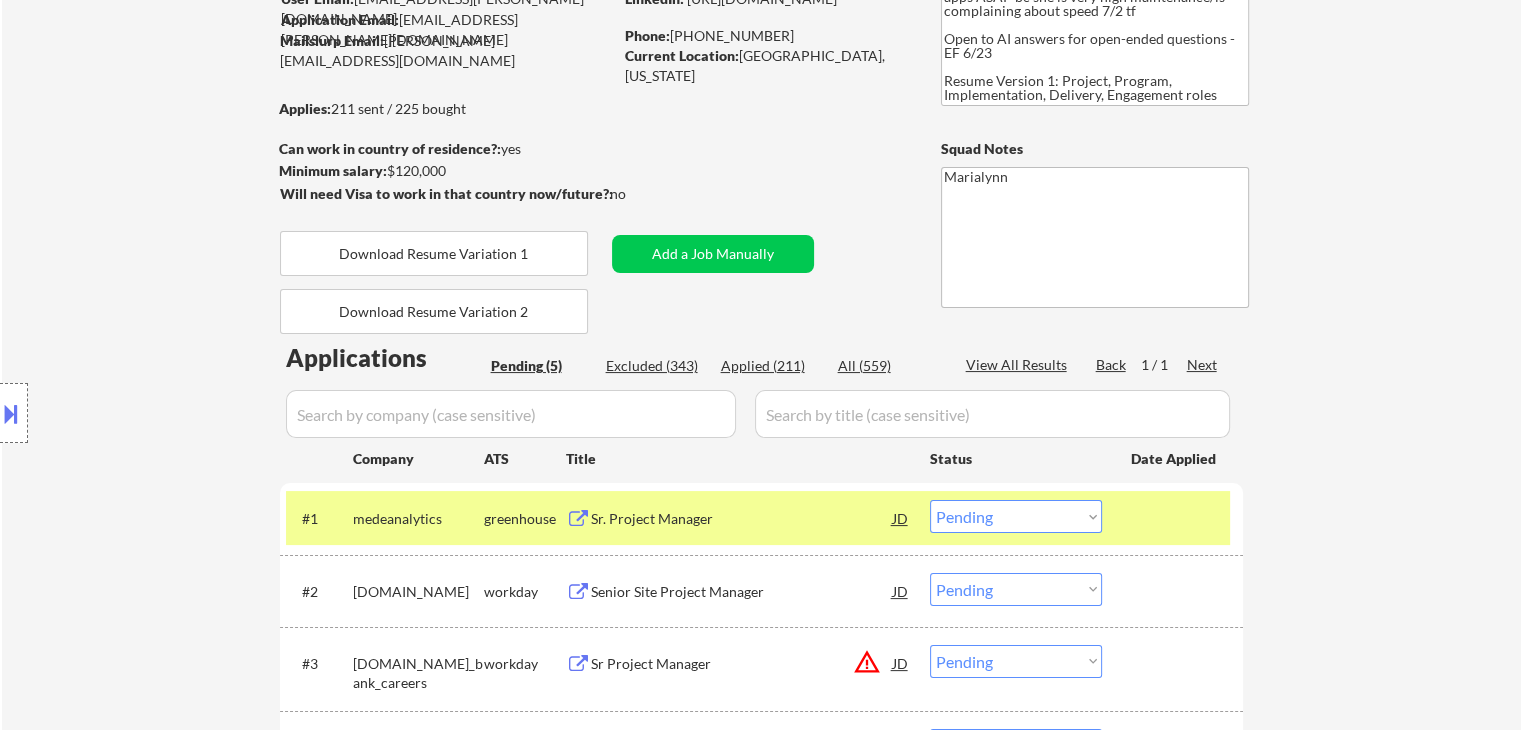 scroll, scrollTop: 400, scrollLeft: 0, axis: vertical 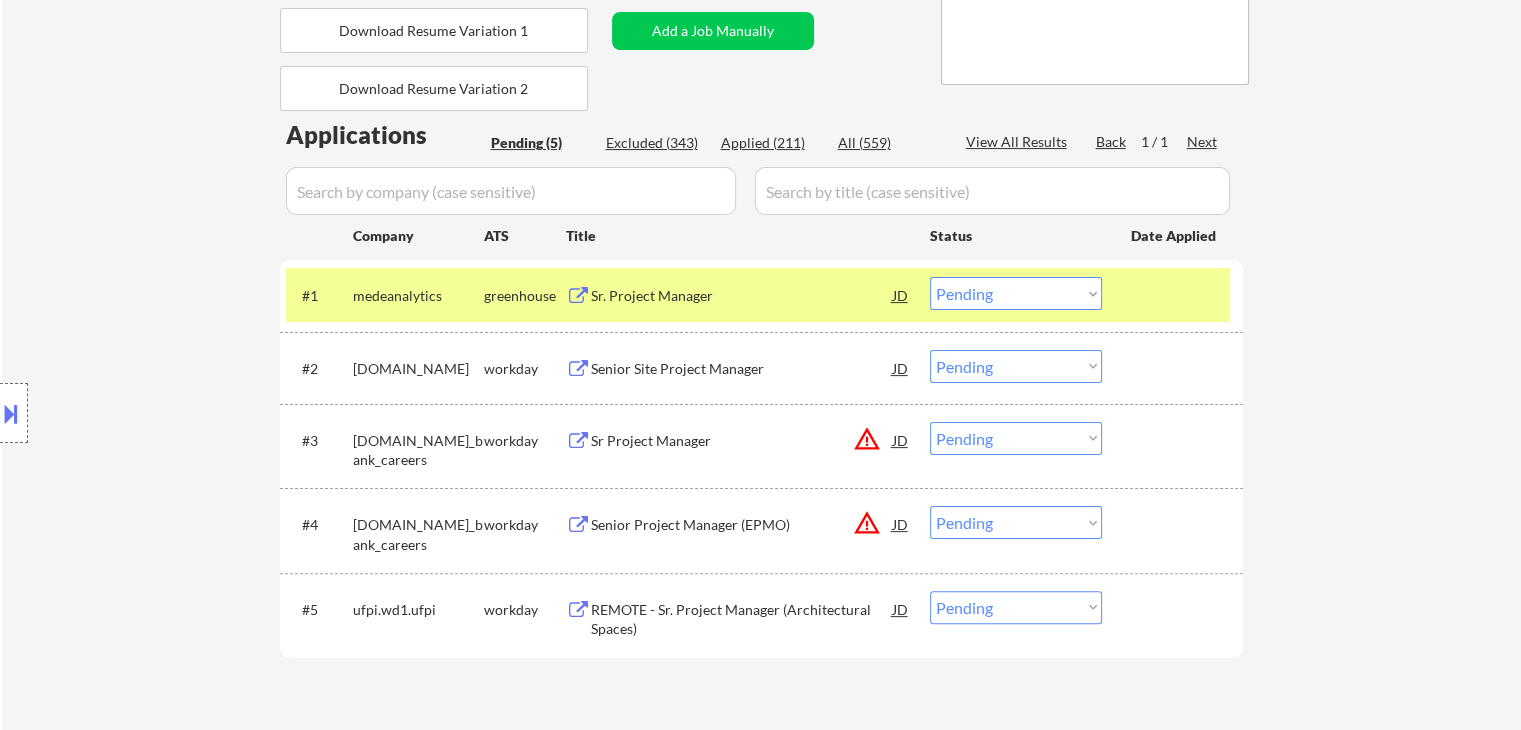 click on "Choose an option... Pending Applied Excluded (Questions) Excluded (Expired) Excluded (Location) Excluded (Bad Match) Excluded (Blocklist) Excluded (Salary) Excluded (Other)" at bounding box center [1016, 293] 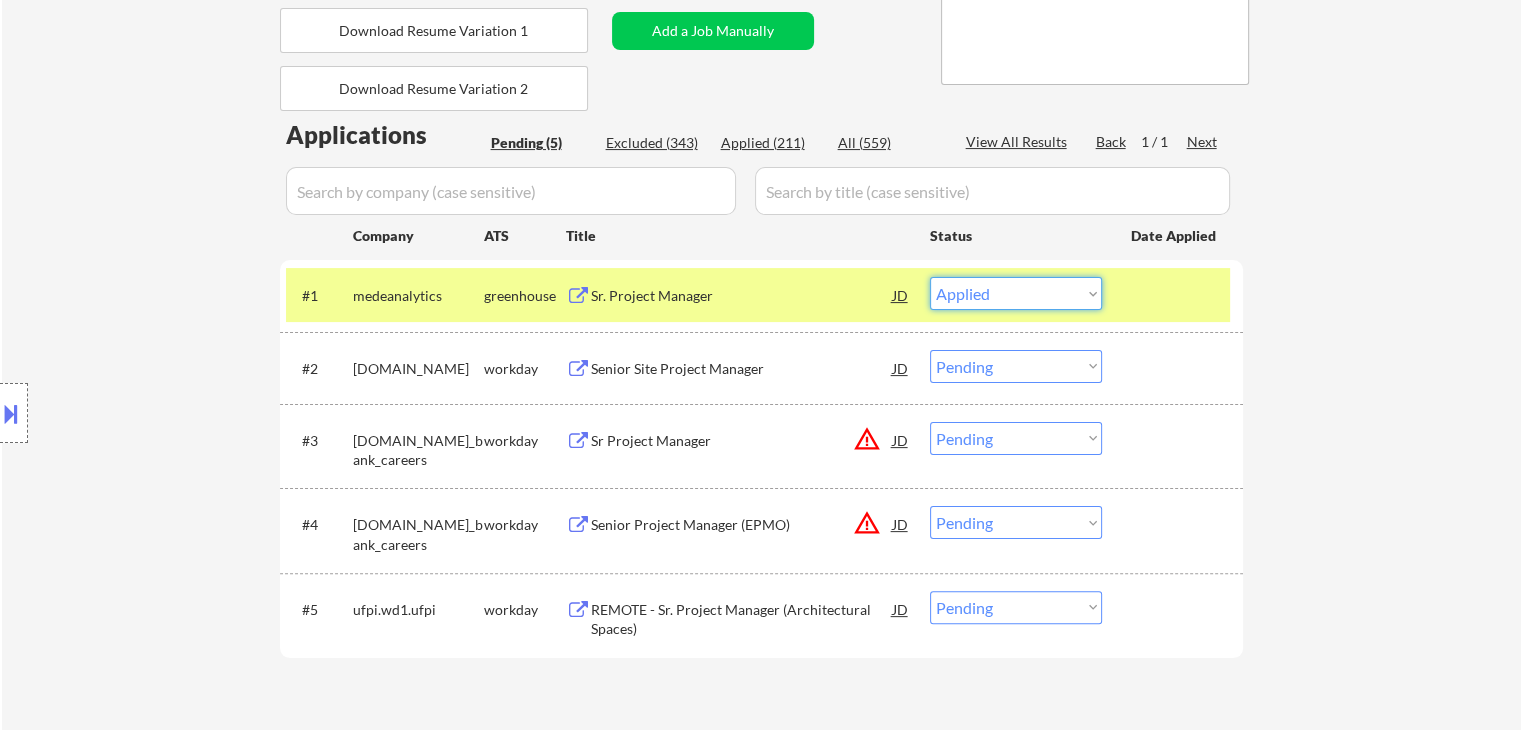 click on "Choose an option... Pending Applied Excluded (Questions) Excluded (Expired) Excluded (Location) Excluded (Bad Match) Excluded (Blocklist) Excluded (Salary) Excluded (Other)" at bounding box center (1016, 293) 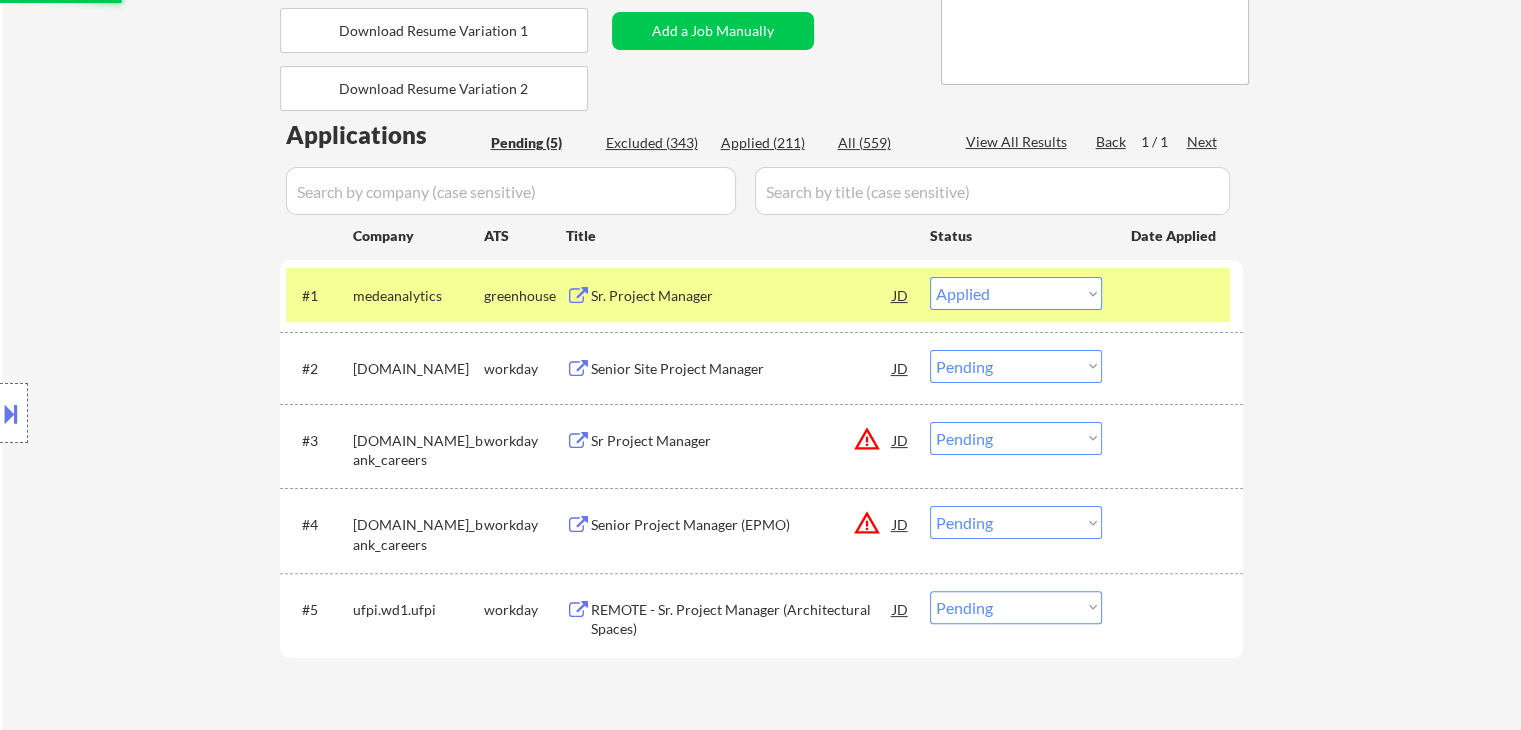 select on ""pending"" 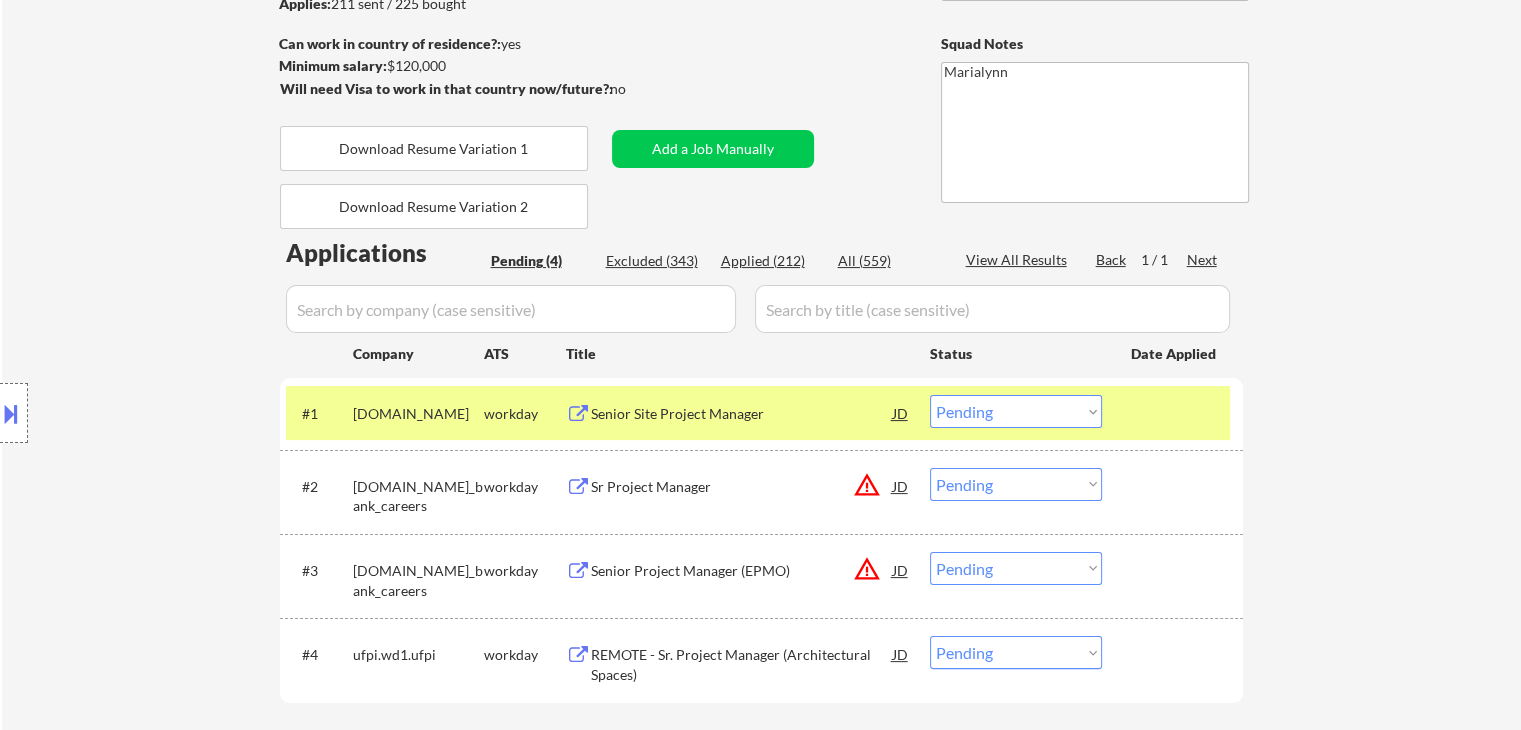 scroll, scrollTop: 400, scrollLeft: 0, axis: vertical 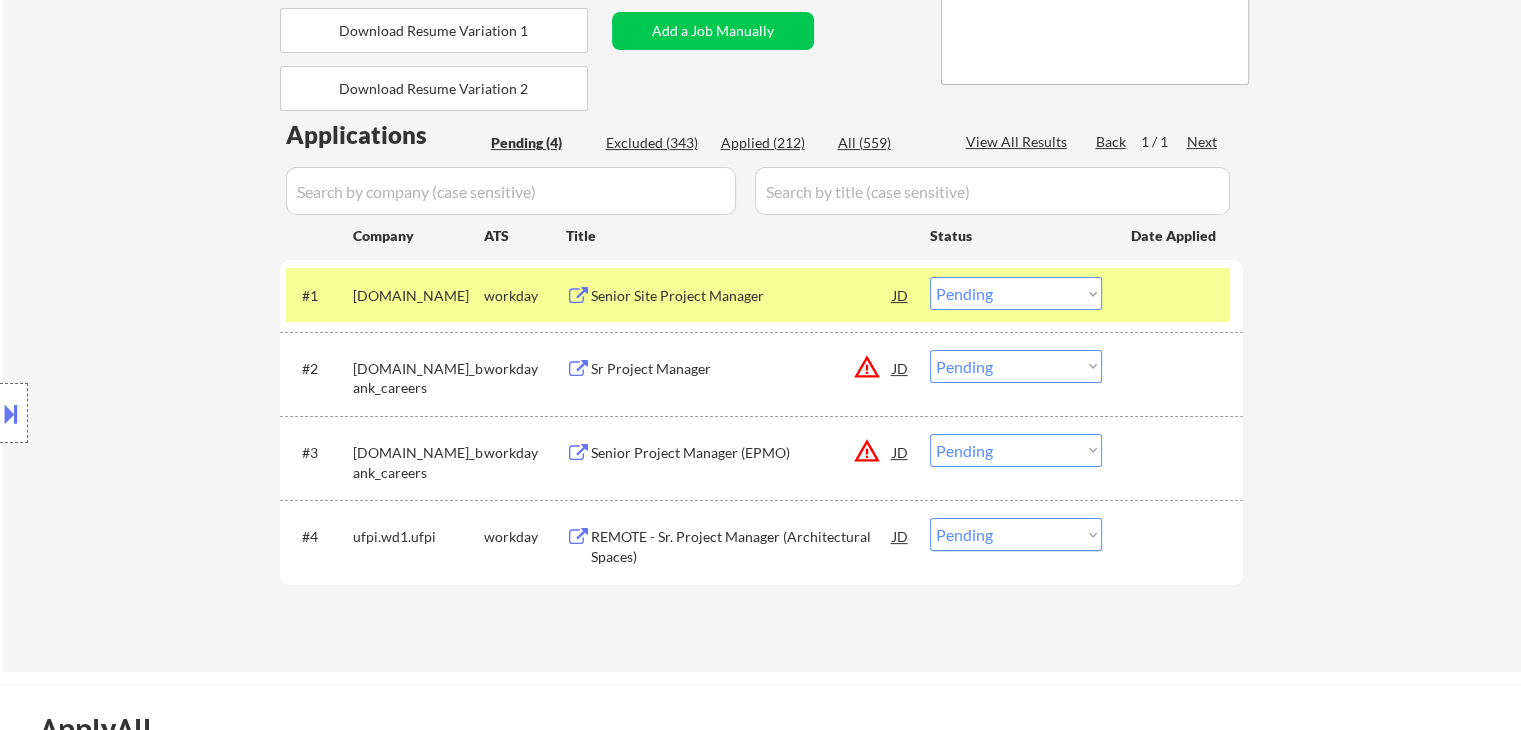 click on "Senior Site Project Manager" at bounding box center [742, 296] 